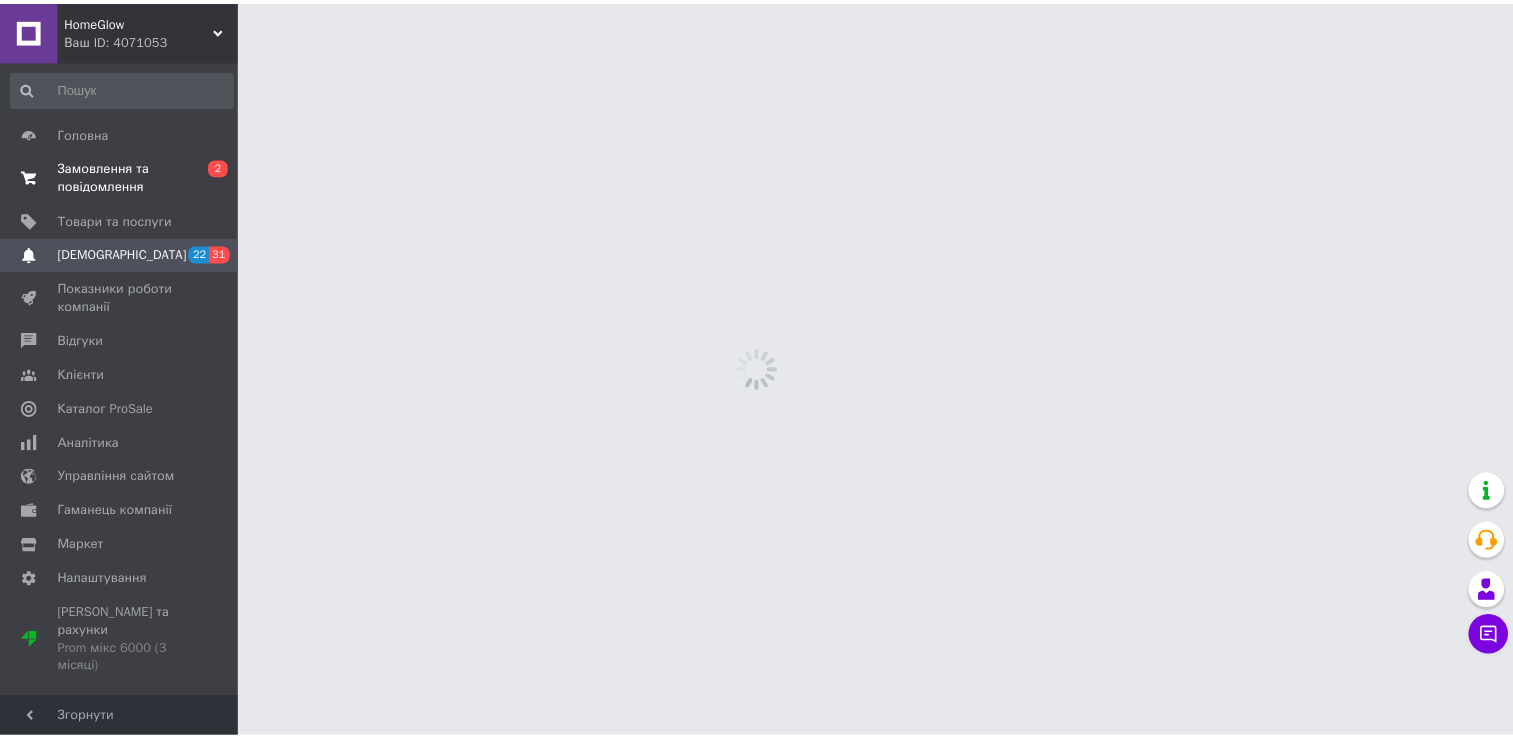 scroll, scrollTop: 0, scrollLeft: 0, axis: both 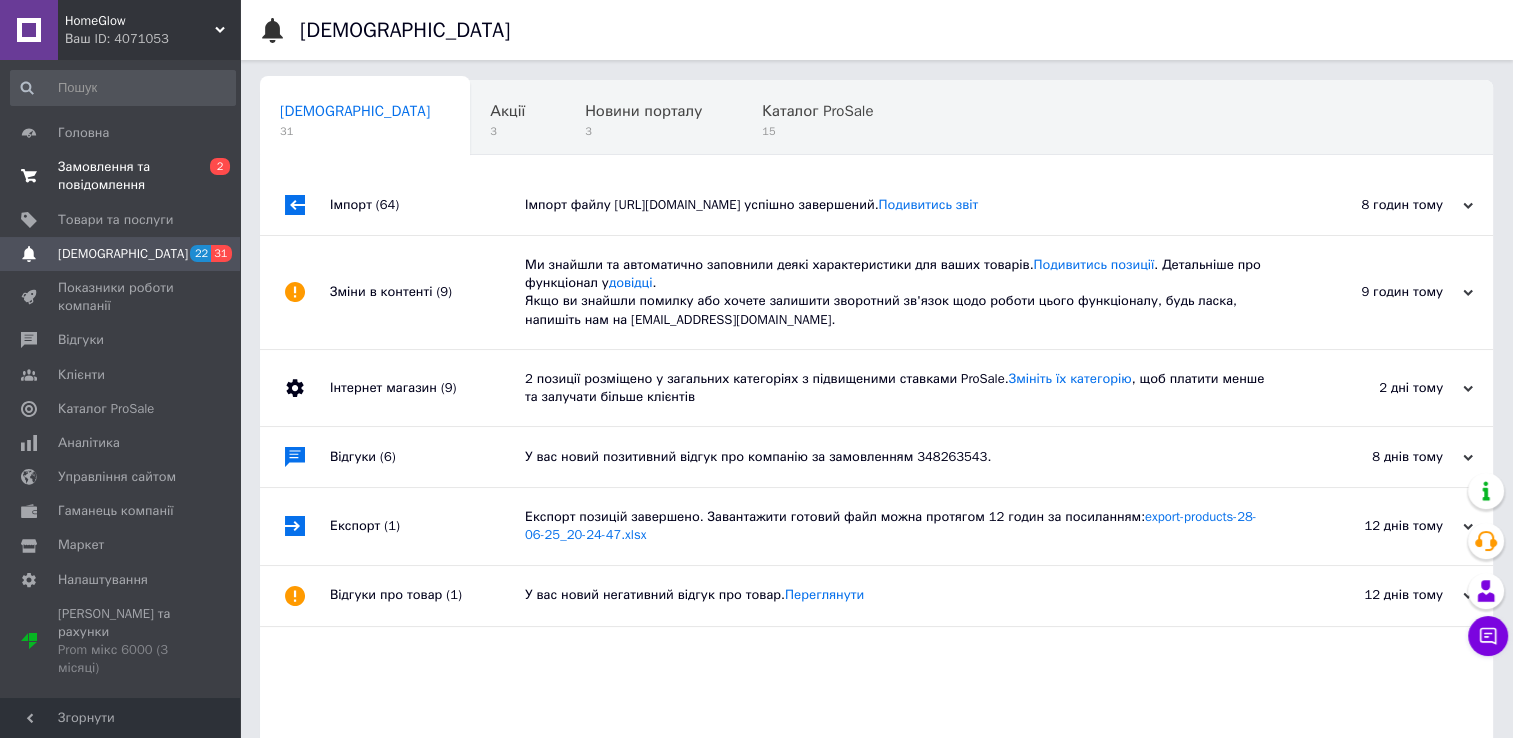 click on "Замовлення та повідомлення" at bounding box center (121, 176) 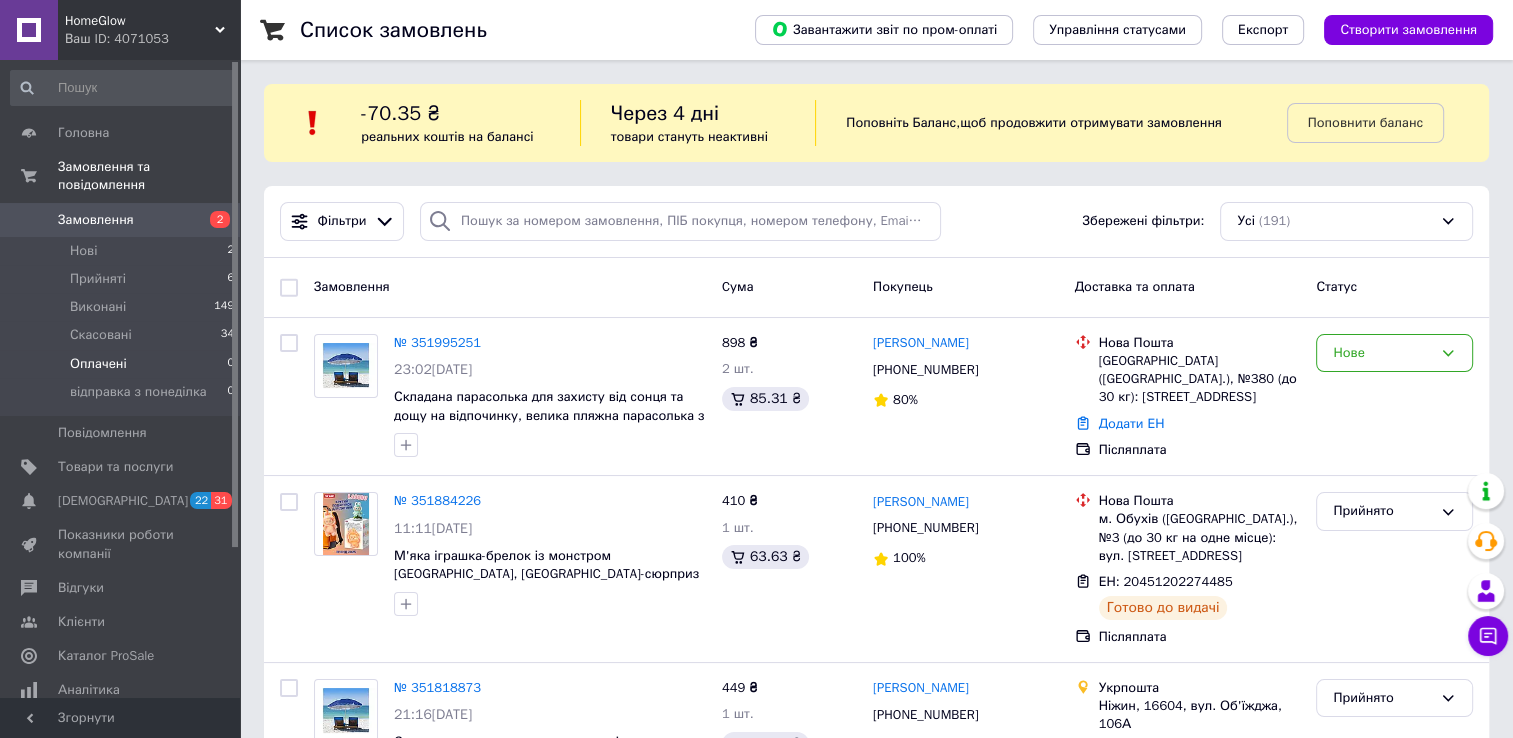 click on "Оплачені 0" at bounding box center (123, 364) 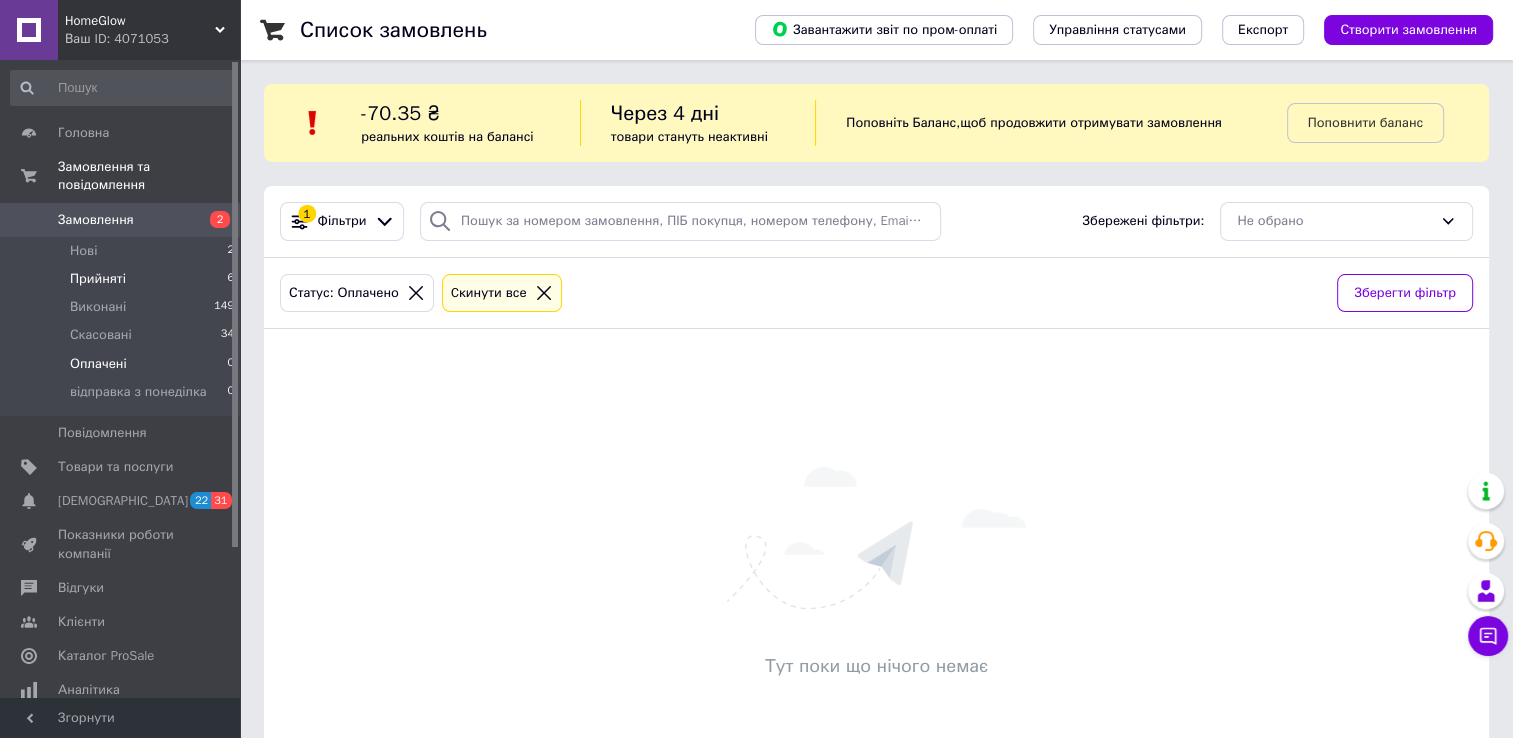 click on "Прийняті 6" at bounding box center [123, 279] 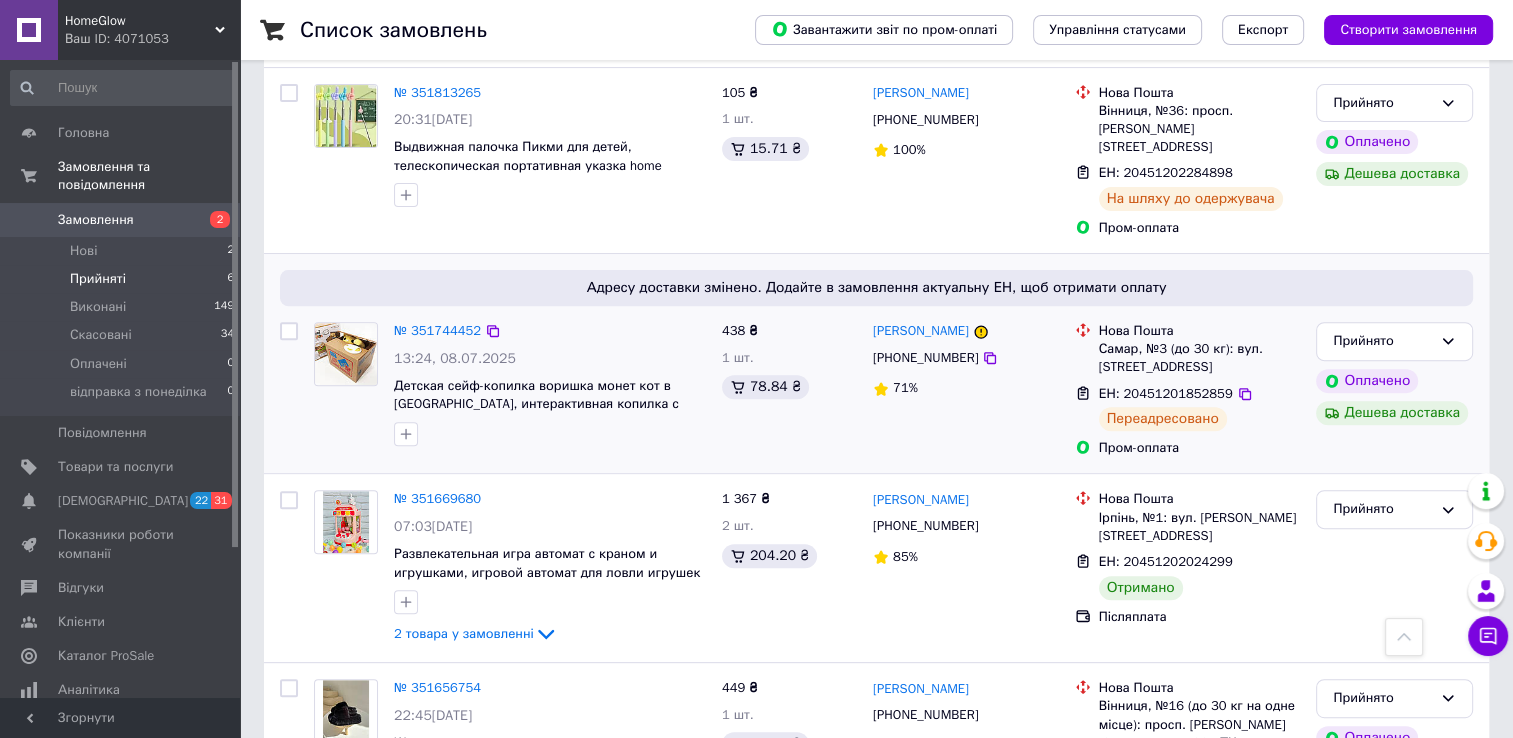 scroll, scrollTop: 700, scrollLeft: 0, axis: vertical 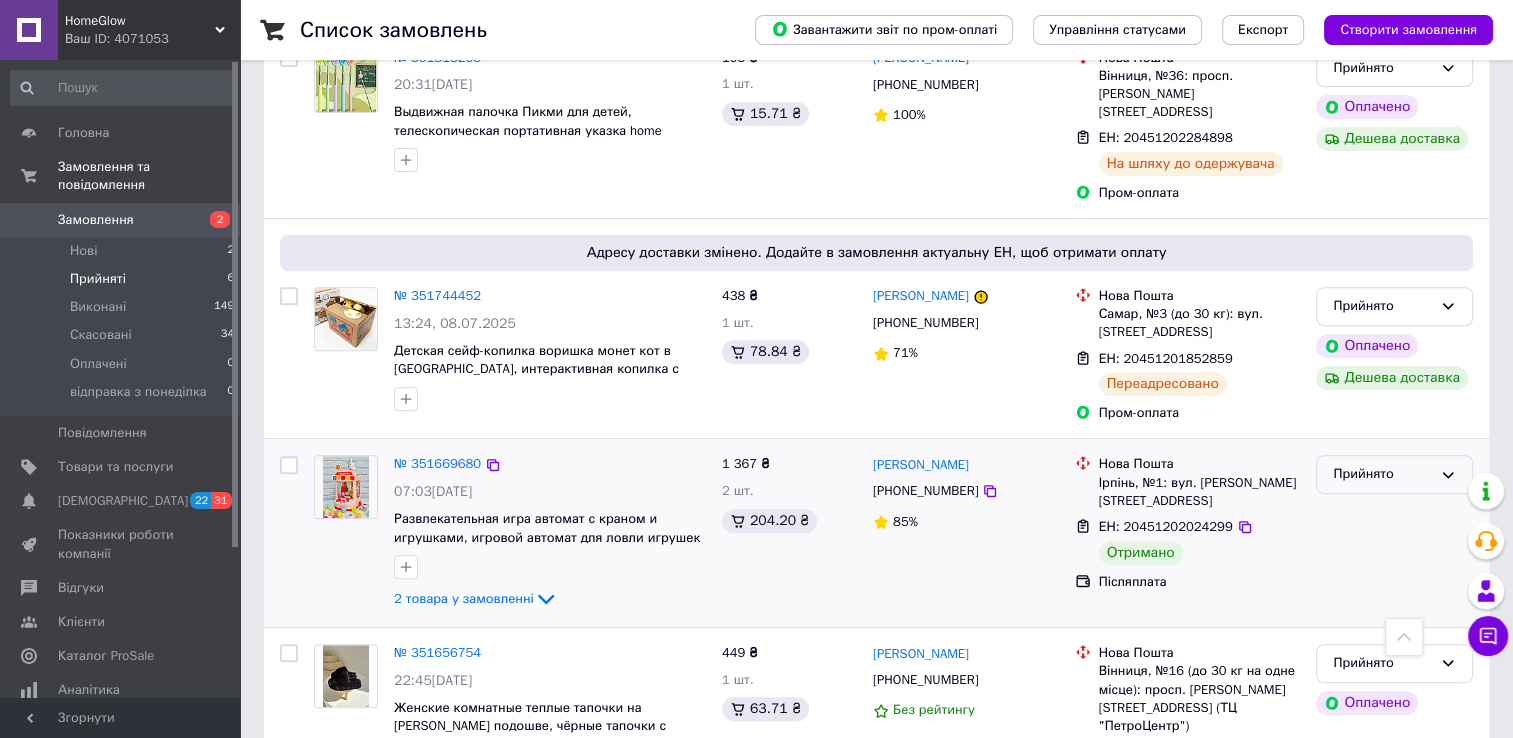 click on "Прийнято" at bounding box center (1394, 474) 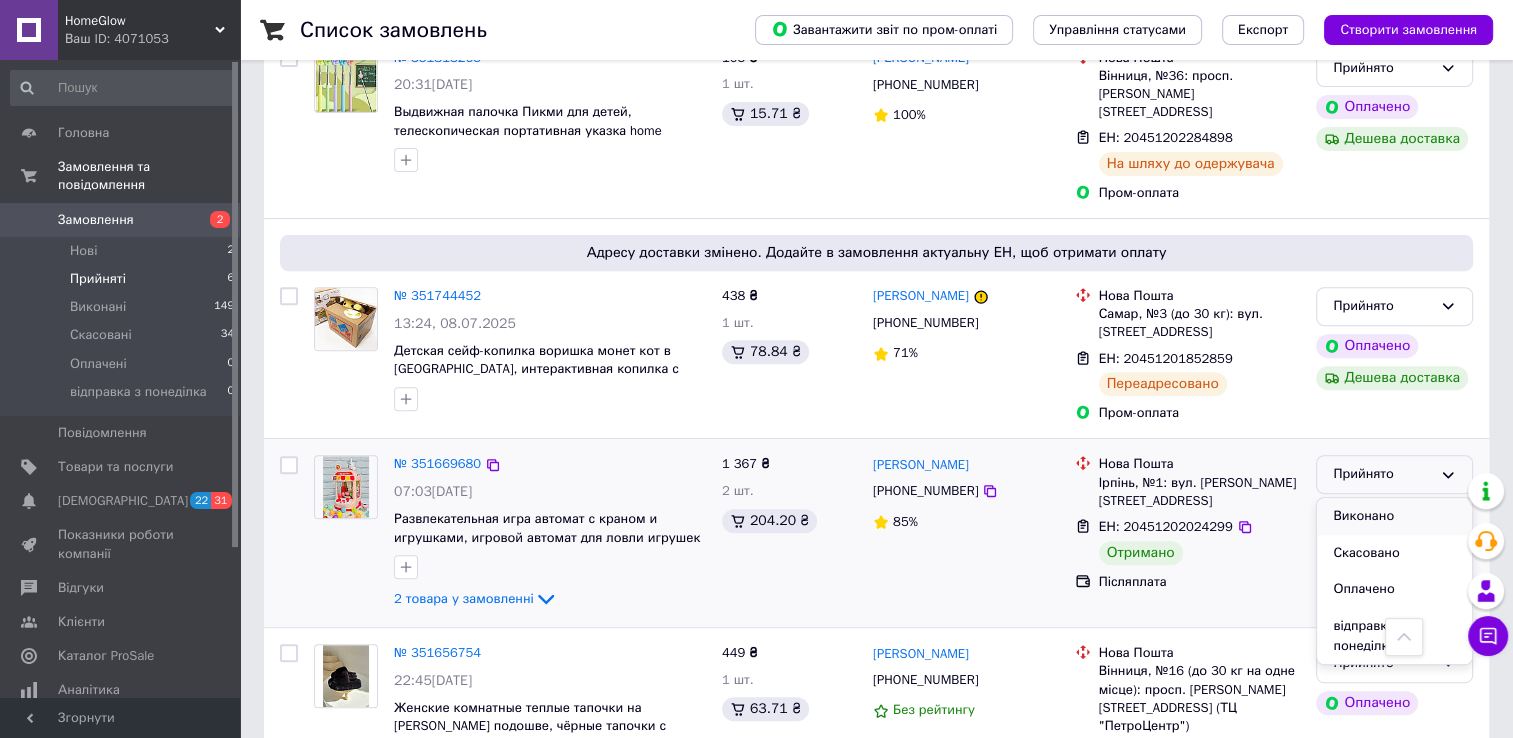 click on "Виконано" at bounding box center [1394, 516] 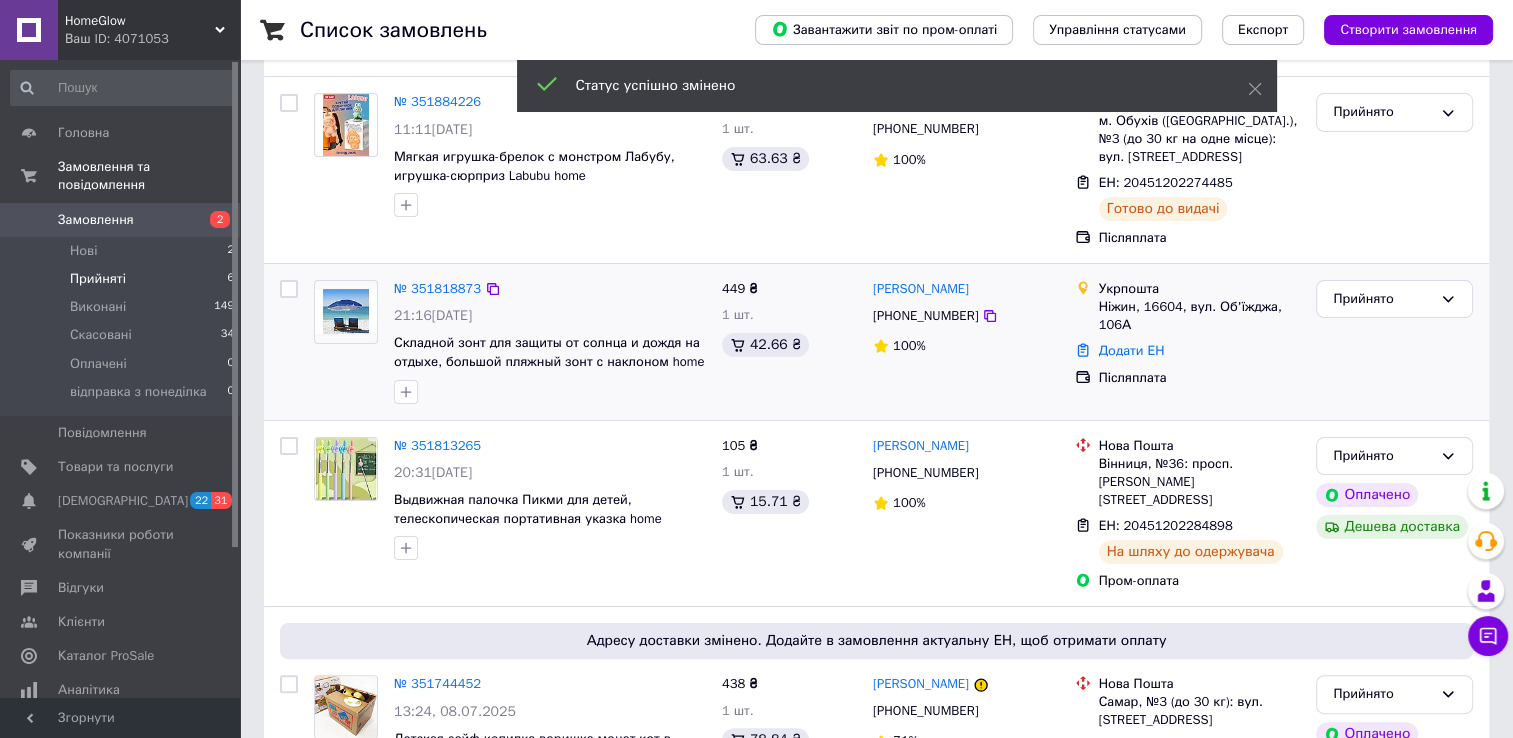 scroll, scrollTop: 279, scrollLeft: 0, axis: vertical 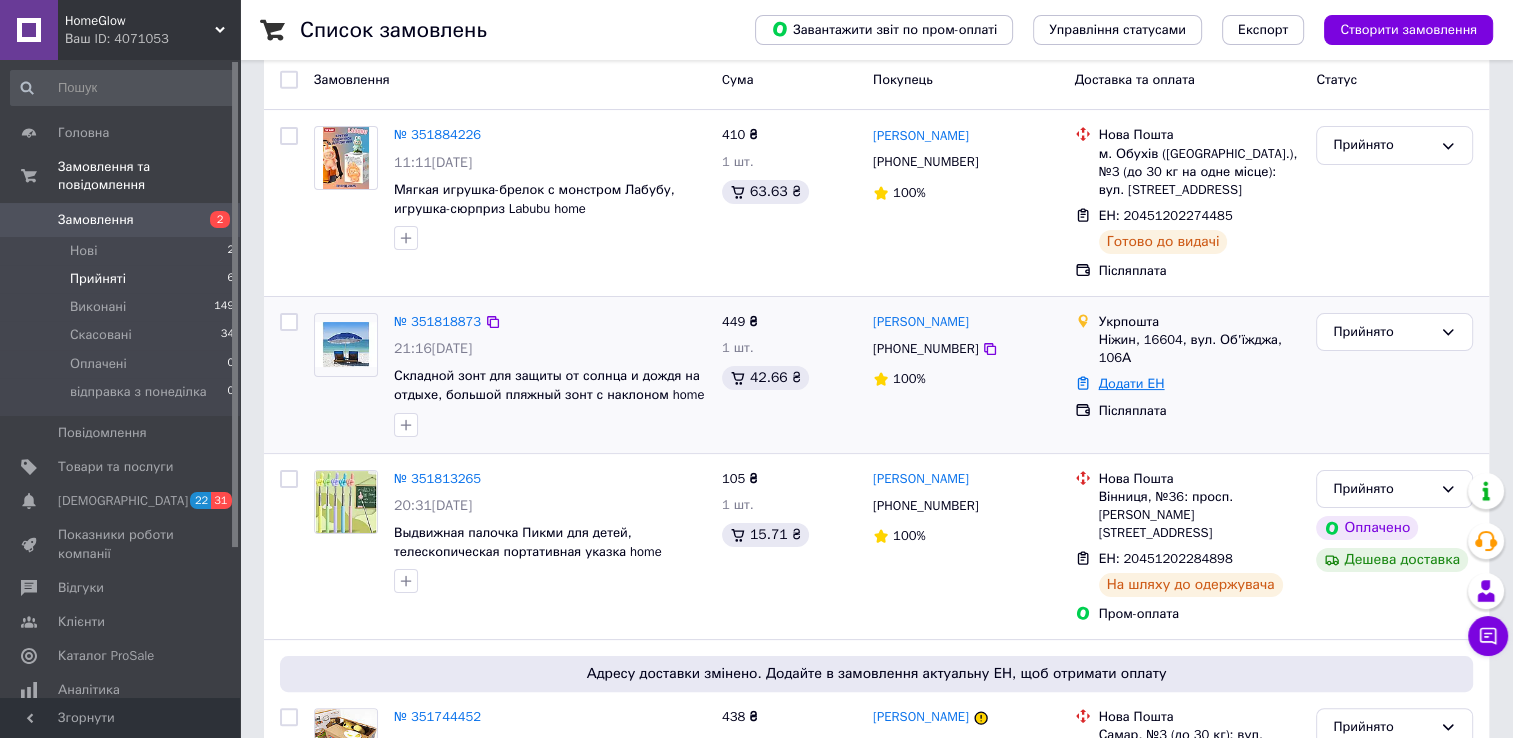 click on "Додати ЕН" at bounding box center [1132, 383] 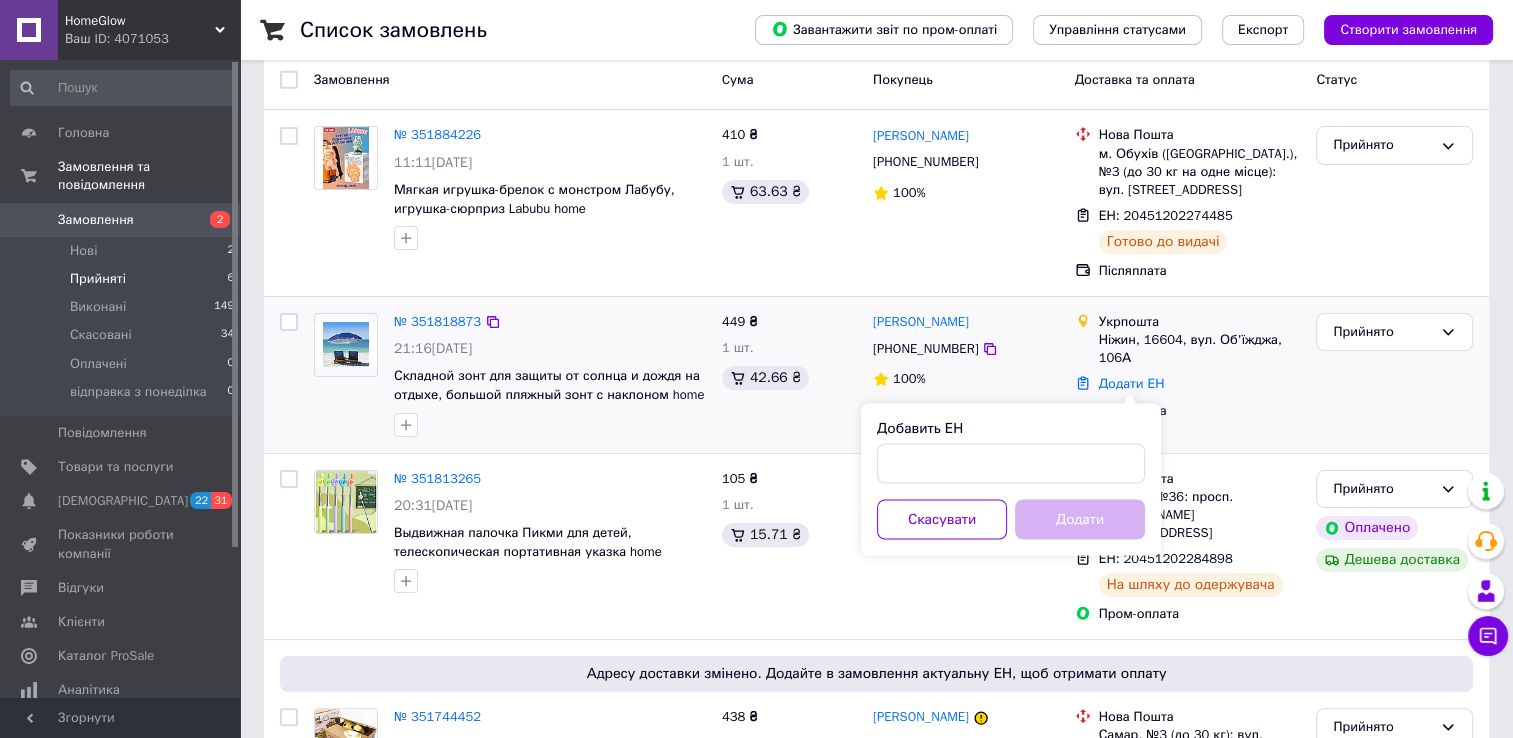 click on "Добавить ЕН" at bounding box center [1011, 429] 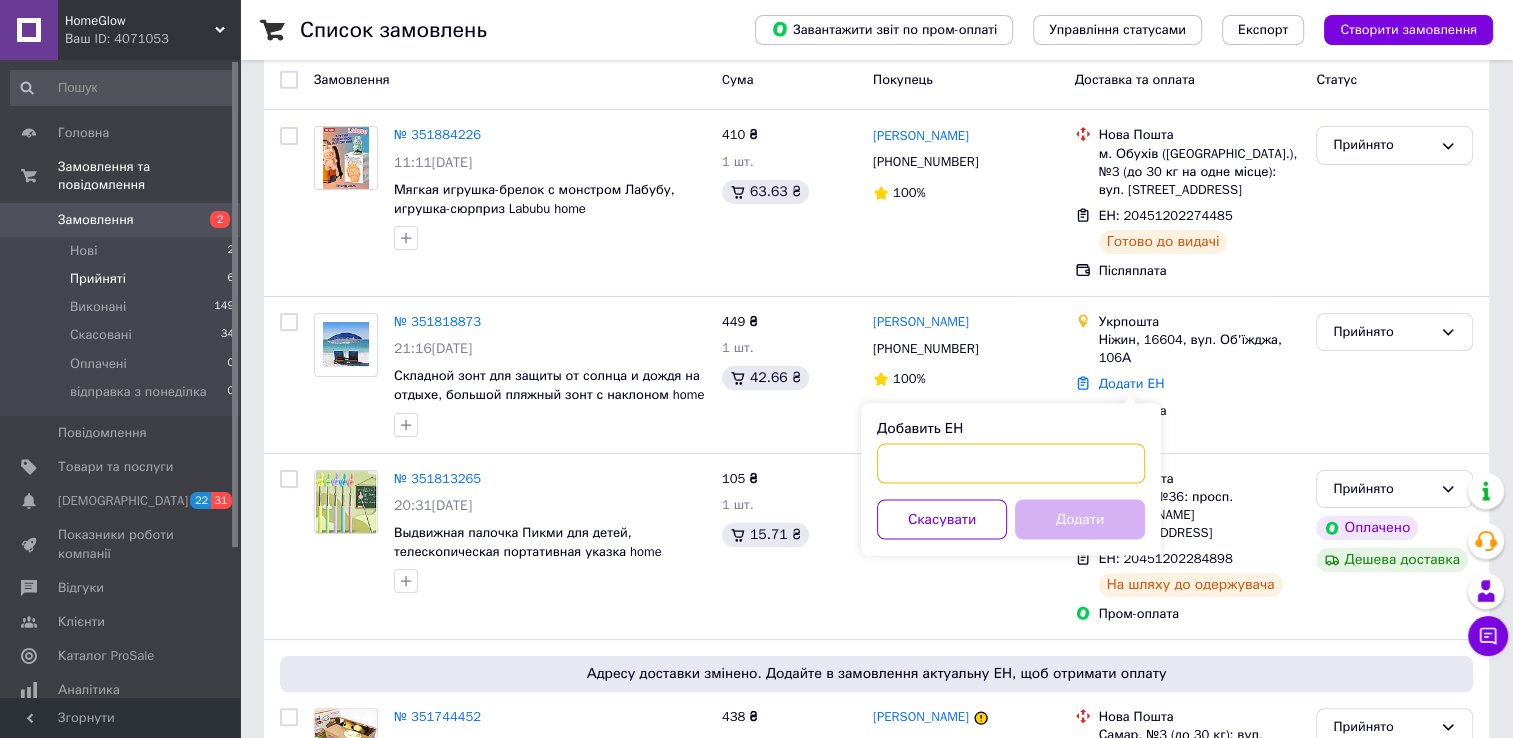 drag, startPoint x: 1081, startPoint y: 458, endPoint x: 1092, endPoint y: 515, distance: 58.0517 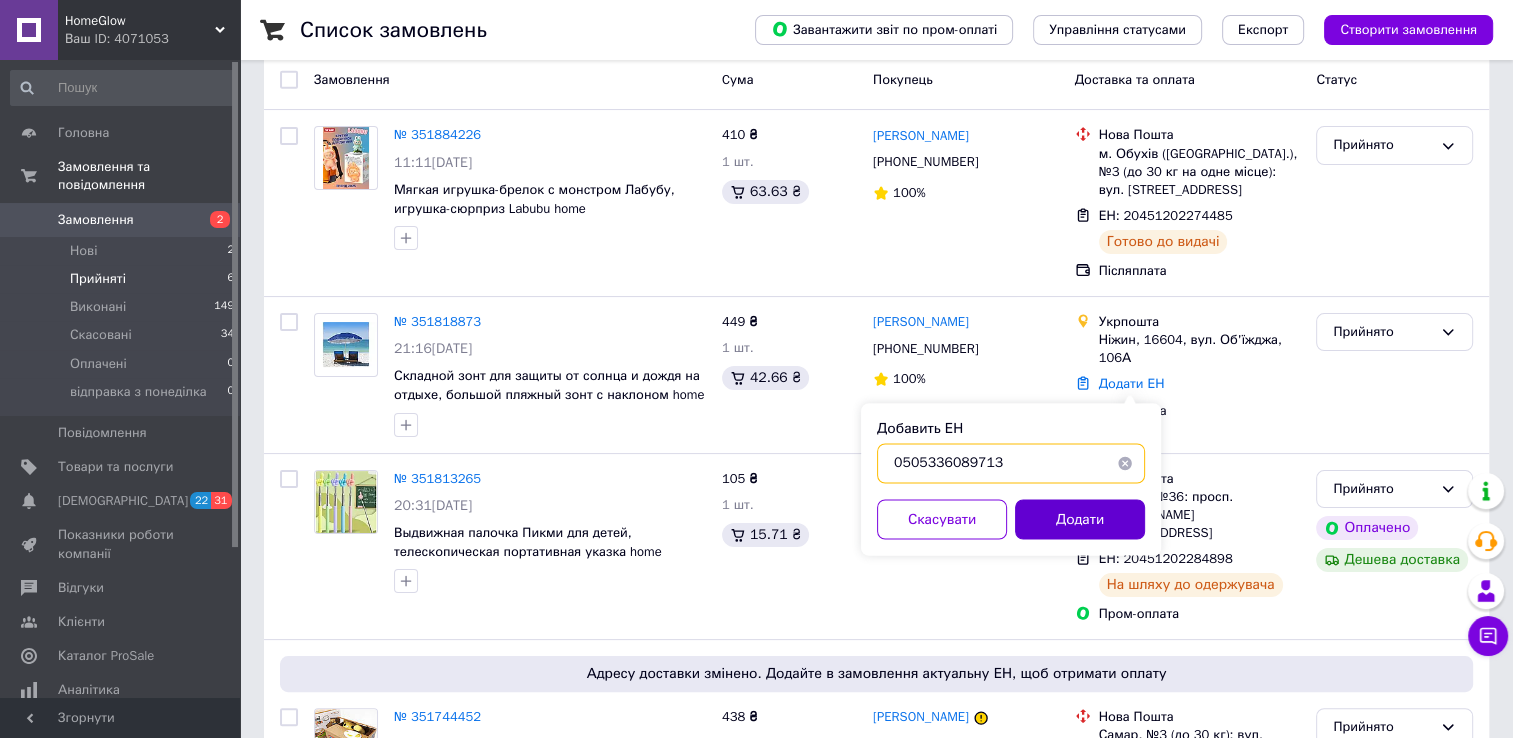 type on "0505336089713" 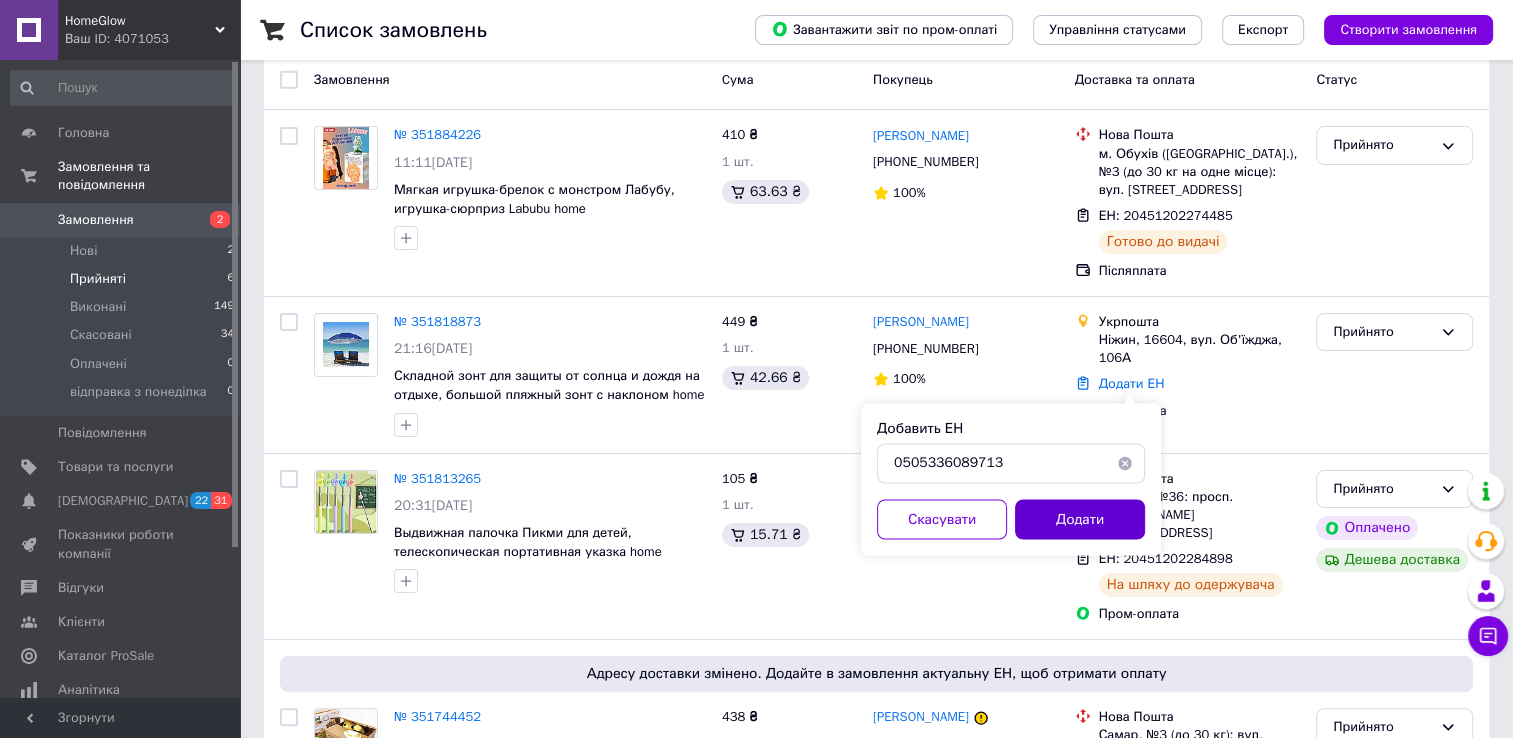 click on "Додати" at bounding box center (1080, 519) 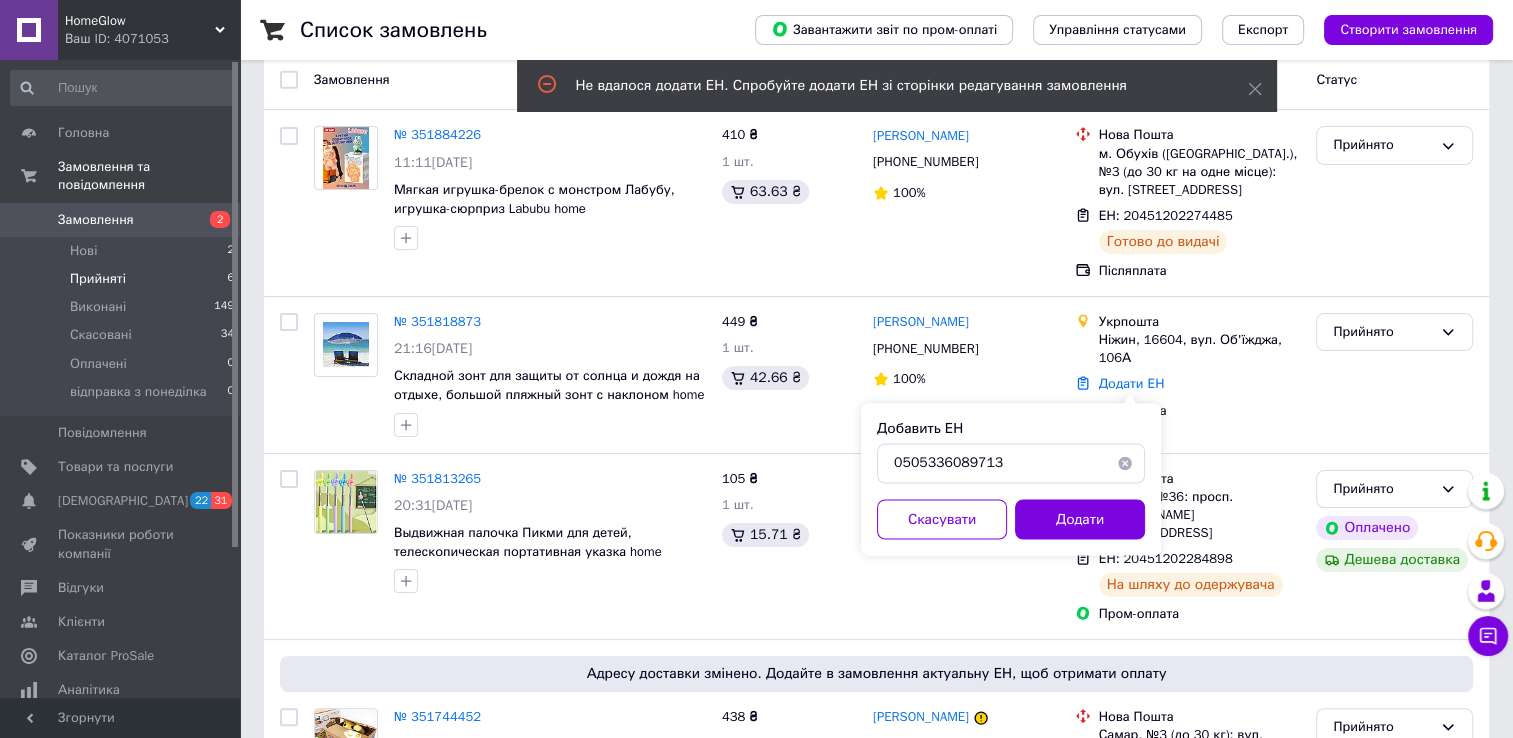 click on "Ваш ID: 4071053" at bounding box center (152, 39) 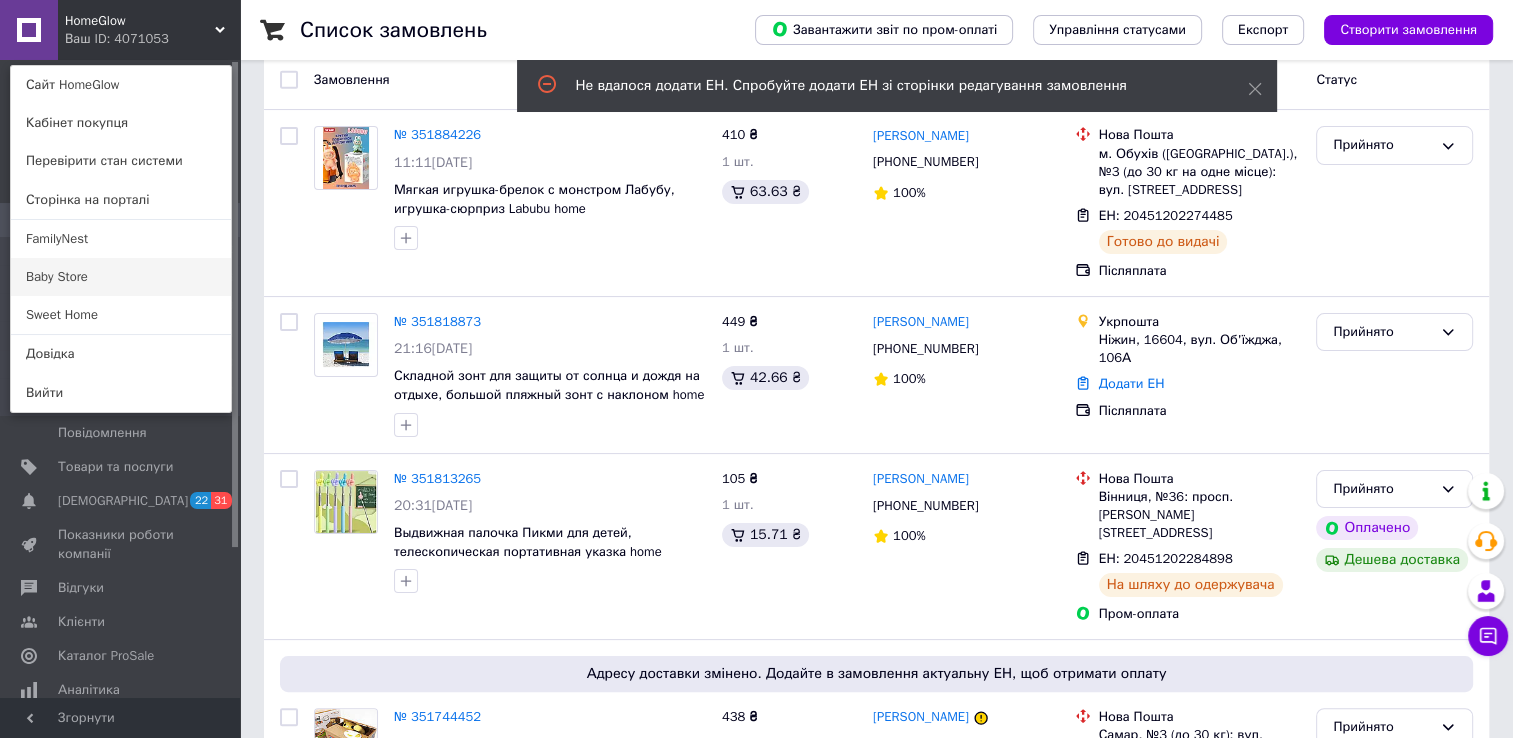 click on "Baby Store" at bounding box center [121, 277] 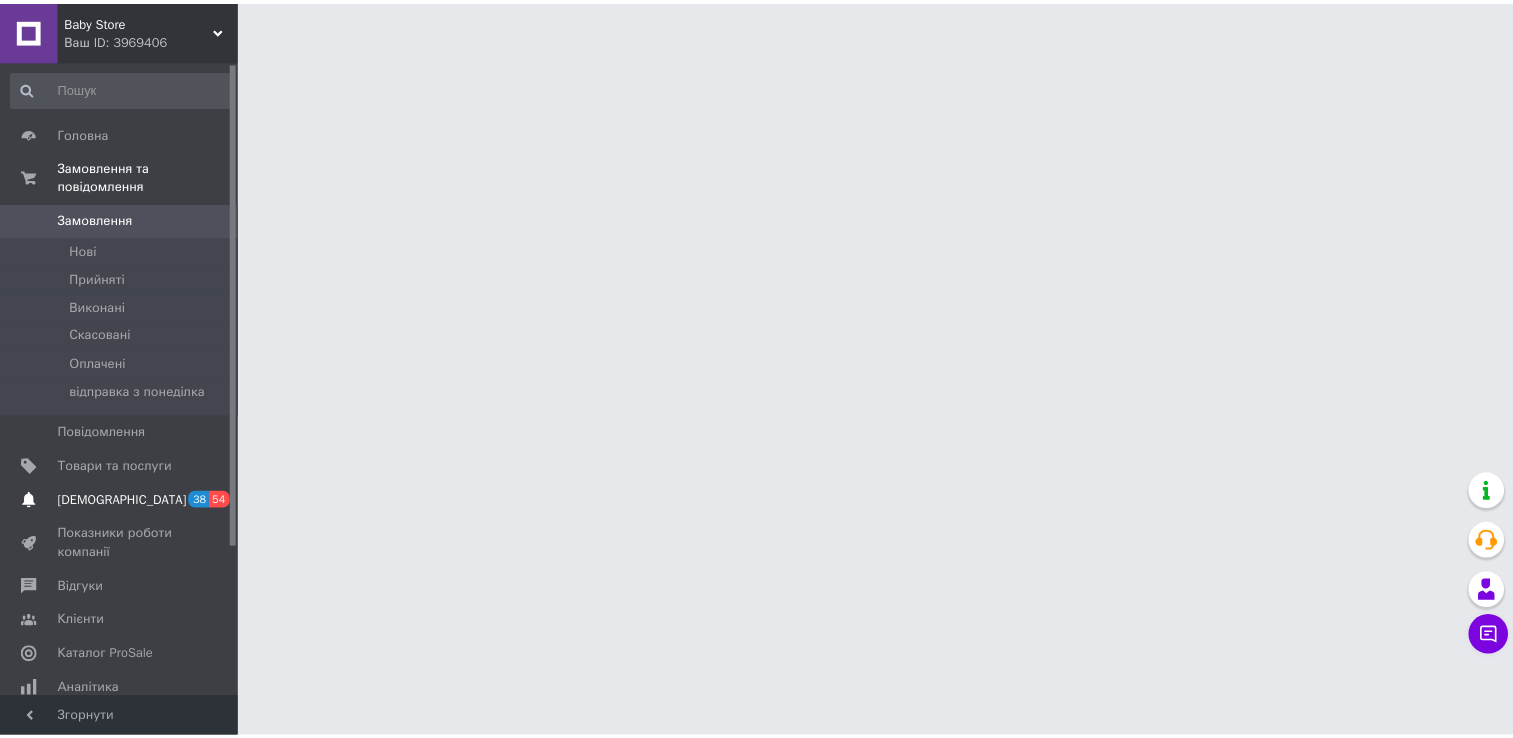 scroll, scrollTop: 0, scrollLeft: 0, axis: both 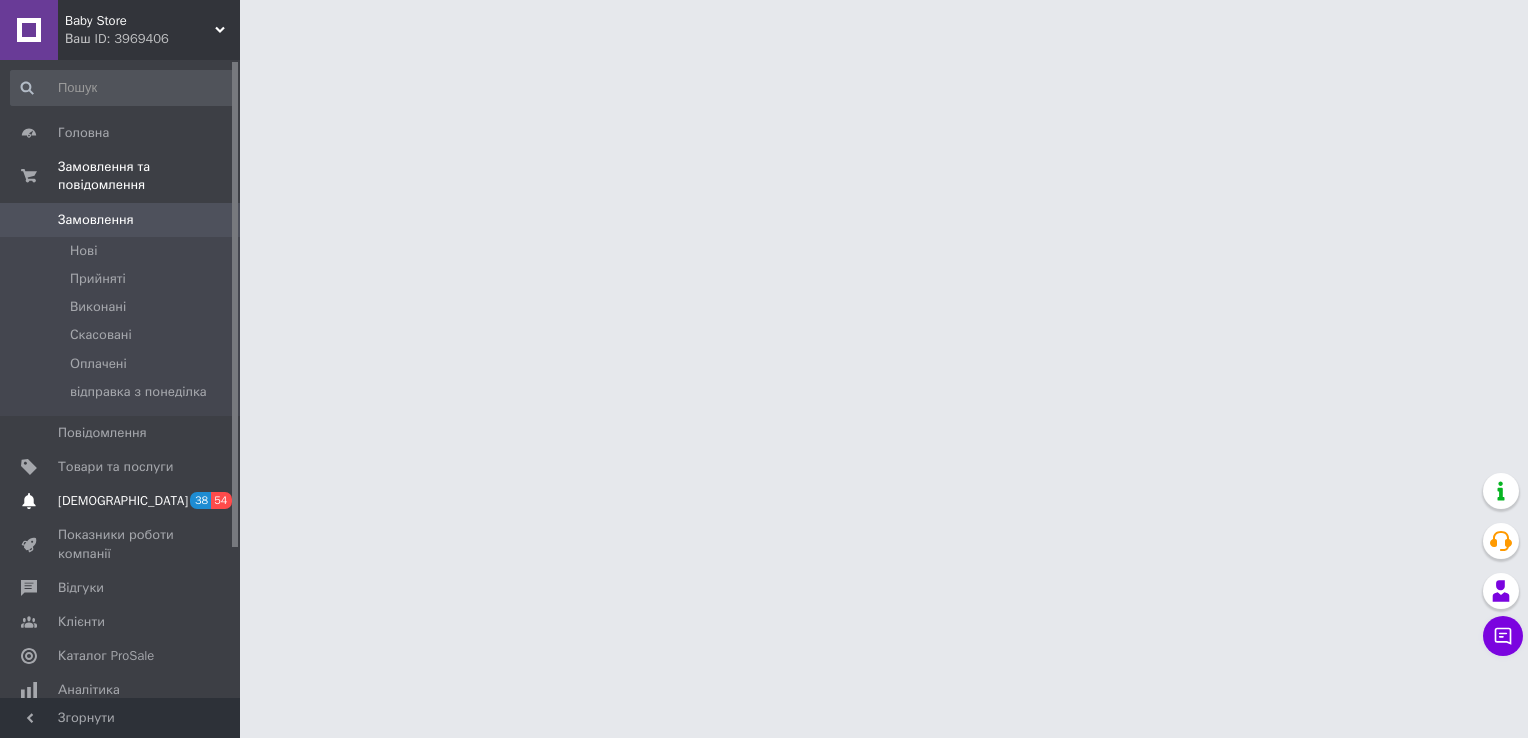 click on "[DEMOGRAPHIC_DATA]" at bounding box center (123, 501) 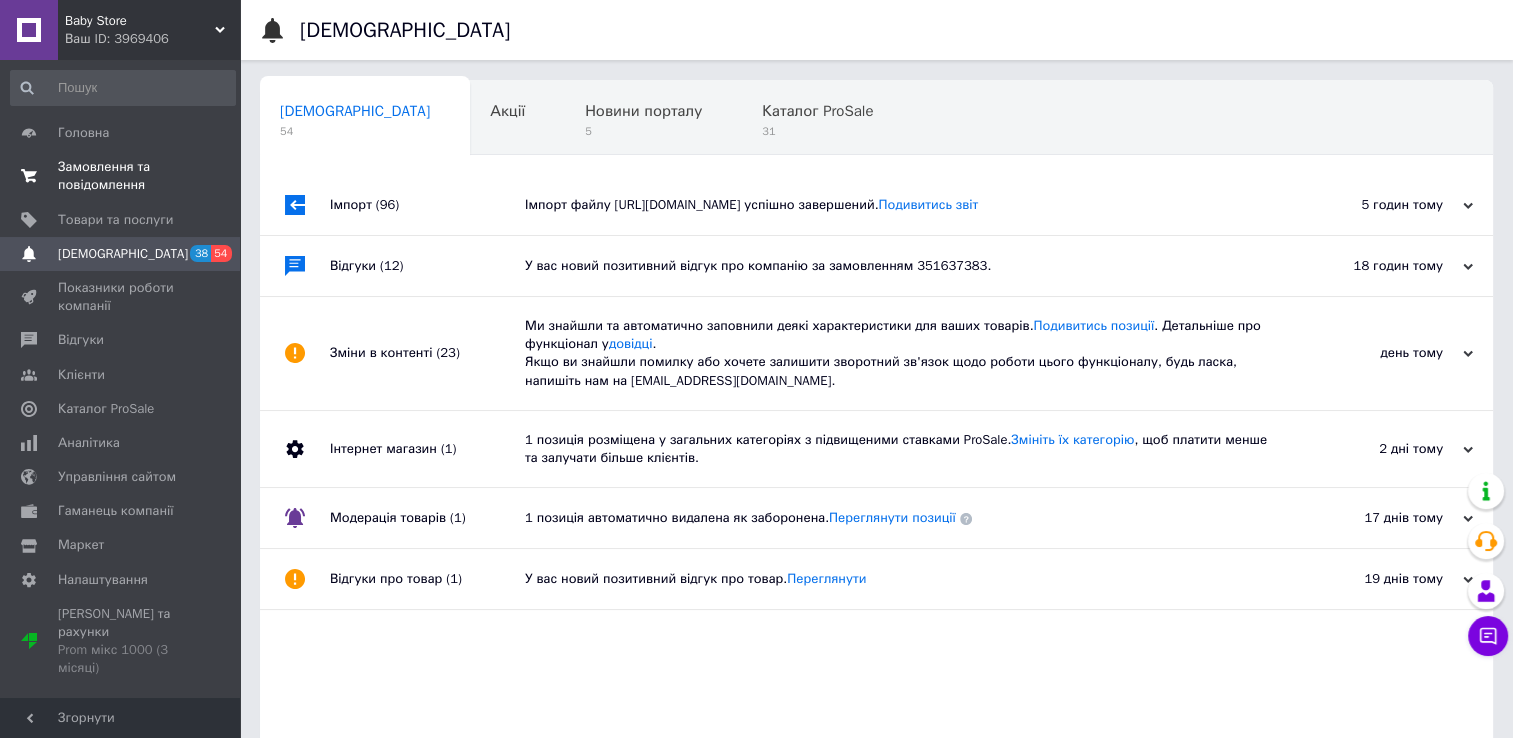 click on "Замовлення та повідомлення" at bounding box center (121, 176) 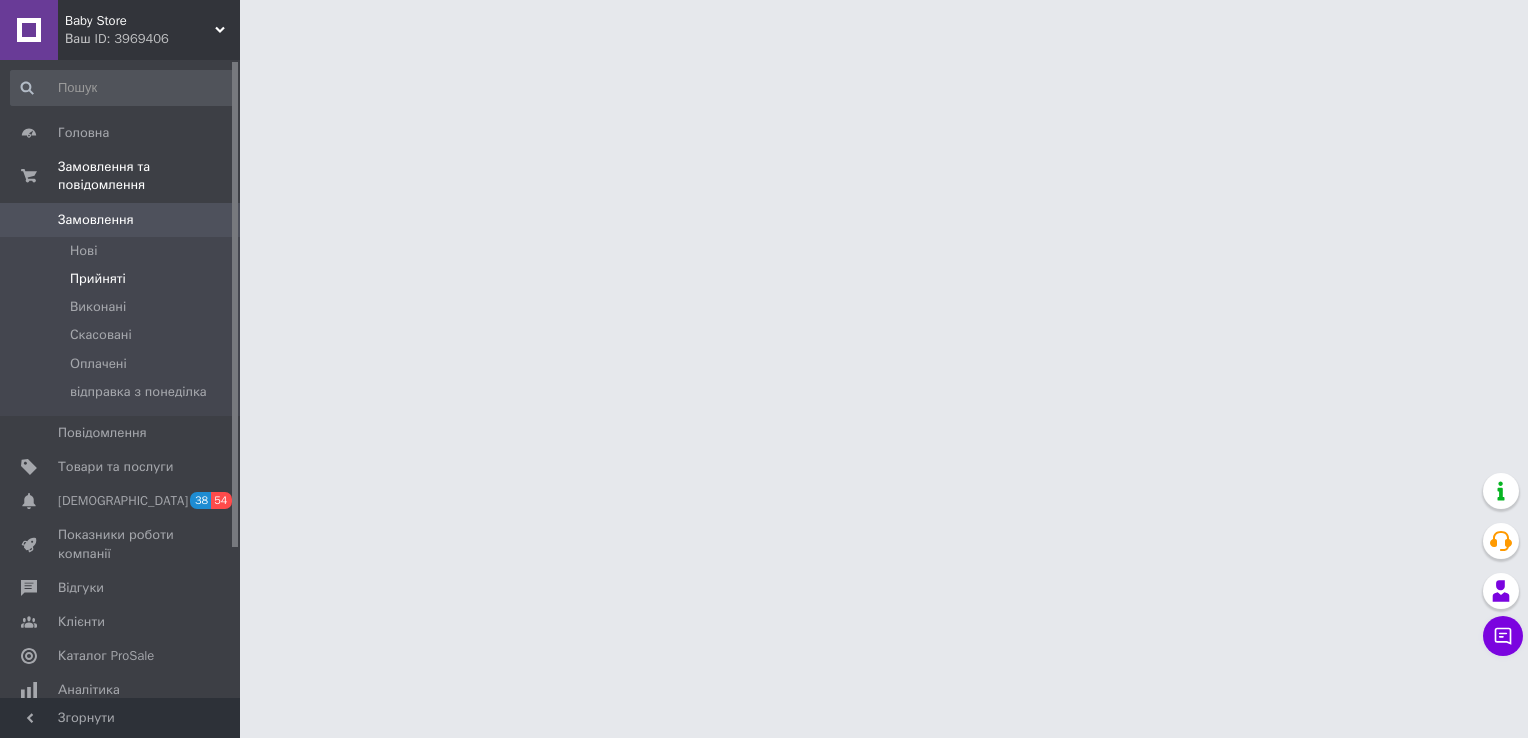 click on "Прийняті" at bounding box center [123, 279] 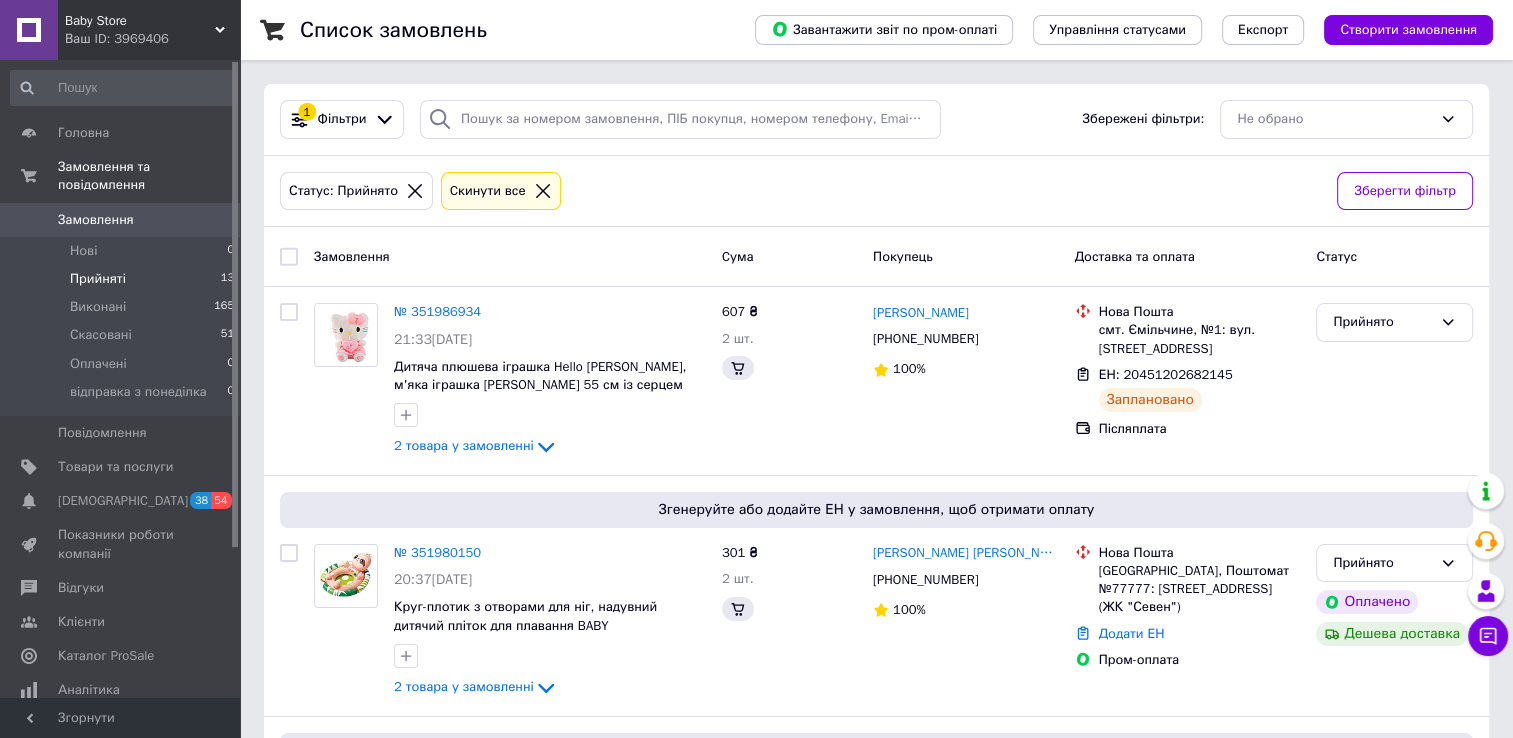 click on "Прийняті 13" at bounding box center [123, 279] 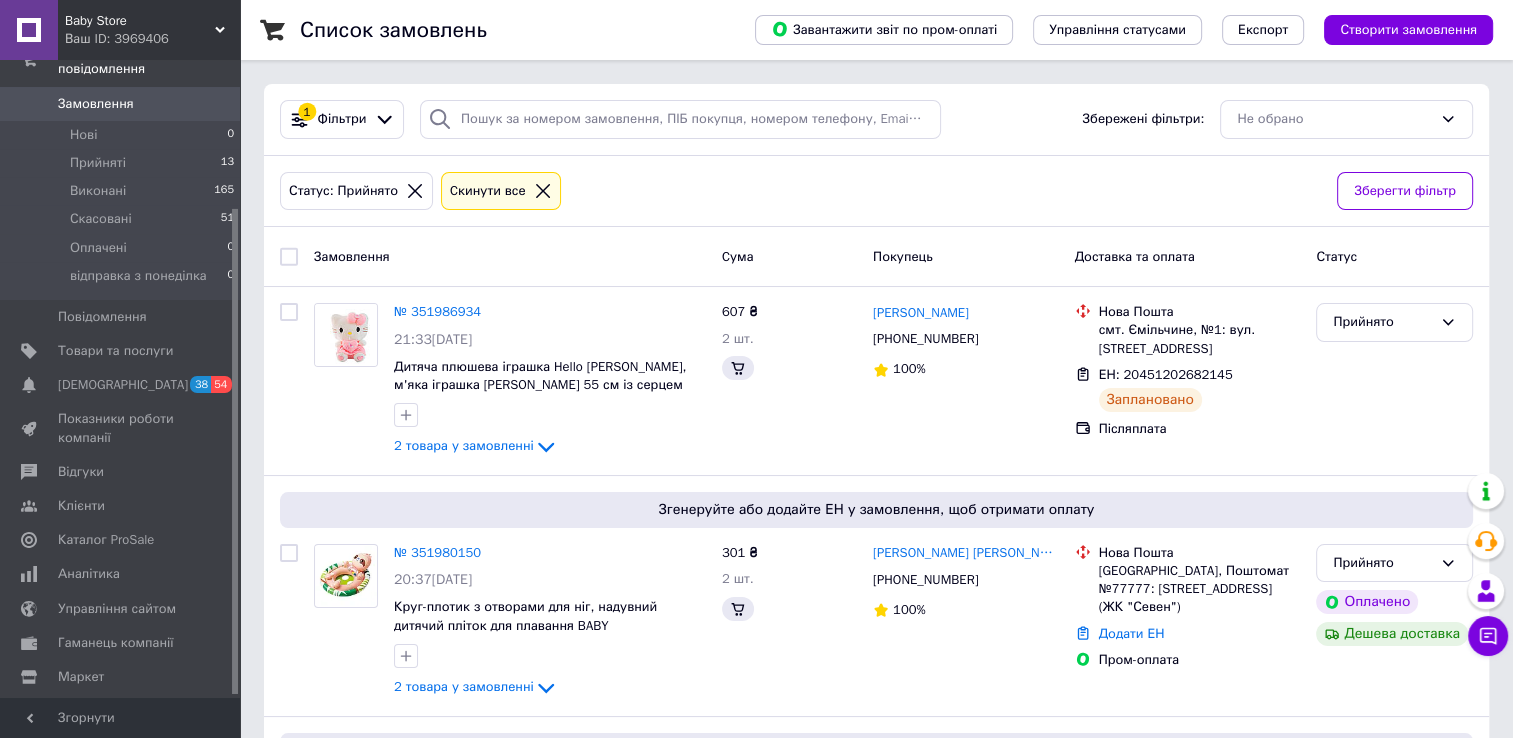 scroll, scrollTop: 197, scrollLeft: 0, axis: vertical 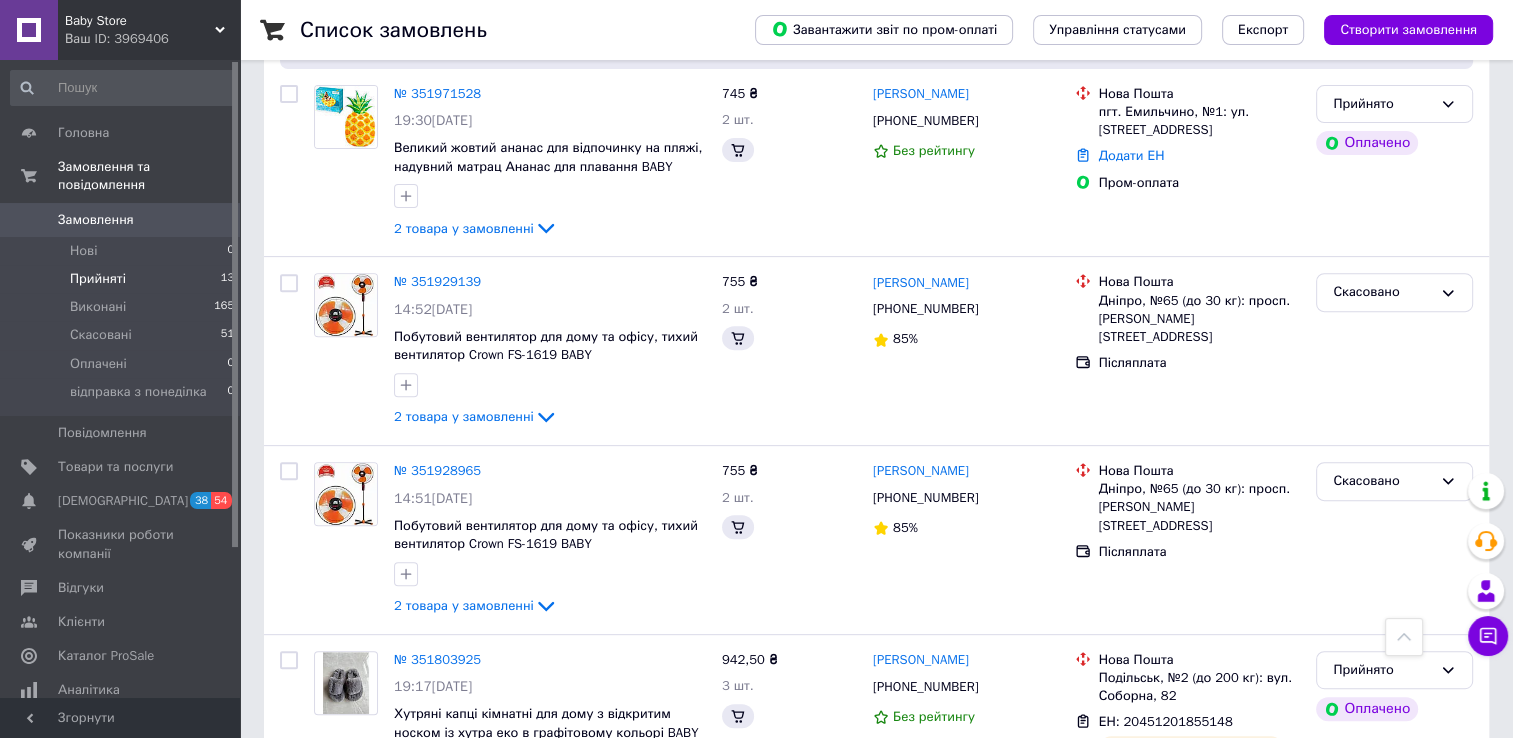 click on "Прийняті 13" at bounding box center [123, 279] 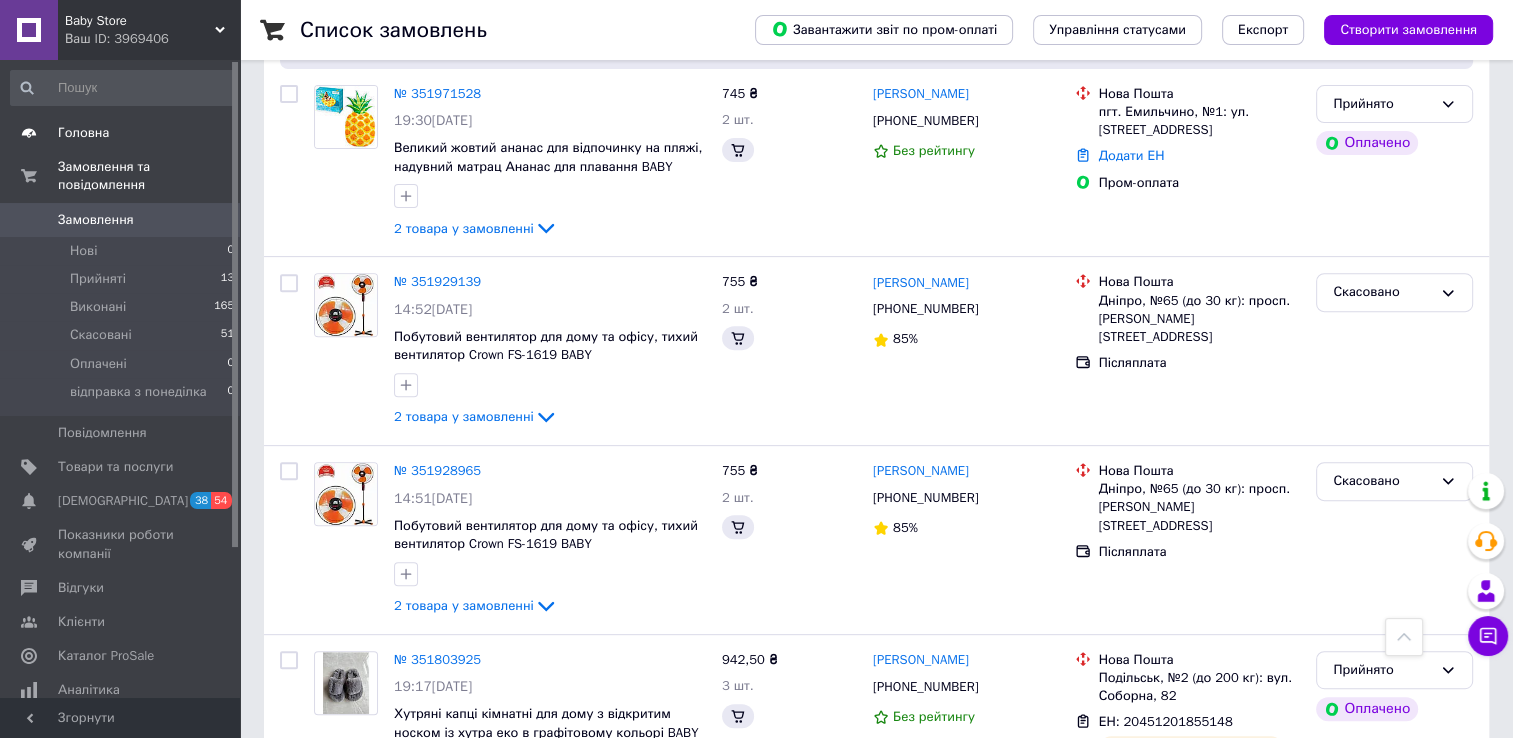 click on "Головна" at bounding box center [121, 133] 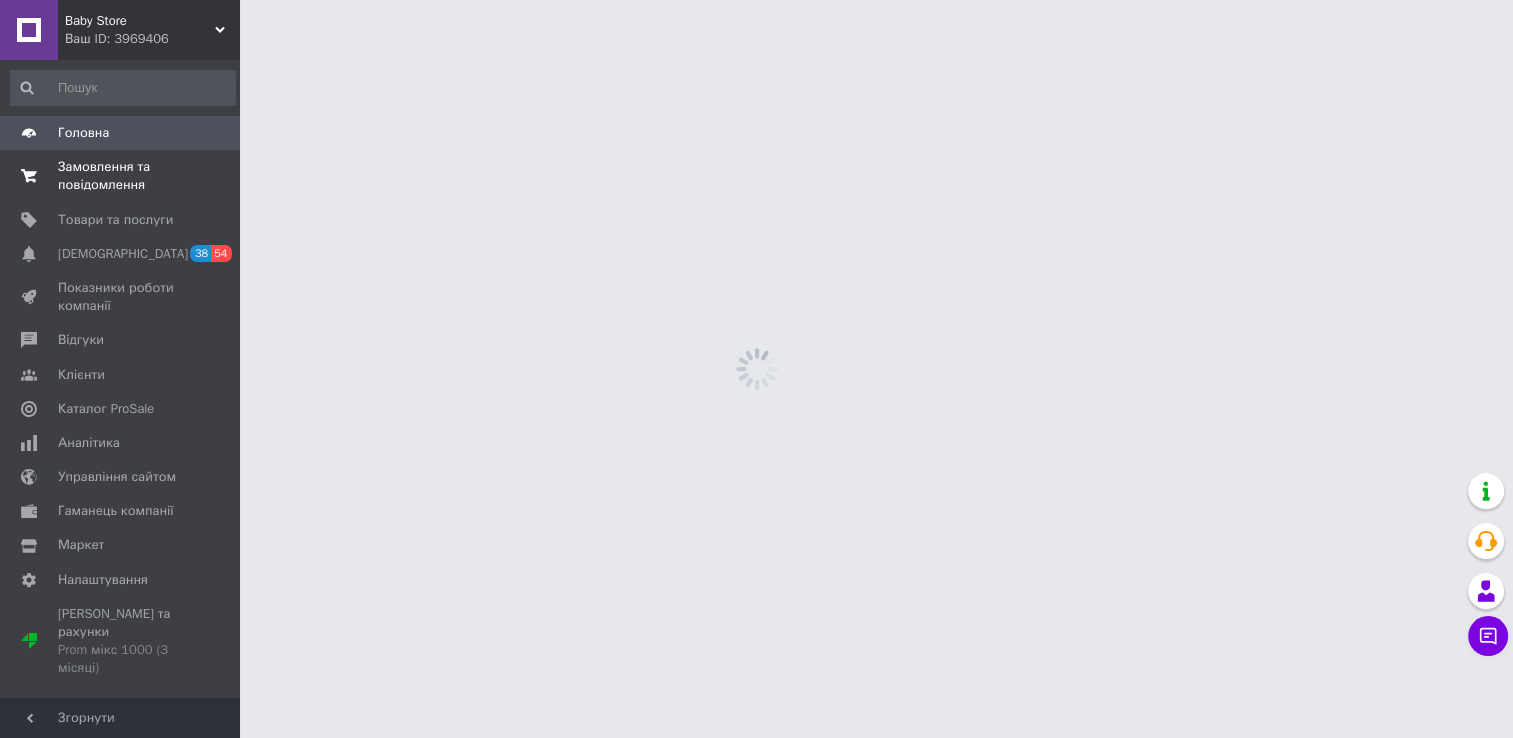 scroll, scrollTop: 0, scrollLeft: 0, axis: both 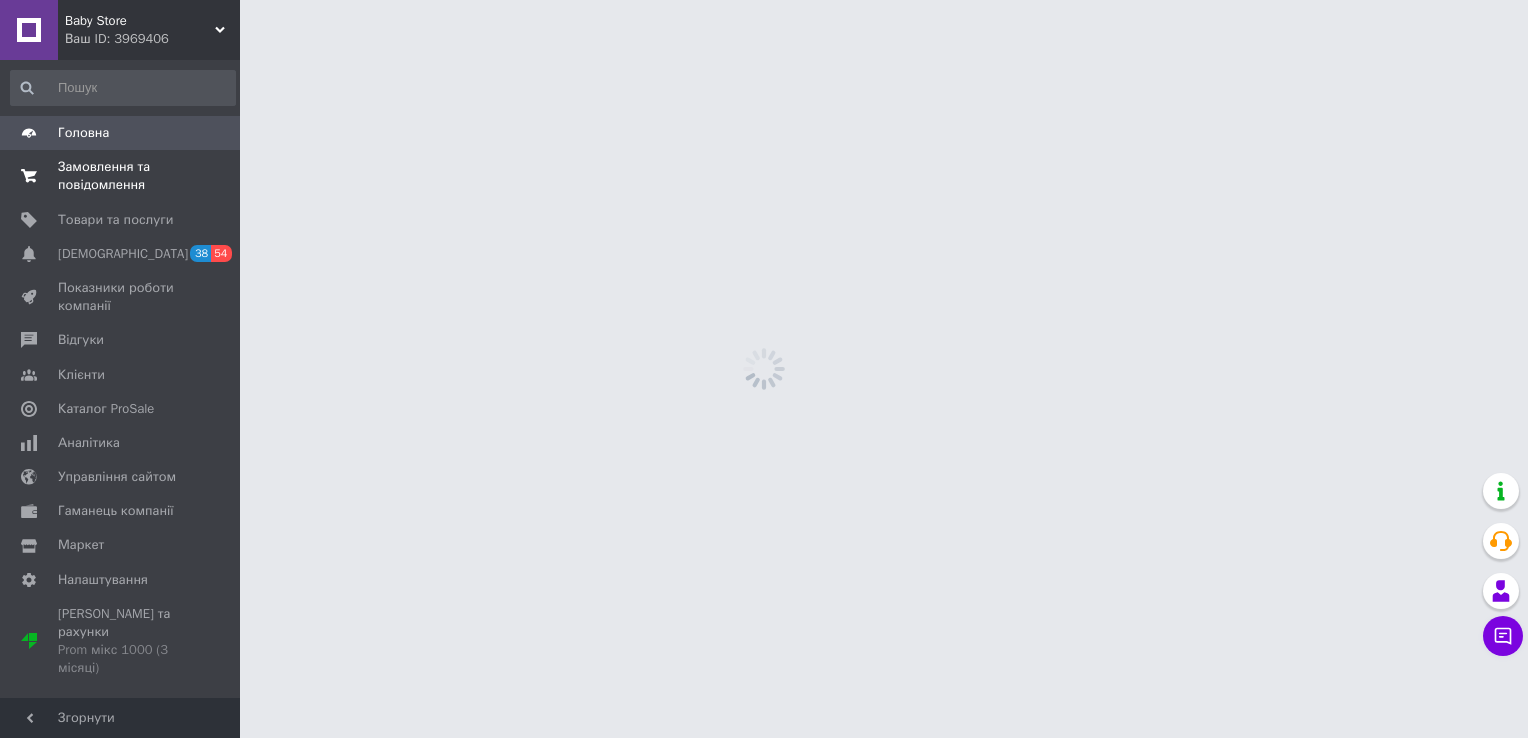 click on "Замовлення та повідомлення" at bounding box center (121, 176) 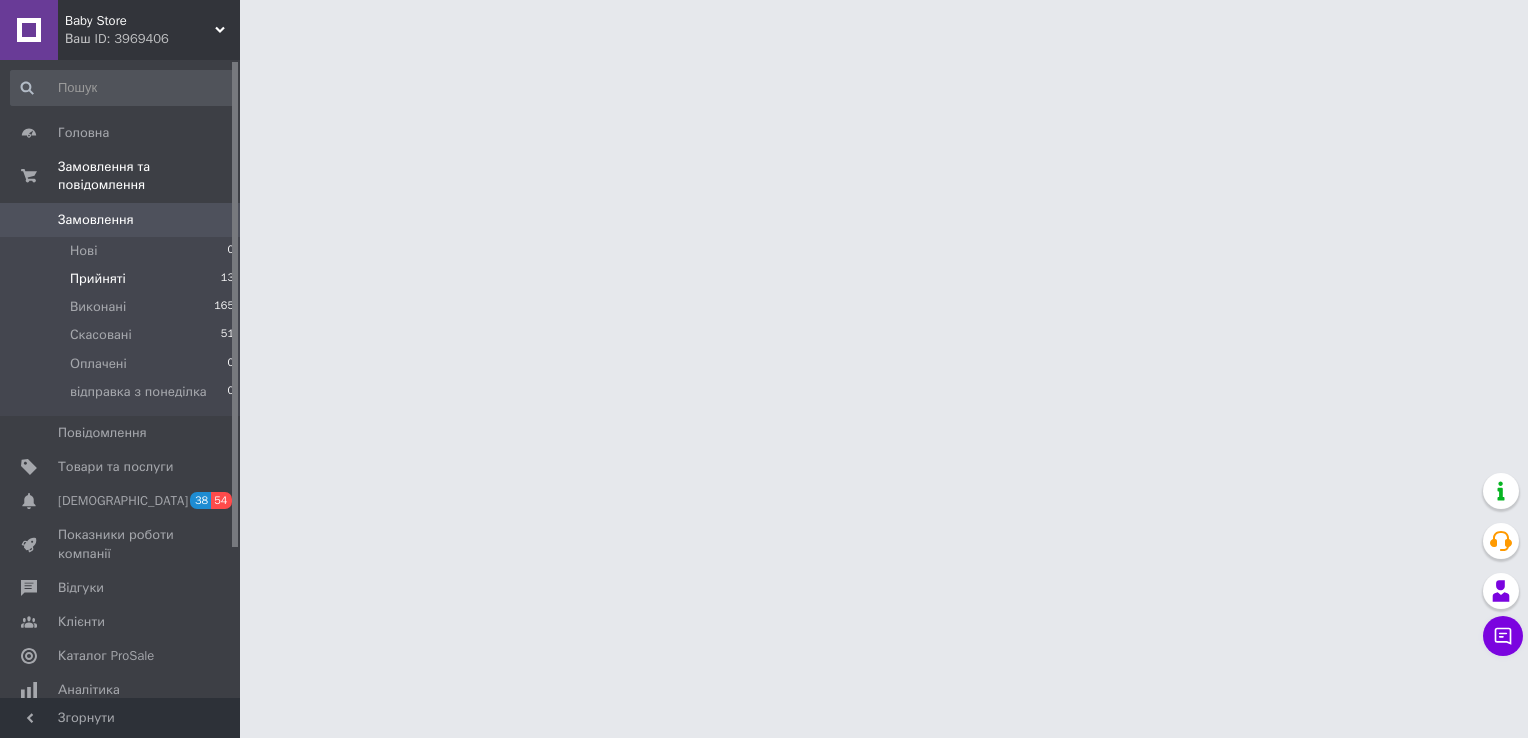 click on "Прийняті 13" at bounding box center [123, 279] 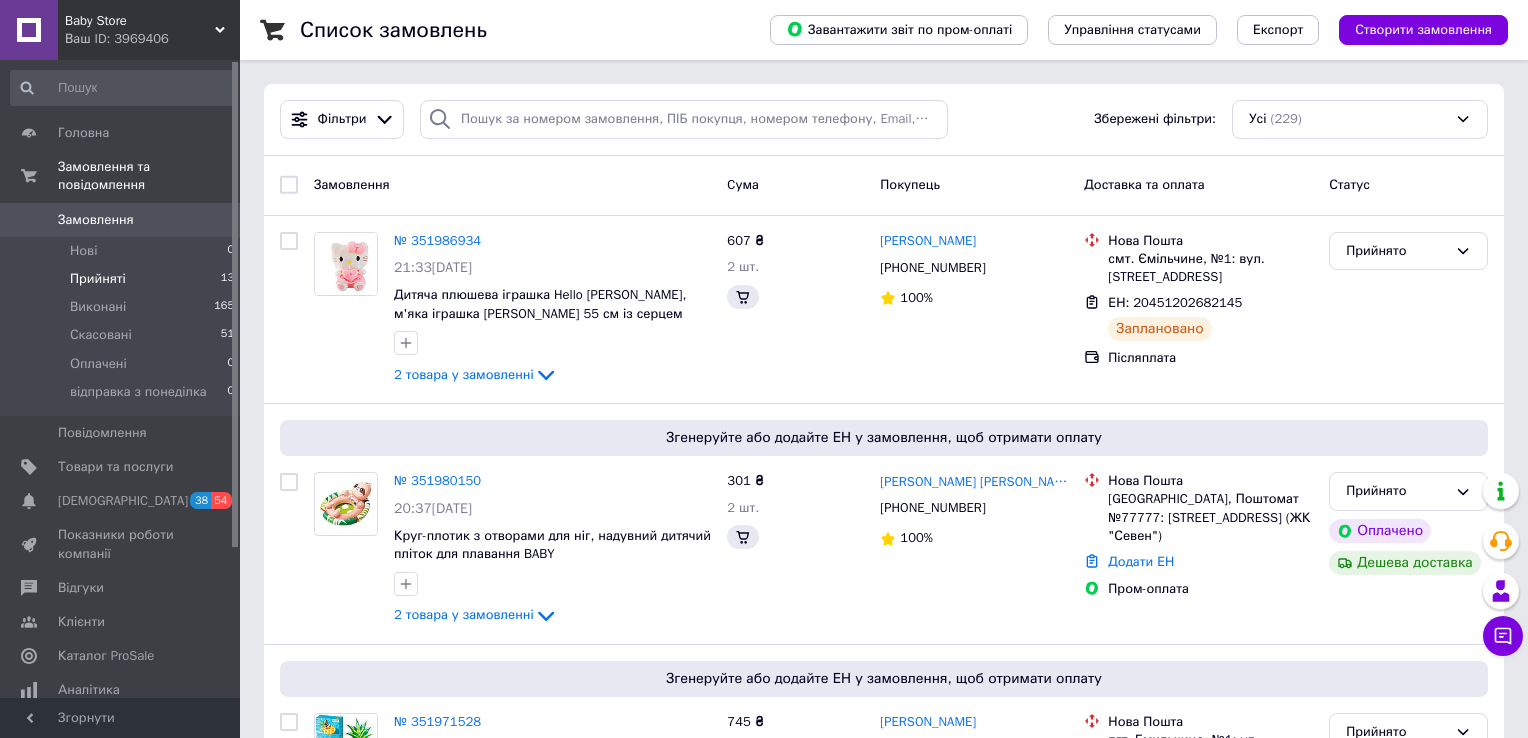 click on "Прийняті 13" at bounding box center (123, 279) 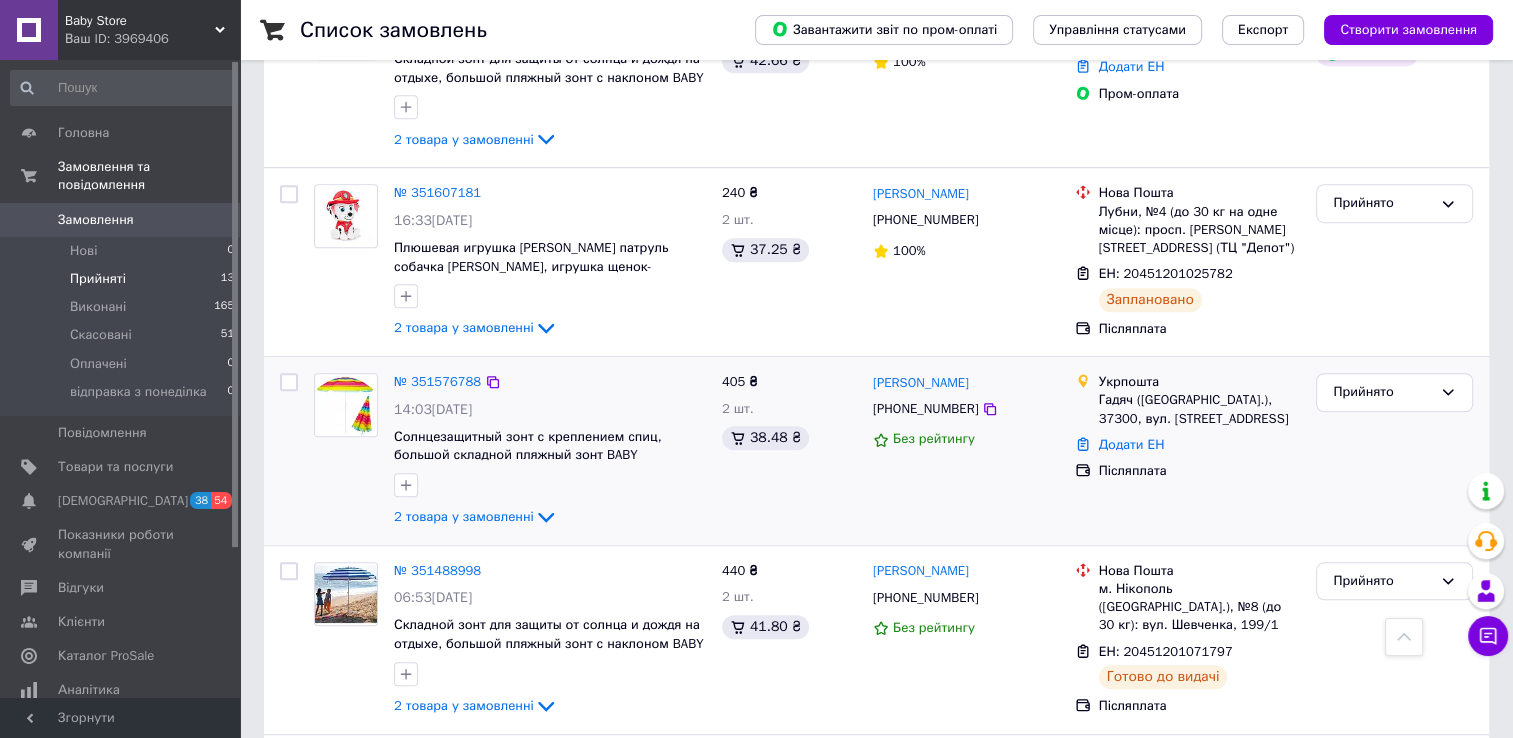 scroll, scrollTop: 1357, scrollLeft: 0, axis: vertical 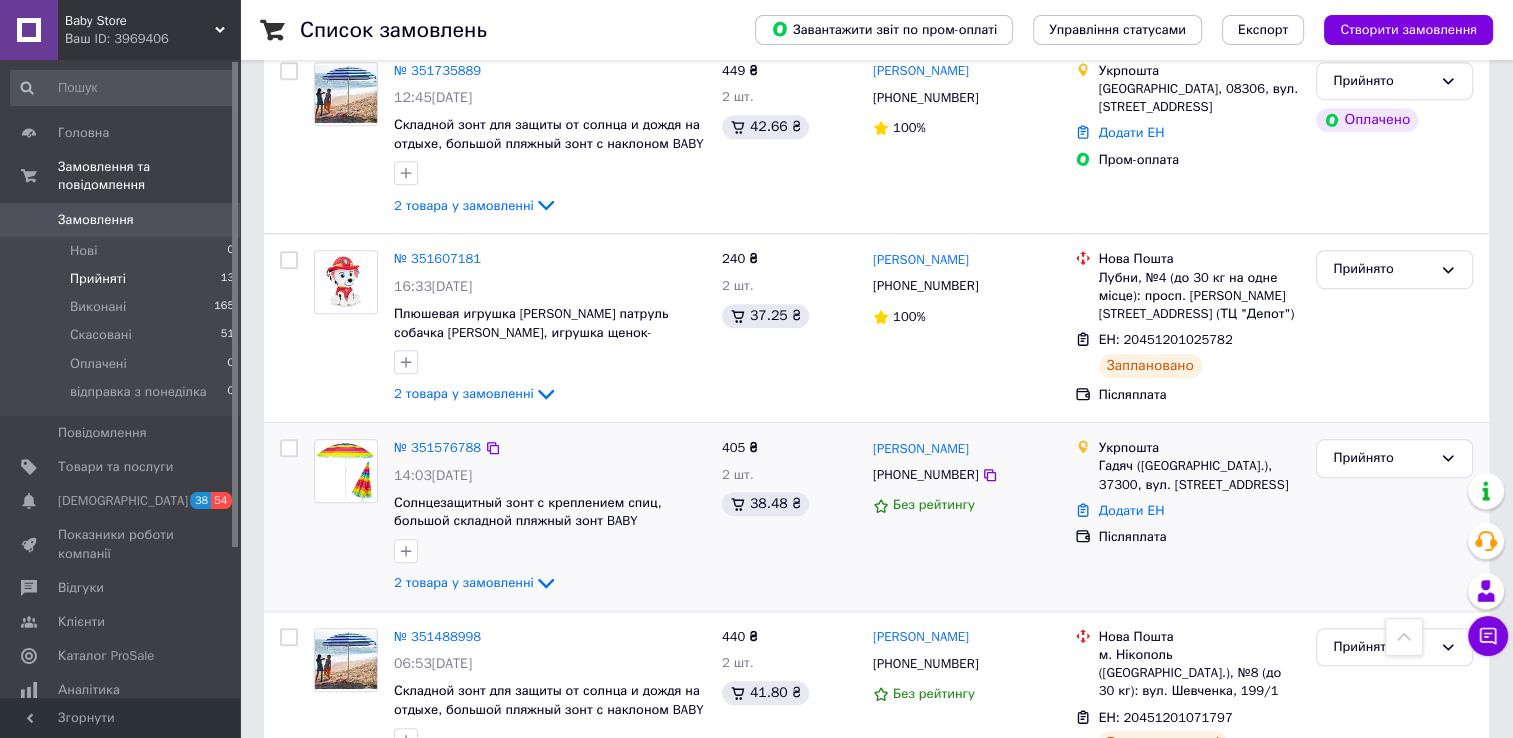 click on "Додати ЕН" at bounding box center (1200, 511) 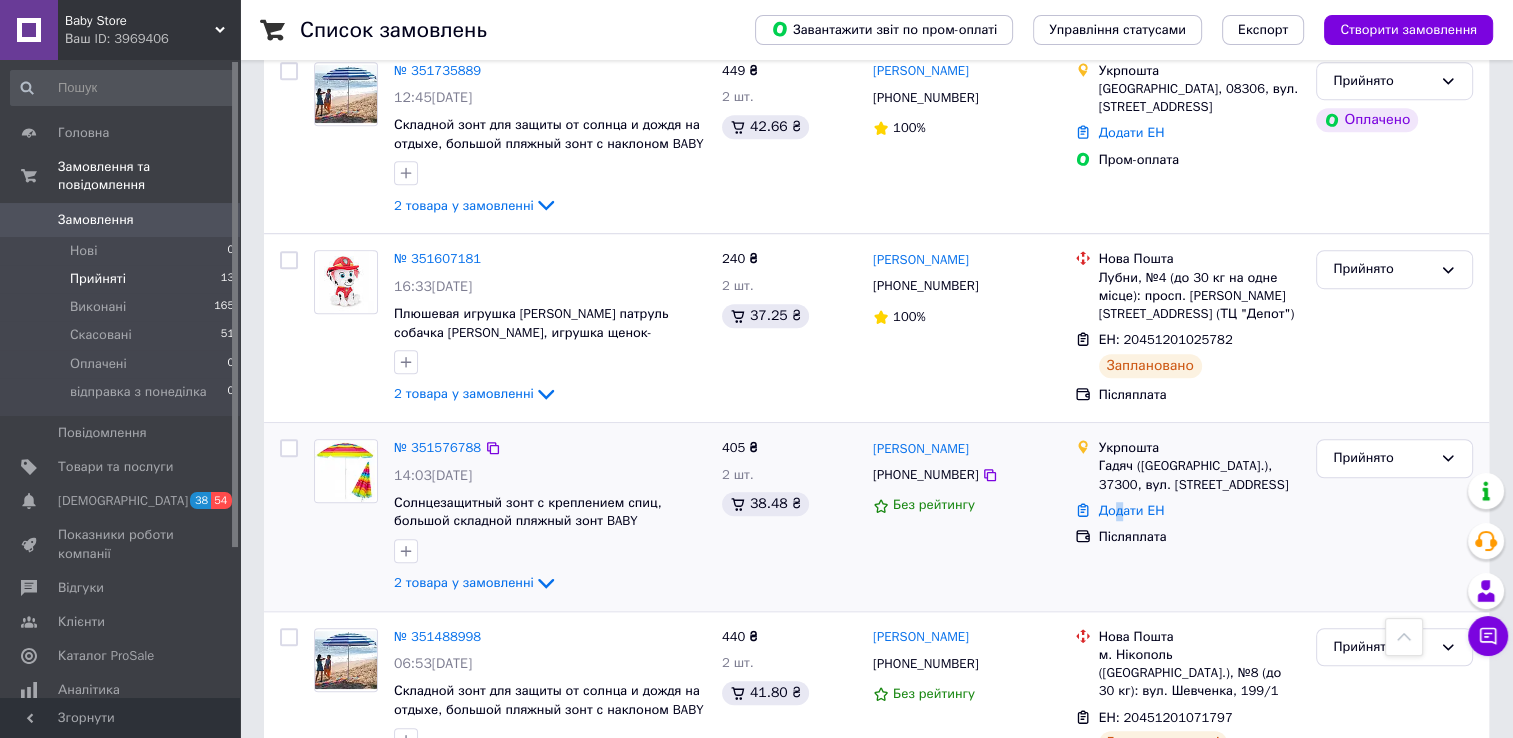click on "Додати ЕН" at bounding box center (1200, 511) 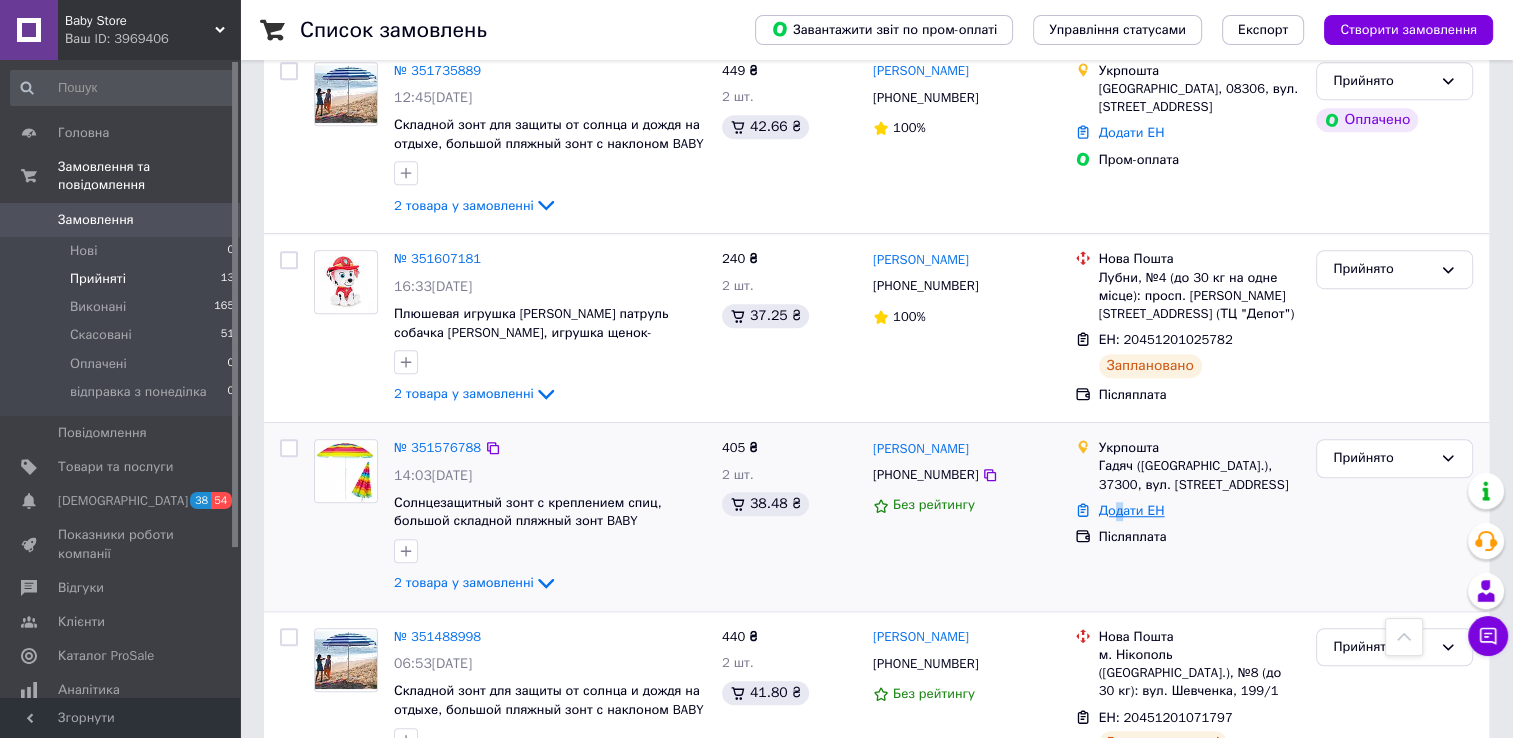 click on "Додати ЕН" at bounding box center (1132, 510) 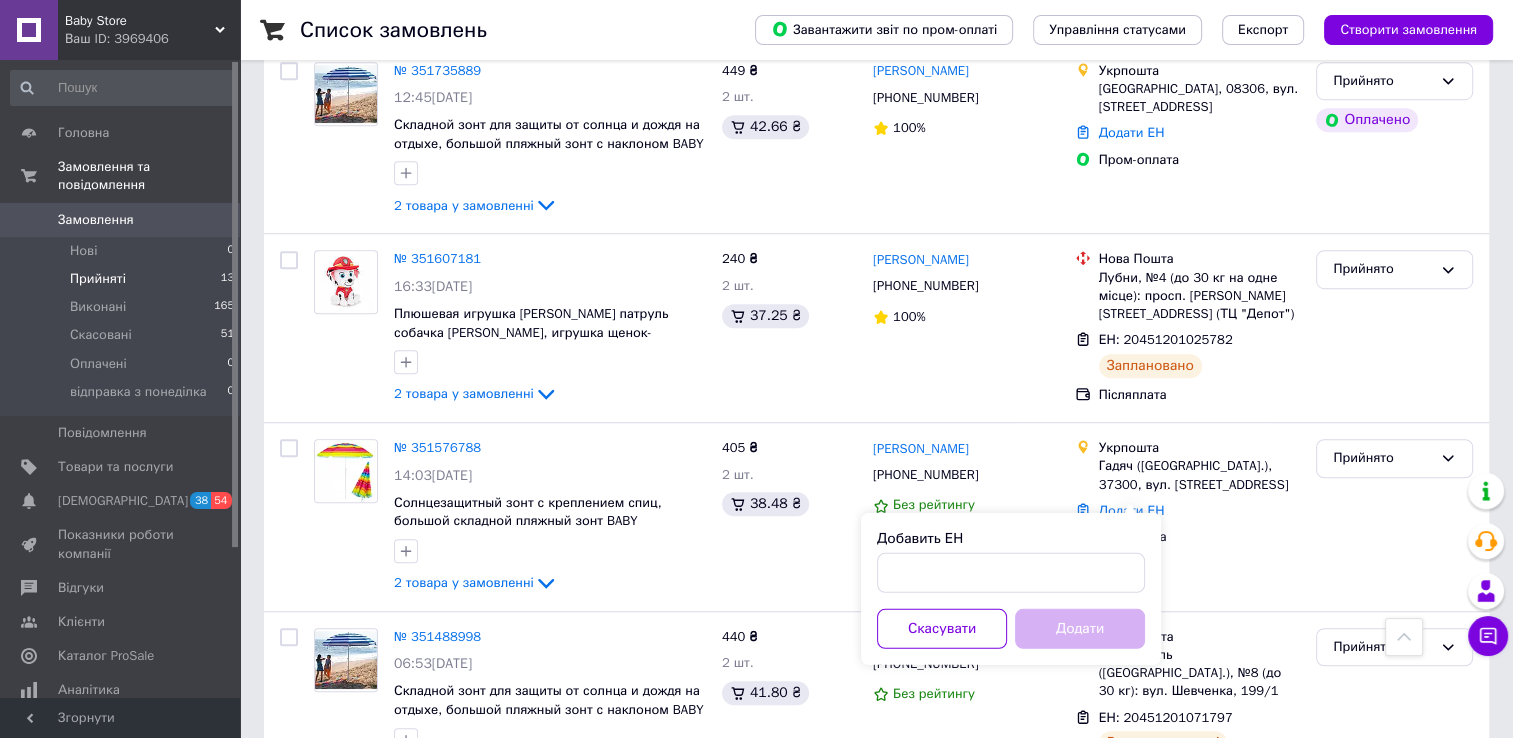 drag, startPoint x: 1075, startPoint y: 550, endPoint x: 1065, endPoint y: 585, distance: 36.40055 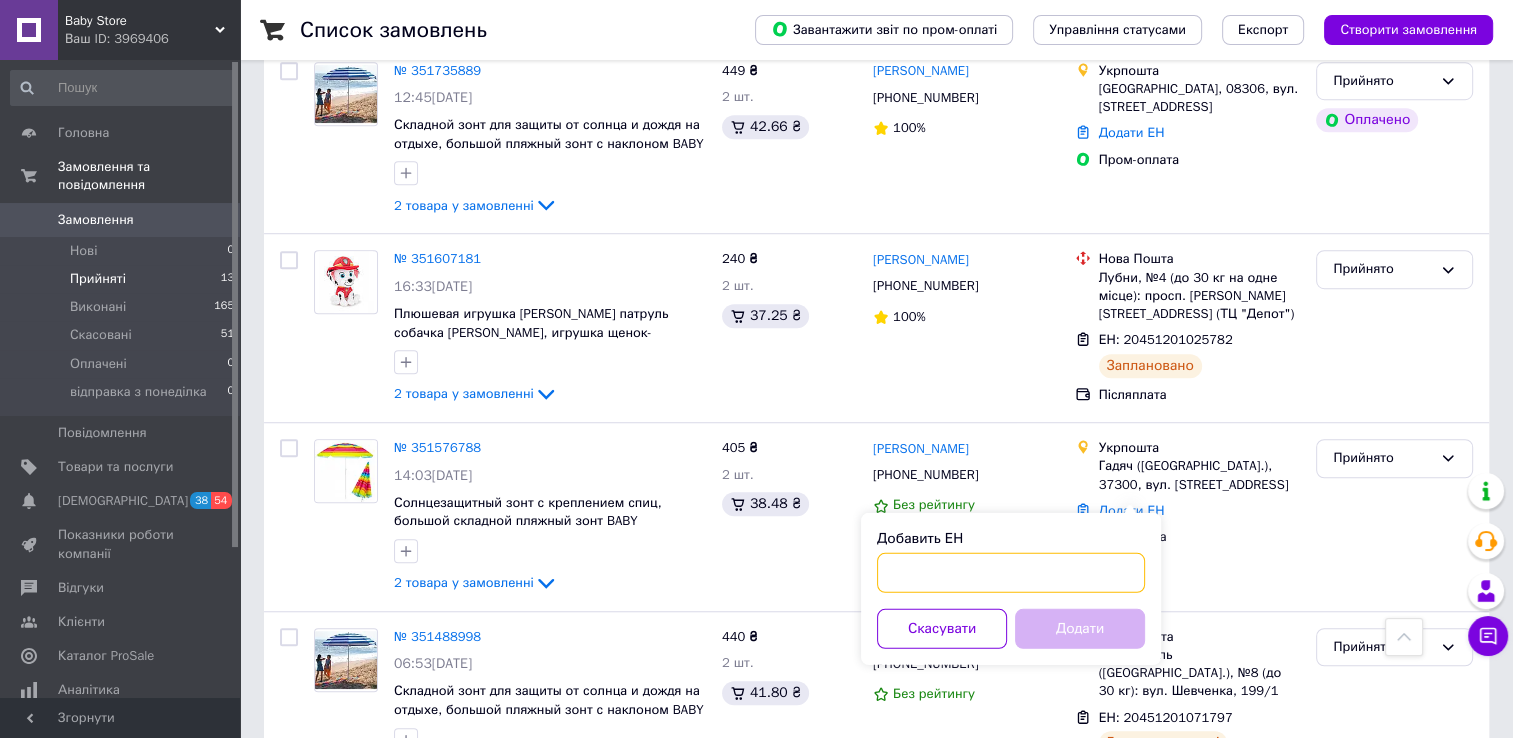 click on "Добавить ЕН" at bounding box center [1011, 573] 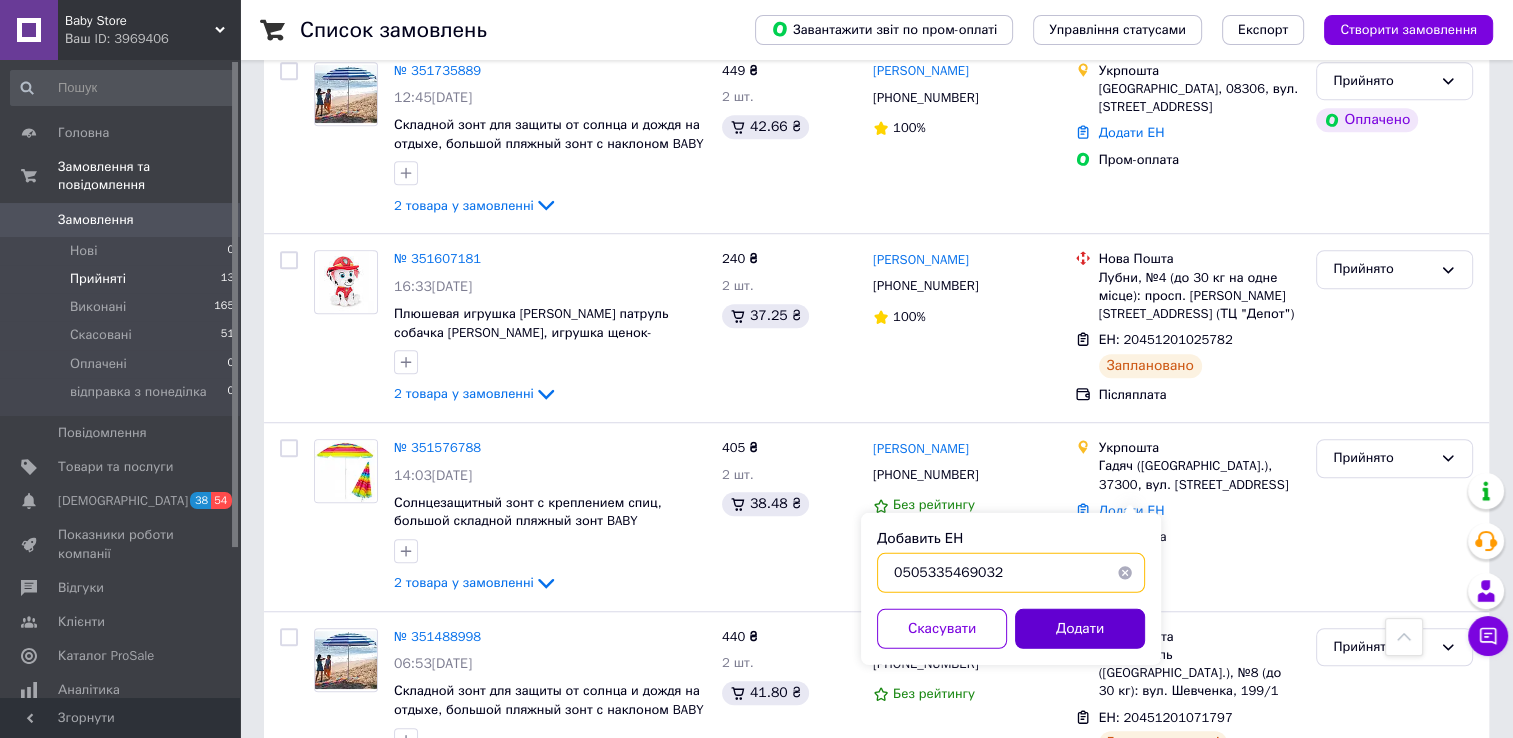 type on "0505335469032" 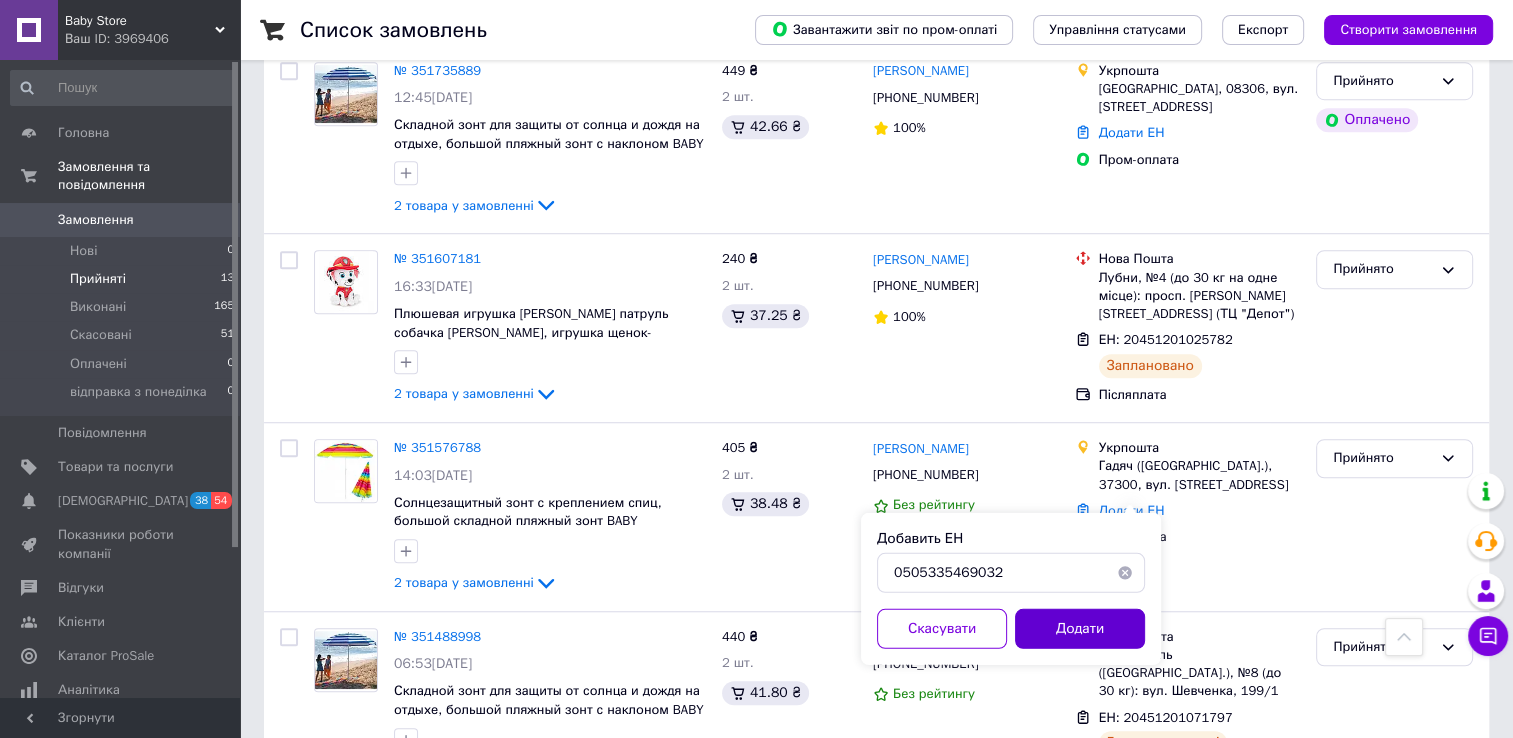 click on "Додати" at bounding box center [1080, 629] 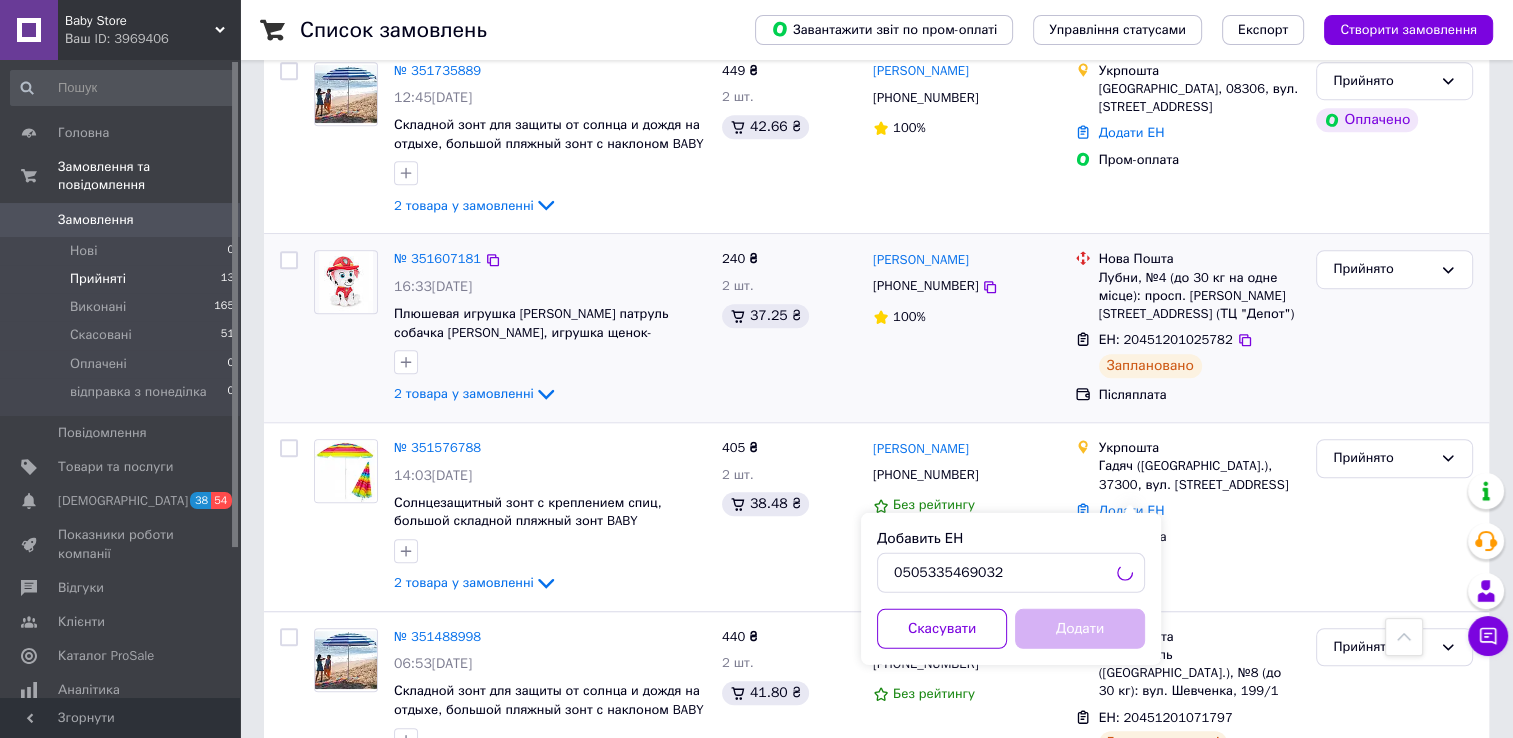 scroll, scrollTop: 1257, scrollLeft: 0, axis: vertical 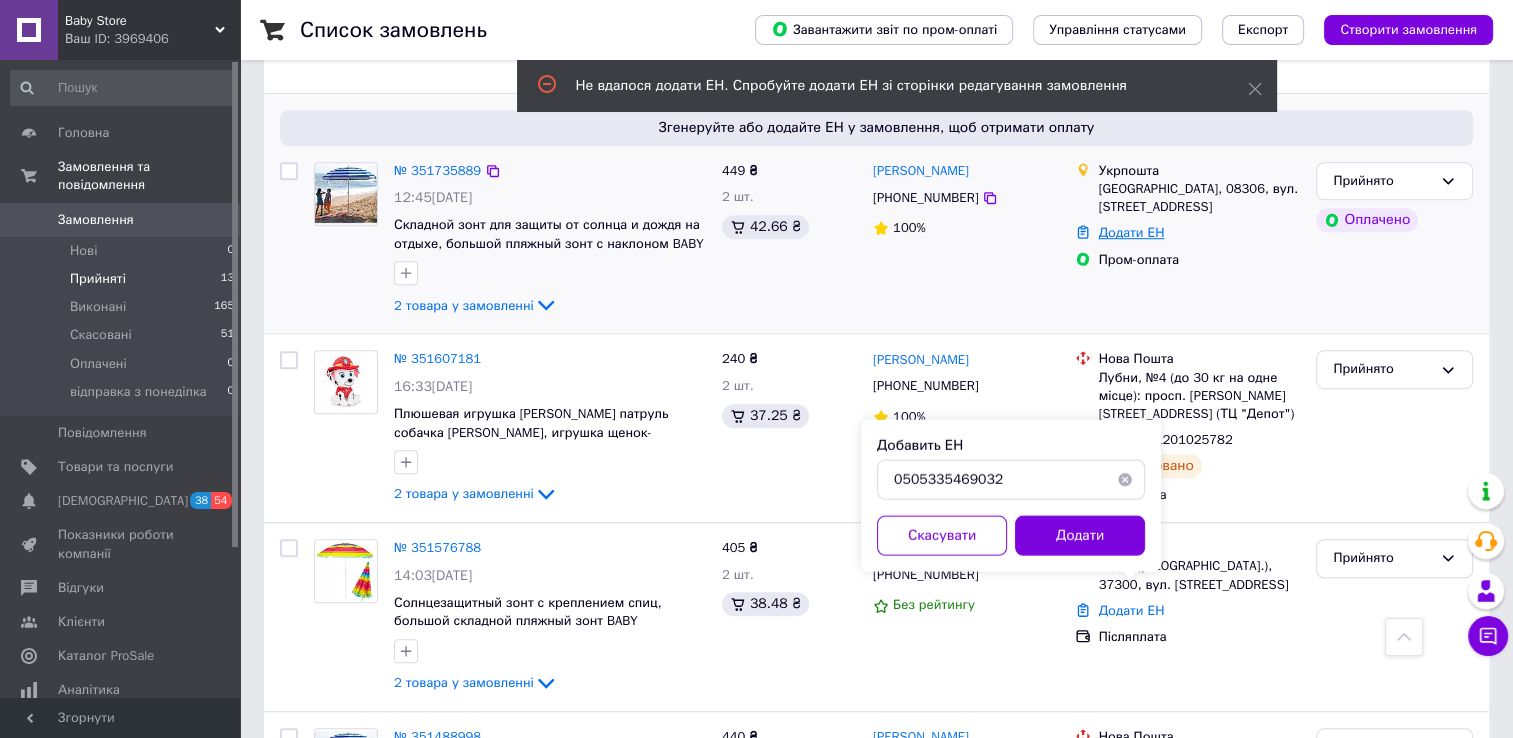 click on "Додати ЕН" at bounding box center (1132, 232) 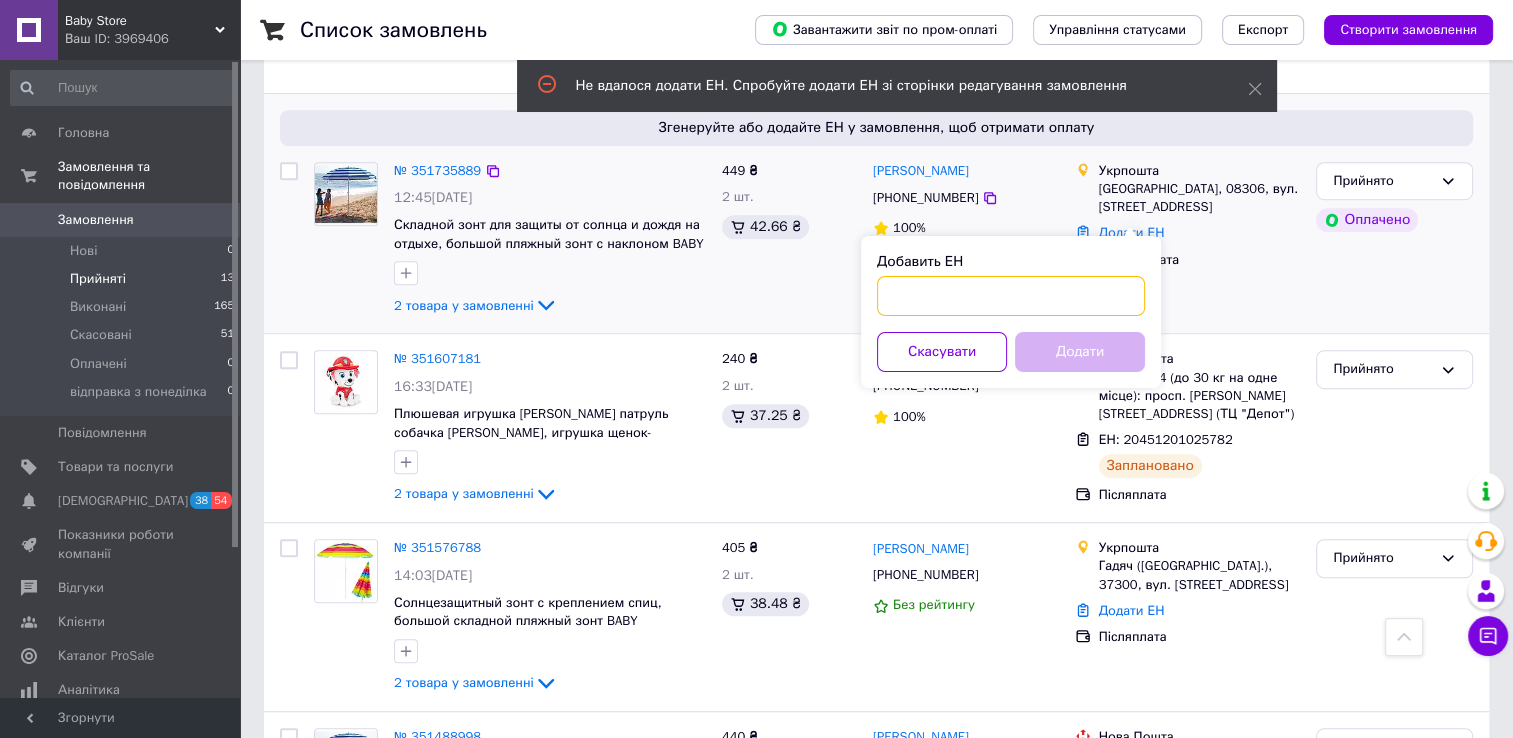 click on "Добавить ЕН" at bounding box center (1011, 296) 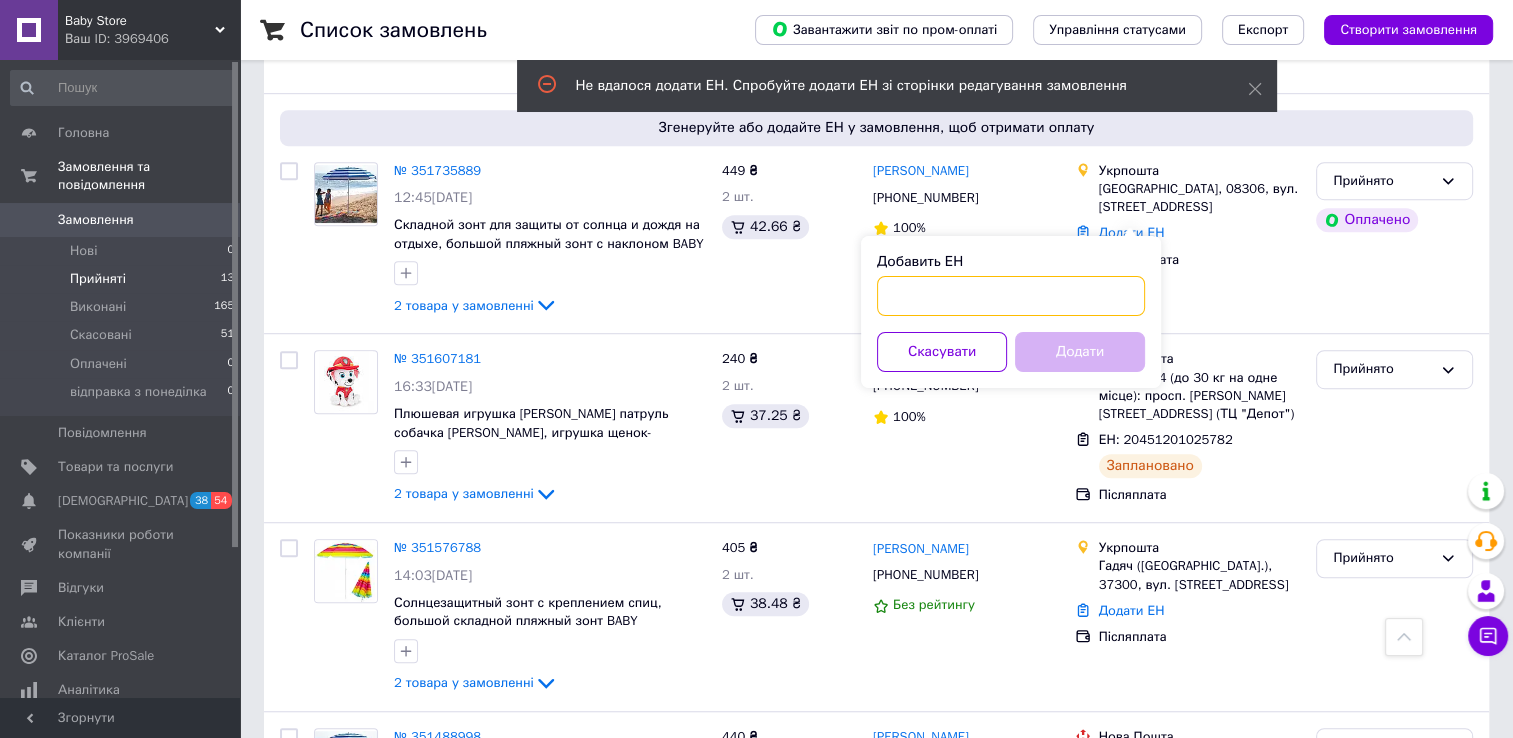 paste on "0505335470219" 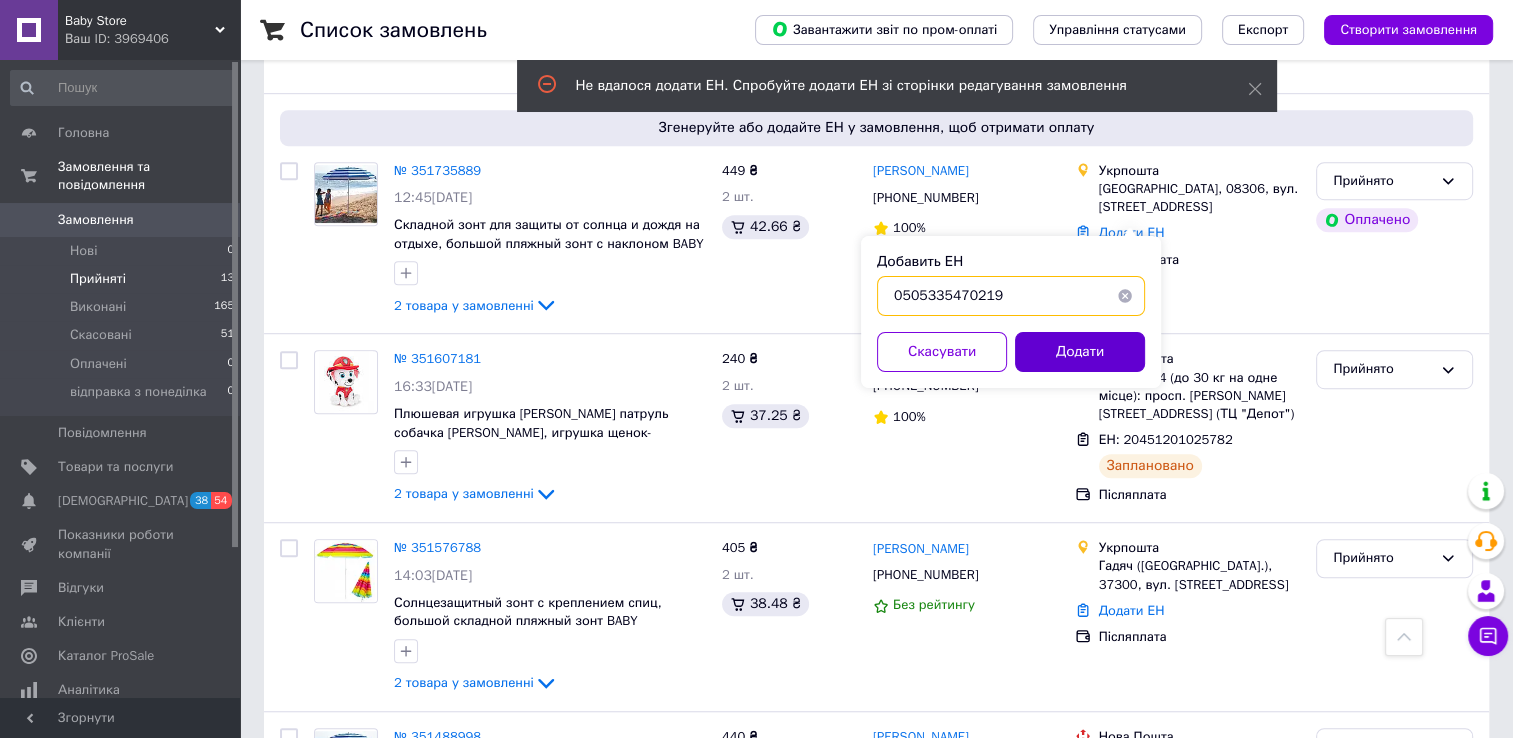 type on "0505335470219" 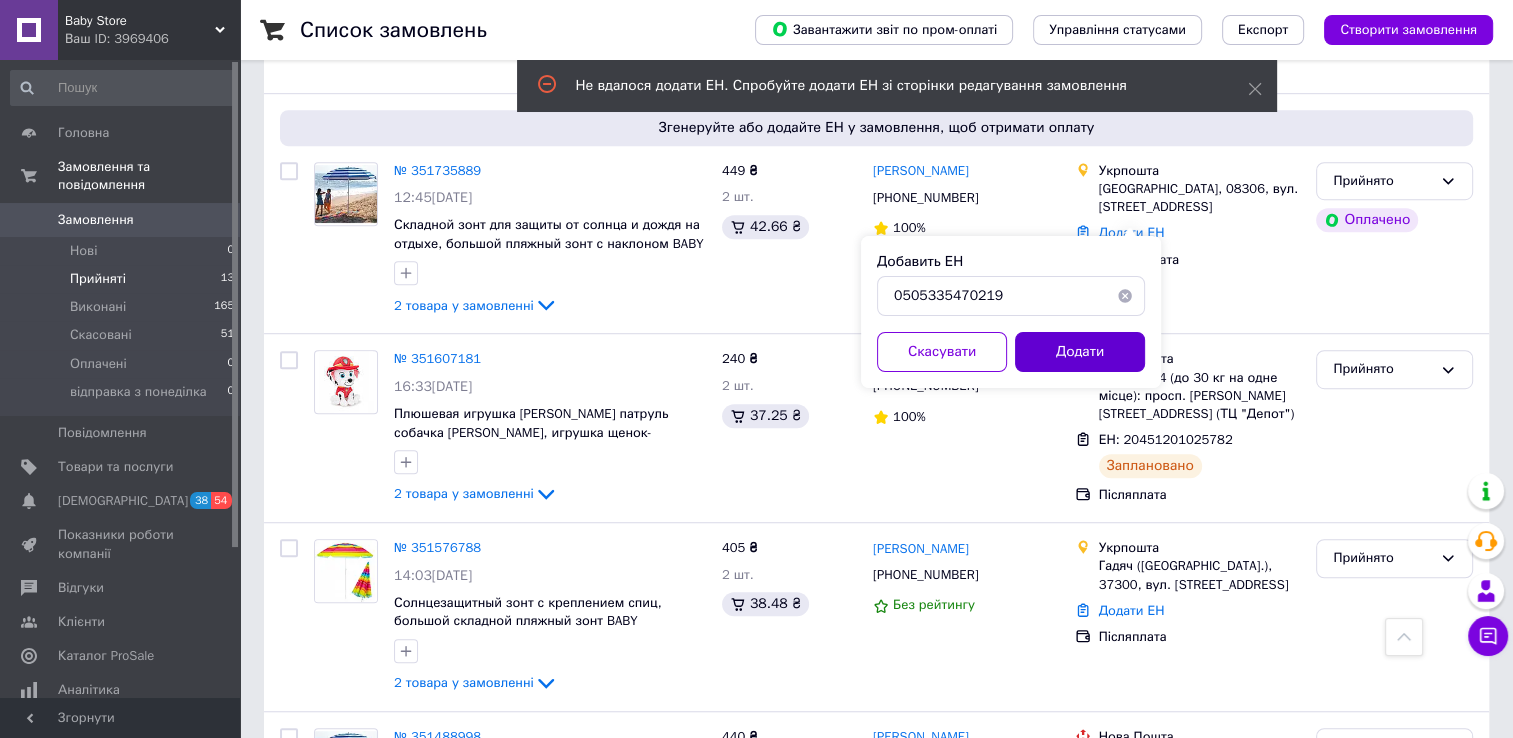 click on "Додати" at bounding box center [1080, 352] 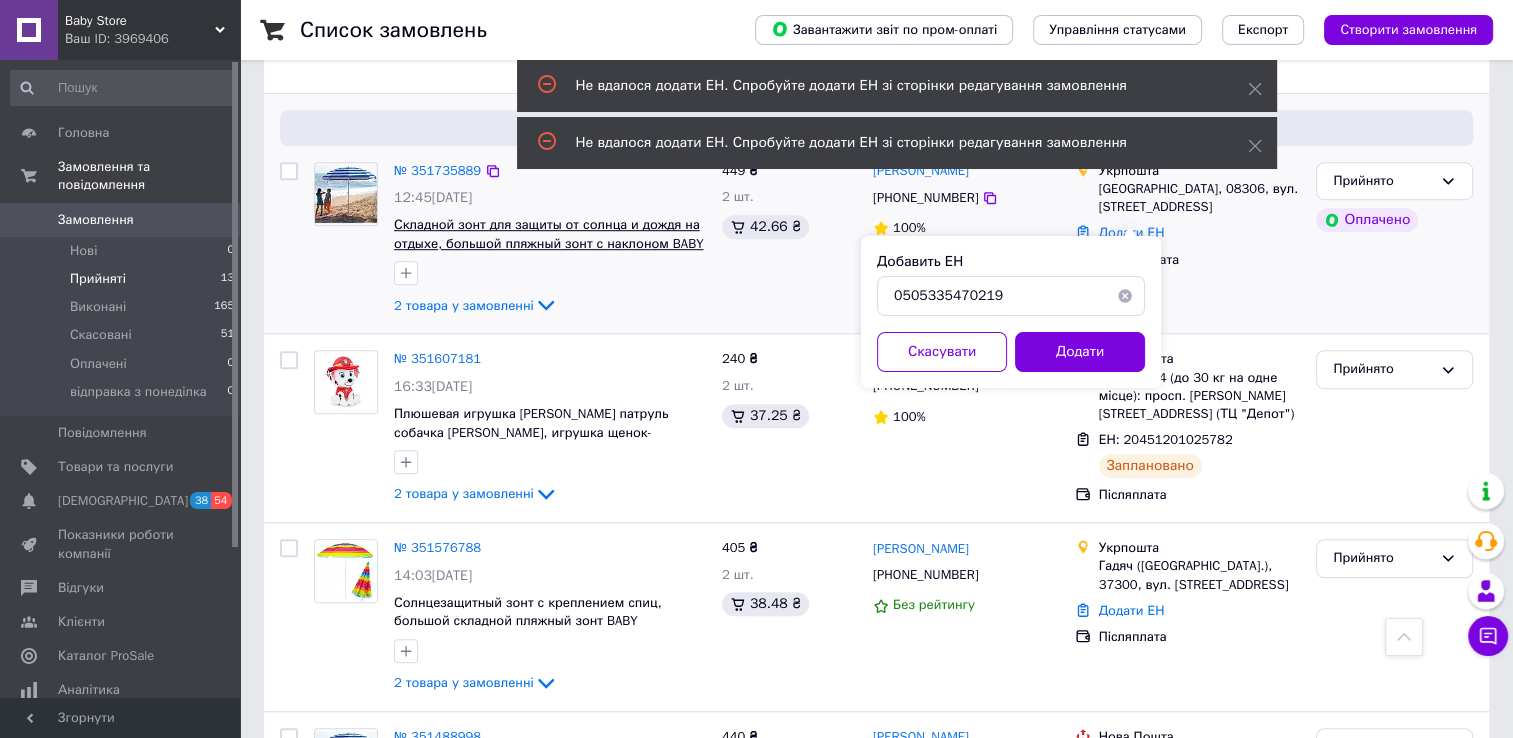 drag, startPoint x: 1022, startPoint y: 412, endPoint x: 548, endPoint y: 231, distance: 507.3825 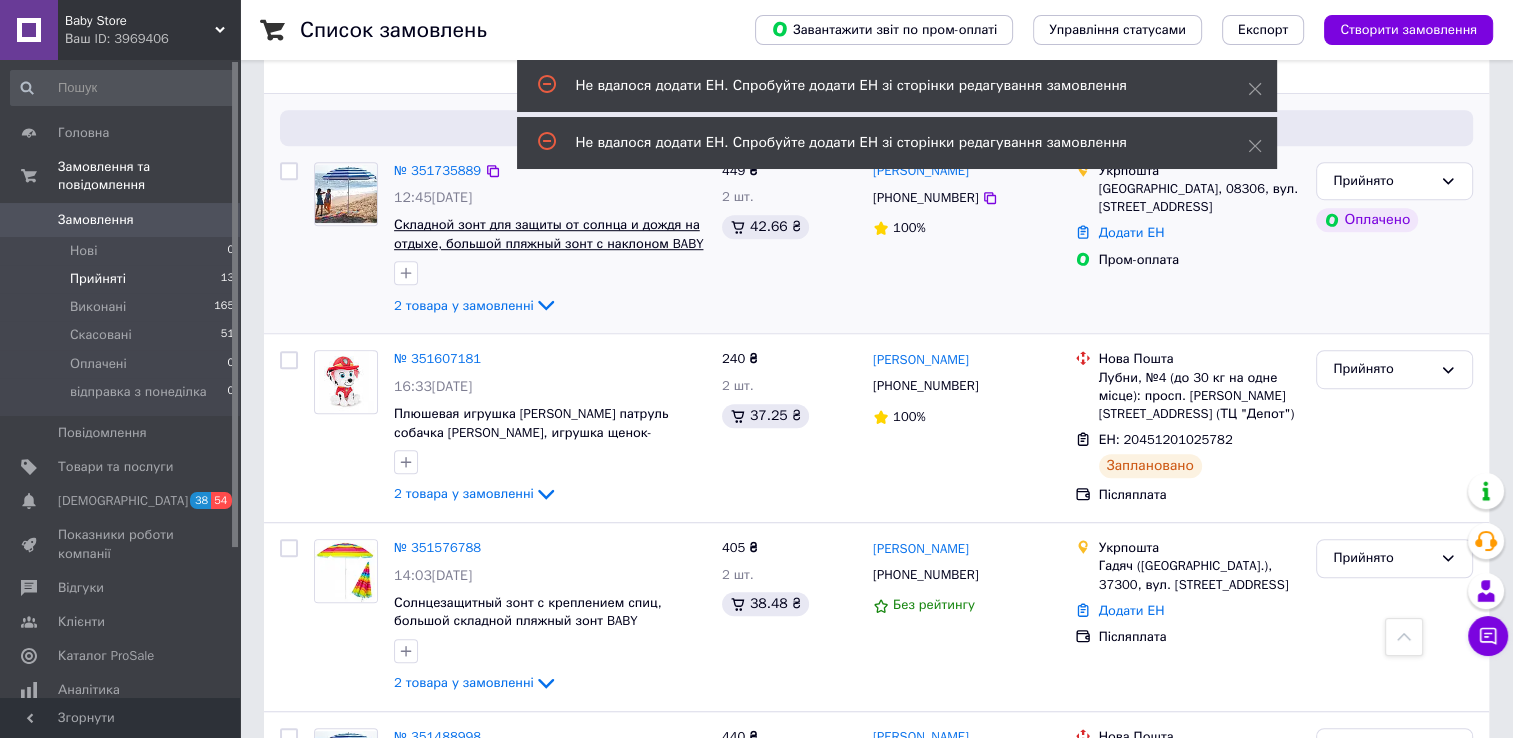 drag, startPoint x: 521, startPoint y: 190, endPoint x: 436, endPoint y: 220, distance: 90.13878 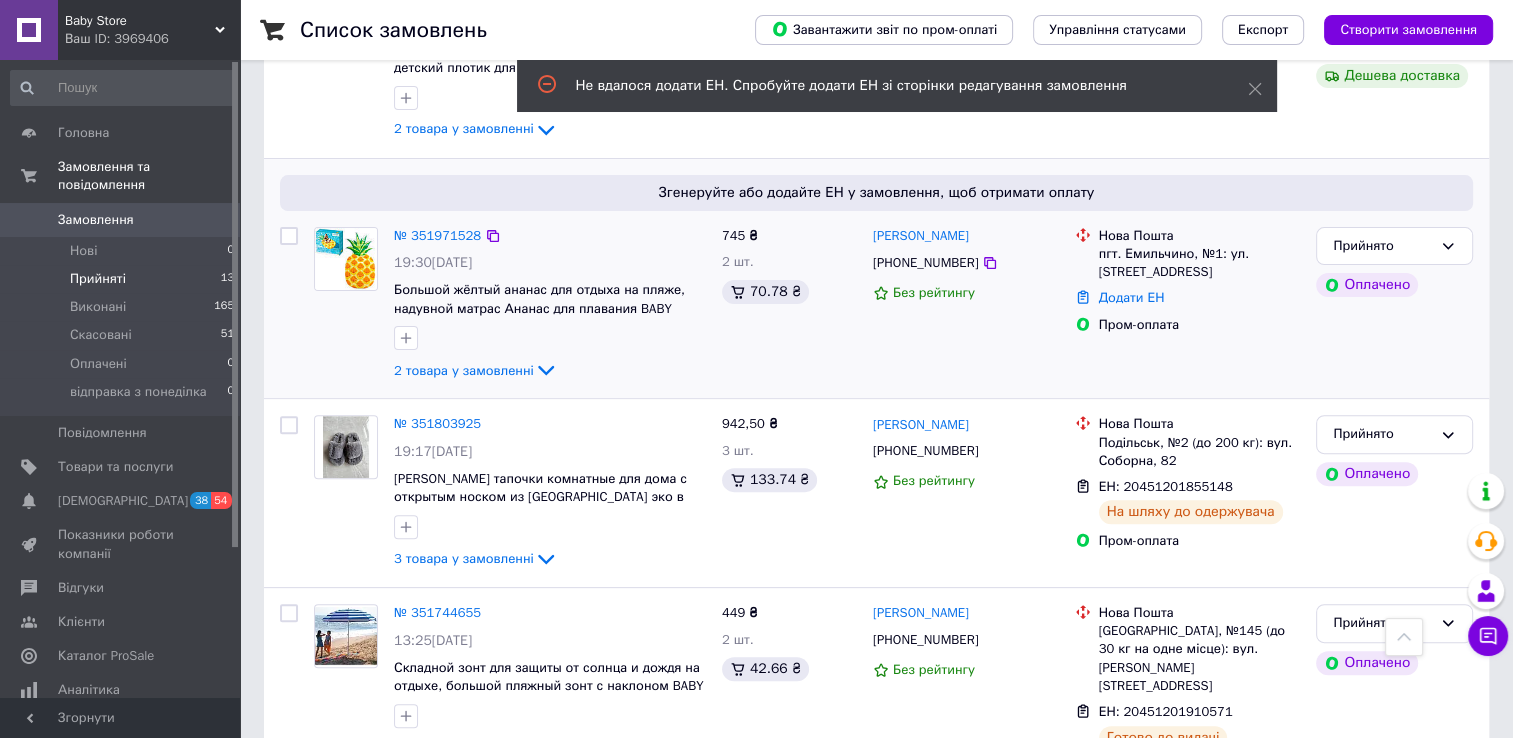 scroll, scrollTop: 557, scrollLeft: 0, axis: vertical 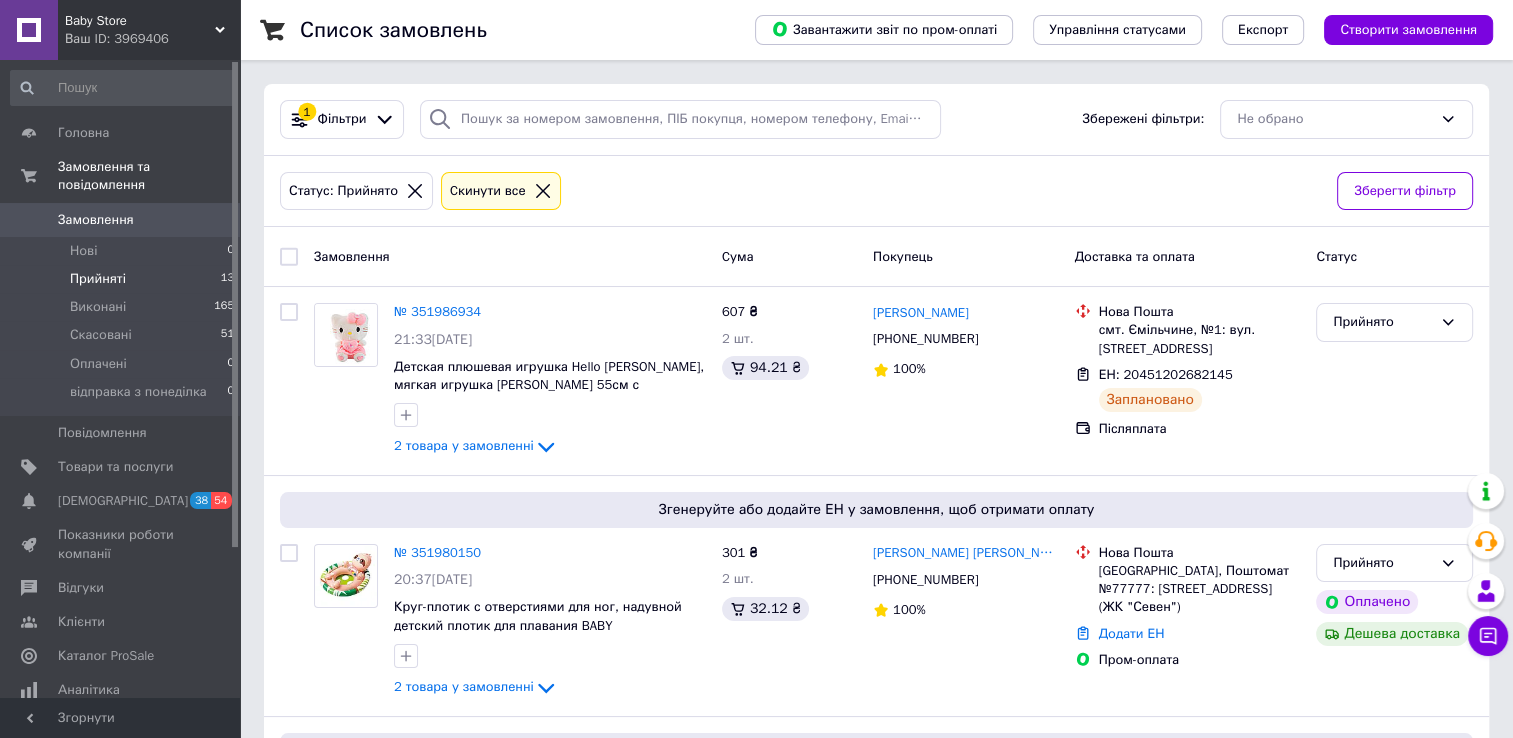 click on "Ваш ID: 3969406" at bounding box center [152, 39] 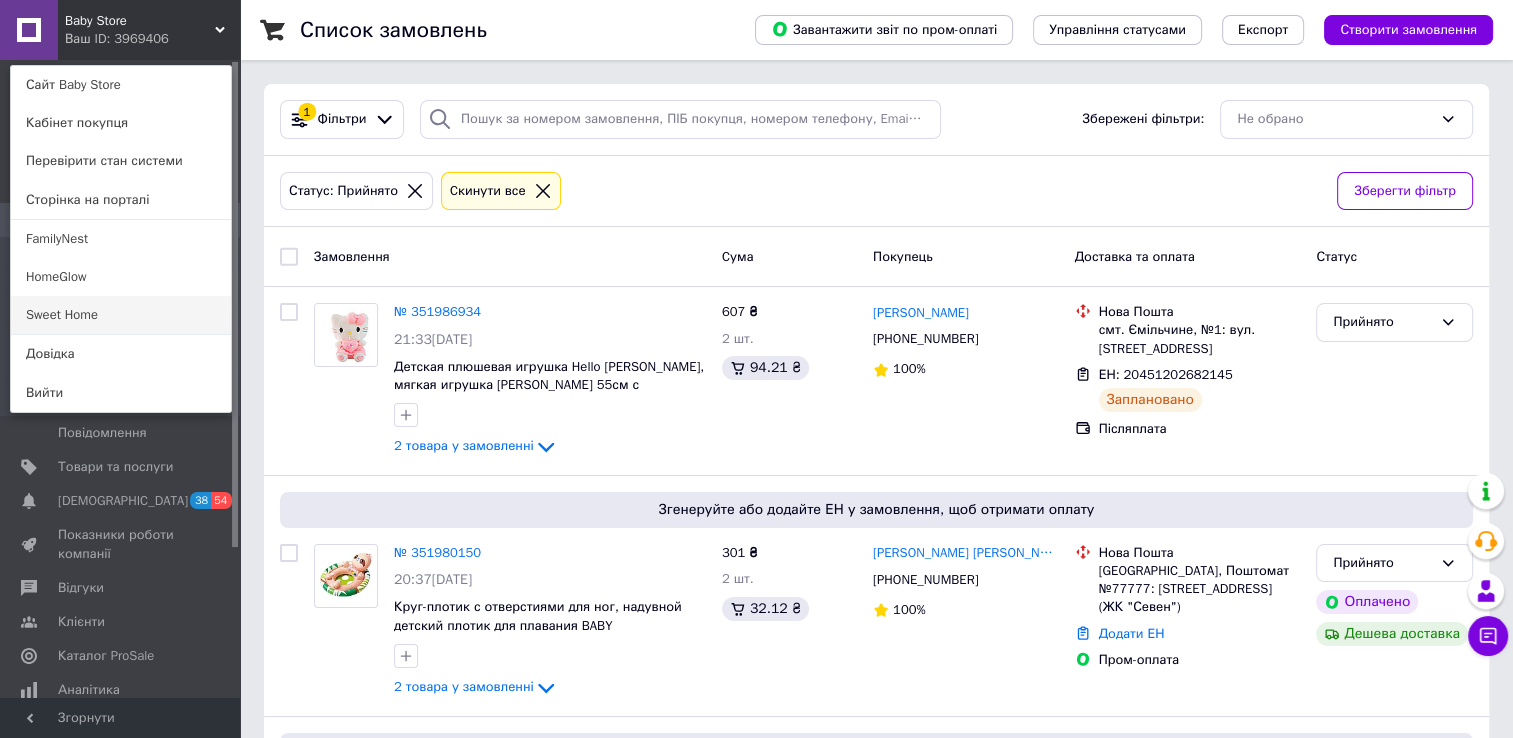 click on "Sweet Home" at bounding box center [121, 315] 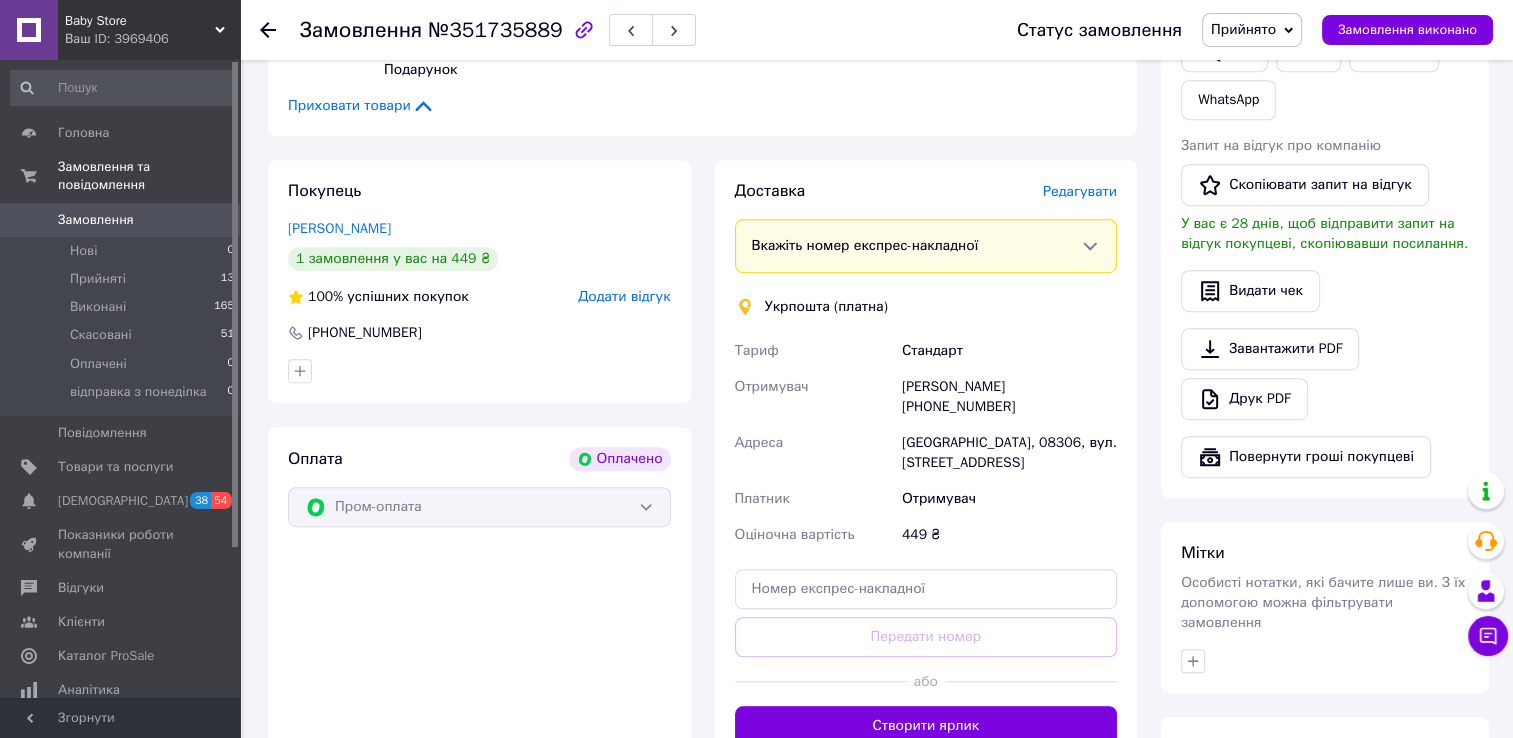 scroll, scrollTop: 1076, scrollLeft: 0, axis: vertical 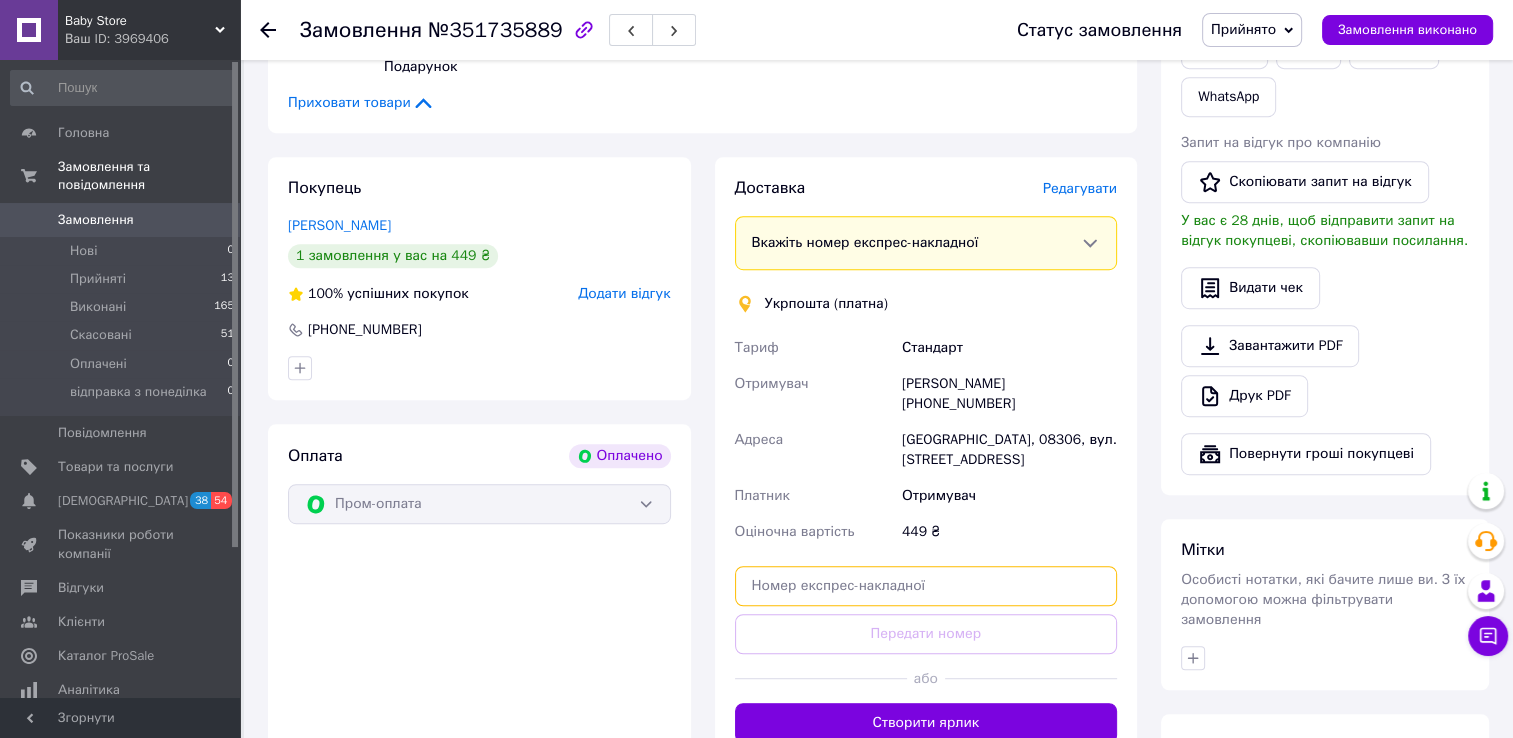 click at bounding box center [926, 586] 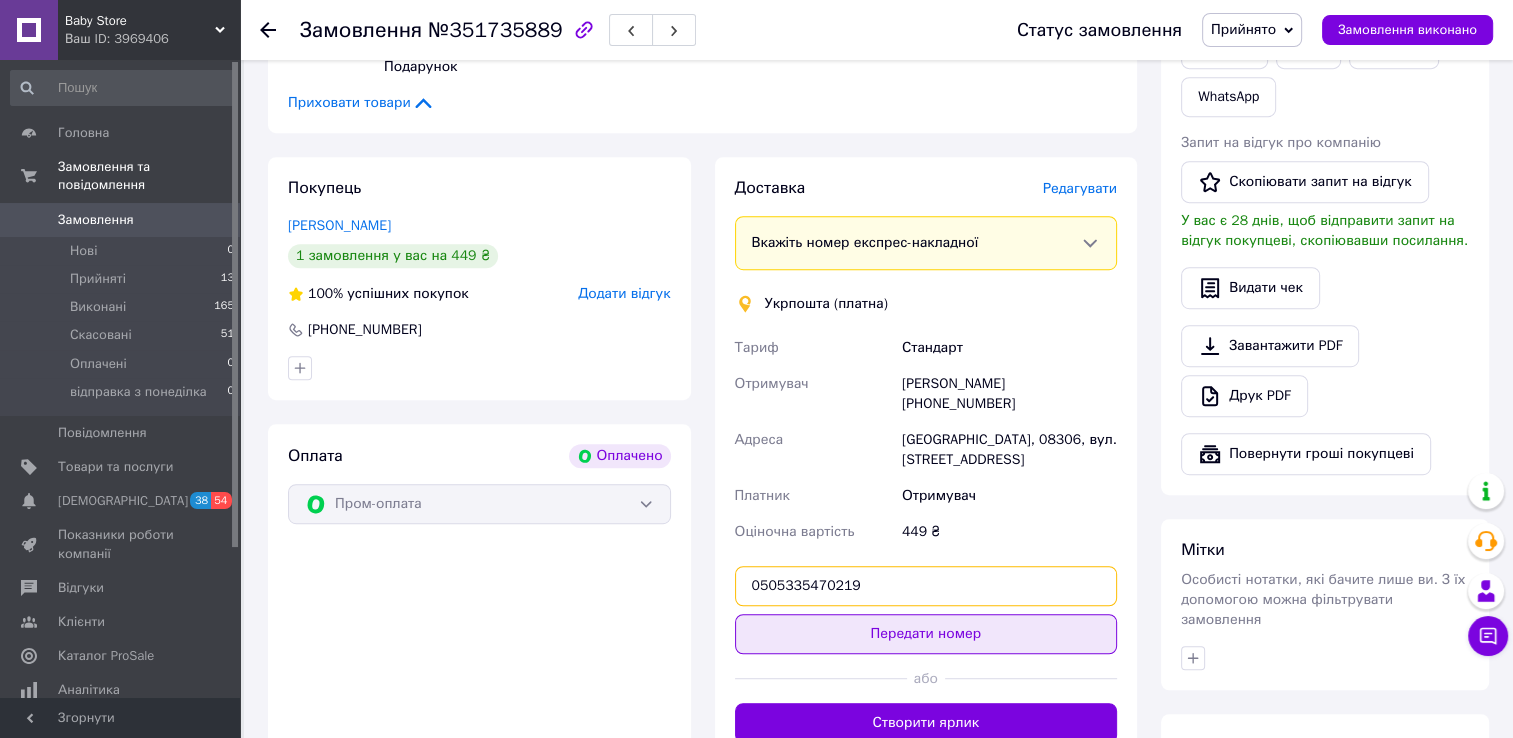 type on "0505335470219" 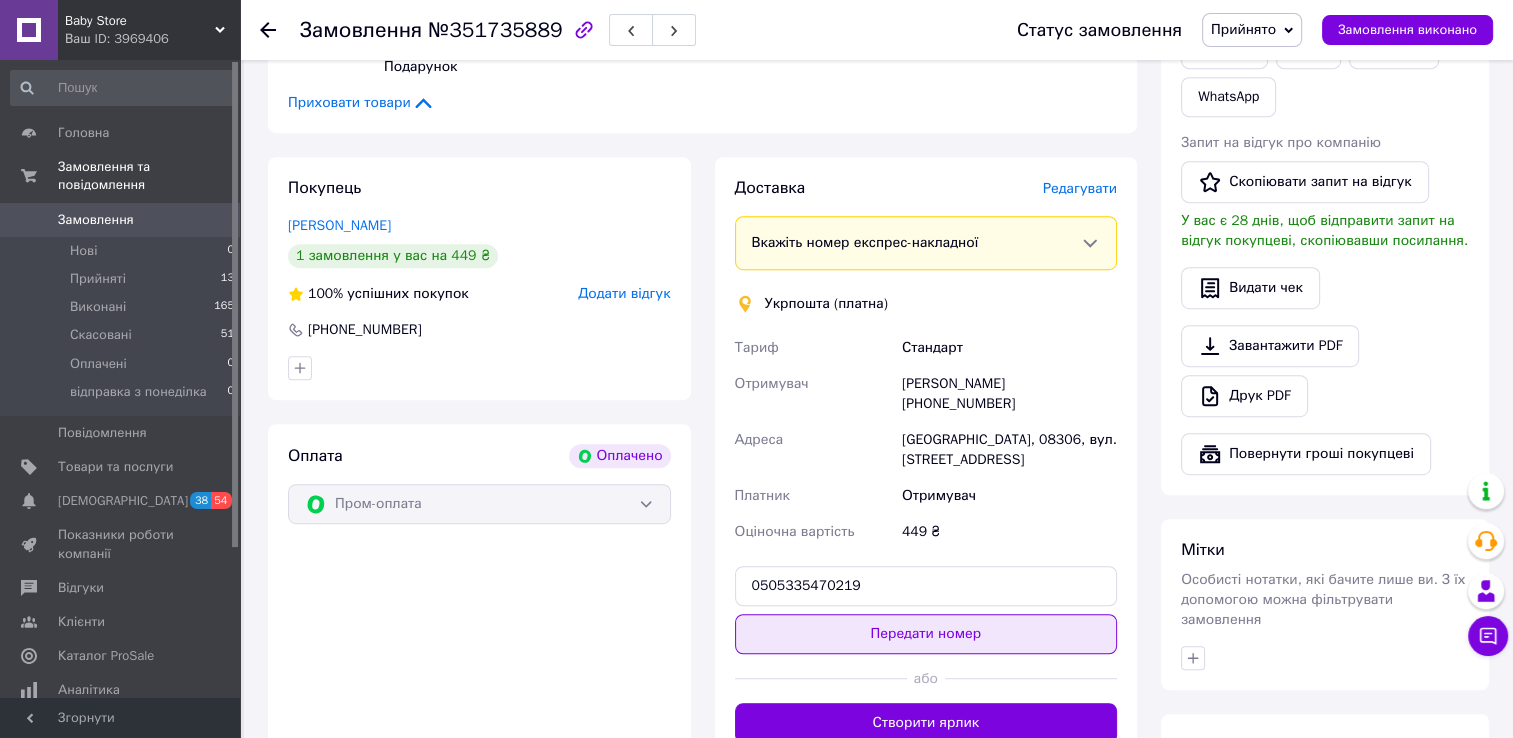 click on "Передати номер" at bounding box center [926, 634] 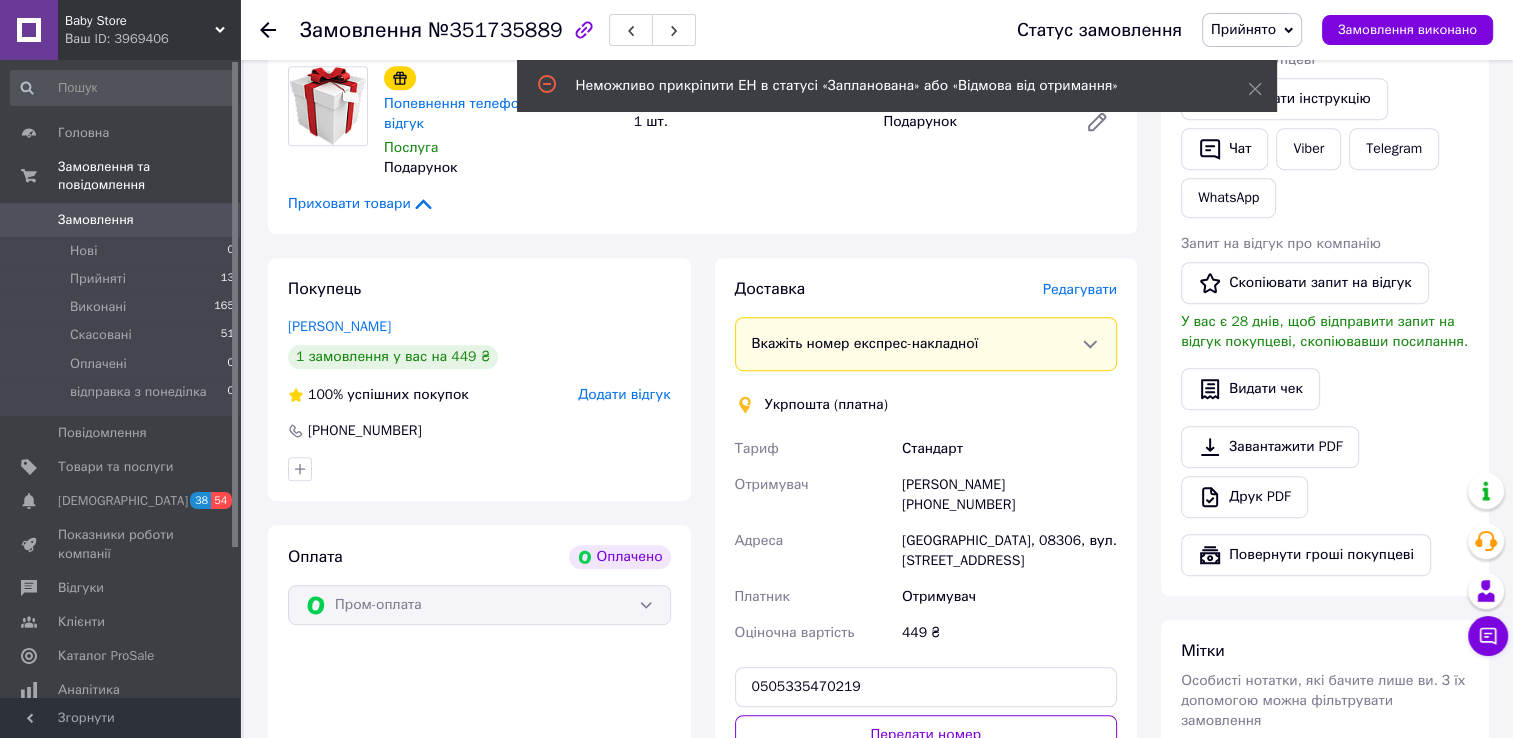 scroll, scrollTop: 1176, scrollLeft: 0, axis: vertical 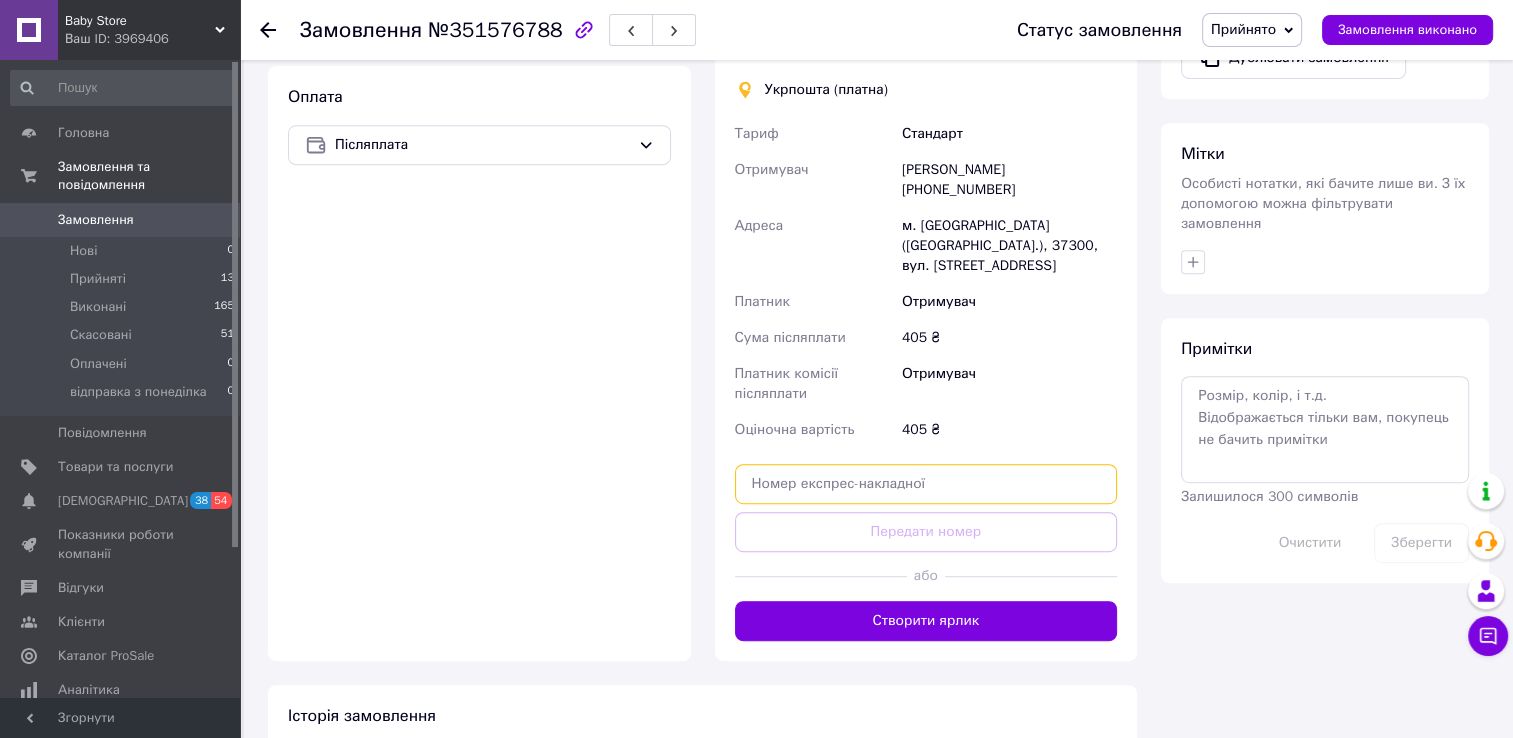 click at bounding box center (926, 484) 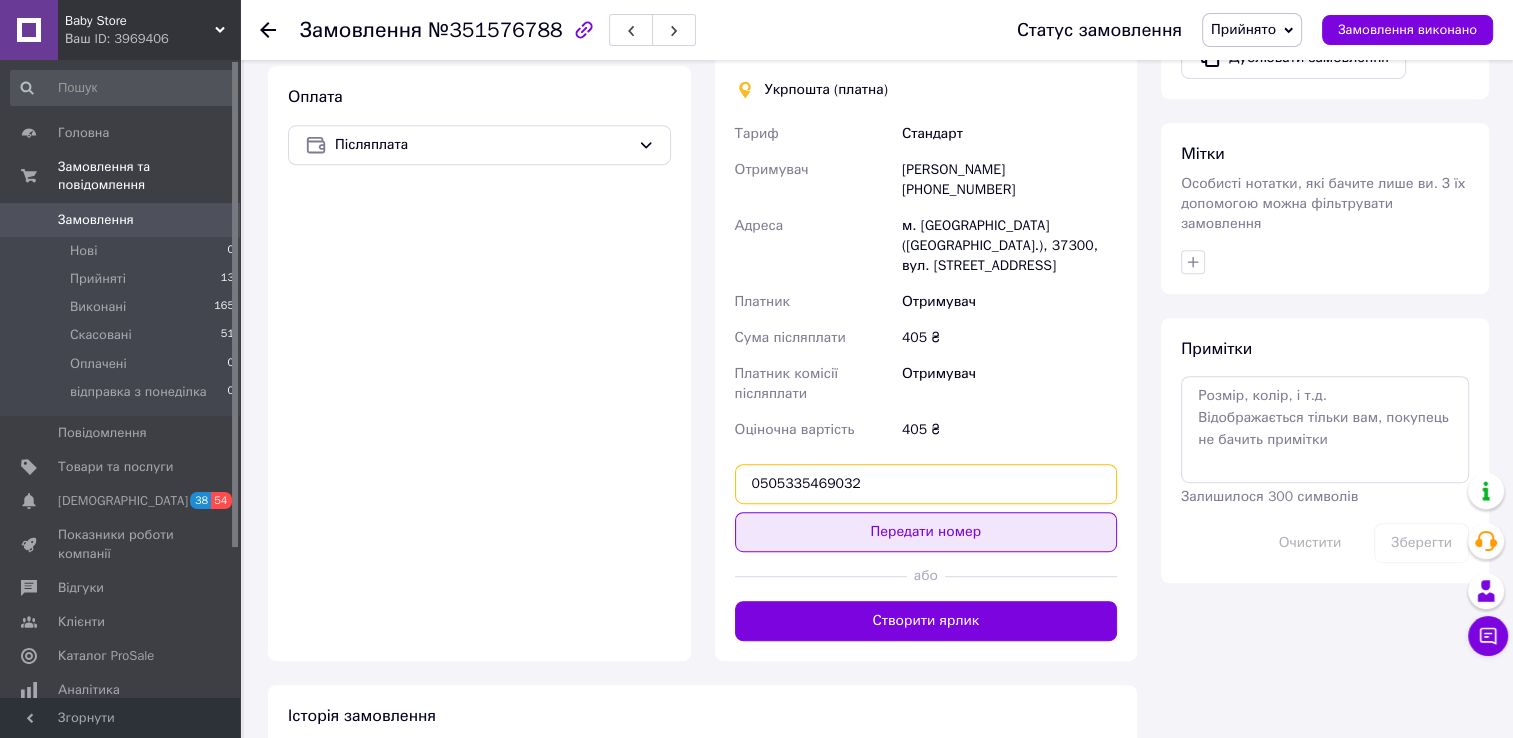 type on "0505335469032" 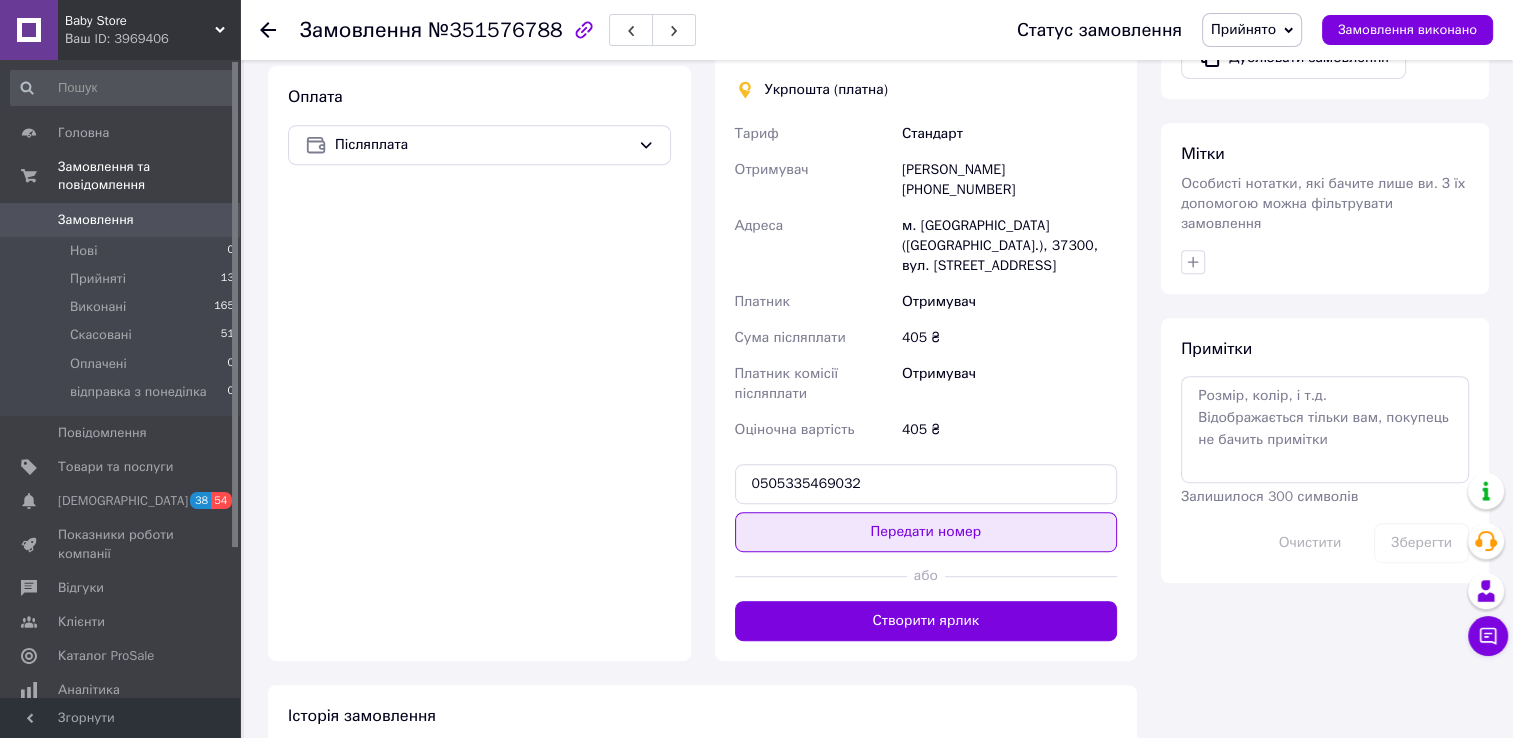 click on "Передати номер" at bounding box center (926, 532) 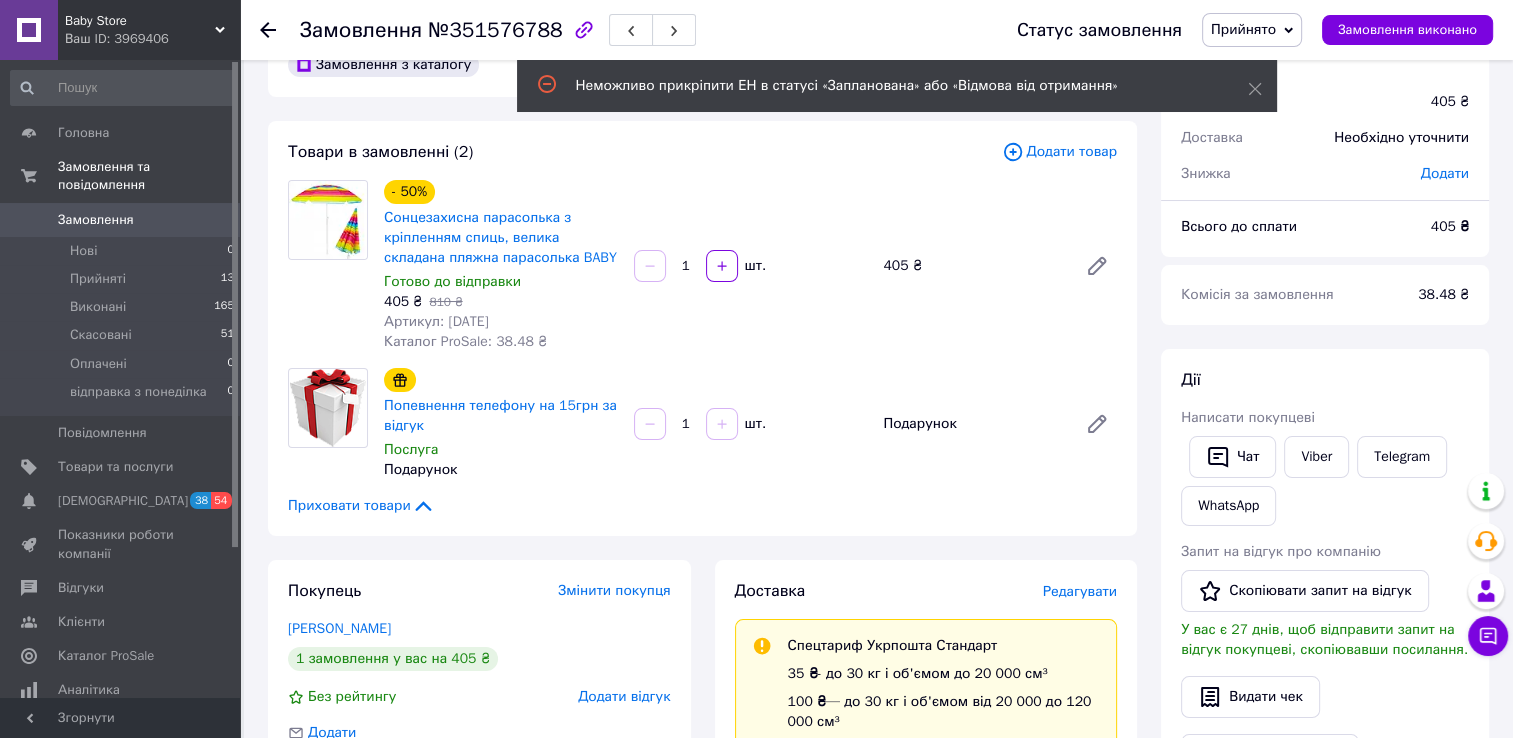 scroll, scrollTop: 48, scrollLeft: 0, axis: vertical 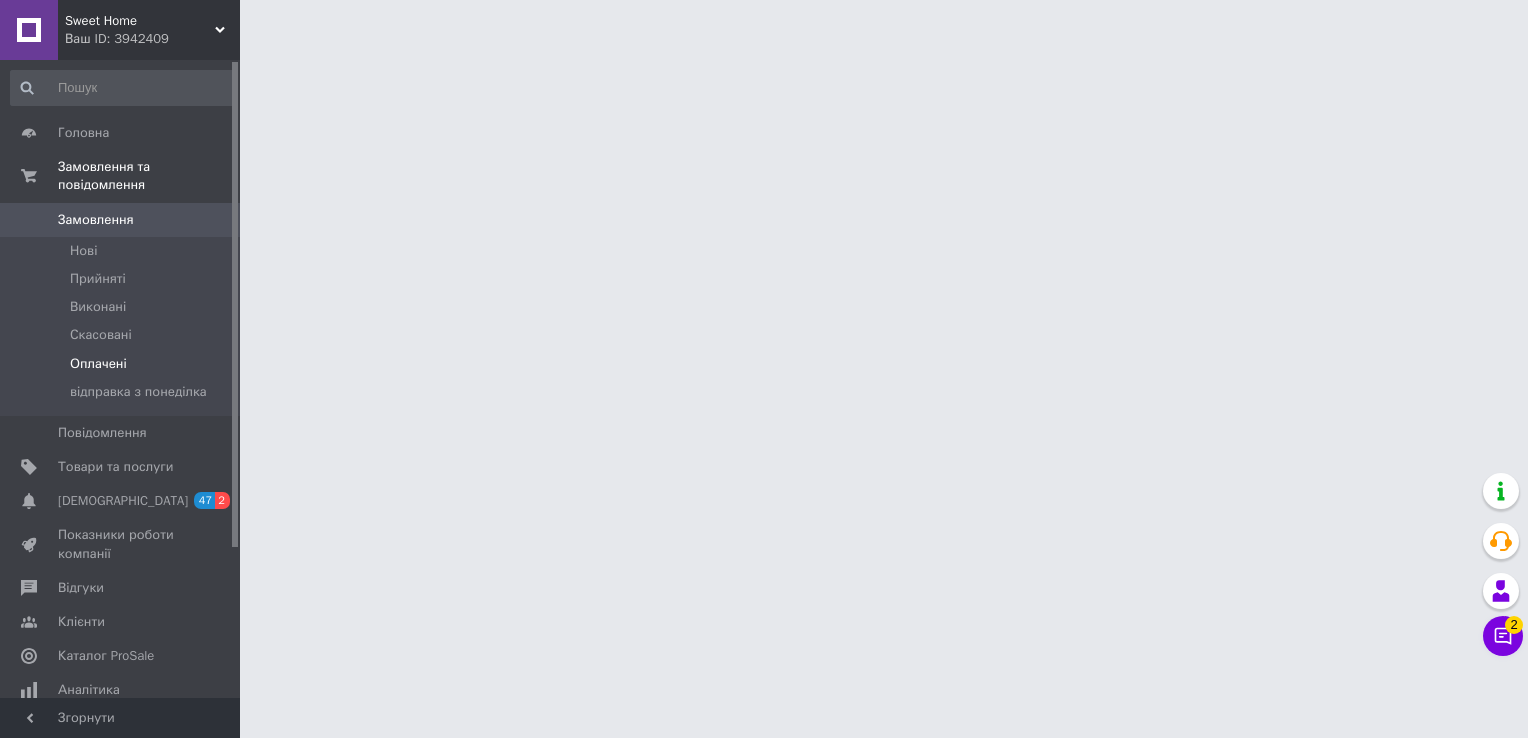 click on "Оплачені" at bounding box center (123, 364) 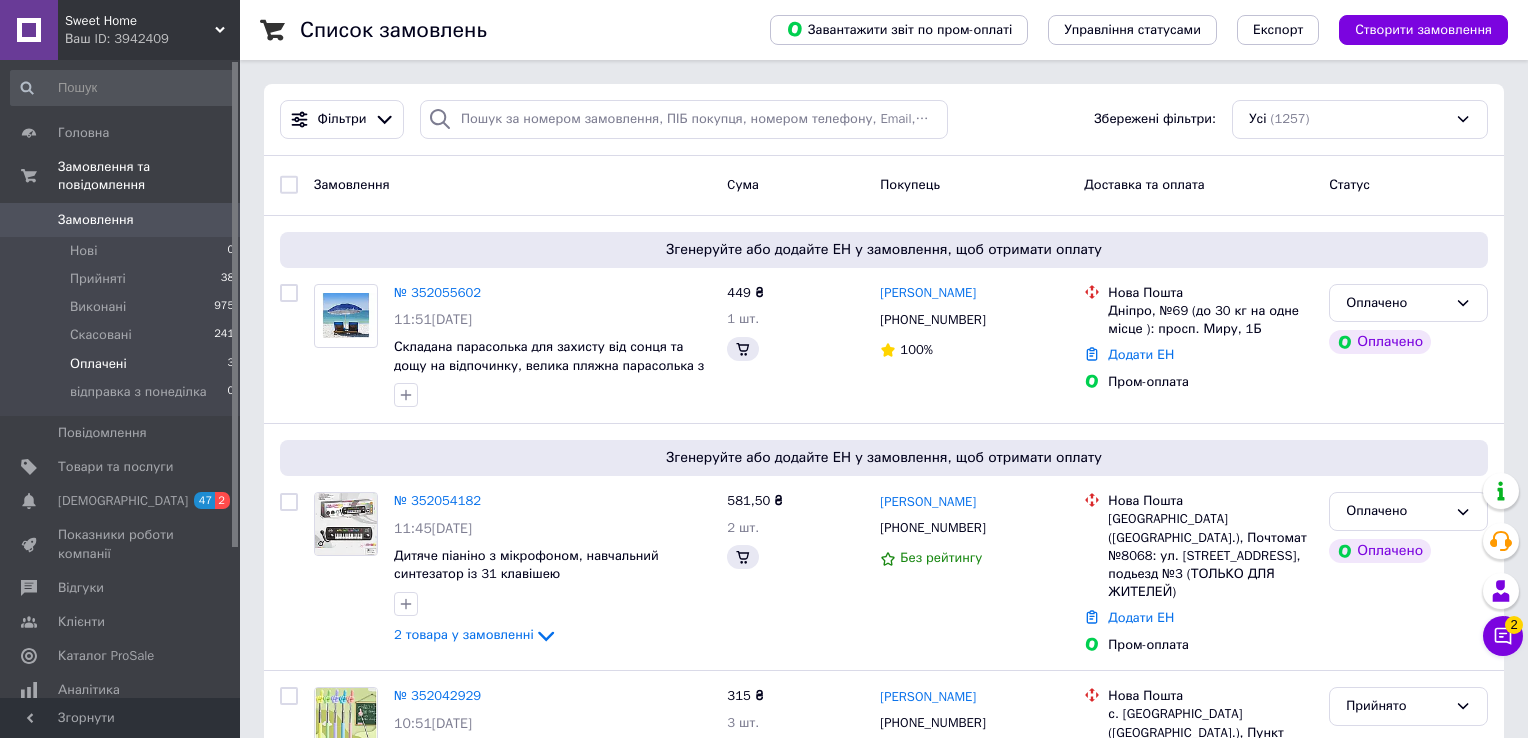 click on "Оплачені" at bounding box center [98, 364] 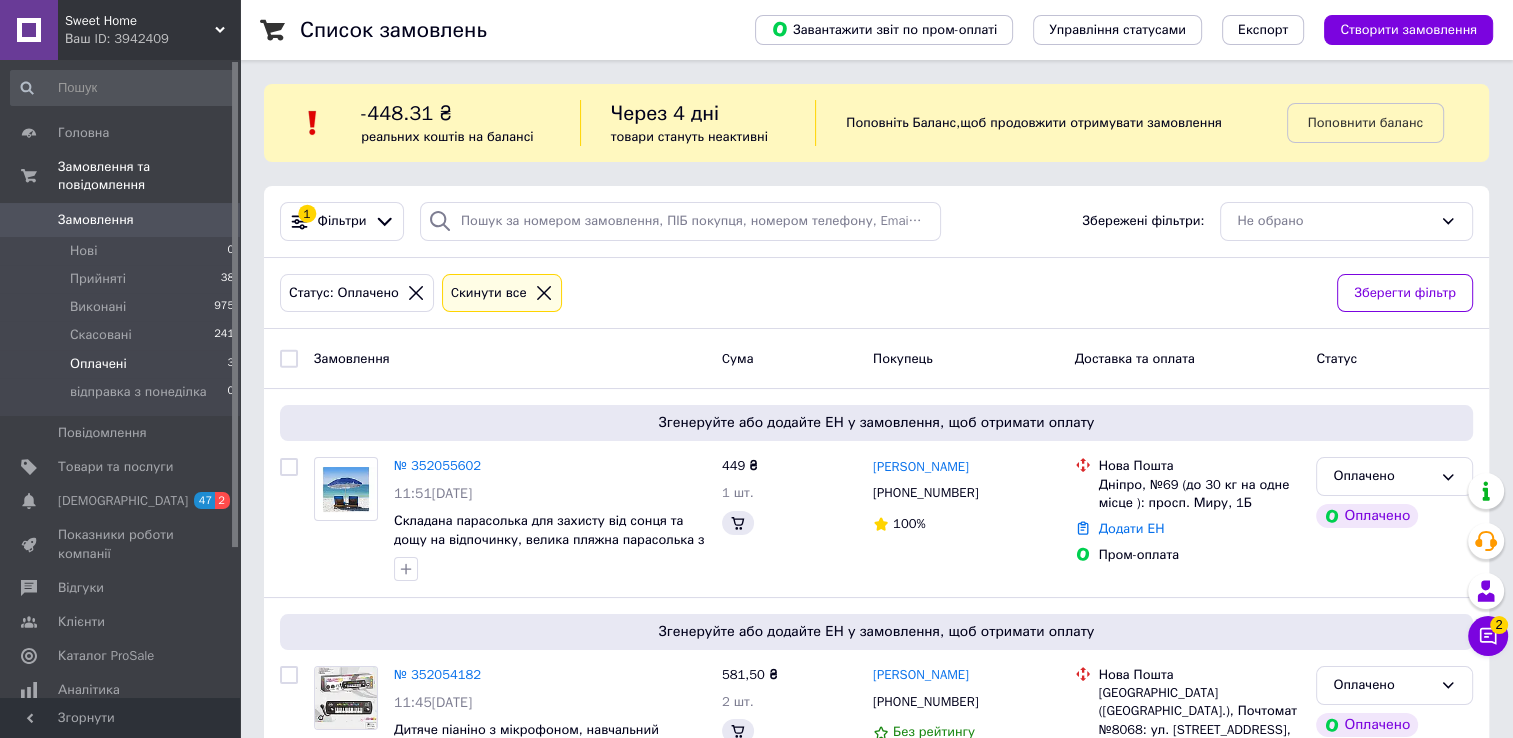 click on "Оплачені 3" at bounding box center [123, 364] 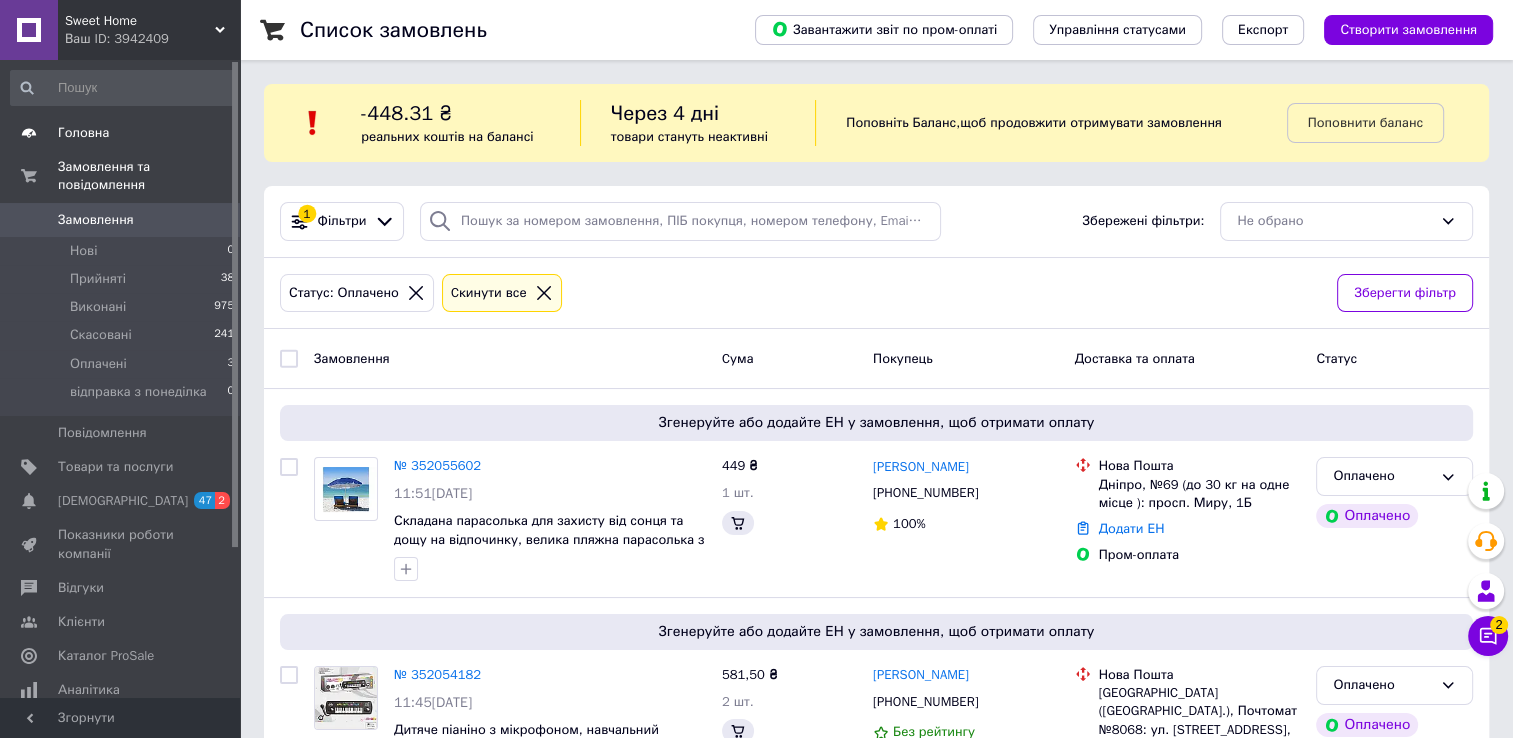 click on "Головна" at bounding box center [123, 133] 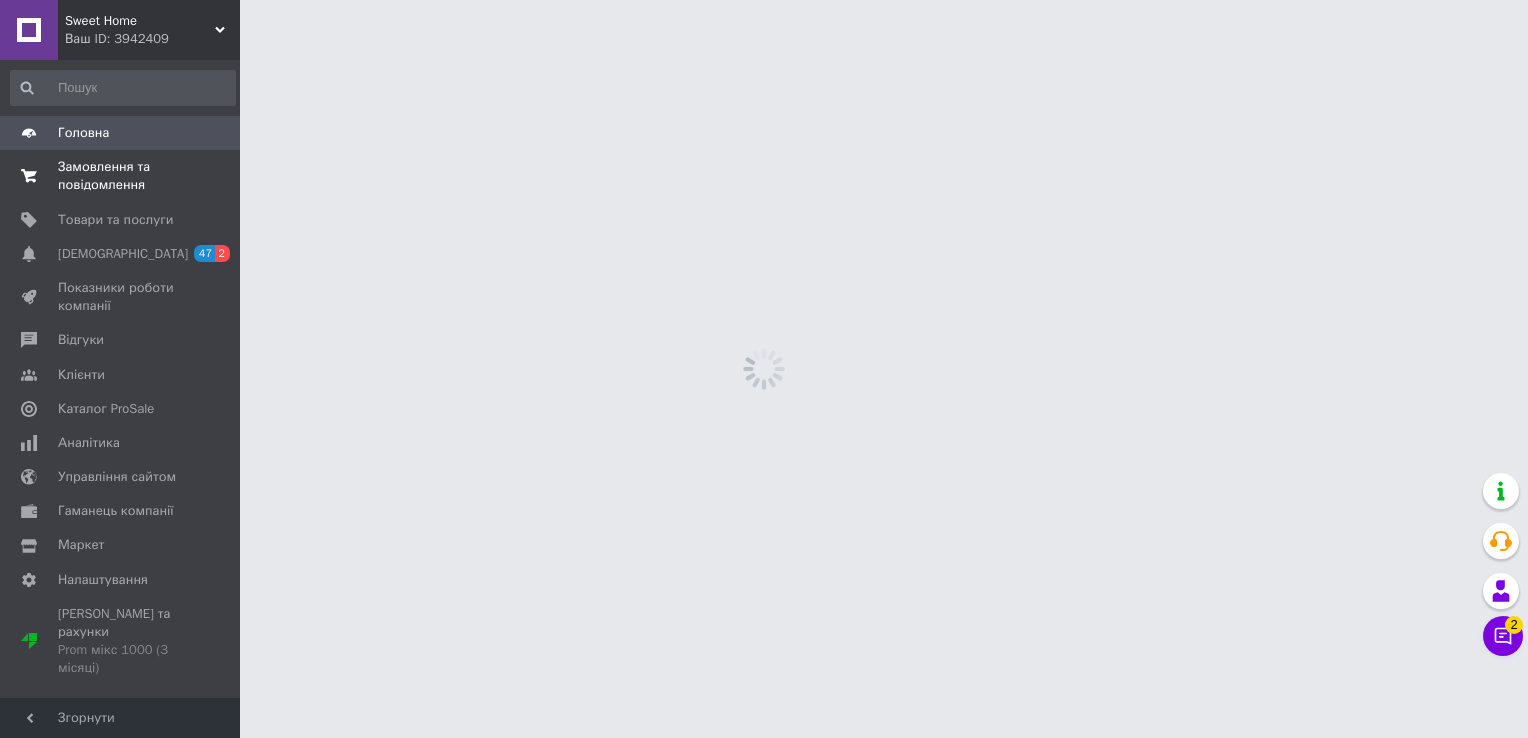 click on "Замовлення та повідомлення 0 0" at bounding box center (123, 176) 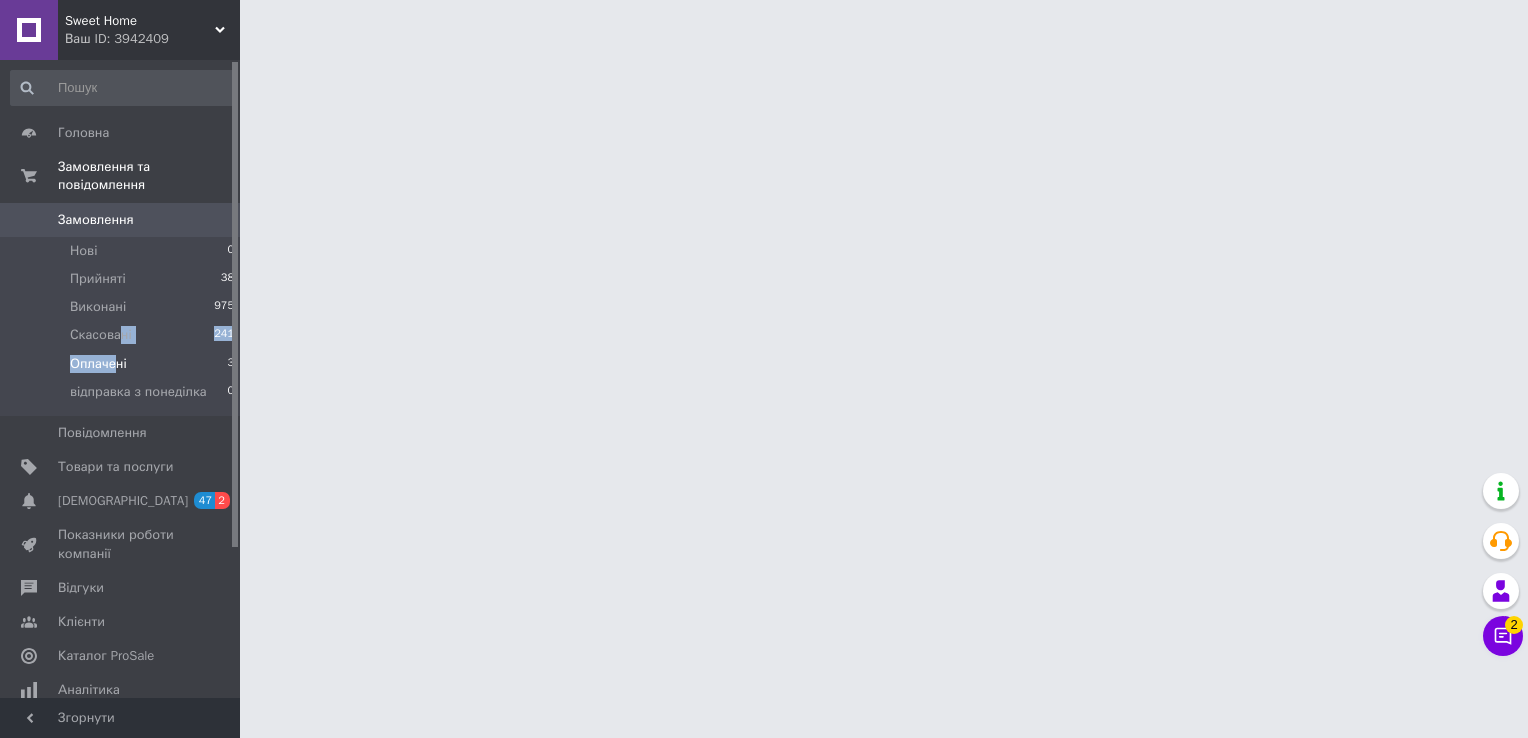 drag, startPoint x: 116, startPoint y: 322, endPoint x: 116, endPoint y: 339, distance: 17 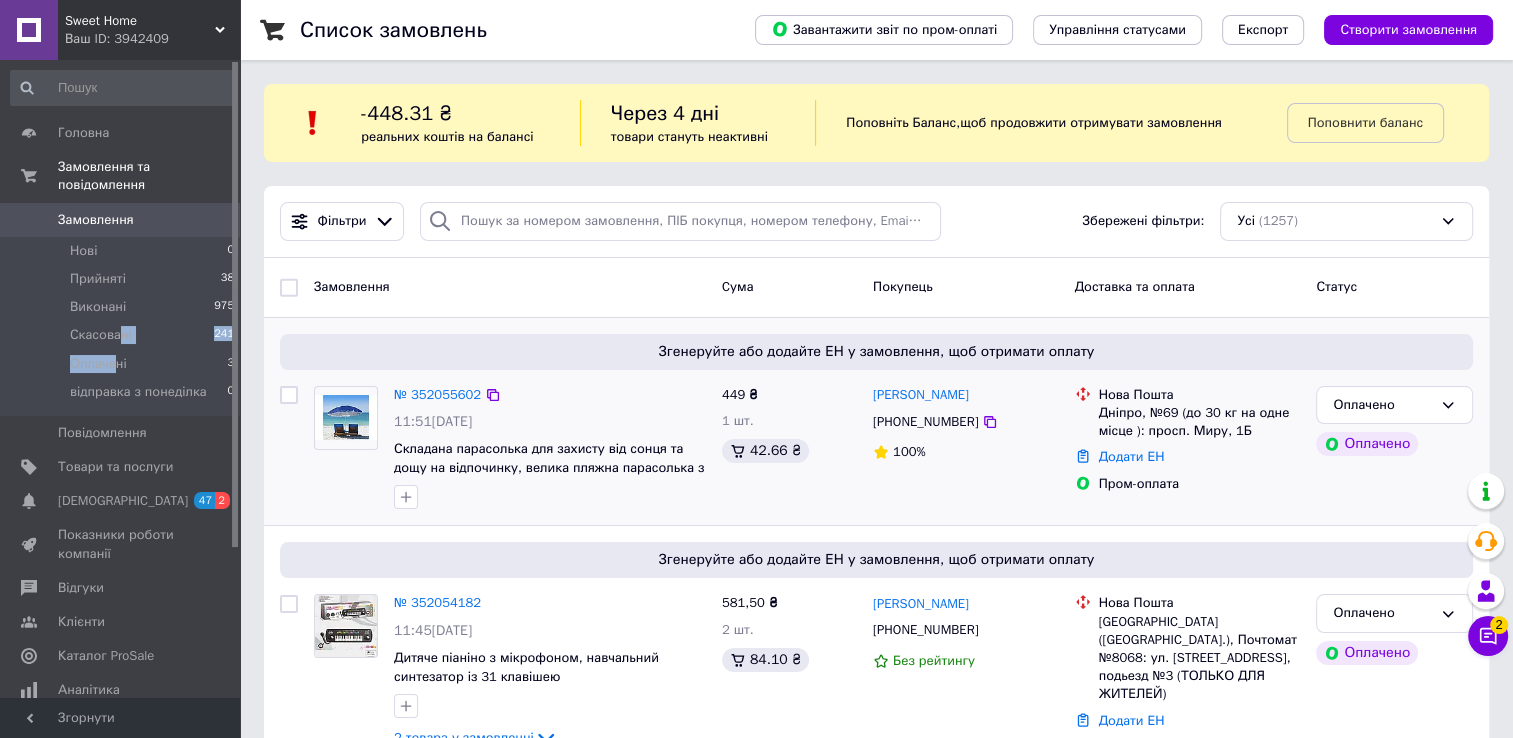 scroll, scrollTop: 400, scrollLeft: 0, axis: vertical 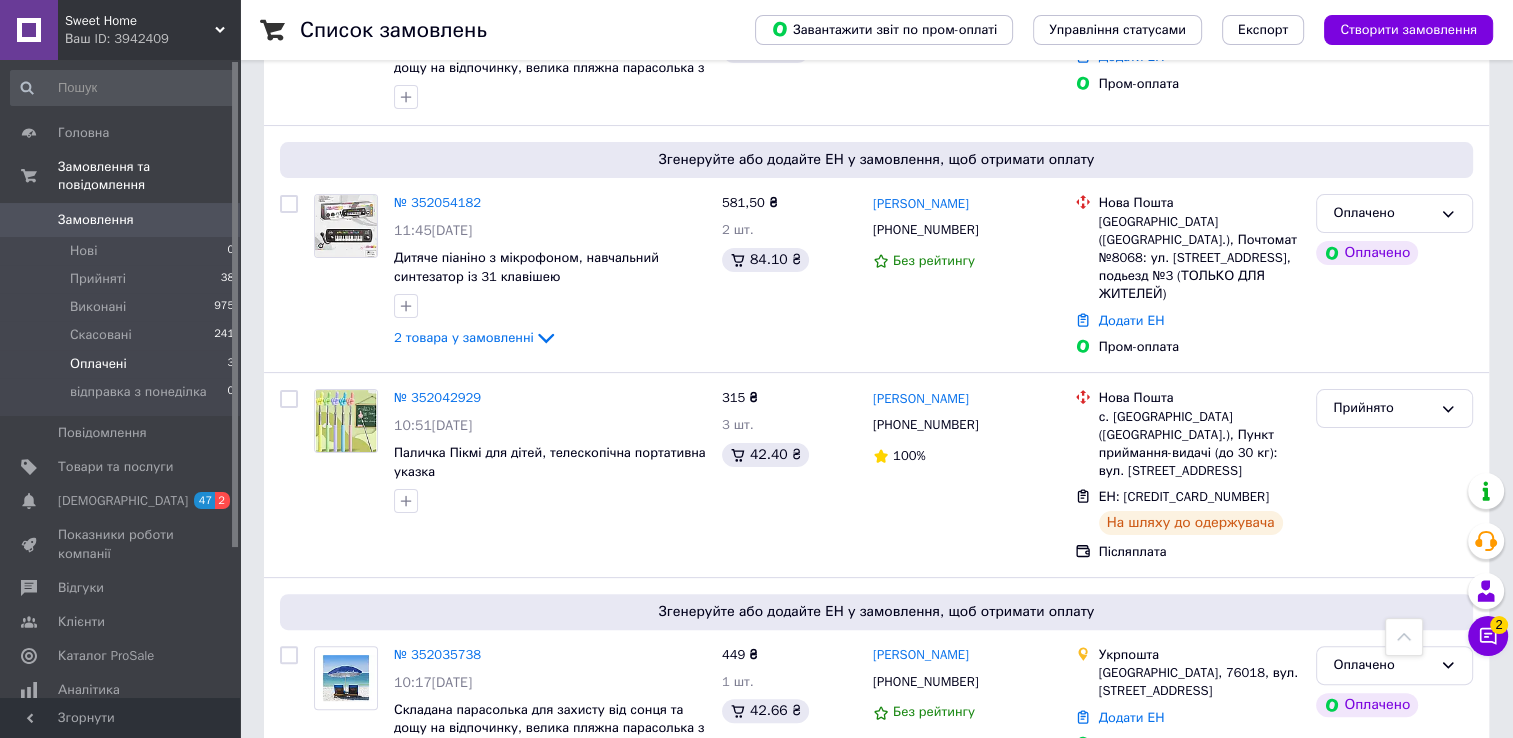 click on "Оплачені 3" at bounding box center [123, 364] 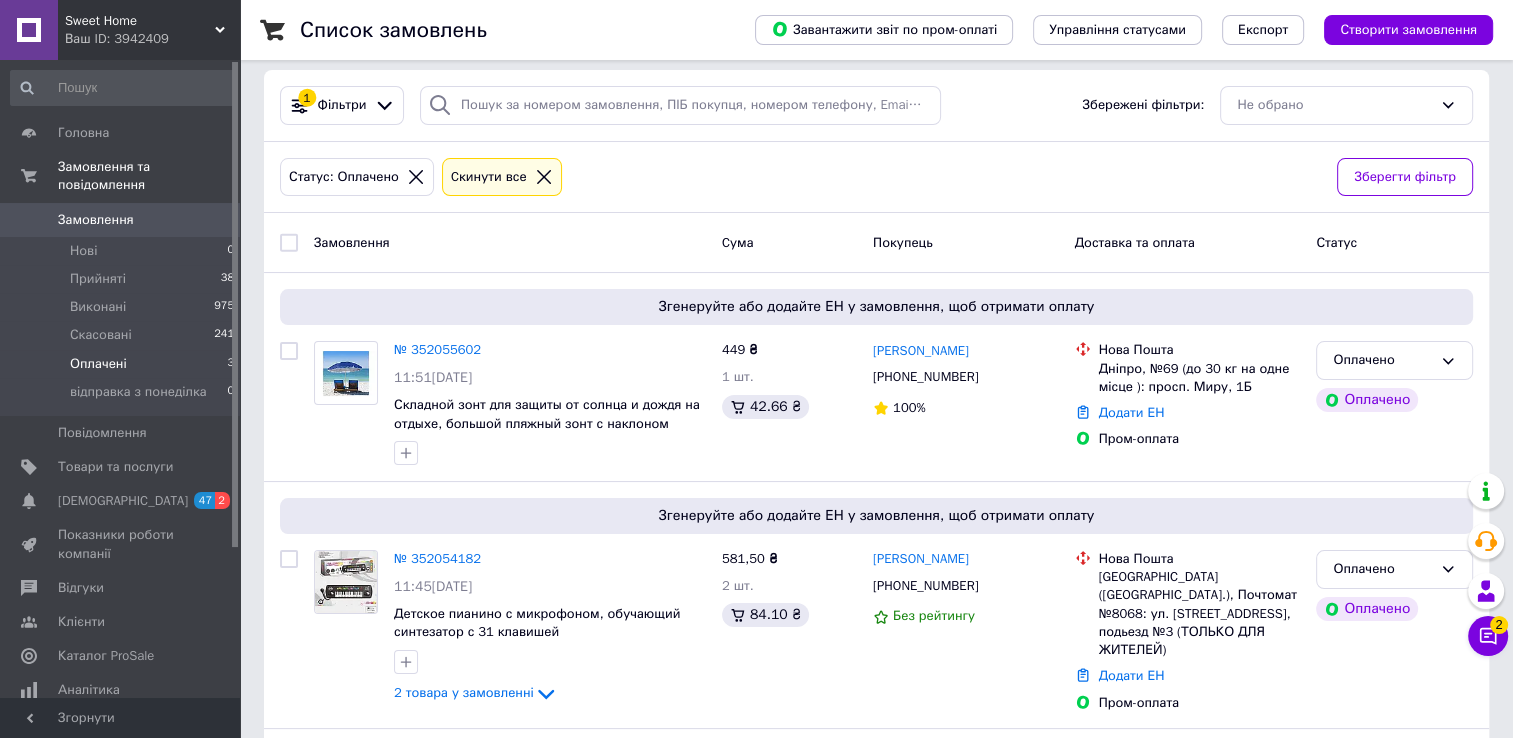scroll, scrollTop: 300, scrollLeft: 0, axis: vertical 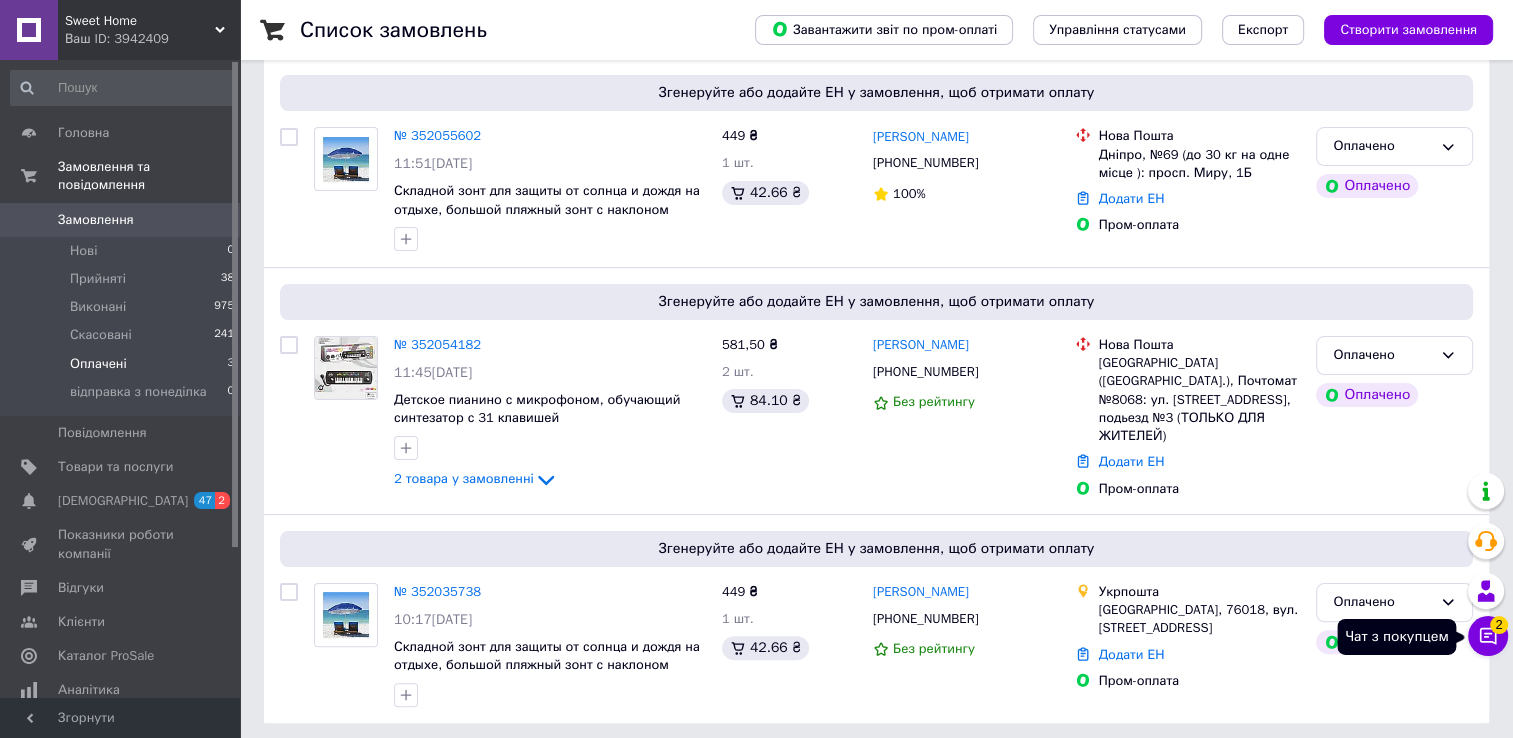 click 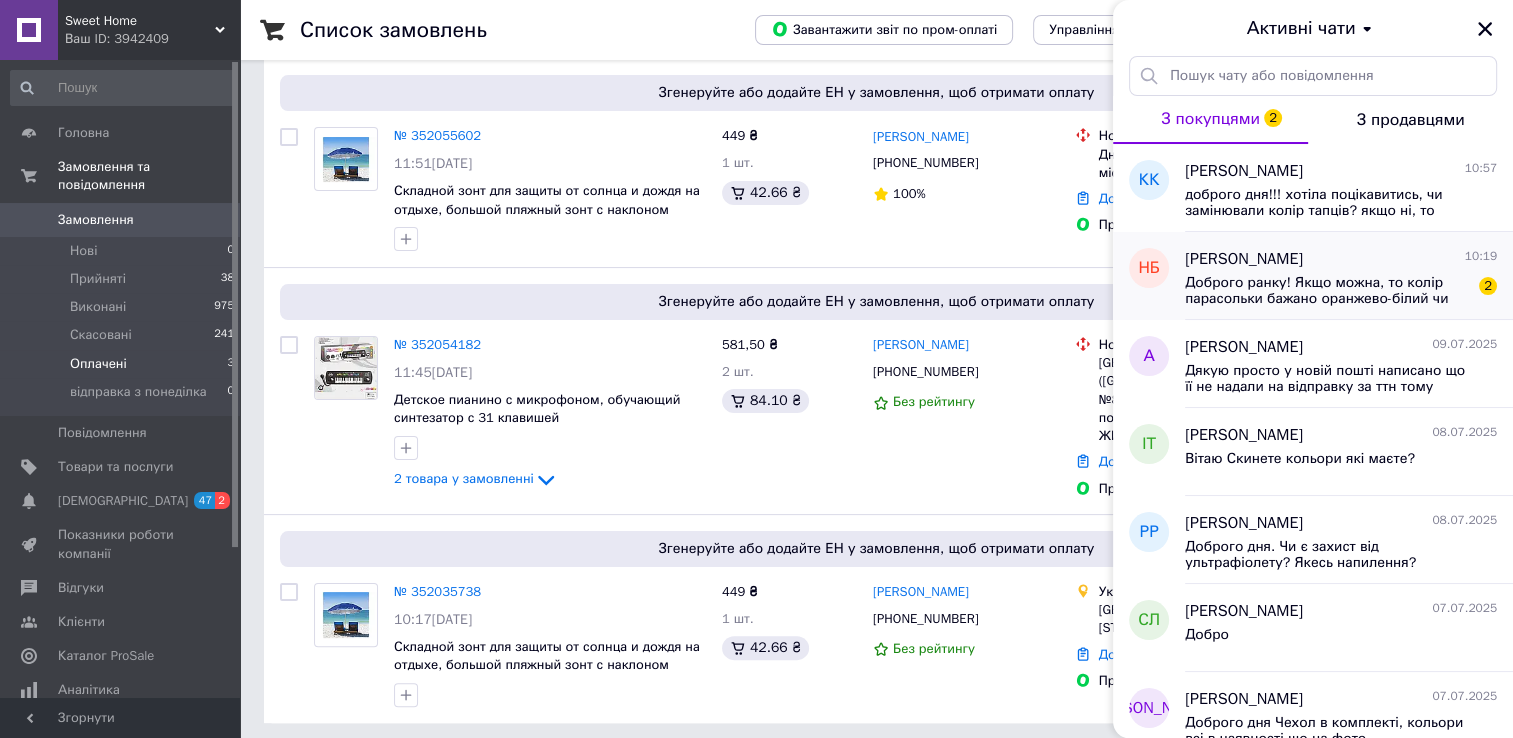click on "Надія Барила 10:19" at bounding box center (1341, 259) 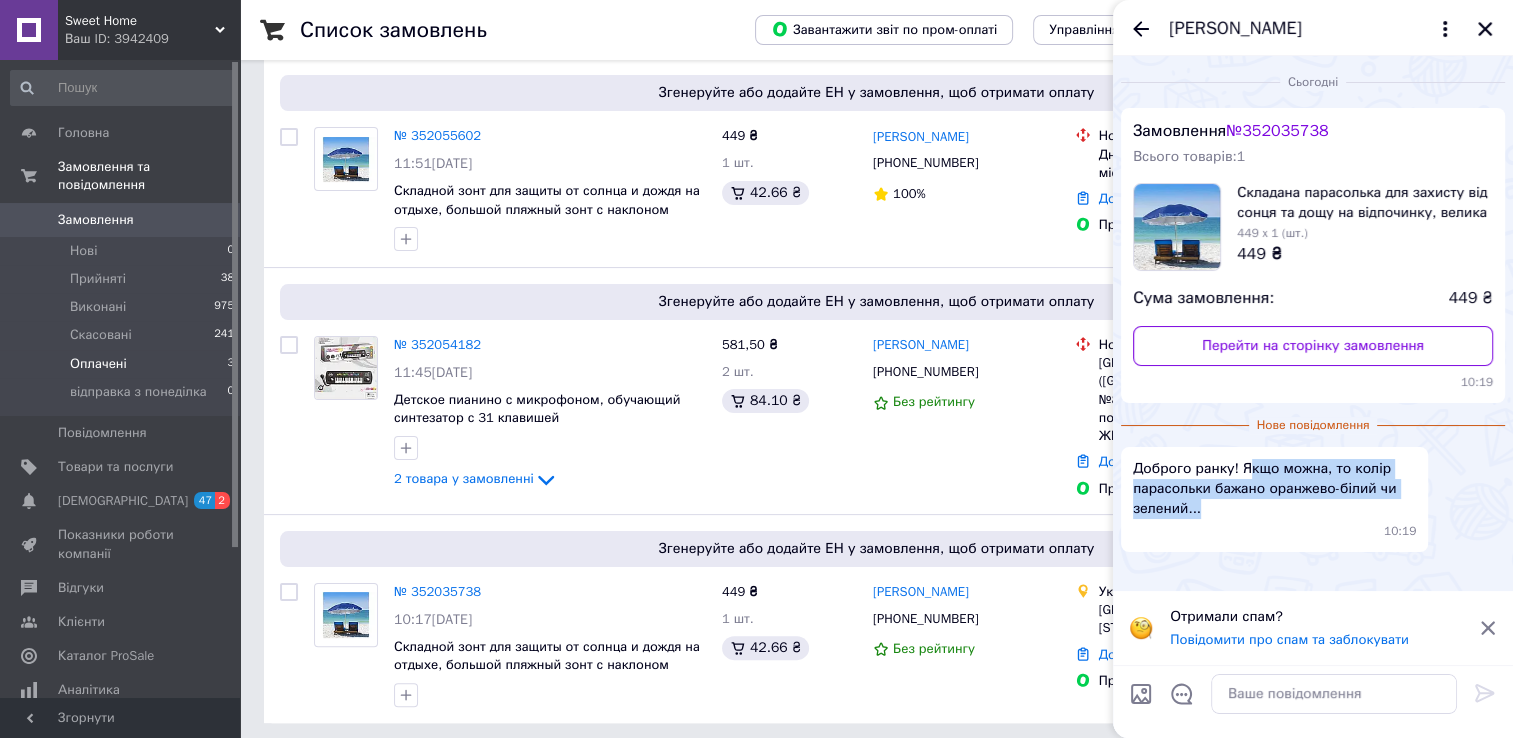 drag, startPoint x: 1243, startPoint y: 469, endPoint x: 1243, endPoint y: 518, distance: 49 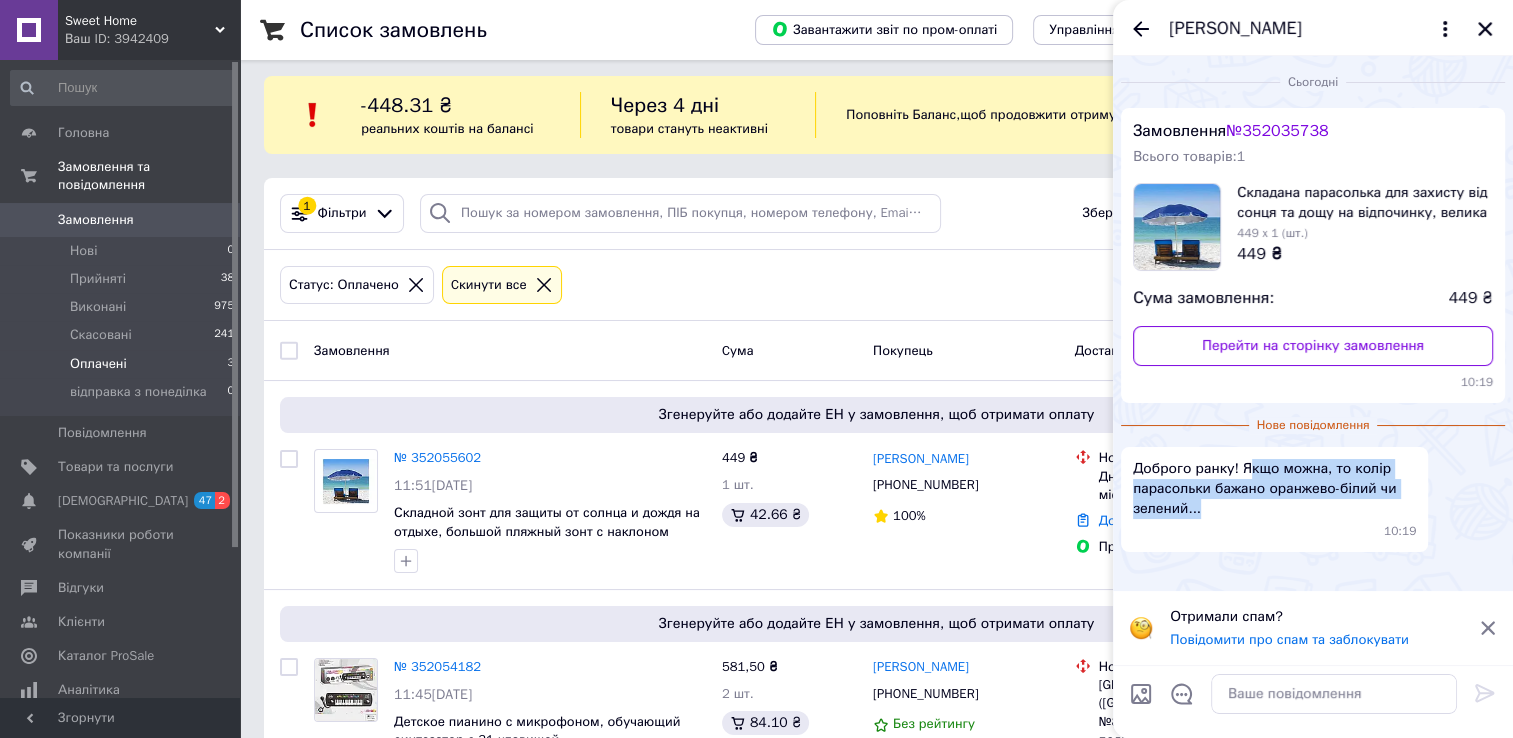 scroll, scrollTop: 0, scrollLeft: 0, axis: both 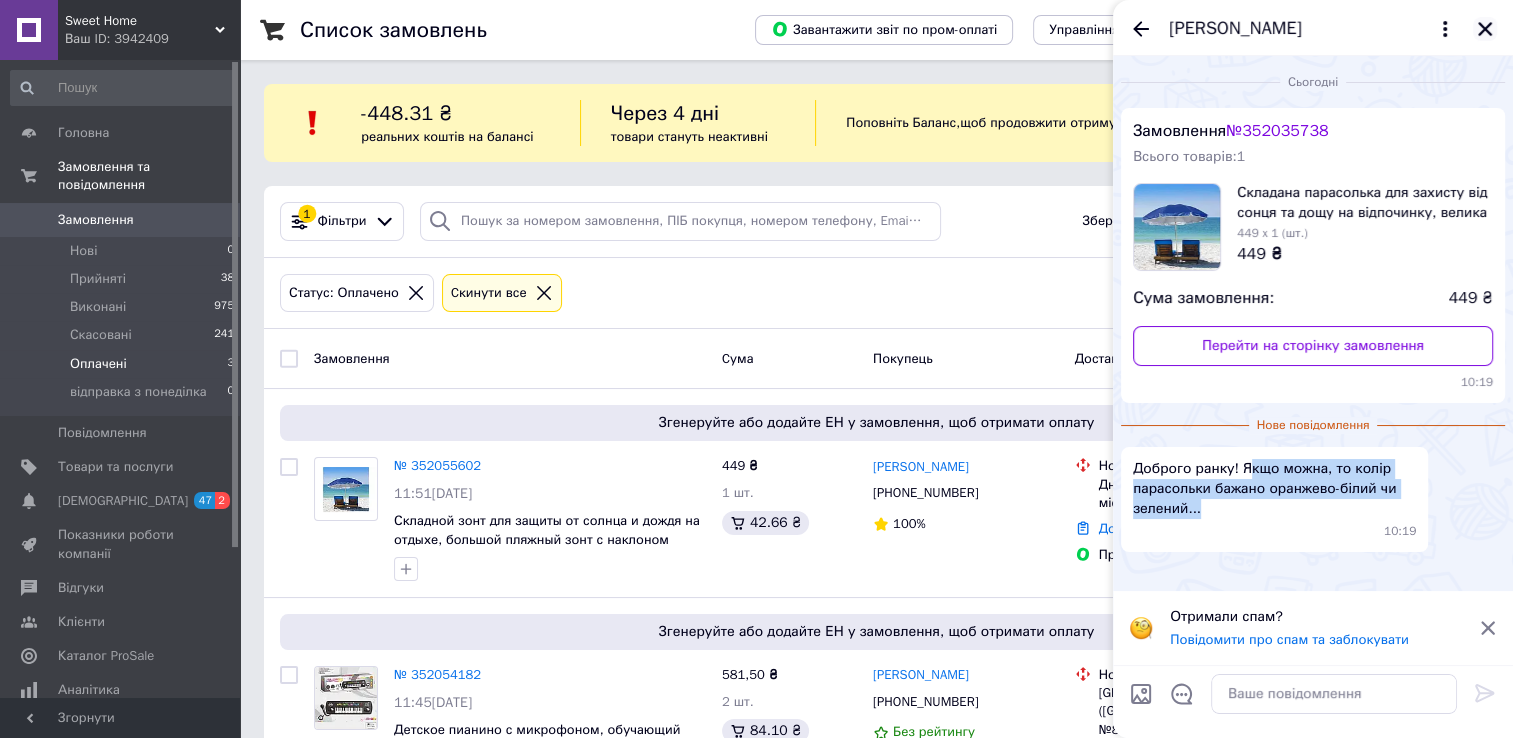 click 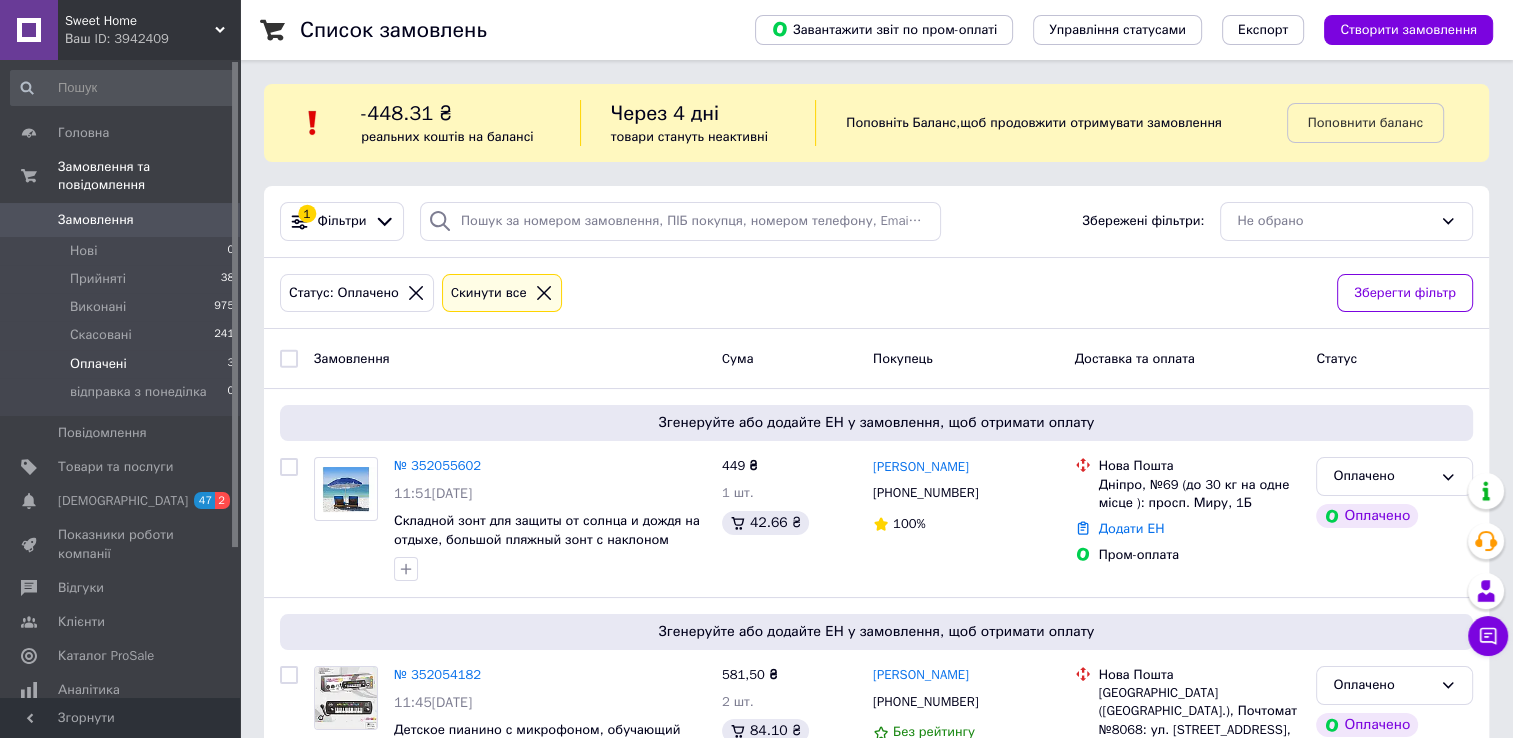 click on "Замовлення" at bounding box center (96, 220) 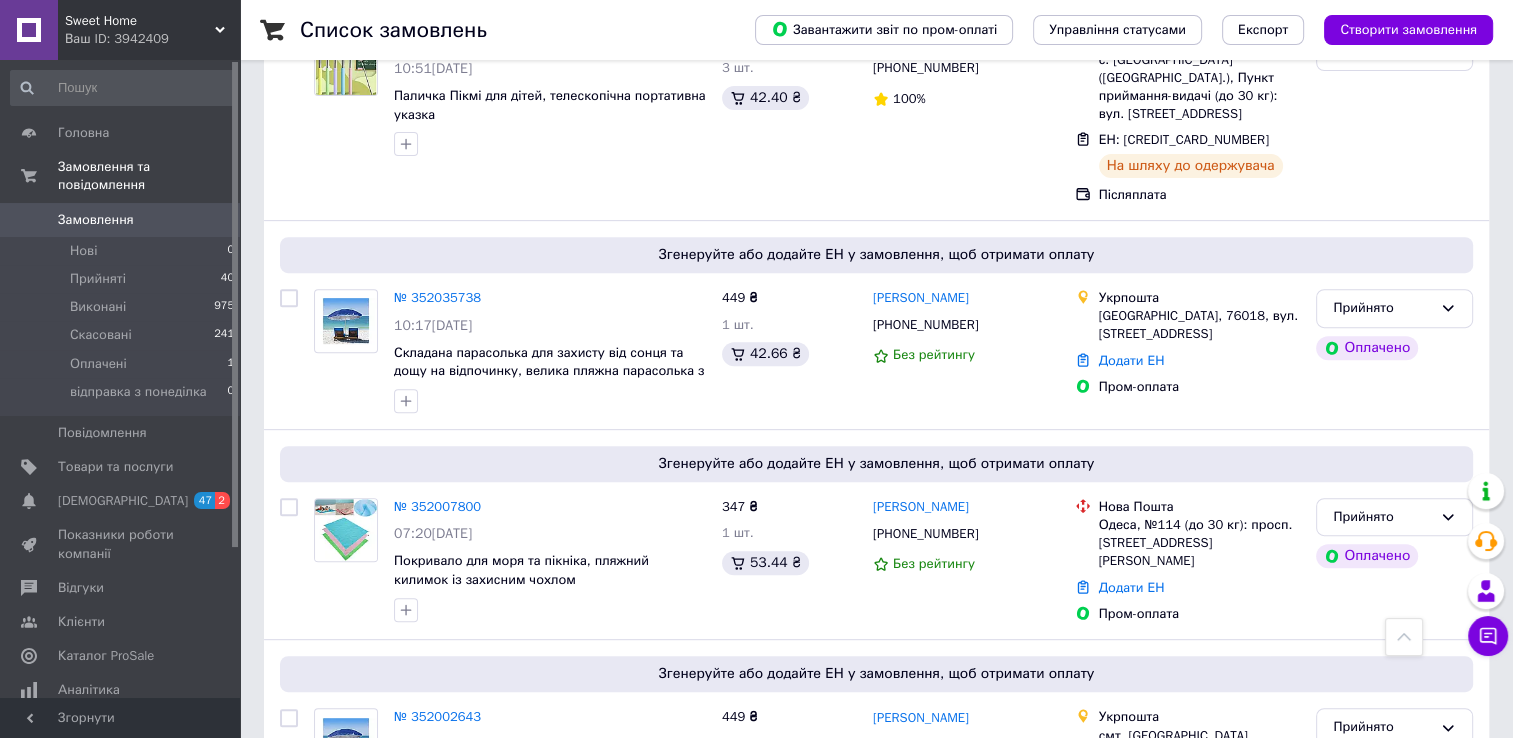 scroll, scrollTop: 900, scrollLeft: 0, axis: vertical 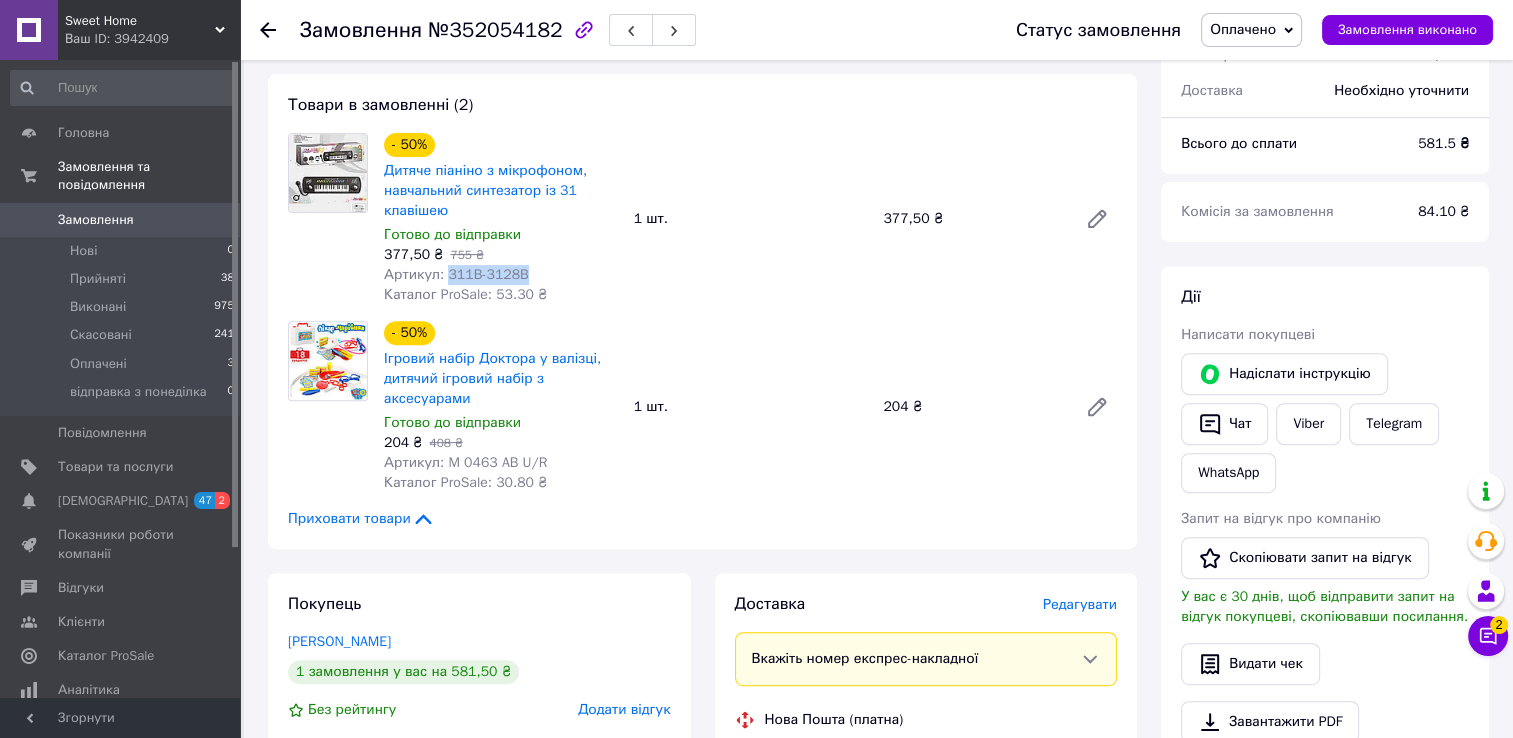 drag, startPoint x: 443, startPoint y: 279, endPoint x: 535, endPoint y: 277, distance: 92.021736 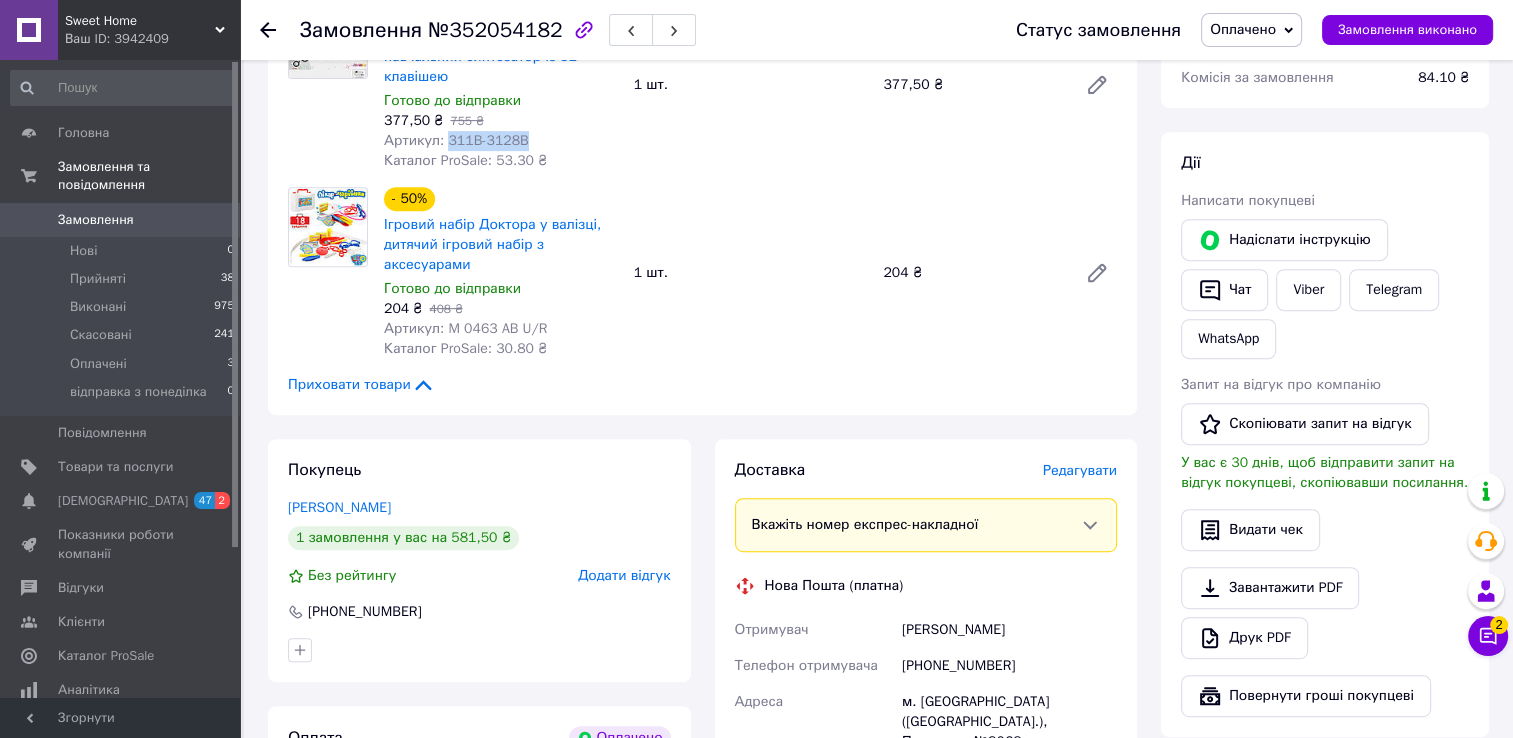 scroll, scrollTop: 800, scrollLeft: 0, axis: vertical 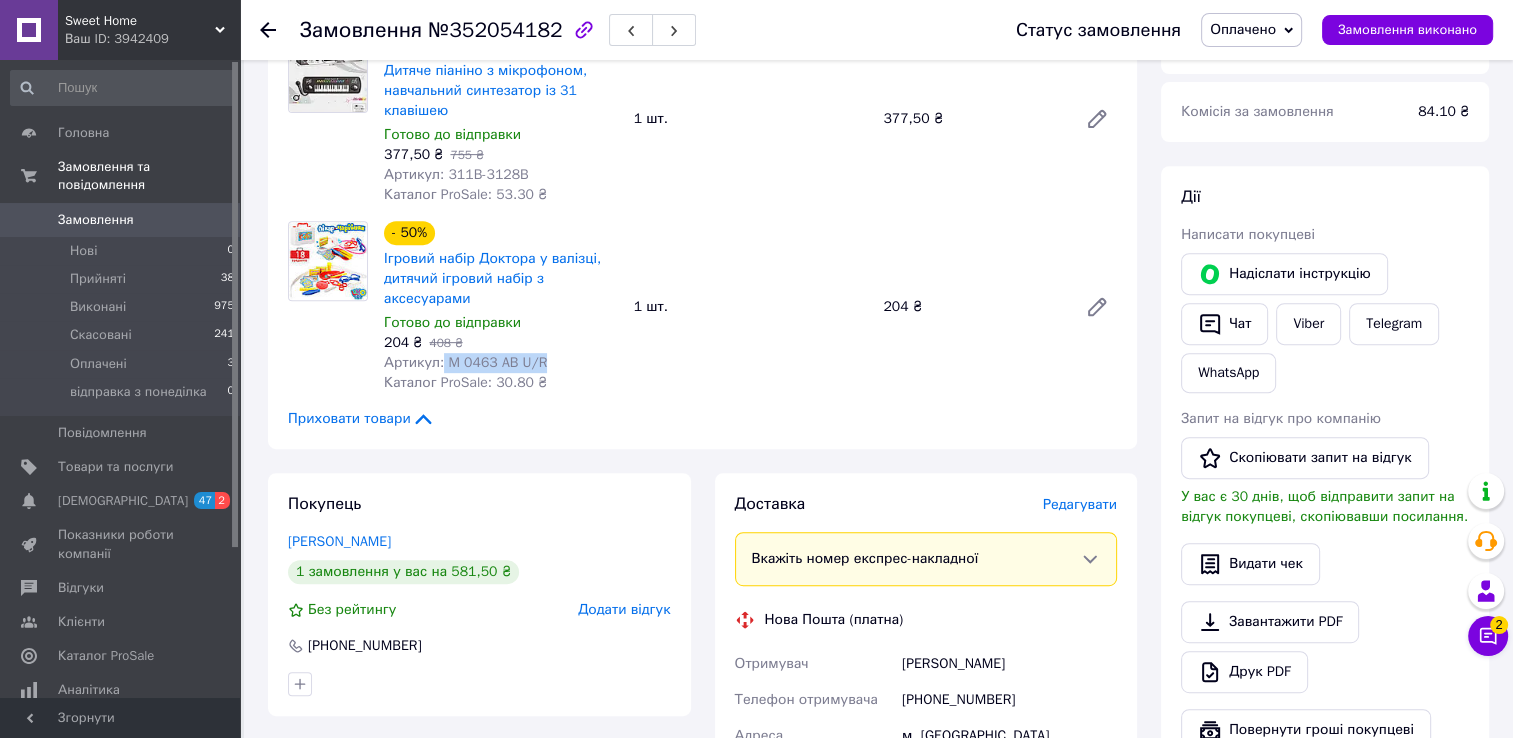 drag, startPoint x: 440, startPoint y: 370, endPoint x: 632, endPoint y: 370, distance: 192 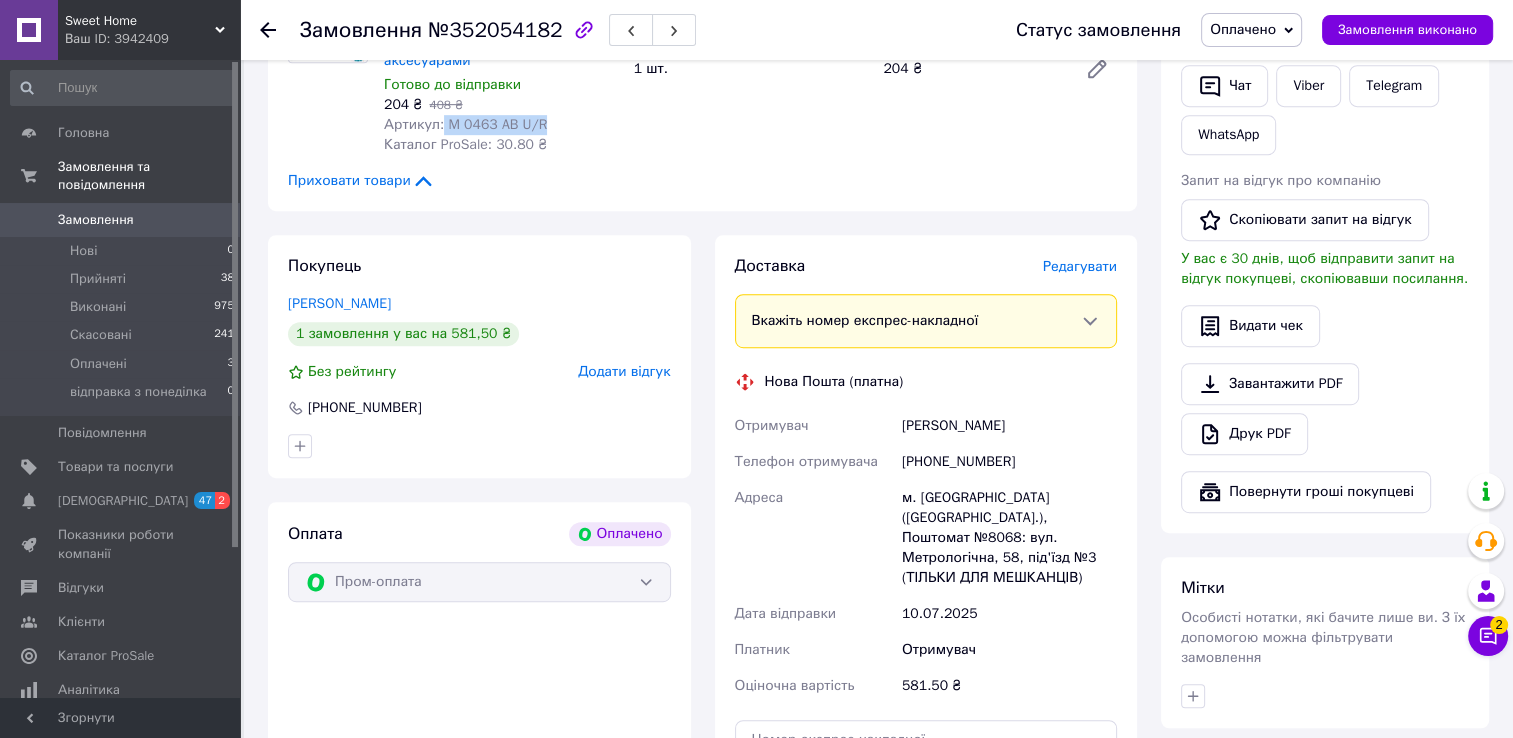 scroll, scrollTop: 1200, scrollLeft: 0, axis: vertical 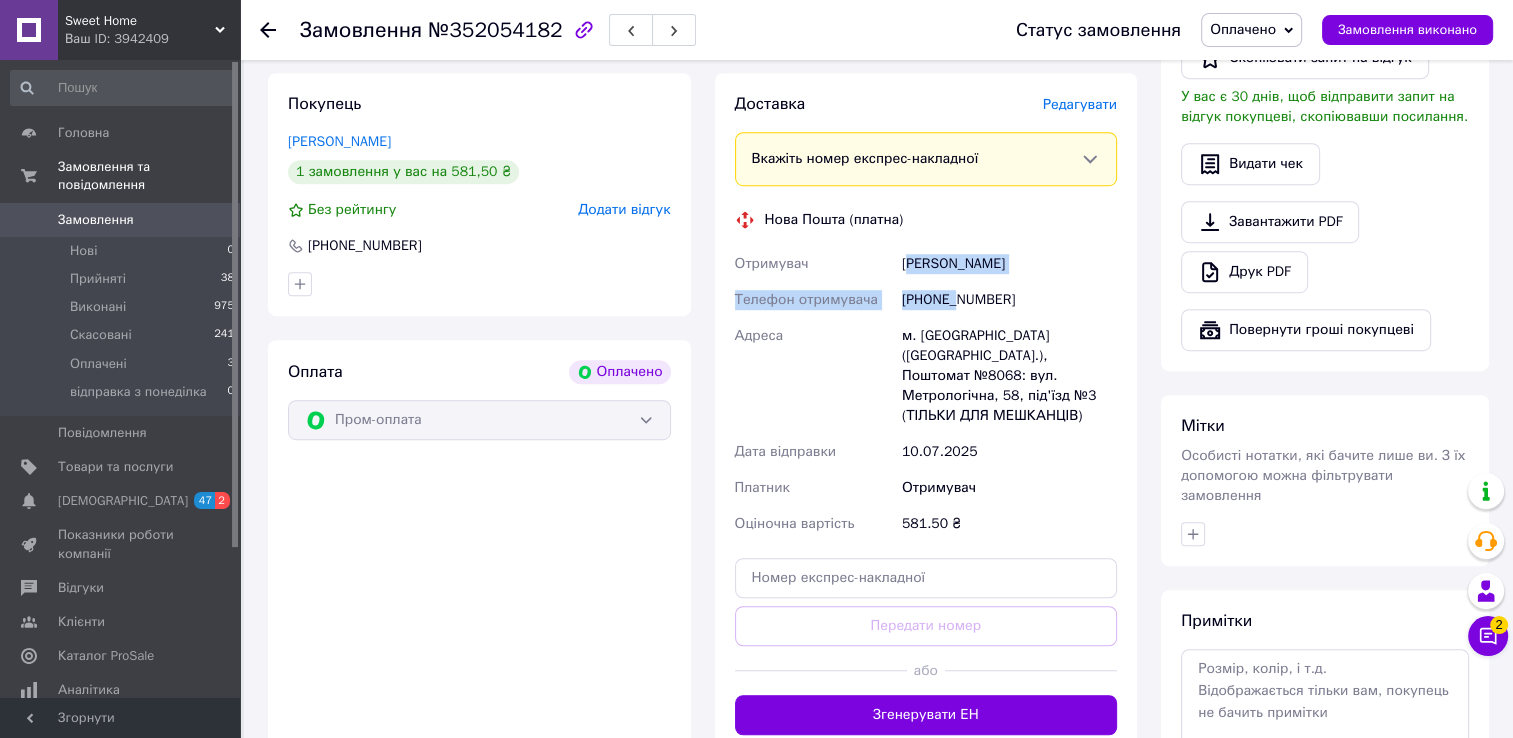 drag, startPoint x: 909, startPoint y: 258, endPoint x: 955, endPoint y: 311, distance: 70.178345 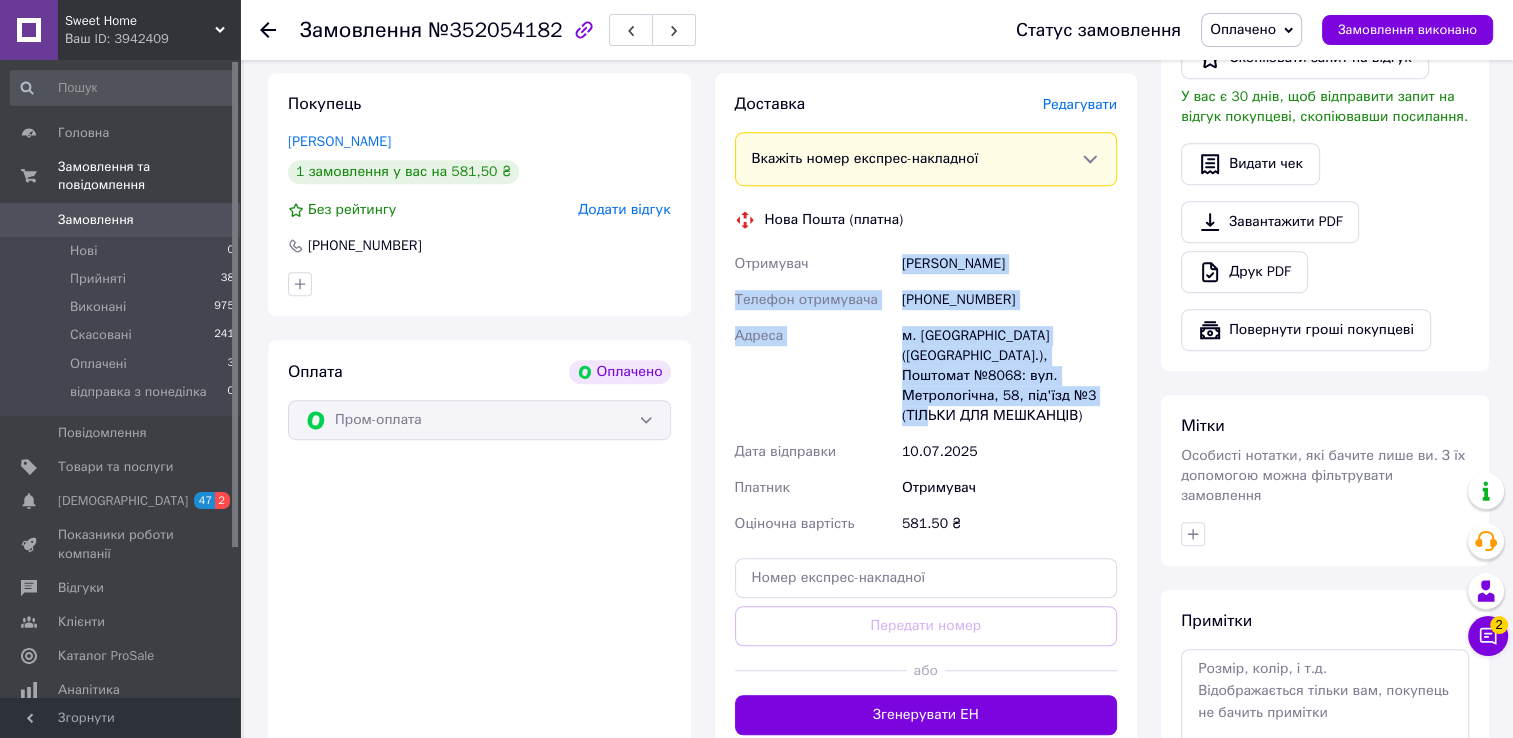 drag, startPoint x: 899, startPoint y: 269, endPoint x: 1020, endPoint y: 394, distance: 173.97127 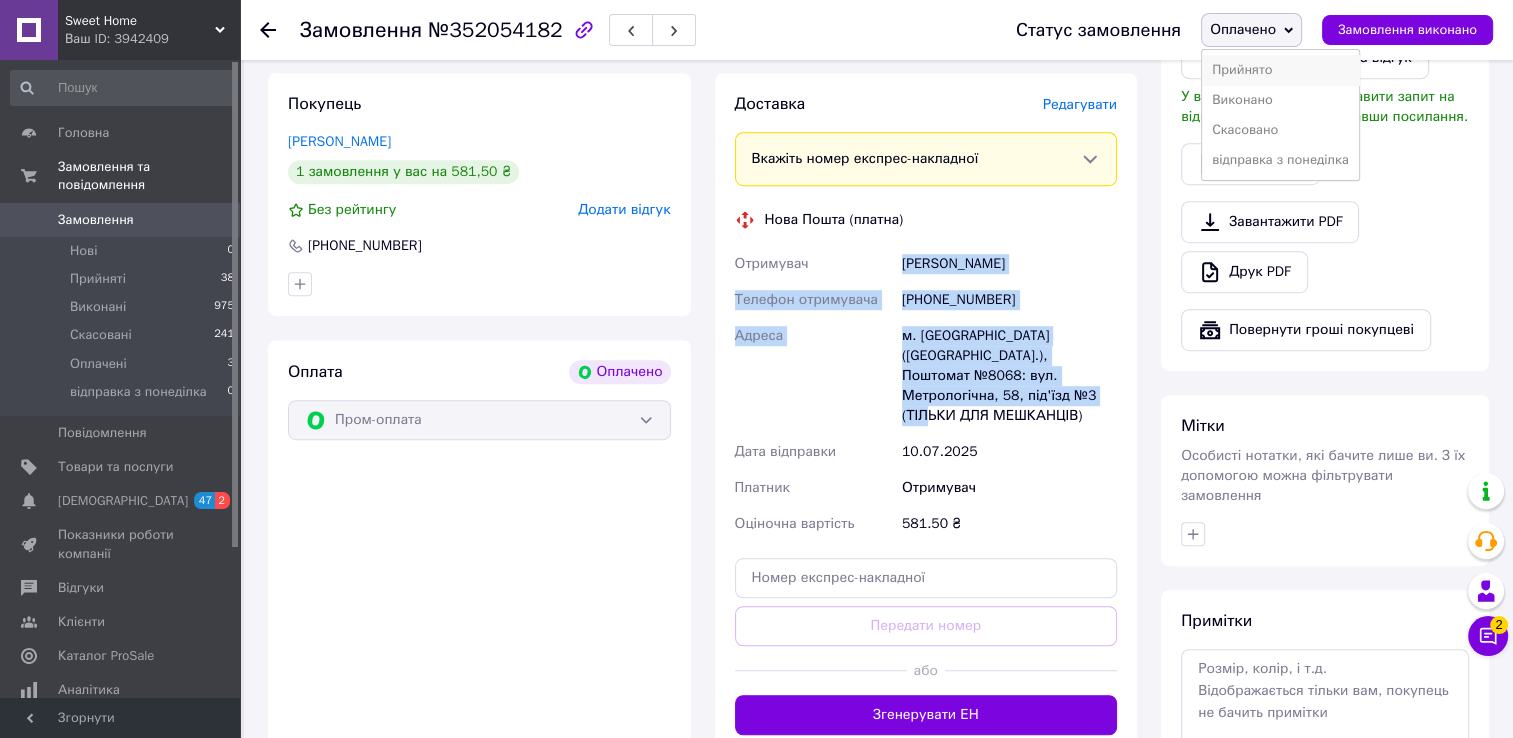 click on "Прийнято" at bounding box center [1280, 70] 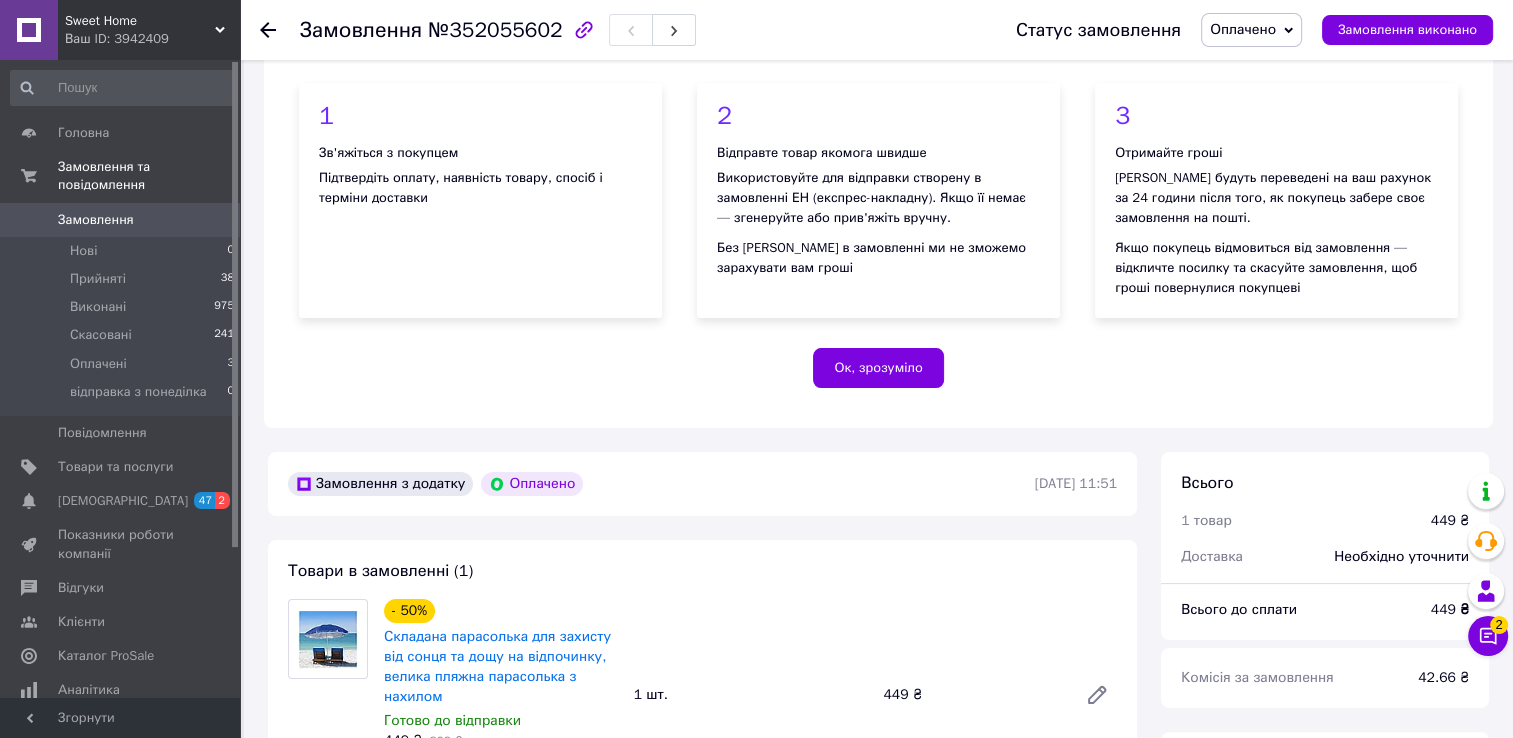 scroll, scrollTop: 500, scrollLeft: 0, axis: vertical 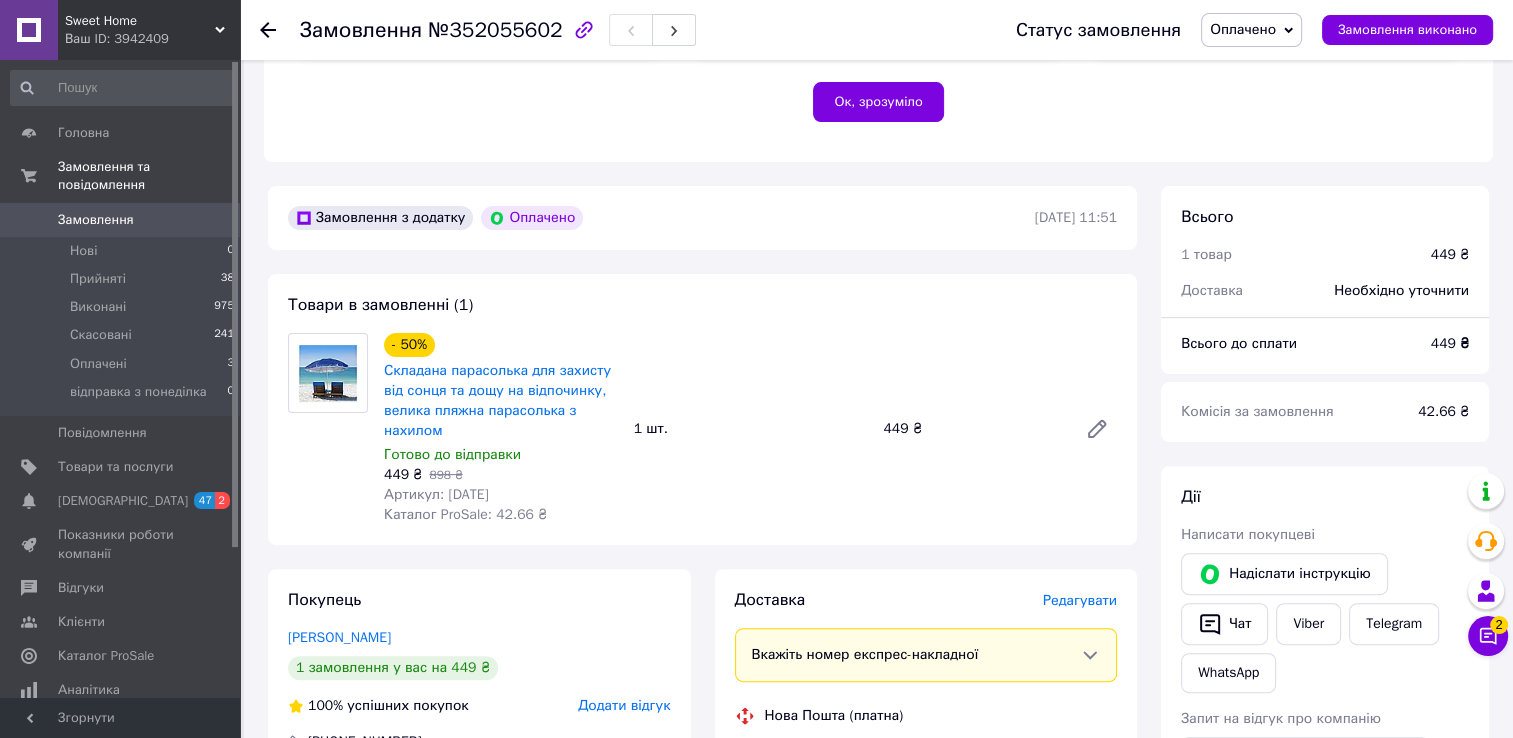 click on "Артикул: [DATE]" at bounding box center [436, 494] 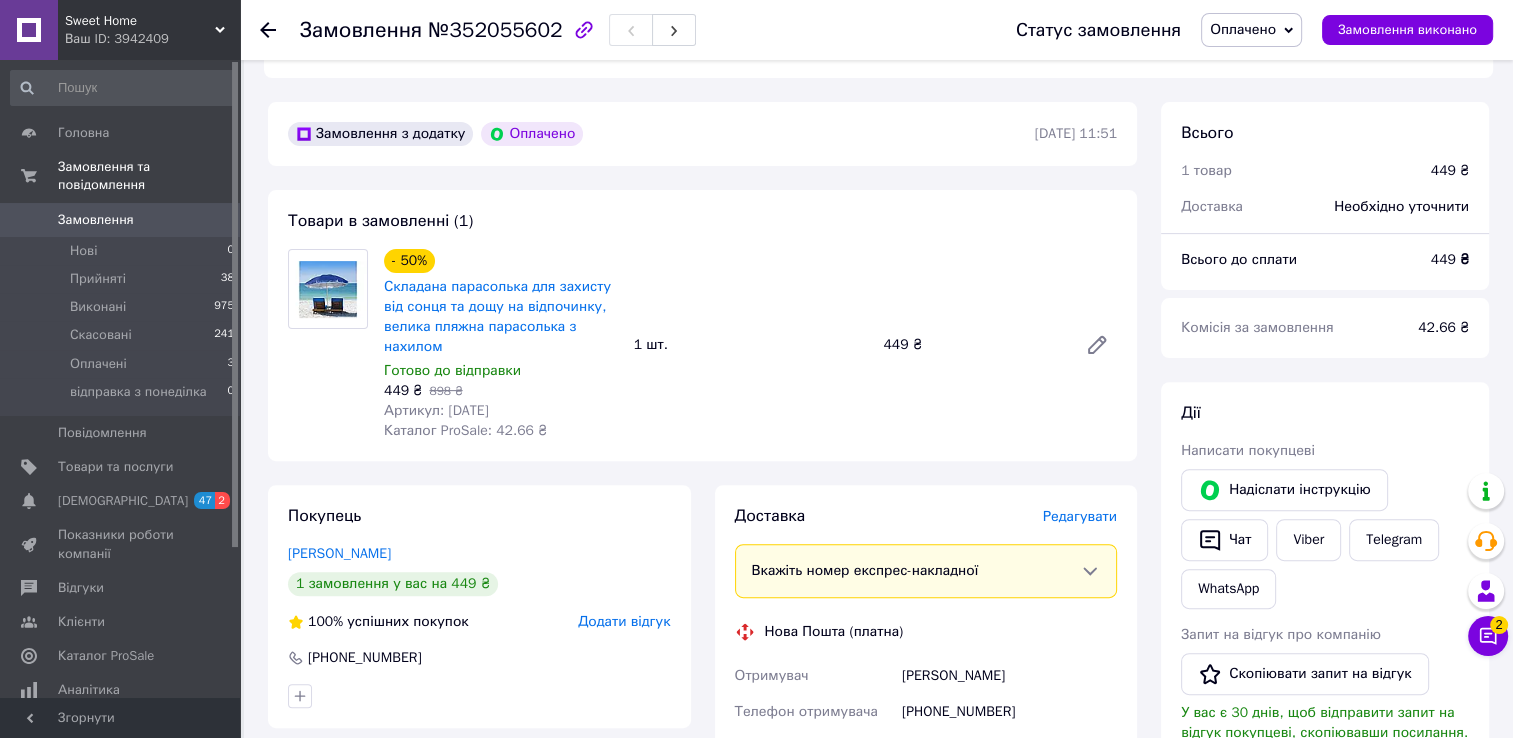 scroll, scrollTop: 800, scrollLeft: 0, axis: vertical 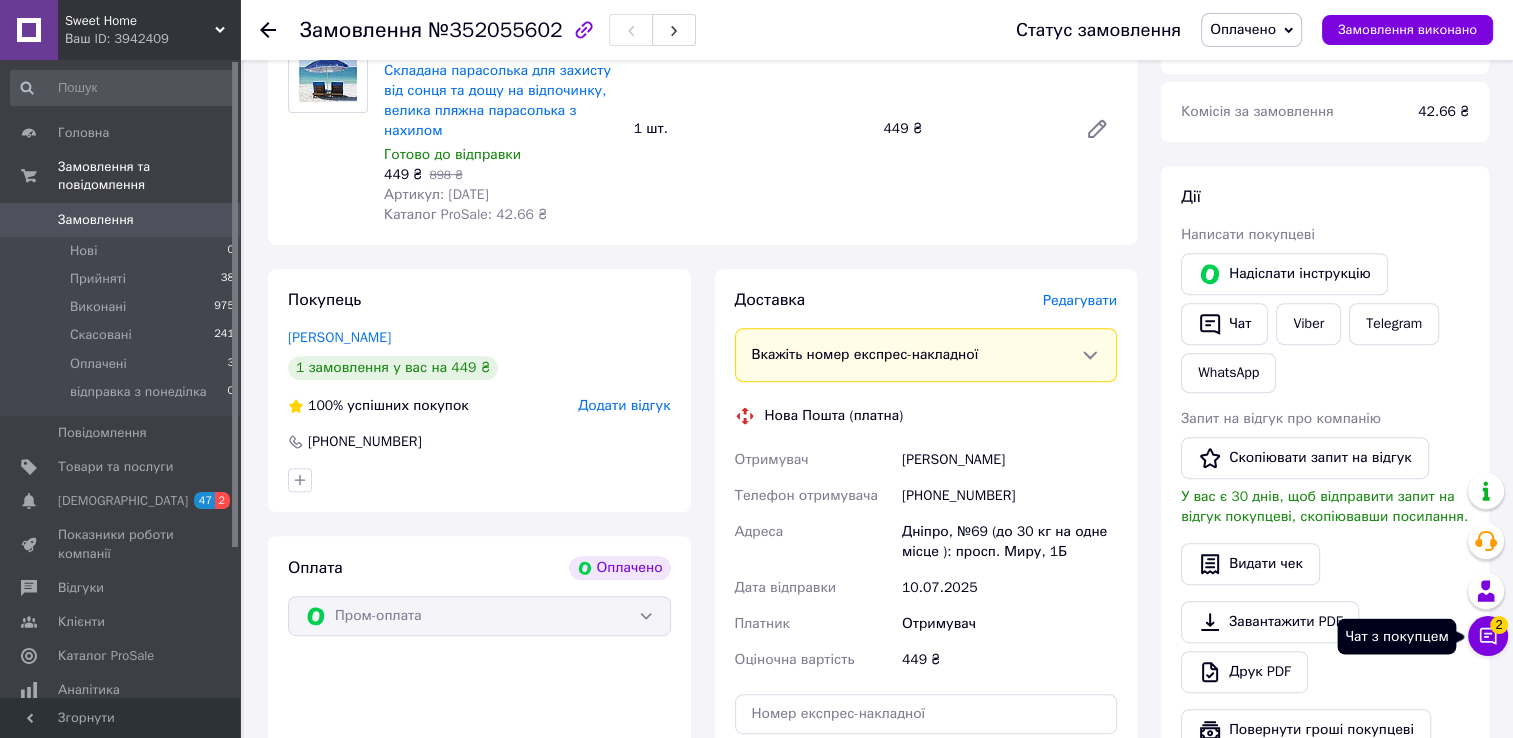 click on "Чат з покупцем 2" at bounding box center (1488, 636) 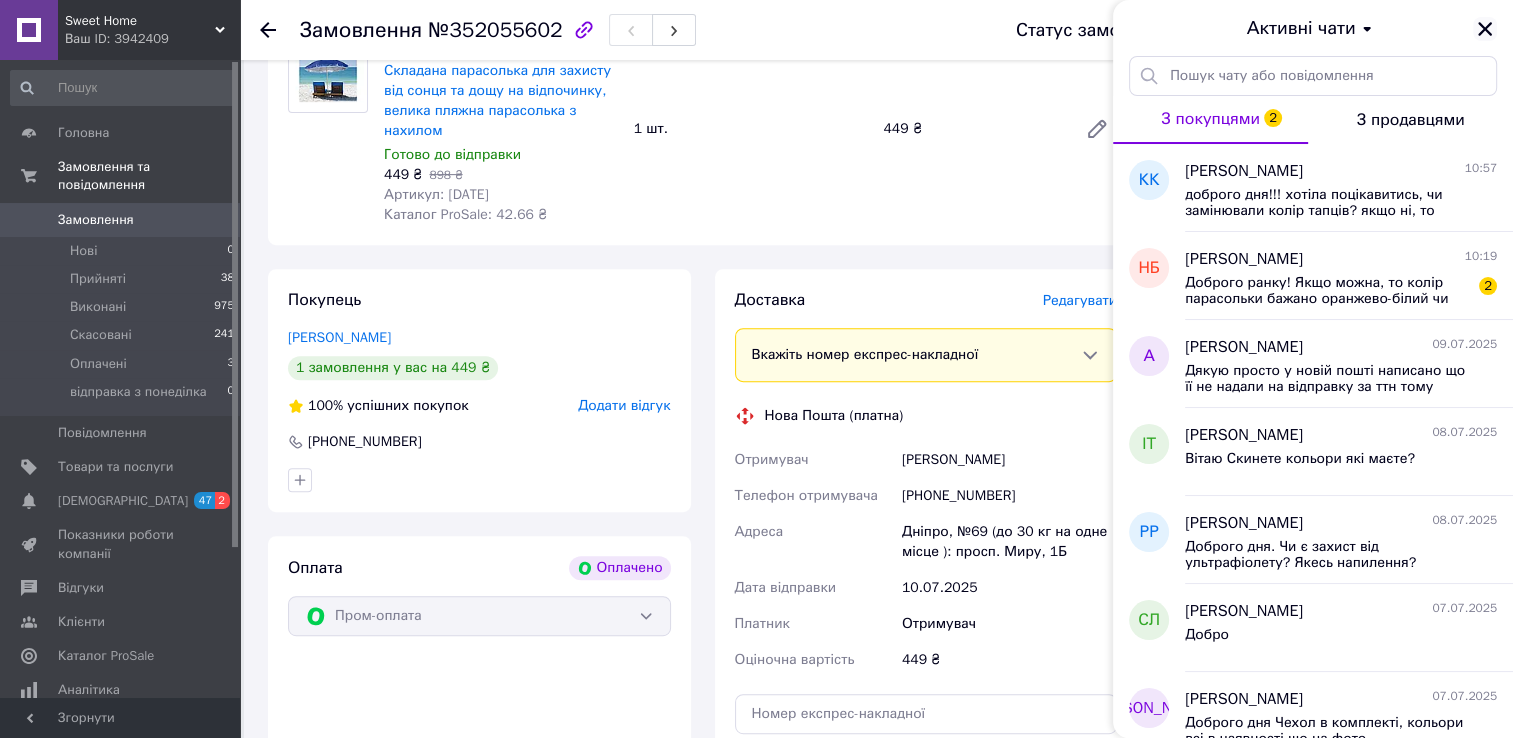 click 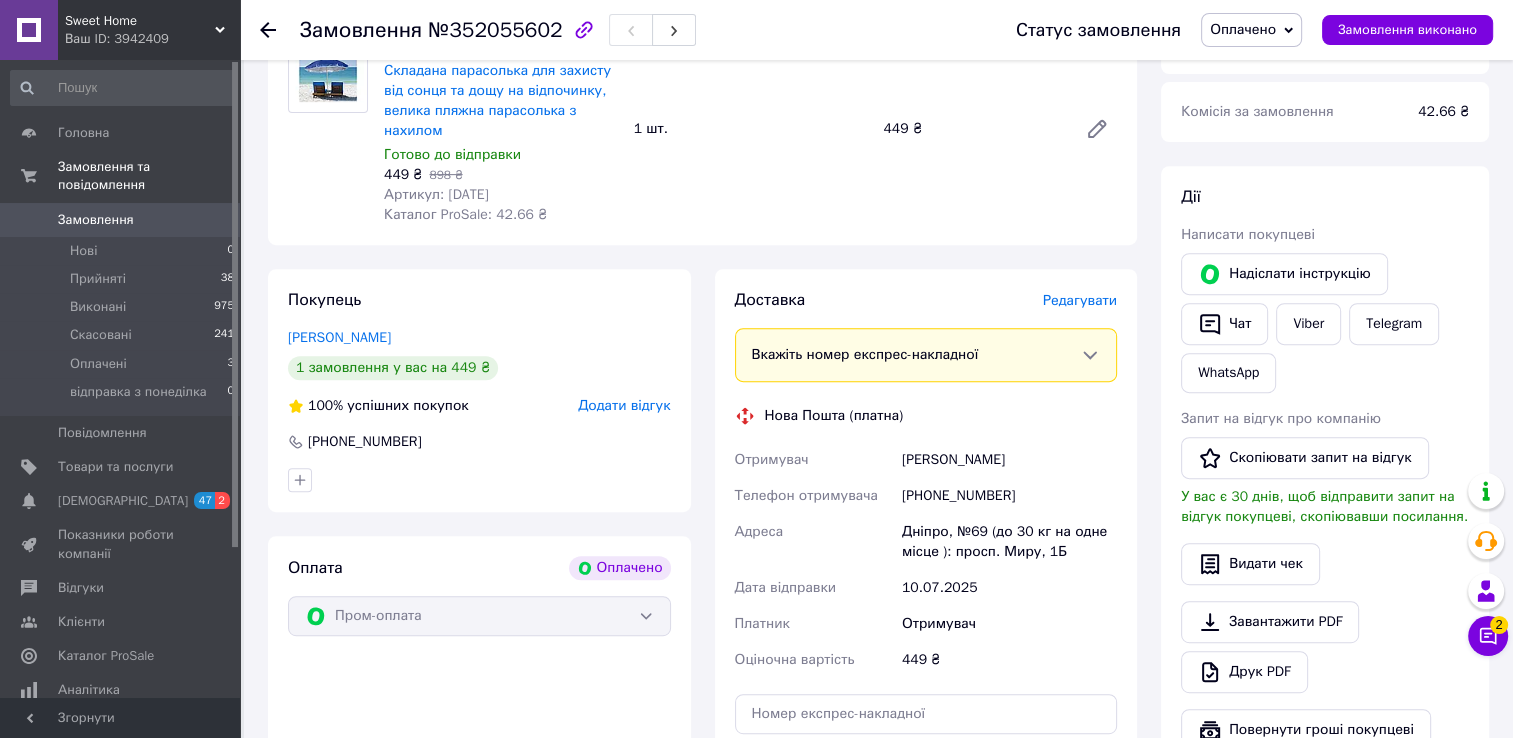 scroll, scrollTop: 1000, scrollLeft: 0, axis: vertical 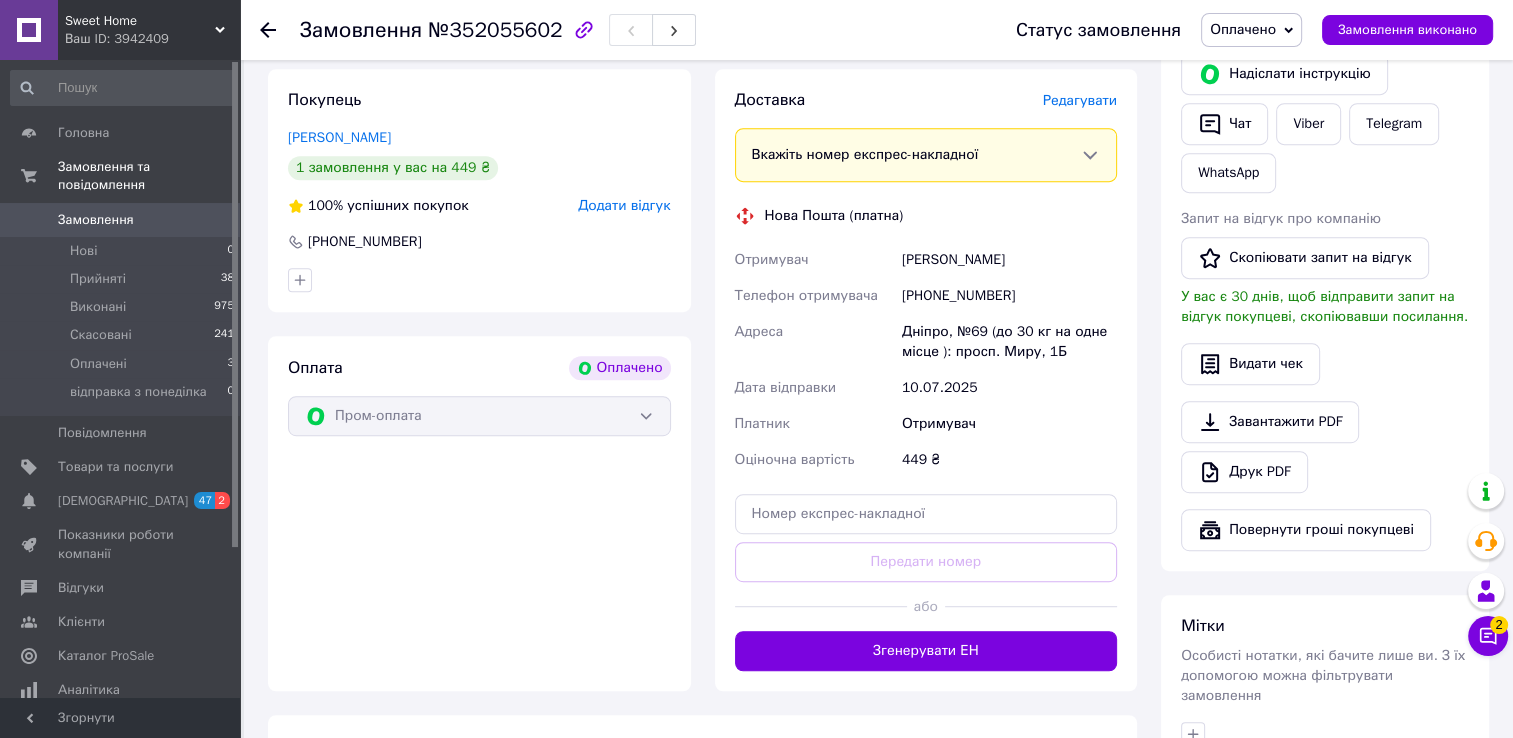 copy on "Біжко Володимир" 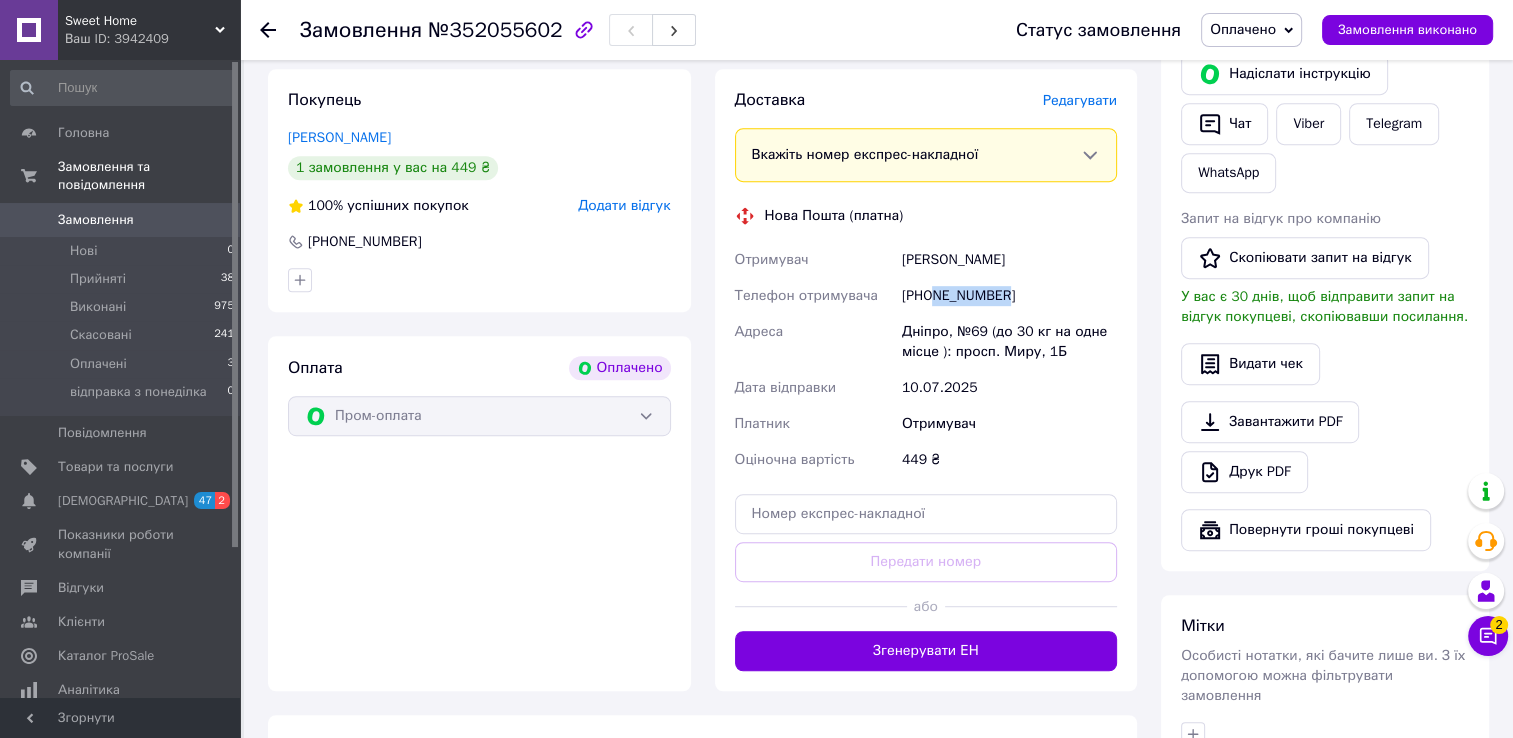 drag, startPoint x: 1022, startPoint y: 310, endPoint x: 934, endPoint y: 305, distance: 88.14193 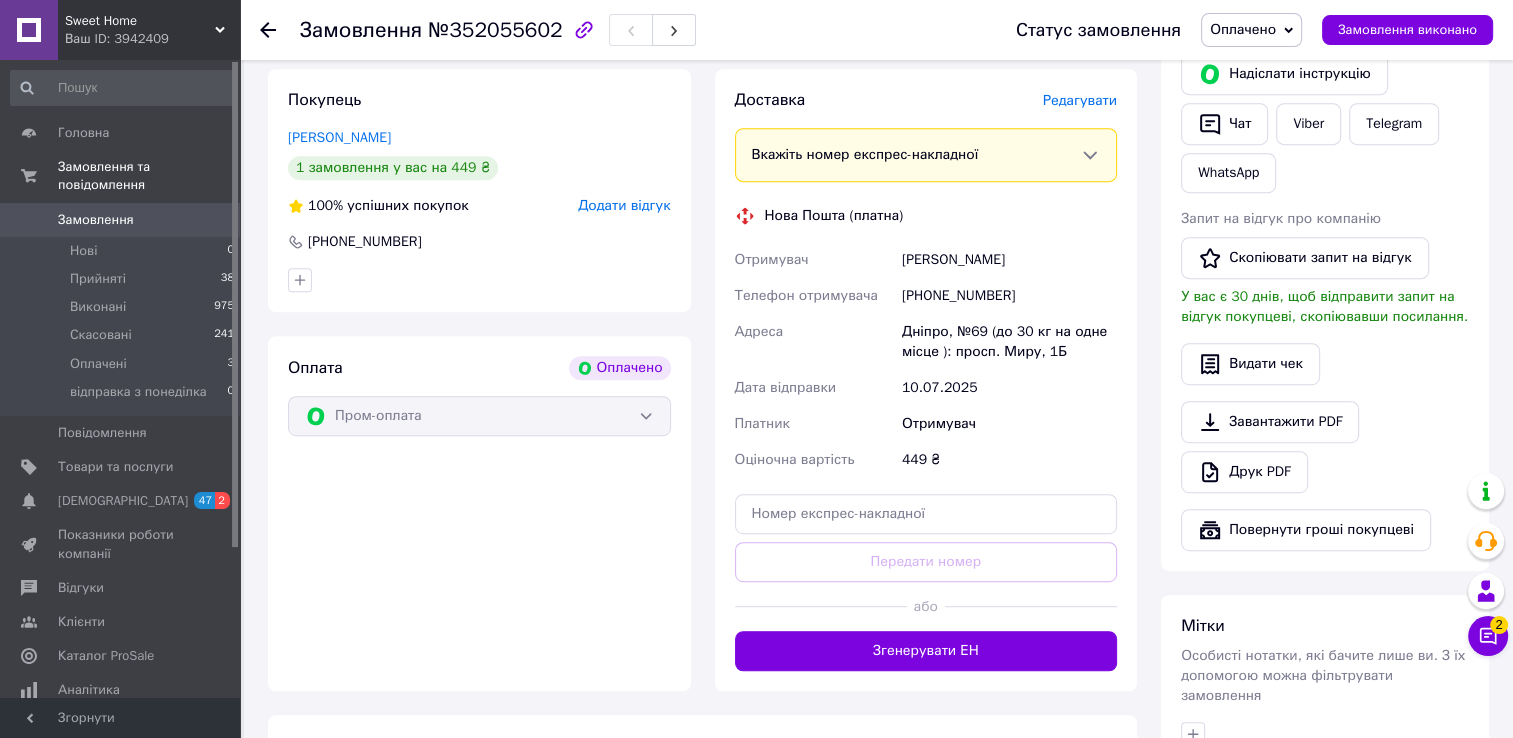 click on "Дніпро, №69 (до 30 кг на одне місце ): просп. Миру, 1Б" at bounding box center [1009, 342] 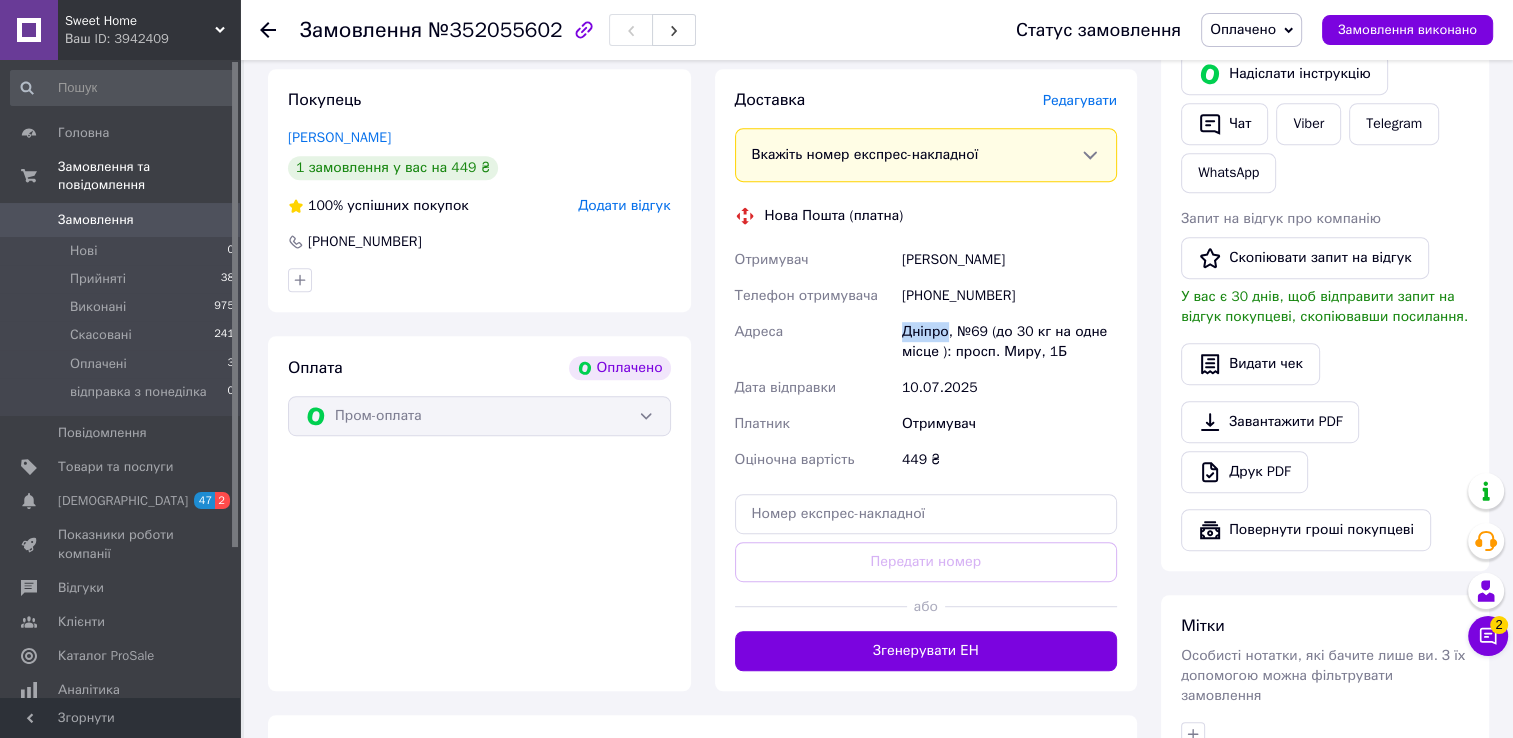 click on "Дніпро, №69 (до 30 кг на одне місце ): просп. Миру, 1Б" at bounding box center [1009, 342] 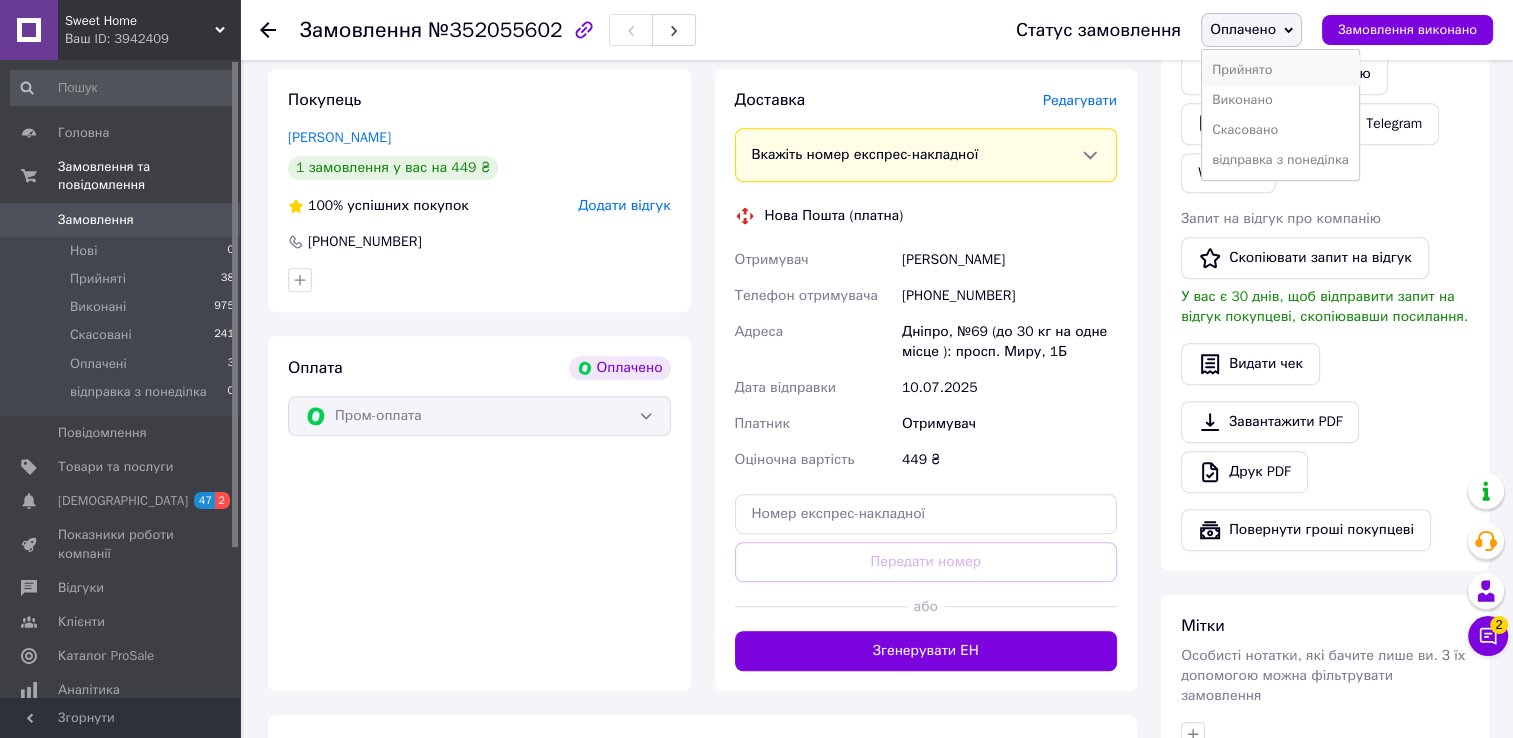 click on "Прийнято" at bounding box center (1280, 70) 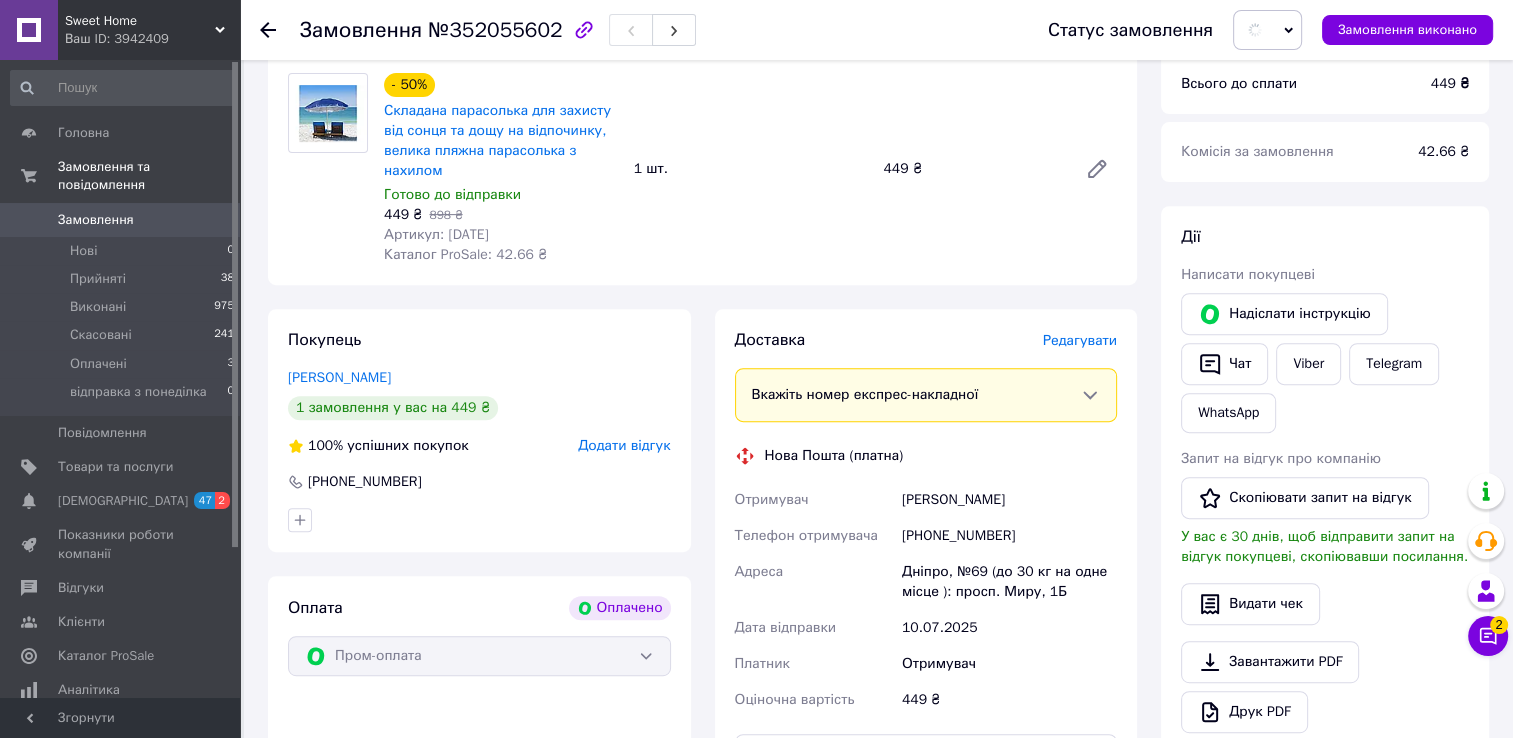 scroll, scrollTop: 600, scrollLeft: 0, axis: vertical 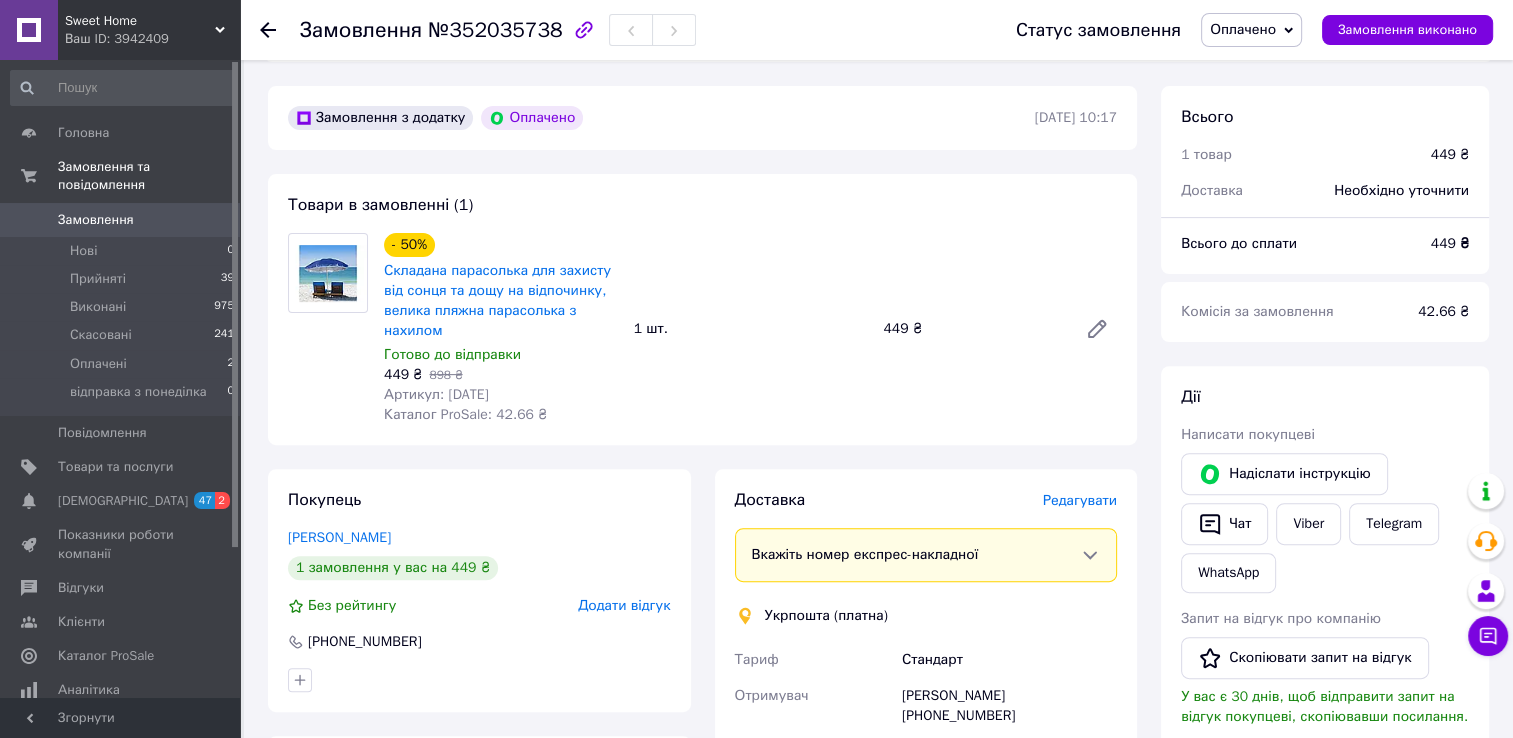 click on "Артикул: [DATE]" at bounding box center [436, 394] 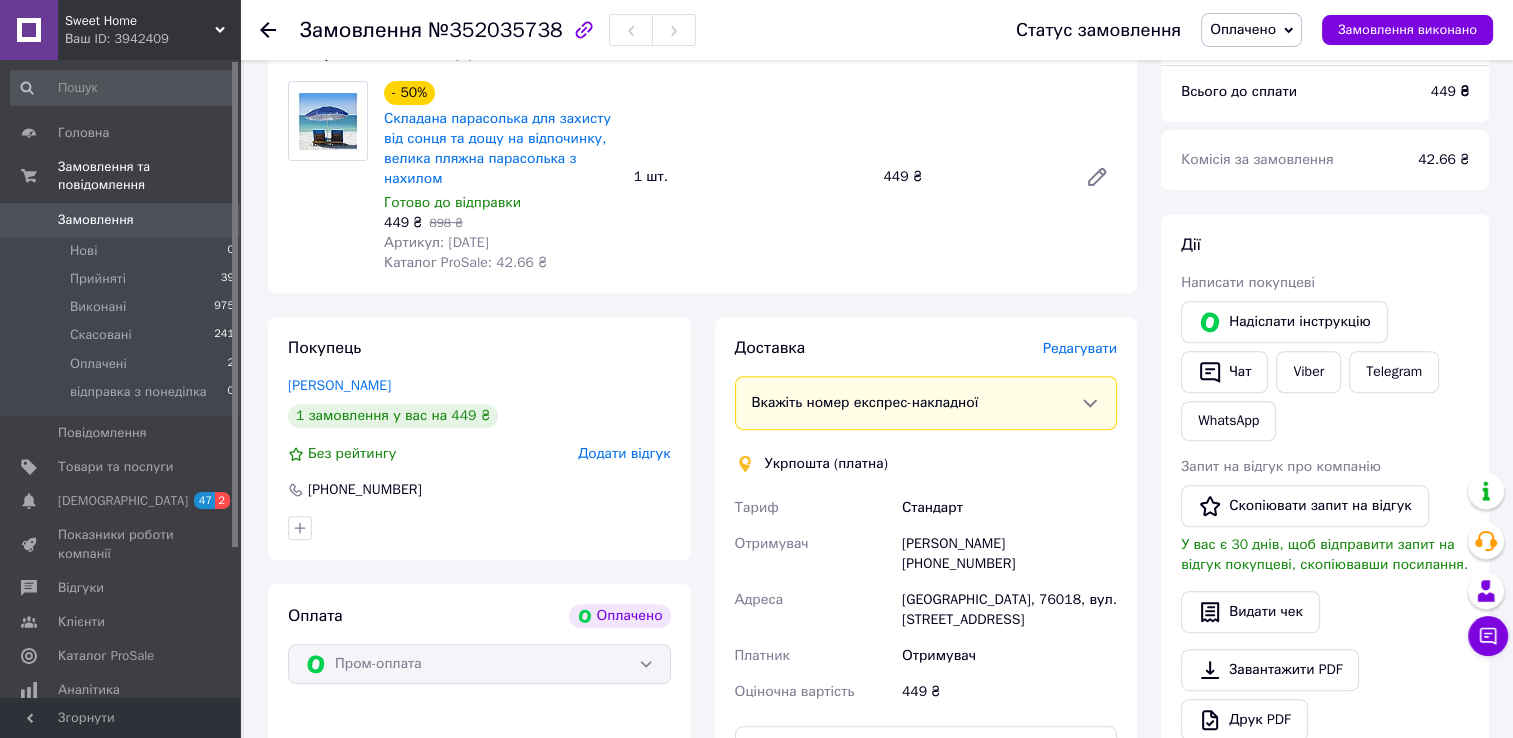 scroll, scrollTop: 900, scrollLeft: 0, axis: vertical 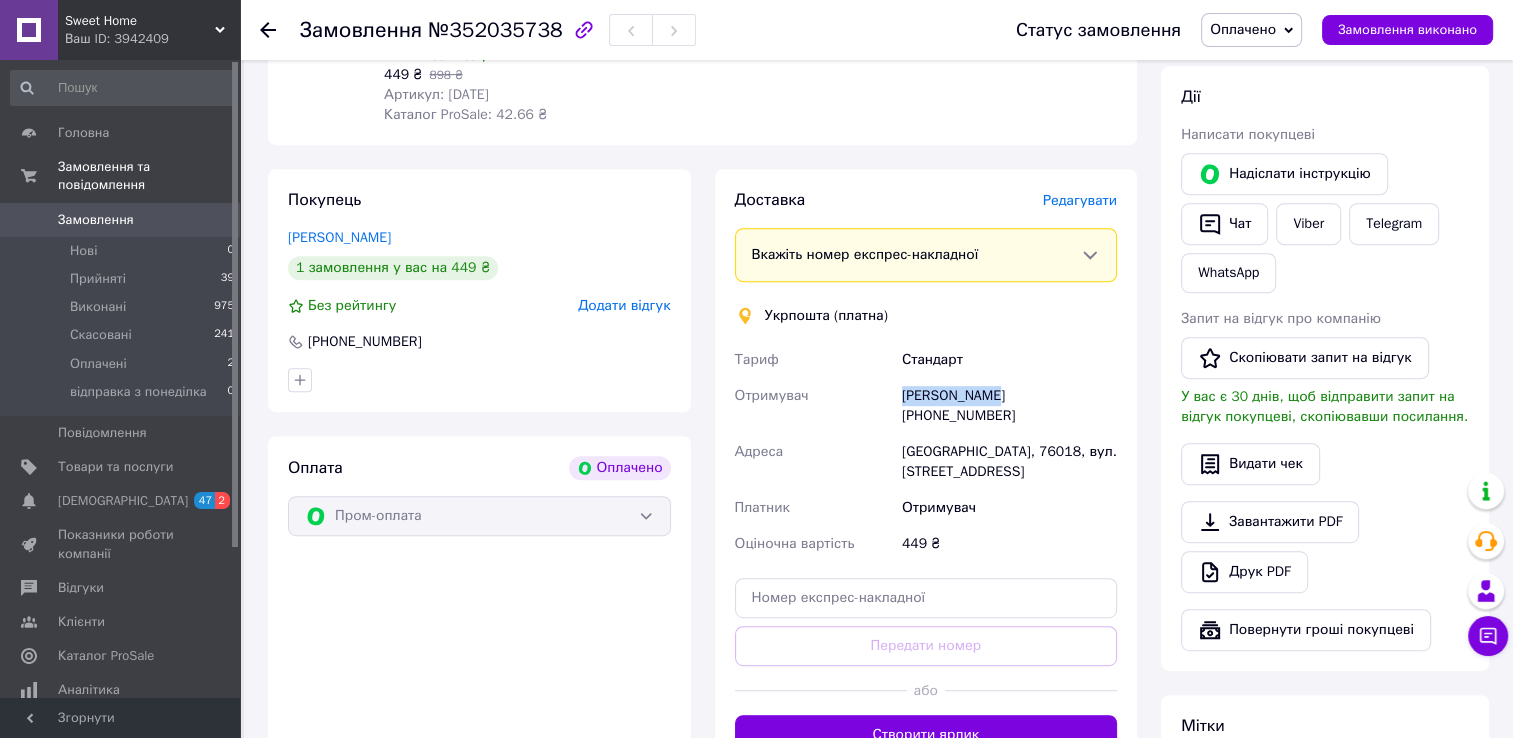 drag, startPoint x: 896, startPoint y: 394, endPoint x: 983, endPoint y: 402, distance: 87.36704 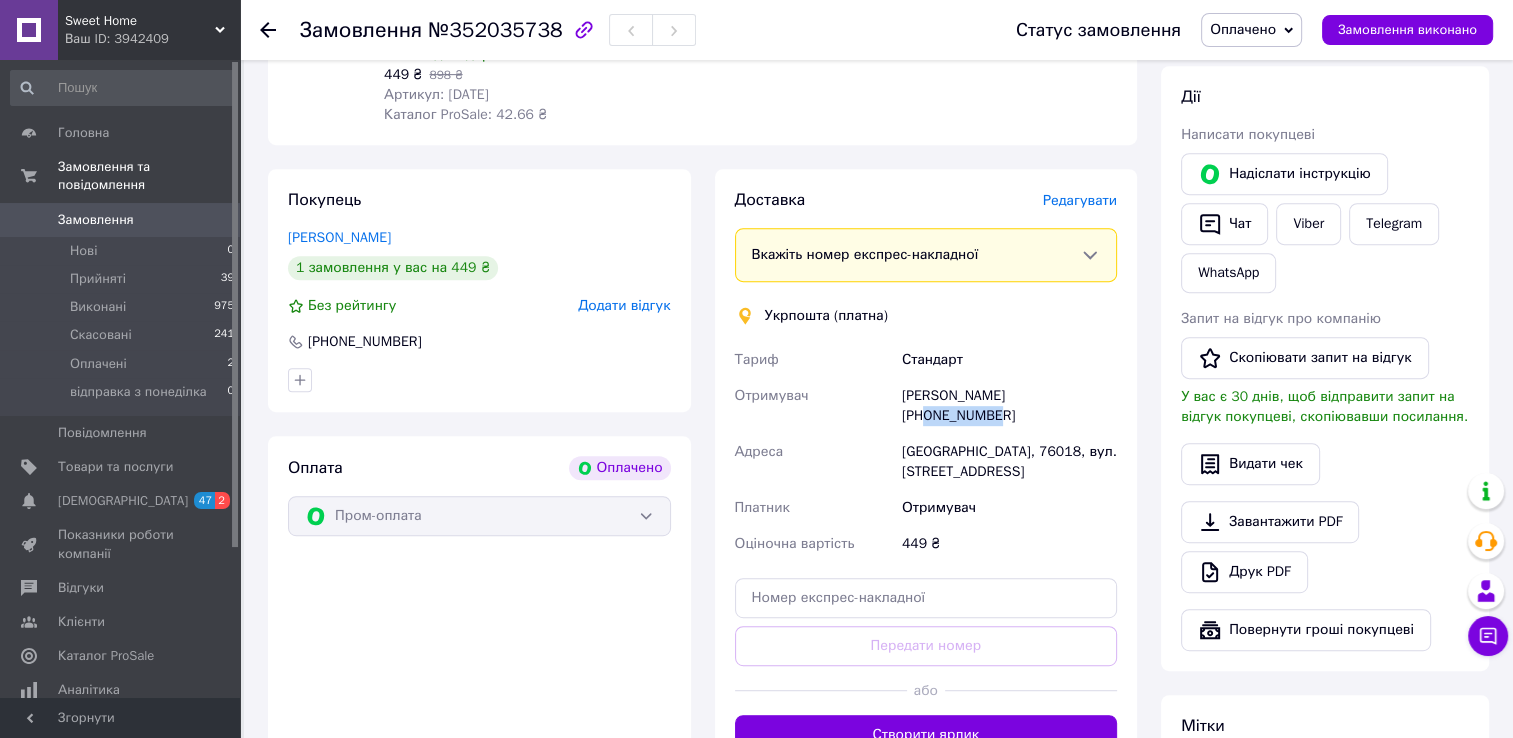 drag, startPoint x: 1105, startPoint y: 402, endPoint x: 1019, endPoint y: 410, distance: 86.37129 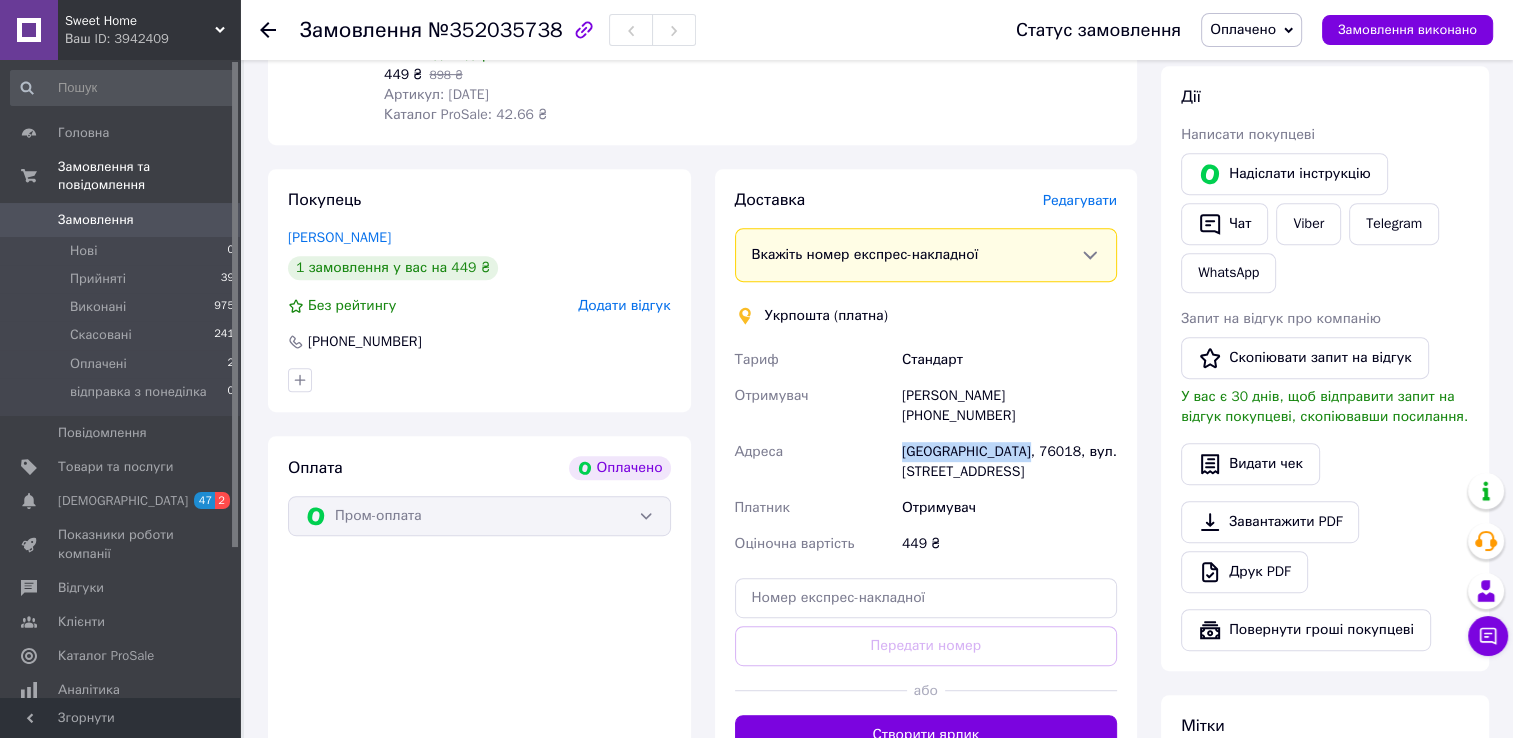 drag, startPoint x: 900, startPoint y: 437, endPoint x: 1017, endPoint y: 444, distance: 117.20921 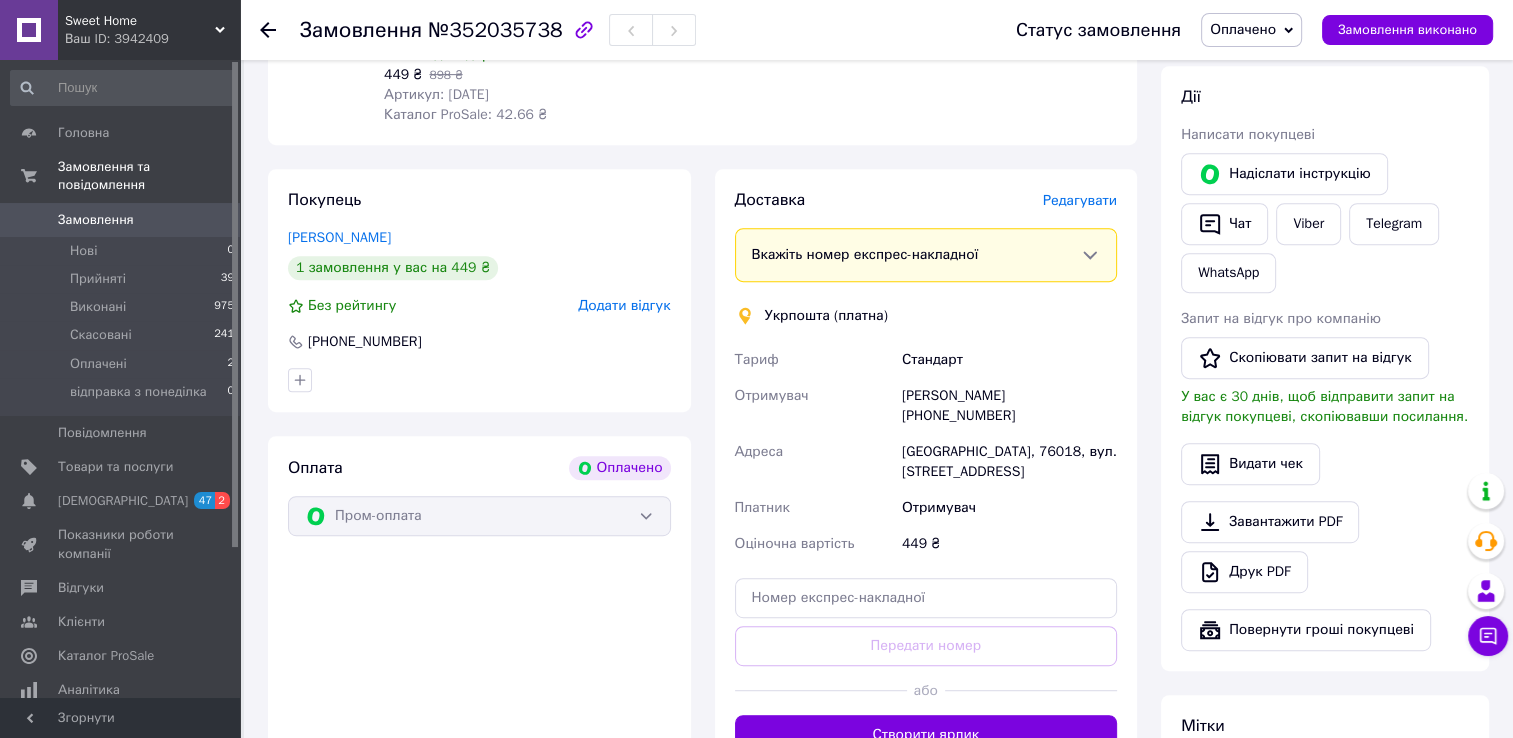 click on "[GEOGRAPHIC_DATA], 76018, вул. [STREET_ADDRESS]" at bounding box center (1009, 462) 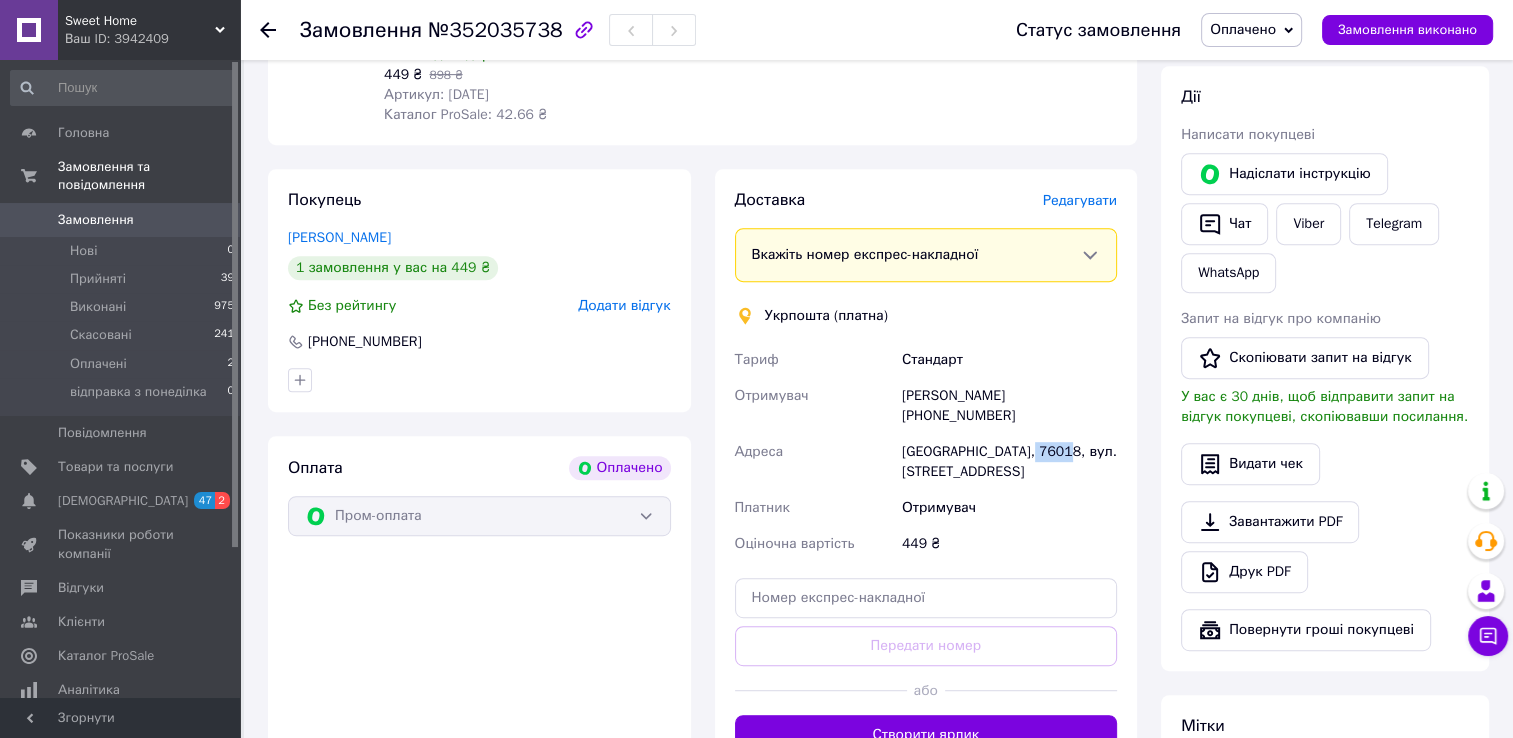 click on "[GEOGRAPHIC_DATA], 76018, вул. [STREET_ADDRESS]" at bounding box center (1009, 462) 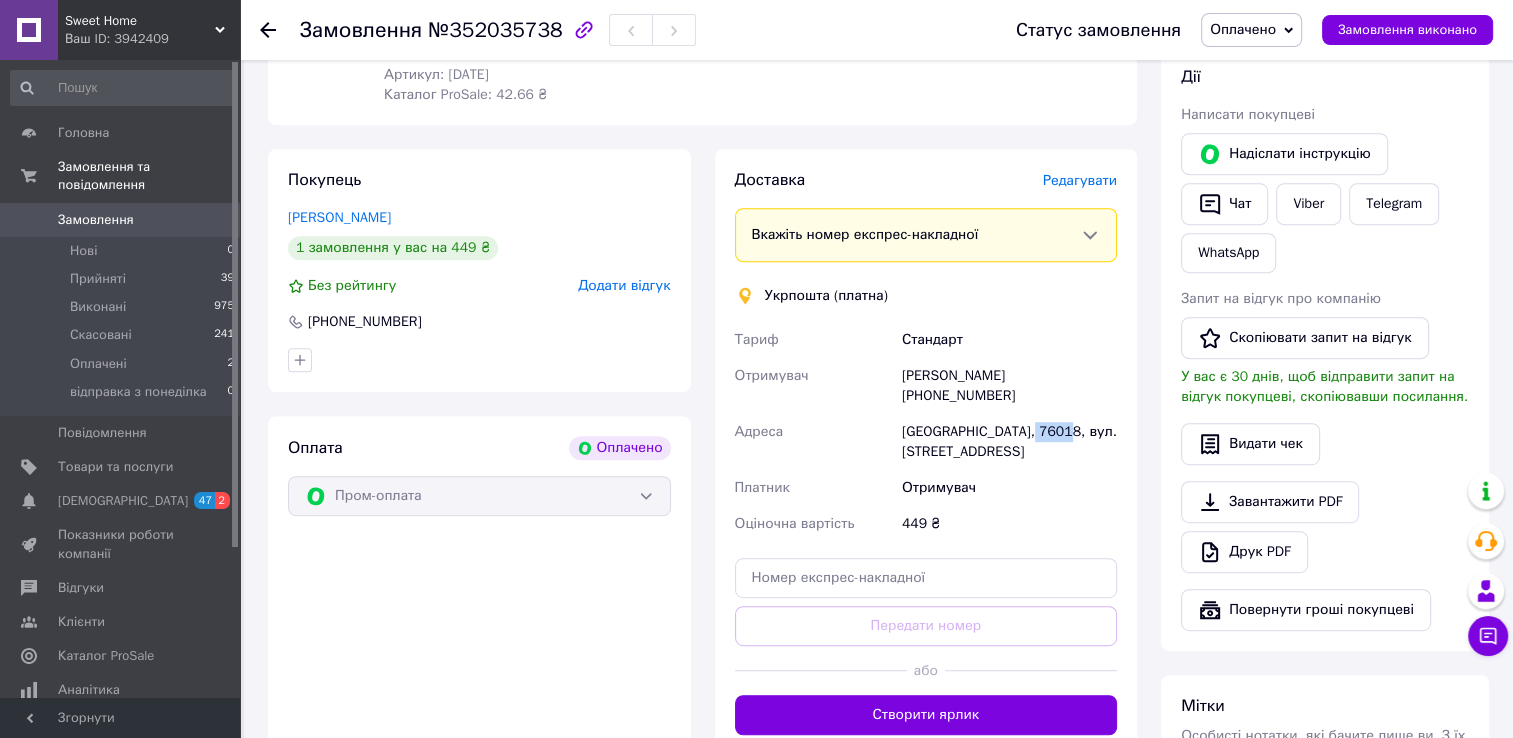 scroll, scrollTop: 800, scrollLeft: 0, axis: vertical 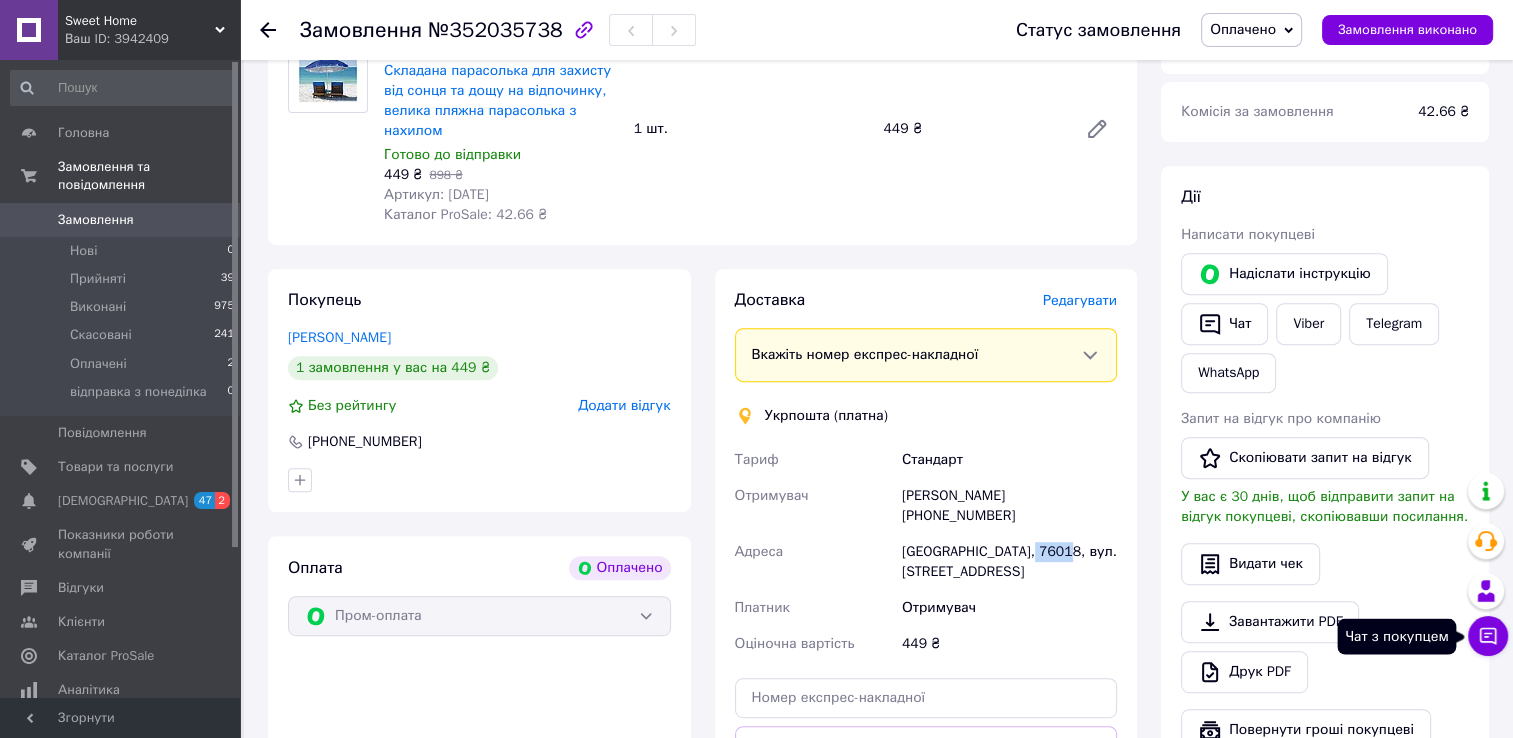 click on "Чат з покупцем" at bounding box center (1488, 636) 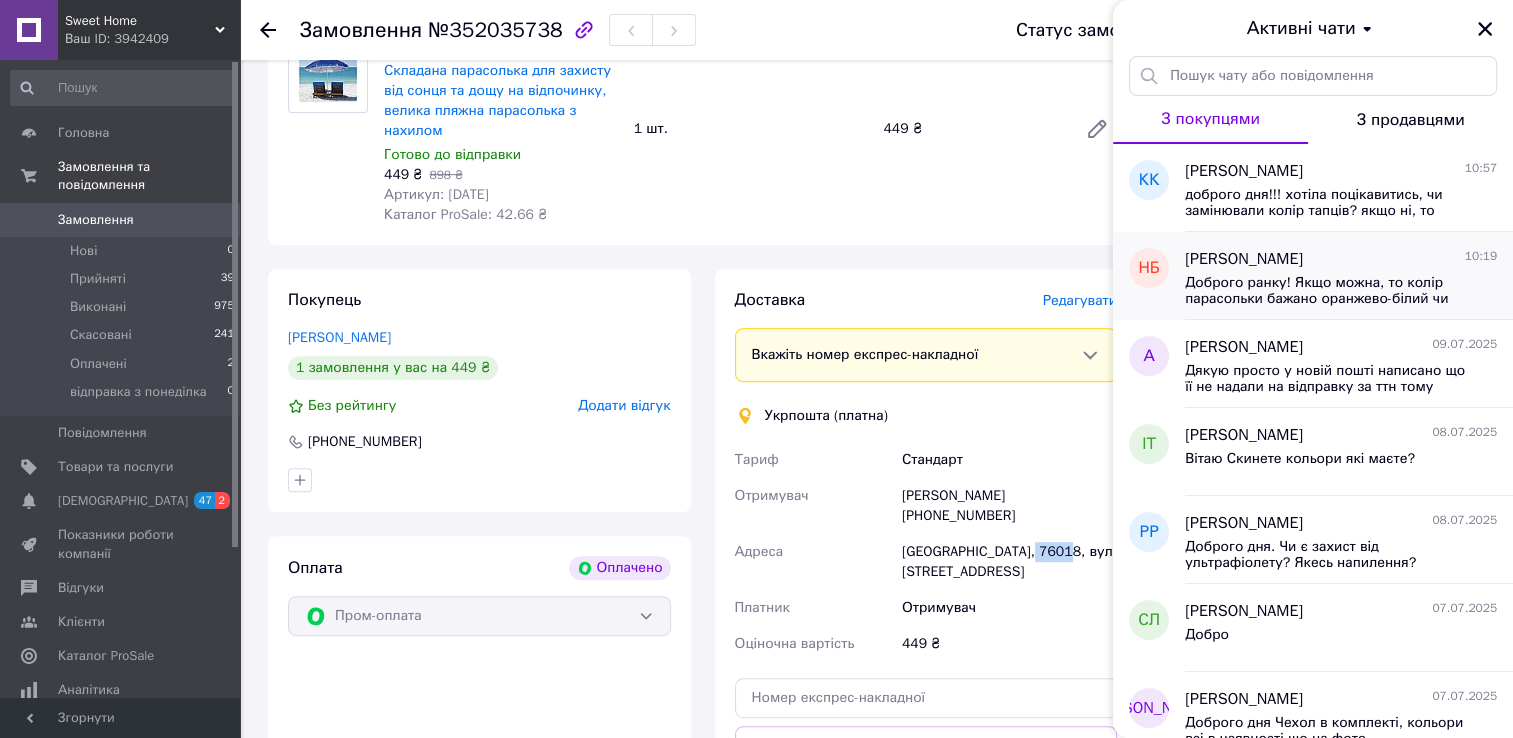 click on "[PERSON_NAME]" at bounding box center [1244, 259] 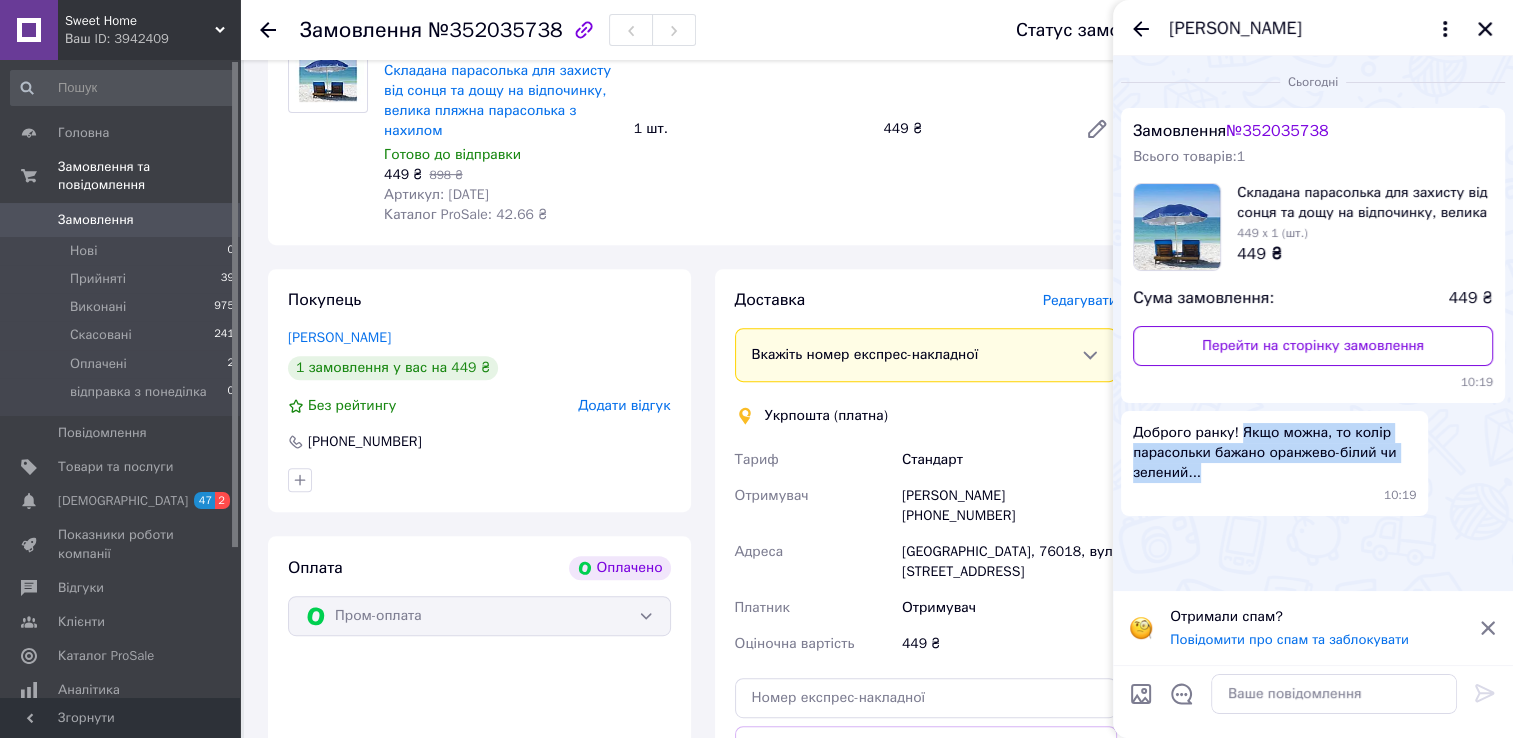 copy on "Якщо можна, то колір парасольки бажано оранжево-білий чи зелений..." 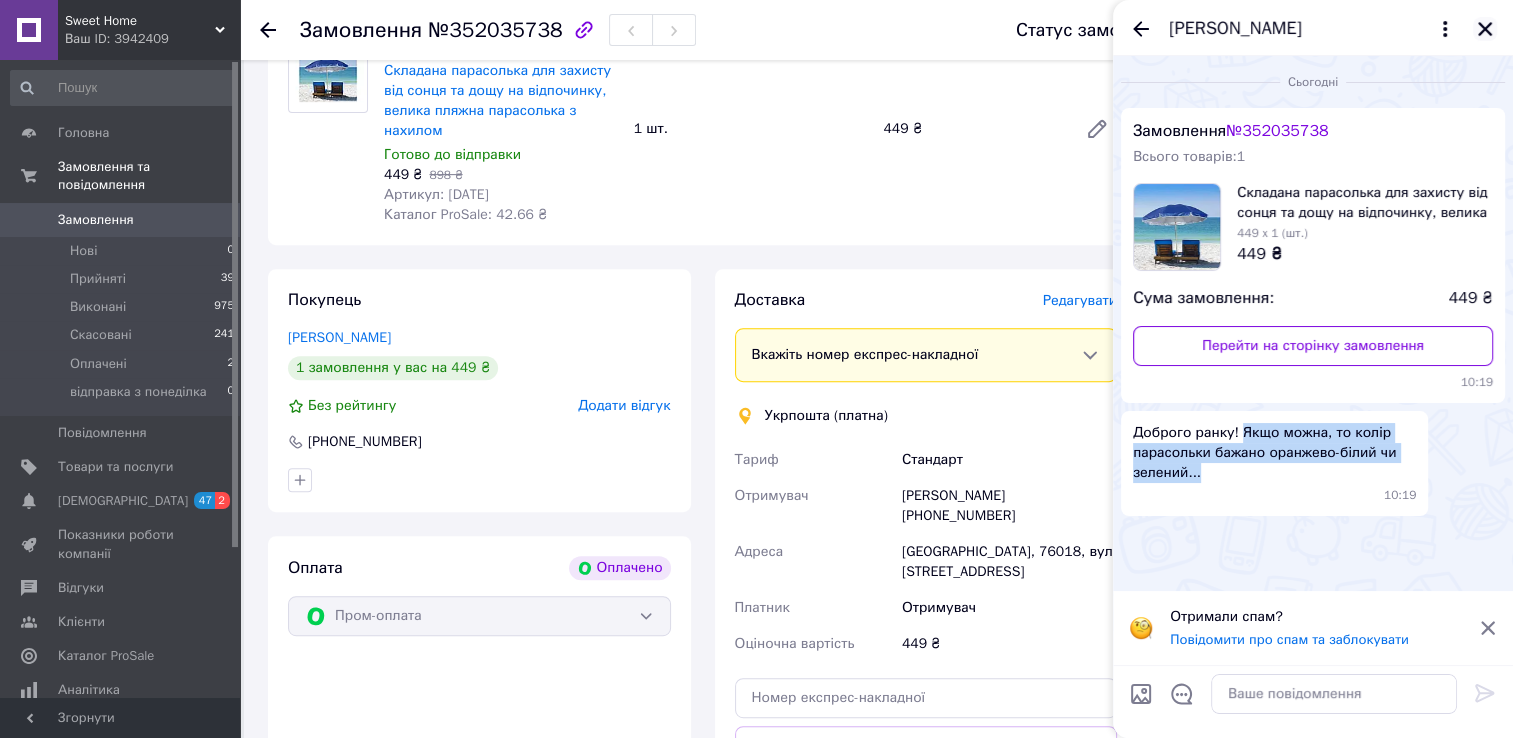 click 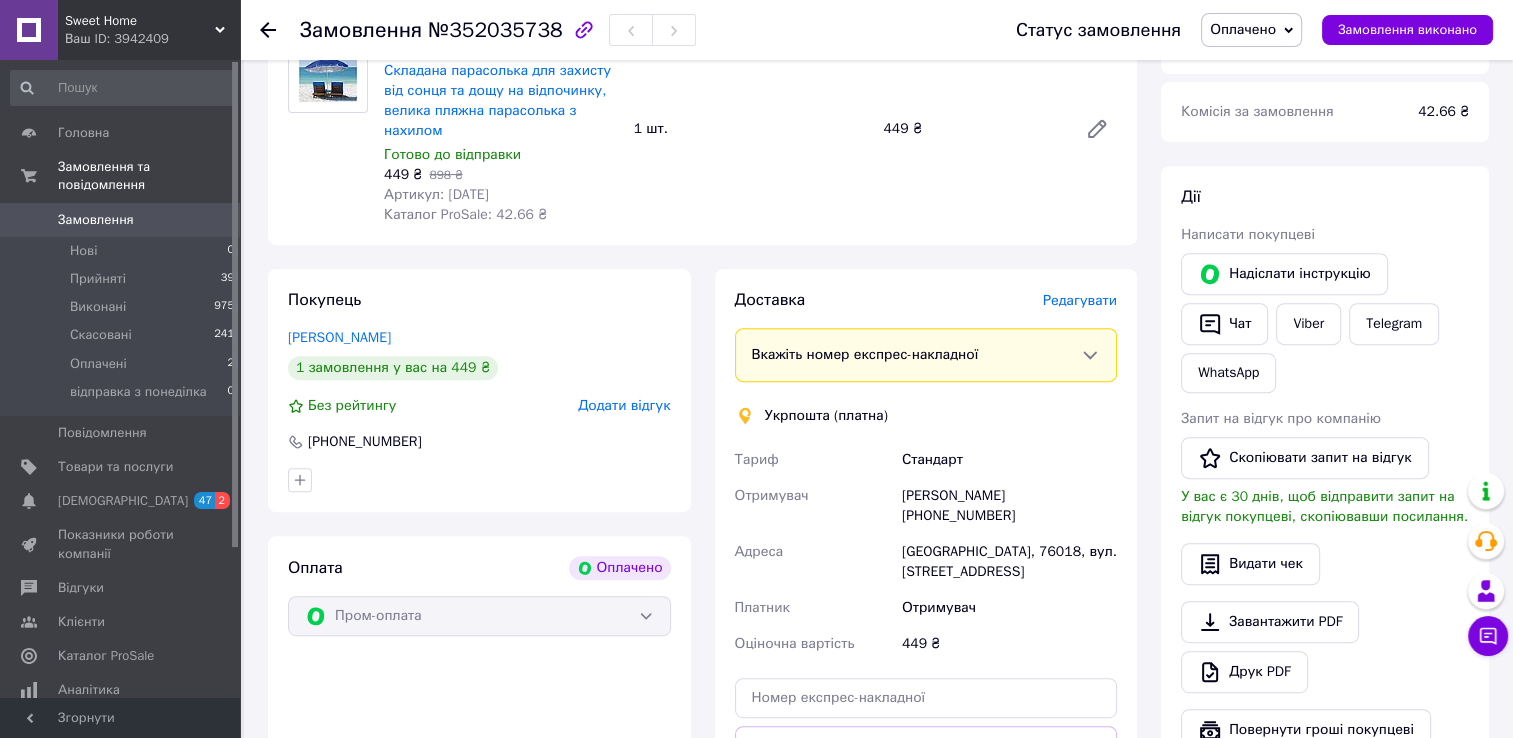 drag, startPoint x: 1286, startPoint y: 28, endPoint x: 1279, endPoint y: 54, distance: 26.925823 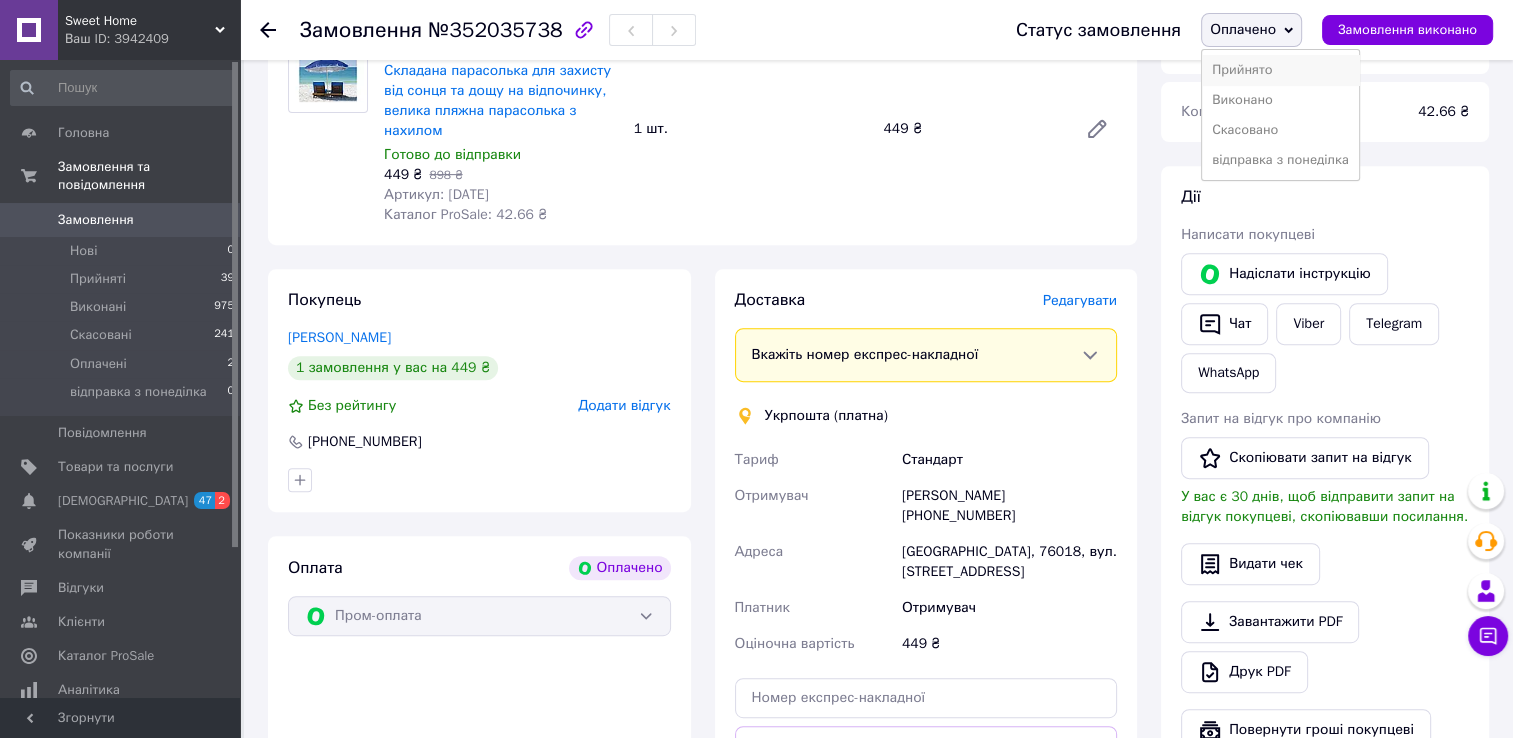 click on "Прийнято" at bounding box center [1280, 70] 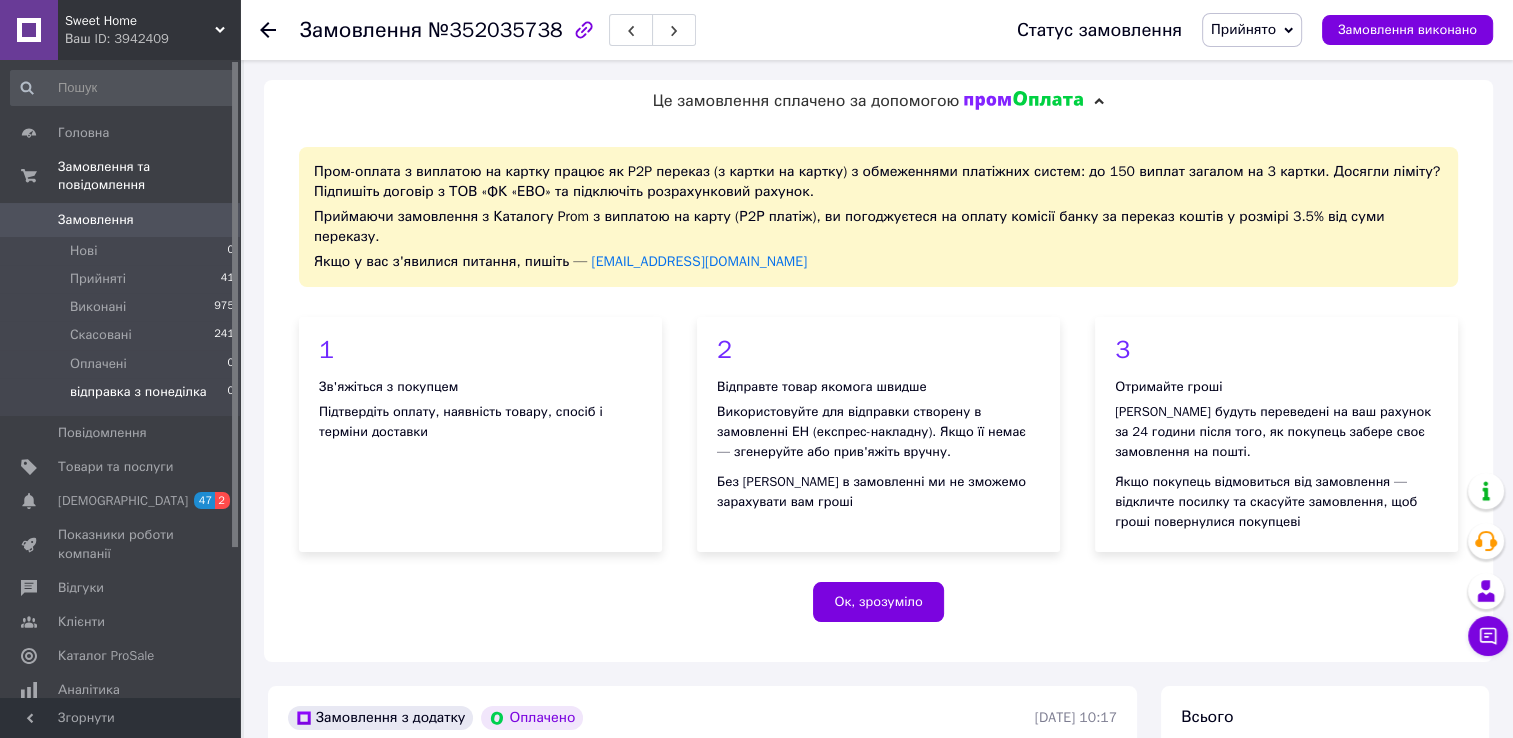 scroll, scrollTop: 500, scrollLeft: 0, axis: vertical 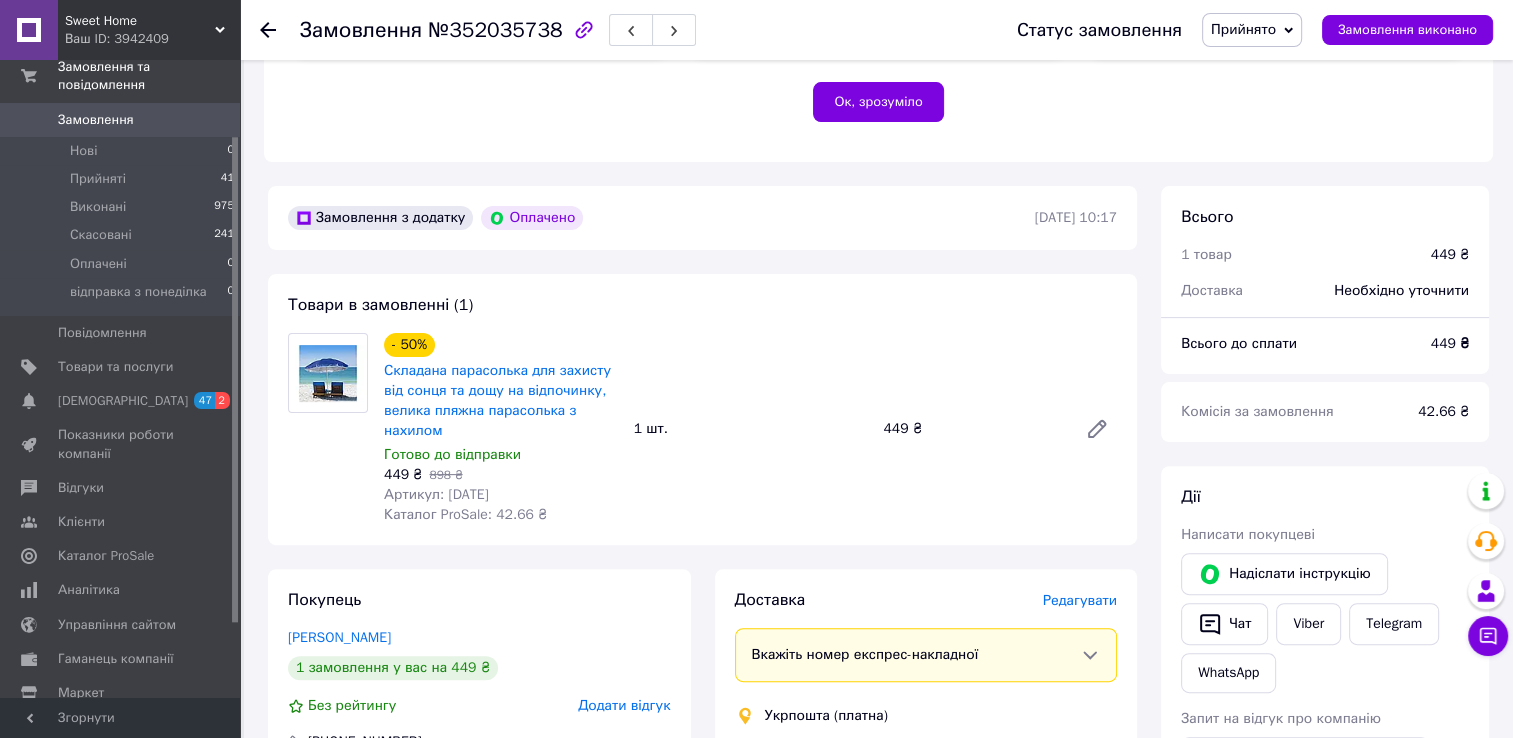 click on "Артикул: sa221107" at bounding box center [436, 494] 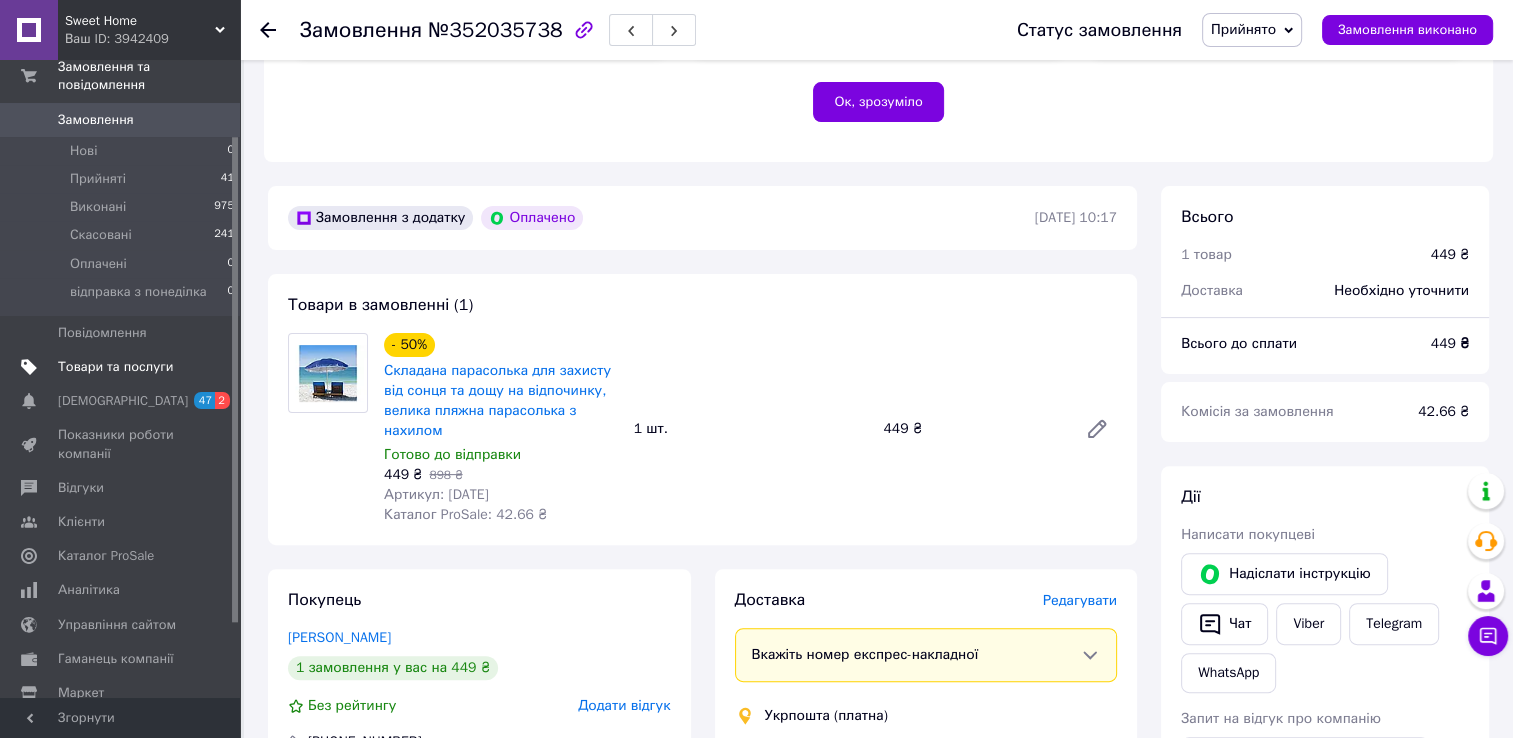 click on "Товари та послуги" at bounding box center [115, 367] 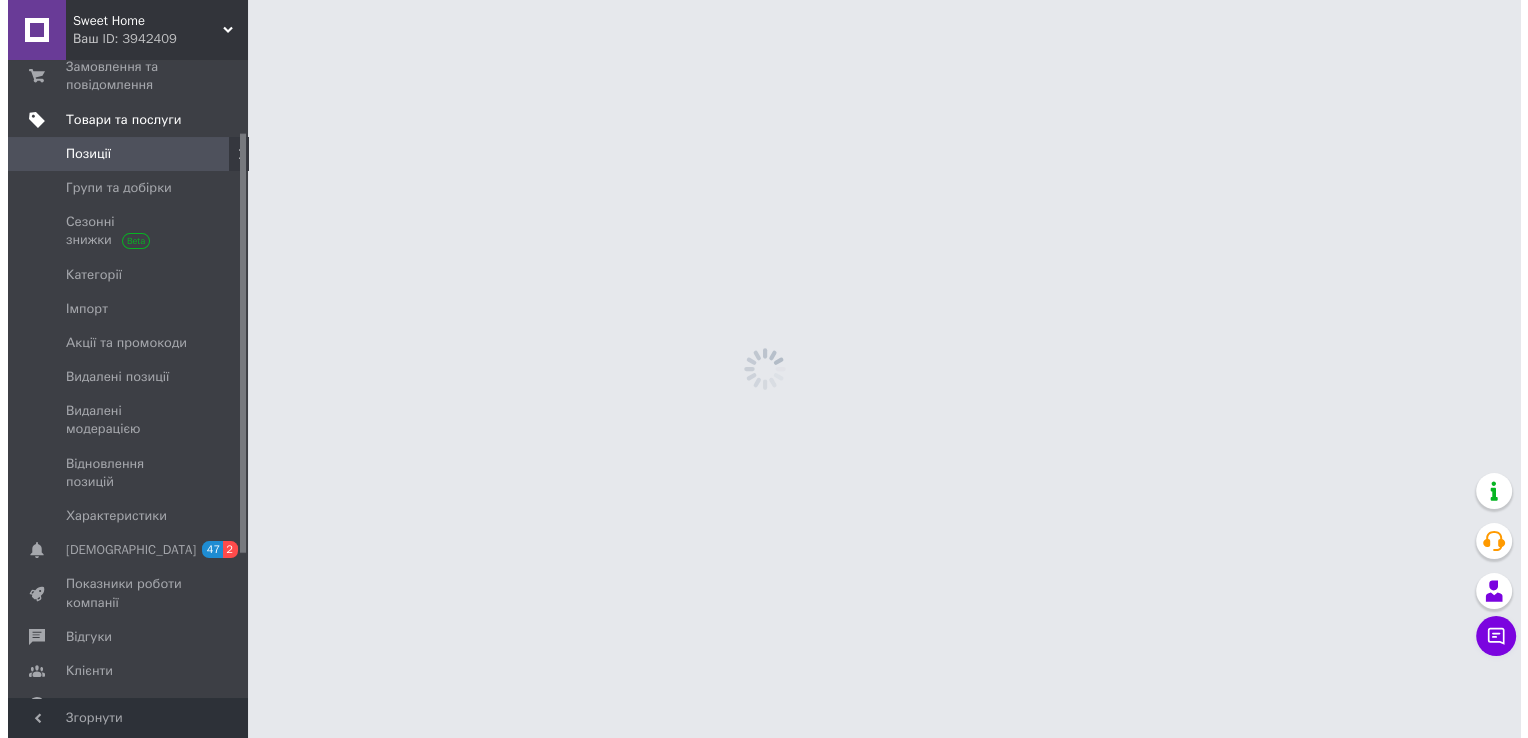 scroll, scrollTop: 0, scrollLeft: 0, axis: both 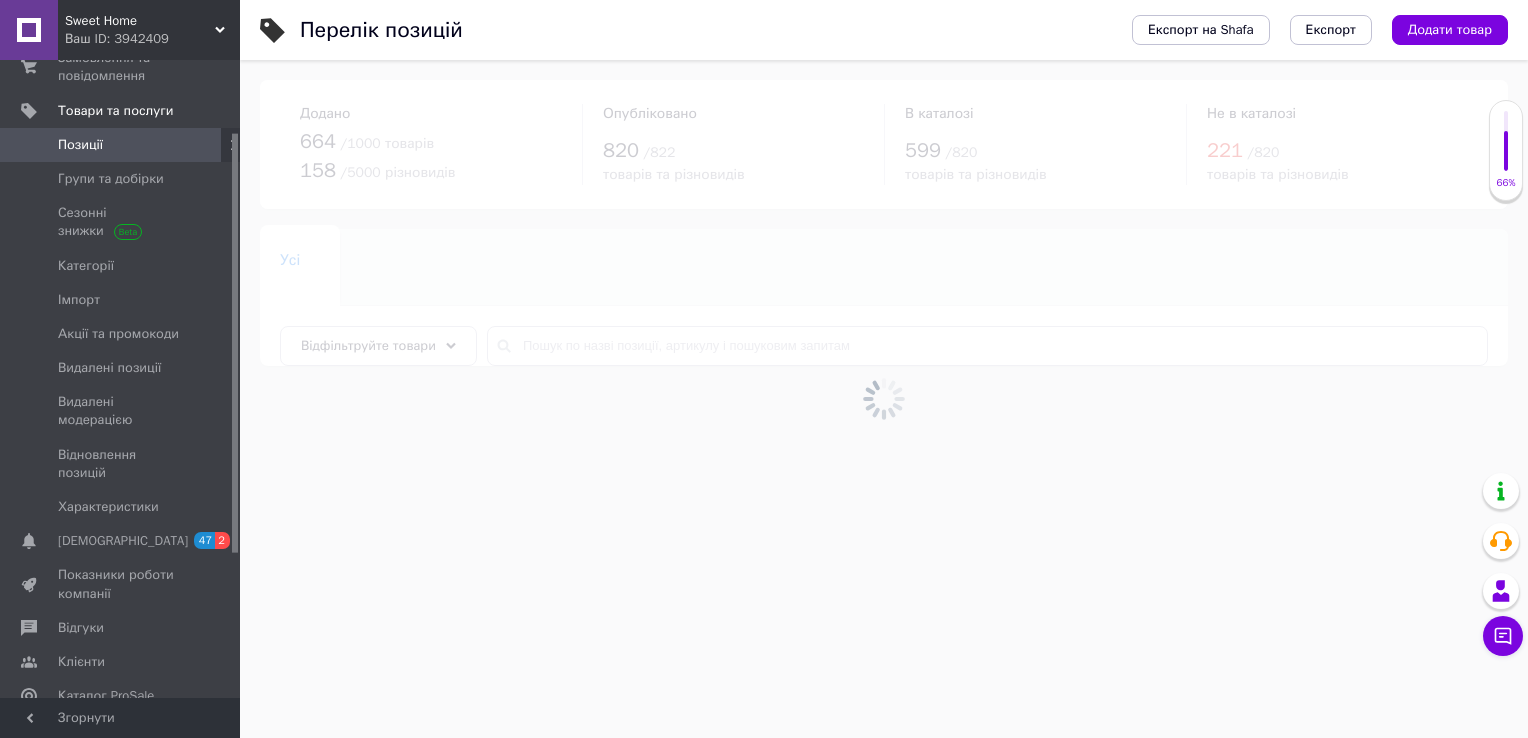 click at bounding box center (884, 399) 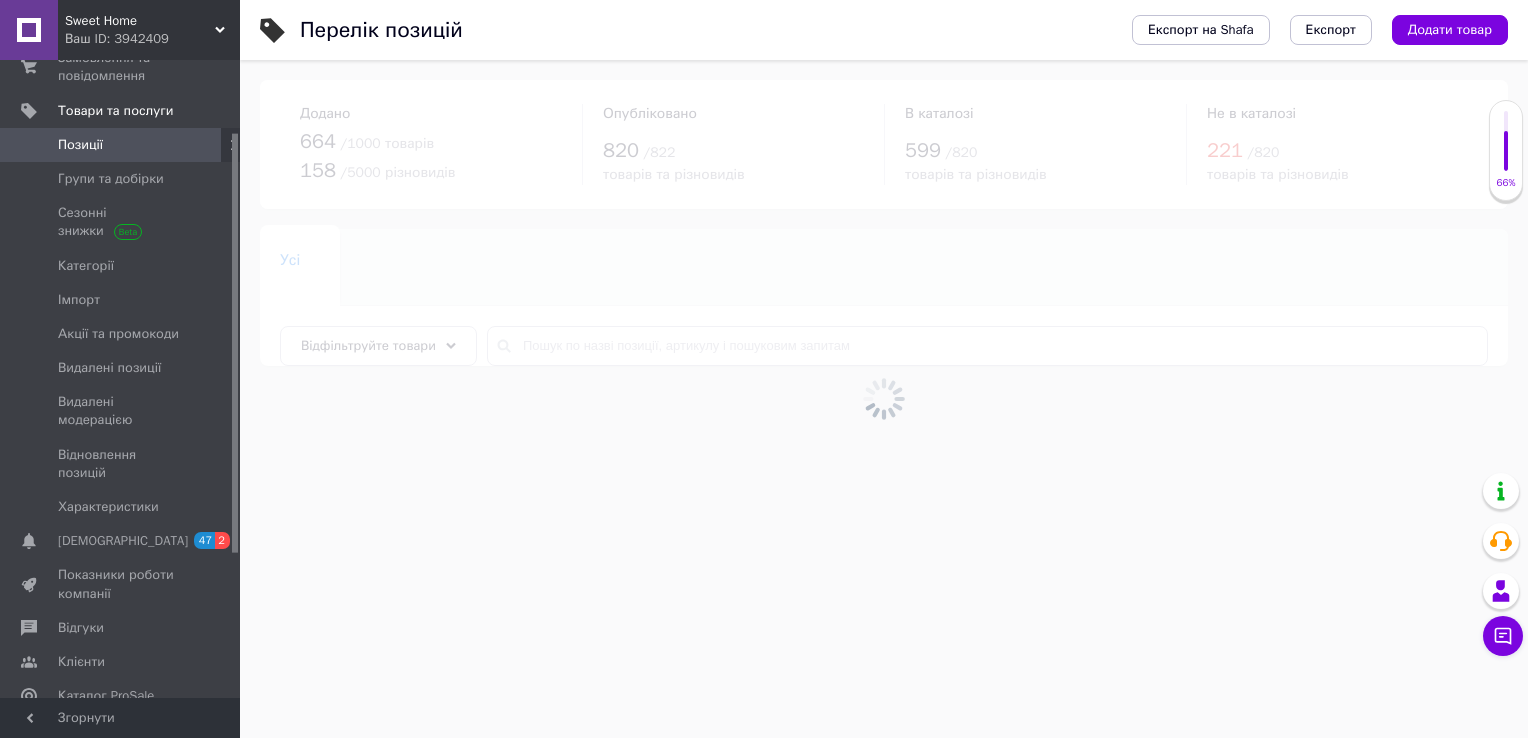 click at bounding box center [884, 399] 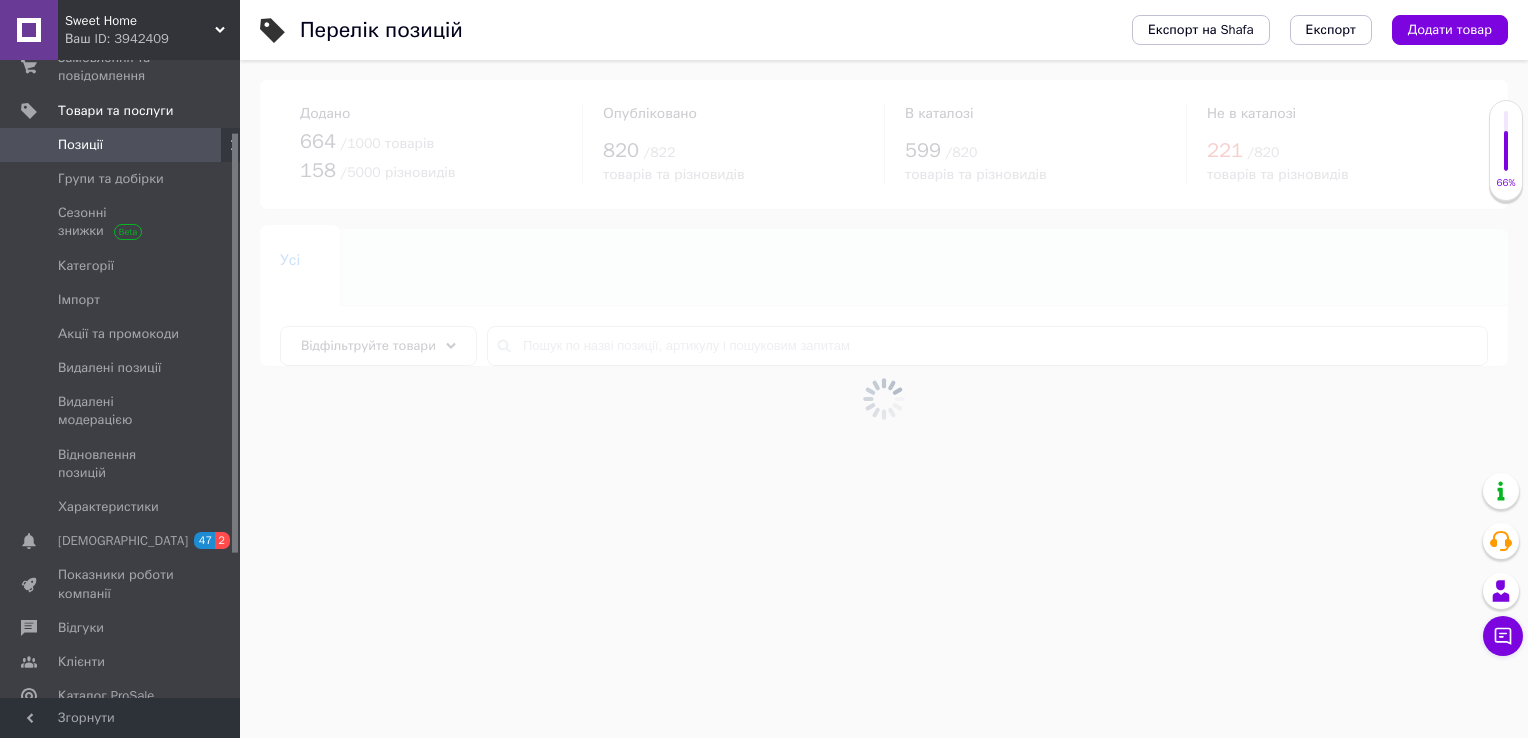 click at bounding box center (884, 399) 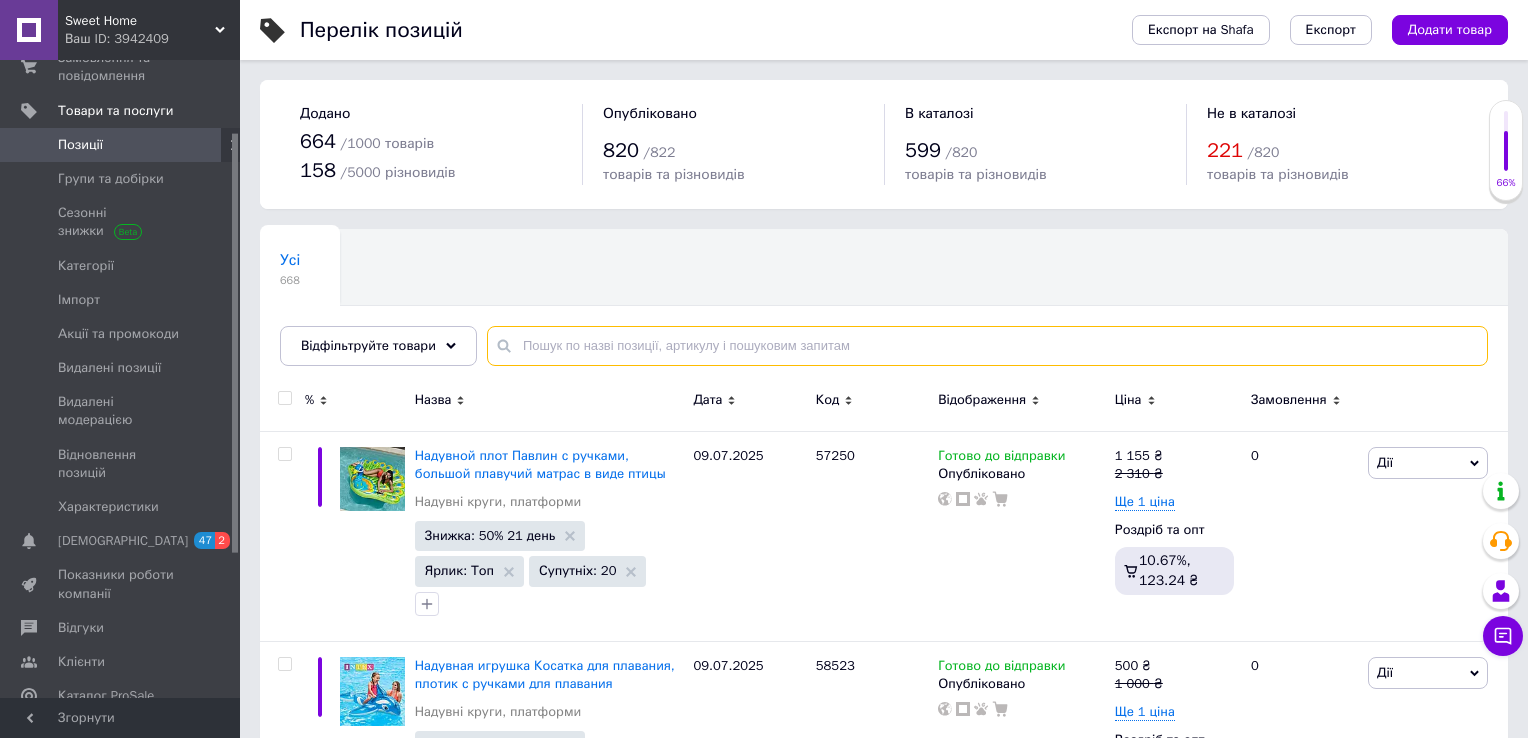 click at bounding box center (987, 346) 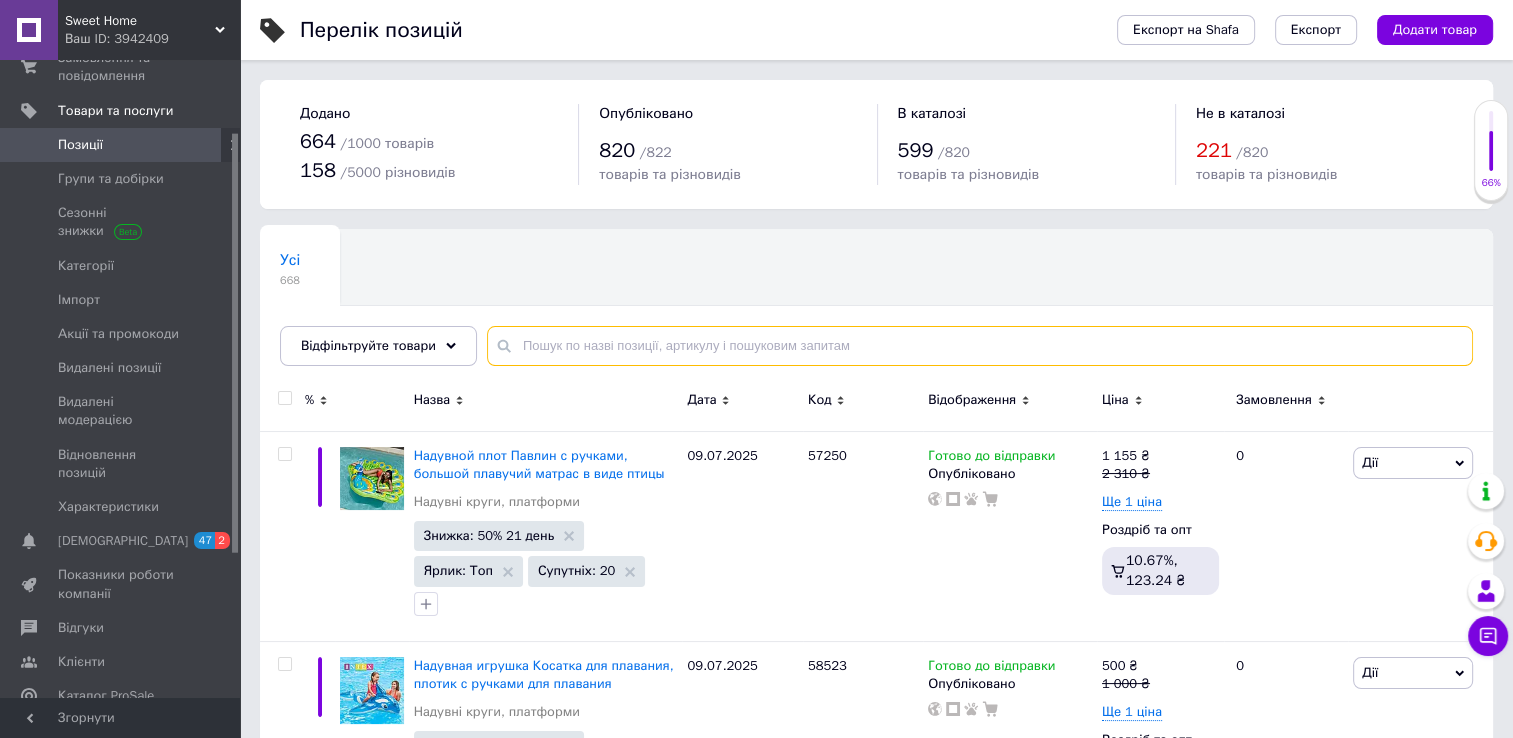 paste on "sa221107" 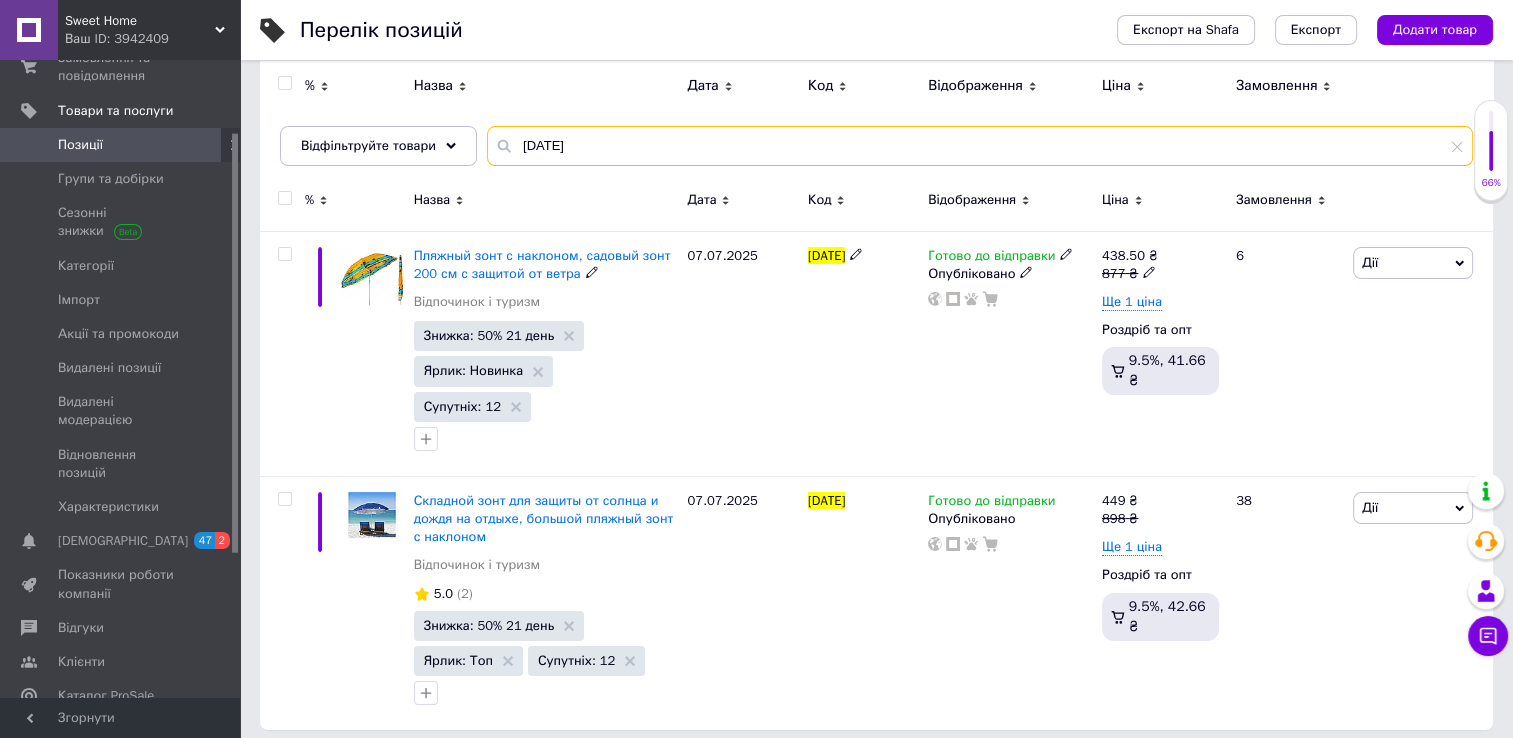 scroll, scrollTop: 176, scrollLeft: 0, axis: vertical 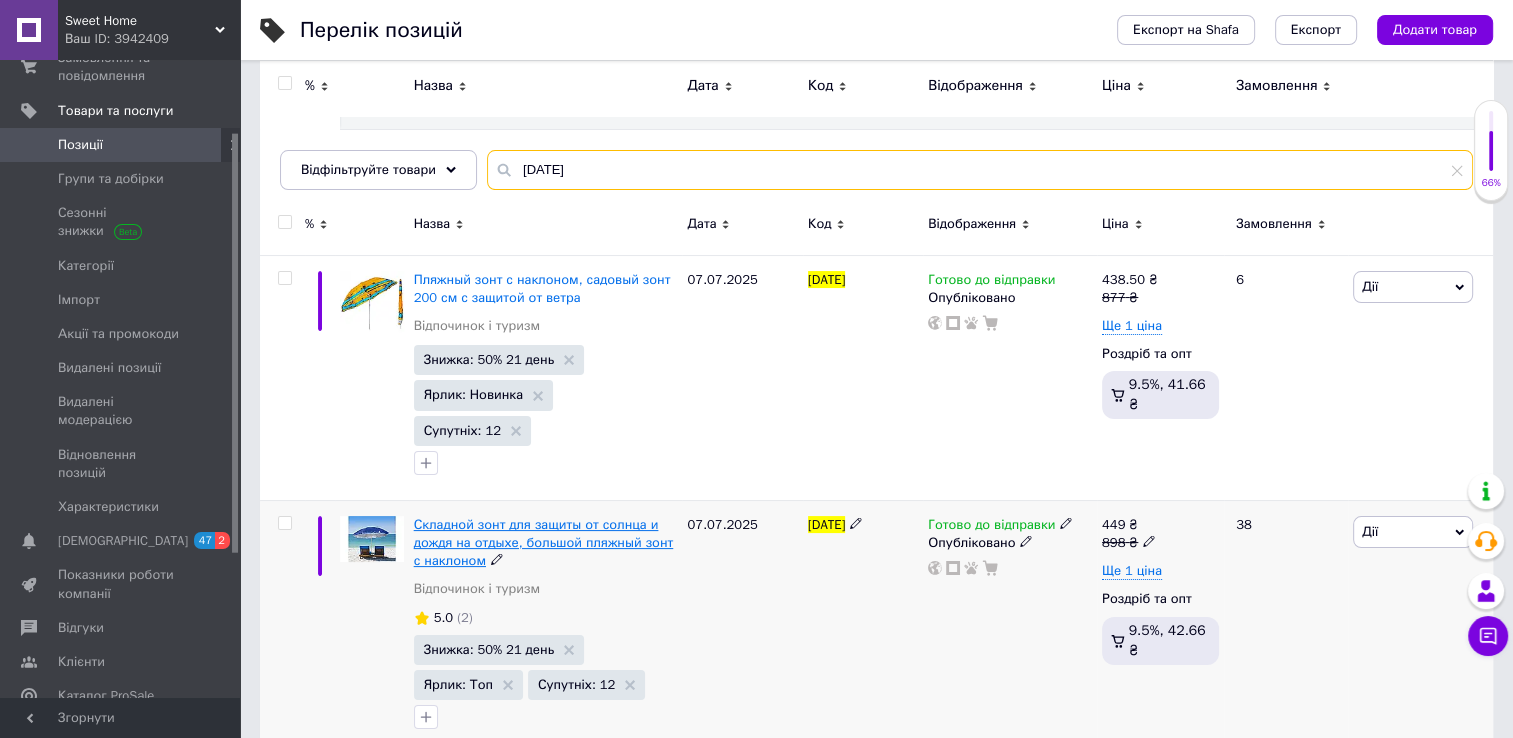 type on "sa221107" 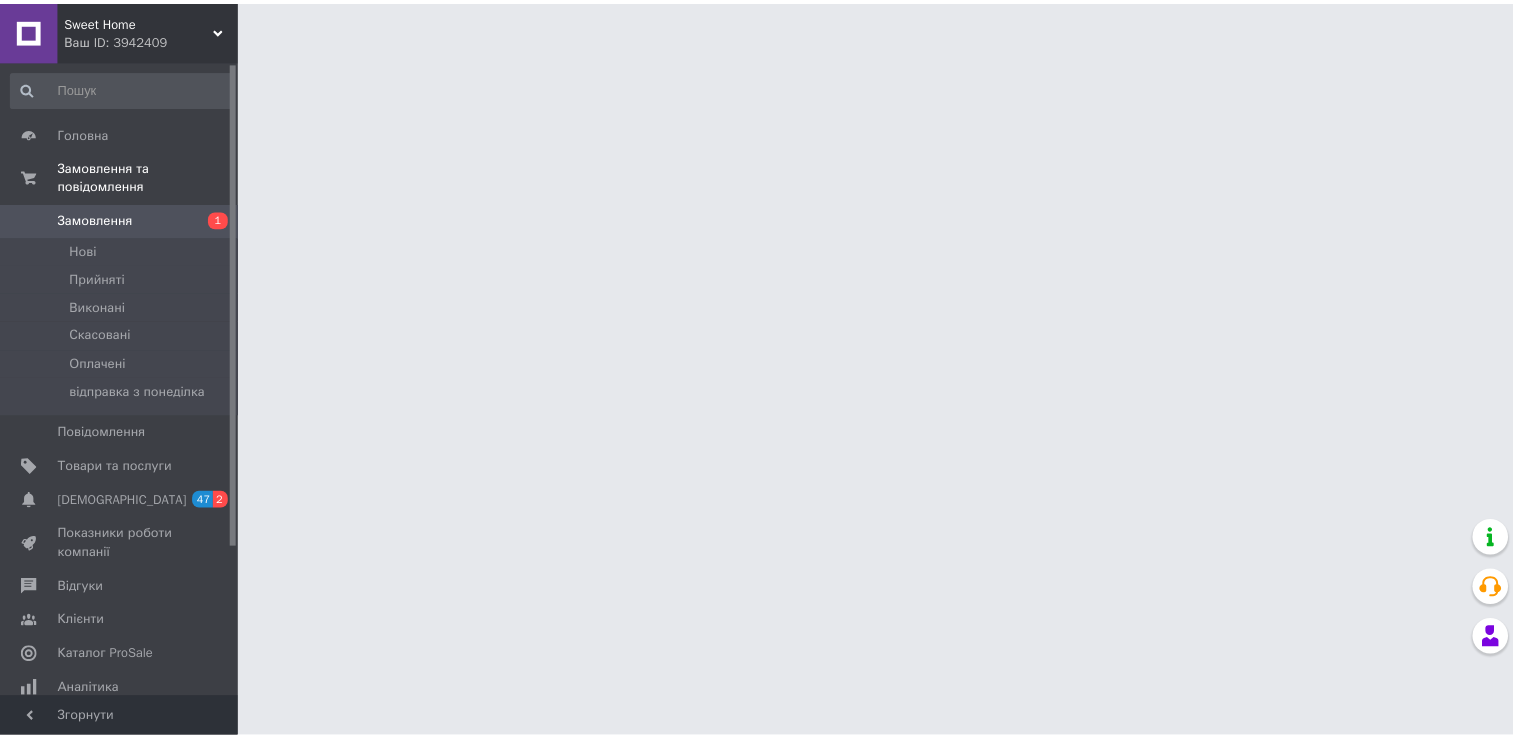 scroll, scrollTop: 0, scrollLeft: 0, axis: both 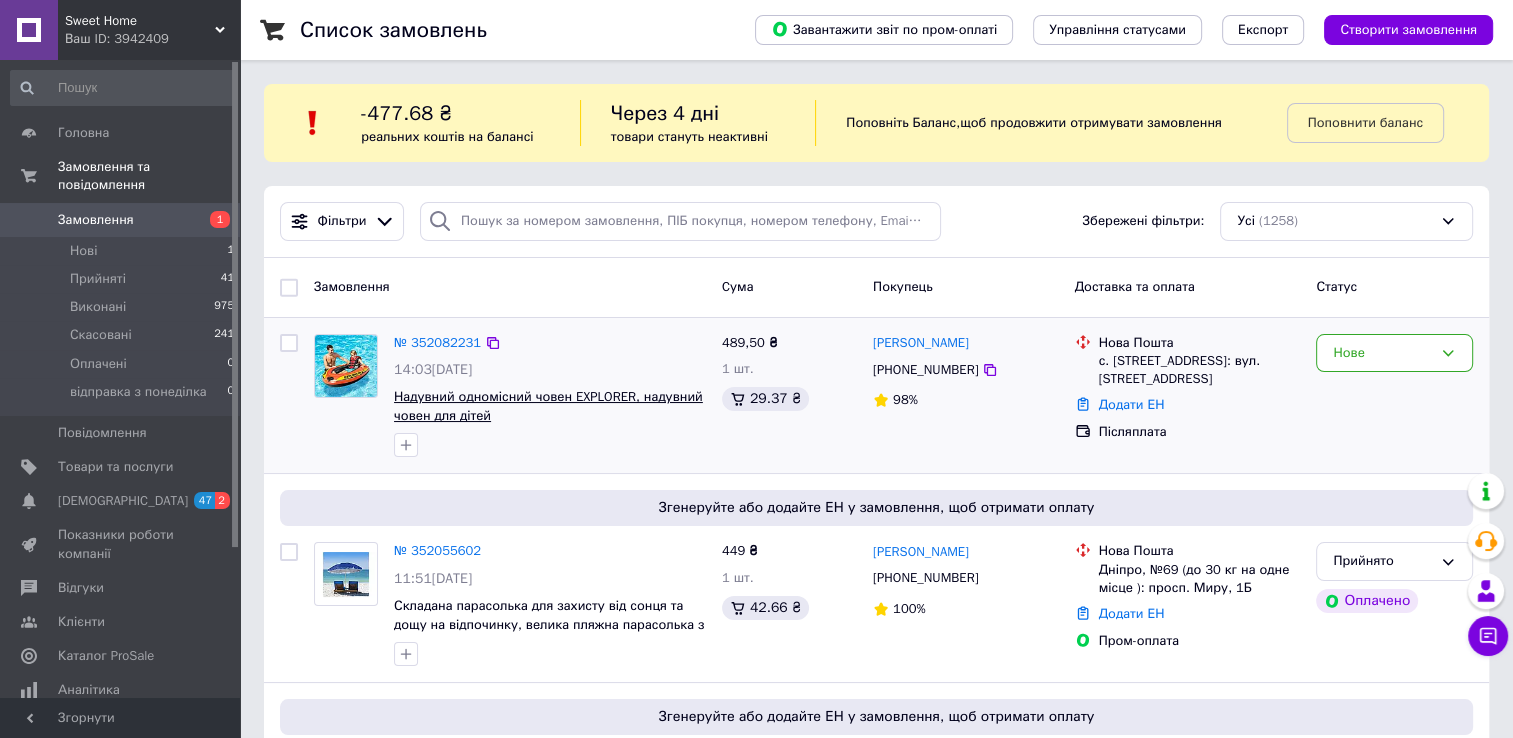 click on "Надувний одномісний човен EXPLORER, надувний човен для дітей" at bounding box center (548, 406) 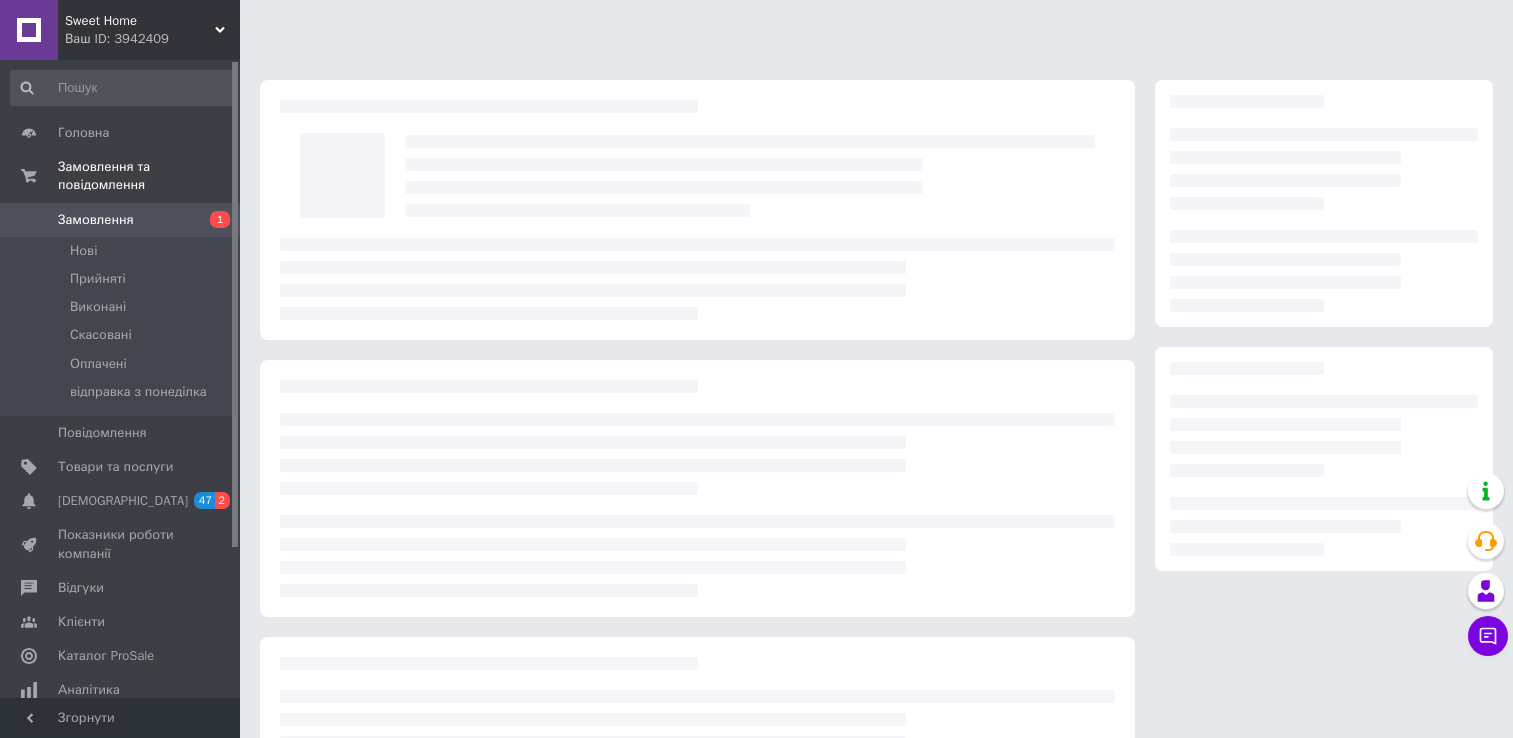 scroll, scrollTop: 0, scrollLeft: 0, axis: both 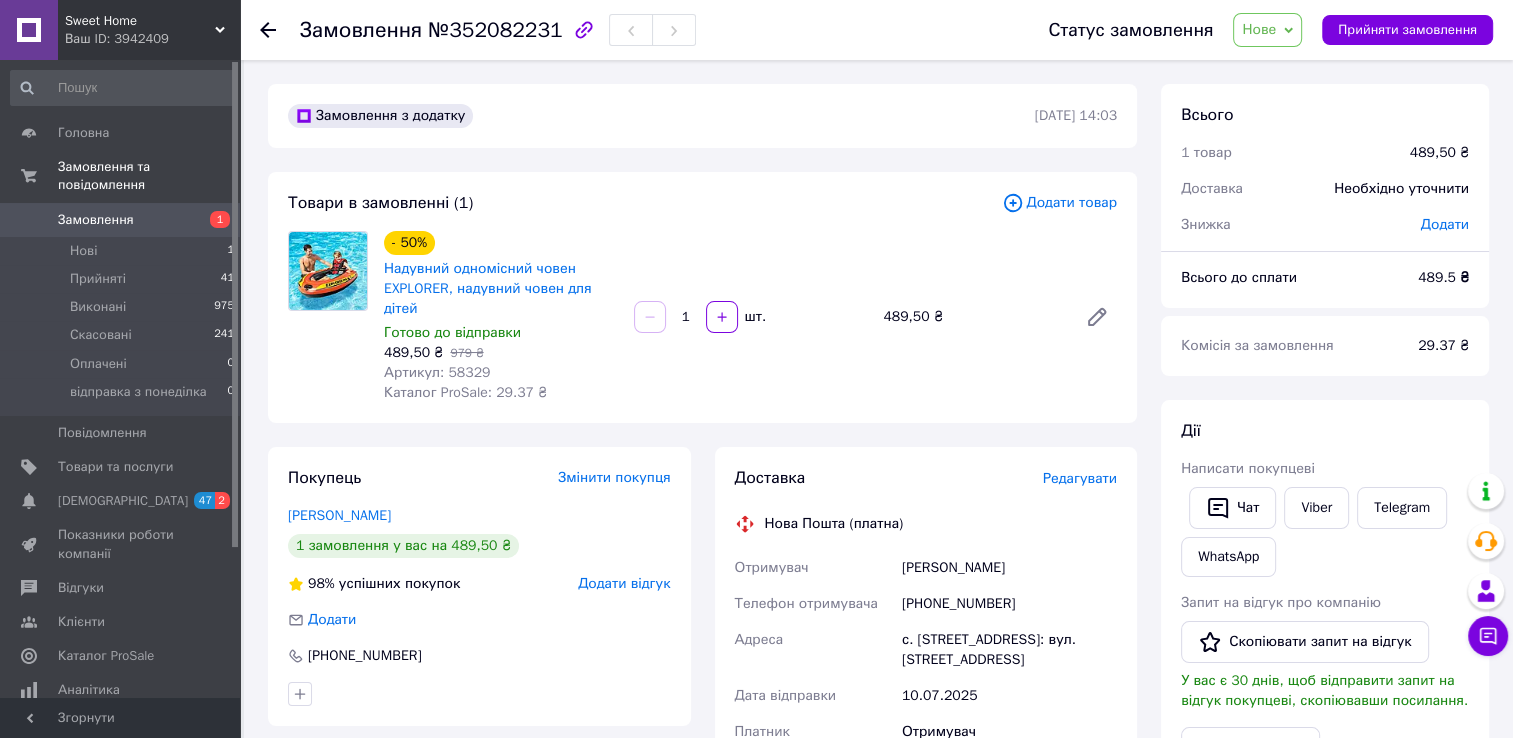click on "Артикул: 58329" at bounding box center [437, 372] 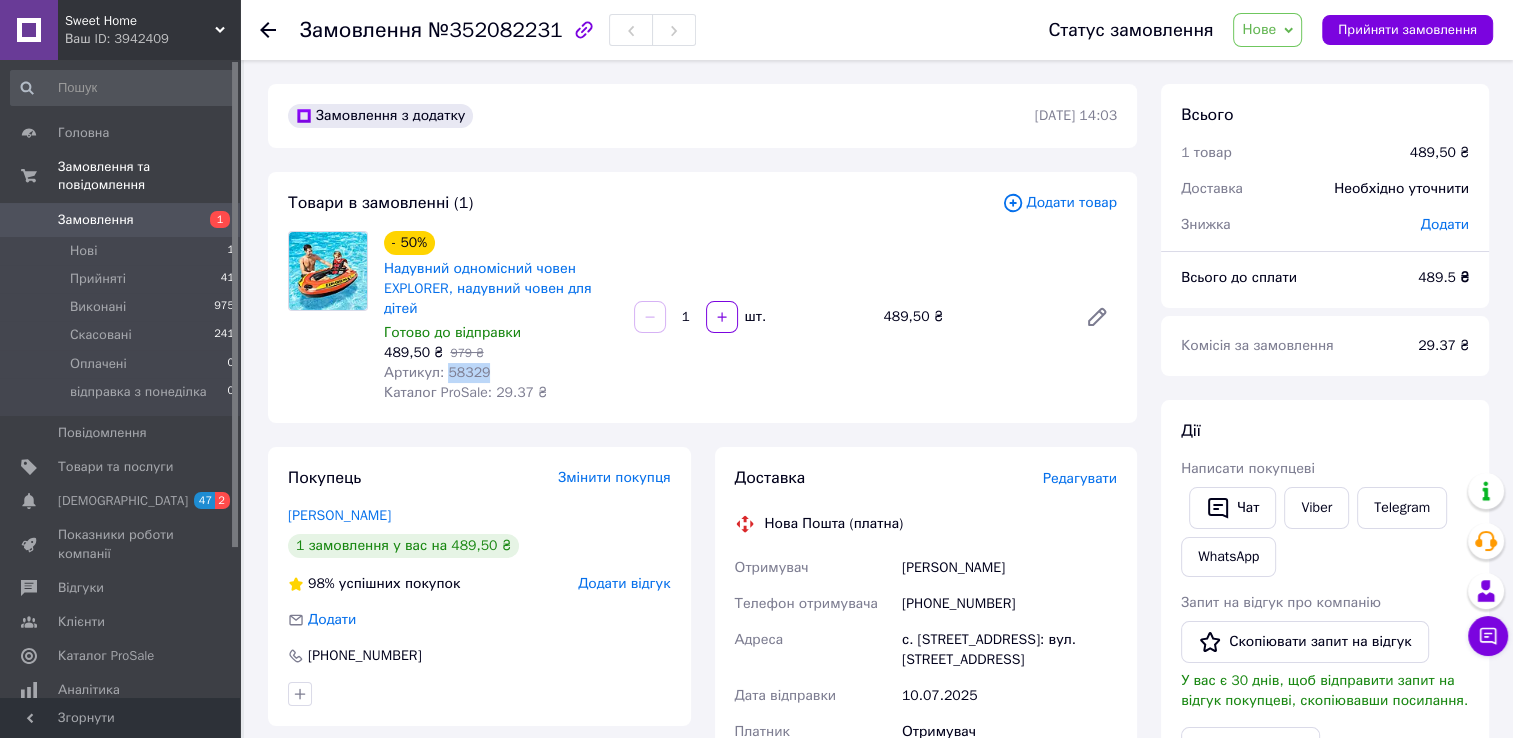 click on "Артикул: 58329" at bounding box center [437, 372] 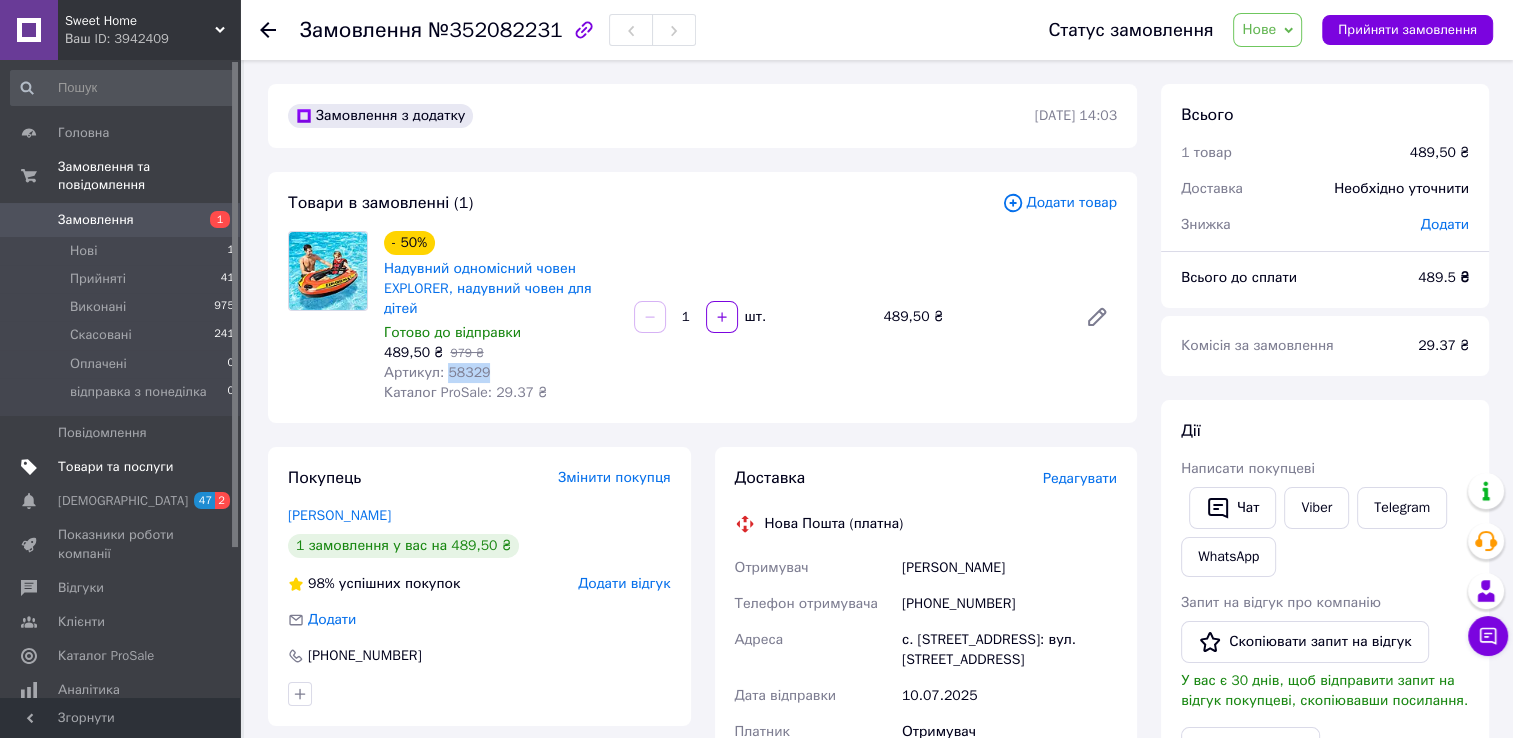 click on "Товари та послуги" at bounding box center [121, 467] 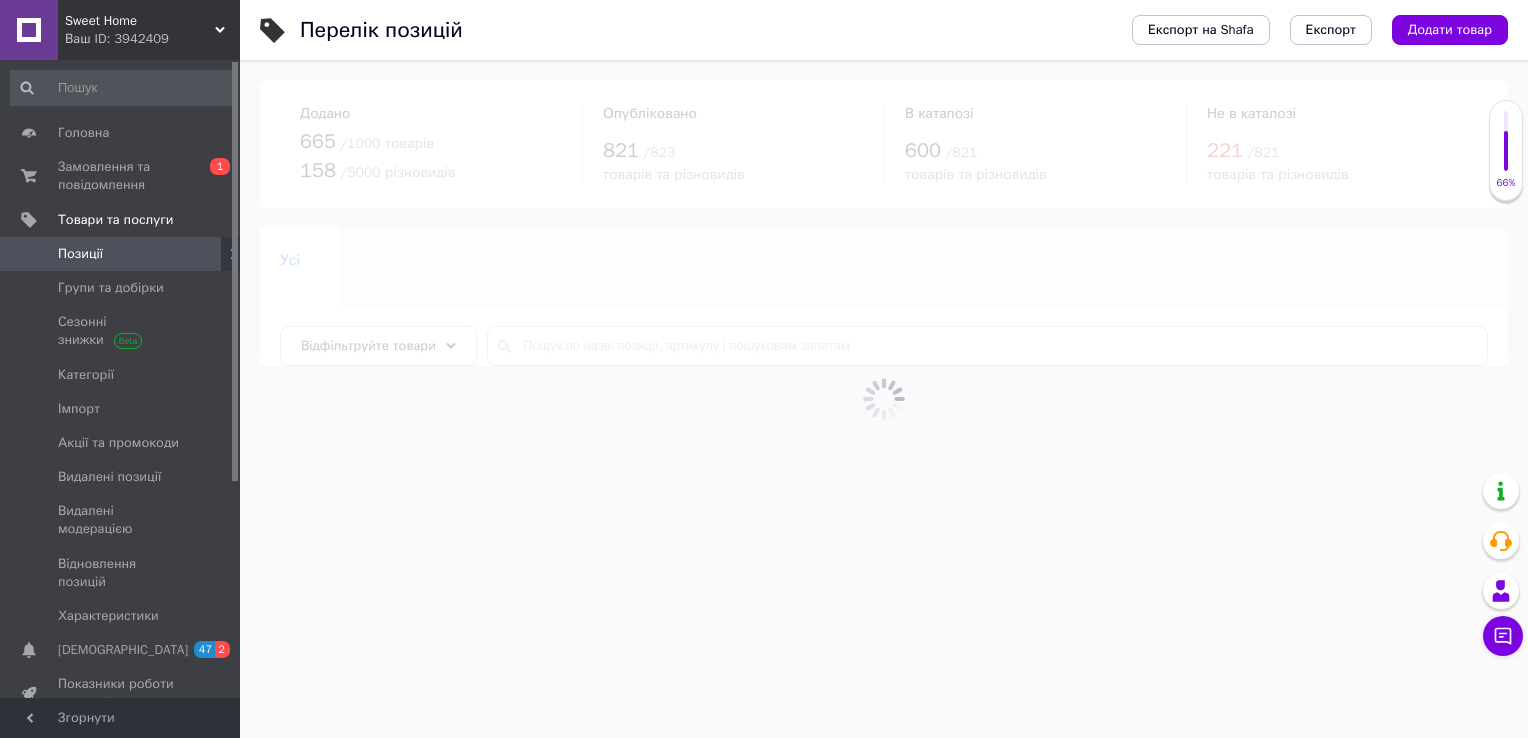 click at bounding box center (884, 399) 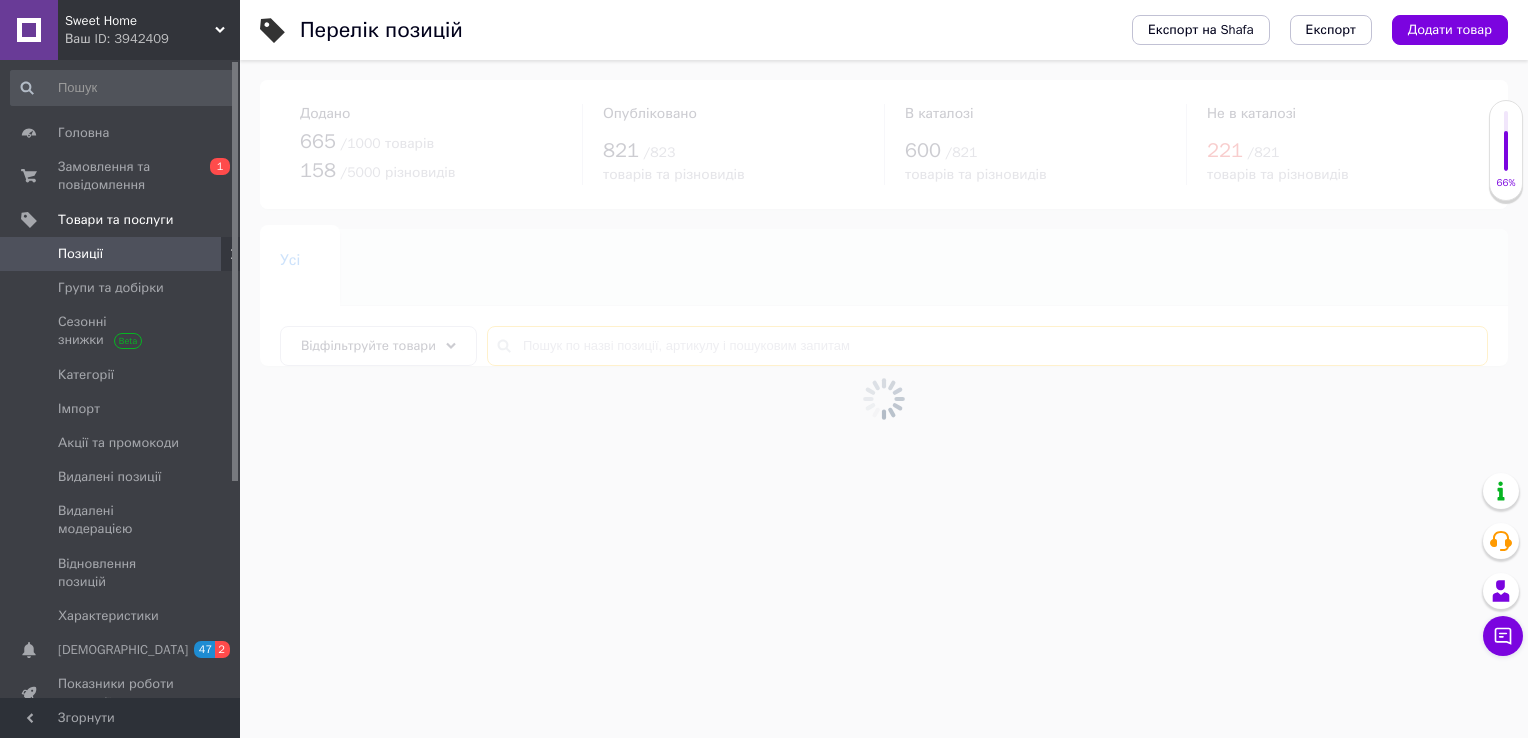 click at bounding box center [987, 346] 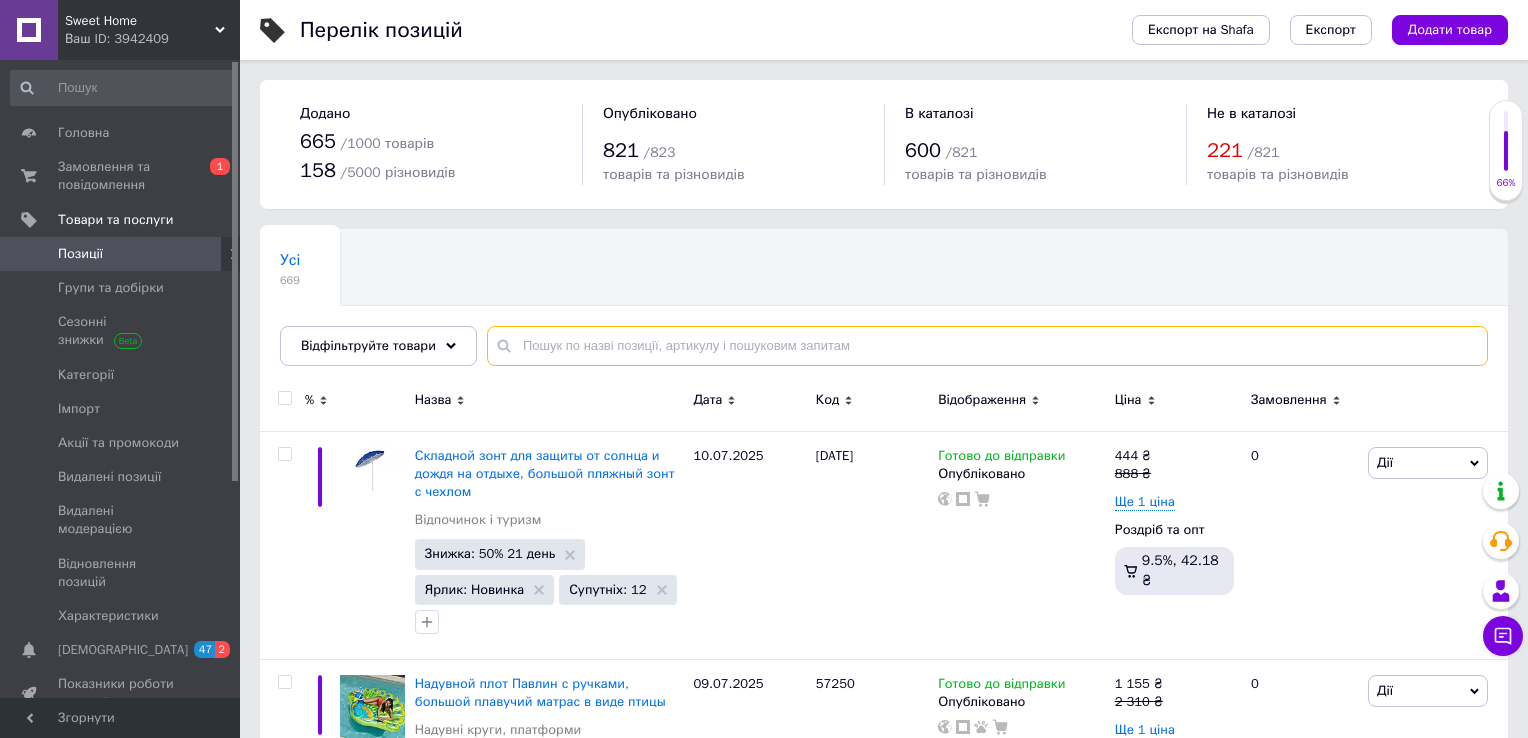 click at bounding box center [987, 346] 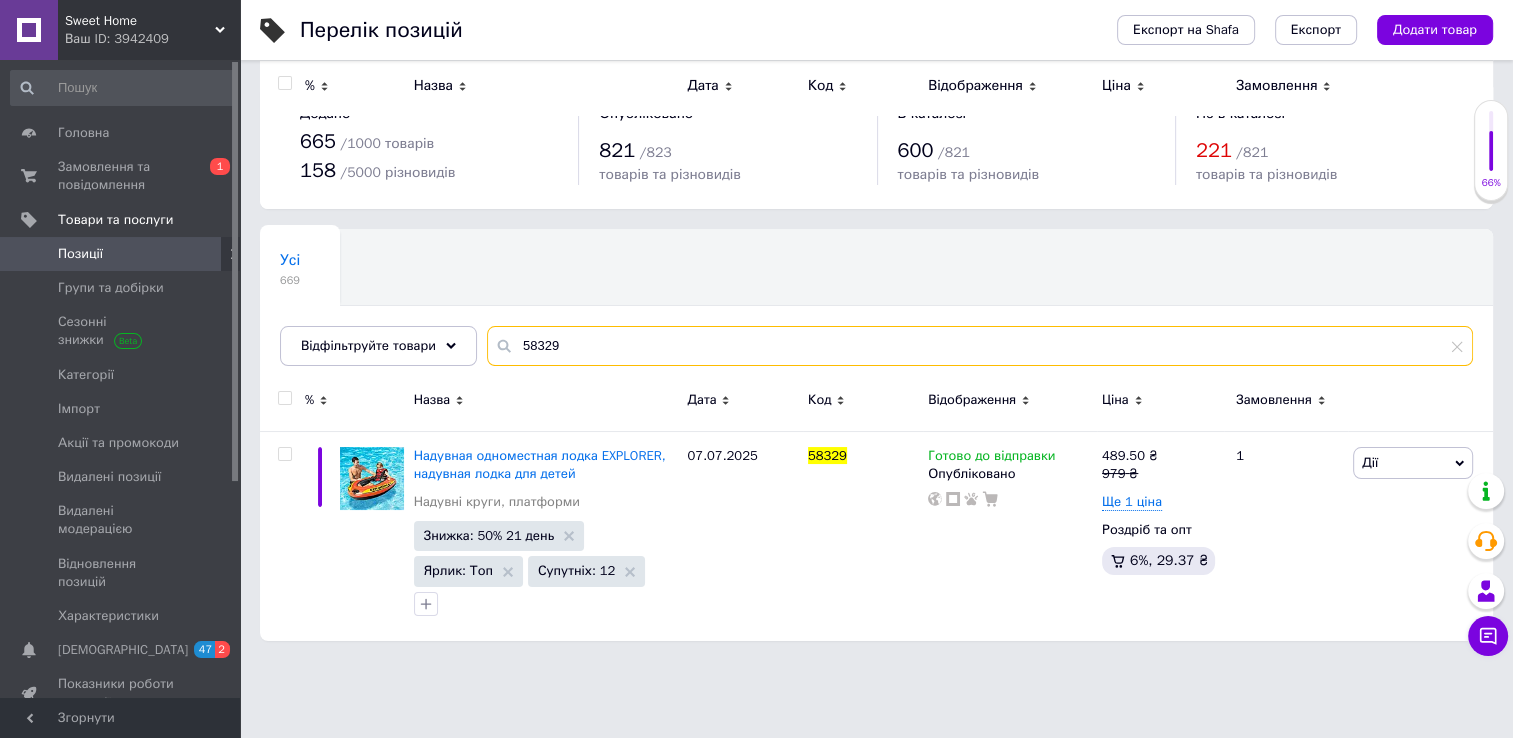 scroll, scrollTop: 0, scrollLeft: 0, axis: both 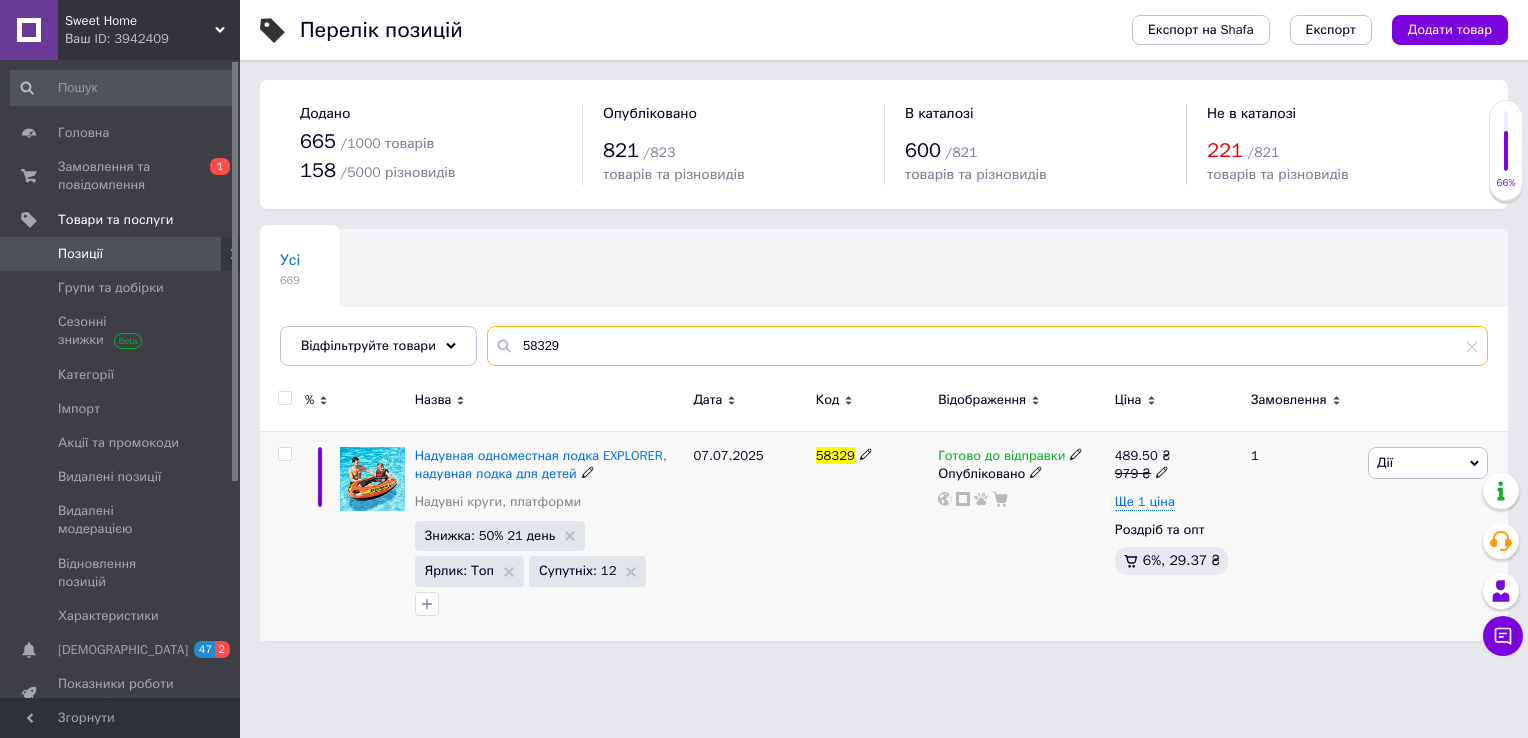 type on "58329" 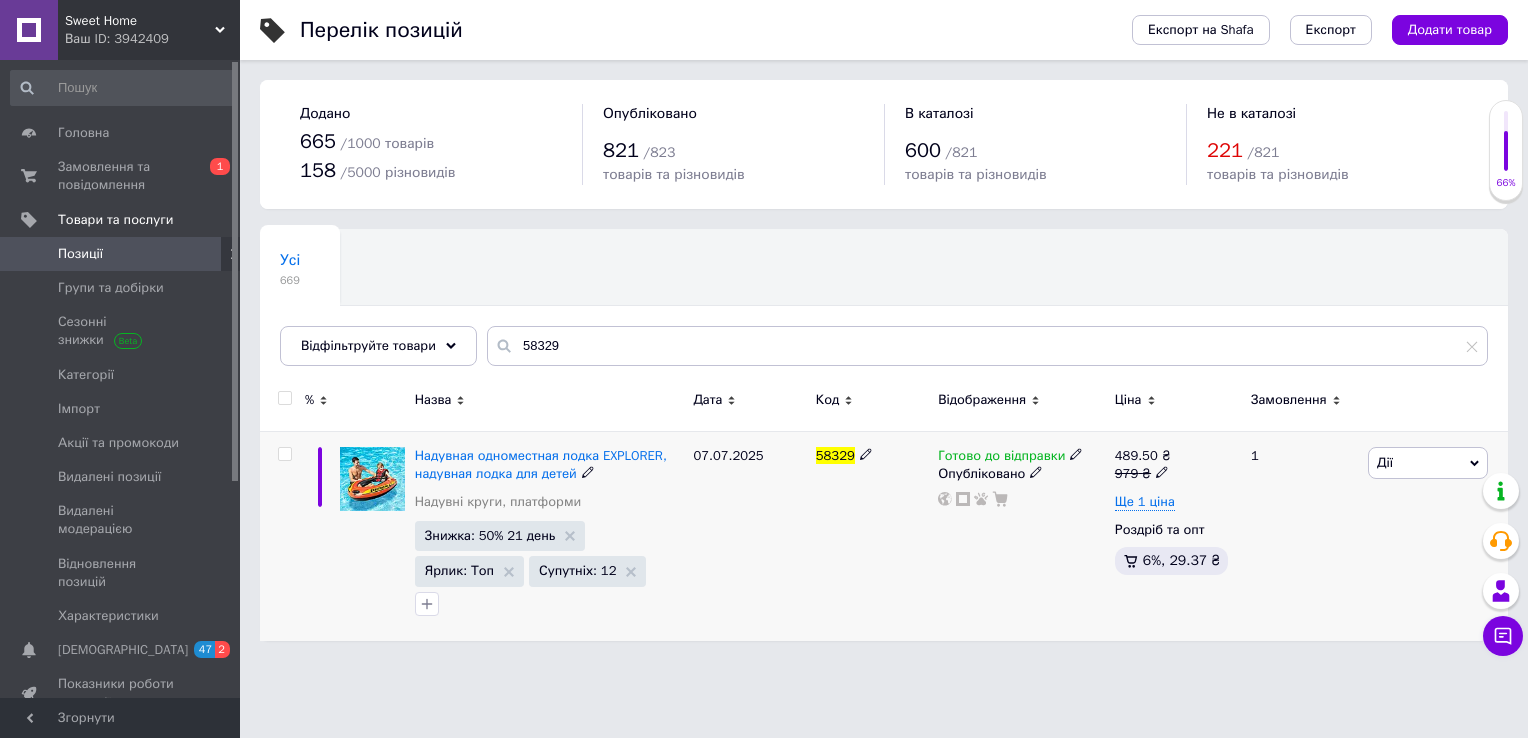 click 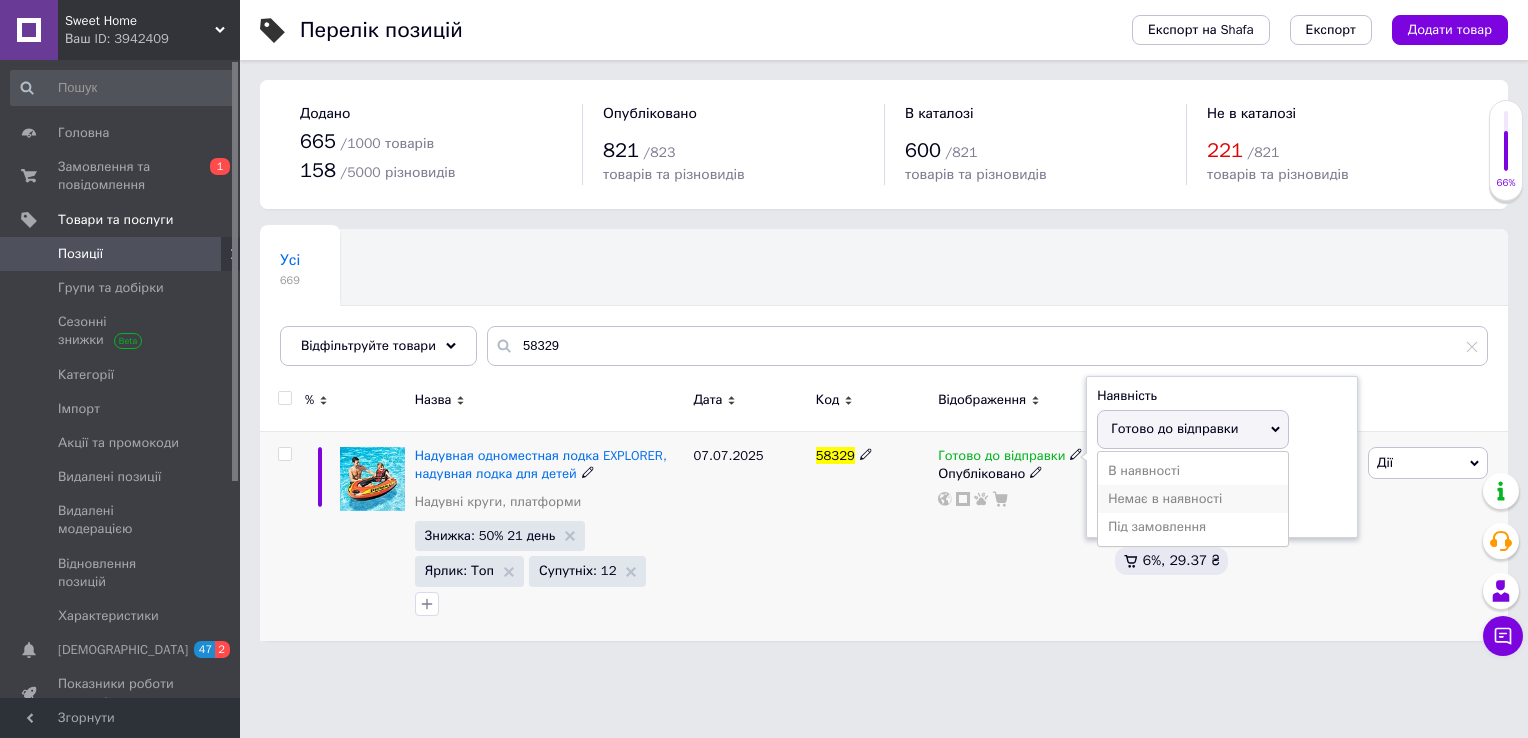 click on "Немає в наявності" at bounding box center [1193, 499] 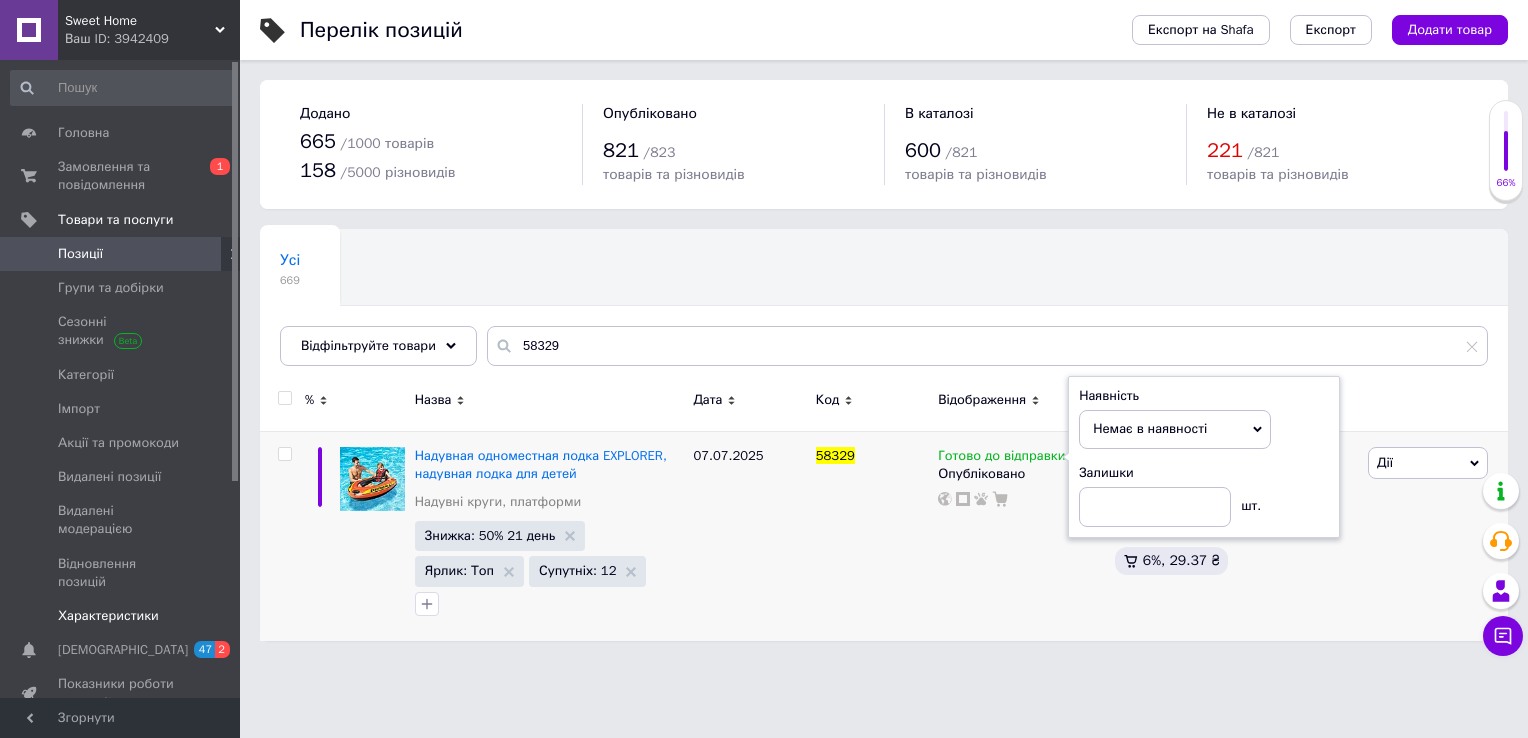 click on "Характеристики" at bounding box center [123, 616] 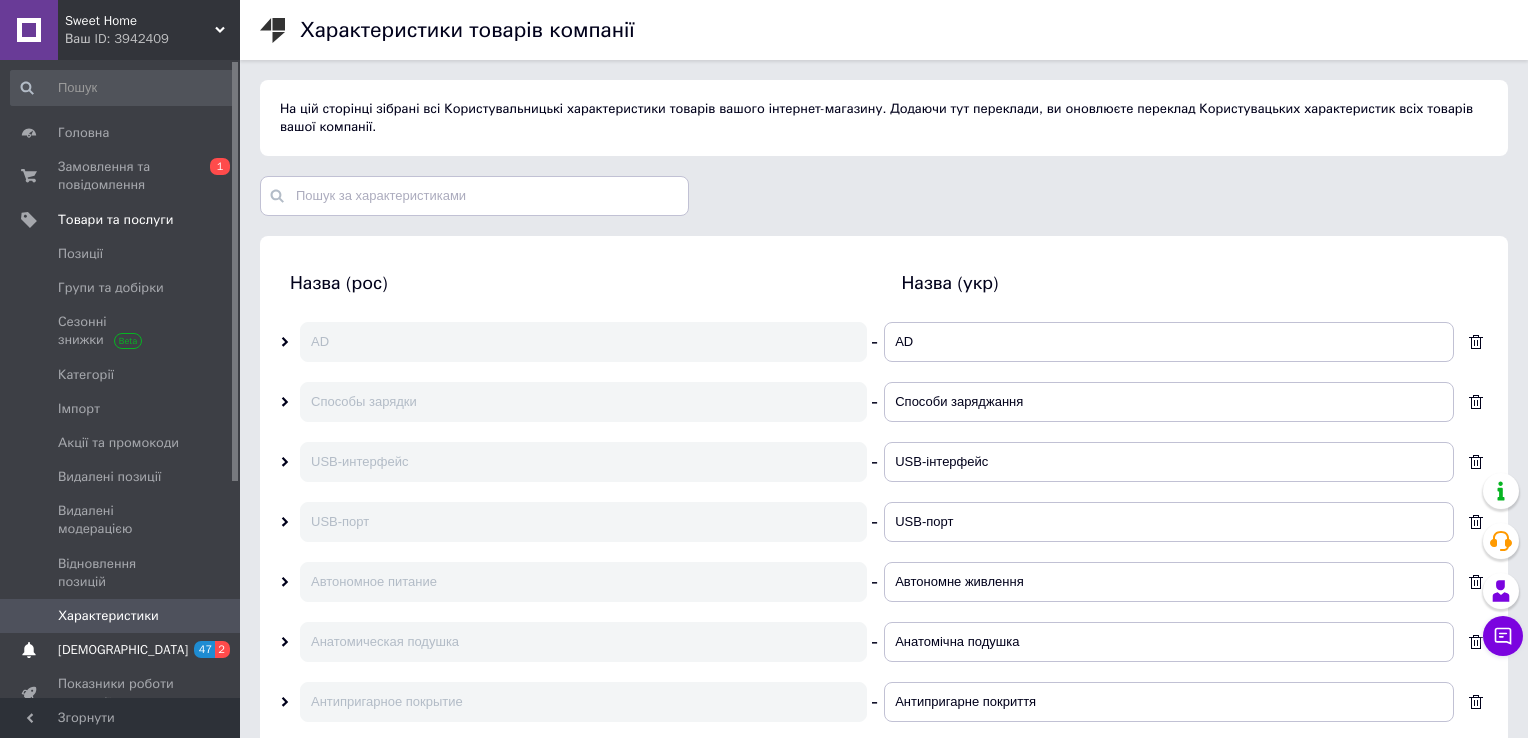 click on "[DEMOGRAPHIC_DATA]" at bounding box center [121, 650] 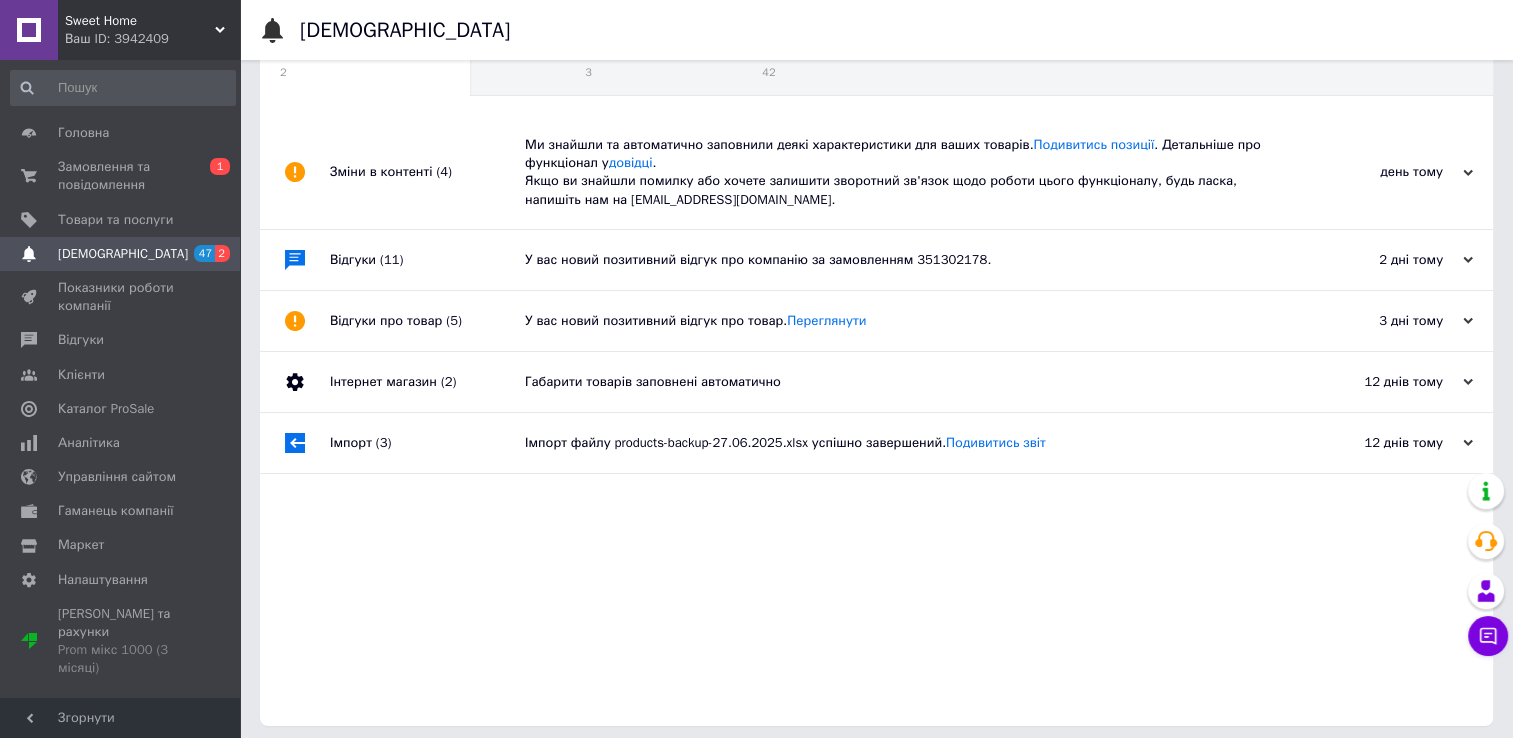 scroll, scrollTop: 66, scrollLeft: 0, axis: vertical 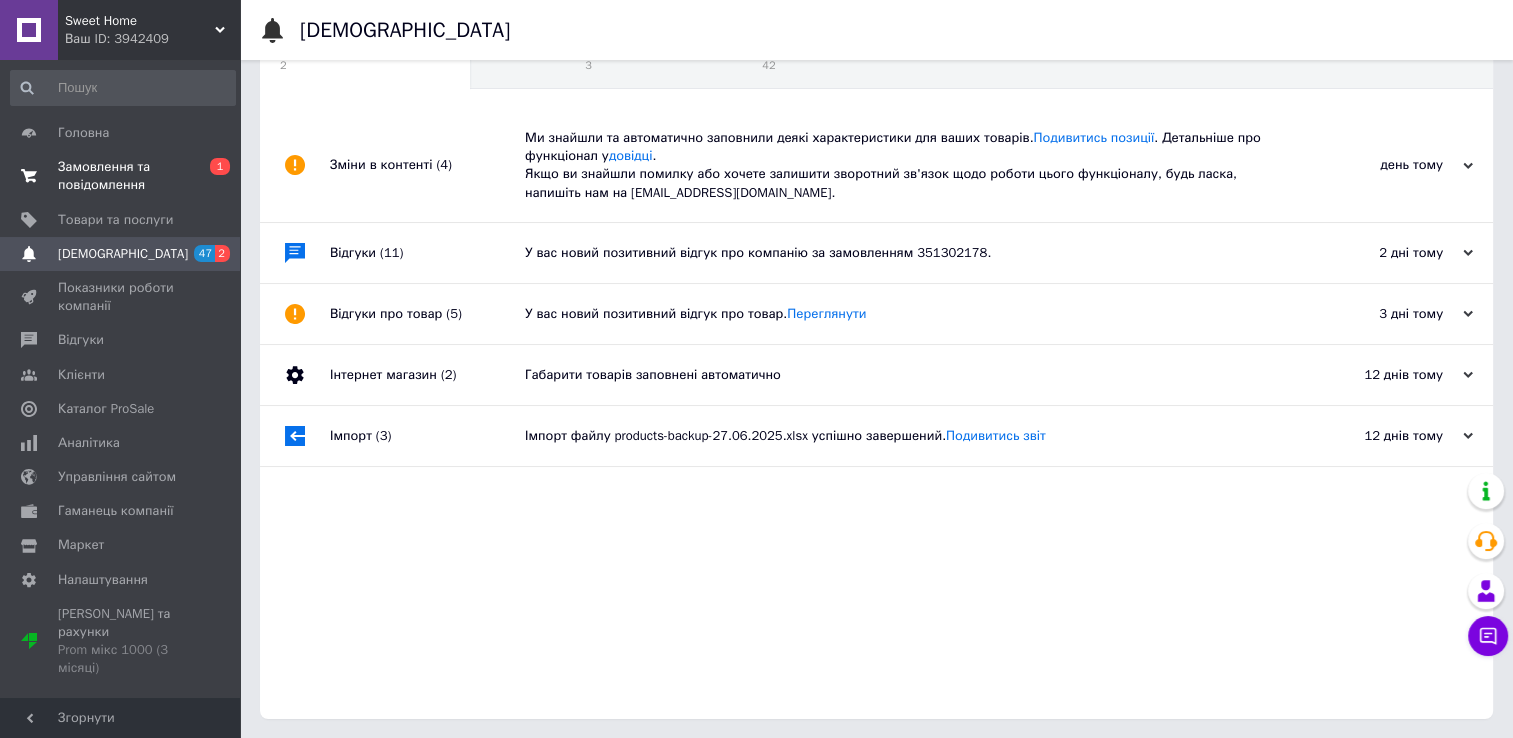 click on "Замовлення та повідомлення" at bounding box center [121, 176] 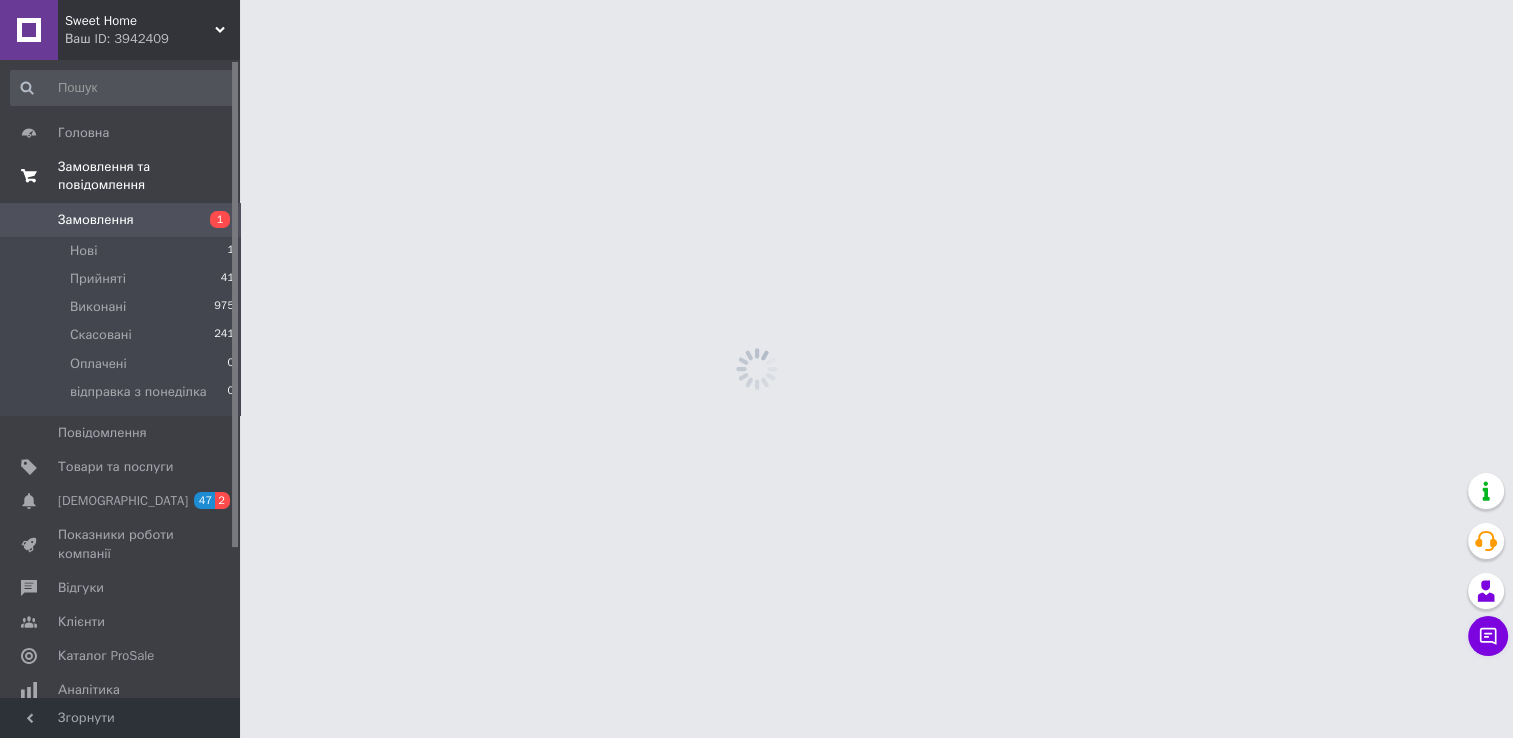 scroll, scrollTop: 0, scrollLeft: 0, axis: both 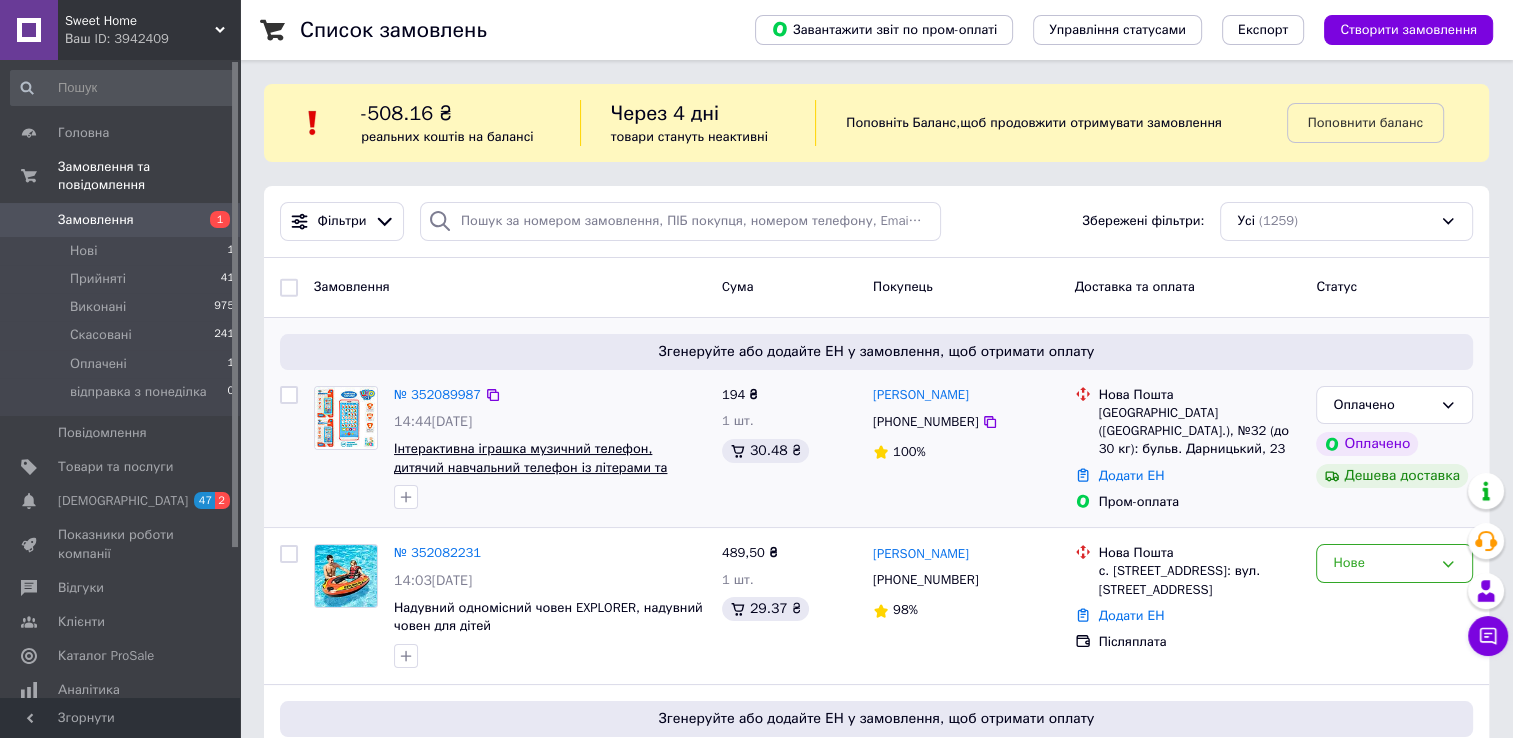 click on "Інтерактивна іграшка музичний телефон, дитячий навчальний телефон із літерами та прикладами" at bounding box center (530, 467) 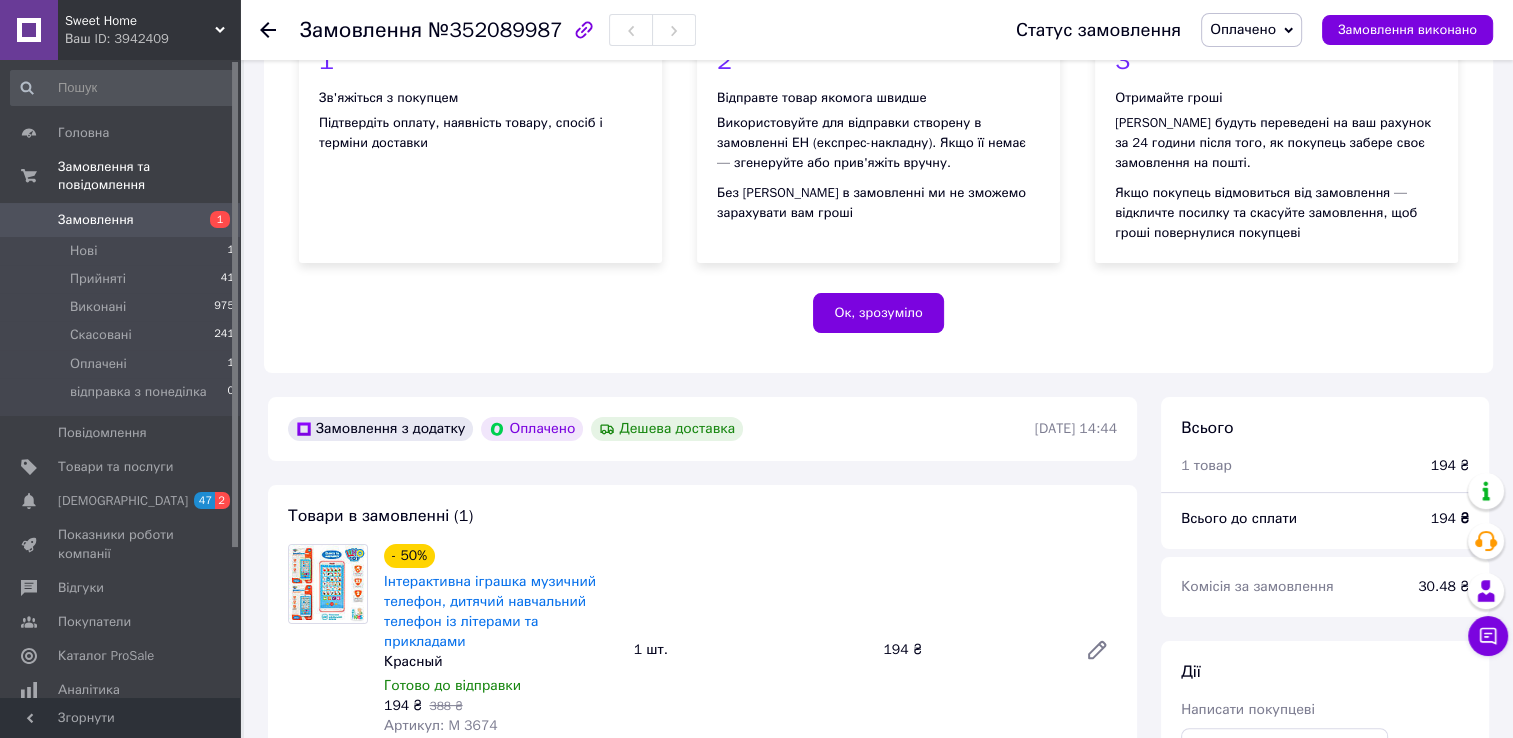 scroll, scrollTop: 500, scrollLeft: 0, axis: vertical 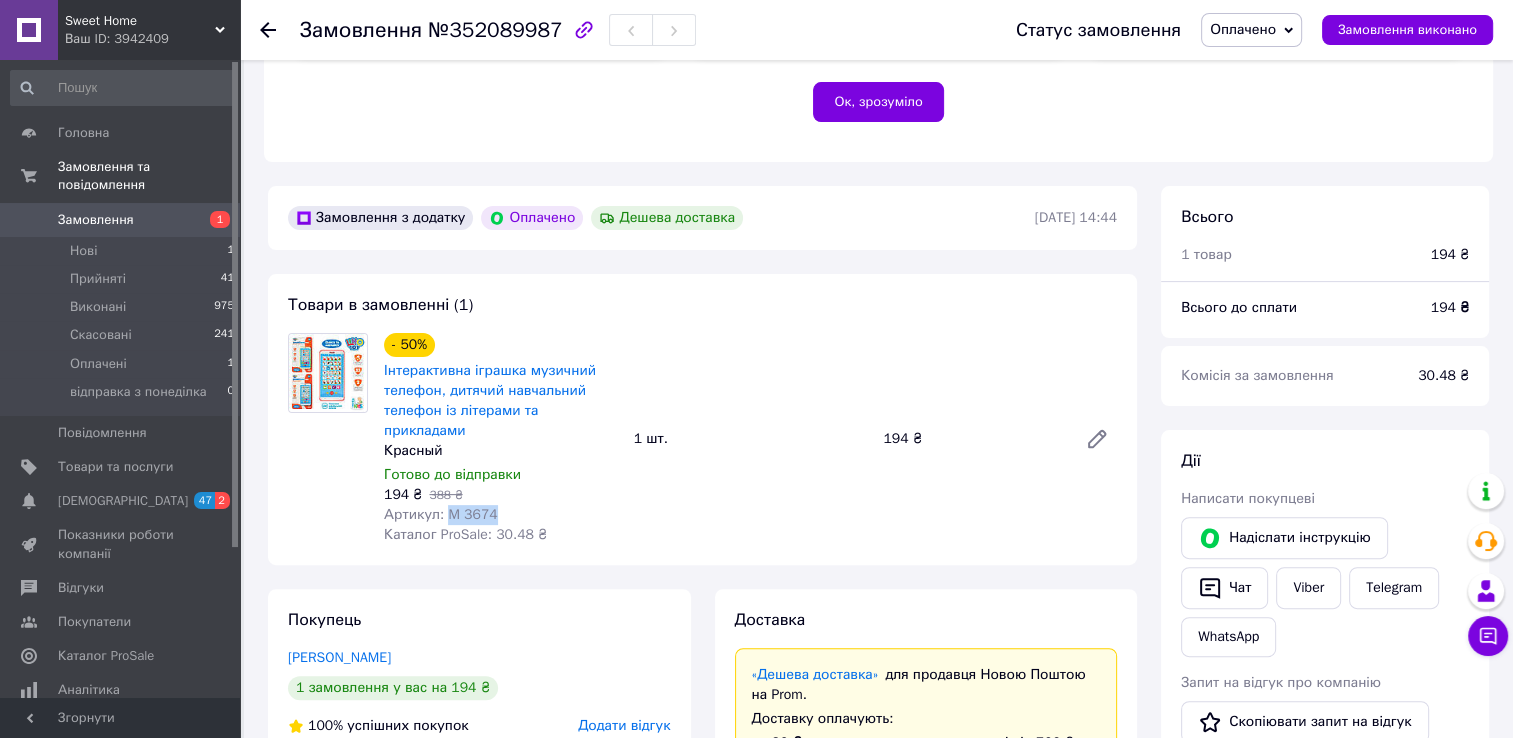 drag, startPoint x: 498, startPoint y: 497, endPoint x: 443, endPoint y: 503, distance: 55.326305 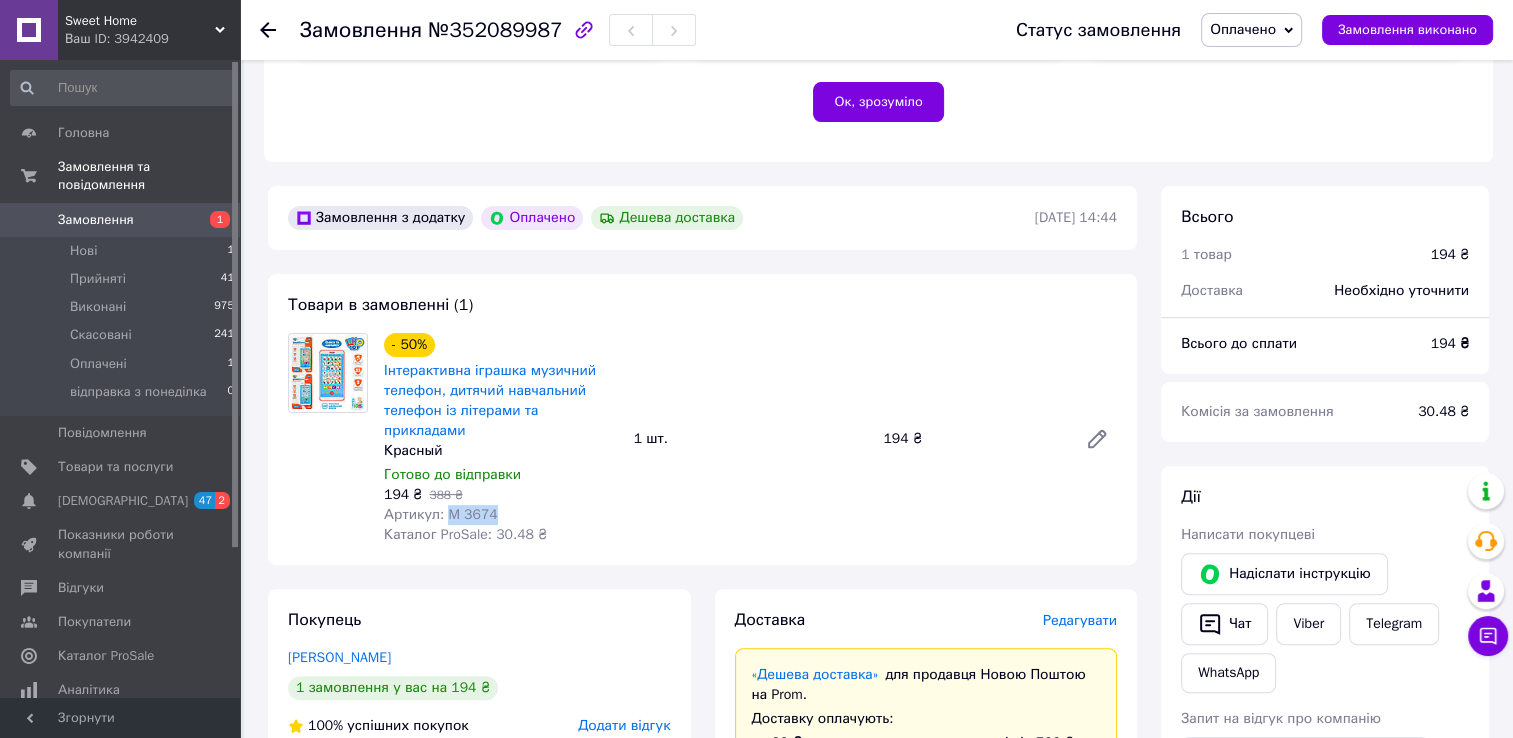 copy on "M 3674" 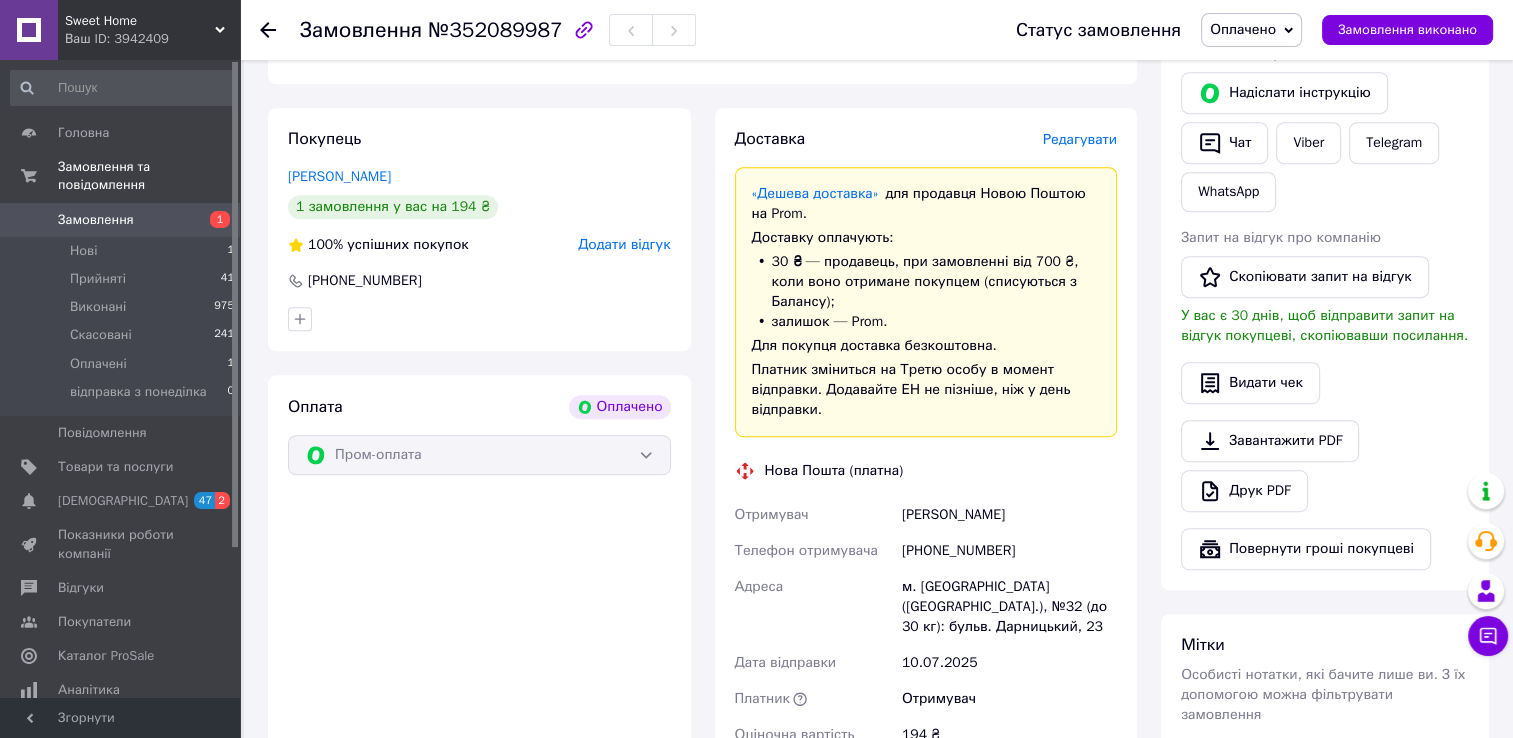 scroll, scrollTop: 1200, scrollLeft: 0, axis: vertical 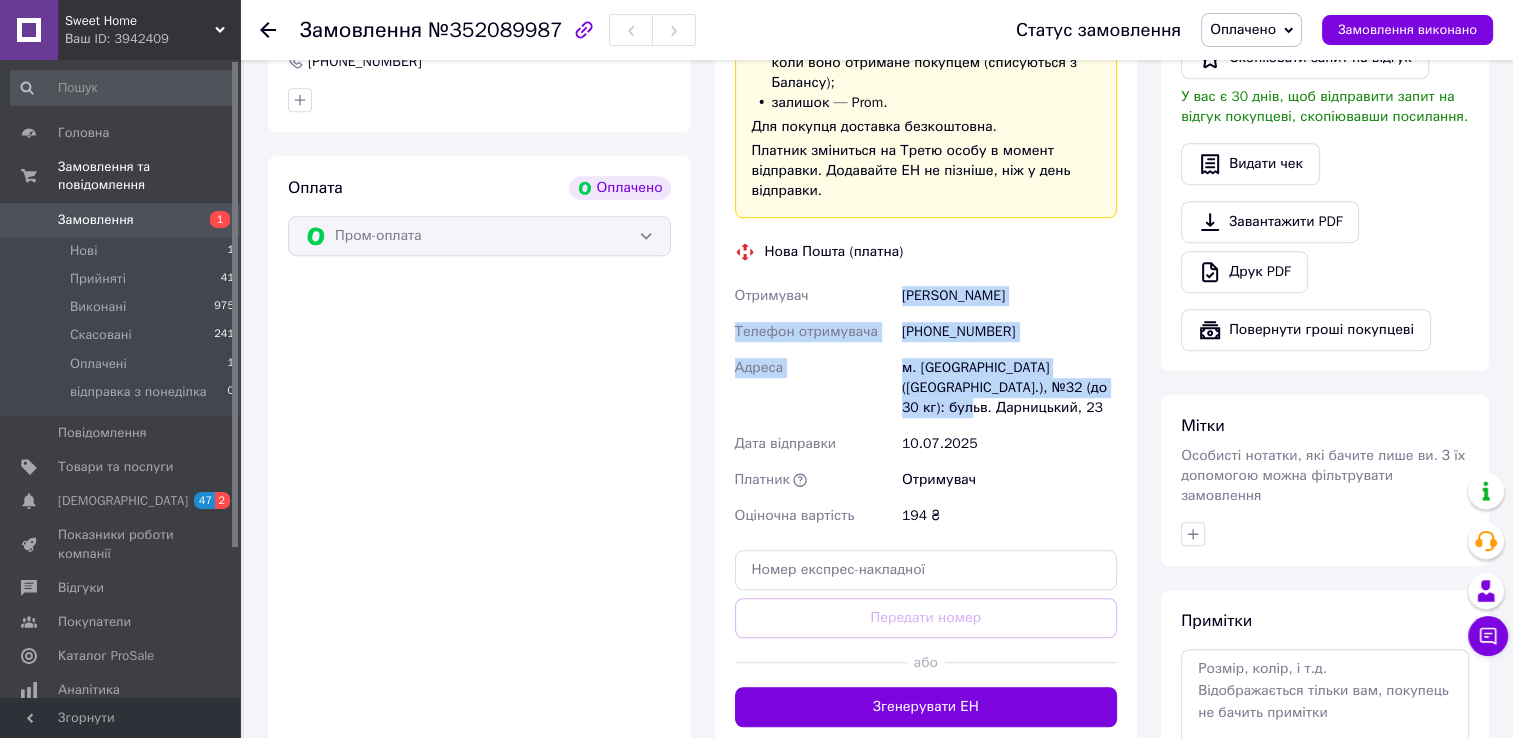 drag, startPoint x: 895, startPoint y: 271, endPoint x: 1104, endPoint y: 384, distance: 237.59209 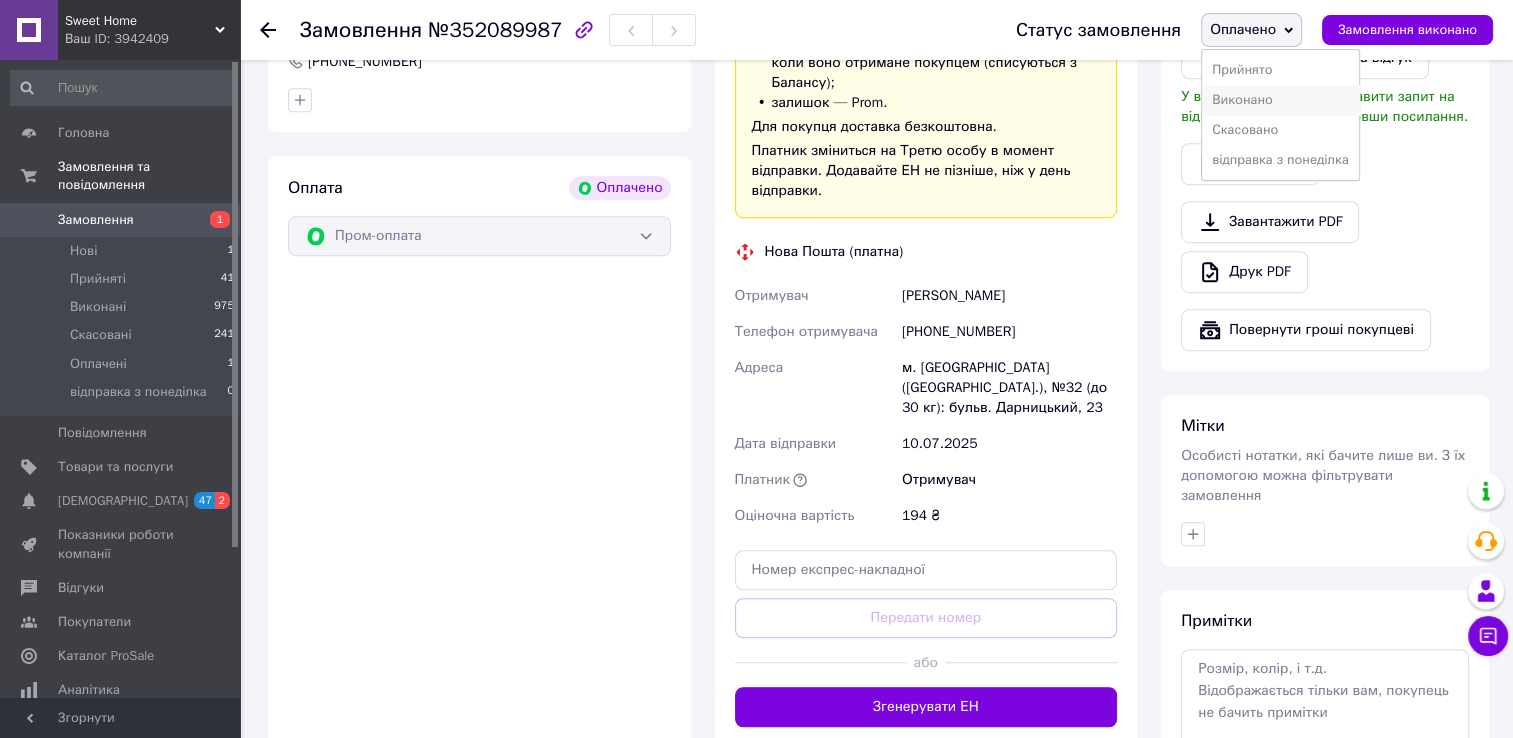 click on "Виконано" at bounding box center [1280, 100] 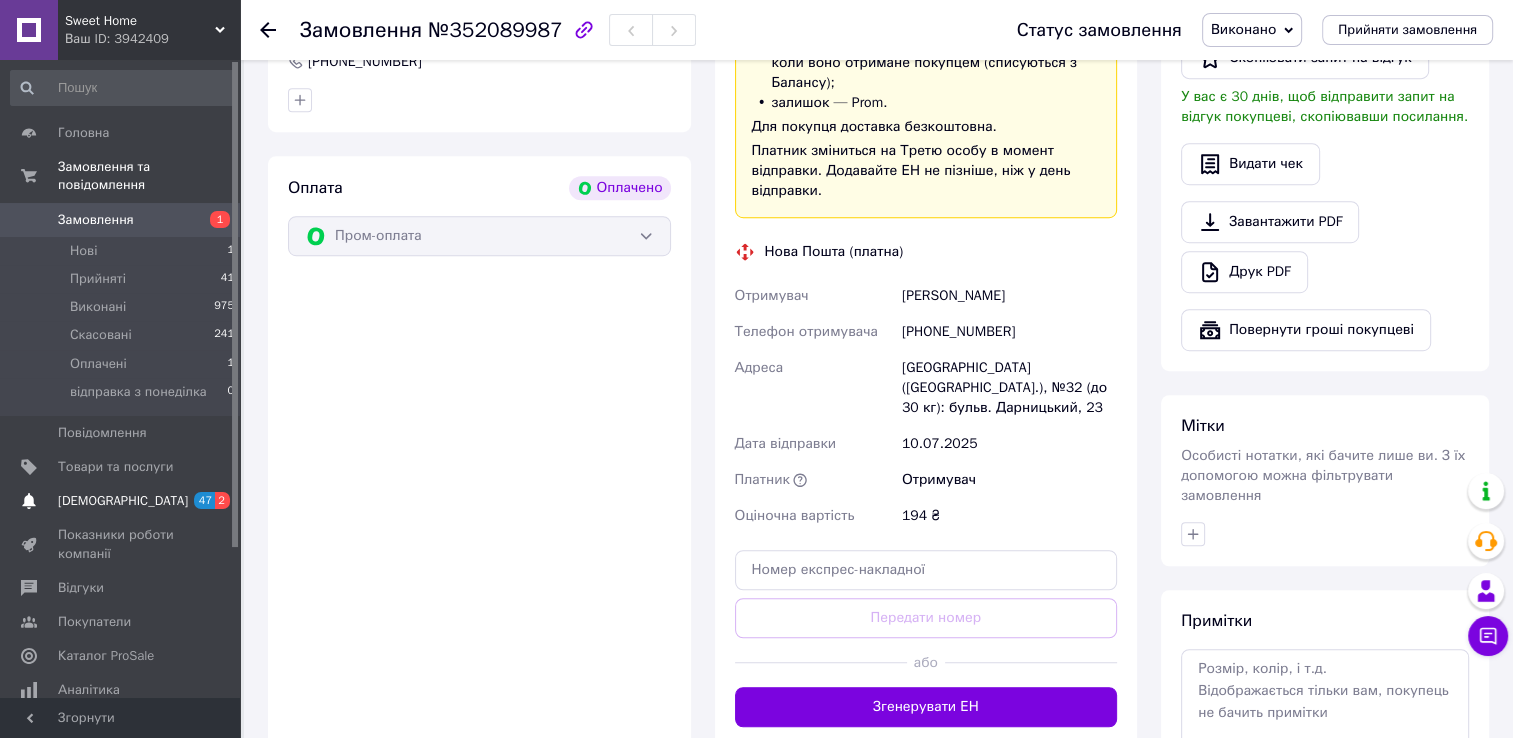click on "[DEMOGRAPHIC_DATA]" at bounding box center [121, 501] 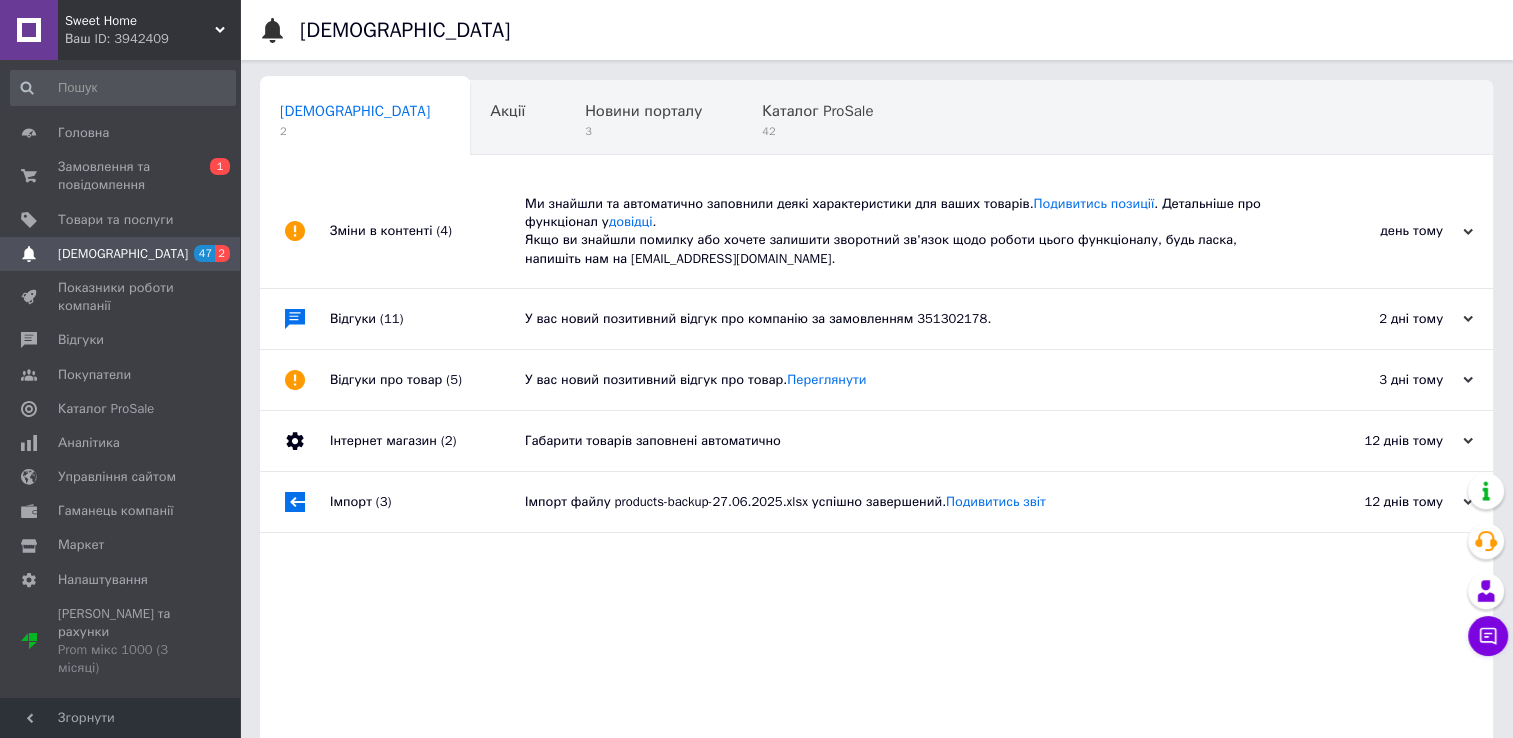 click on "Sweet Home" at bounding box center (140, 21) 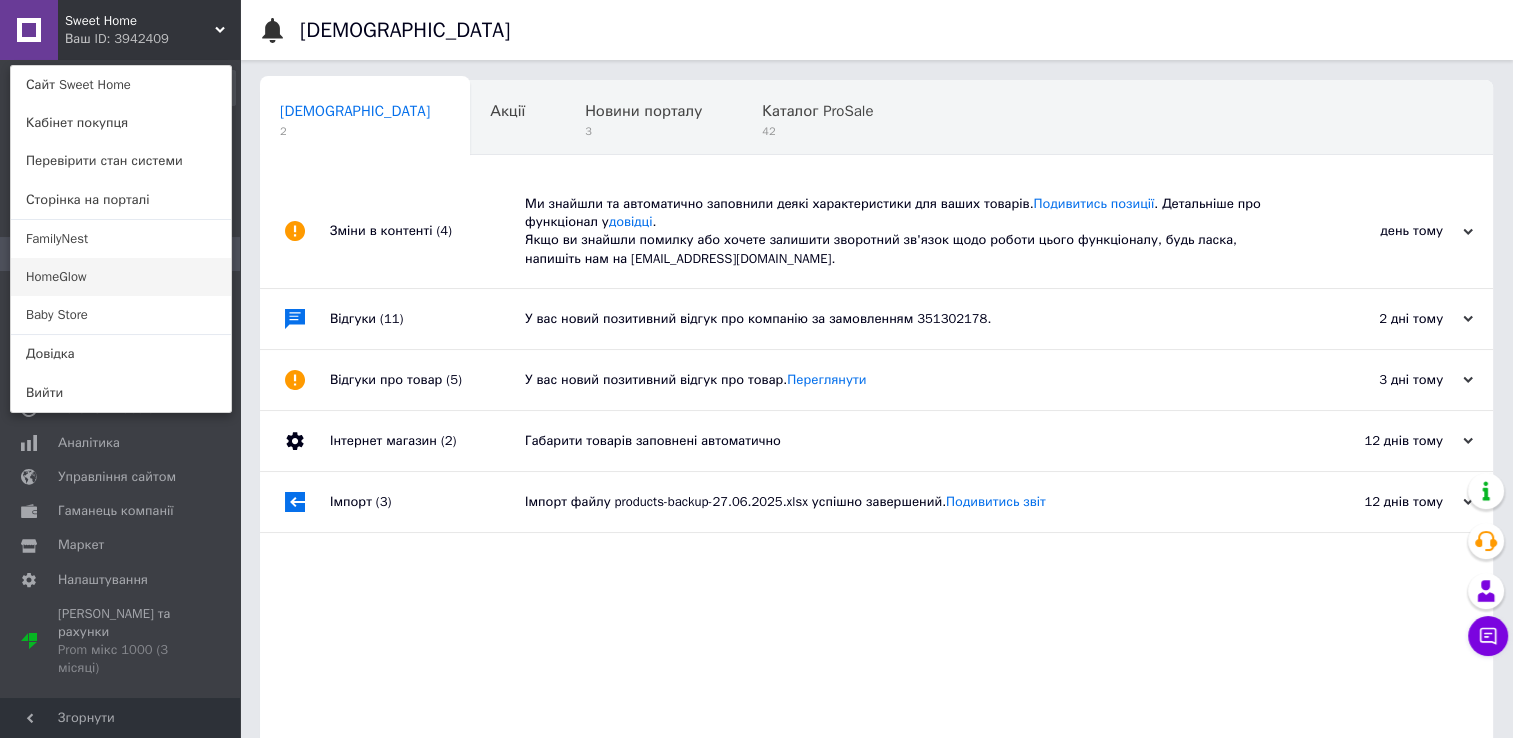click on "HomeGlow" at bounding box center [121, 277] 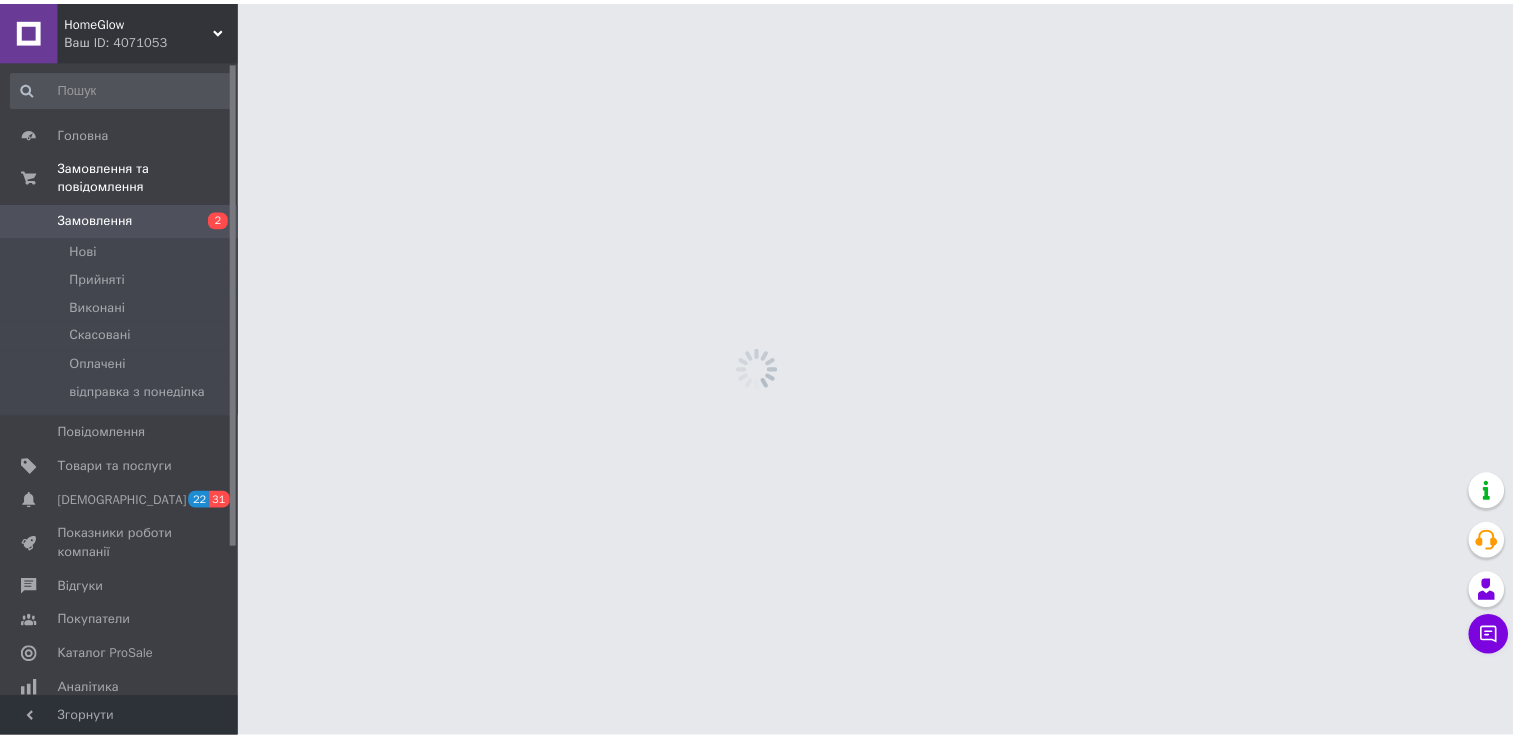 scroll, scrollTop: 0, scrollLeft: 0, axis: both 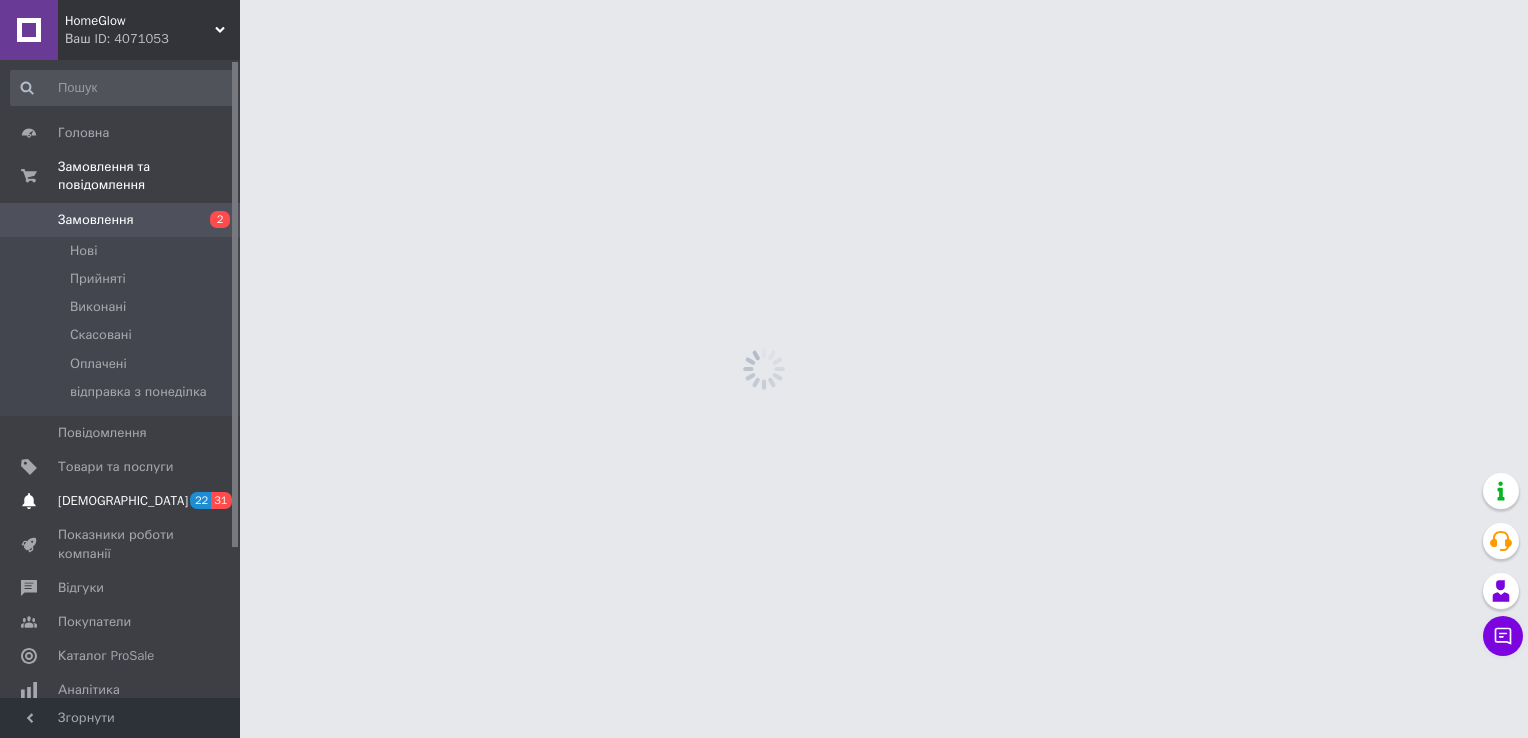 click on "[DEMOGRAPHIC_DATA]" at bounding box center (123, 501) 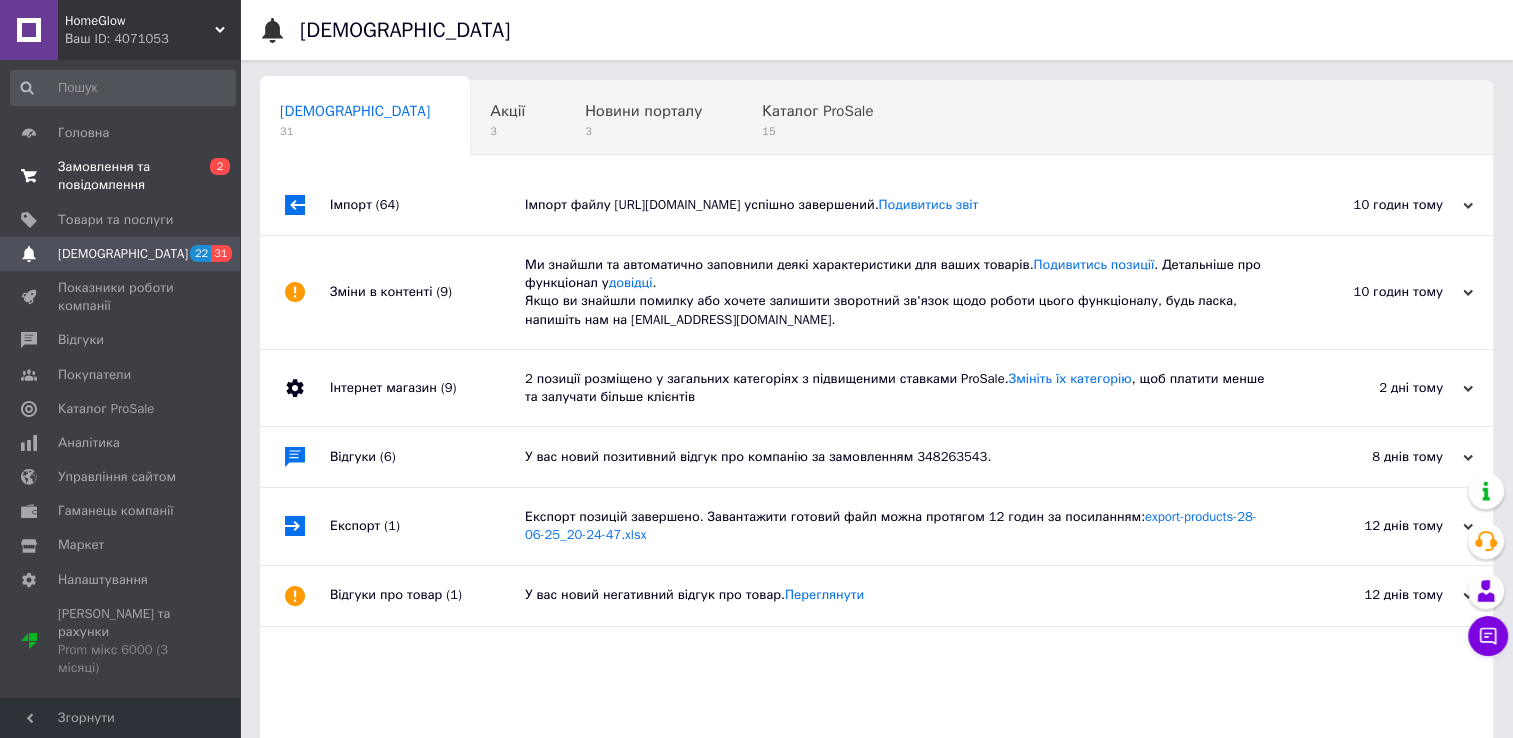 click on "Замовлення та повідомлення" at bounding box center (121, 176) 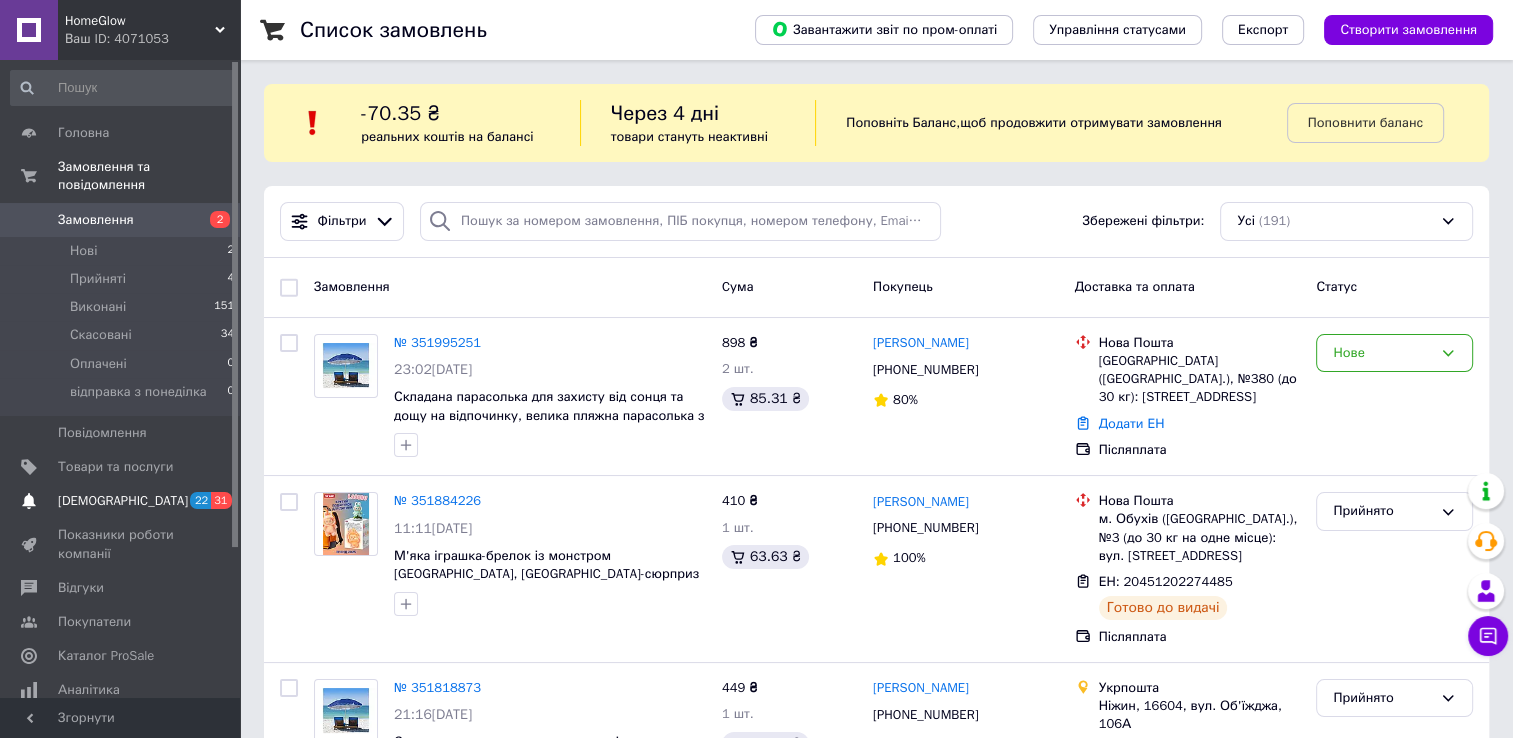 click on "Сповіщення 22 31" at bounding box center (123, 501) 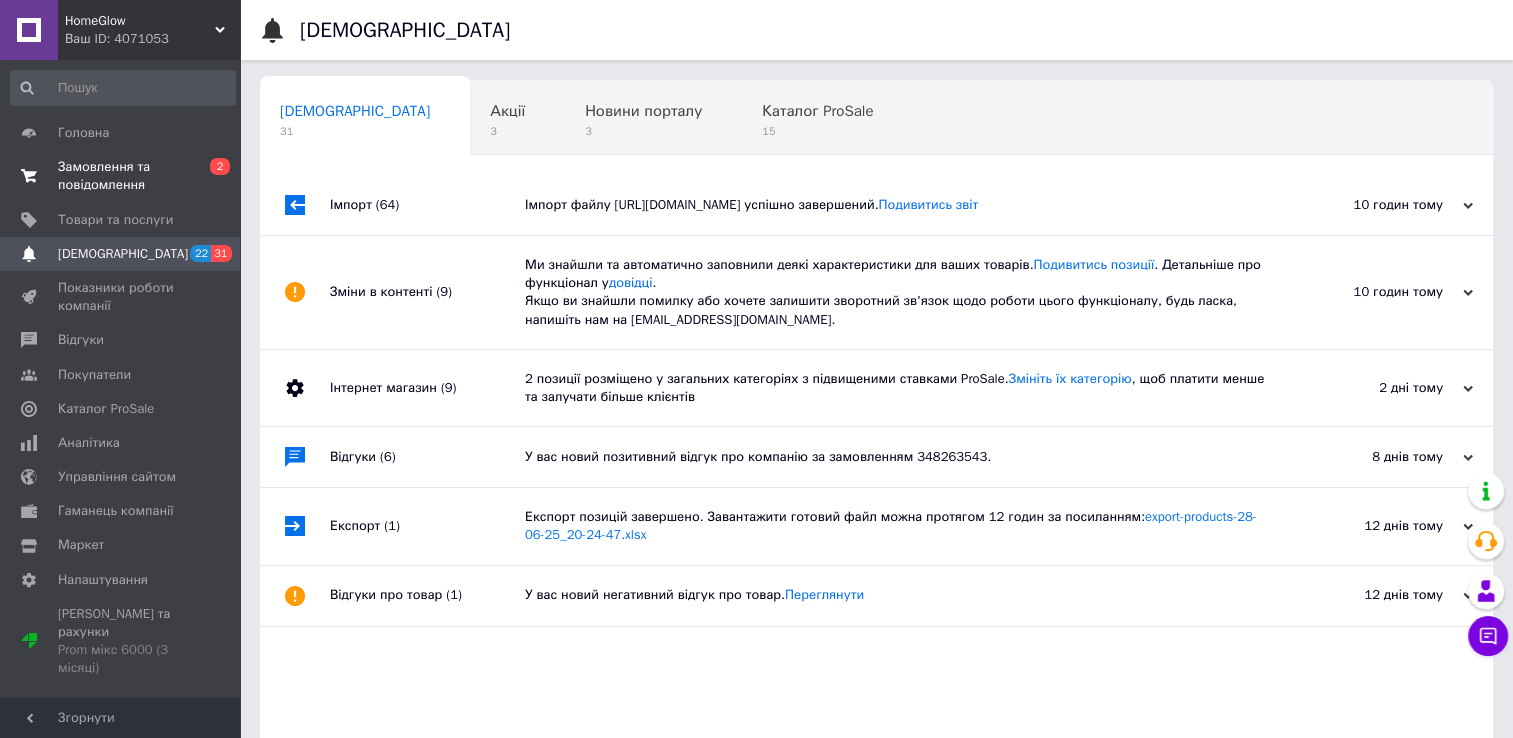 click on "Замовлення та повідомлення" at bounding box center (121, 176) 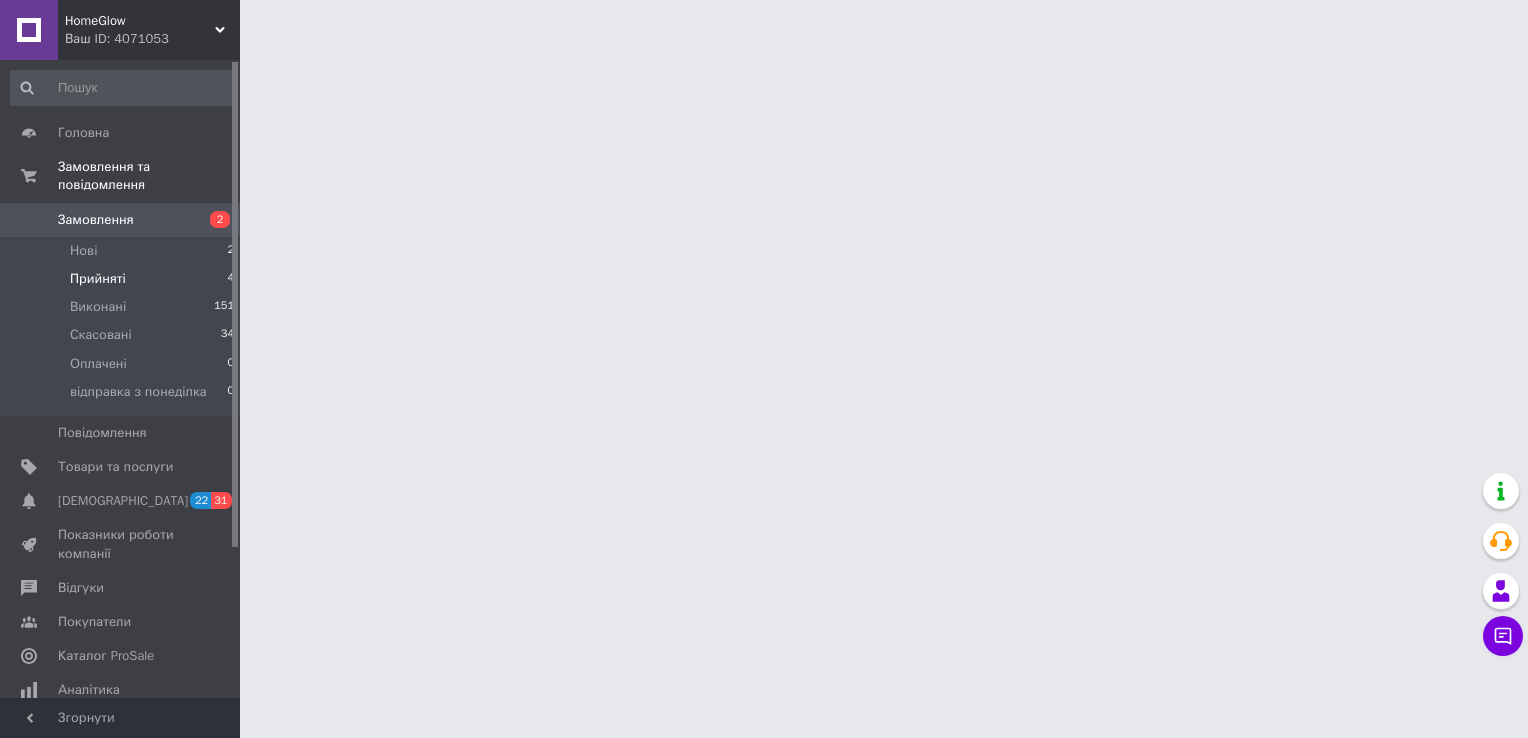 click on "Прийняті 4" at bounding box center [123, 279] 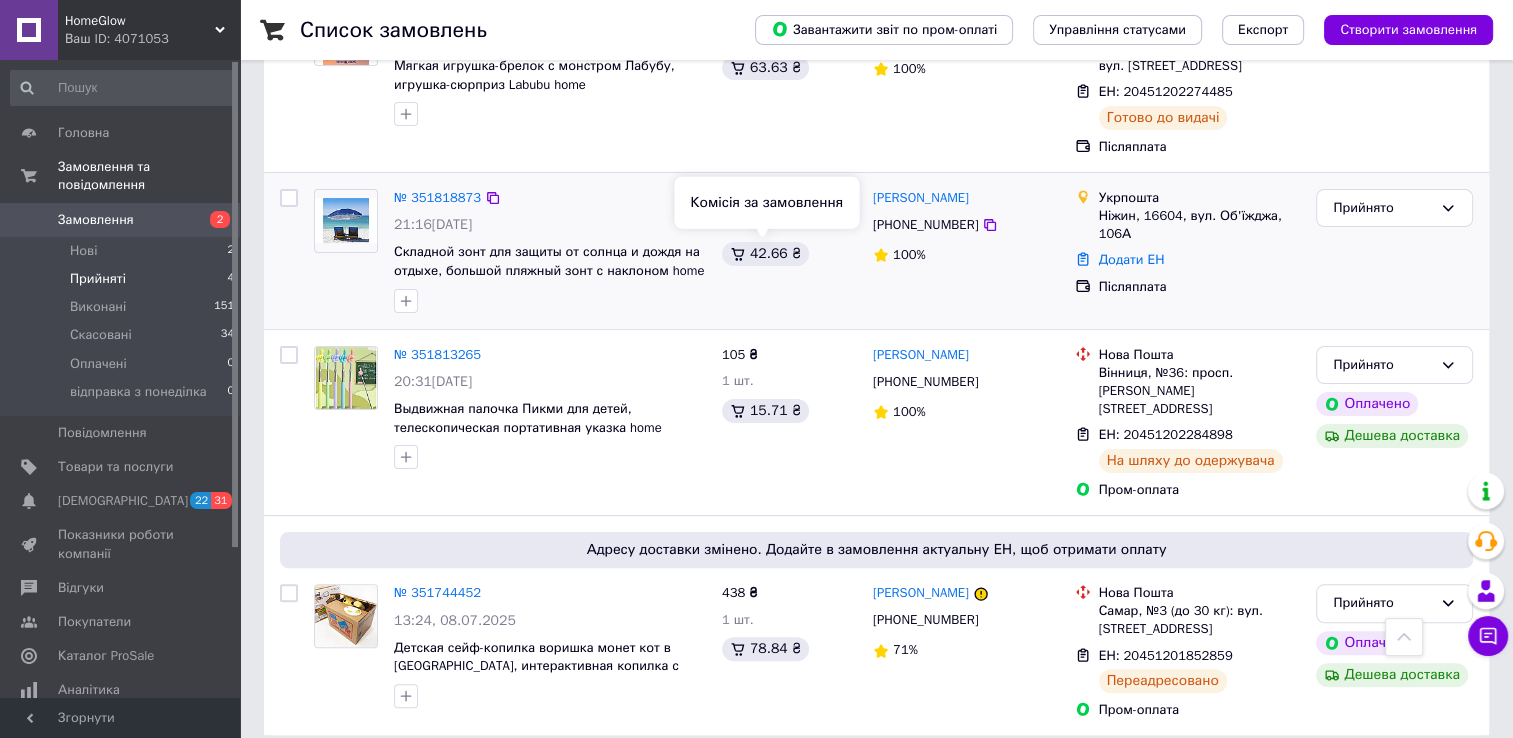scroll, scrollTop: 404, scrollLeft: 0, axis: vertical 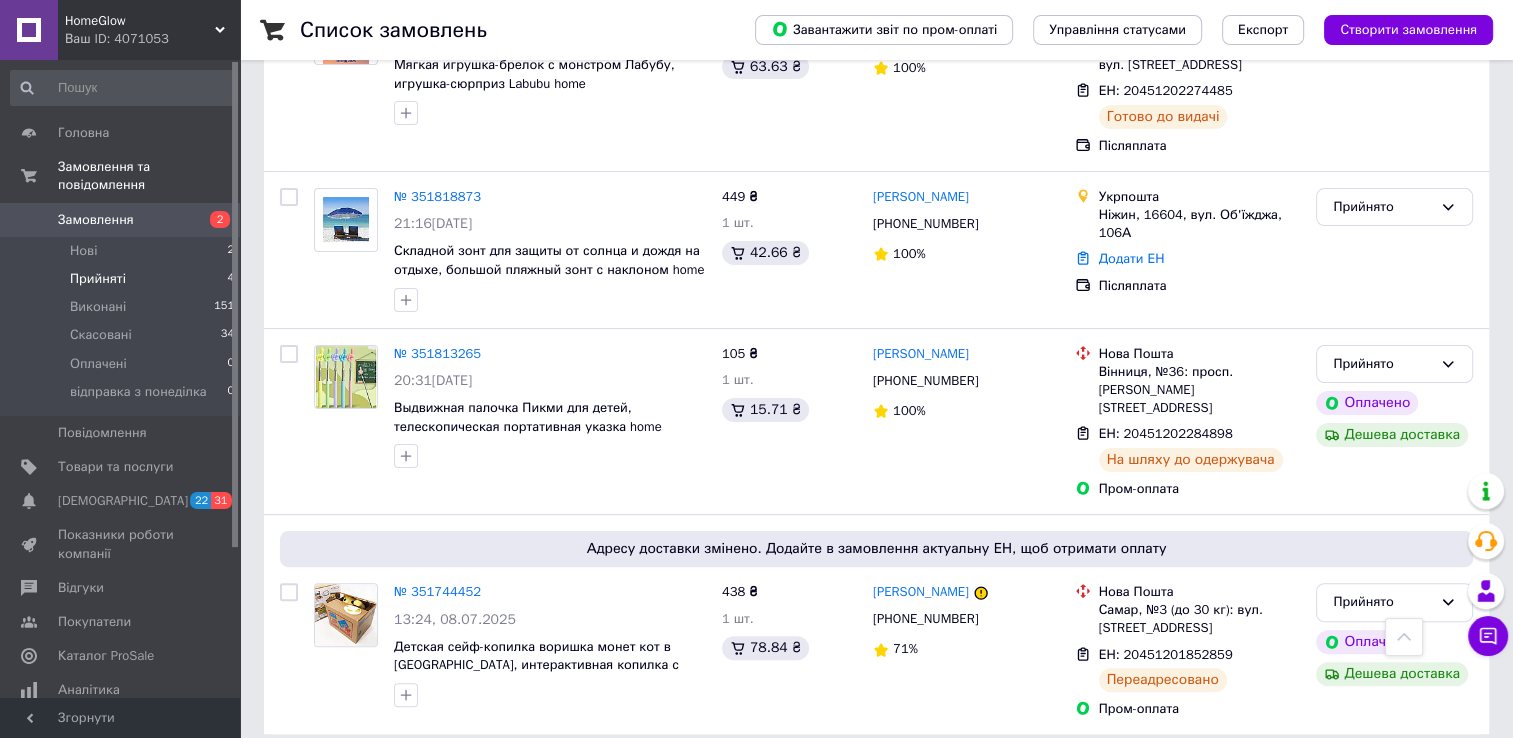 click on "HomeGlow" at bounding box center [140, 21] 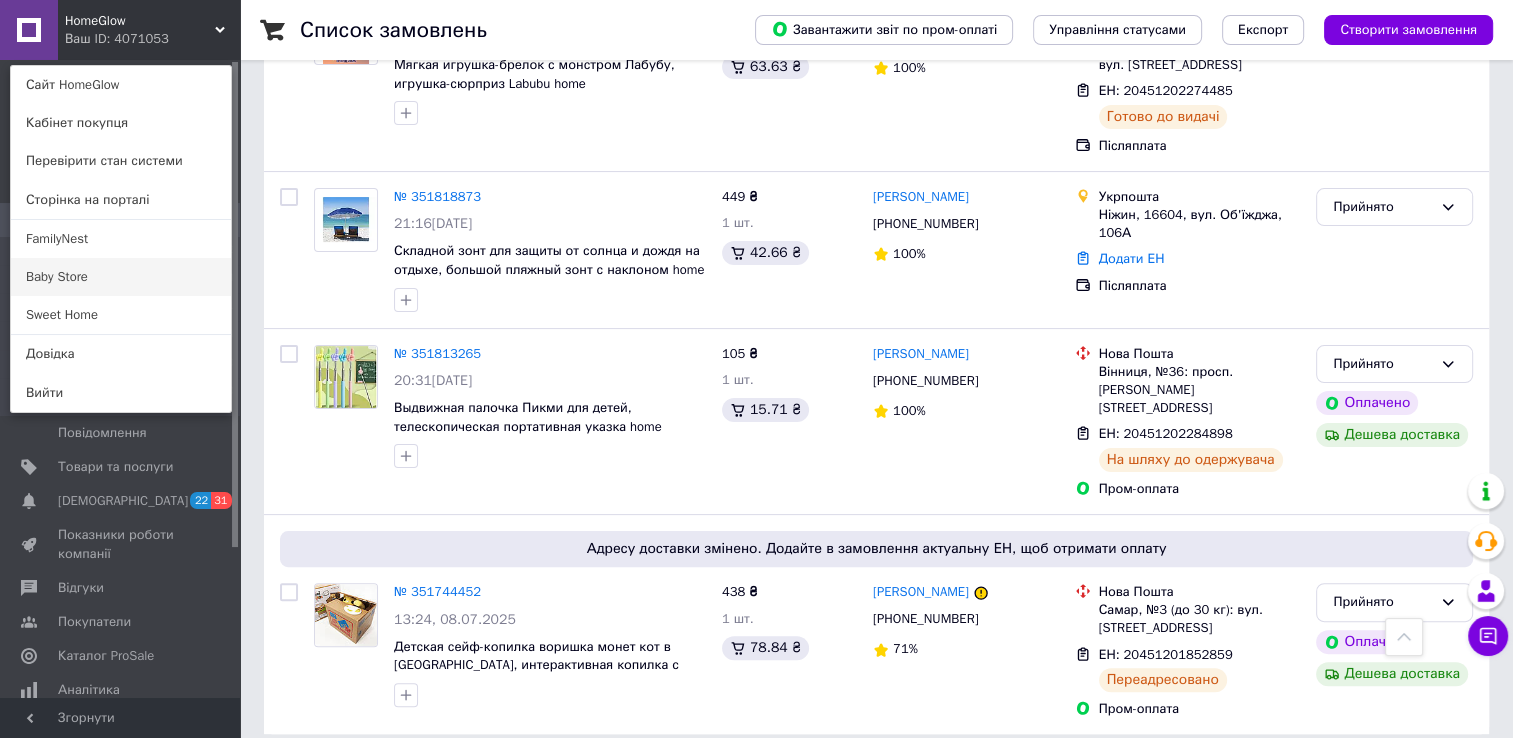 click on "Baby Store" at bounding box center [121, 277] 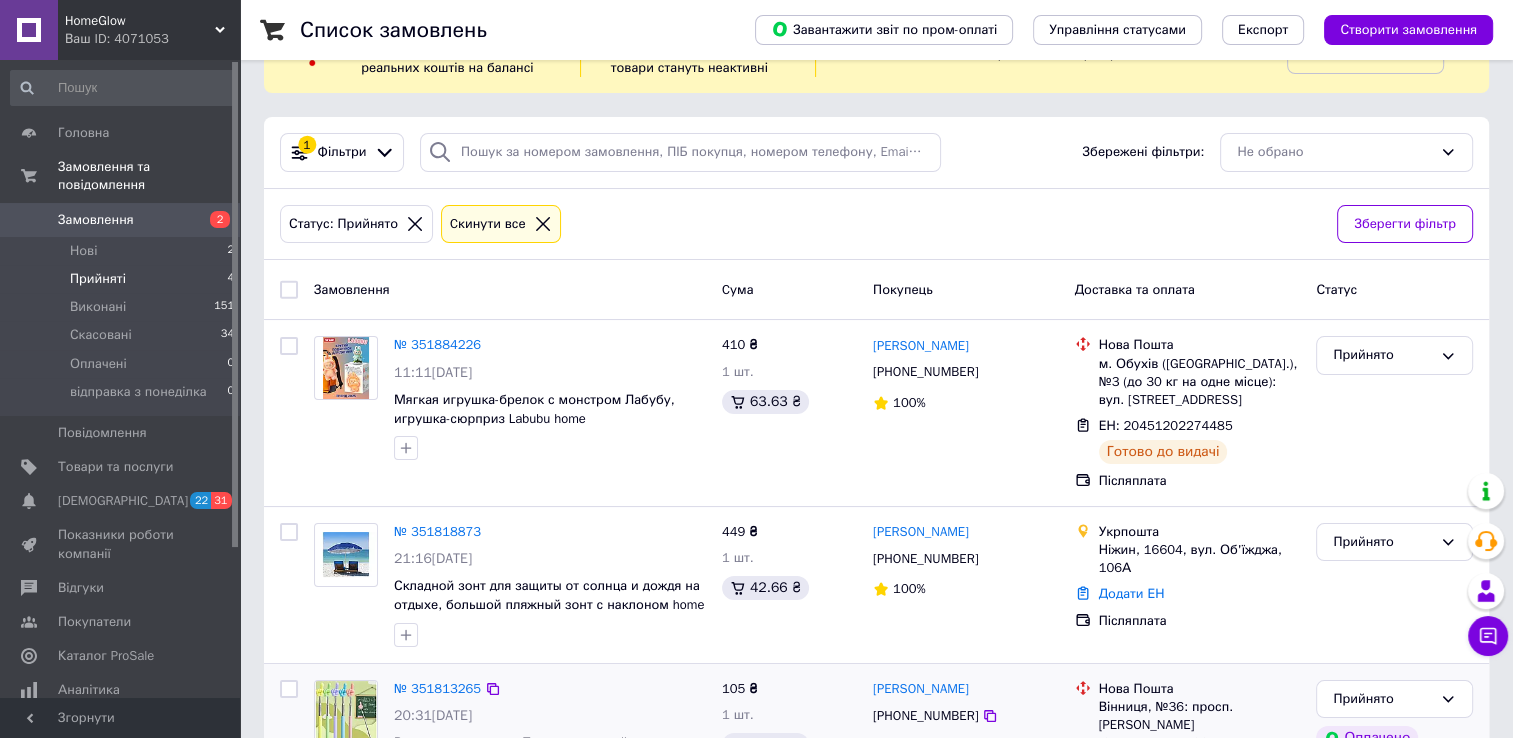 scroll, scrollTop: 100, scrollLeft: 0, axis: vertical 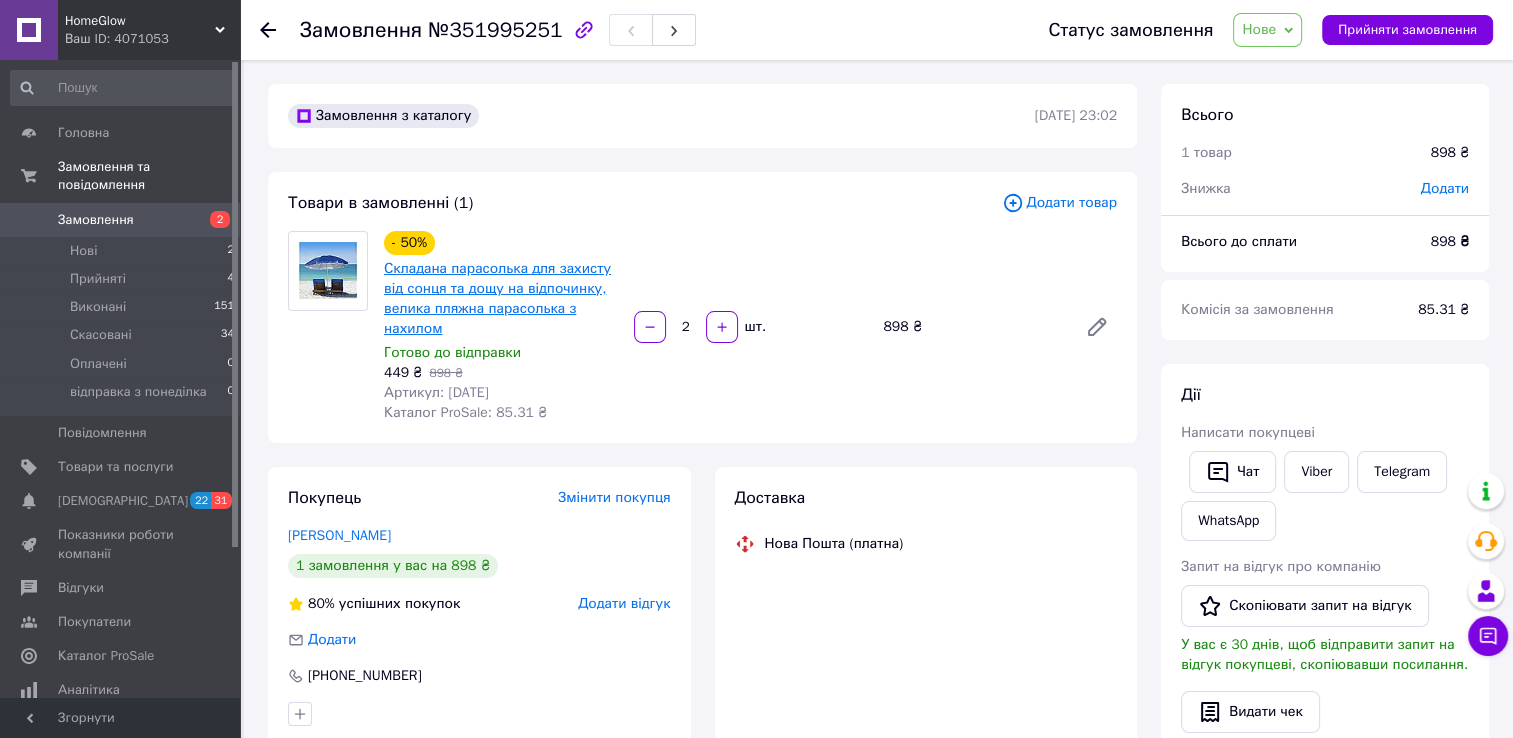 click on "Складана парасолька для захисту від сонця та дощу на відпочинку, велика пляжна парасолька з нахилом" at bounding box center [497, 298] 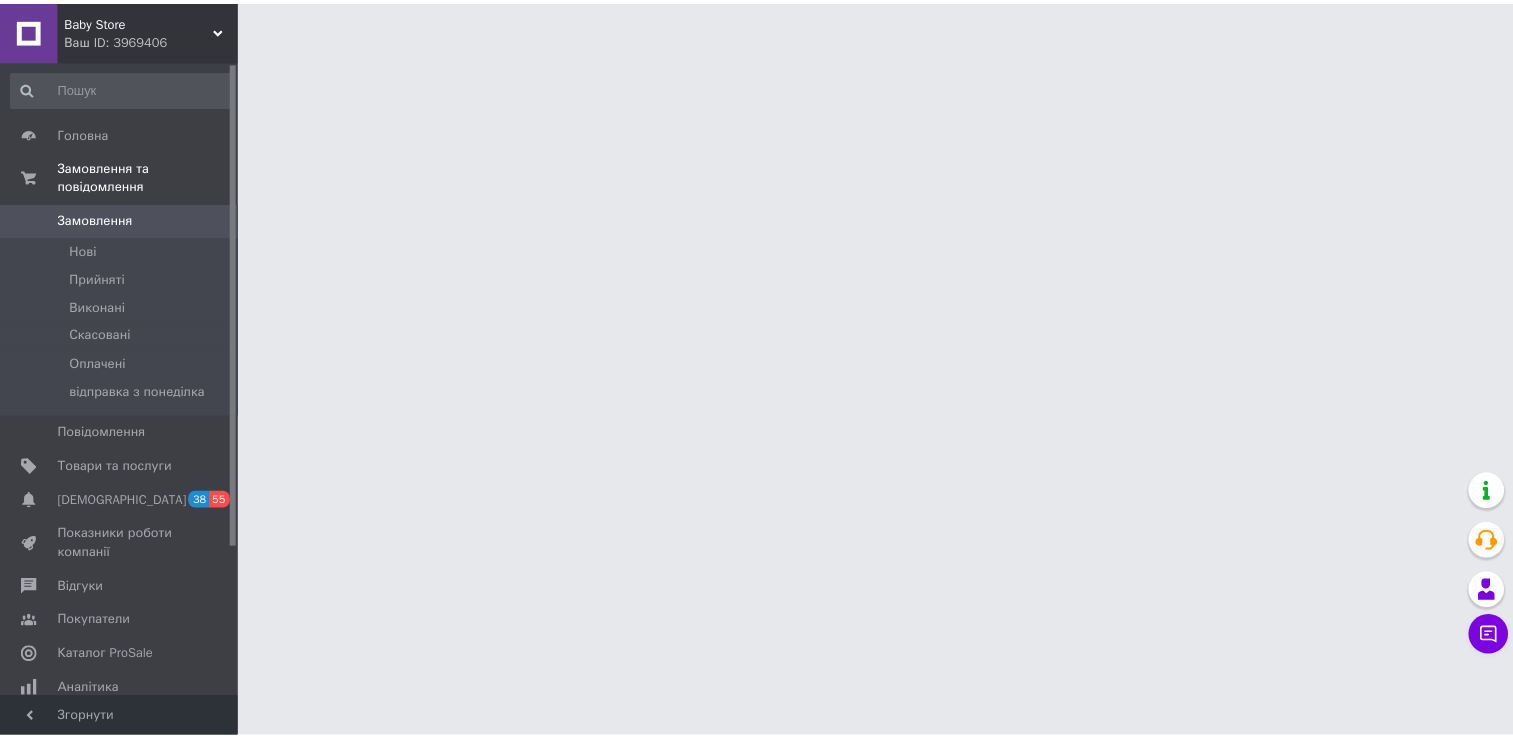 scroll, scrollTop: 0, scrollLeft: 0, axis: both 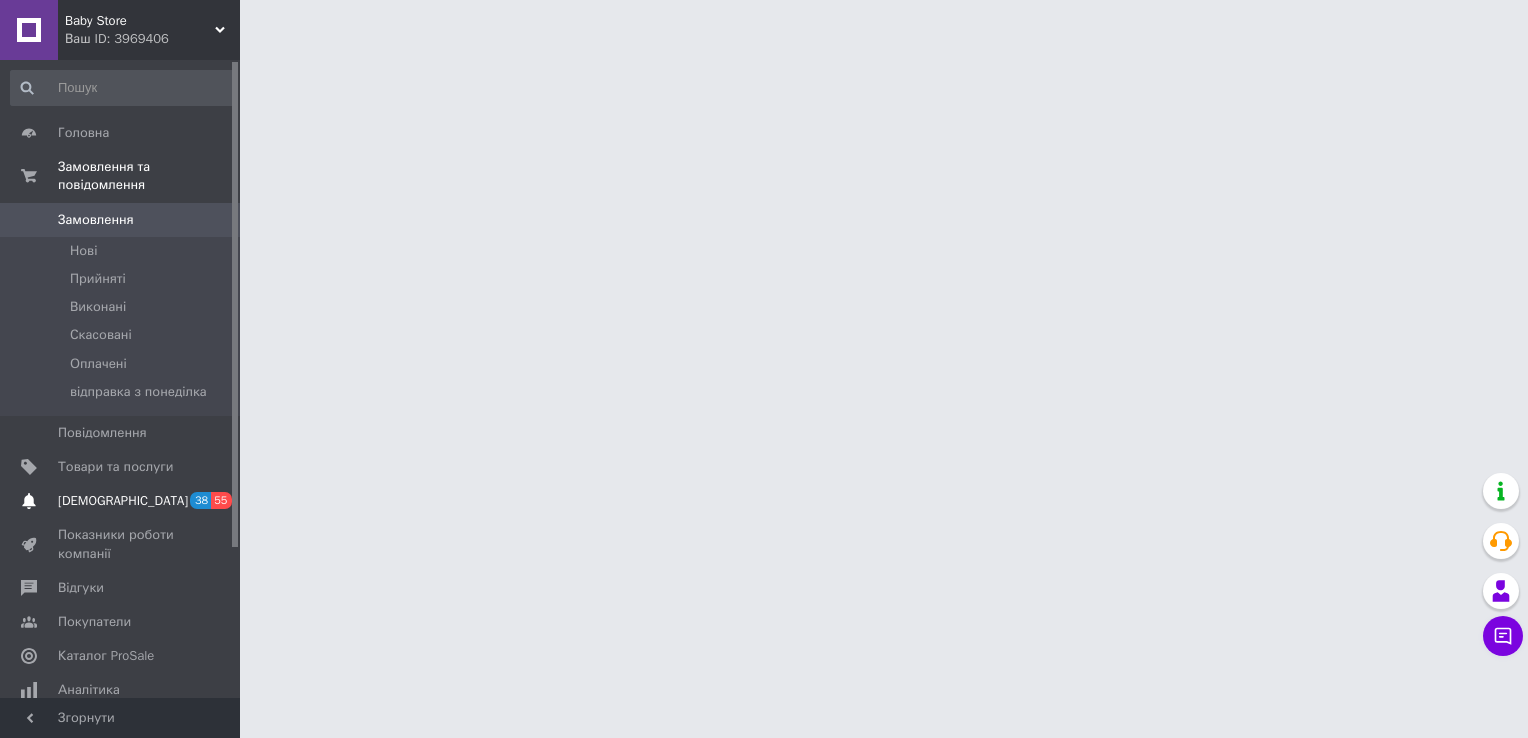 click on "[DEMOGRAPHIC_DATA]" at bounding box center [123, 501] 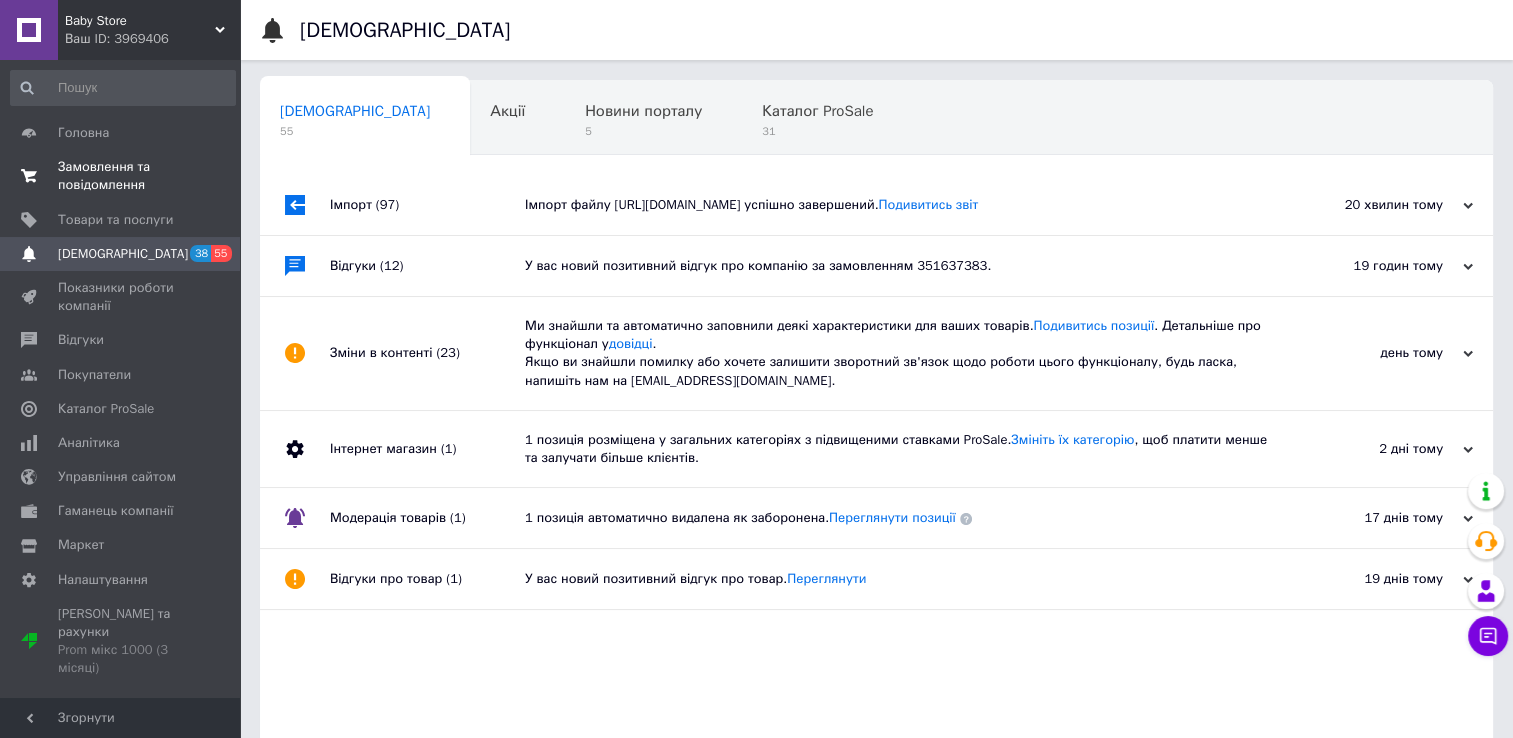 click on "Замовлення та повідомлення" at bounding box center [121, 176] 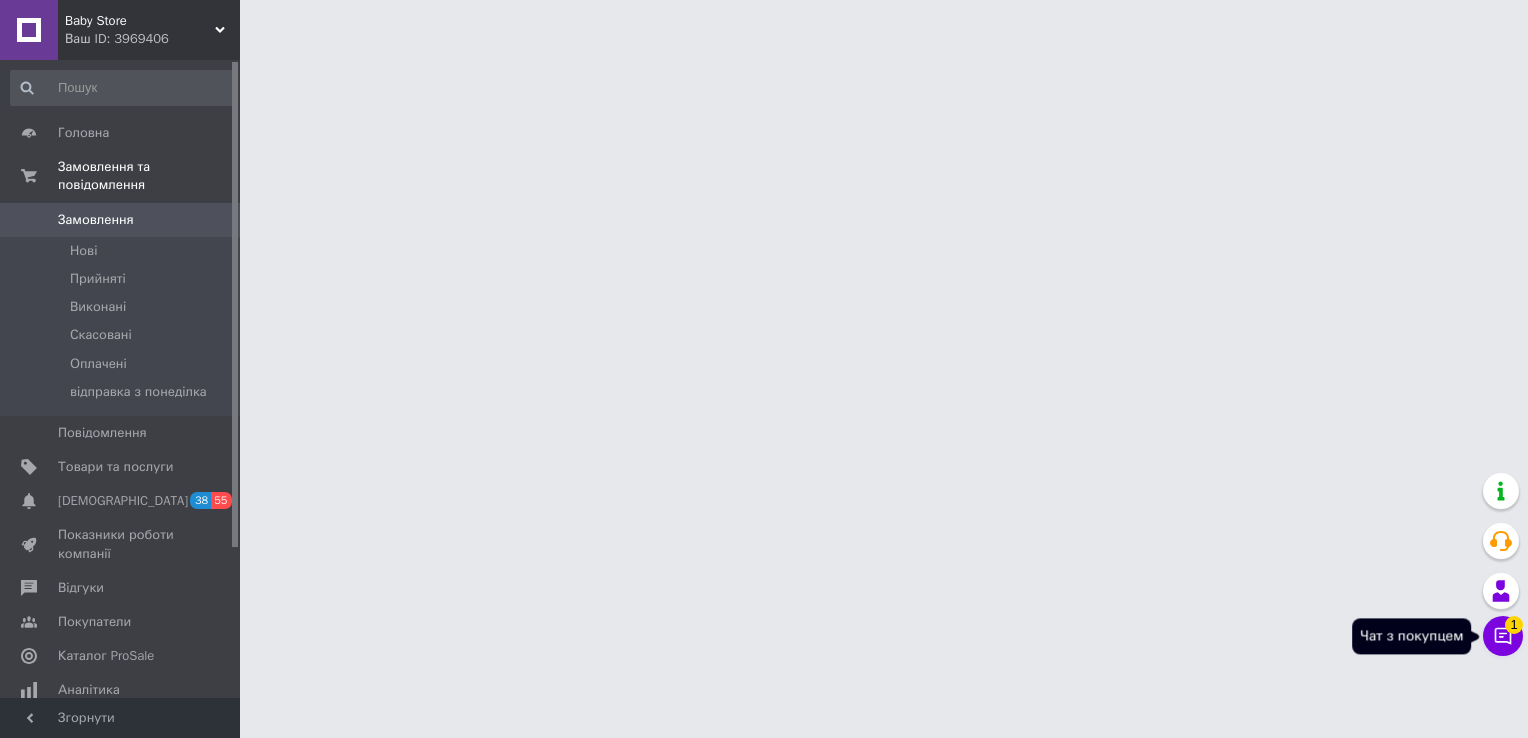 click 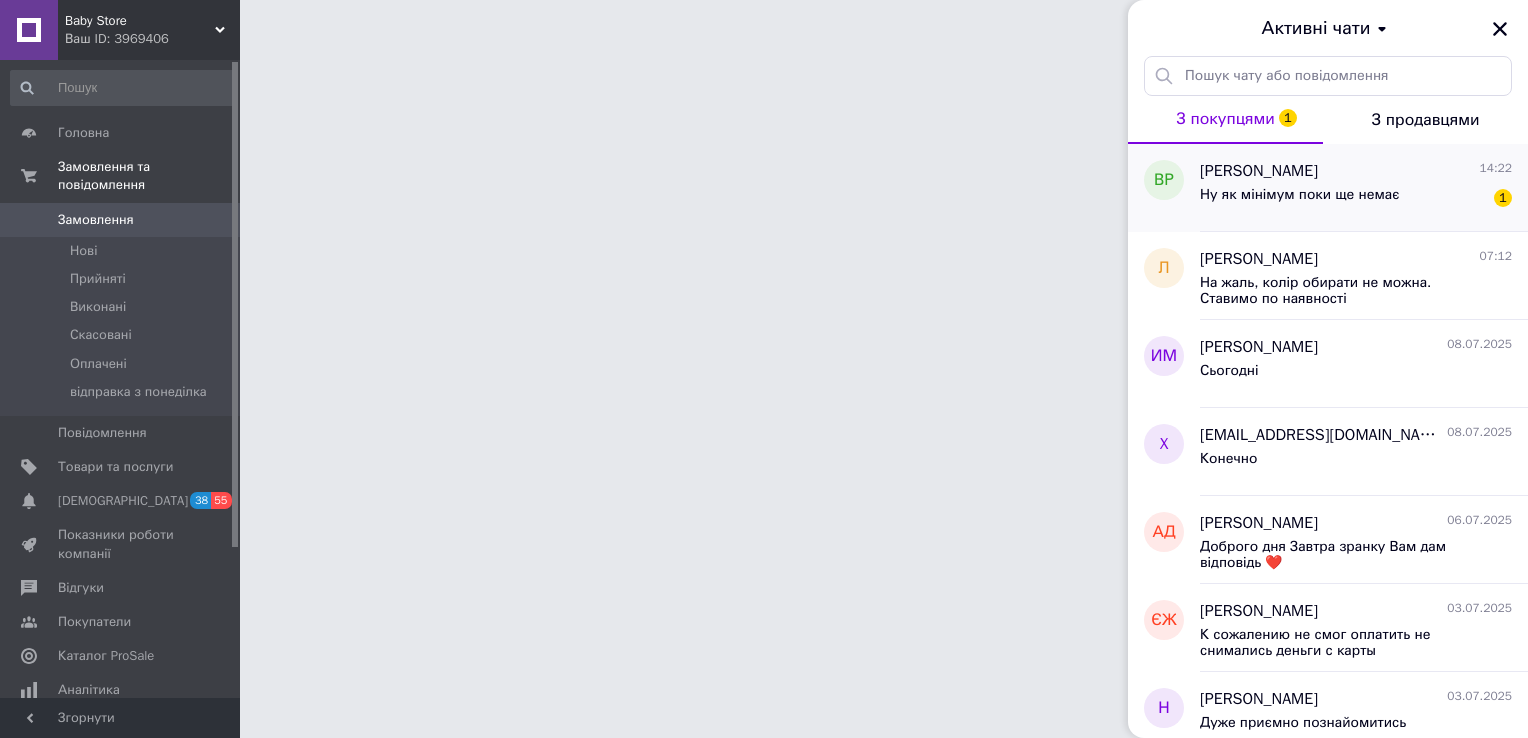 click on "Ну як мінімум поки ще немає" at bounding box center [1299, 201] 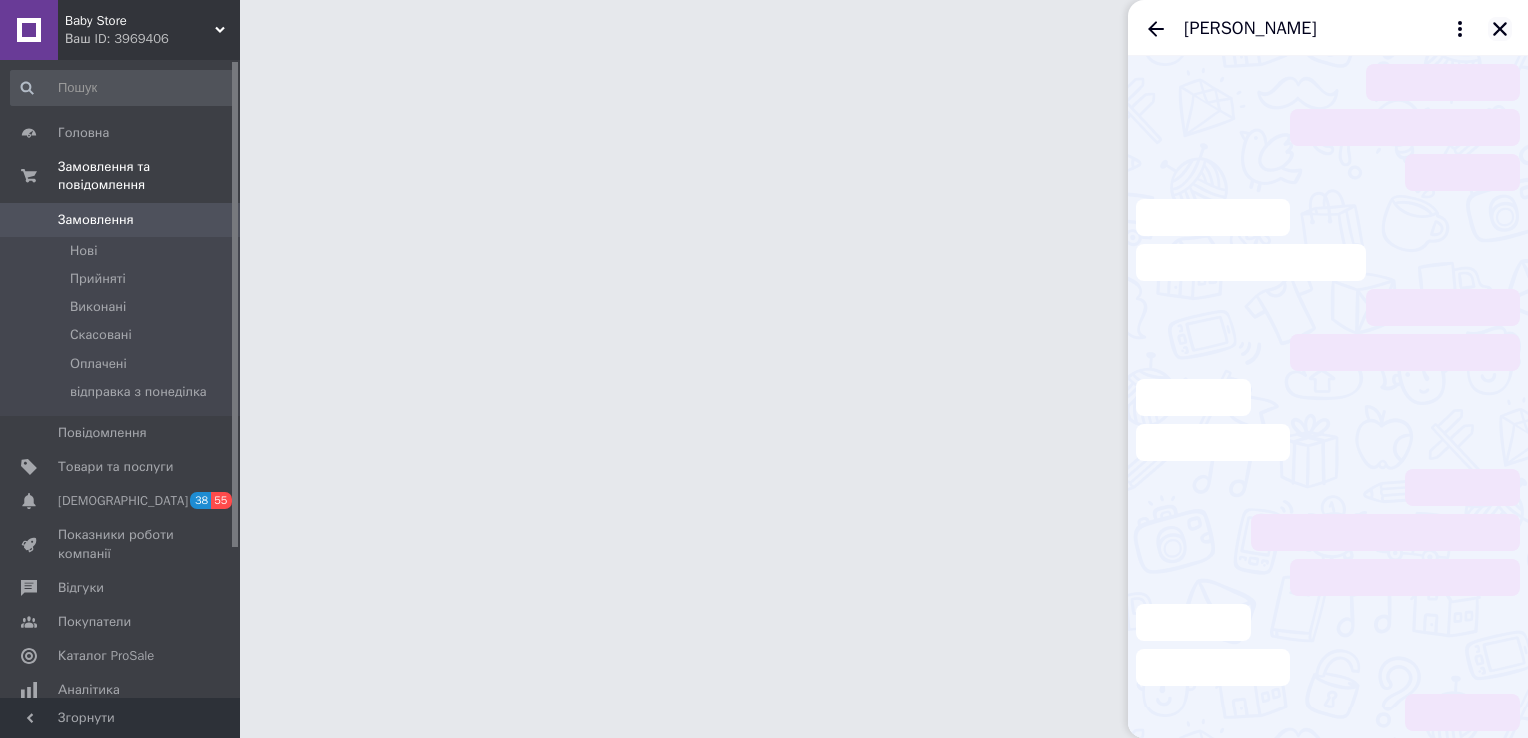 click 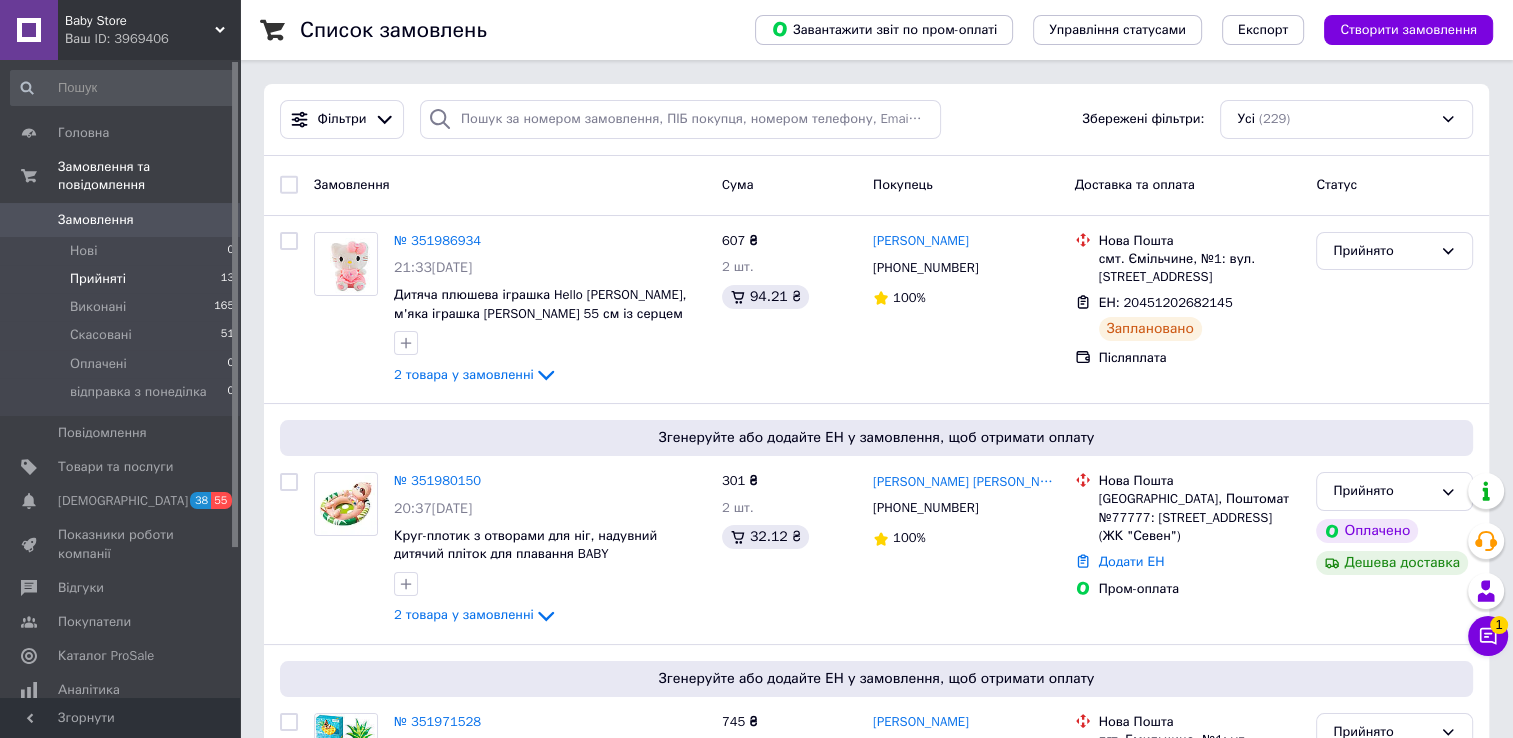 click on "Прийняті 13" at bounding box center (123, 279) 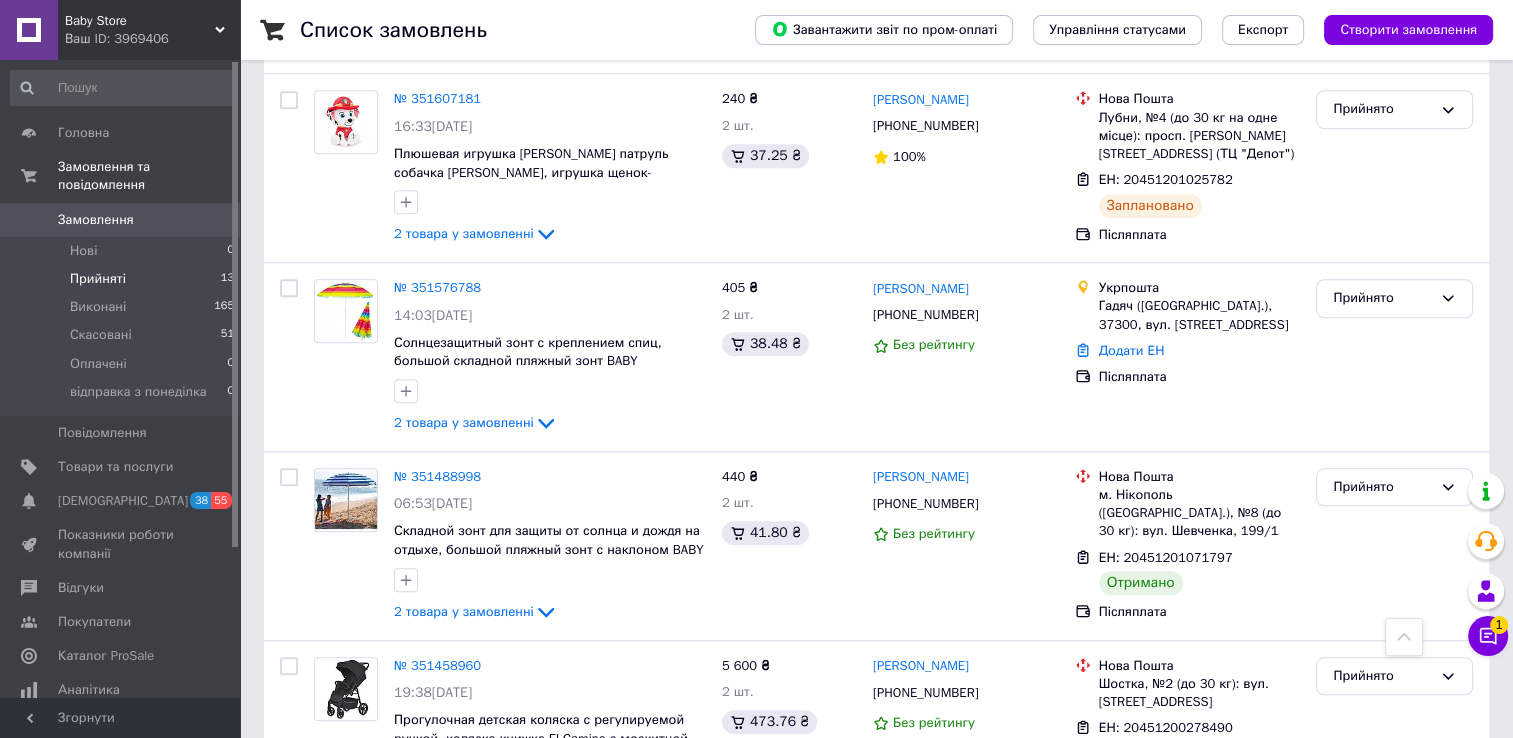 scroll, scrollTop: 1700, scrollLeft: 0, axis: vertical 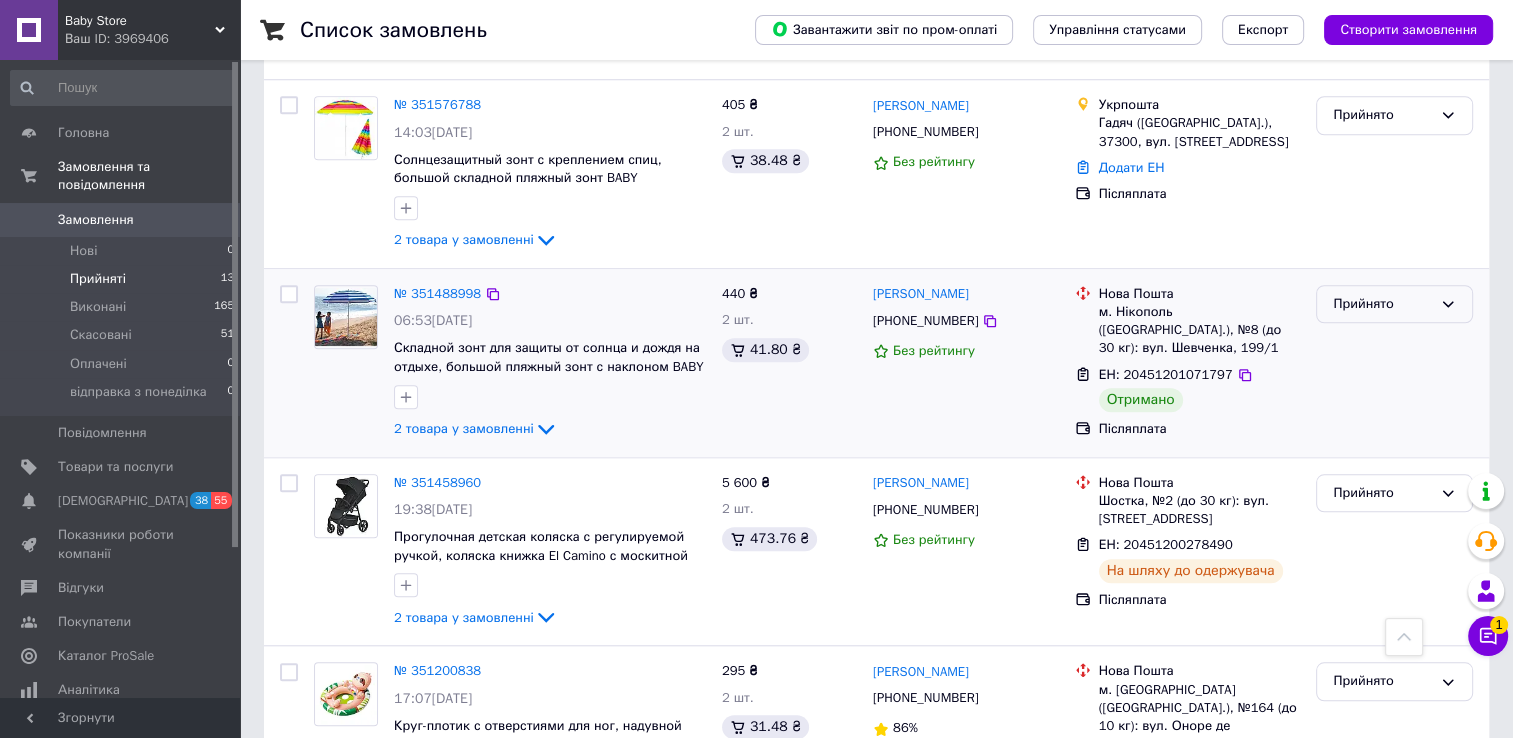 click on "Прийнято" at bounding box center [1382, 304] 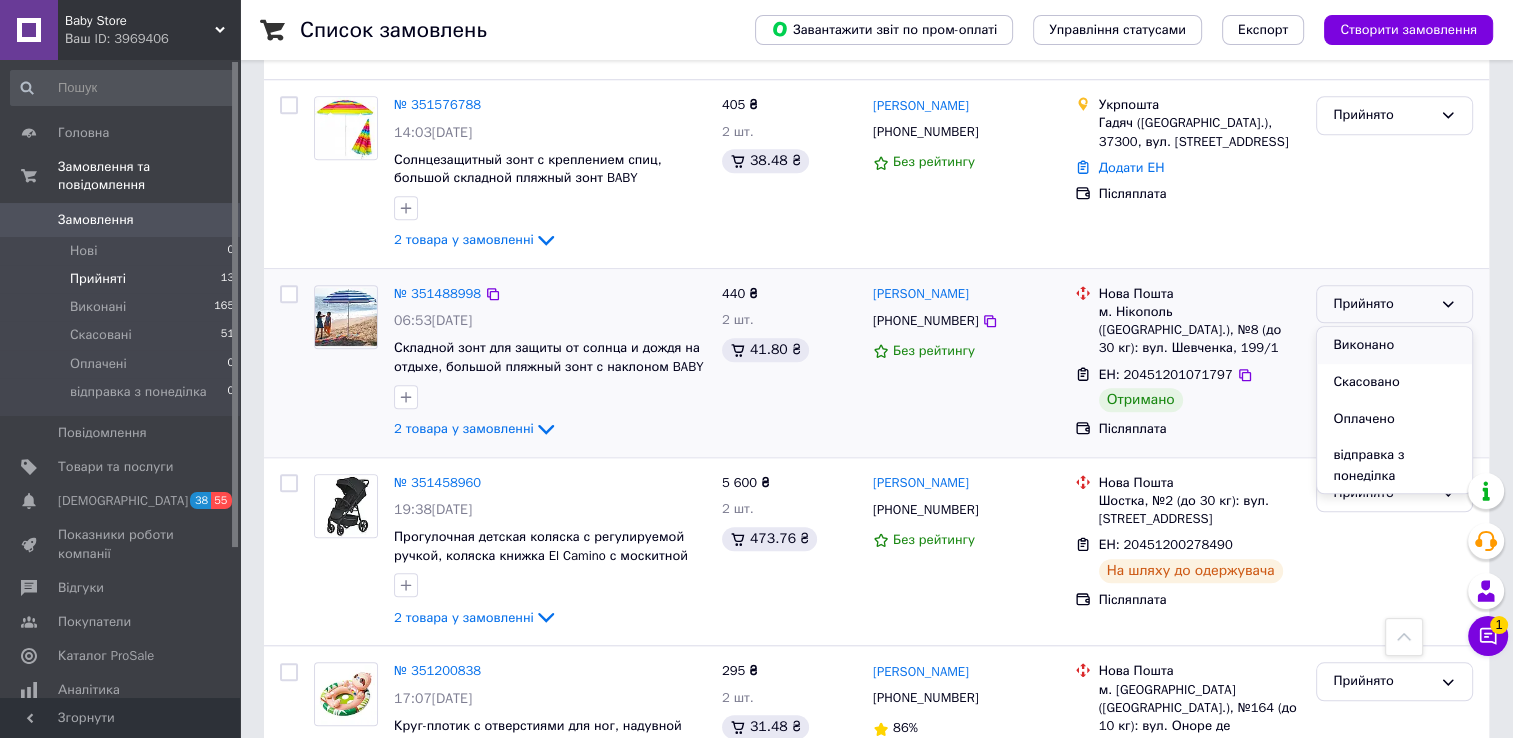 click on "Виконано" at bounding box center (1394, 345) 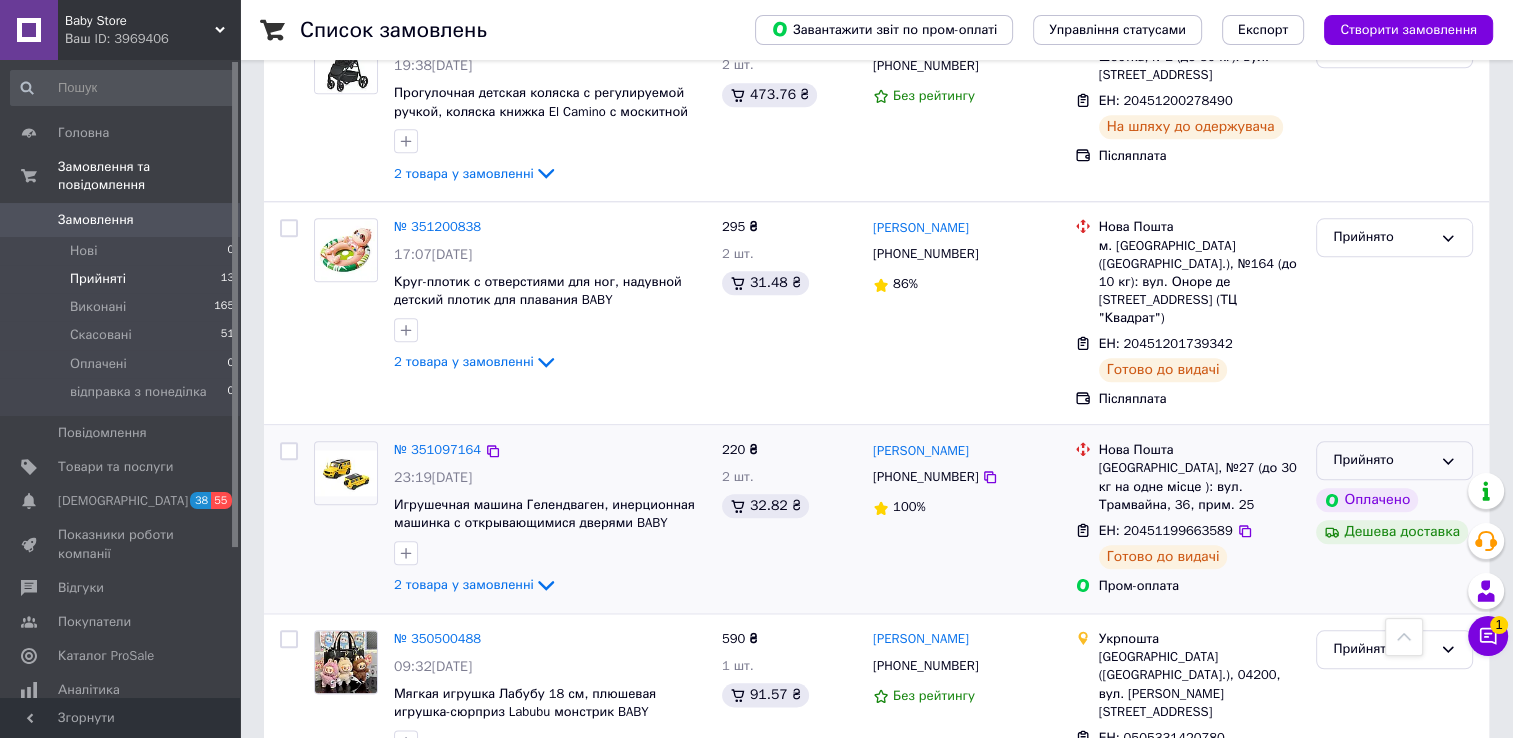 scroll, scrollTop: 2157, scrollLeft: 0, axis: vertical 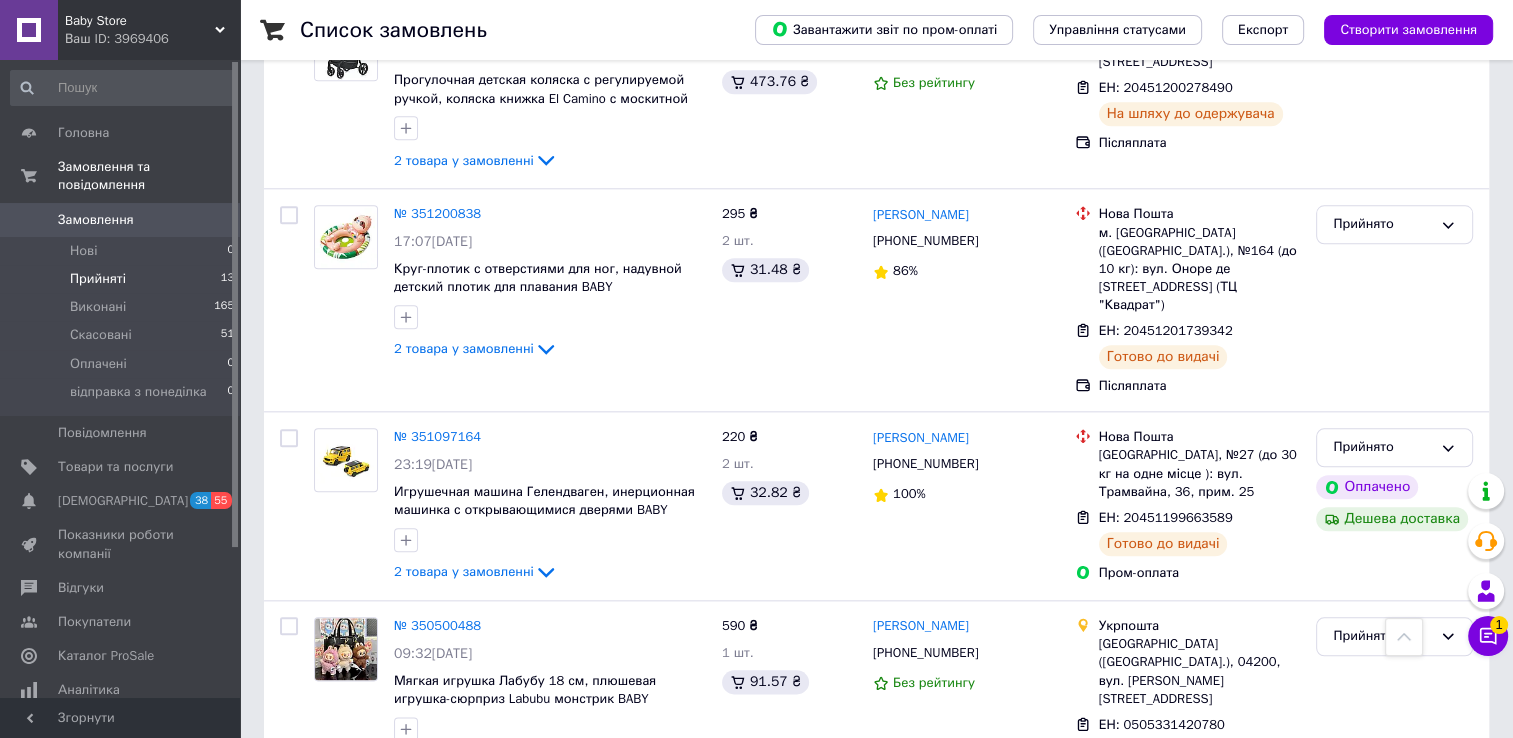 click on "Ваш ID: 3969406" at bounding box center [152, 39] 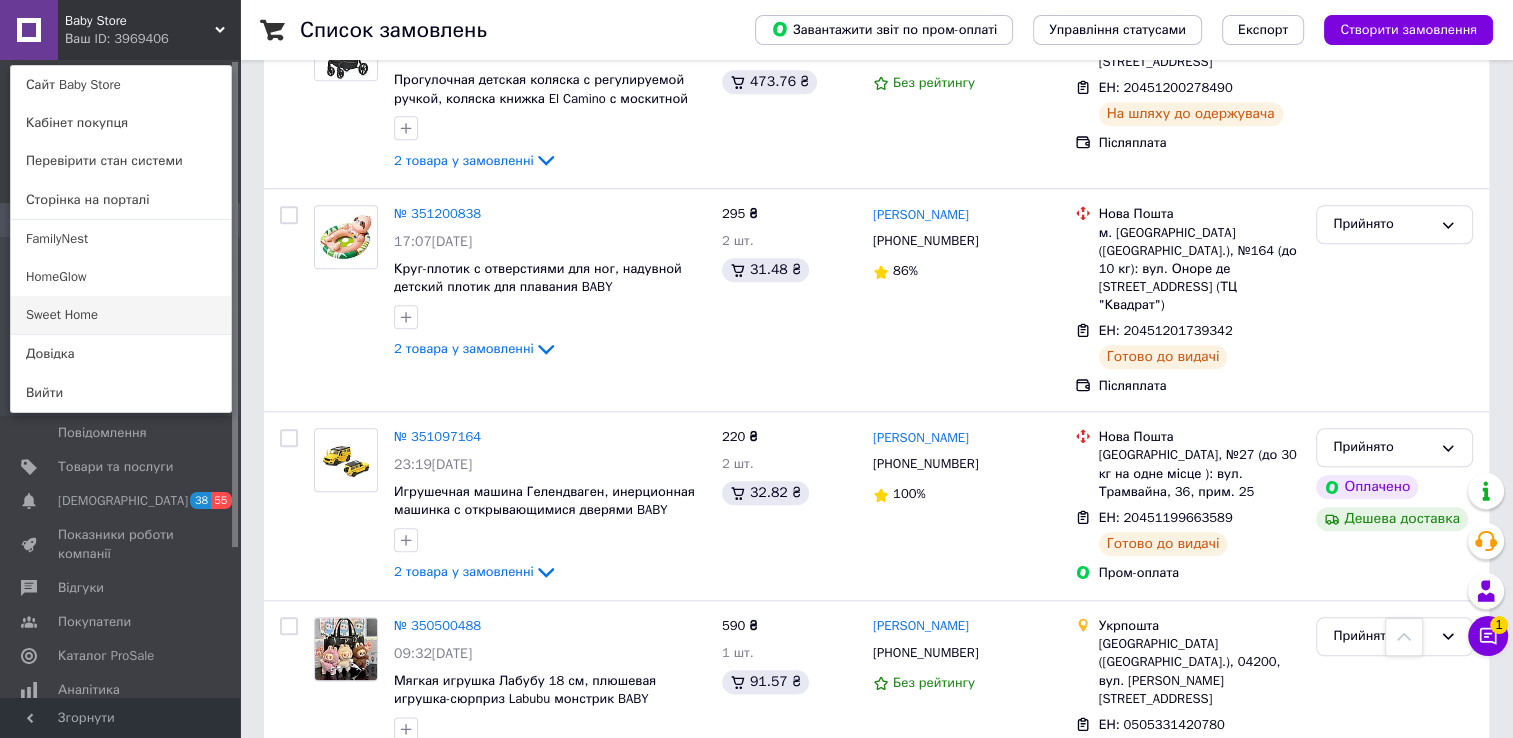 click on "Sweet Home" at bounding box center [121, 315] 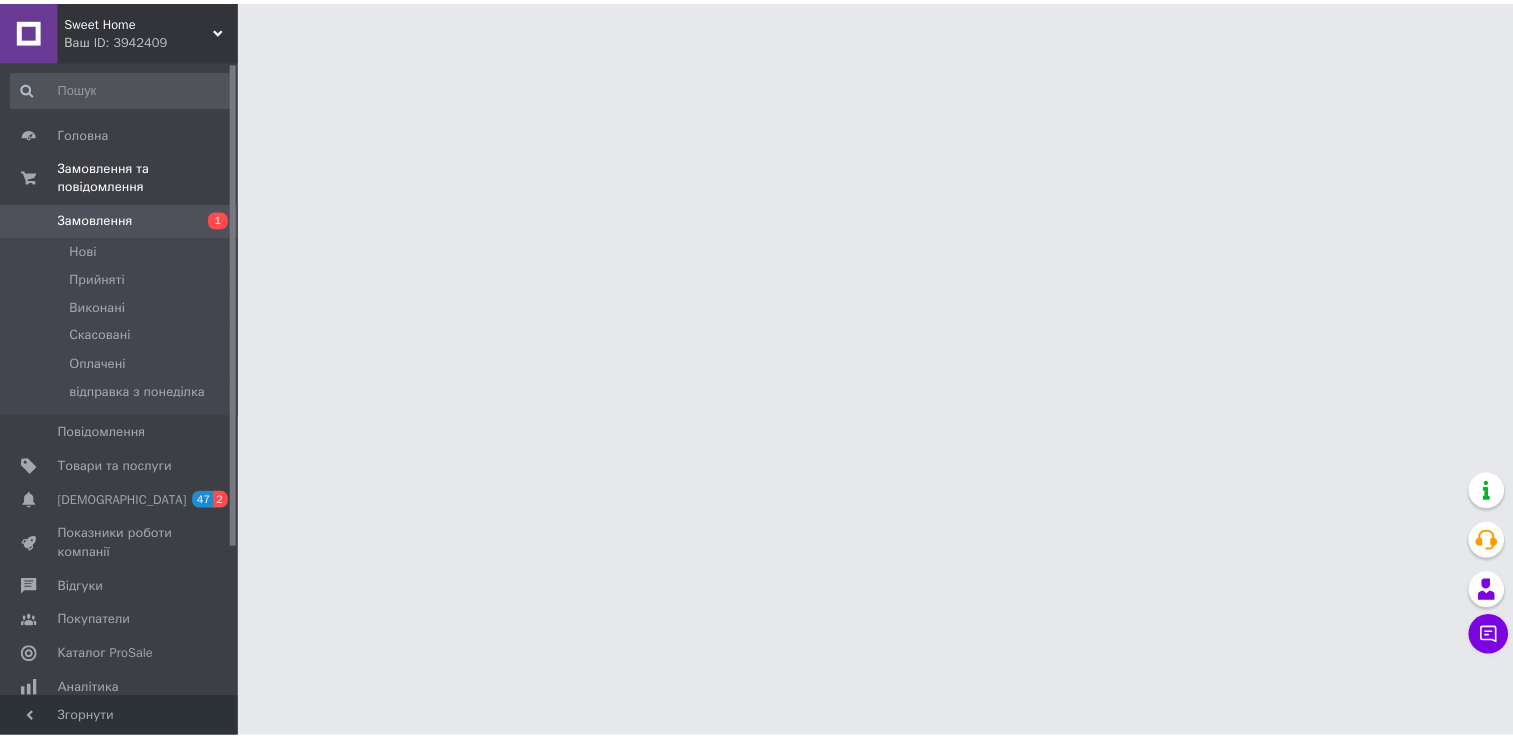 scroll, scrollTop: 0, scrollLeft: 0, axis: both 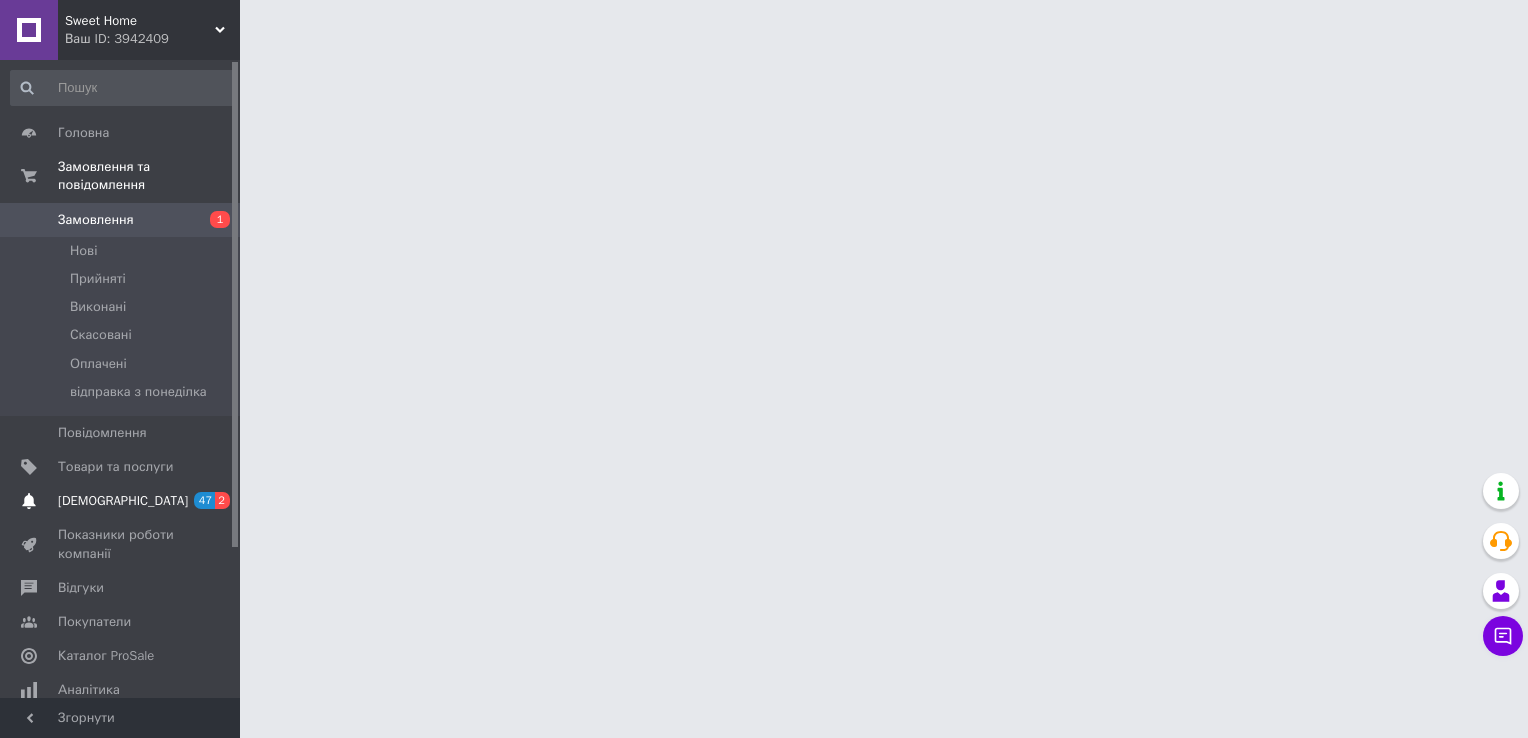 click on "[DEMOGRAPHIC_DATA]" at bounding box center [121, 501] 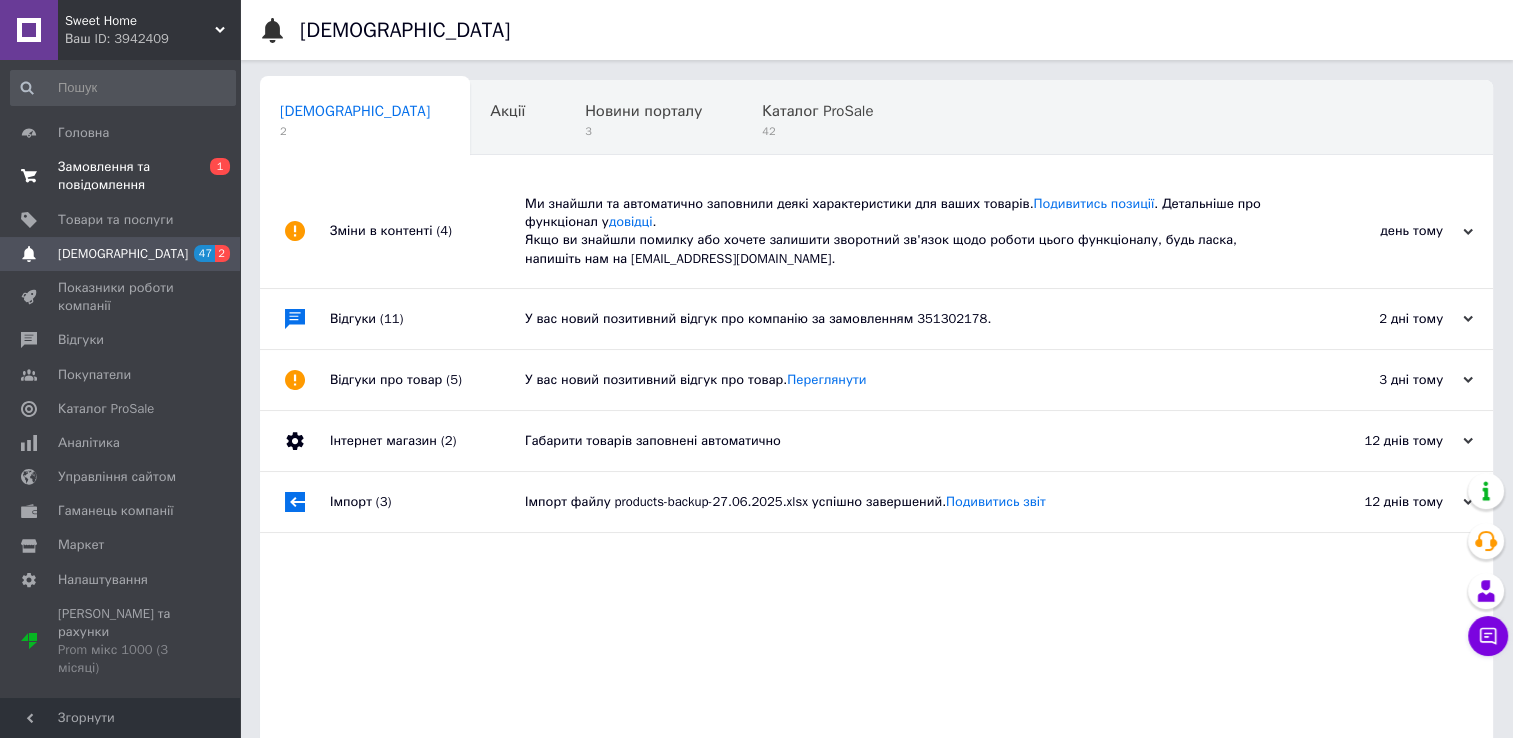 click on "Замовлення та повідомлення" at bounding box center [121, 176] 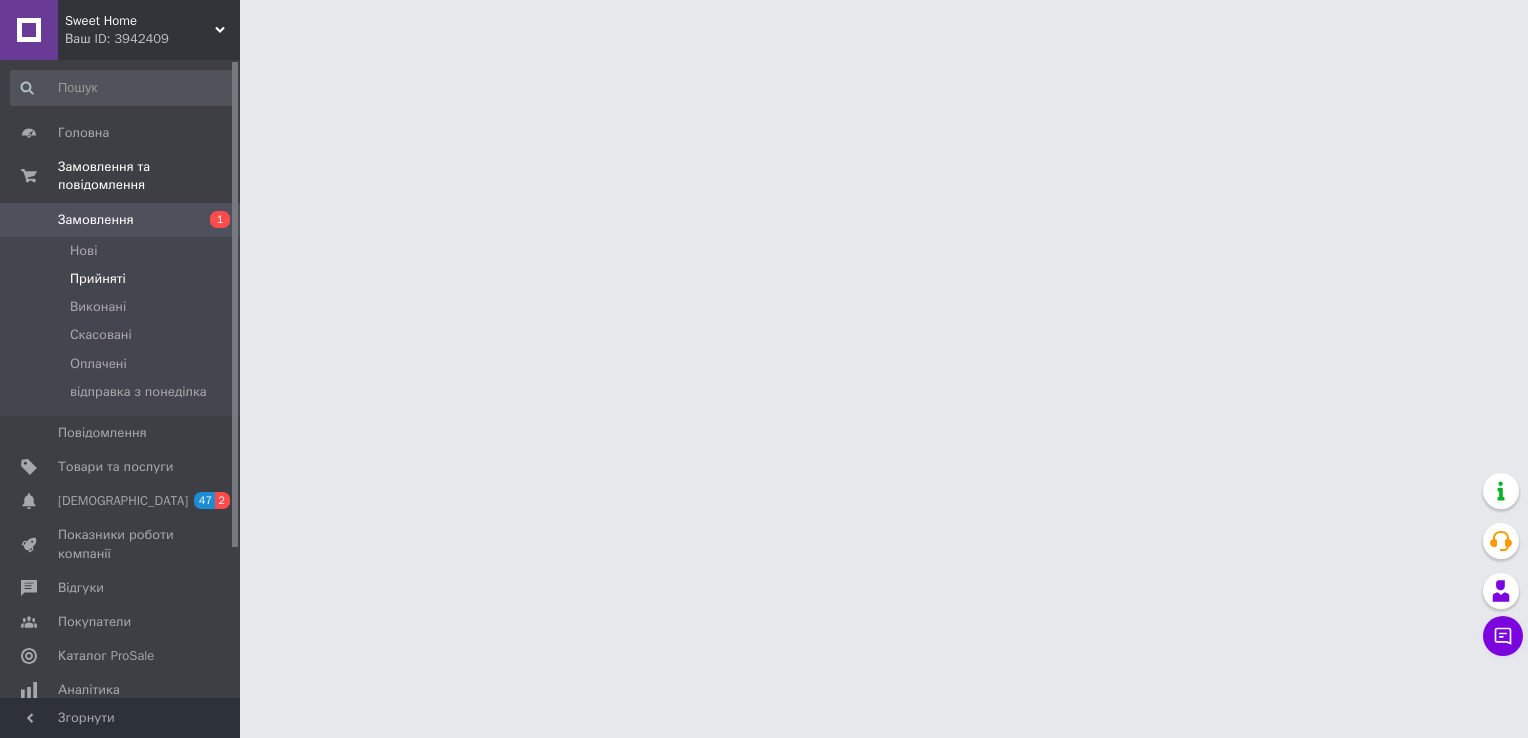 click on "Прийняті" at bounding box center (123, 279) 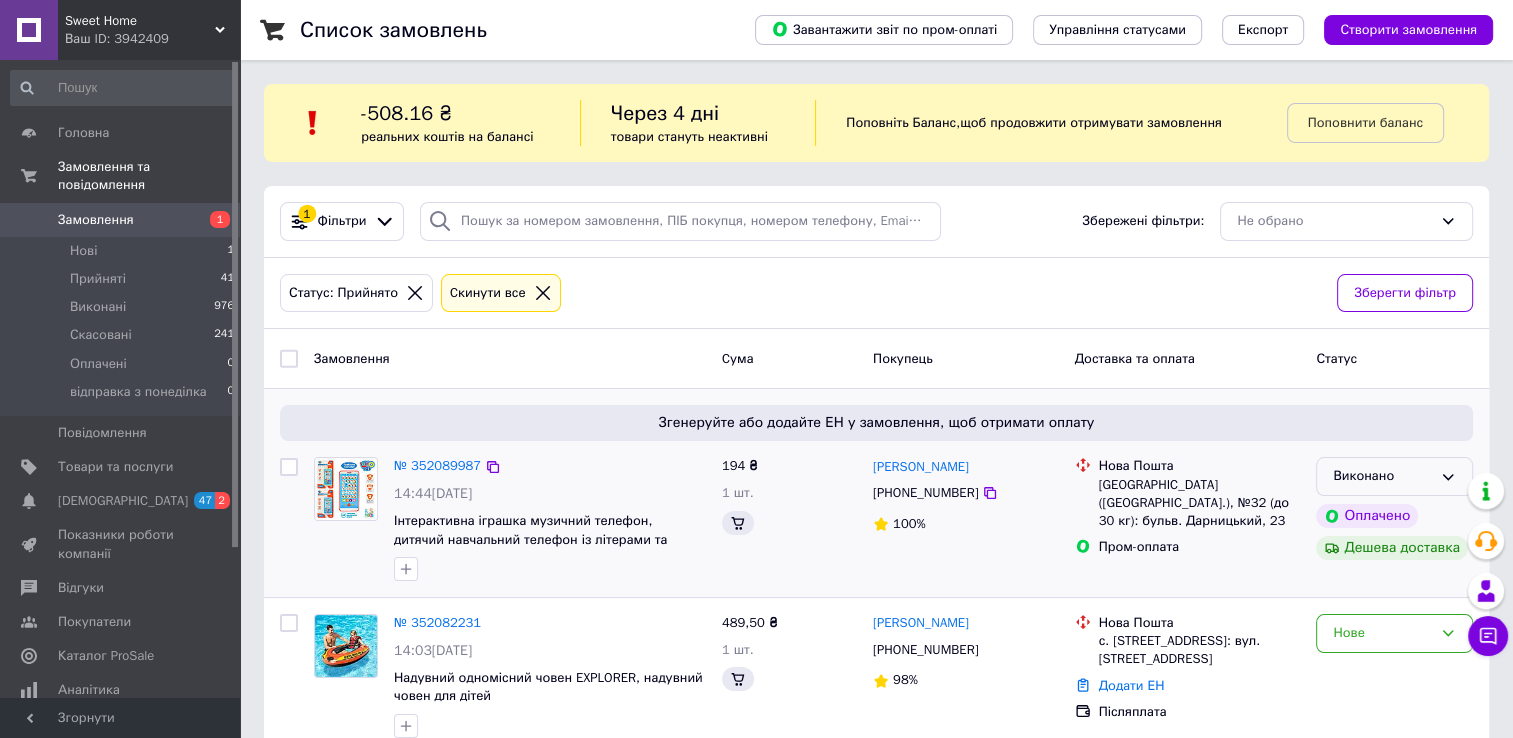 click on "Виконано" at bounding box center (1394, 476) 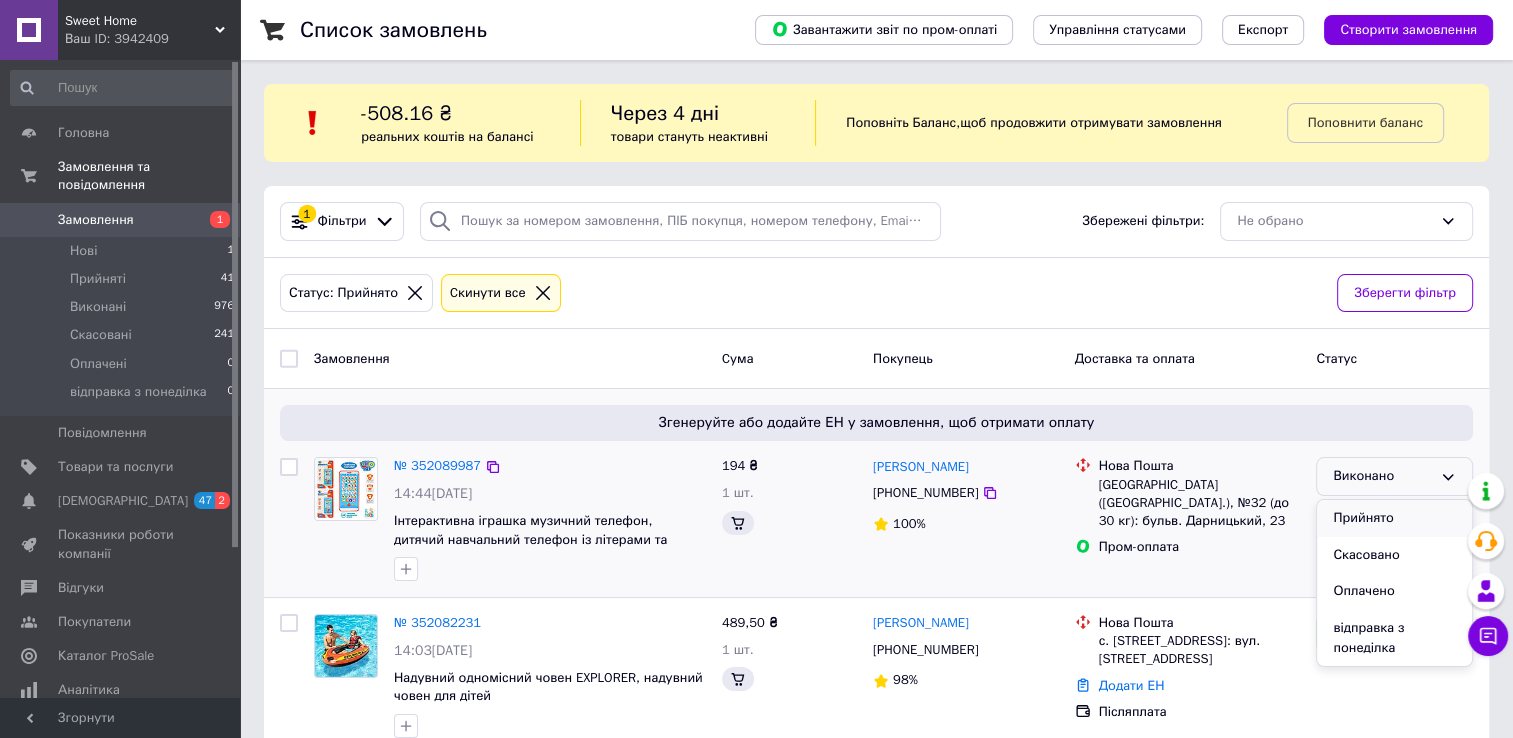 click on "Прийнято" at bounding box center [1394, 518] 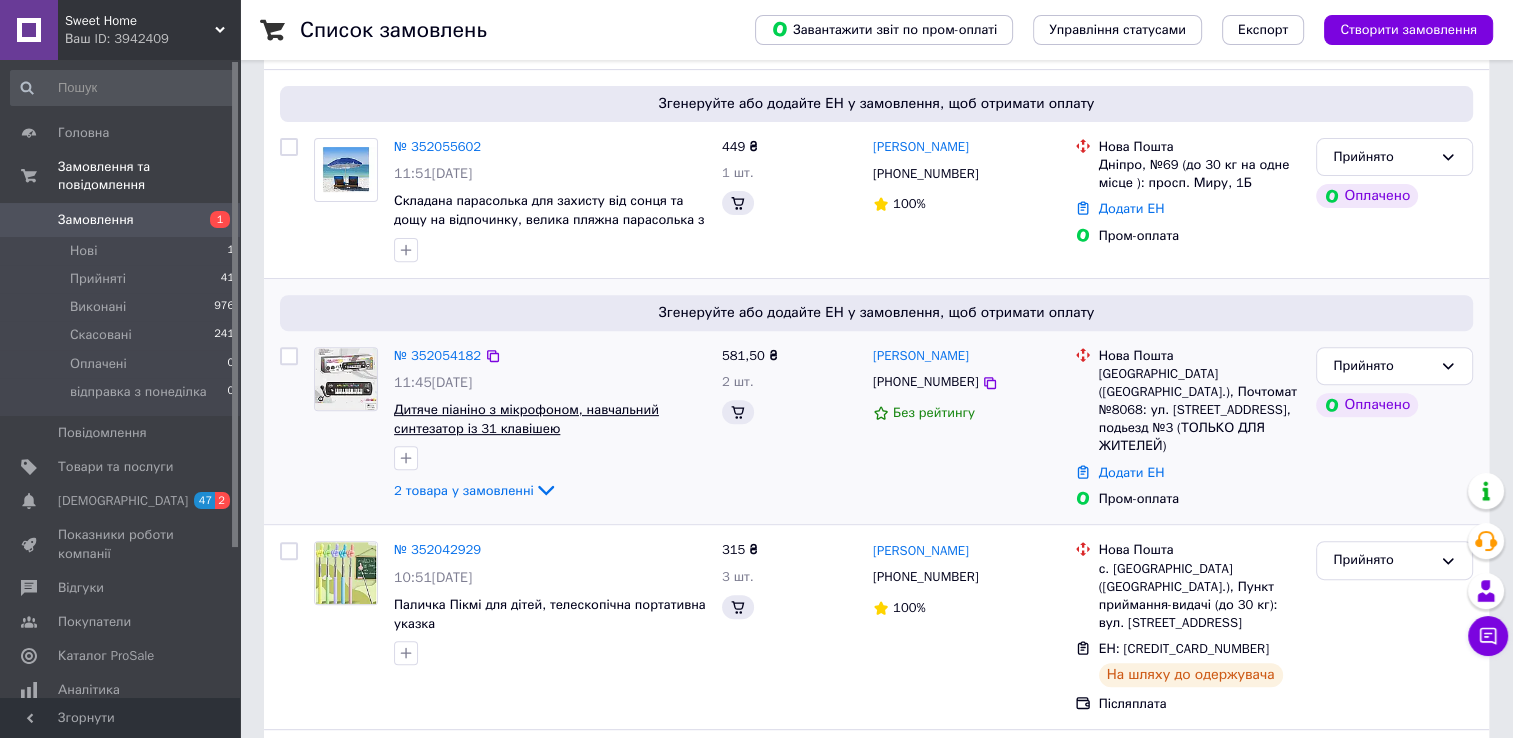 scroll, scrollTop: 700, scrollLeft: 0, axis: vertical 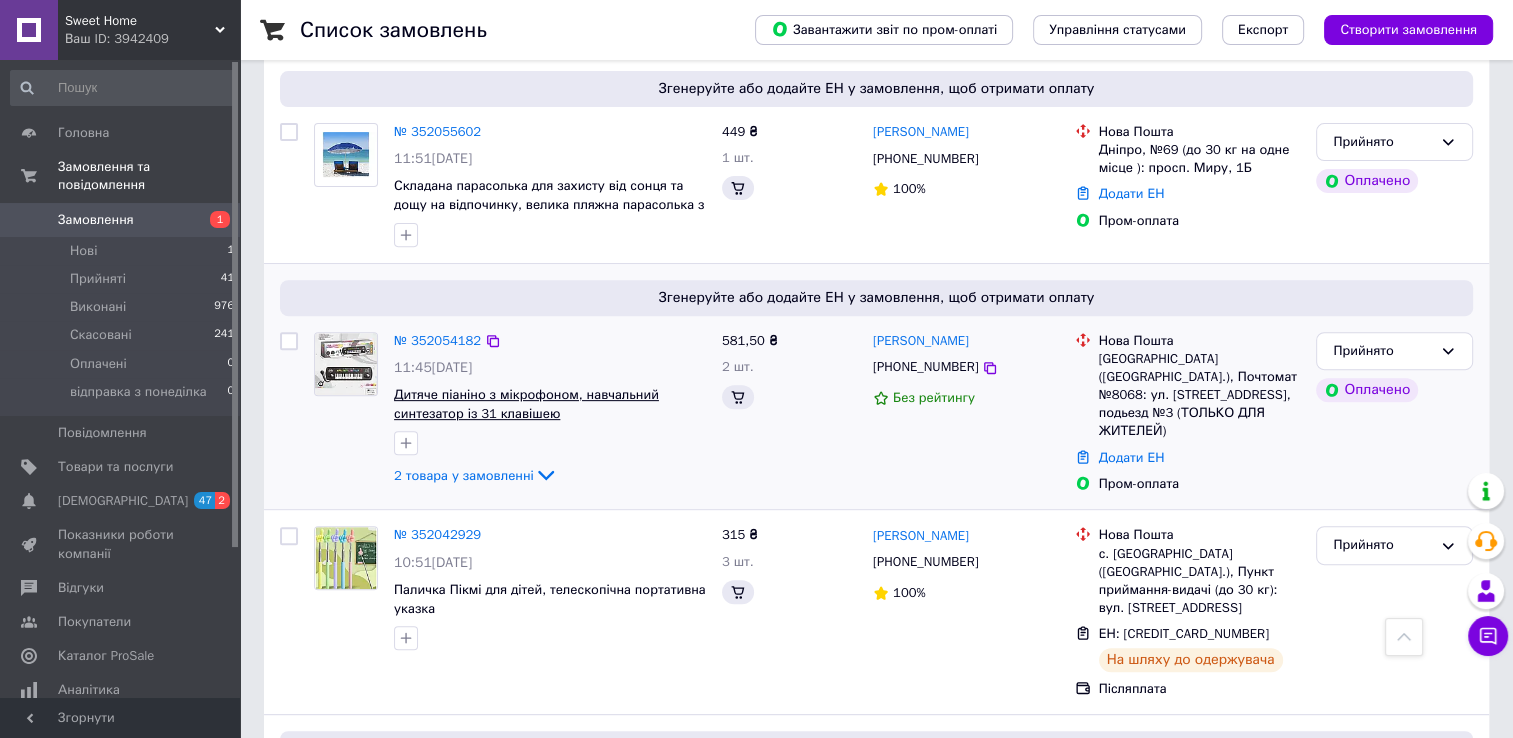 click on "Дитяче піаніно з мікрофоном, навчальний синтезатор із 31 клавішею" at bounding box center [526, 404] 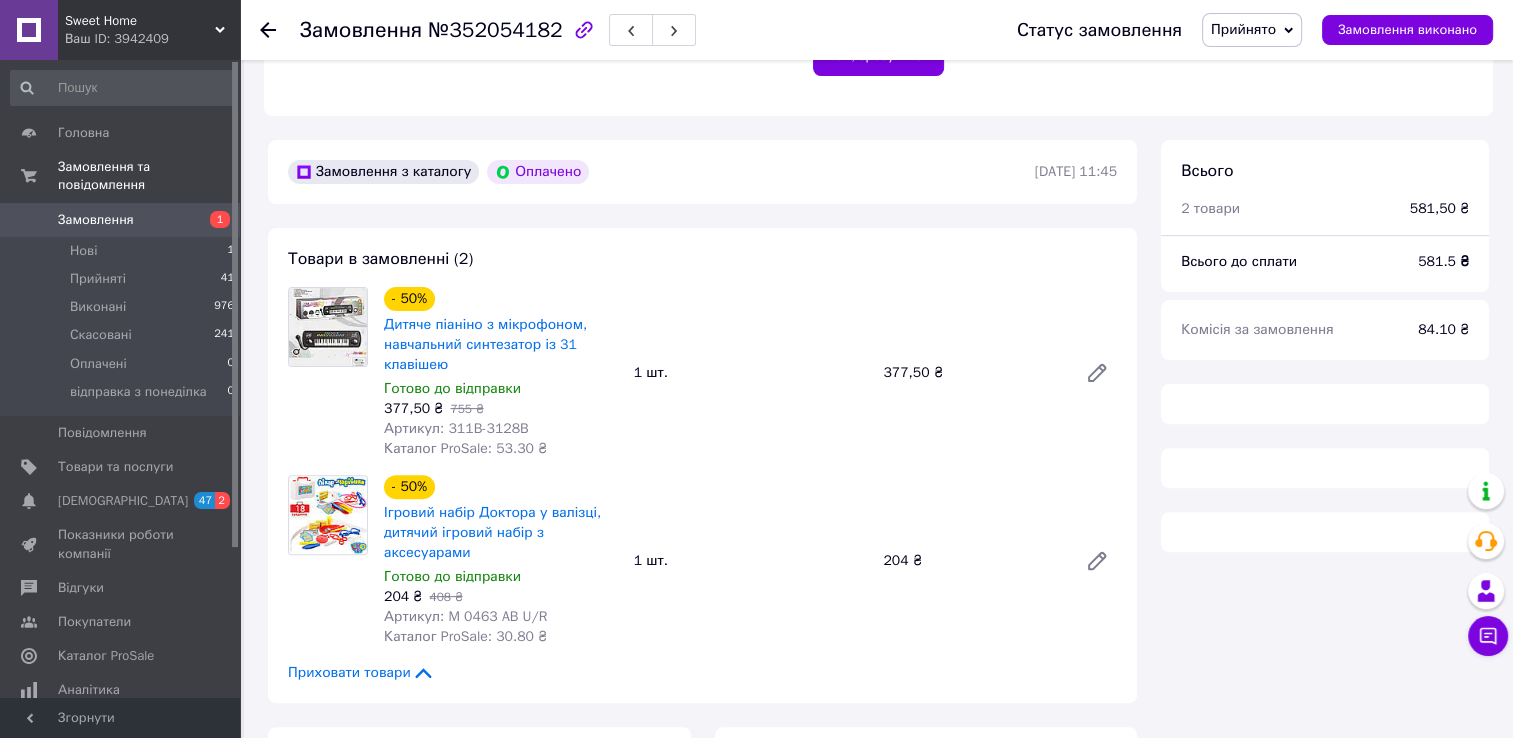 scroll, scrollTop: 576, scrollLeft: 0, axis: vertical 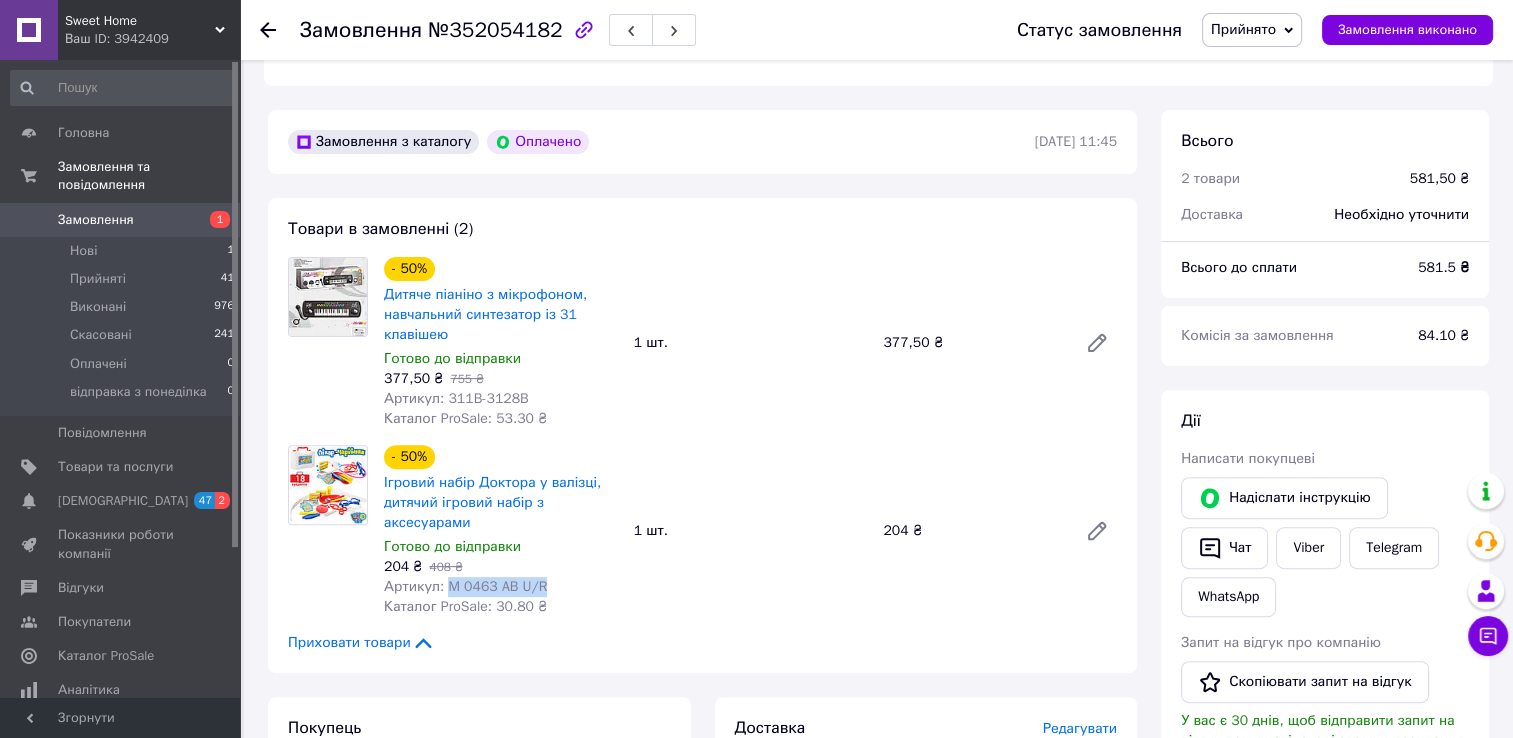 drag, startPoint x: 549, startPoint y: 586, endPoint x: 445, endPoint y: 597, distance: 104.58012 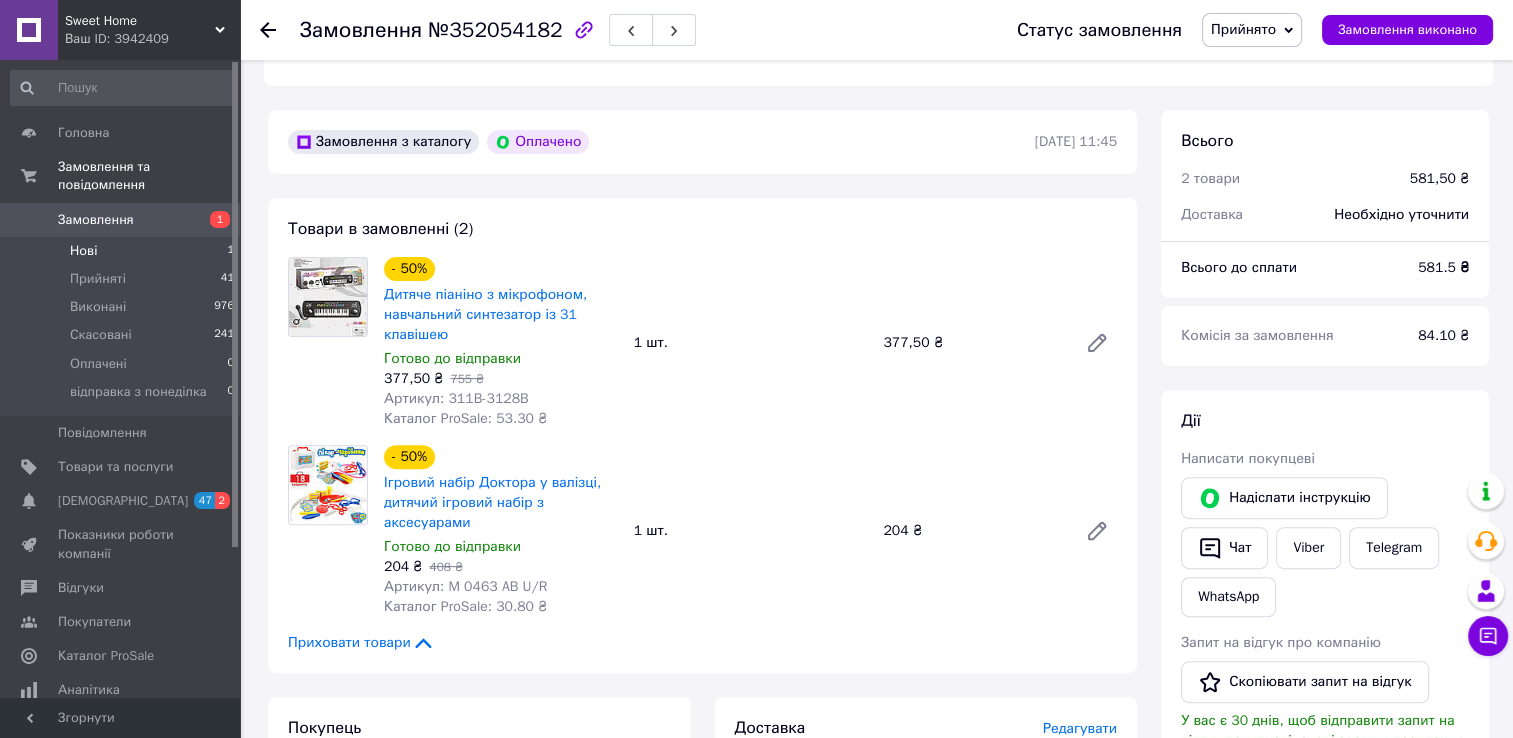 drag, startPoint x: 140, startPoint y: 250, endPoint x: 151, endPoint y: 242, distance: 13.601471 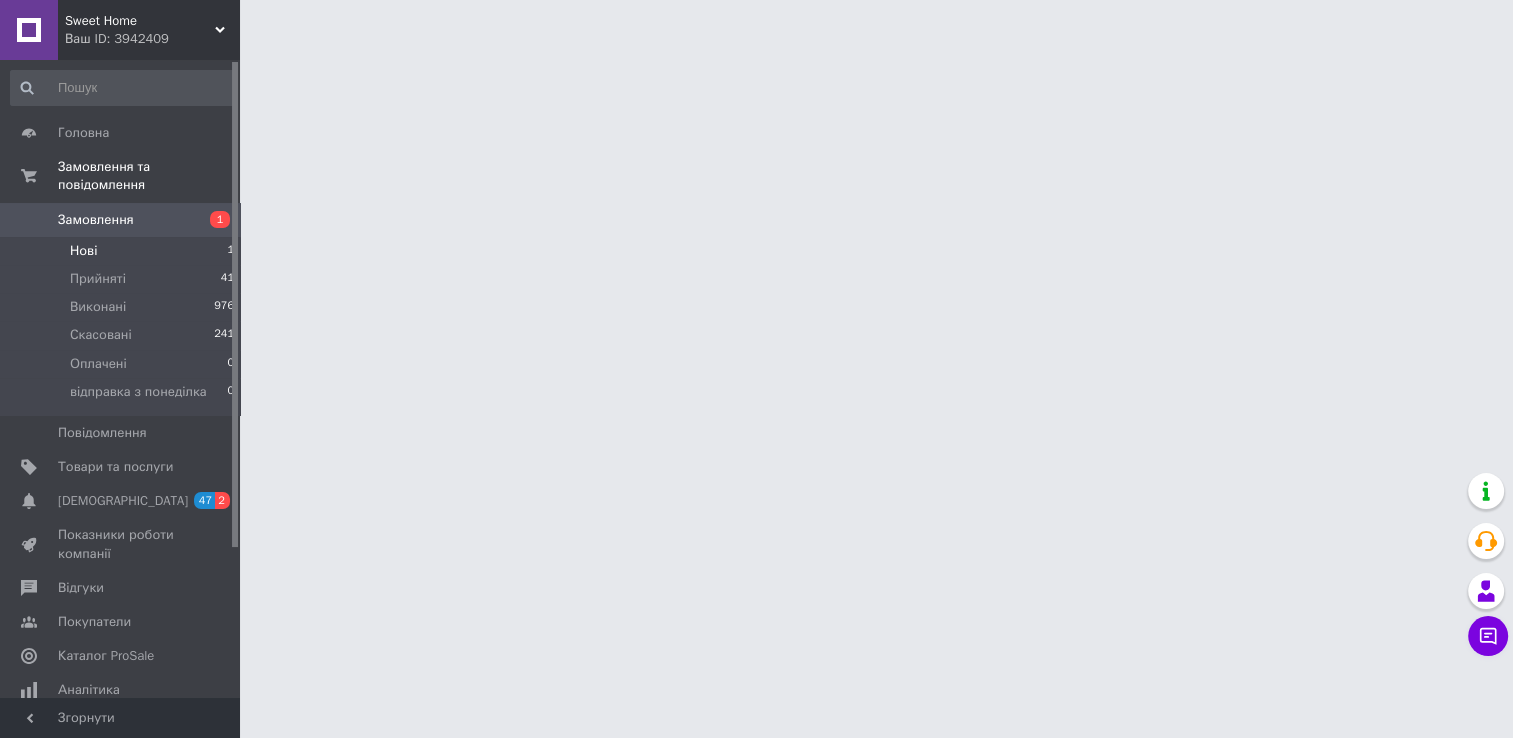scroll, scrollTop: 0, scrollLeft: 0, axis: both 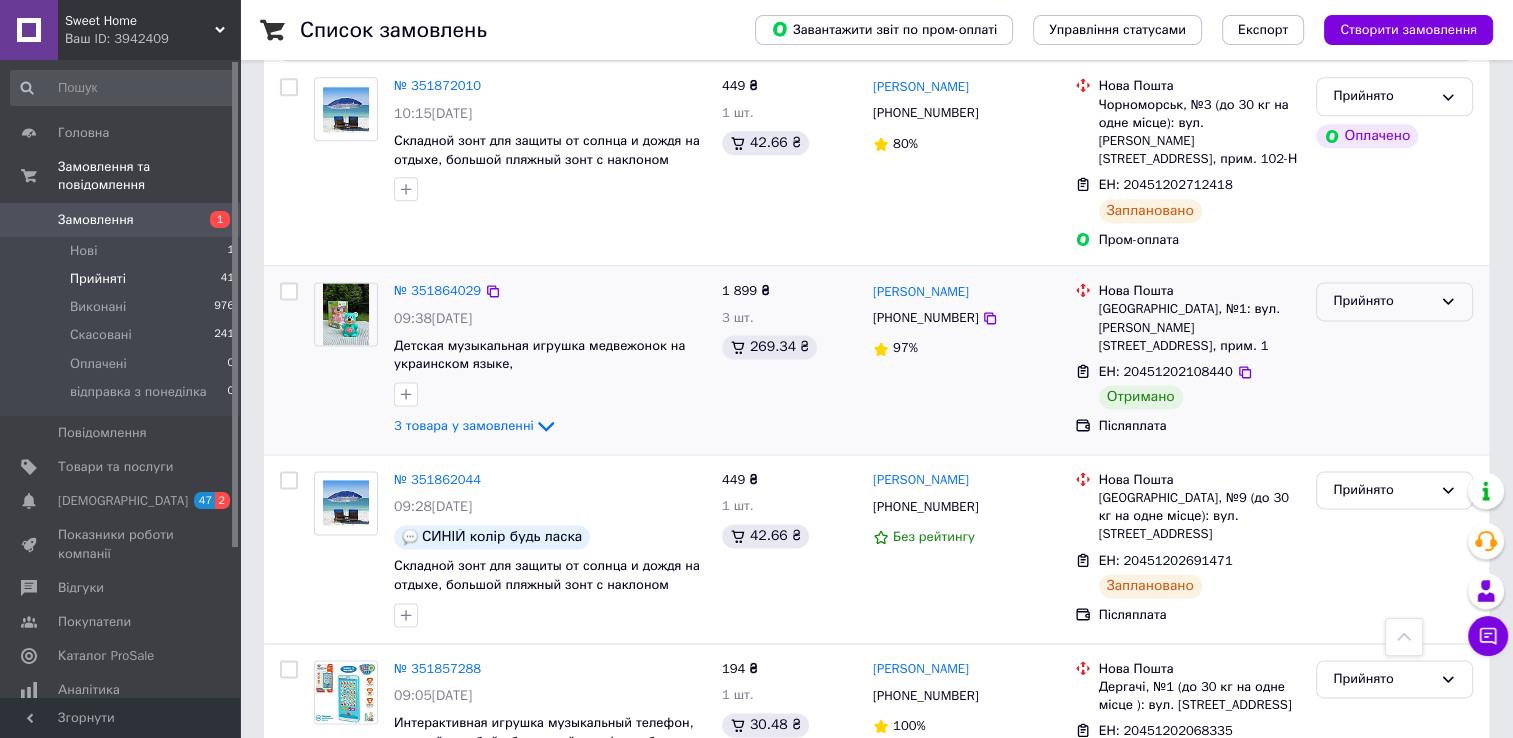 click on "Прийнято" at bounding box center [1382, 301] 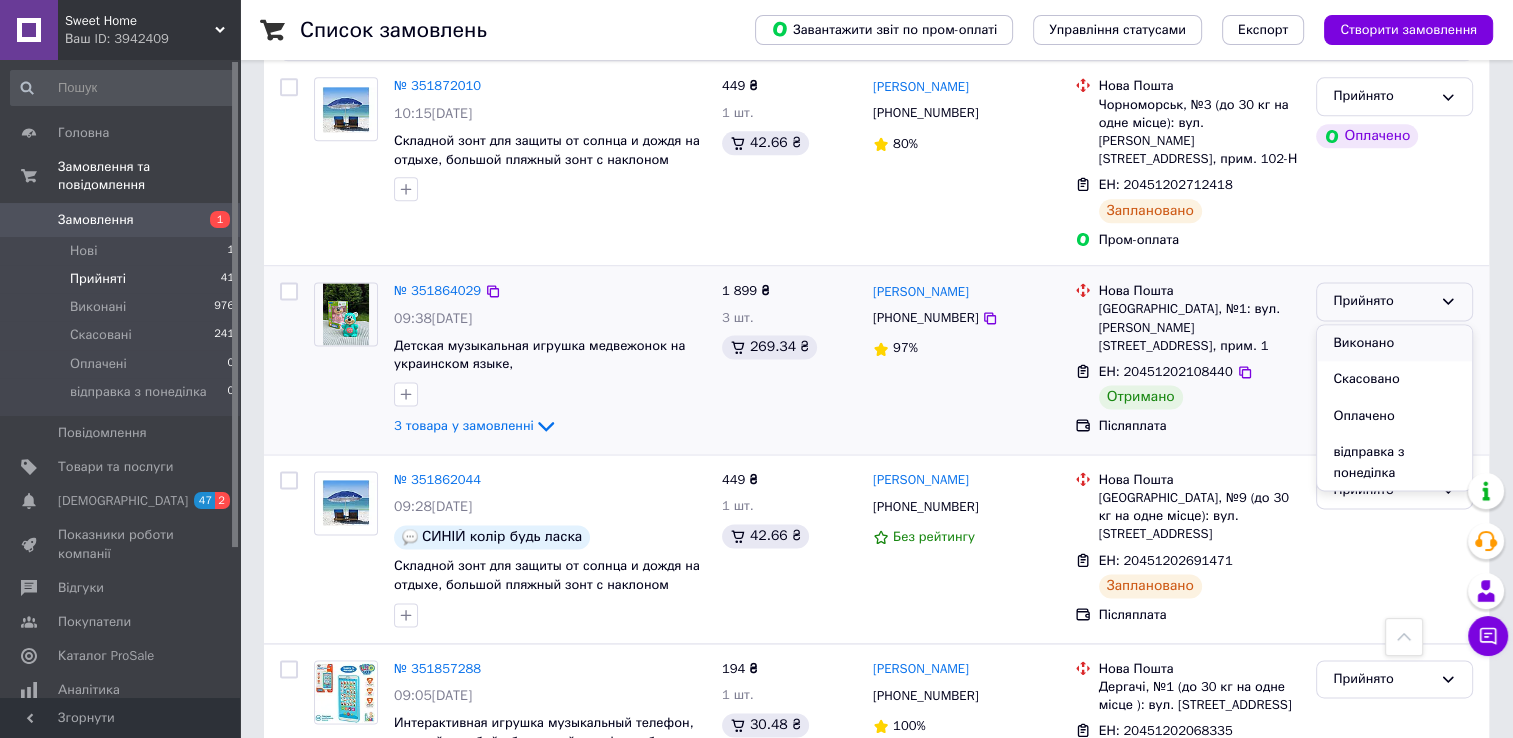click on "Виконано" at bounding box center (1394, 343) 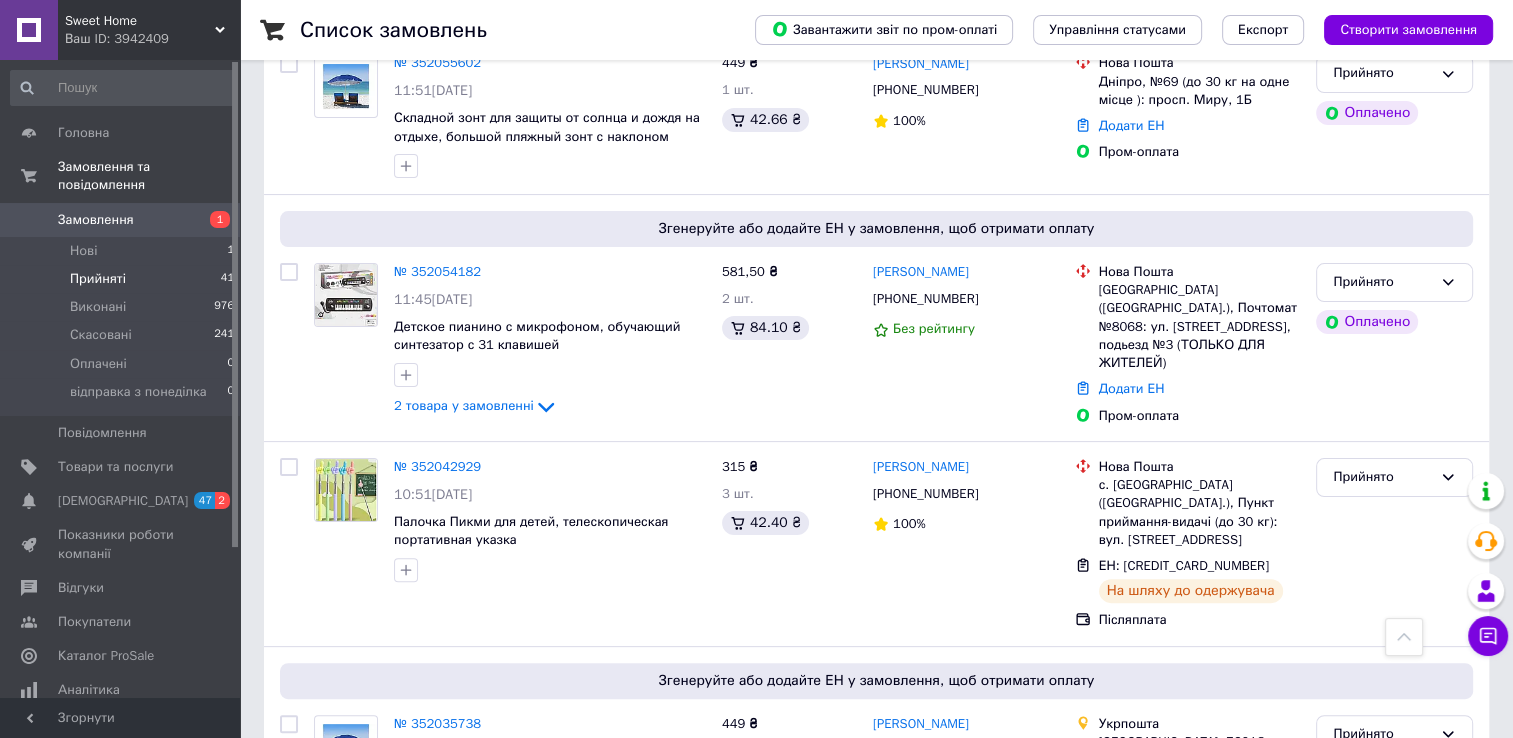 scroll, scrollTop: 400, scrollLeft: 0, axis: vertical 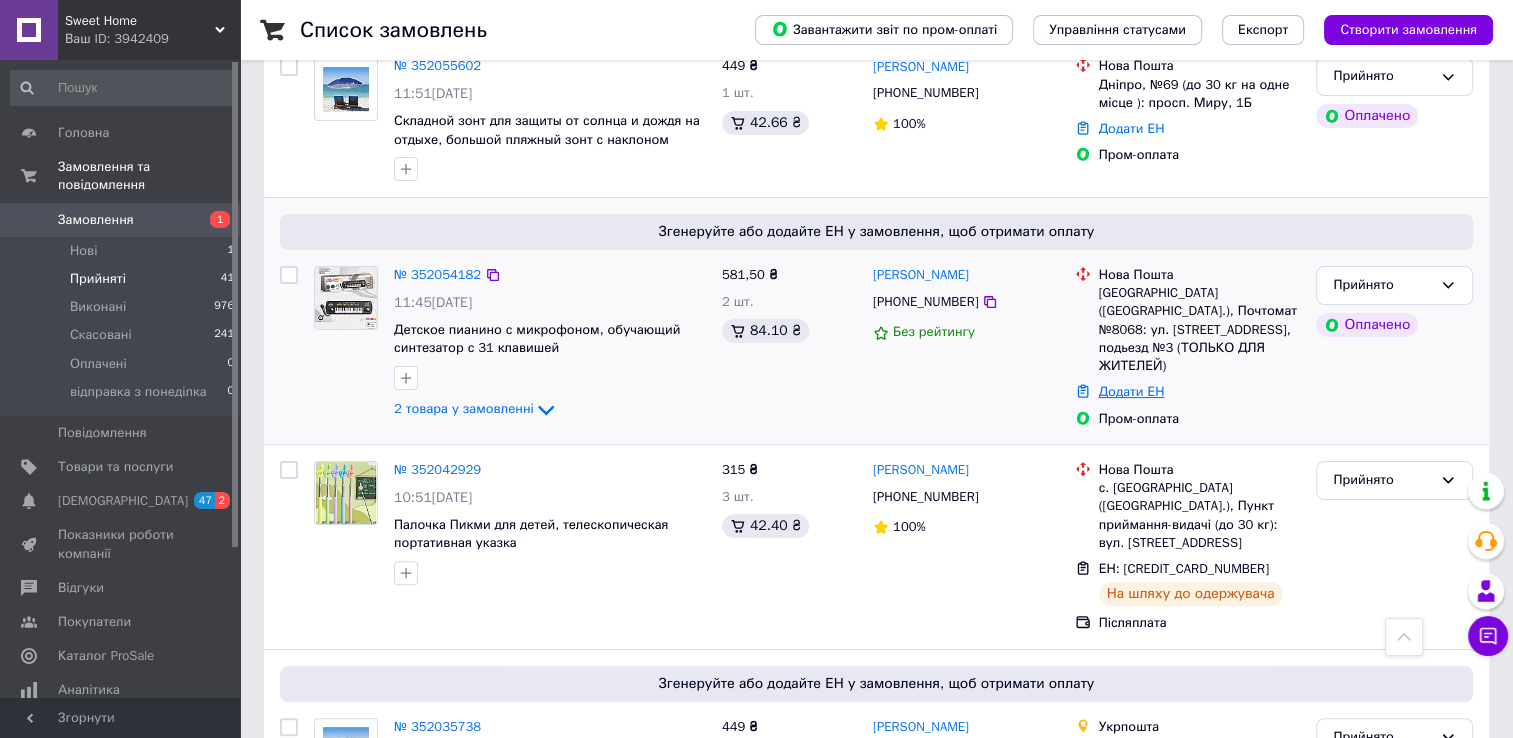 click on "Додати ЕН" at bounding box center (1132, 391) 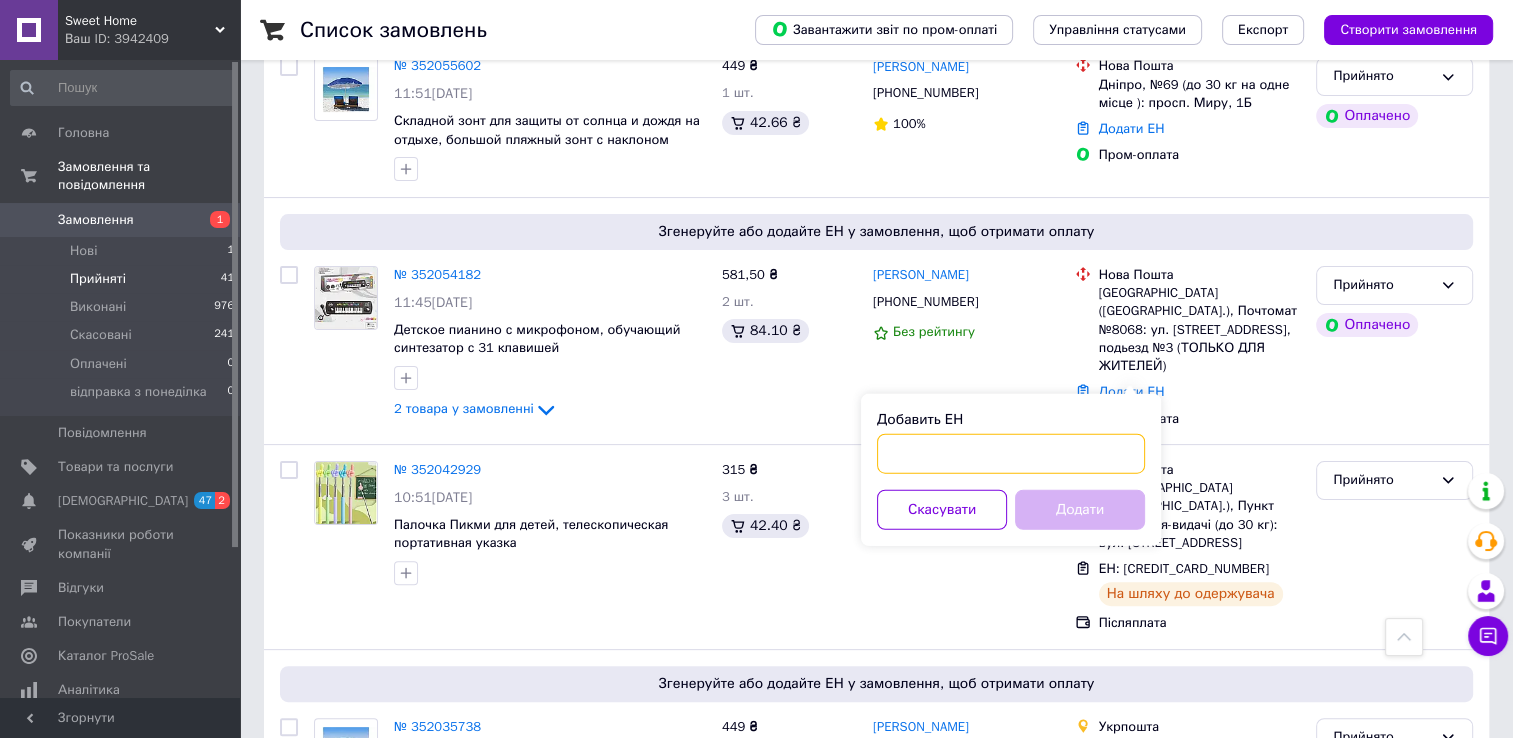 click on "Добавить ЕН" at bounding box center [1011, 454] 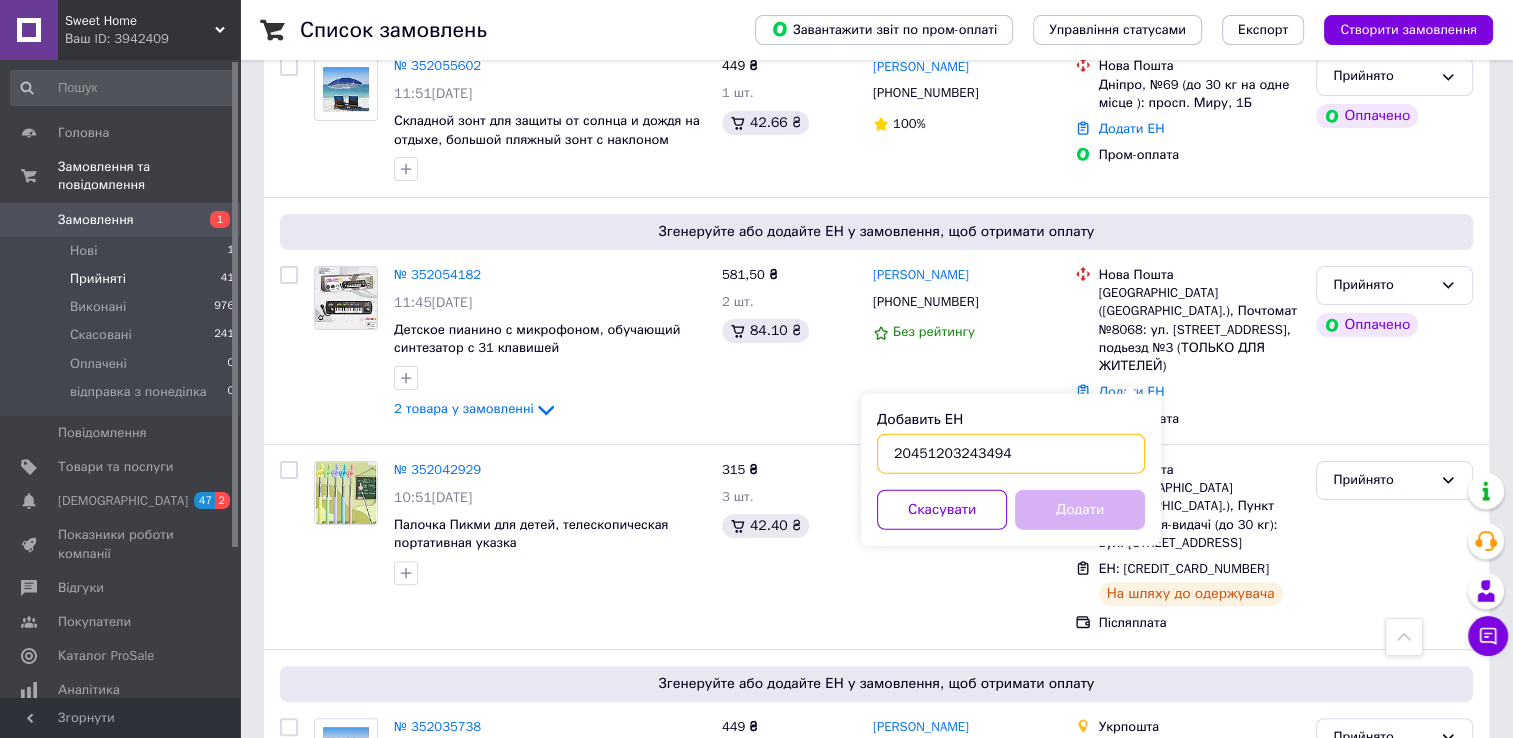 type on "20451203243494" 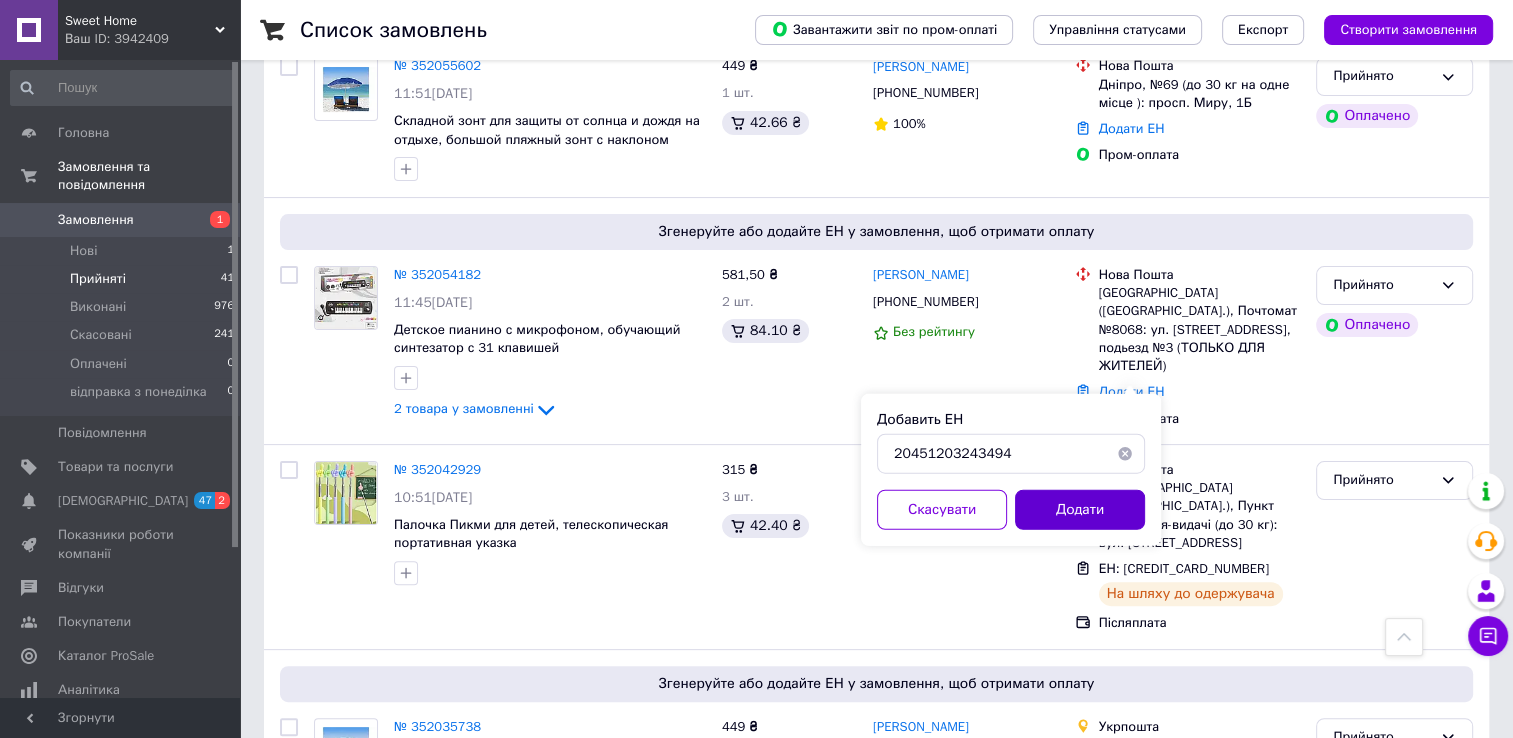 click on "Додати" at bounding box center [1080, 510] 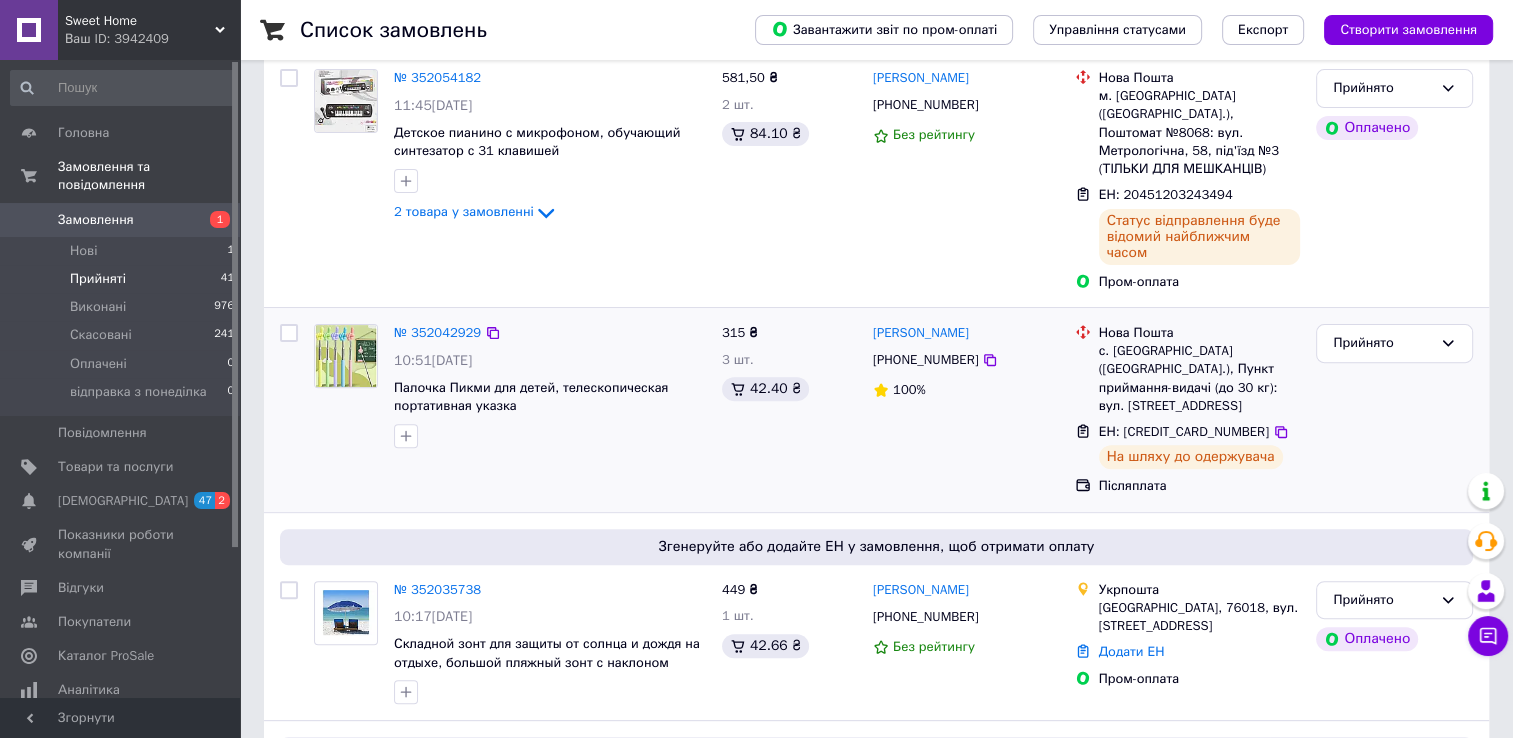 scroll, scrollTop: 600, scrollLeft: 0, axis: vertical 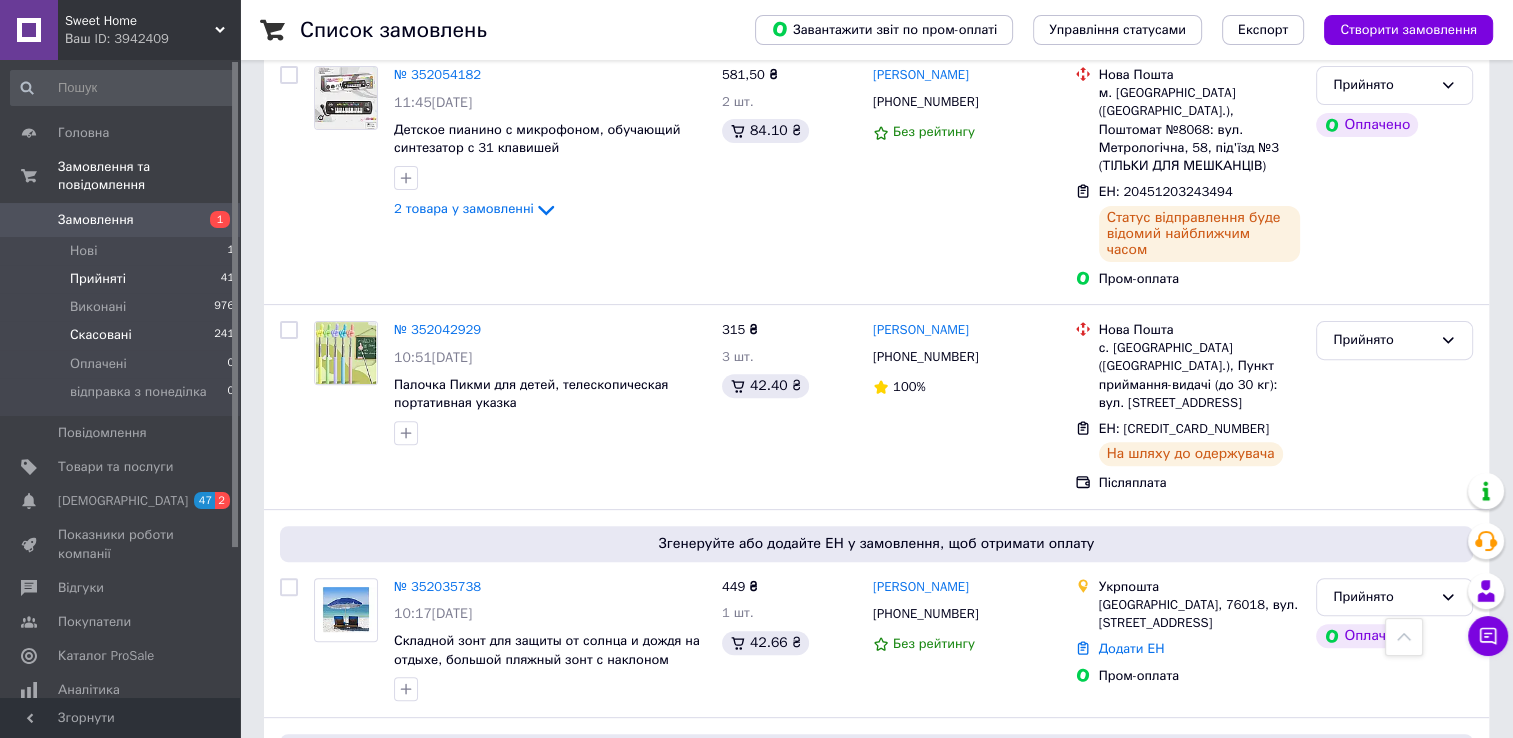 click on "Скасовані 241" at bounding box center [123, 335] 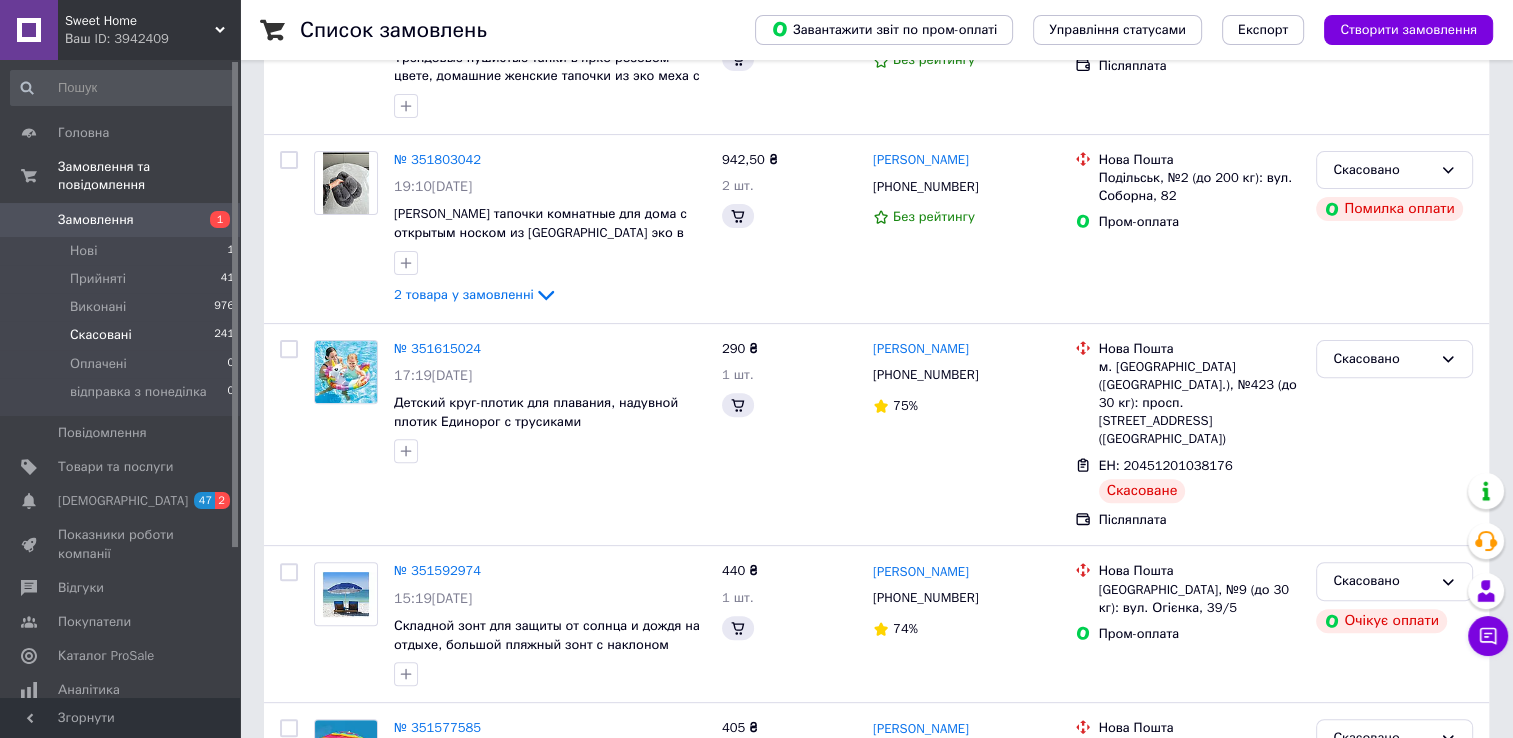scroll, scrollTop: 0, scrollLeft: 0, axis: both 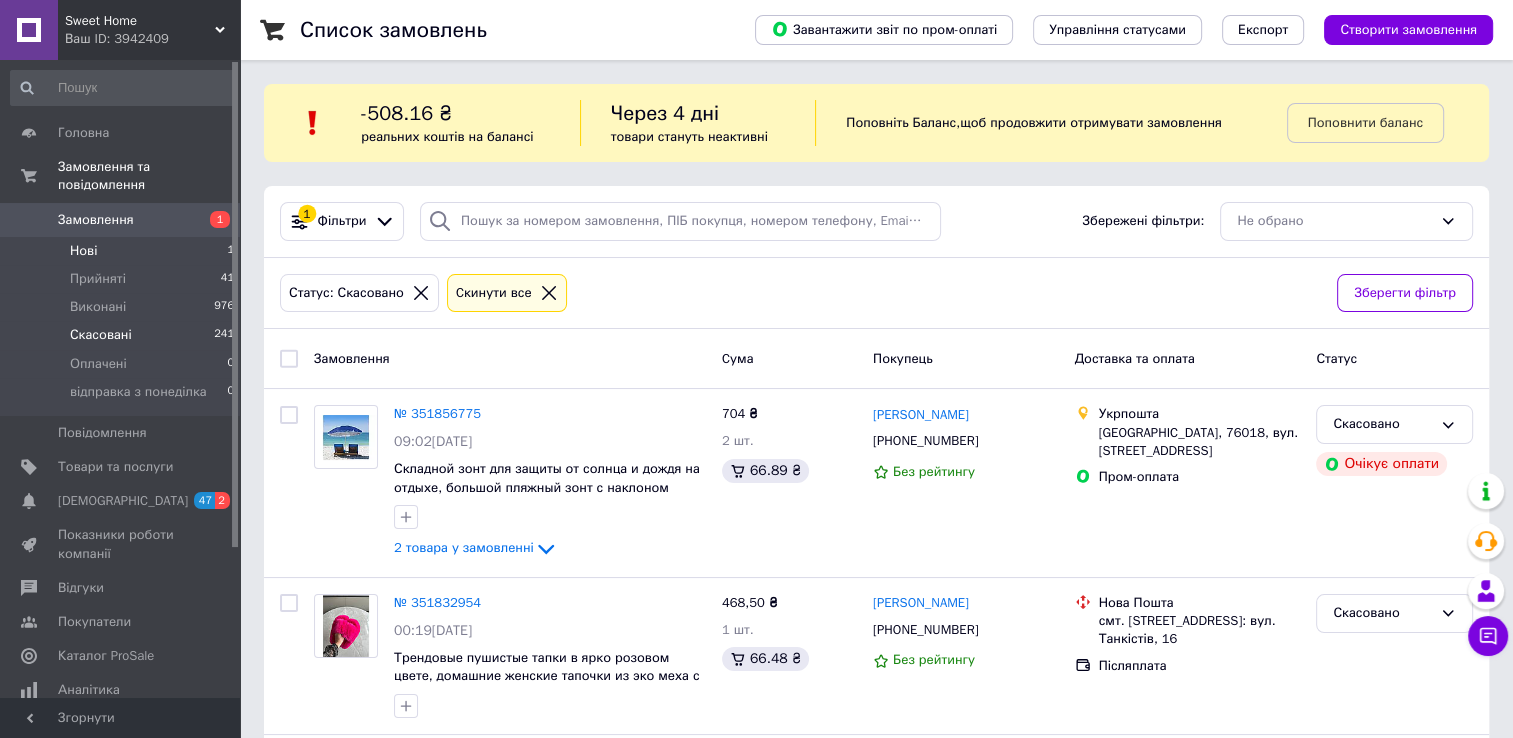 click on "Нові 1" at bounding box center (123, 251) 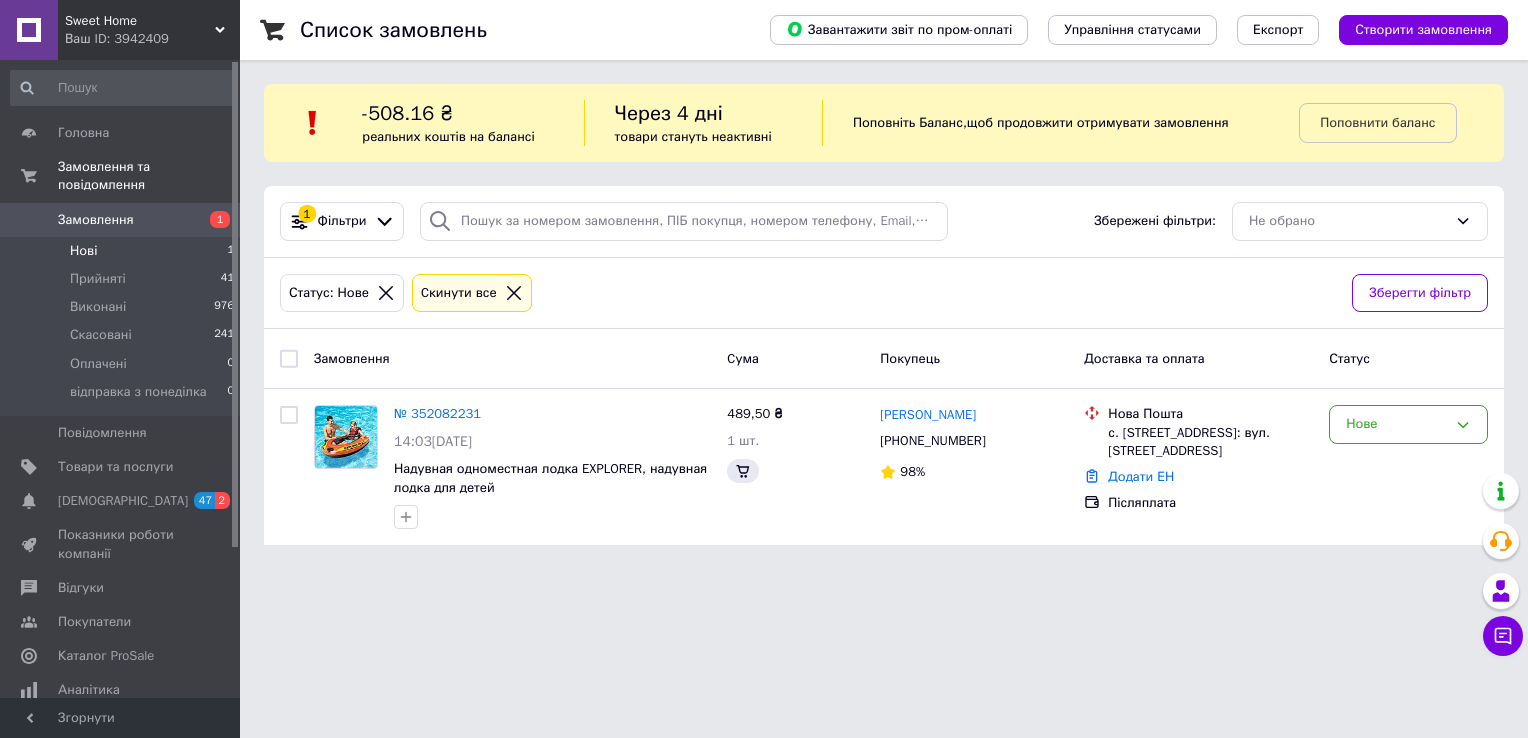 click on "Замовлення" at bounding box center (96, 220) 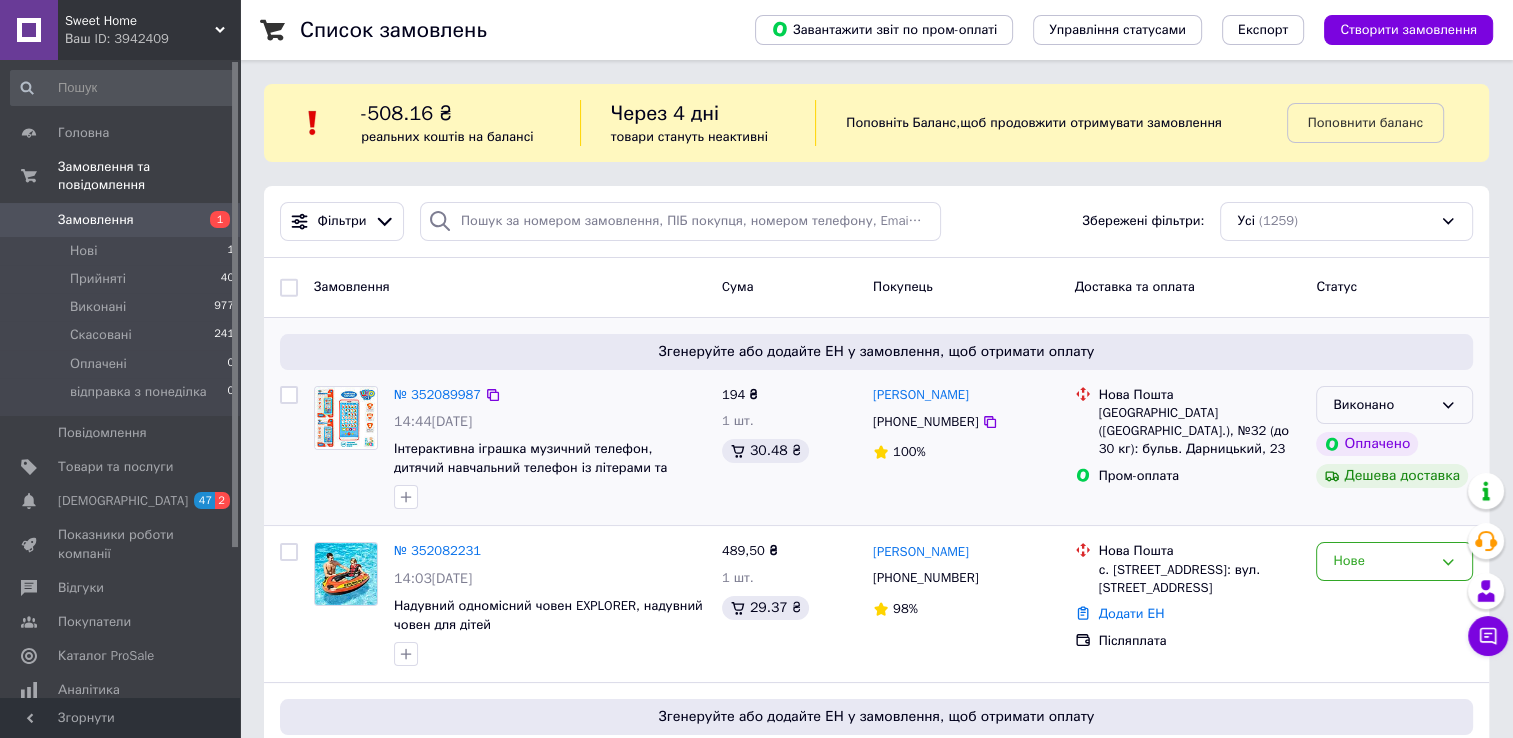 click on "Виконано" at bounding box center (1382, 405) 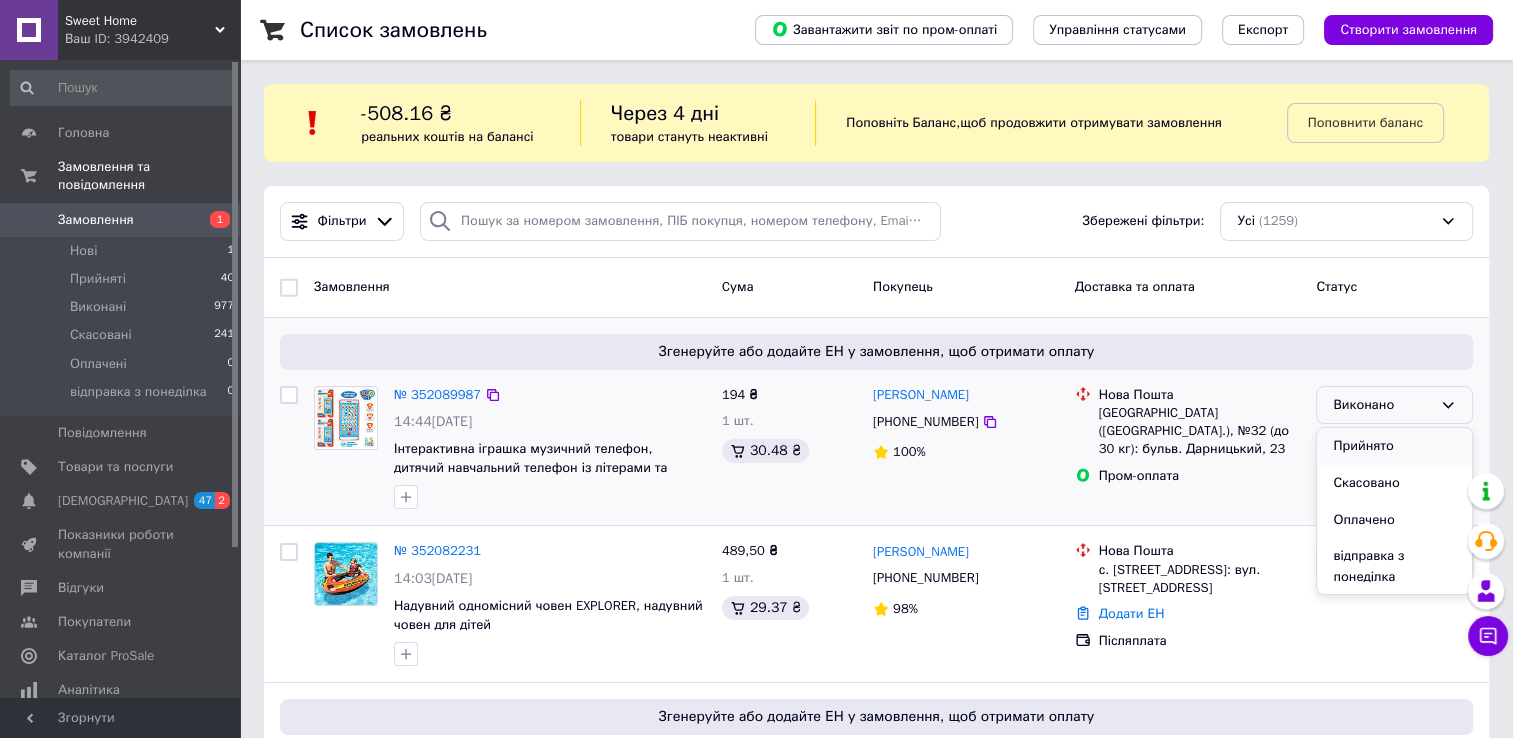 click on "Прийнято" at bounding box center [1394, 446] 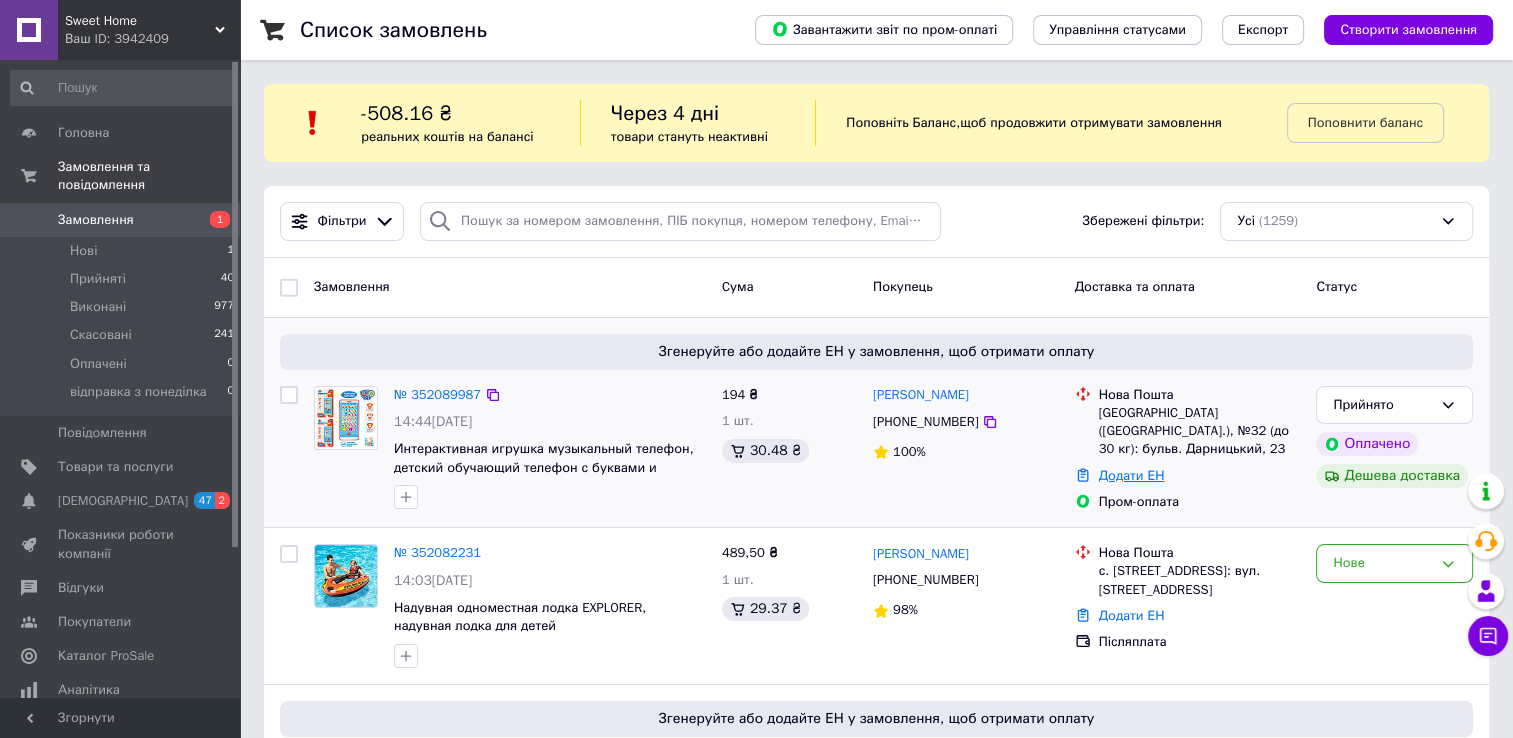 click on "Додати ЕН" at bounding box center (1132, 475) 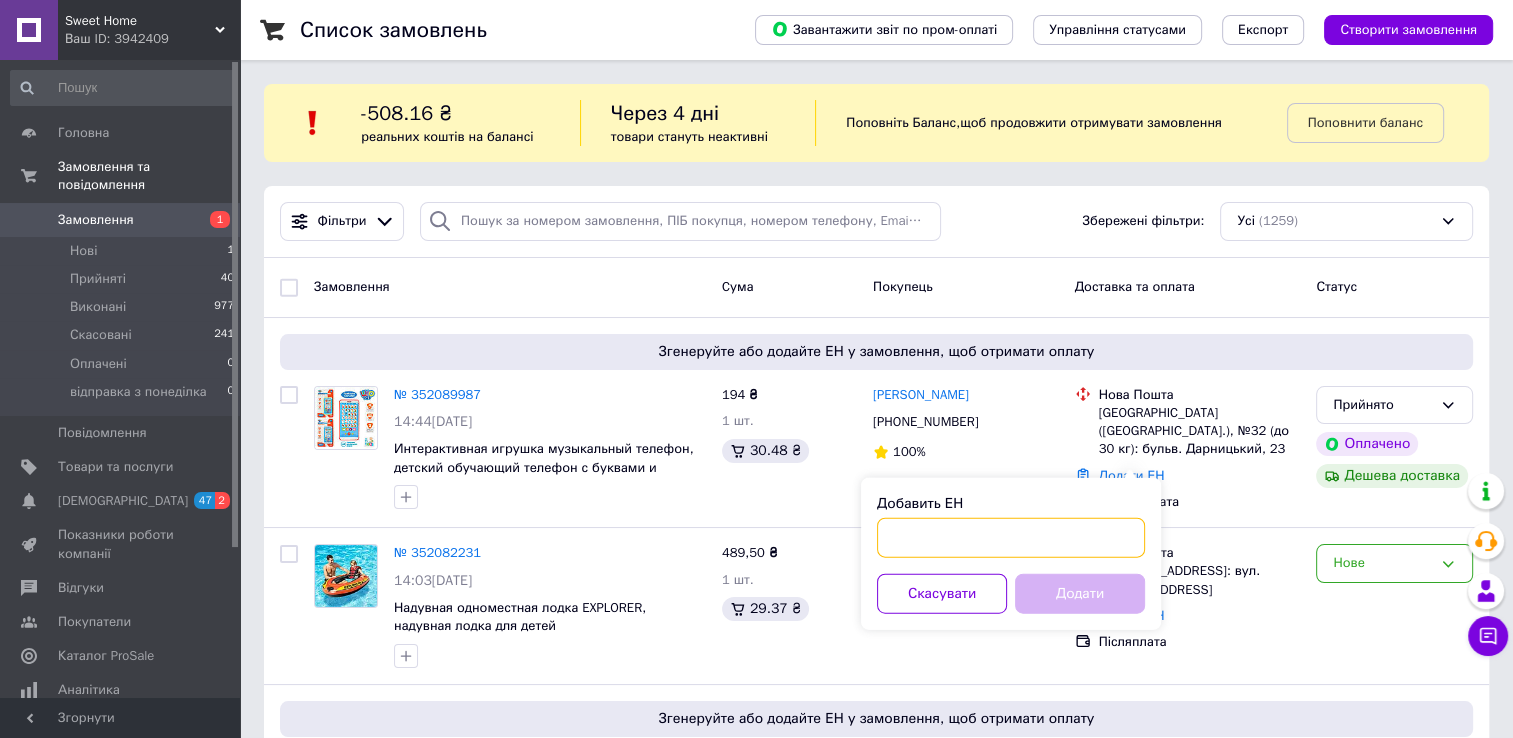 click on "Добавить ЕН" at bounding box center (1011, 538) 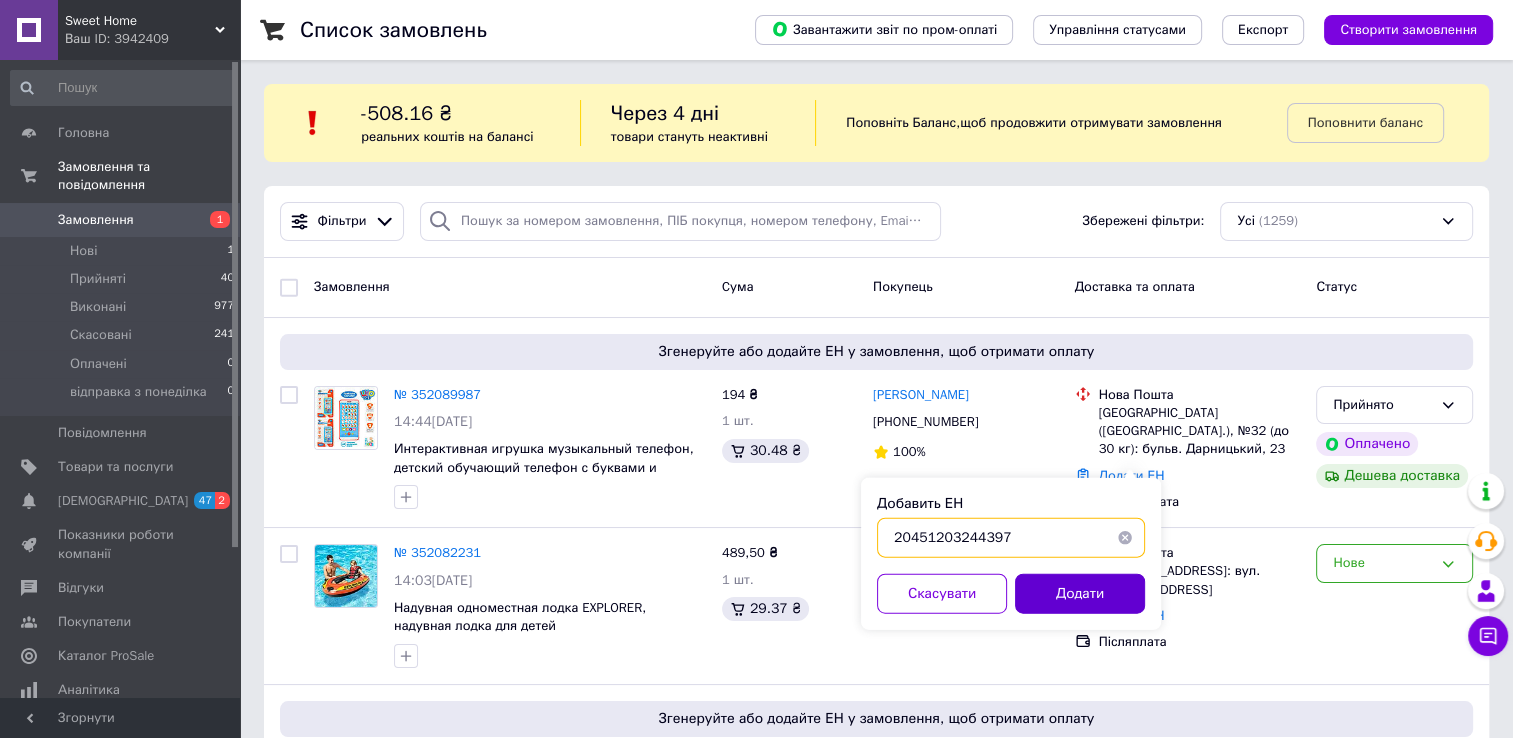 type on "20451203244397" 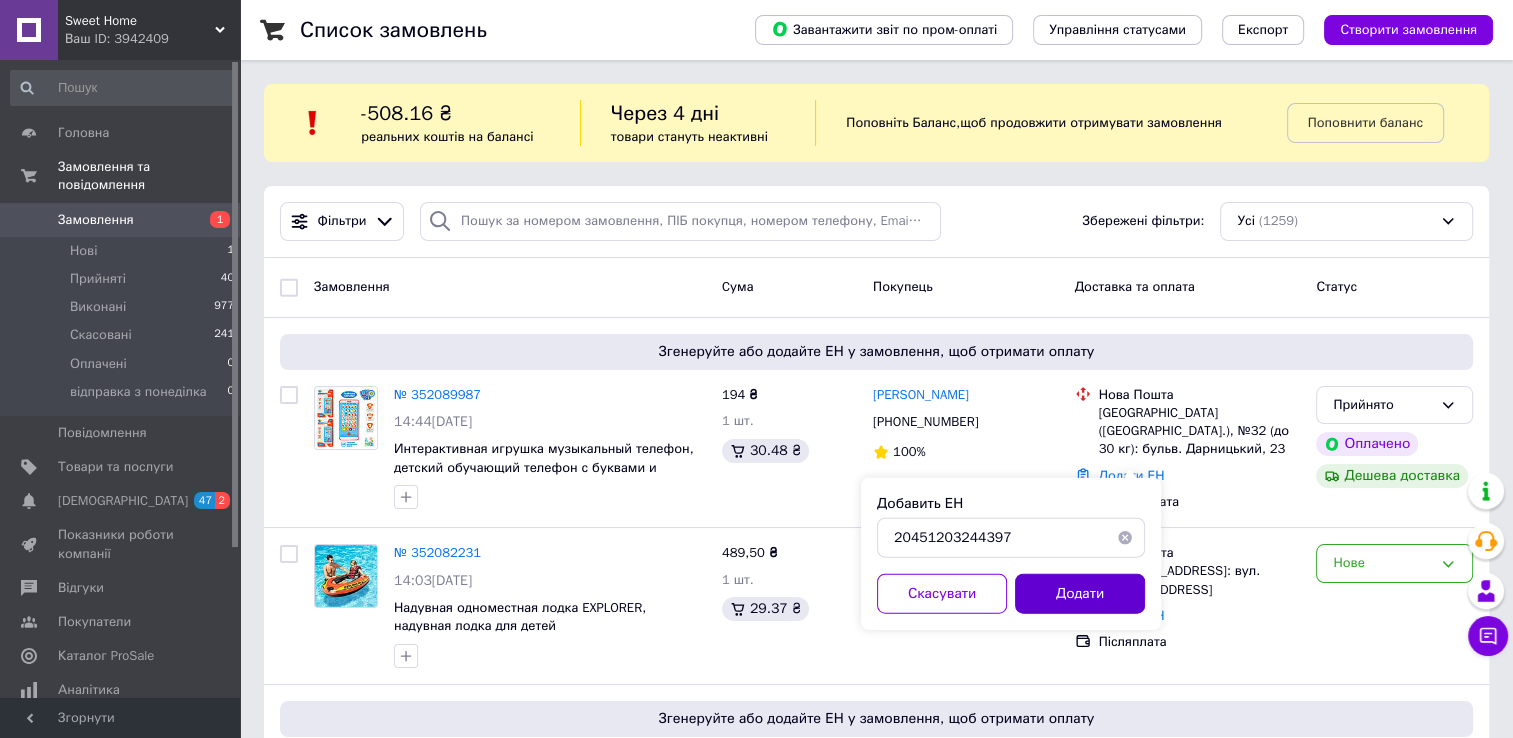 click on "Додати" at bounding box center [1080, 594] 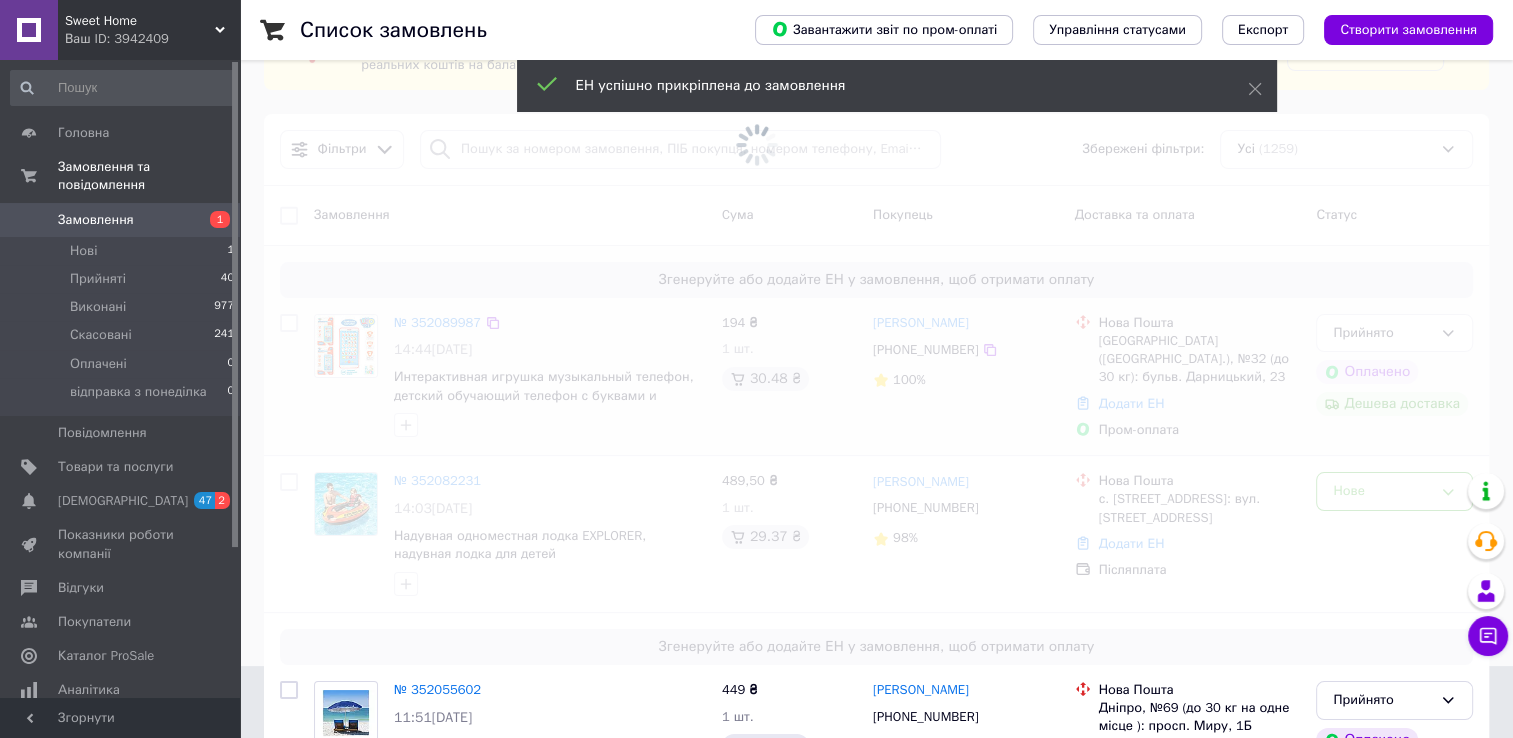 scroll, scrollTop: 200, scrollLeft: 0, axis: vertical 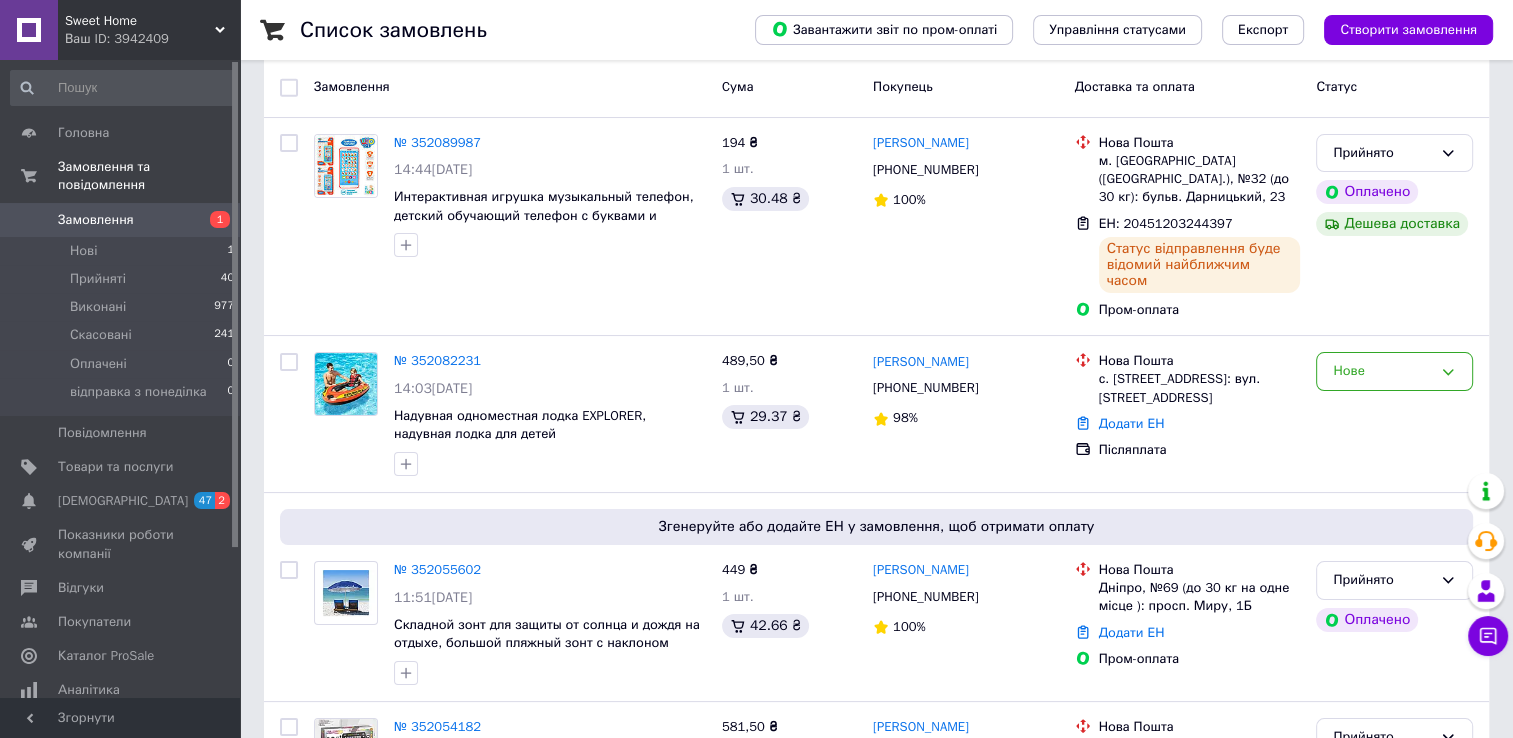 click on "Ваш ID: 3942409" at bounding box center (152, 39) 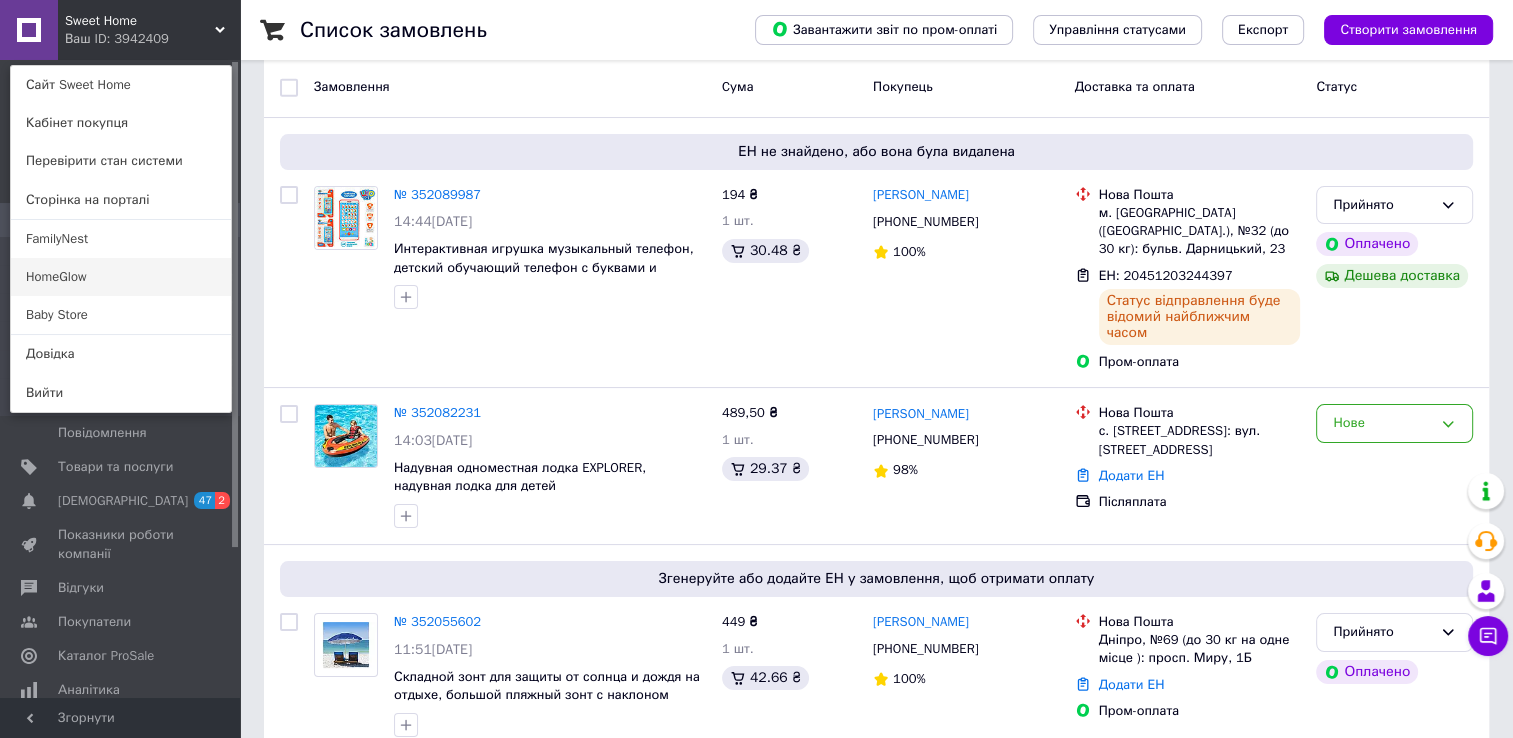 click on "HomeGlow" at bounding box center [121, 277] 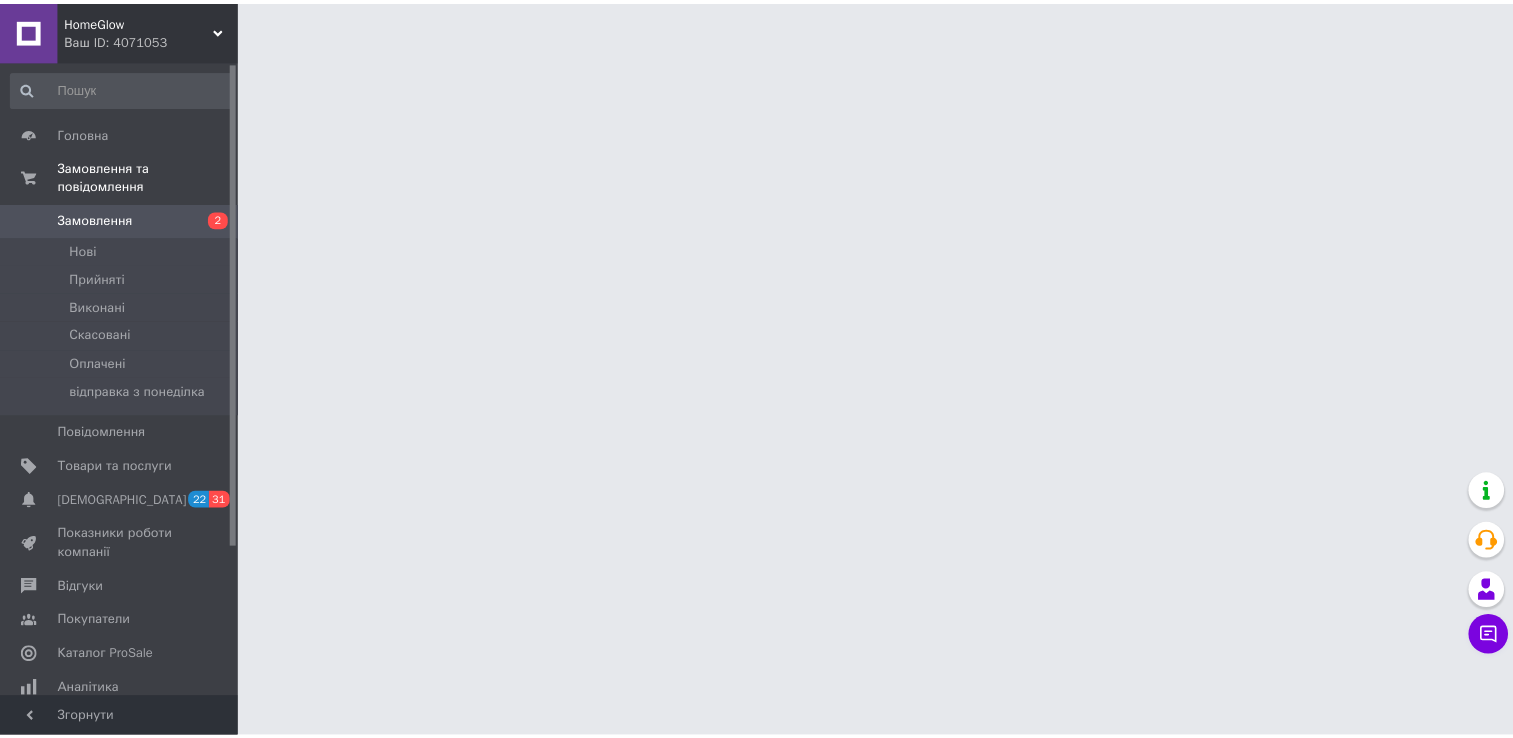 scroll, scrollTop: 0, scrollLeft: 0, axis: both 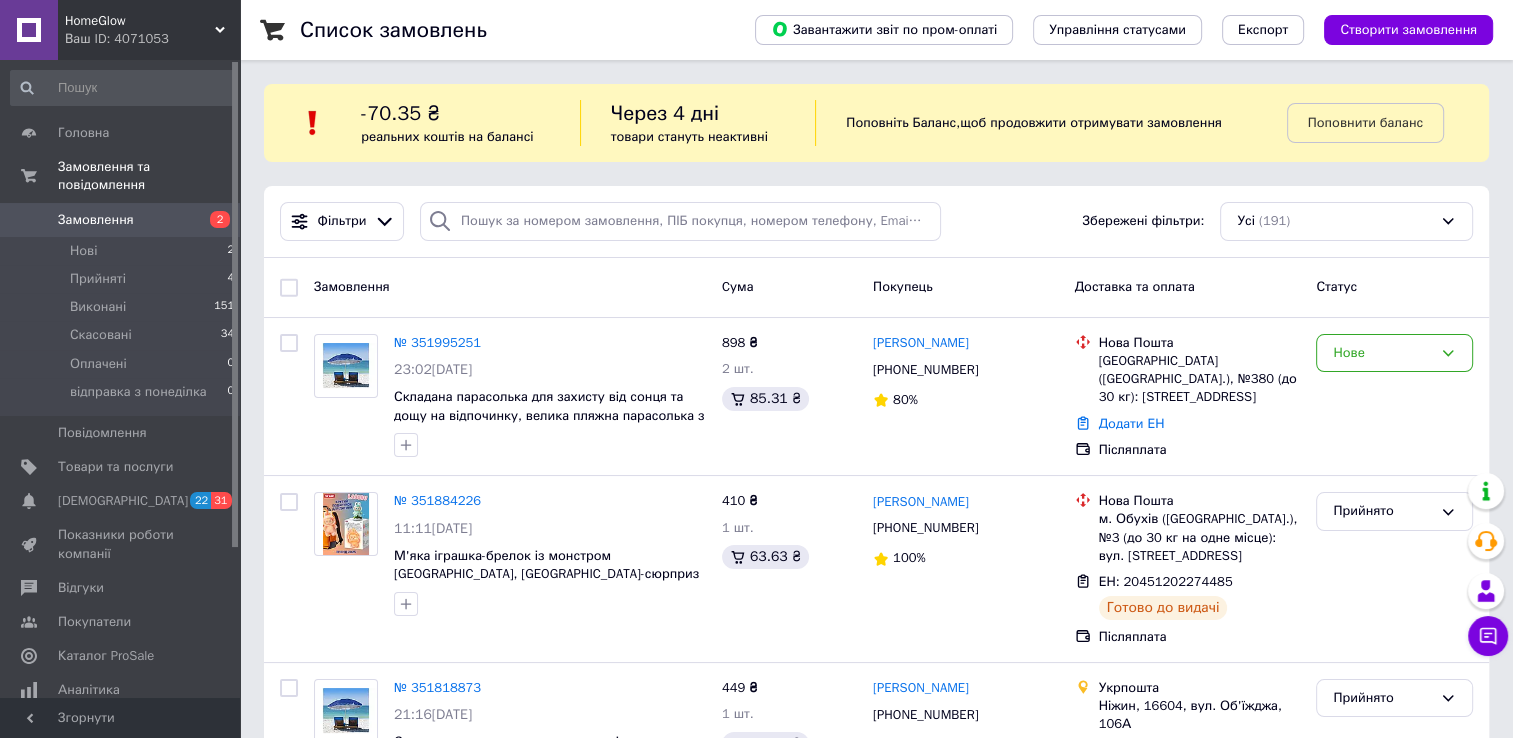 click on "Прийняті 4" at bounding box center (123, 279) 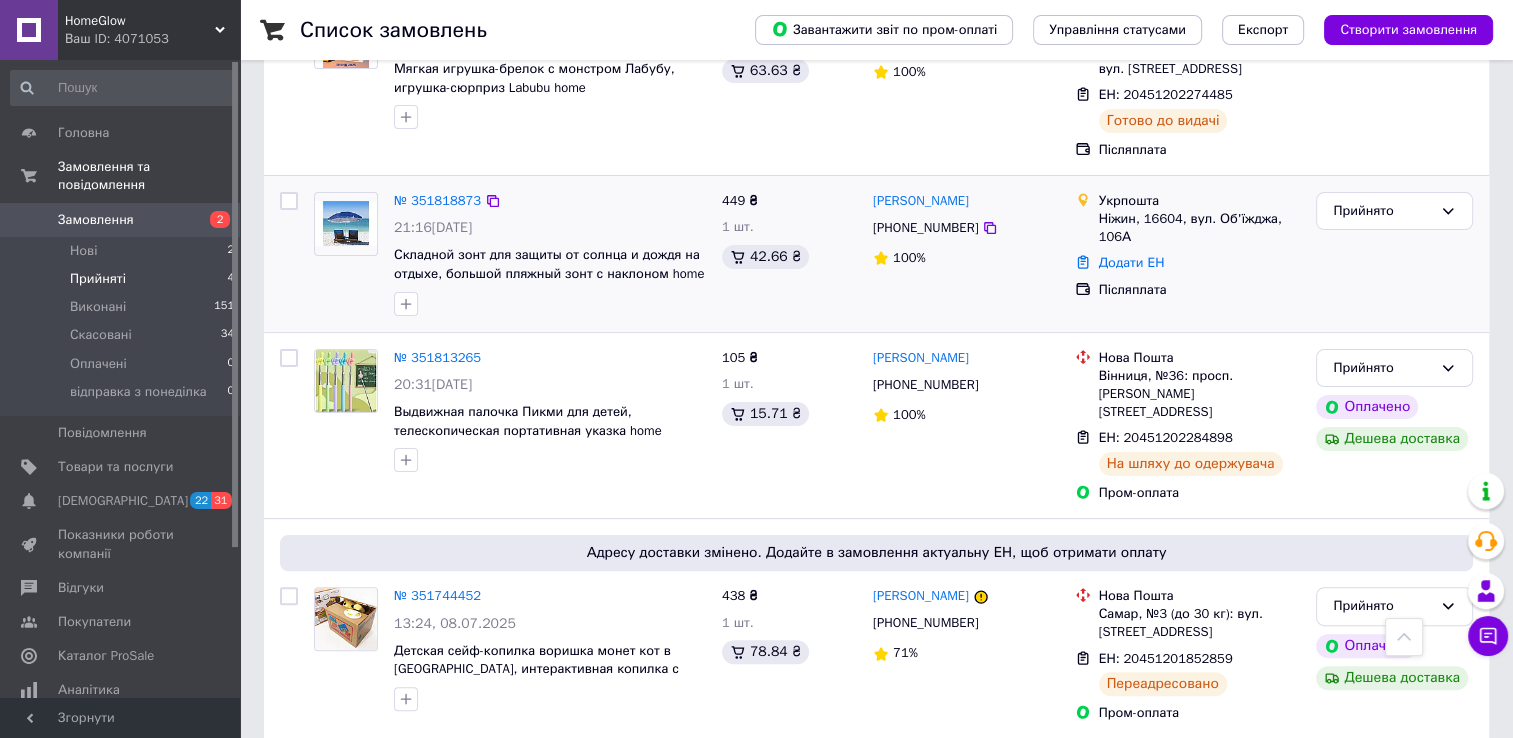 scroll, scrollTop: 404, scrollLeft: 0, axis: vertical 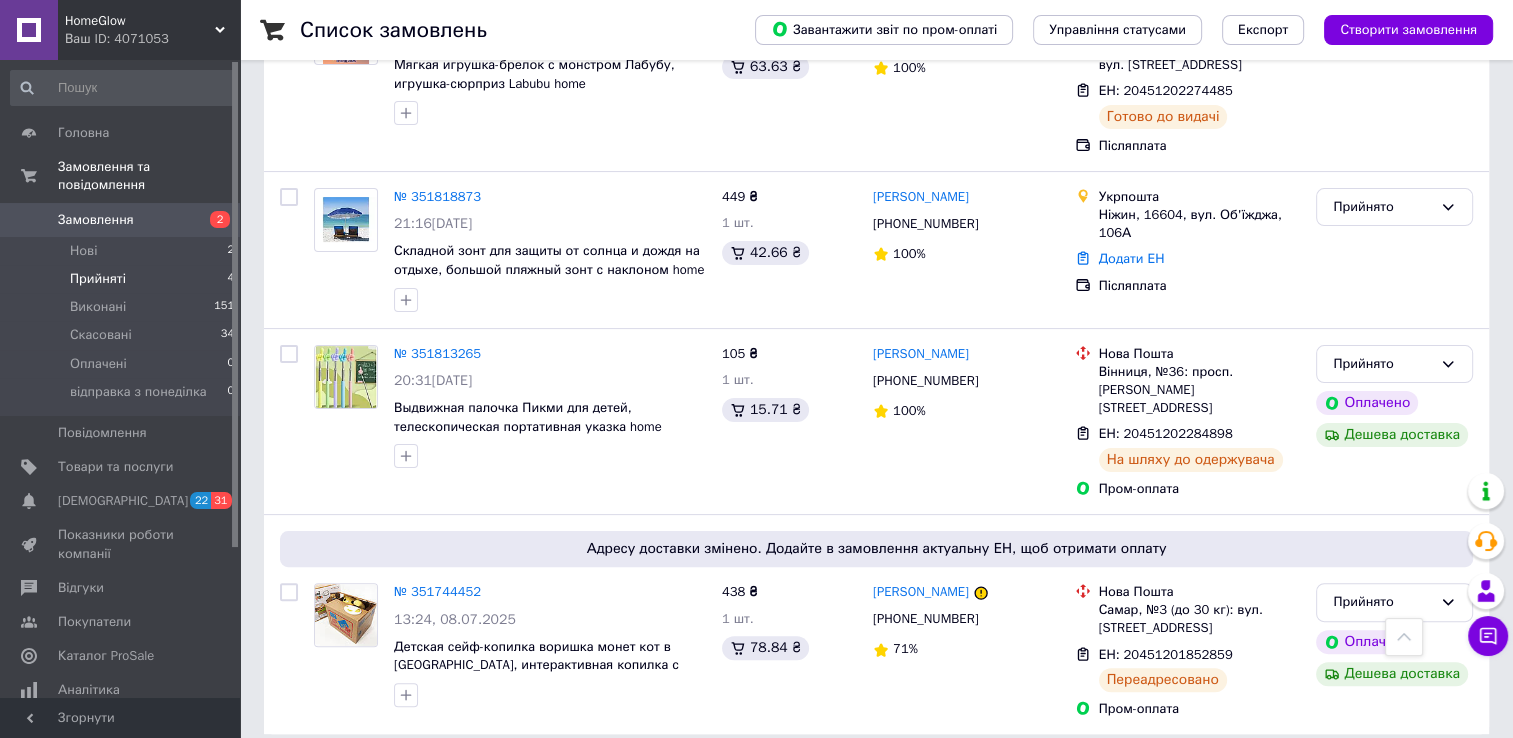 click on "HomeGlow" at bounding box center (140, 21) 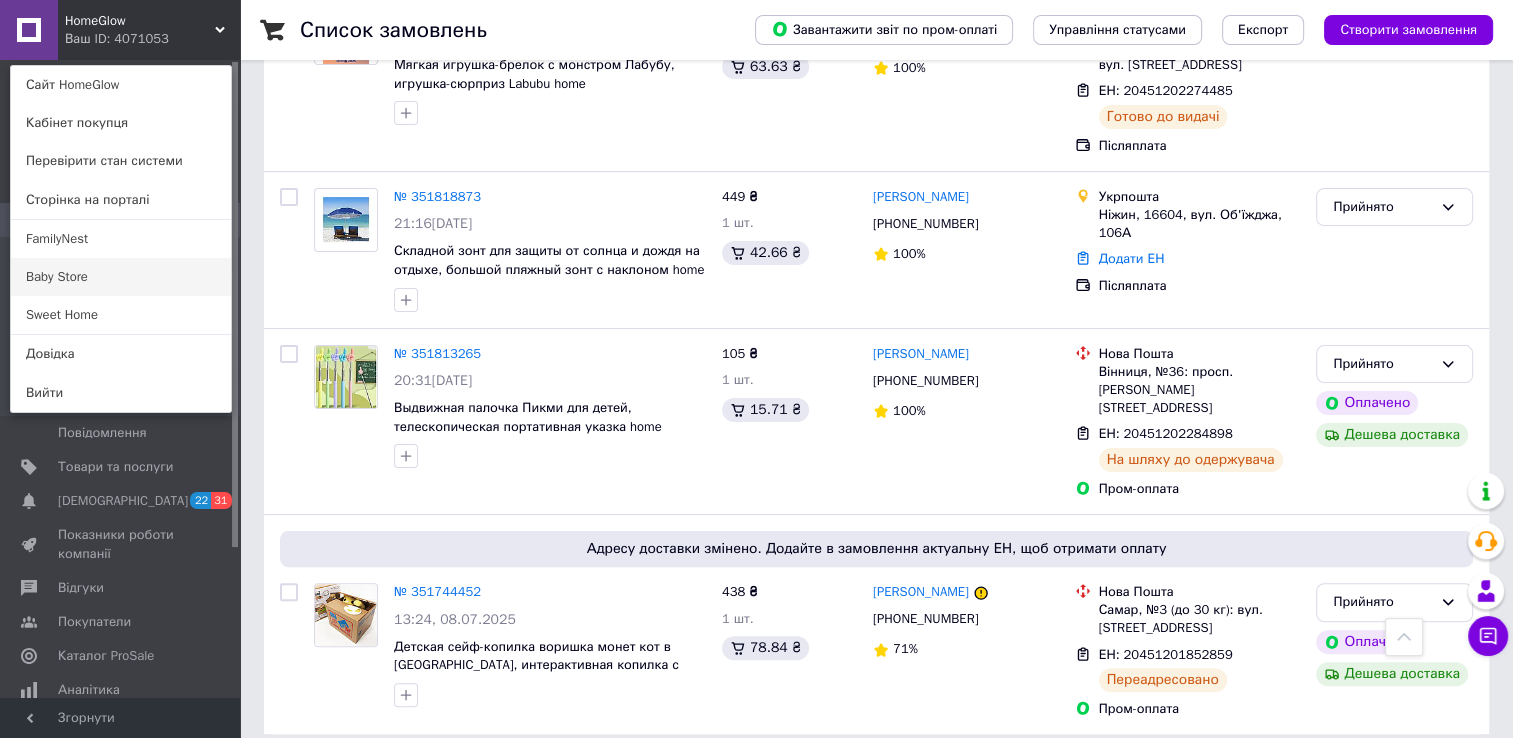 click on "Baby Store" at bounding box center (121, 277) 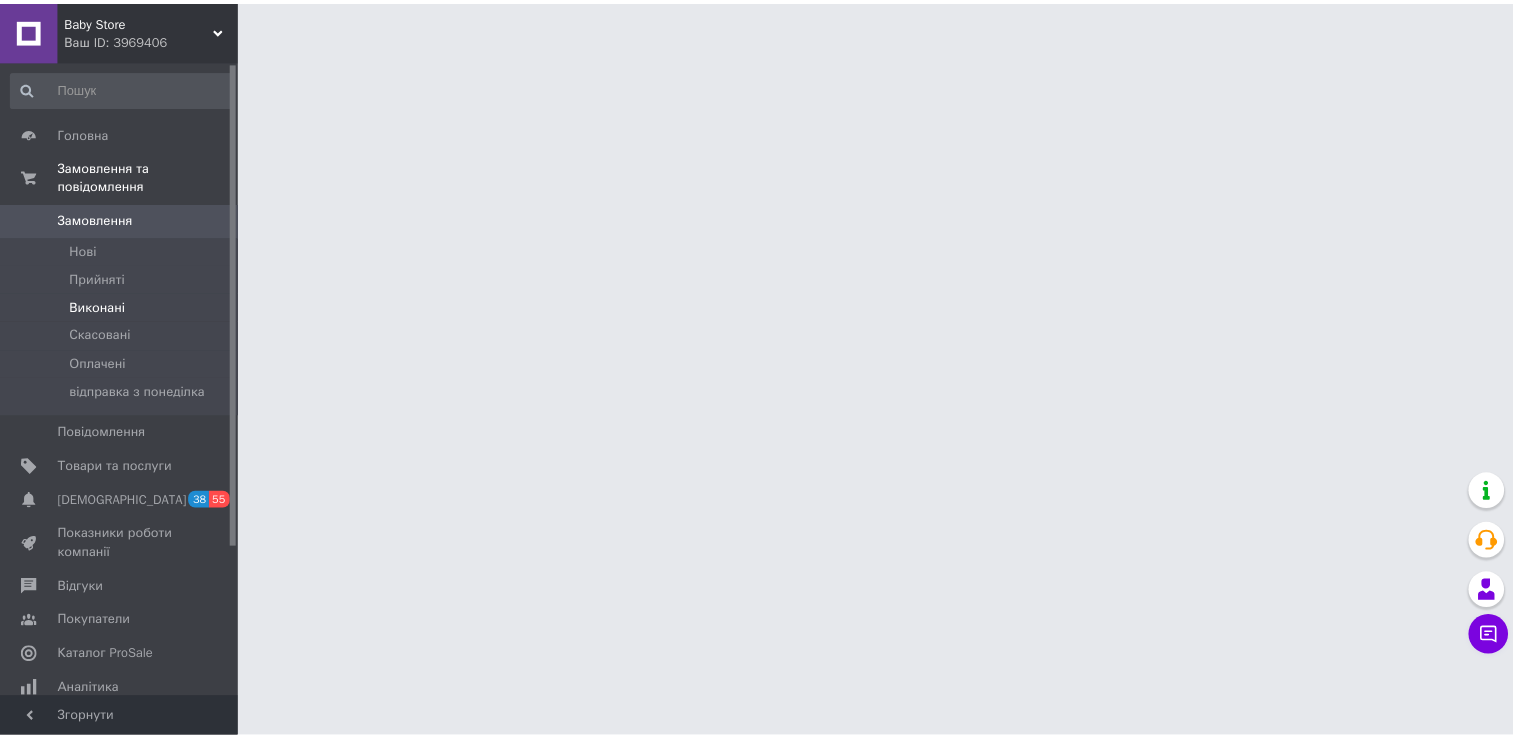 scroll, scrollTop: 0, scrollLeft: 0, axis: both 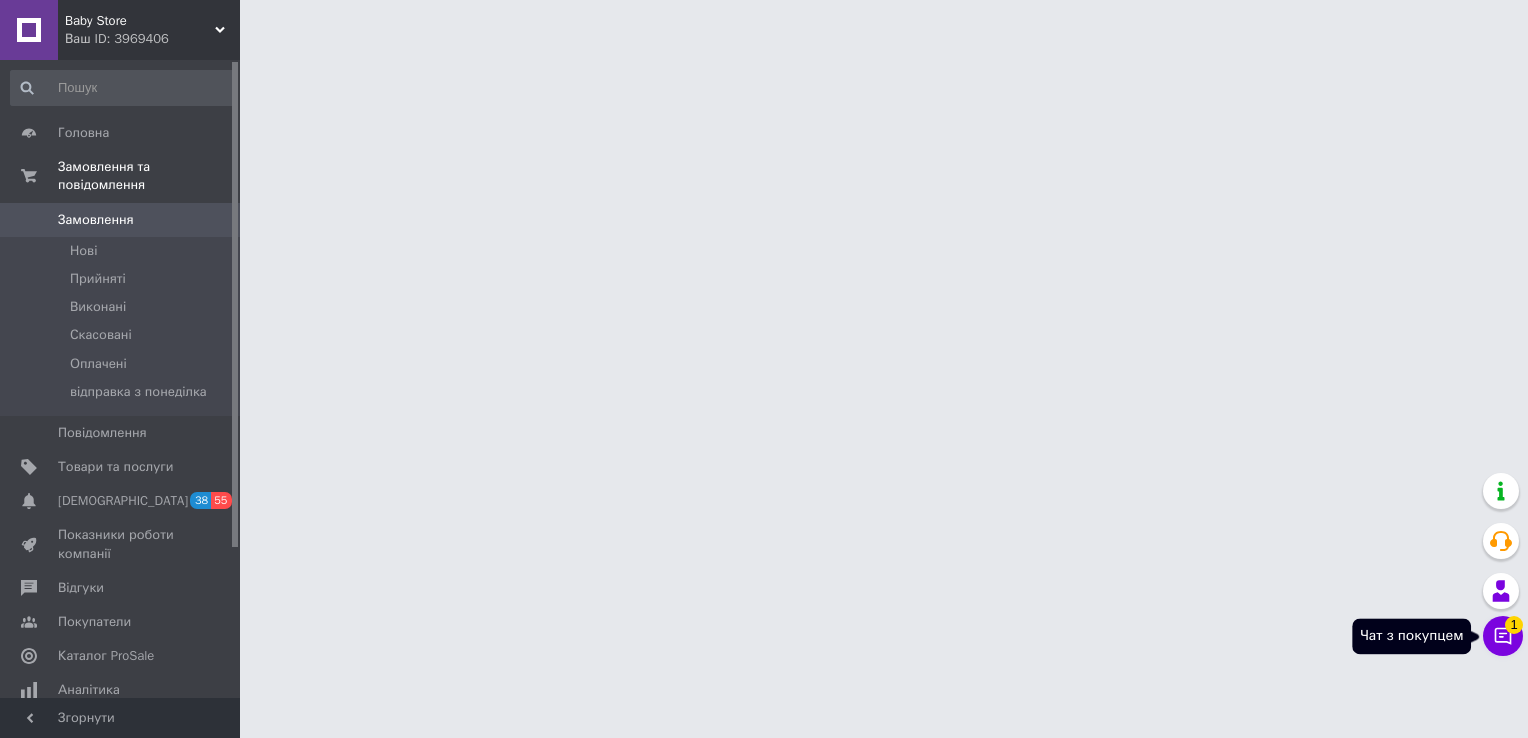 click on "Чат з покупцем 1" at bounding box center [1503, 636] 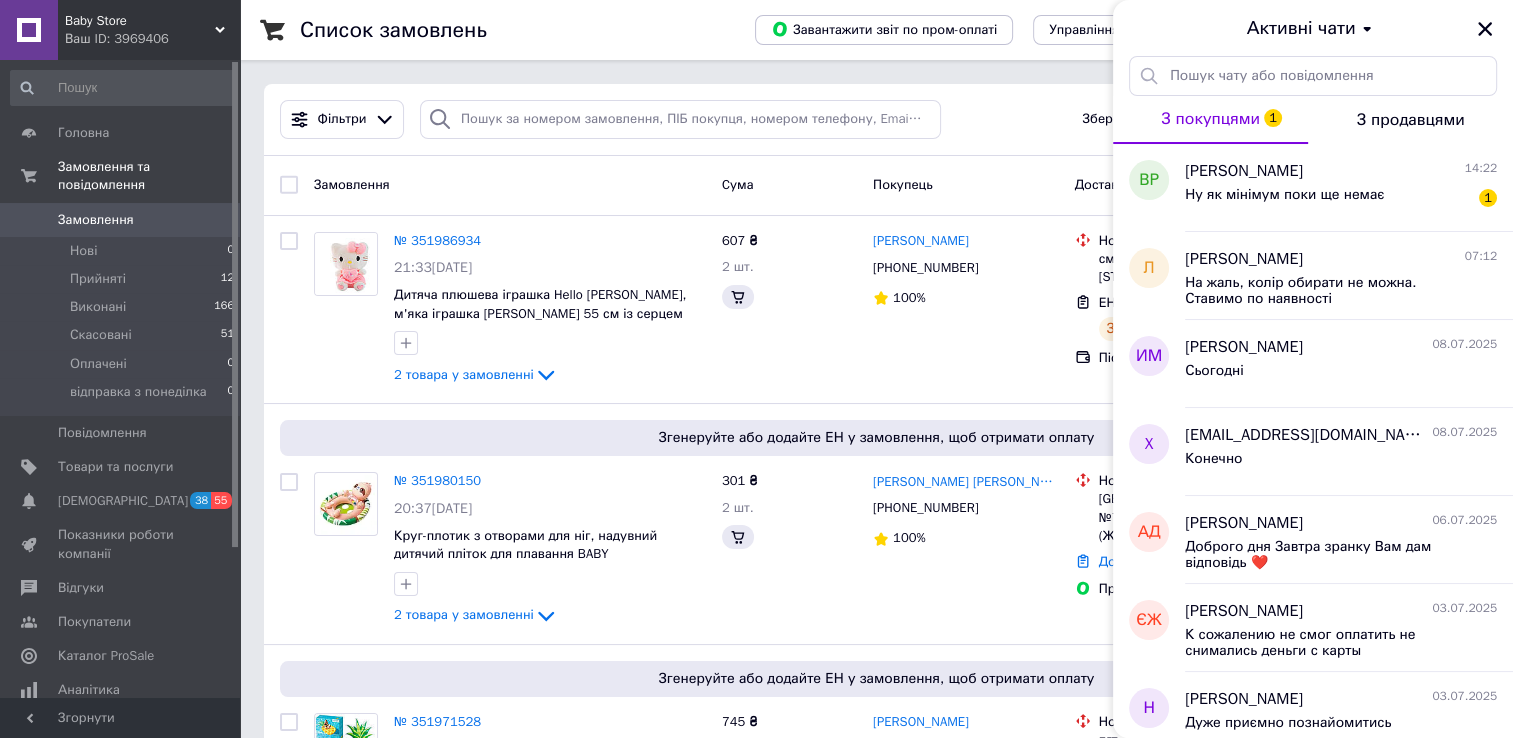 click on "Активні чати" at bounding box center (1313, 28) 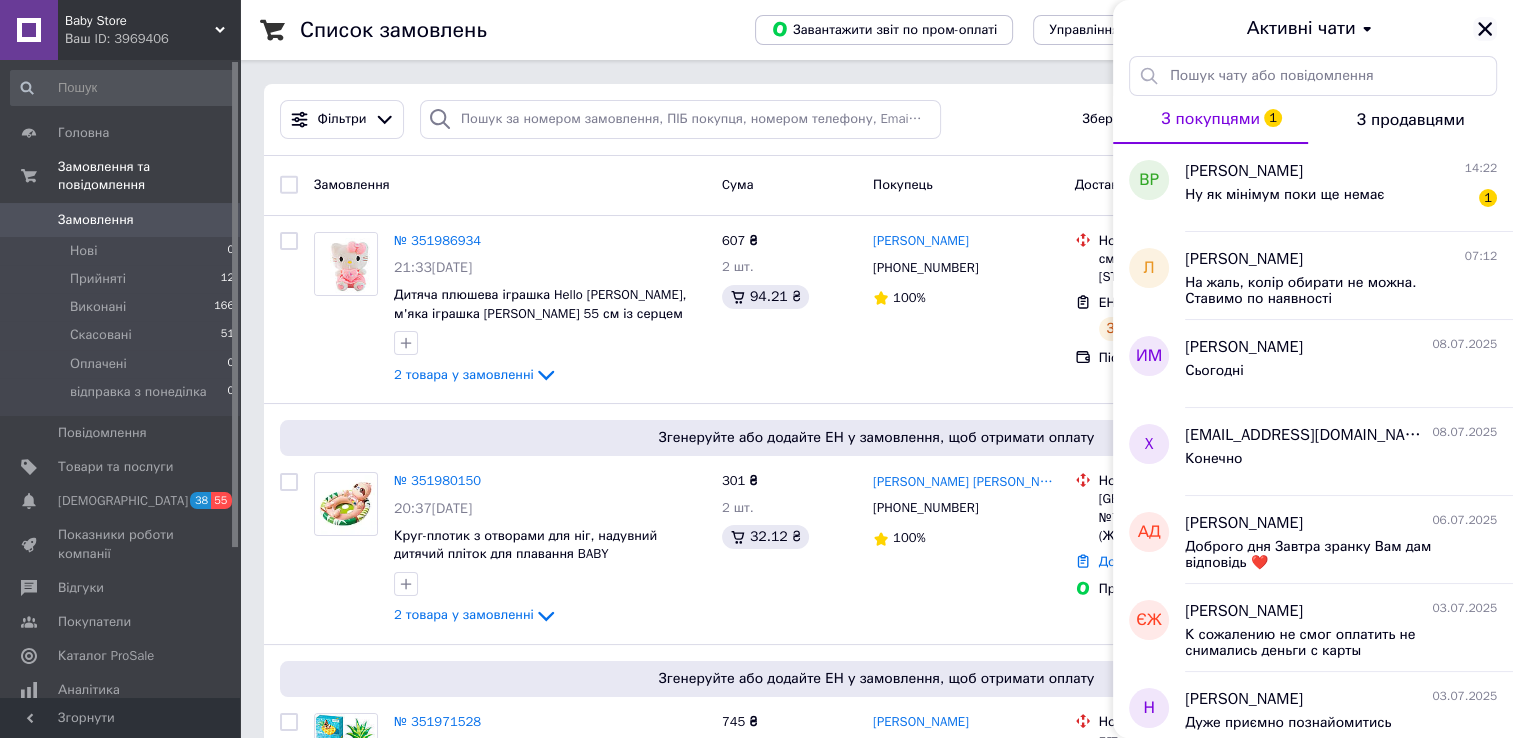 click 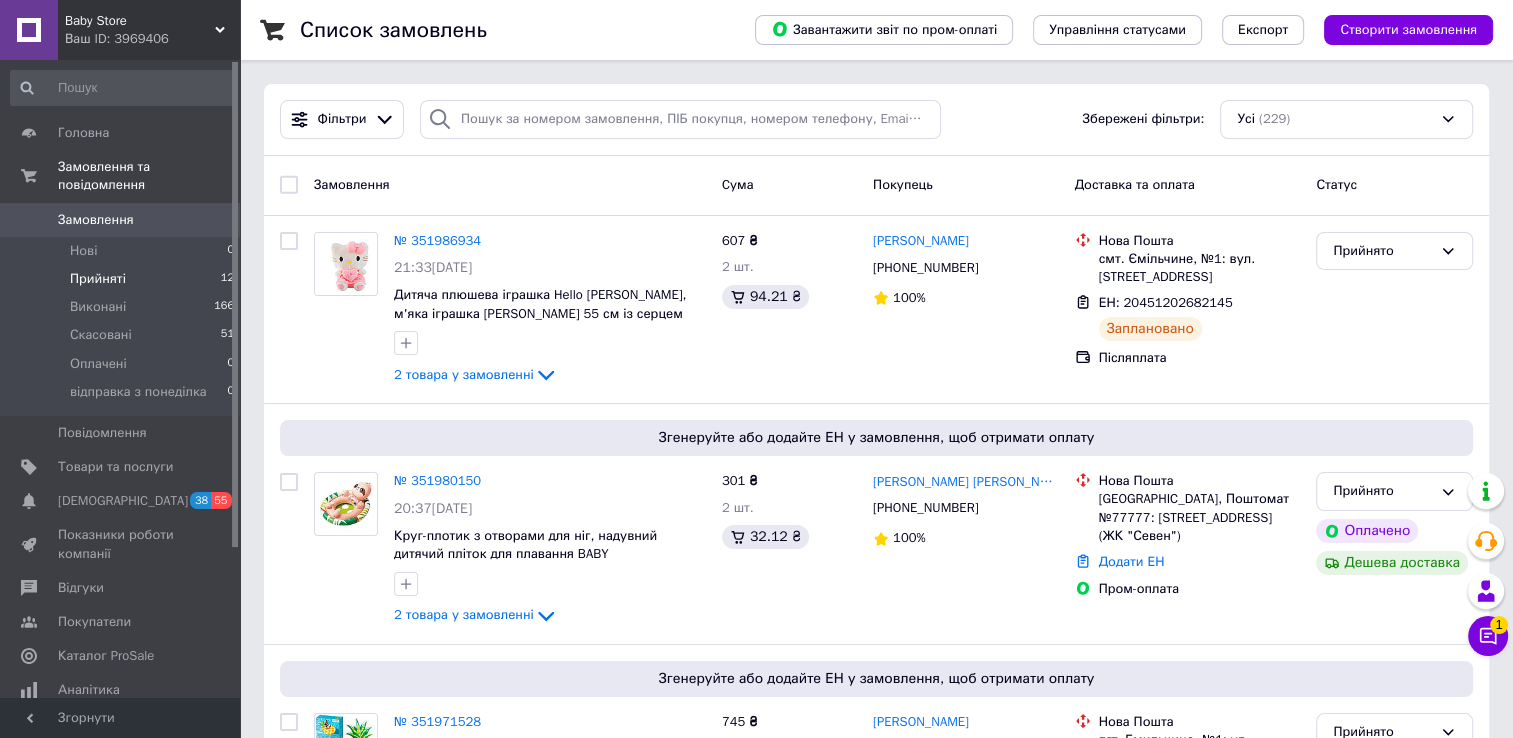 click on "Прийняті 12" at bounding box center [123, 279] 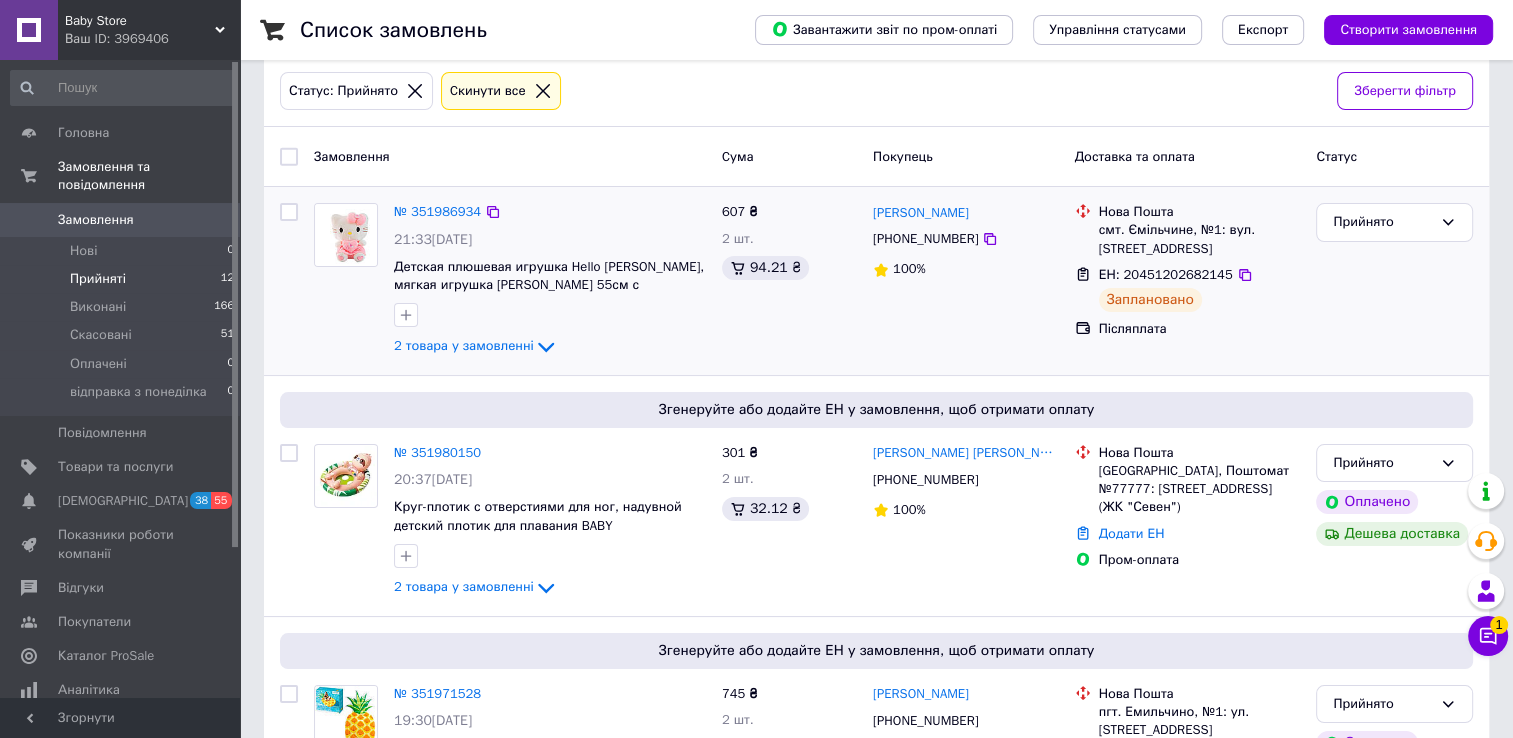 scroll, scrollTop: 200, scrollLeft: 0, axis: vertical 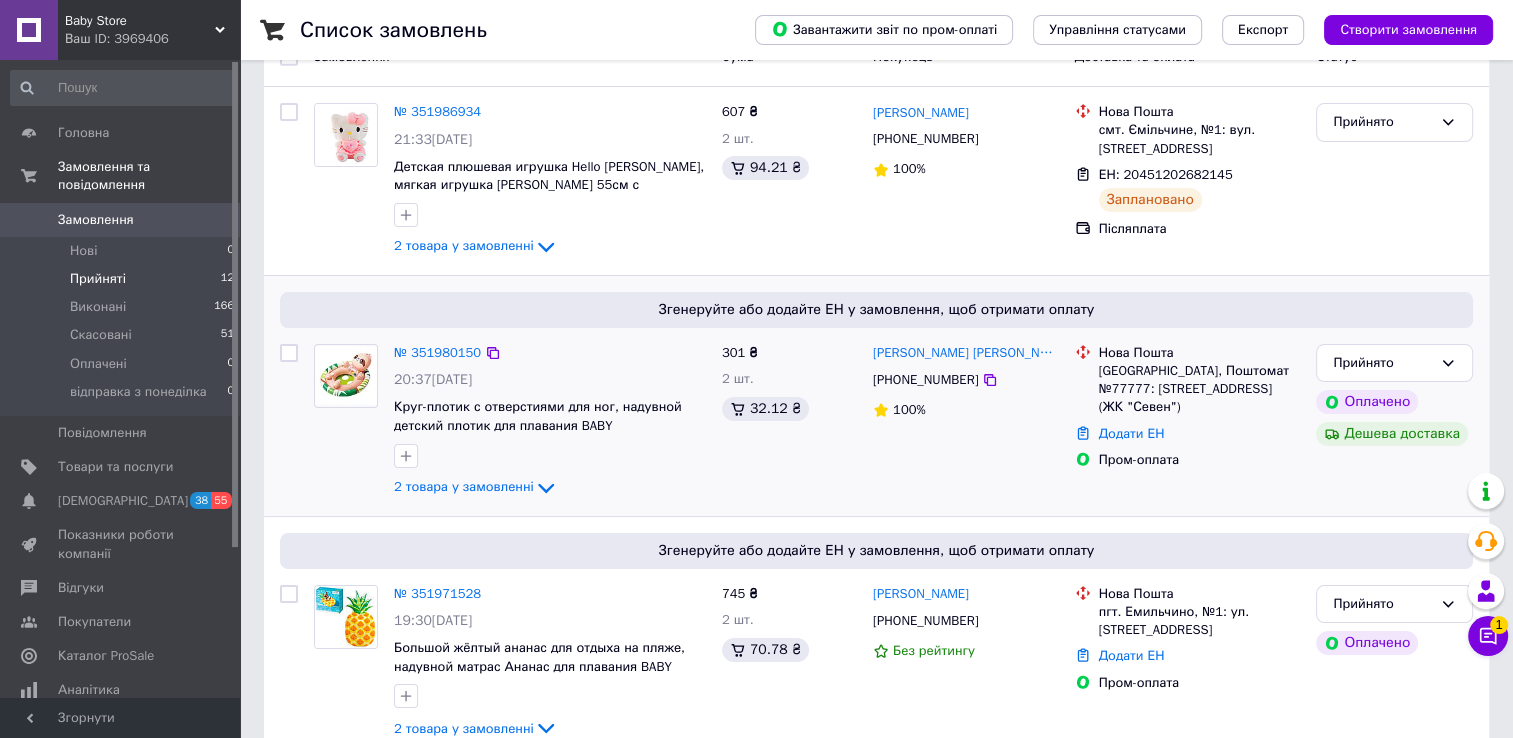 drag, startPoint x: 1152, startPoint y: 437, endPoint x: 1129, endPoint y: 450, distance: 26.41969 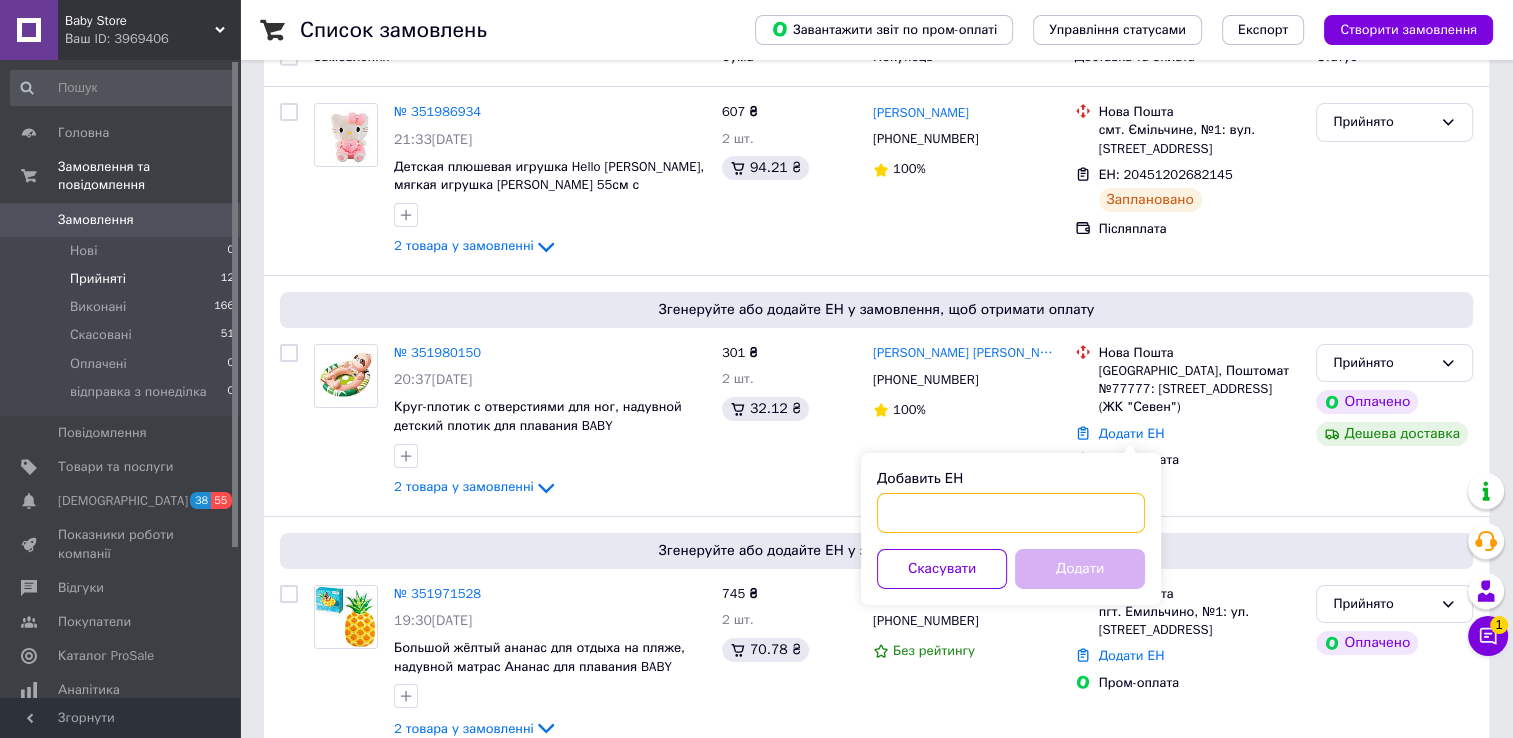 drag, startPoint x: 1007, startPoint y: 501, endPoint x: 1047, endPoint y: 538, distance: 54.48853 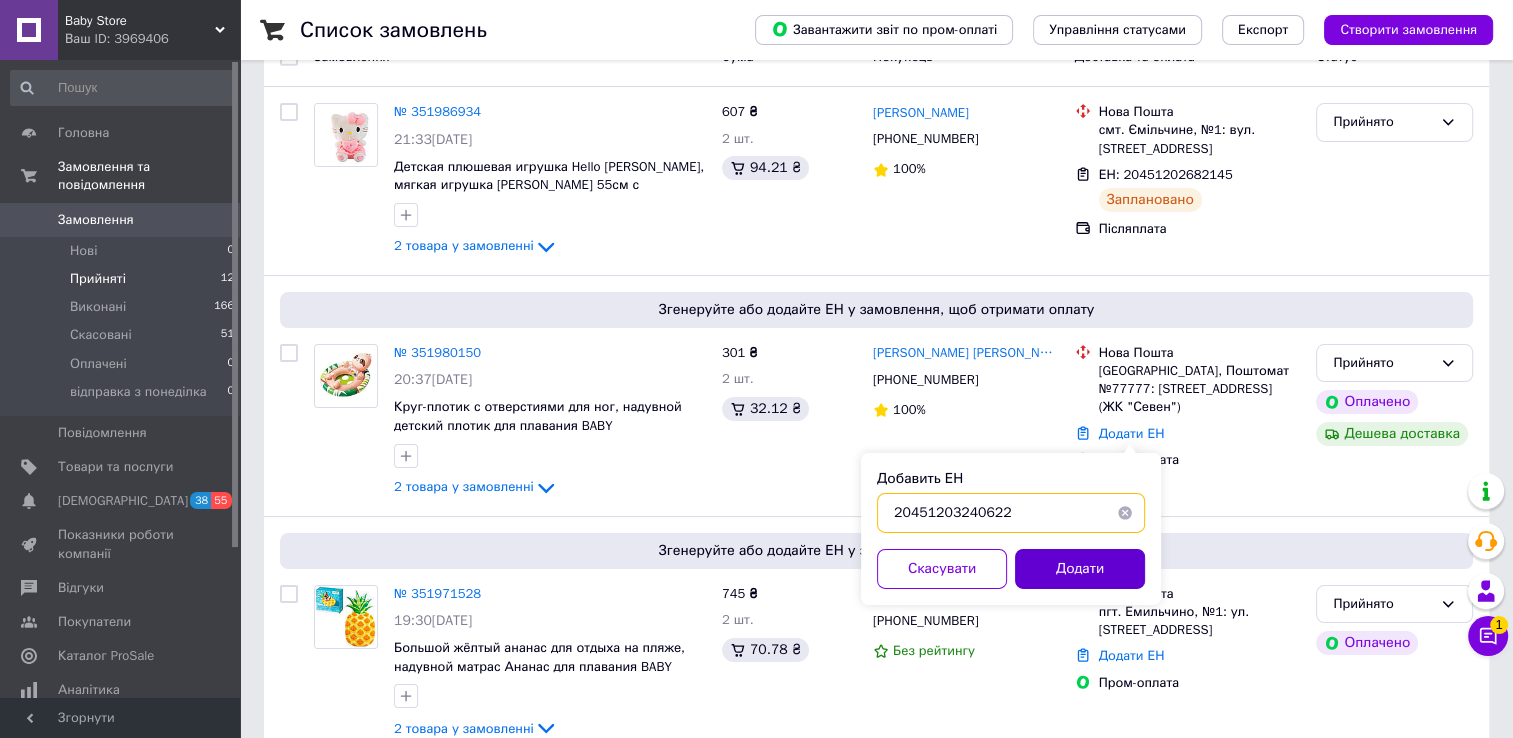 type on "20451203240622" 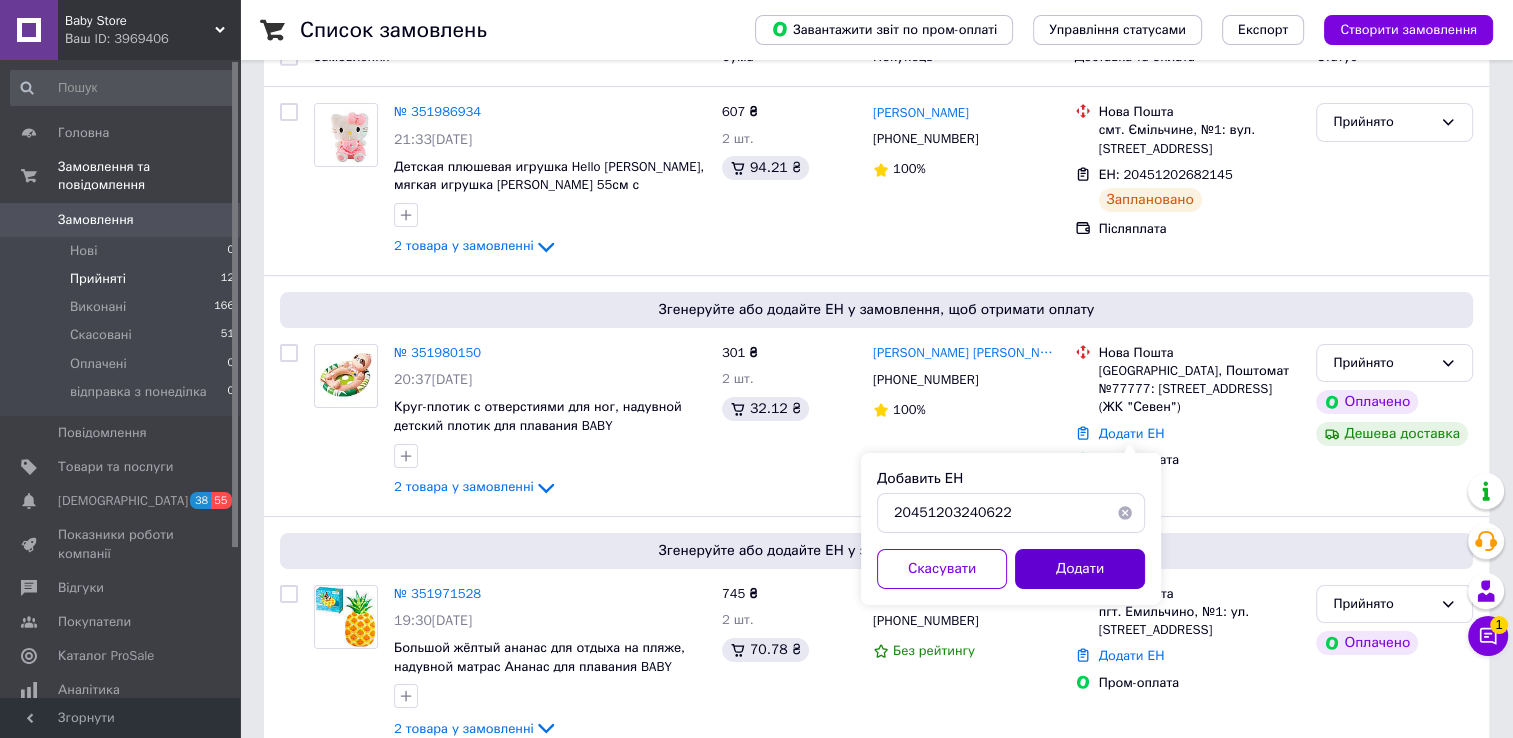 click on "Додати" at bounding box center [1080, 569] 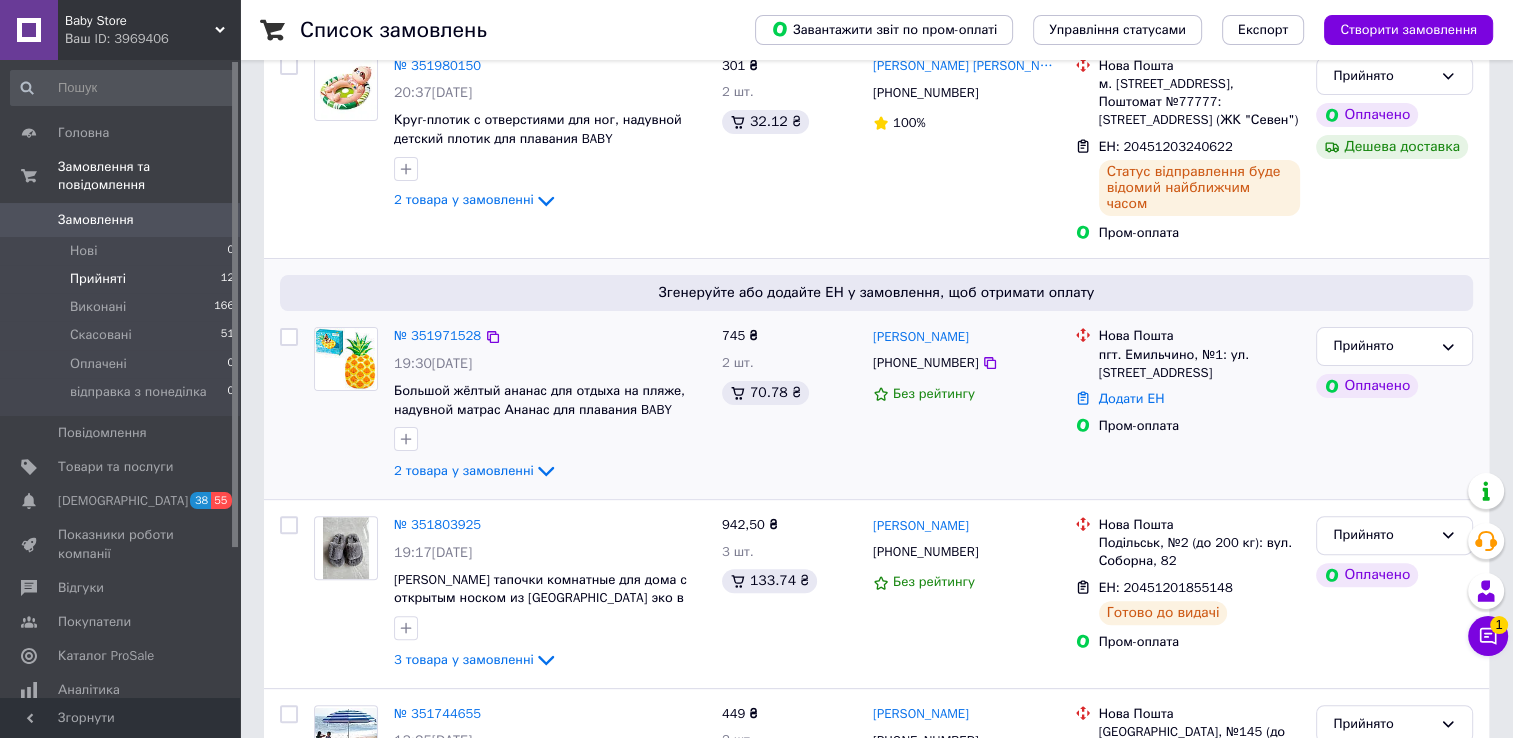 scroll, scrollTop: 500, scrollLeft: 0, axis: vertical 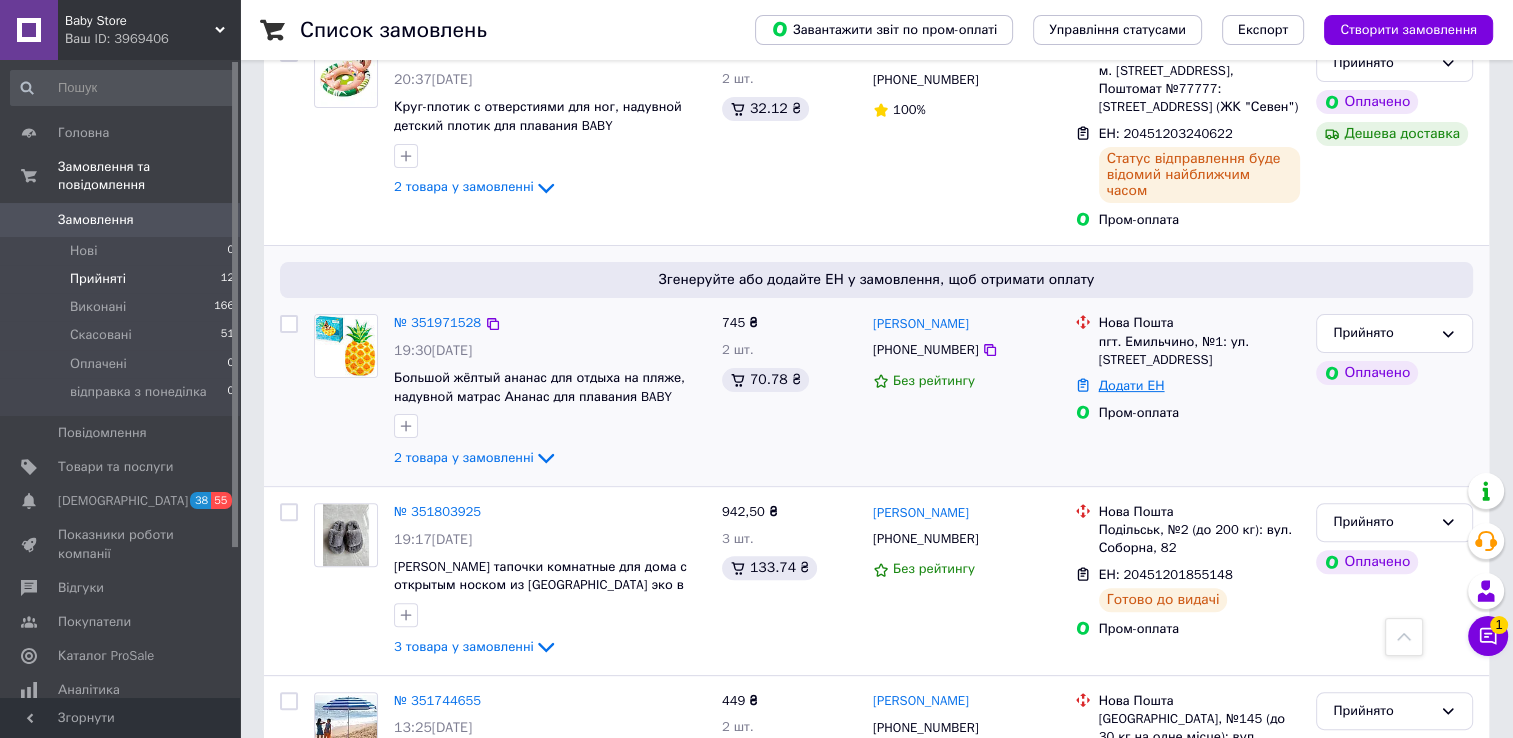 click on "Додати ЕН" at bounding box center [1132, 385] 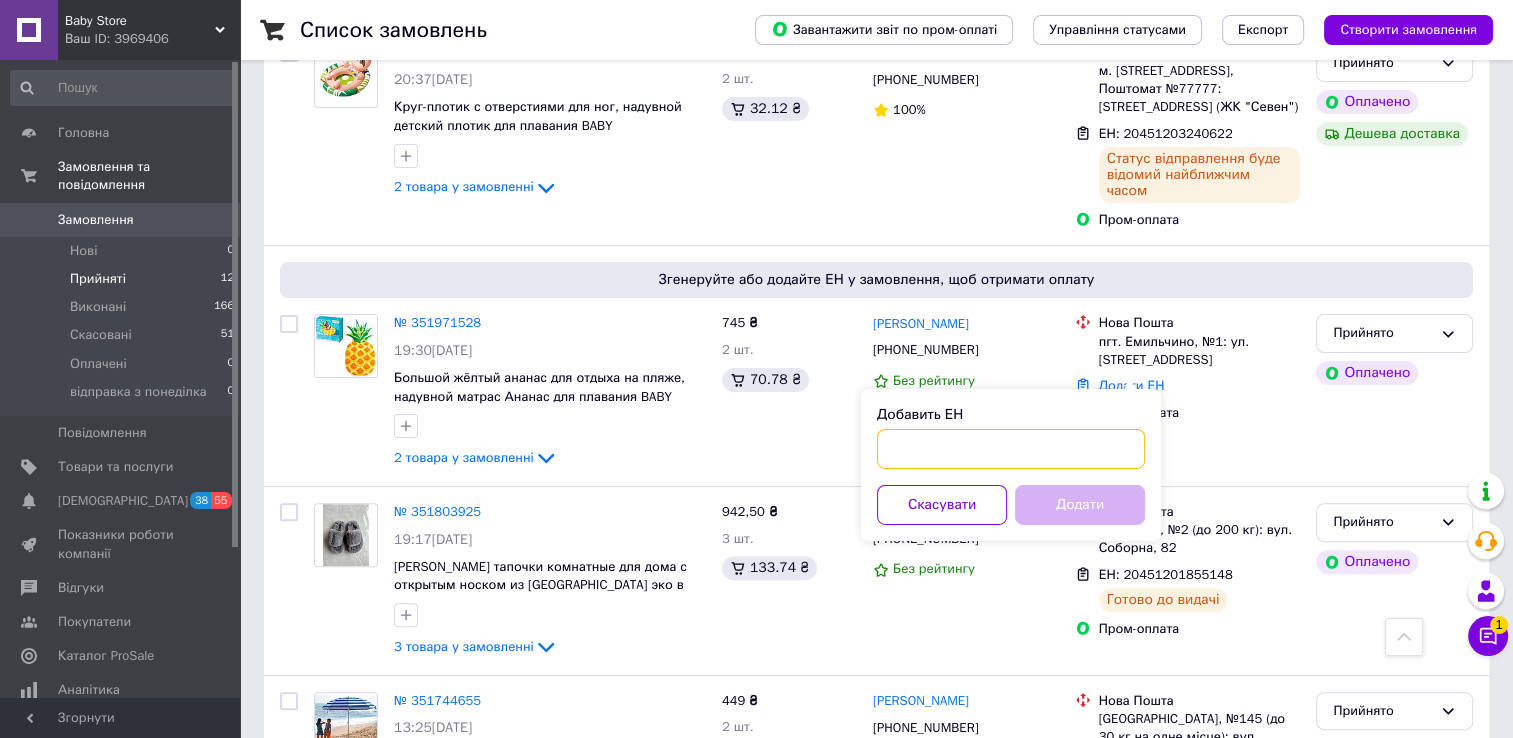 click on "Добавить ЕН" at bounding box center [1011, 449] 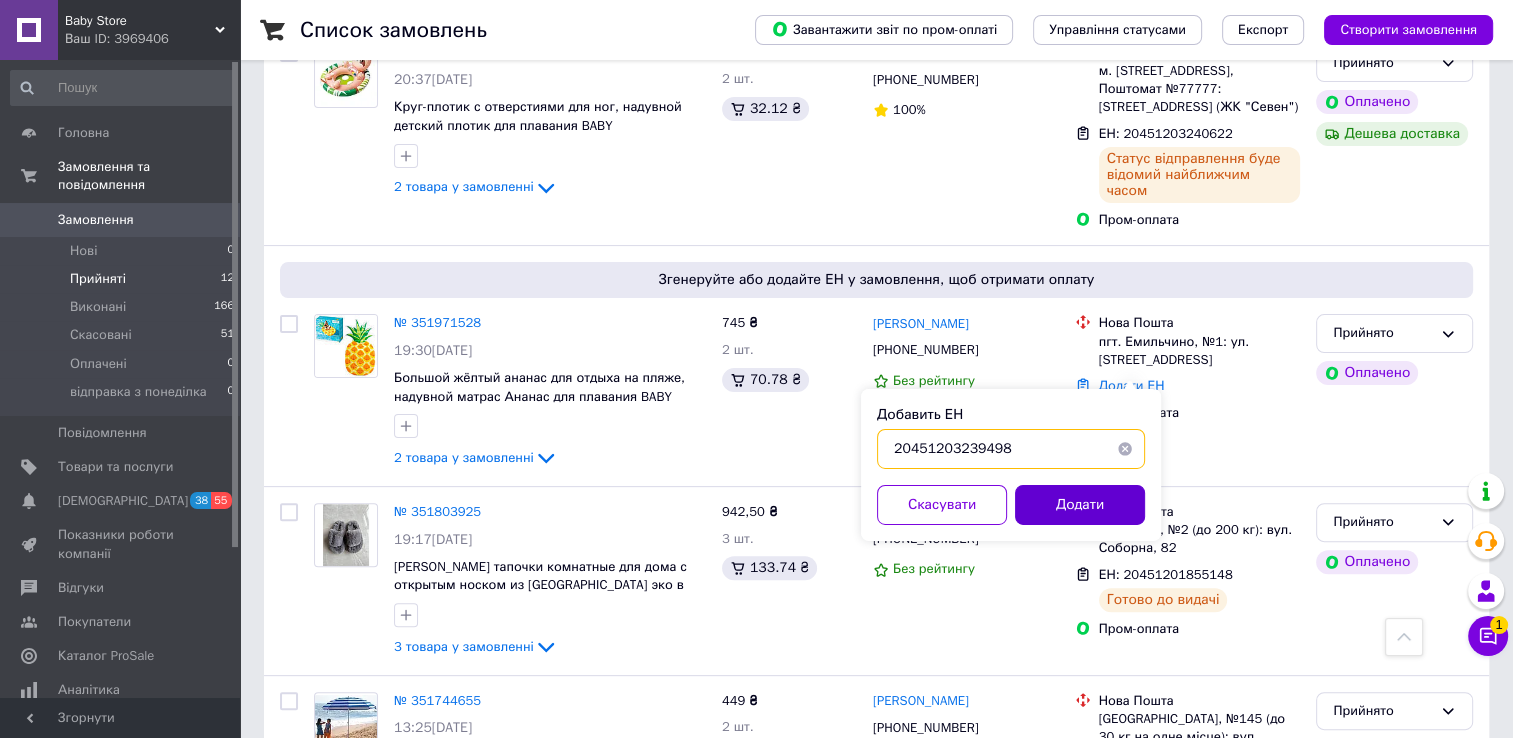 type on "20451203239498" 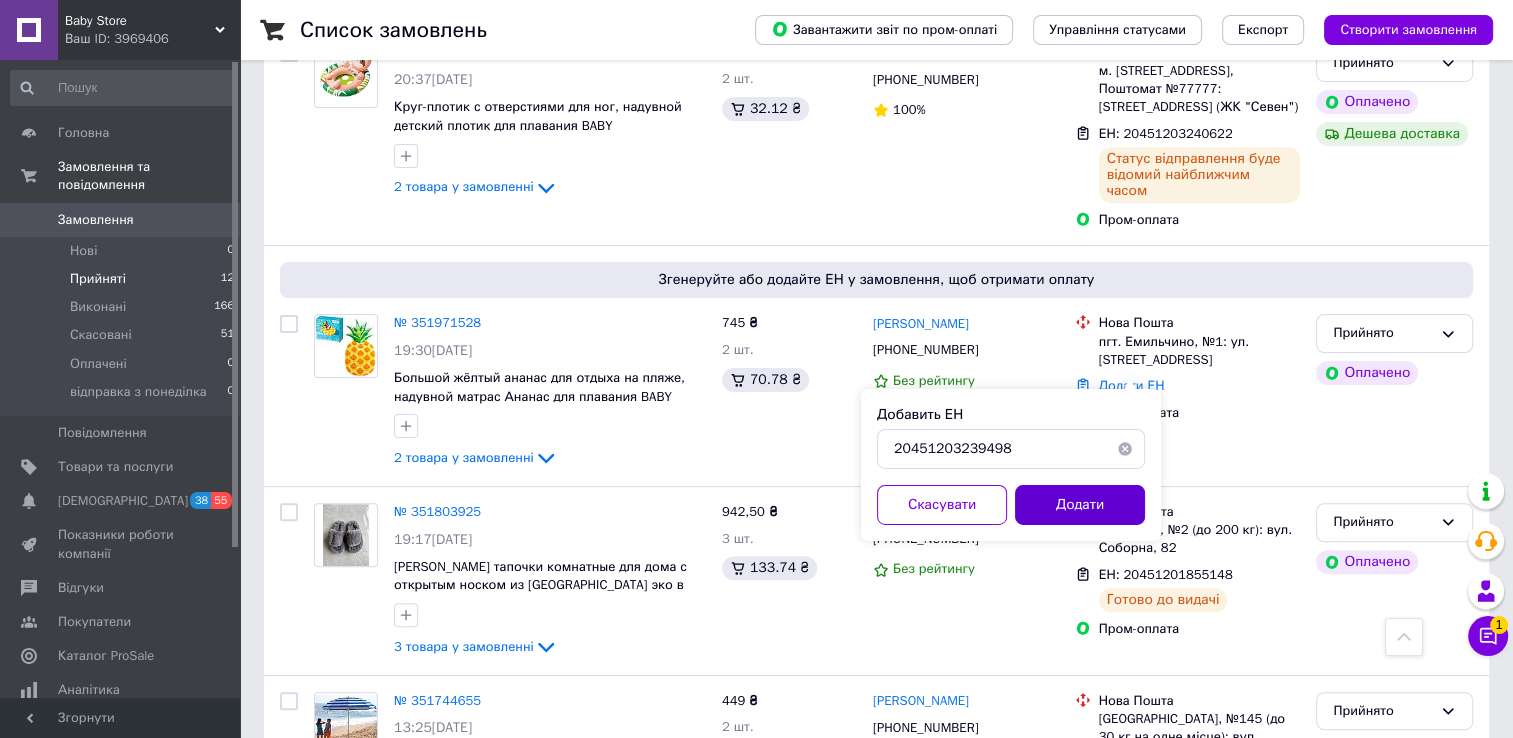 click on "Додати" at bounding box center [1080, 505] 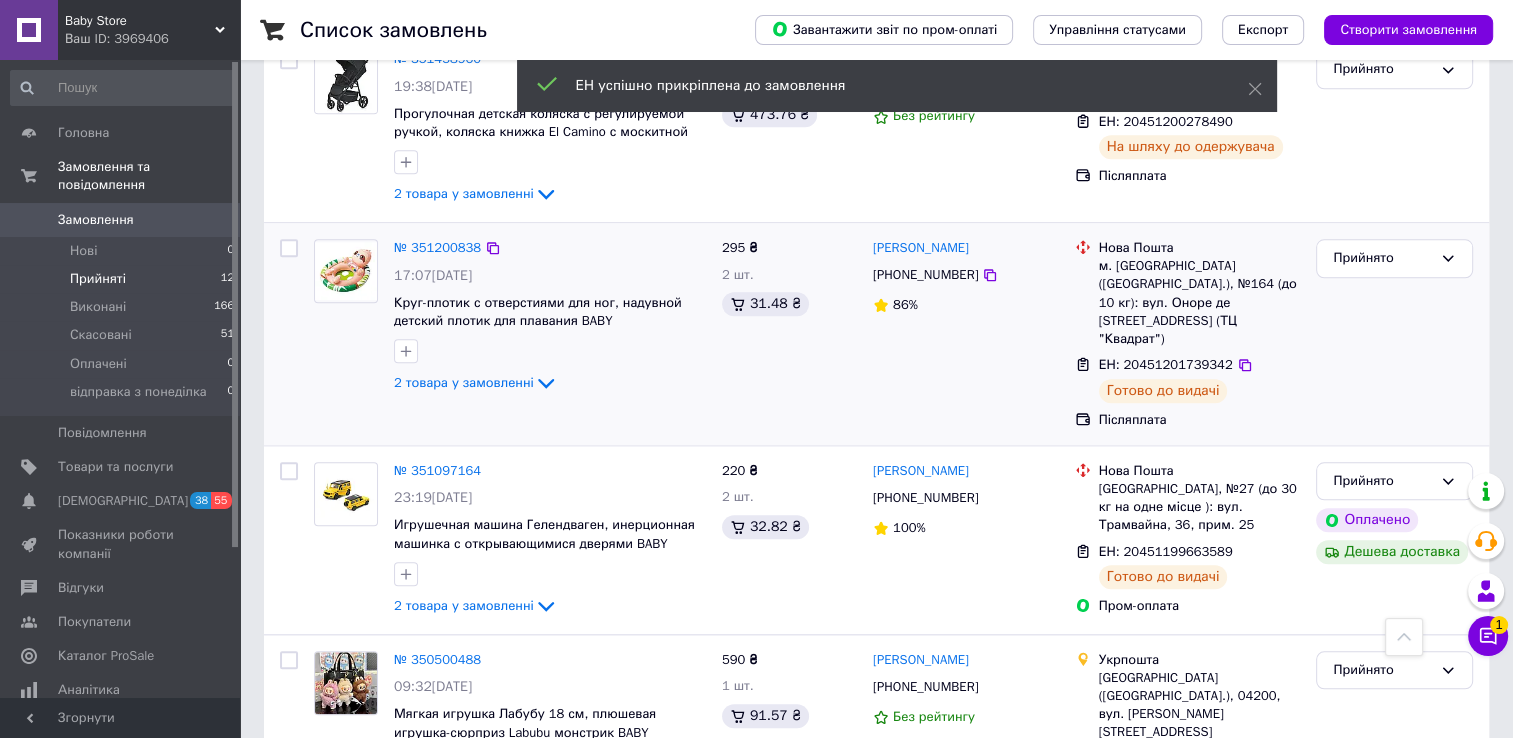 scroll, scrollTop: 1982, scrollLeft: 0, axis: vertical 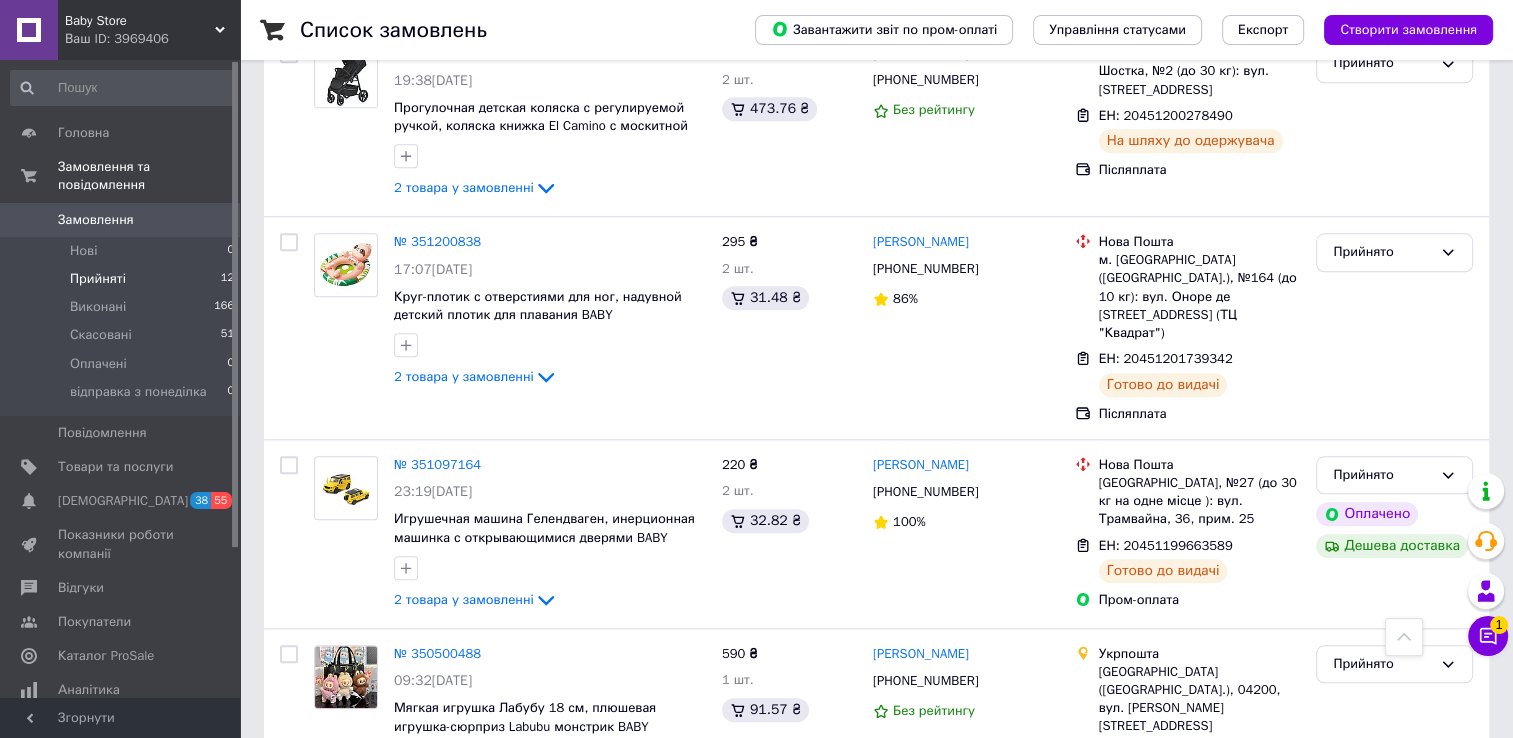 click on "Baby Store Ваш ID: 3969406" at bounding box center (149, 30) 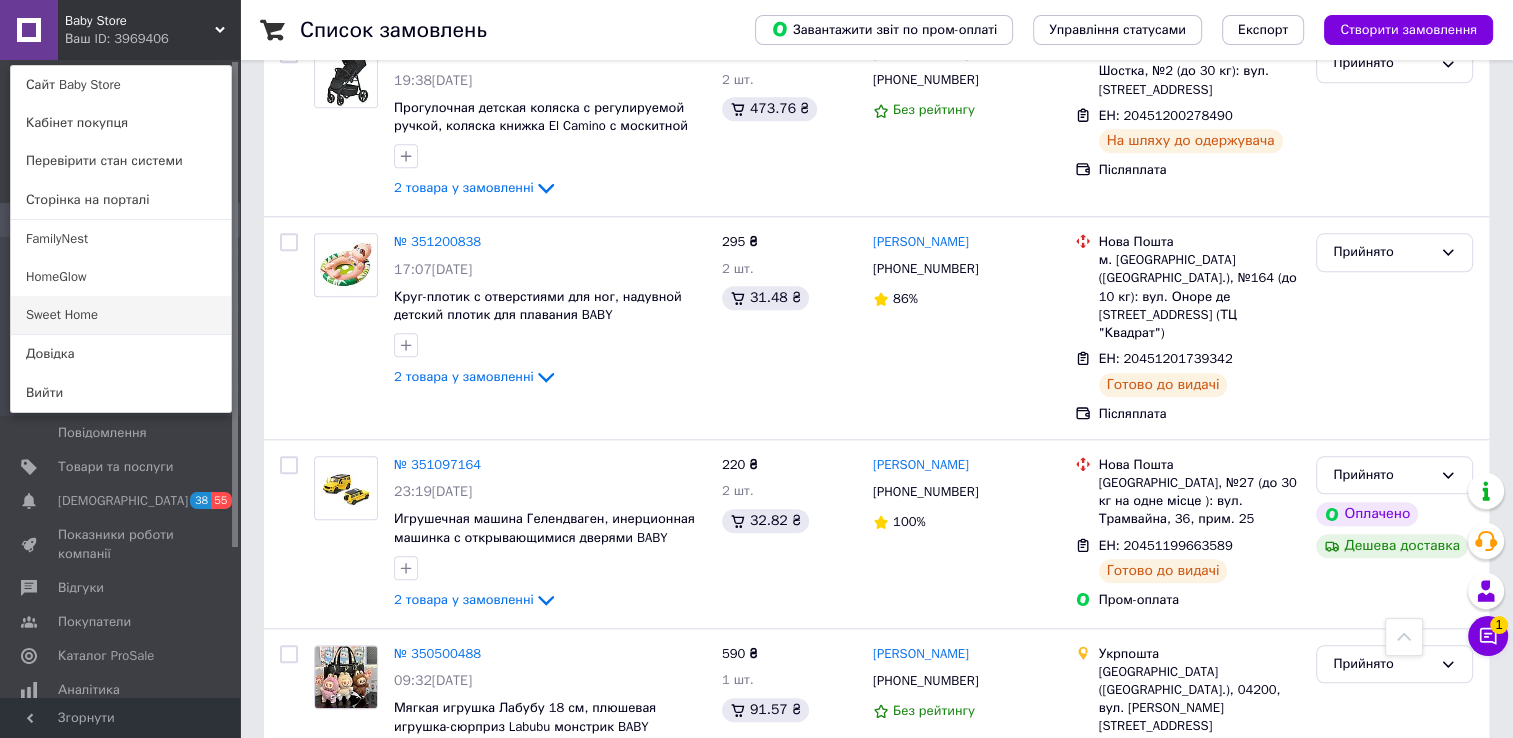 click on "Sweet Home" at bounding box center (121, 315) 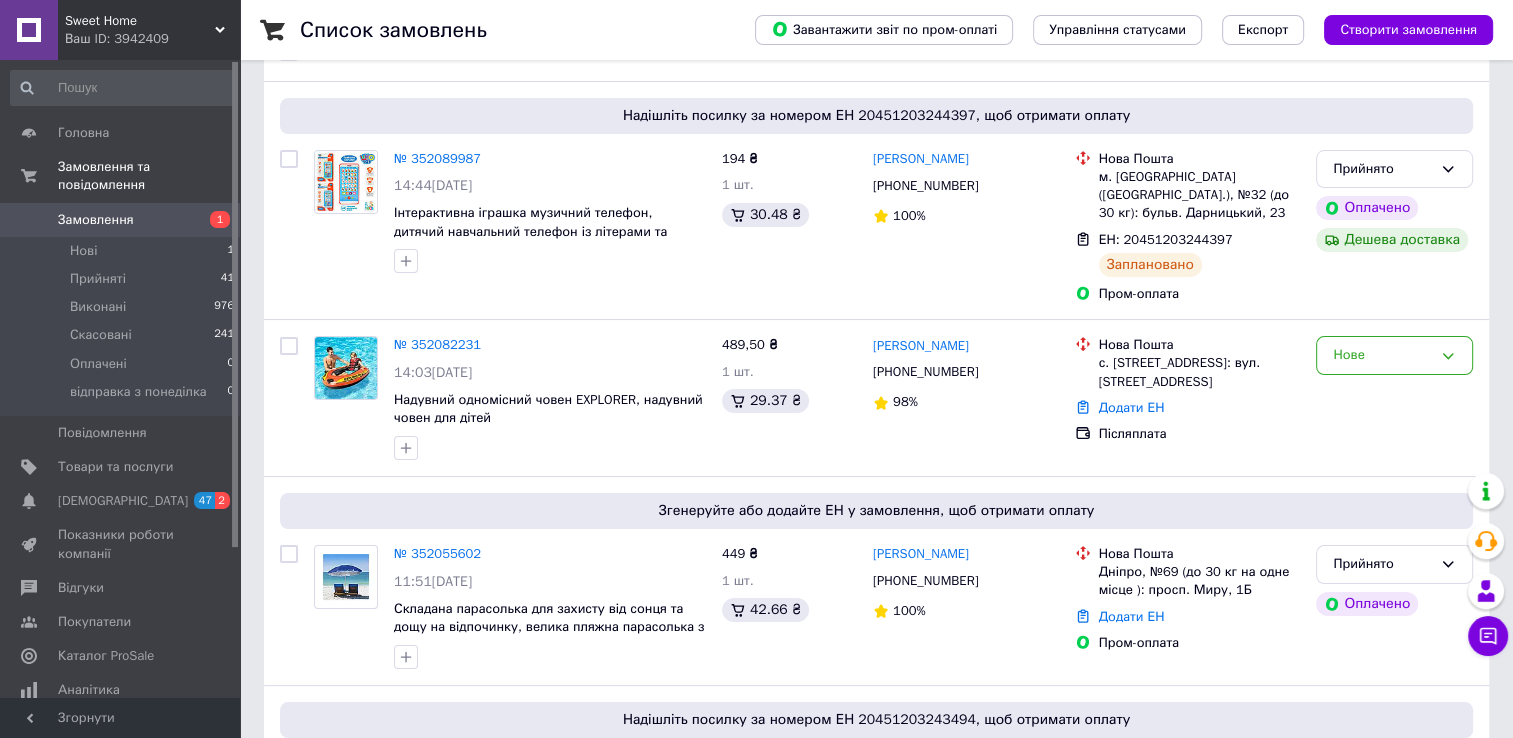 scroll, scrollTop: 300, scrollLeft: 0, axis: vertical 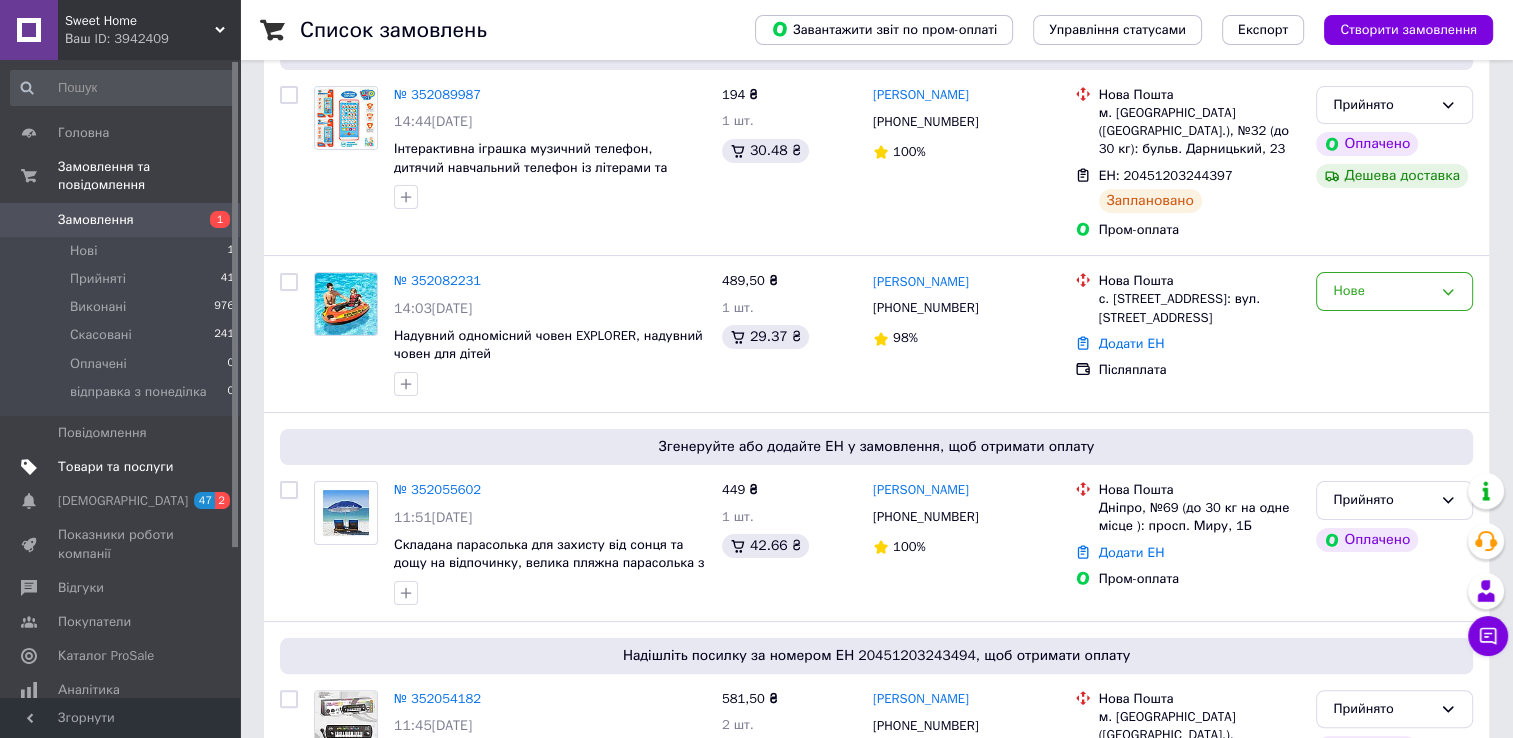 click on "Товари та послуги" at bounding box center (115, 467) 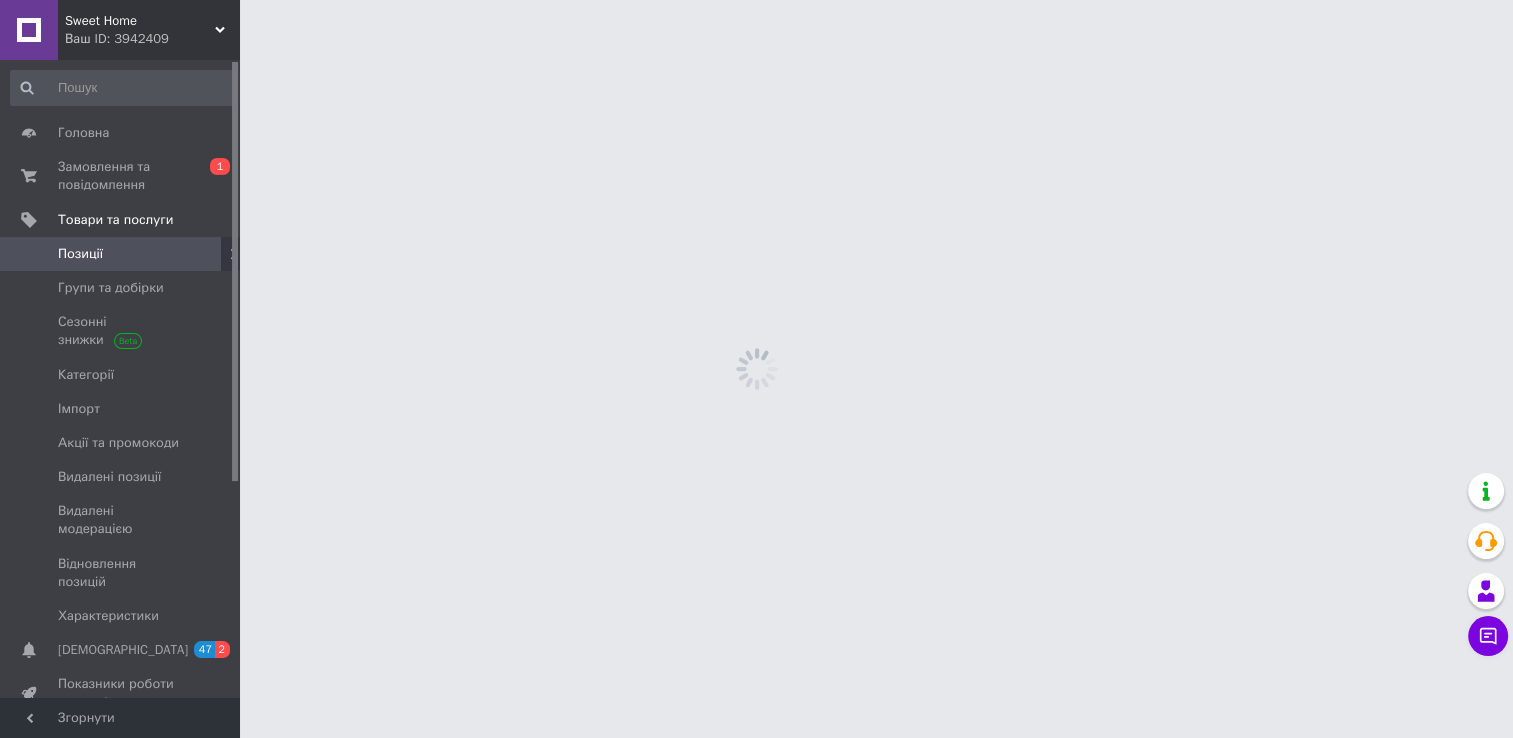 scroll, scrollTop: 0, scrollLeft: 0, axis: both 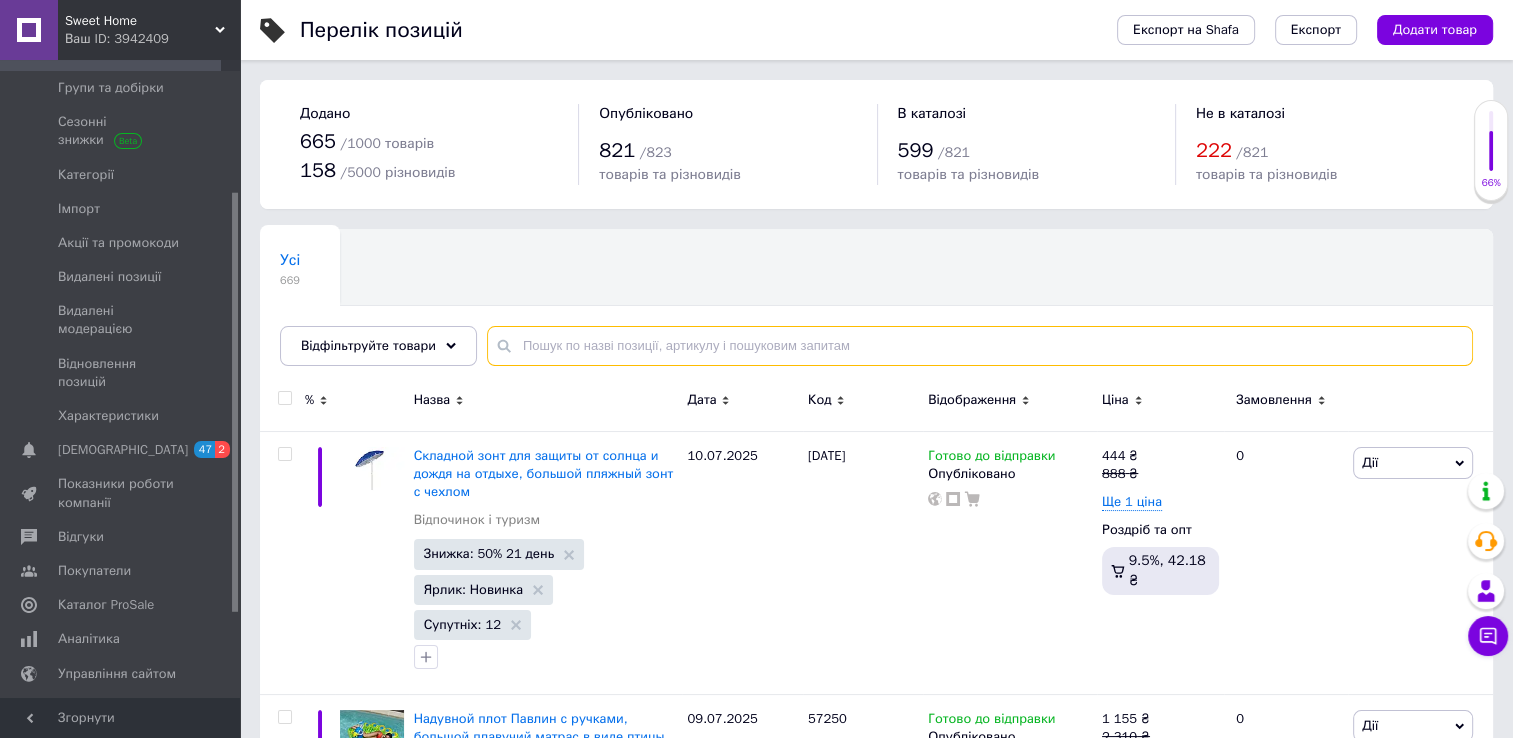 click at bounding box center (980, 346) 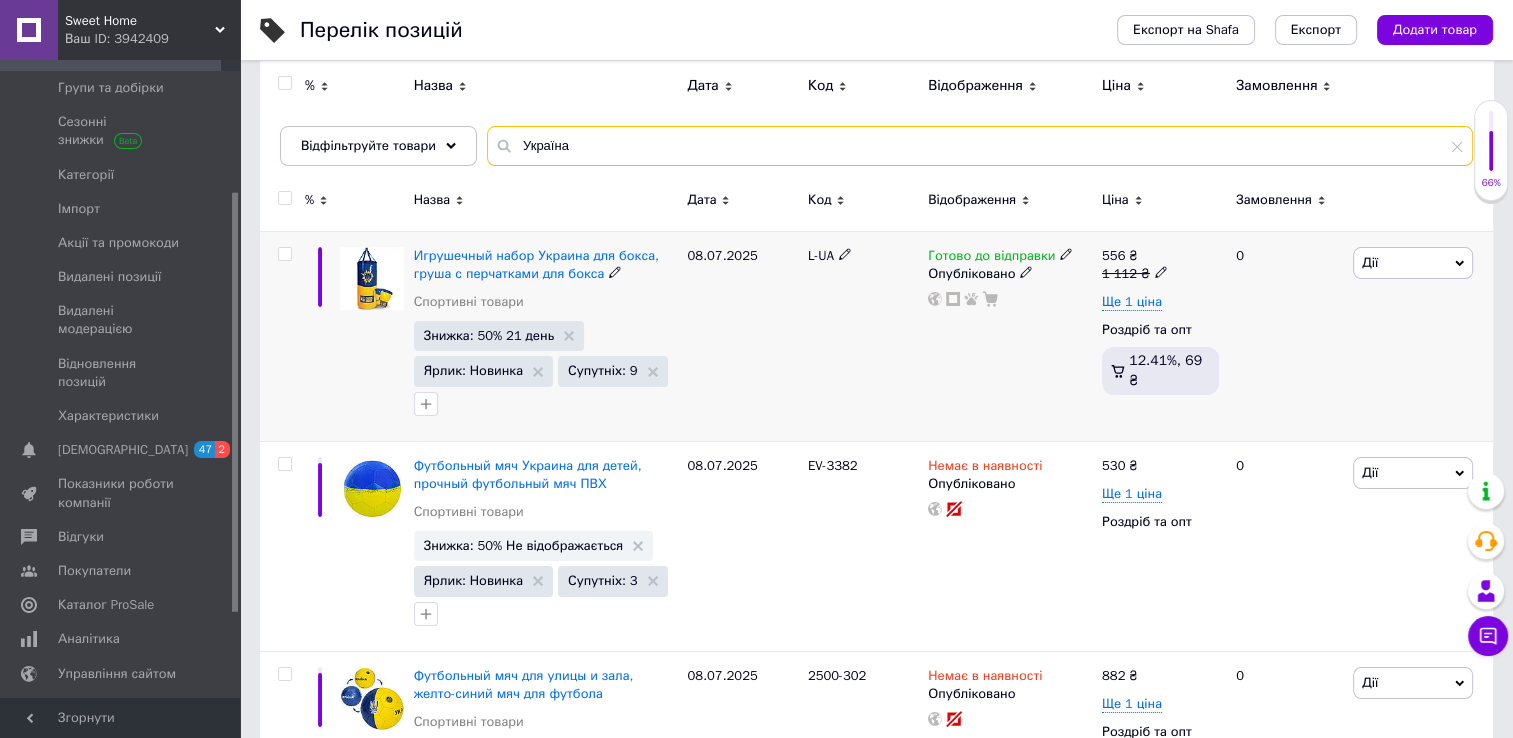 scroll, scrollTop: 300, scrollLeft: 0, axis: vertical 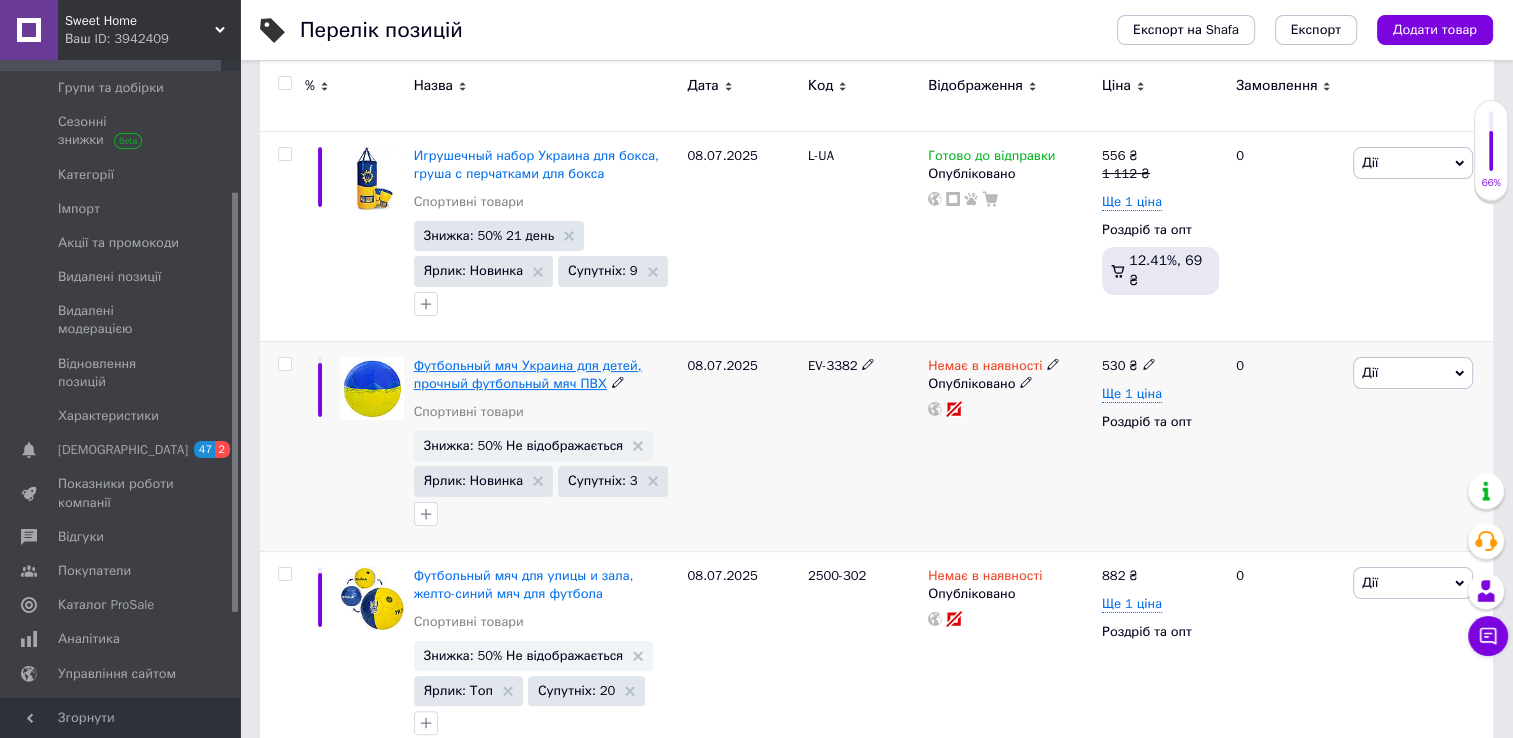type on "Україна" 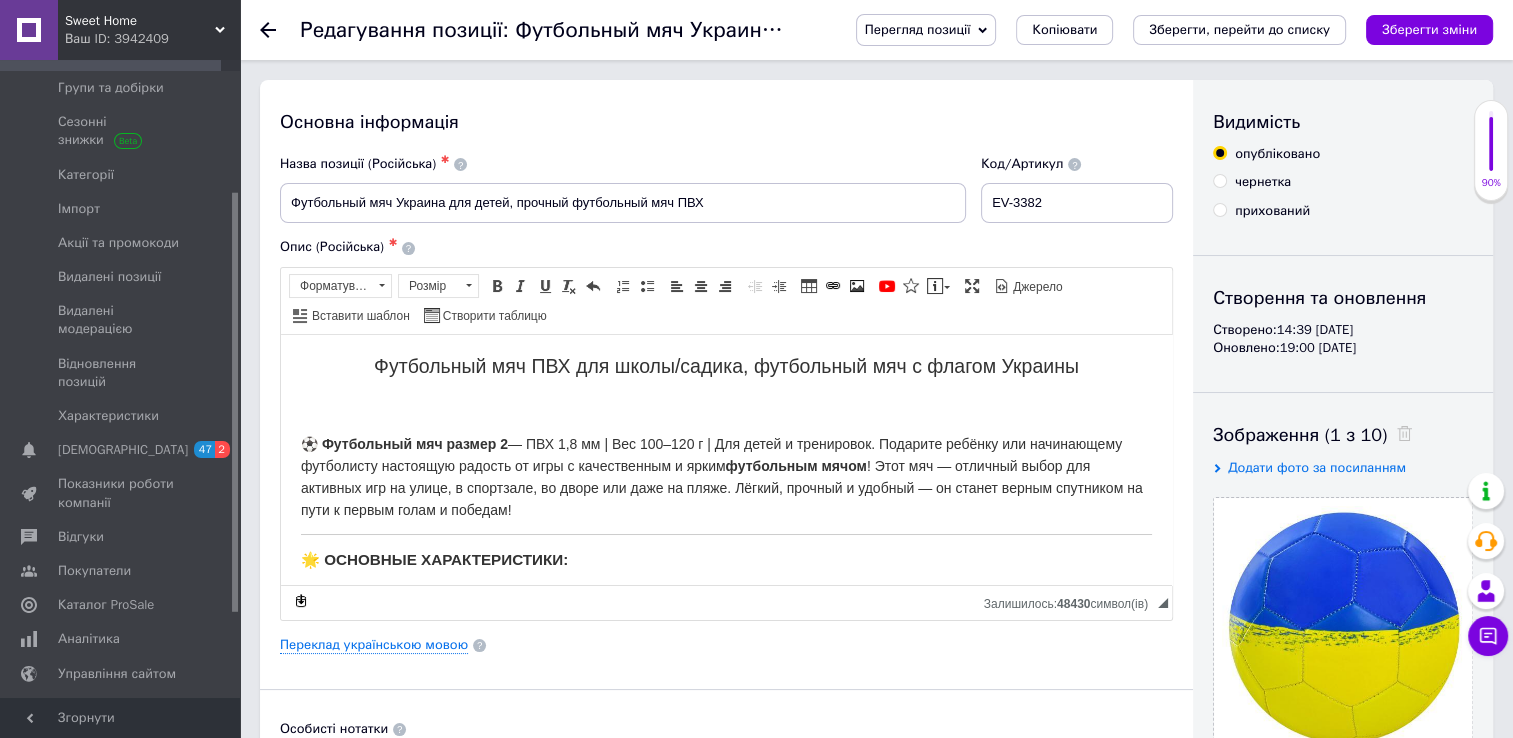 scroll, scrollTop: 0, scrollLeft: 0, axis: both 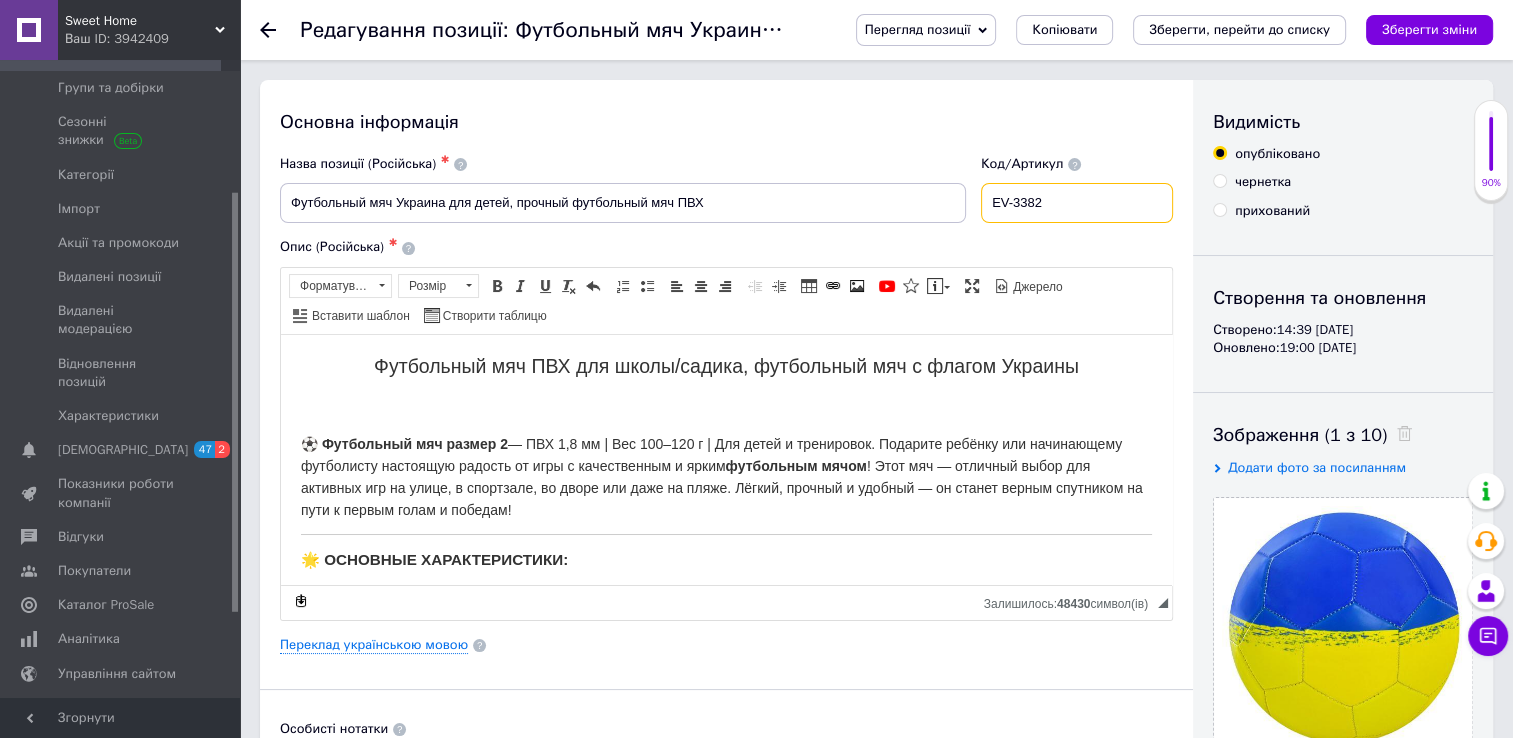click on "EV-3382" at bounding box center [1077, 203] 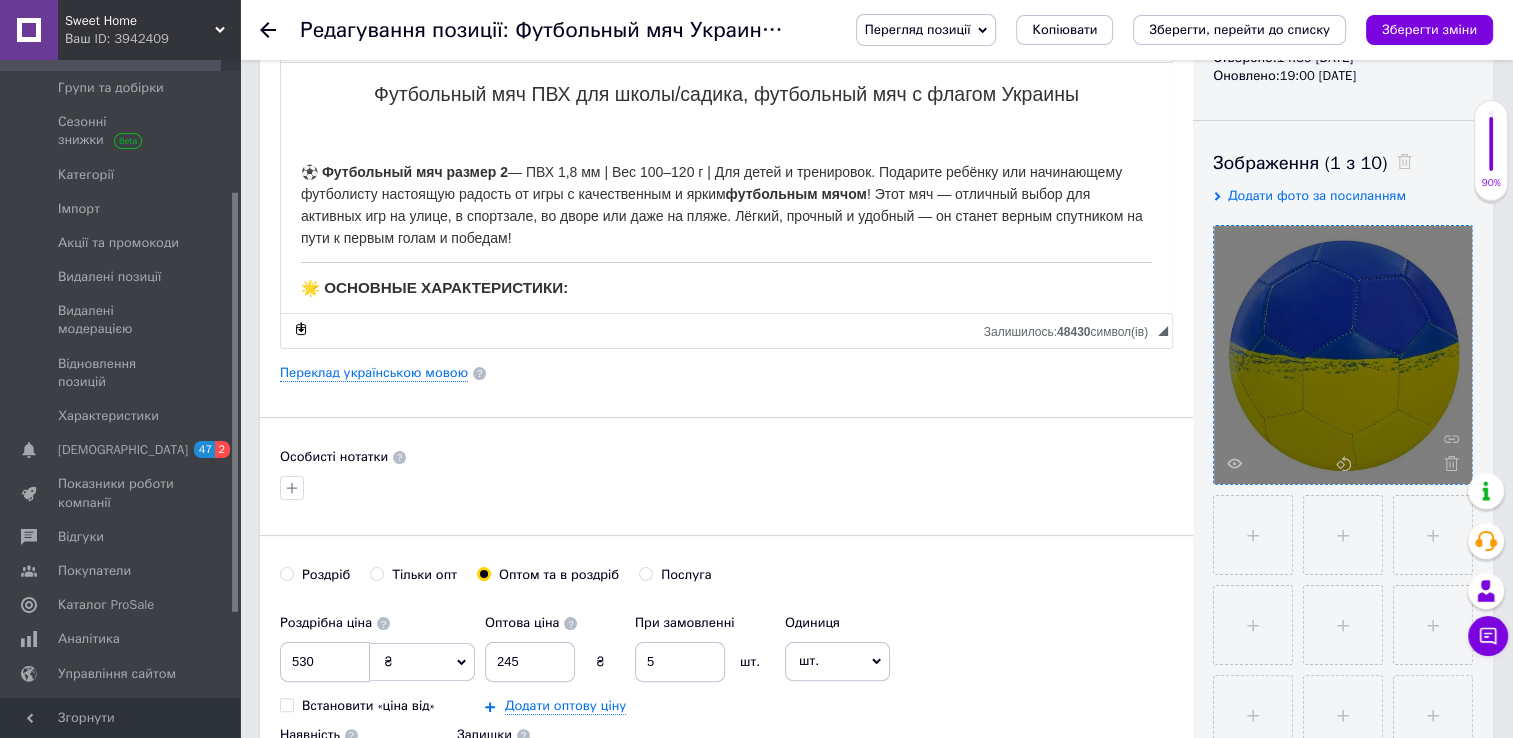 scroll, scrollTop: 300, scrollLeft: 0, axis: vertical 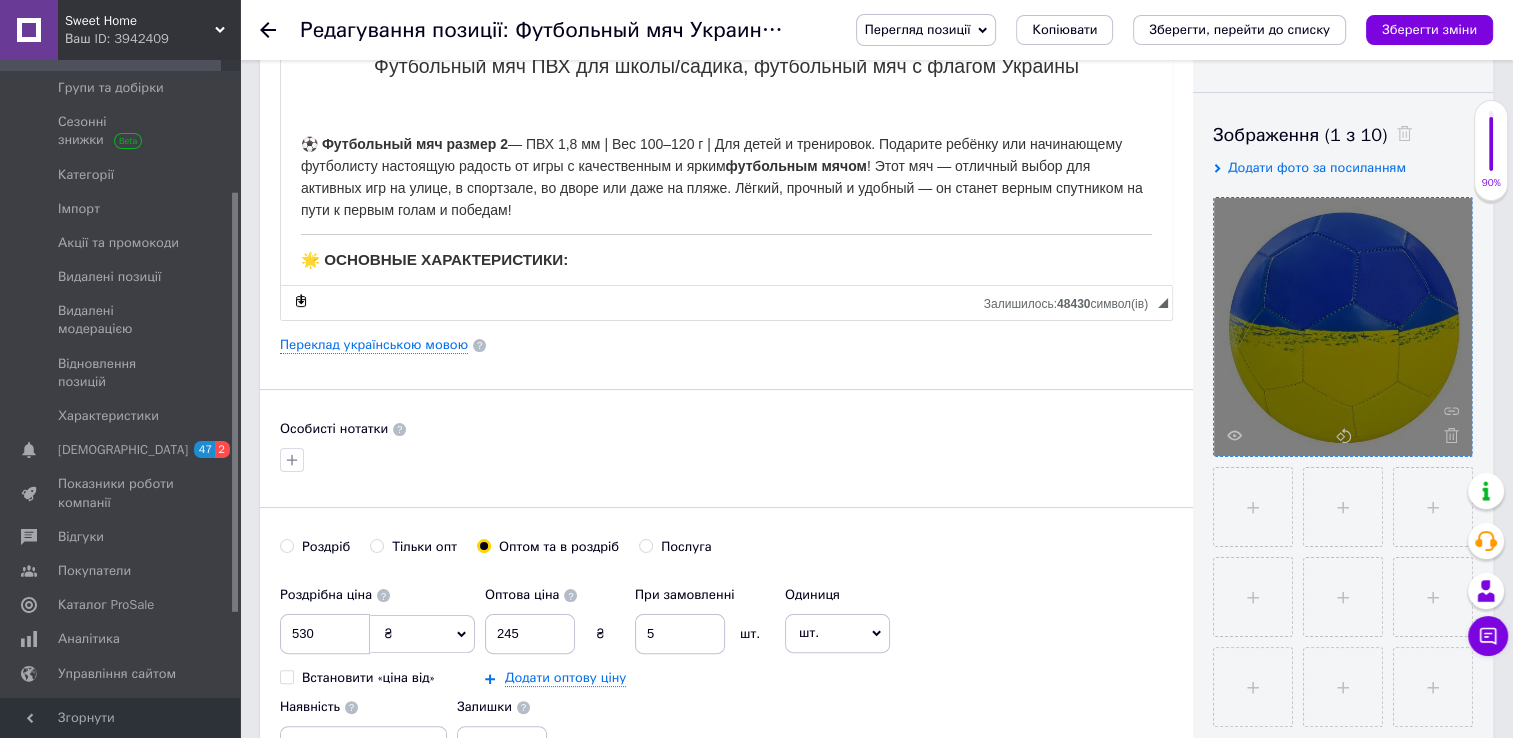 type on "EV-3378" 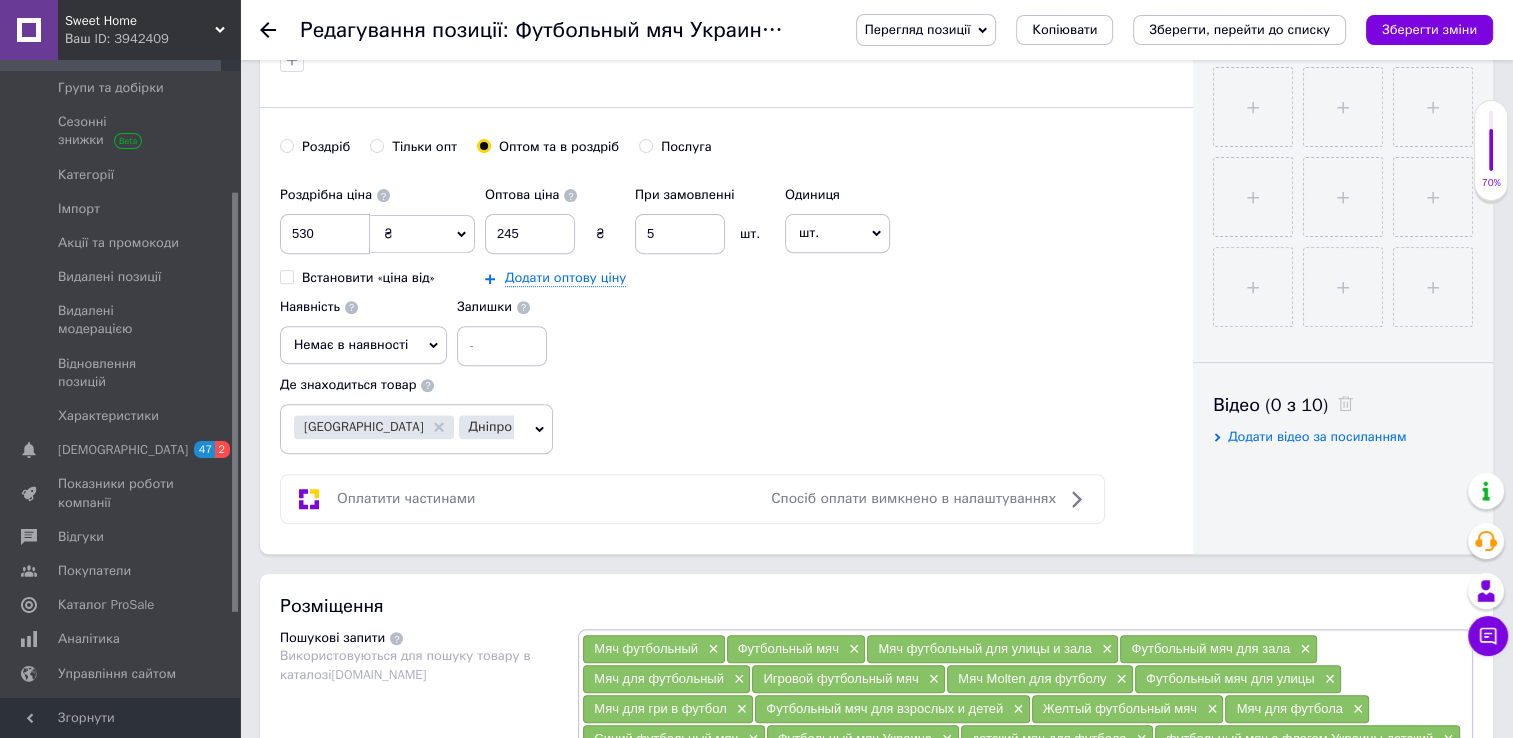scroll, scrollTop: 1100, scrollLeft: 0, axis: vertical 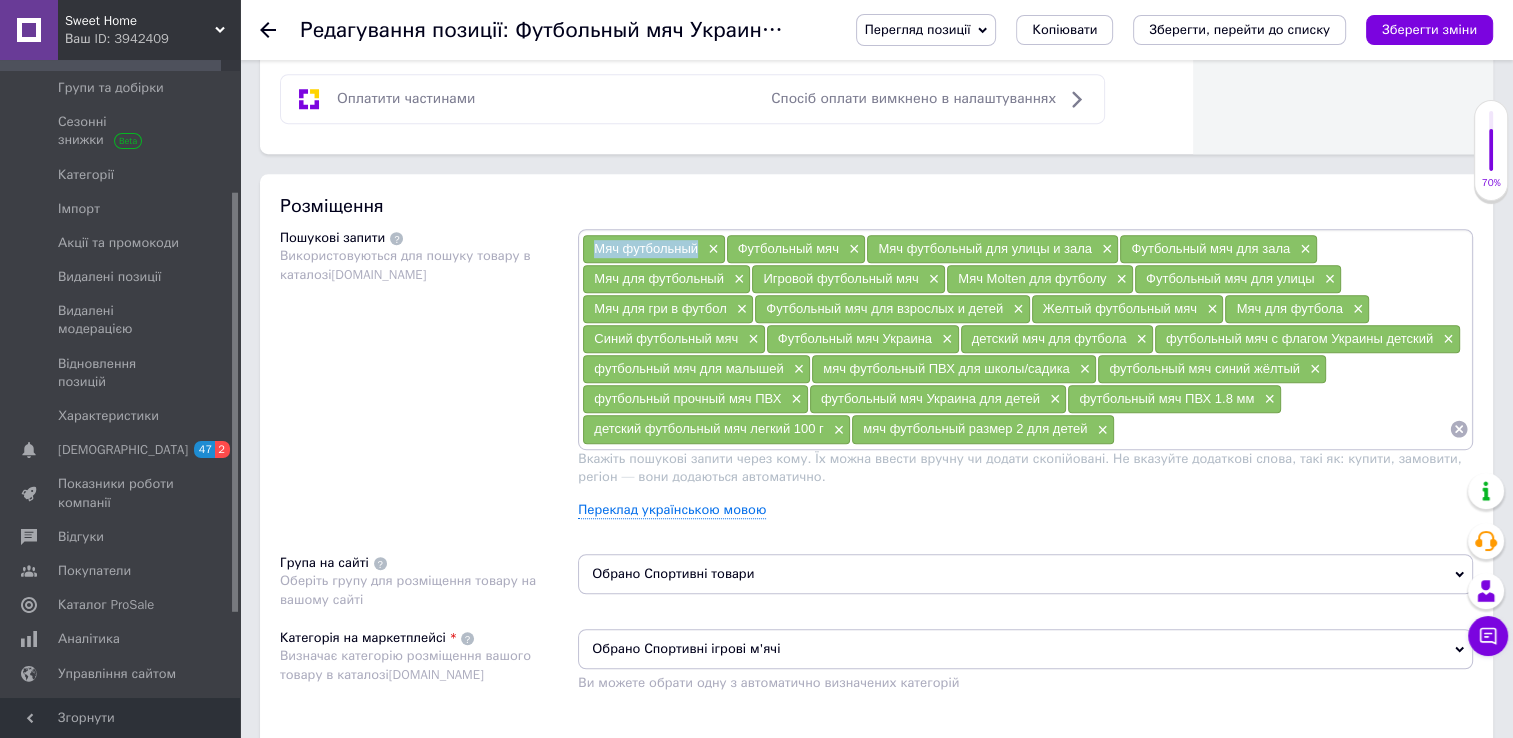 drag, startPoint x: 590, startPoint y: 186, endPoint x: 700, endPoint y: 193, distance: 110.2225 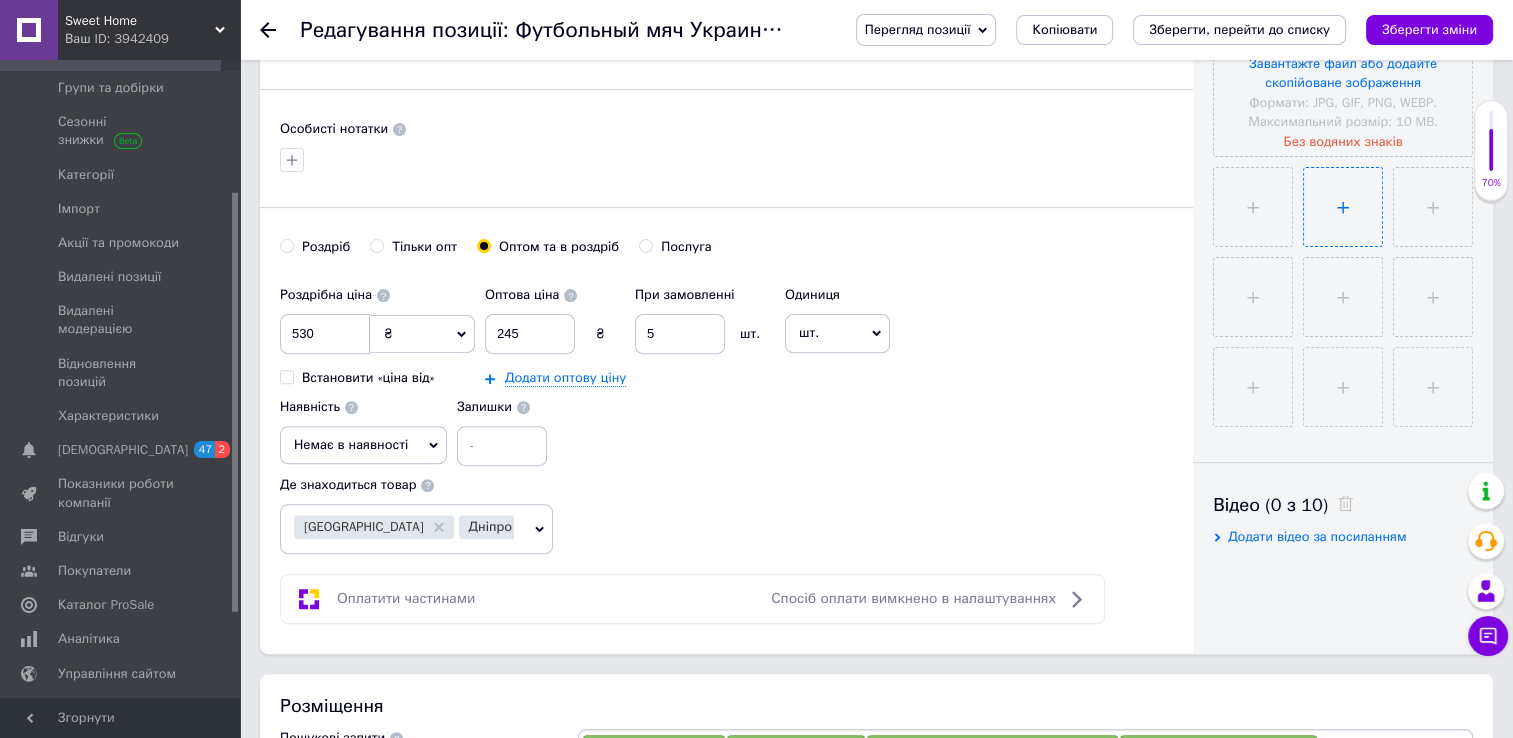 scroll, scrollTop: 300, scrollLeft: 0, axis: vertical 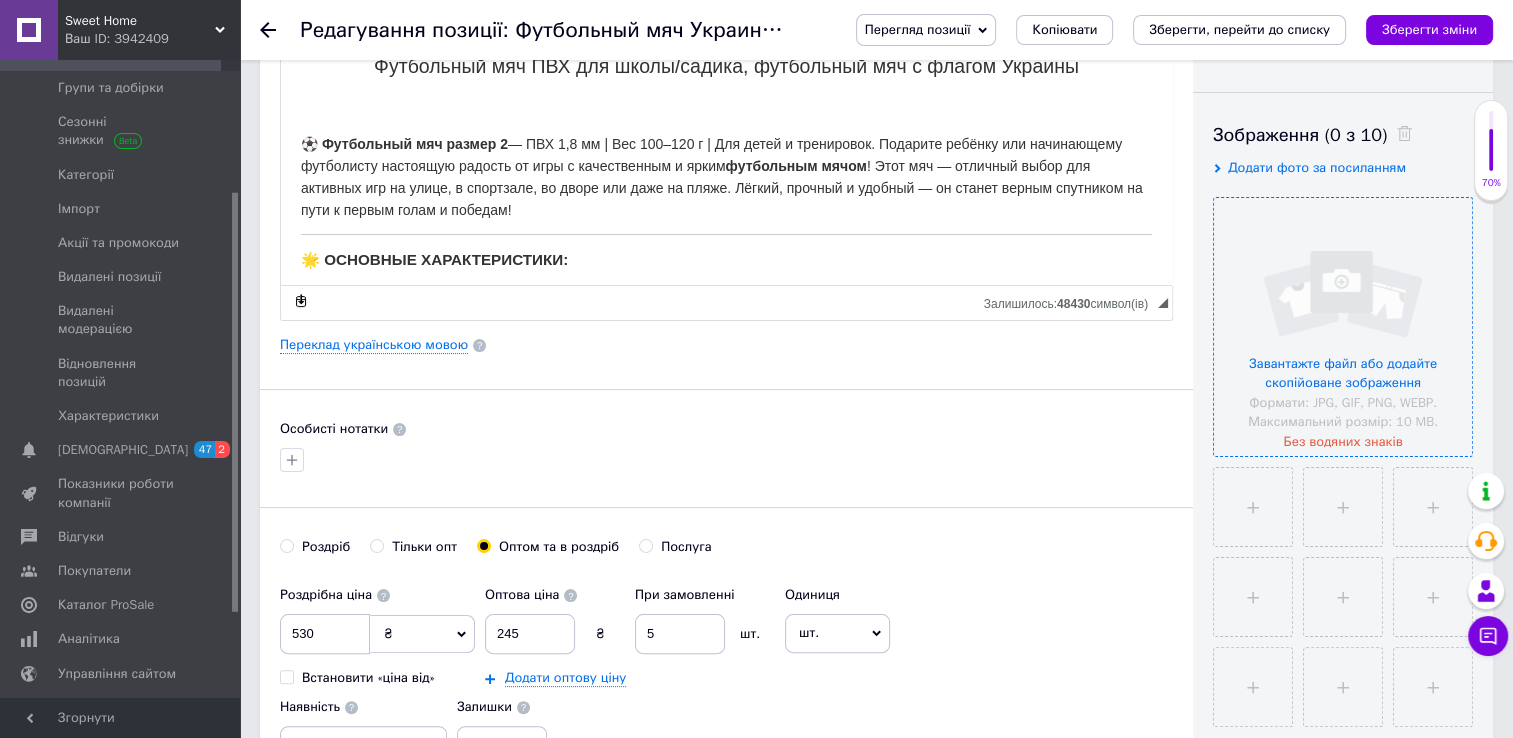 click at bounding box center (1343, 327) 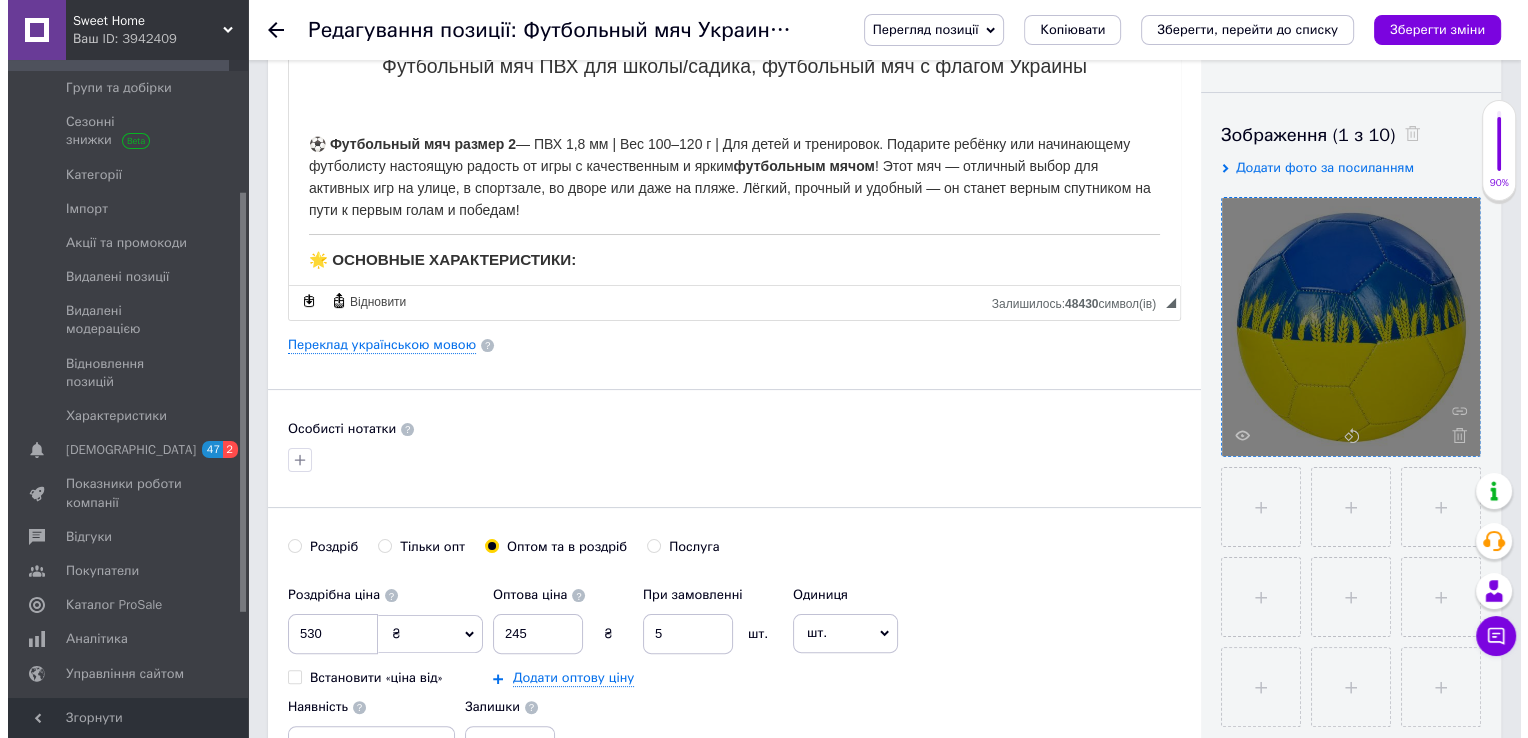 scroll, scrollTop: 0, scrollLeft: 0, axis: both 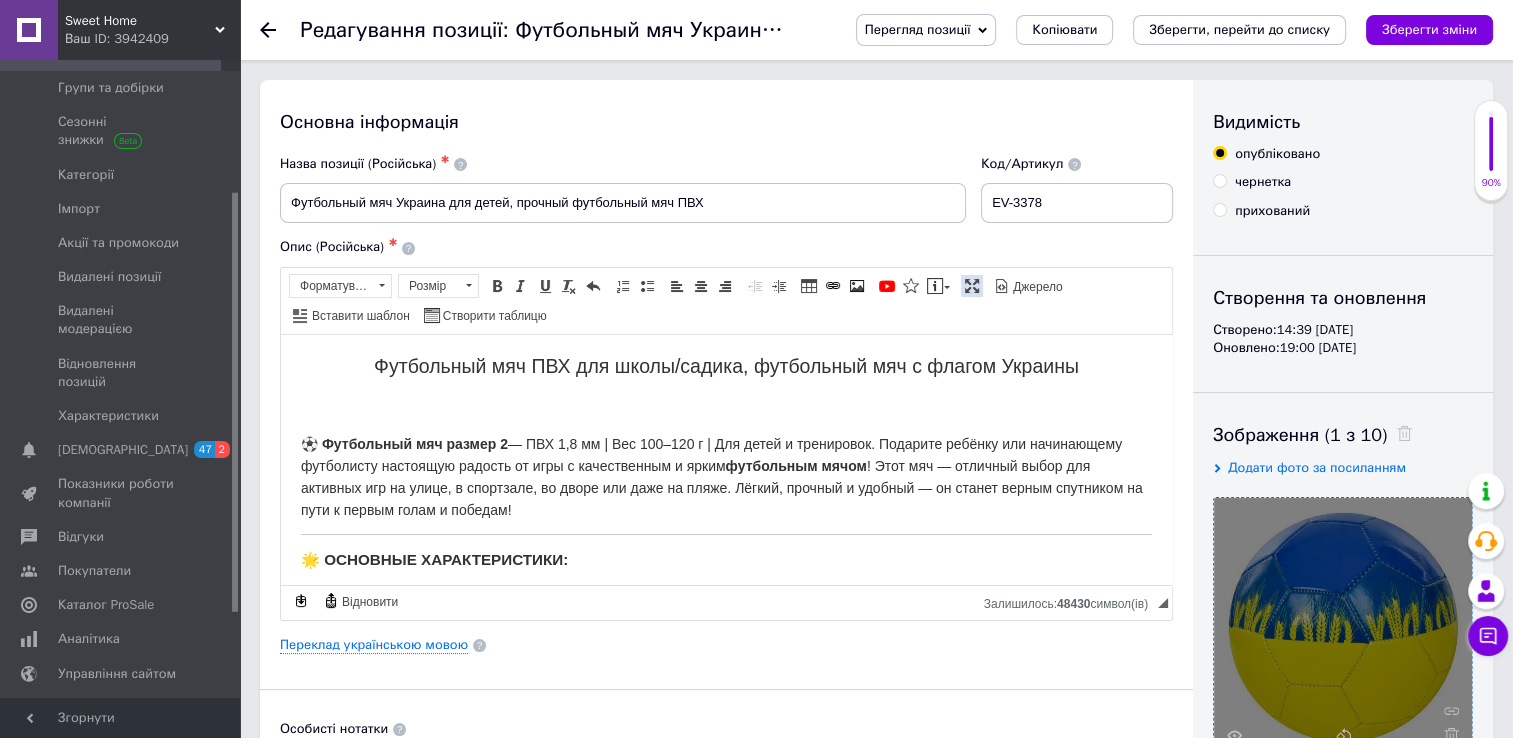 click at bounding box center (972, 286) 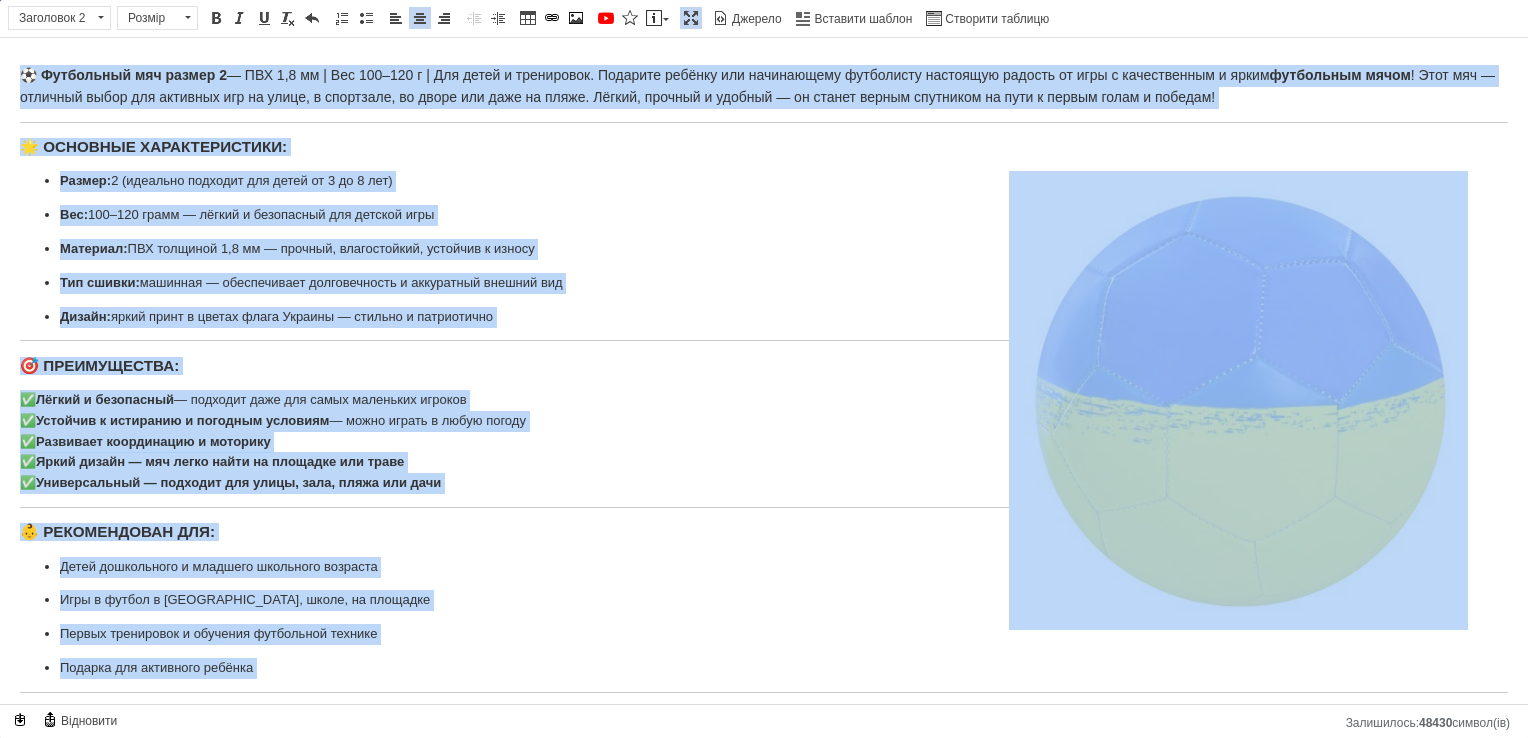 scroll, scrollTop: 194, scrollLeft: 0, axis: vertical 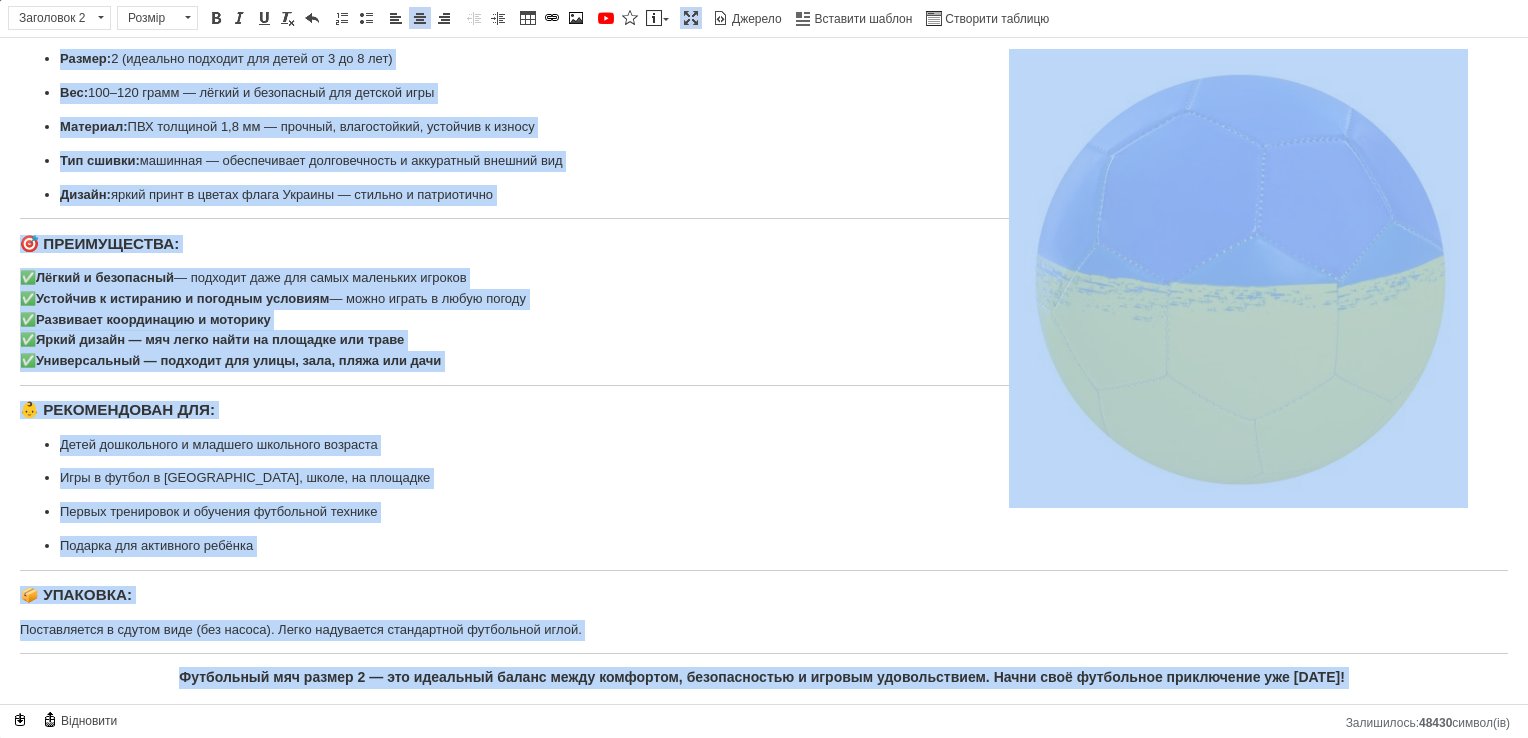 drag, startPoint x: 24, startPoint y: 141, endPoint x: 1484, endPoint y: 751, distance: 1582.3085 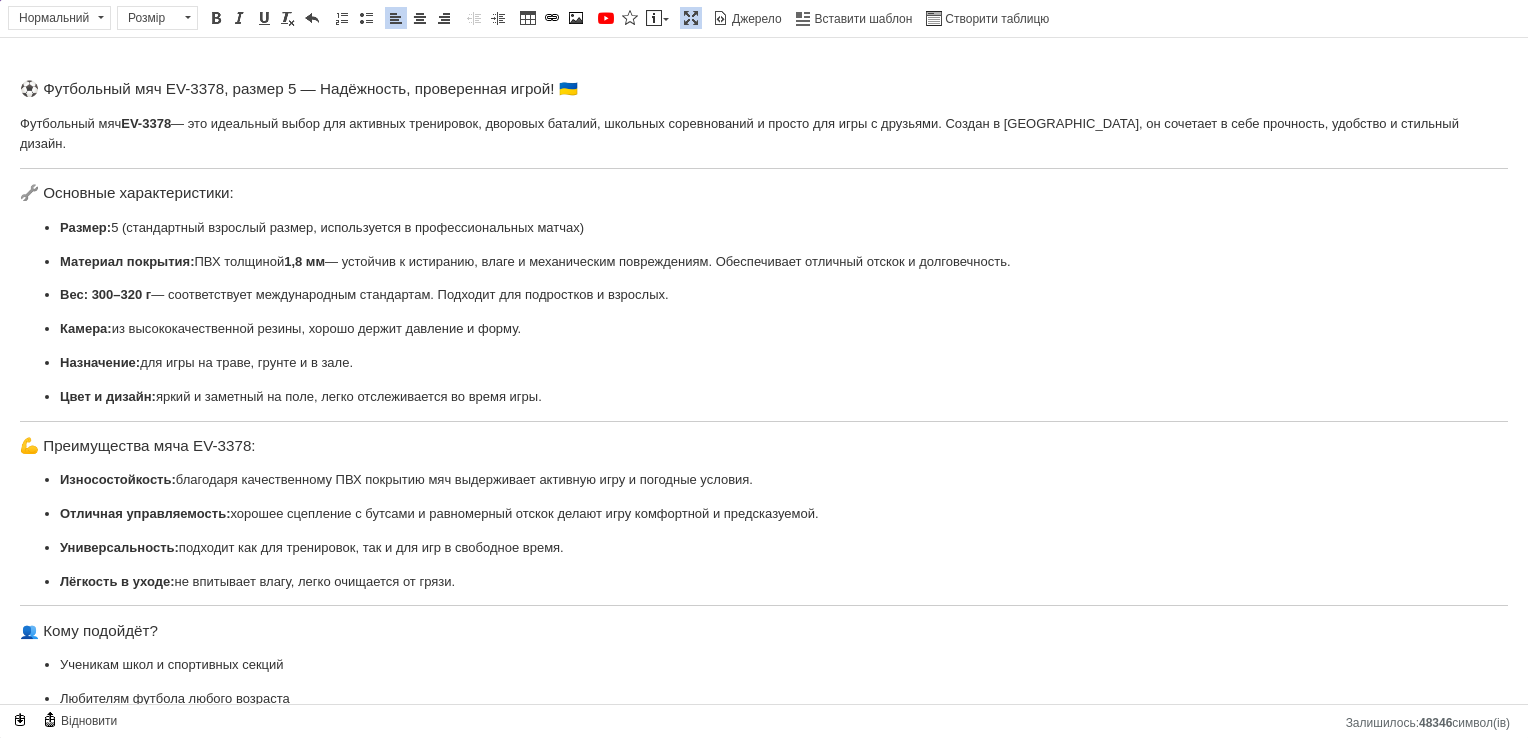 scroll, scrollTop: 0, scrollLeft: 0, axis: both 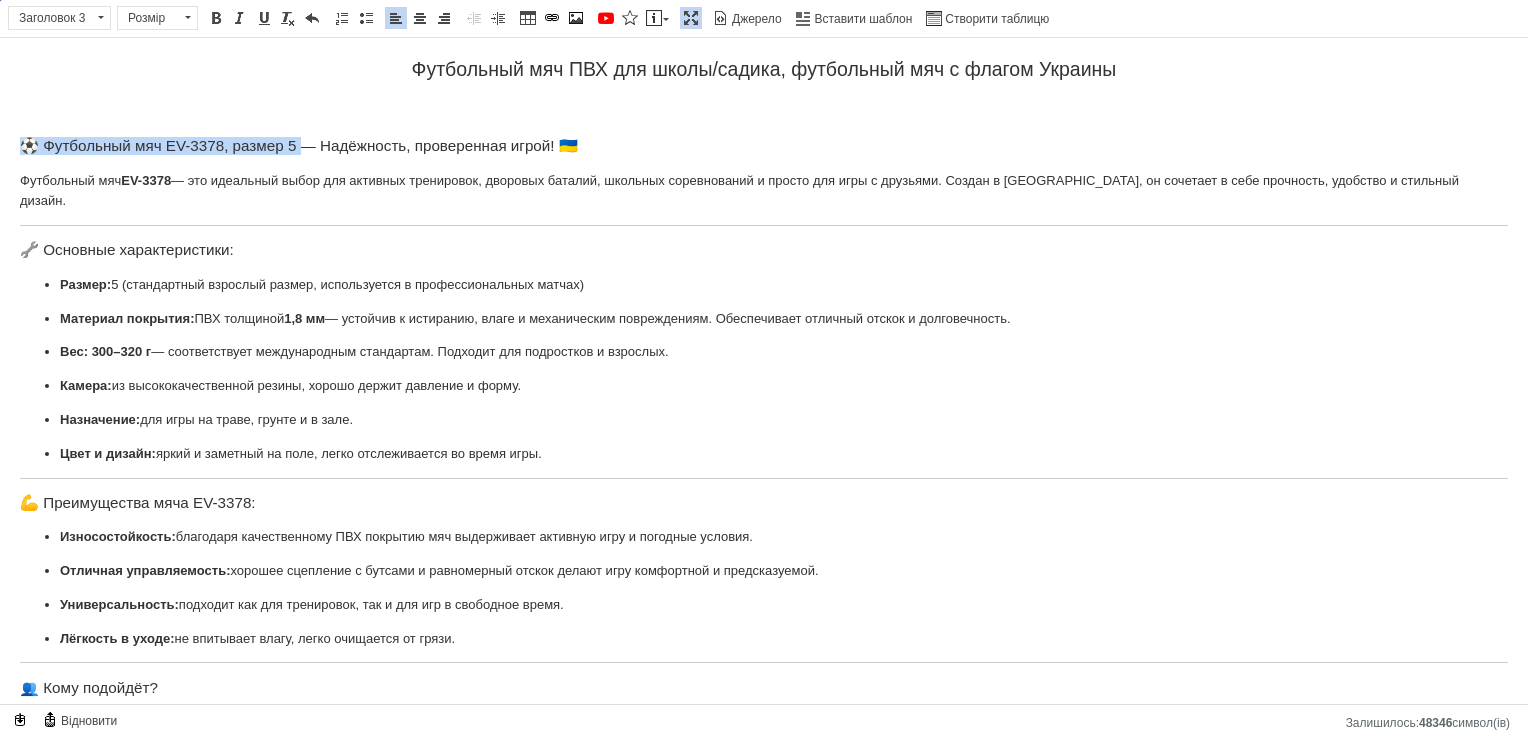 drag, startPoint x: 11, startPoint y: 145, endPoint x: 276, endPoint y: 78, distance: 273.33862 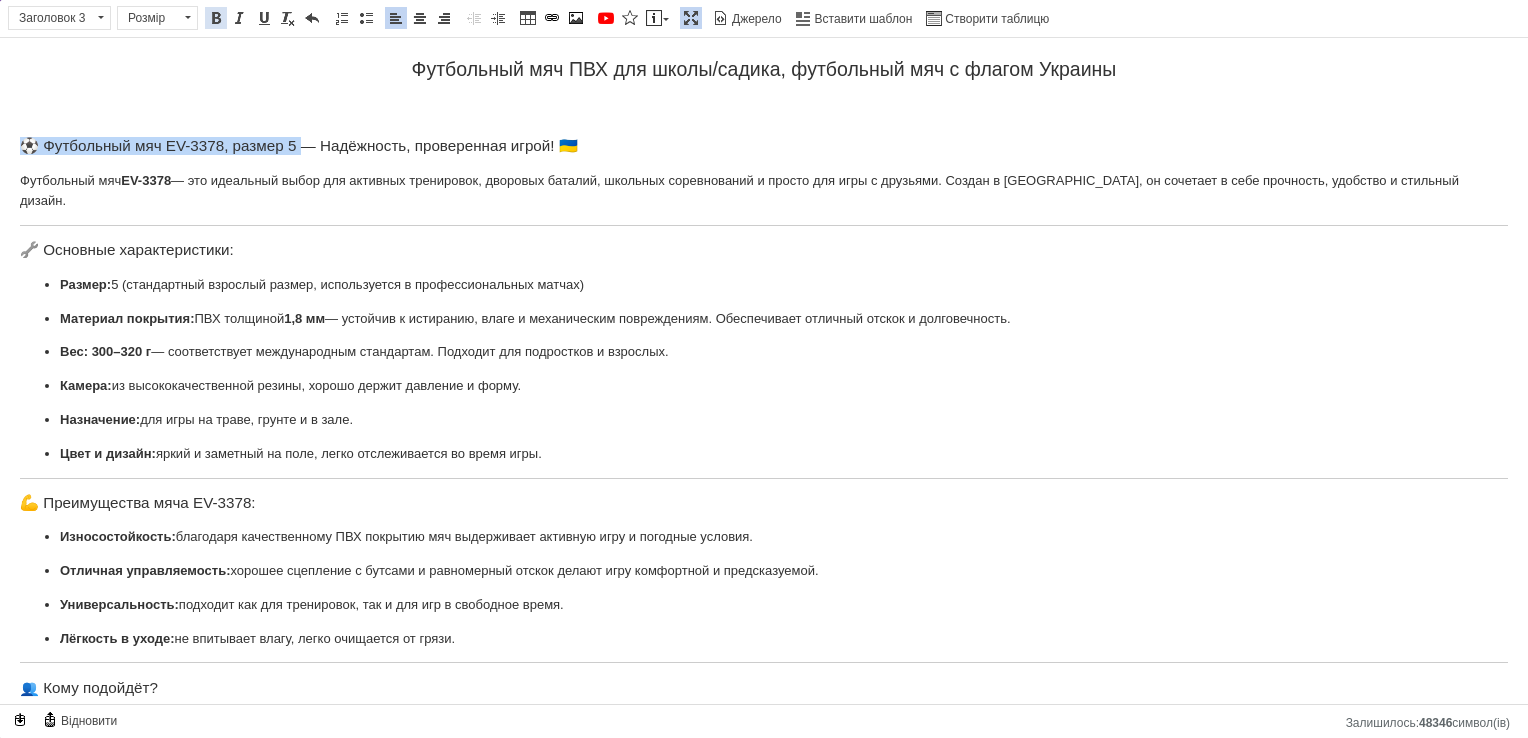 click at bounding box center [216, 18] 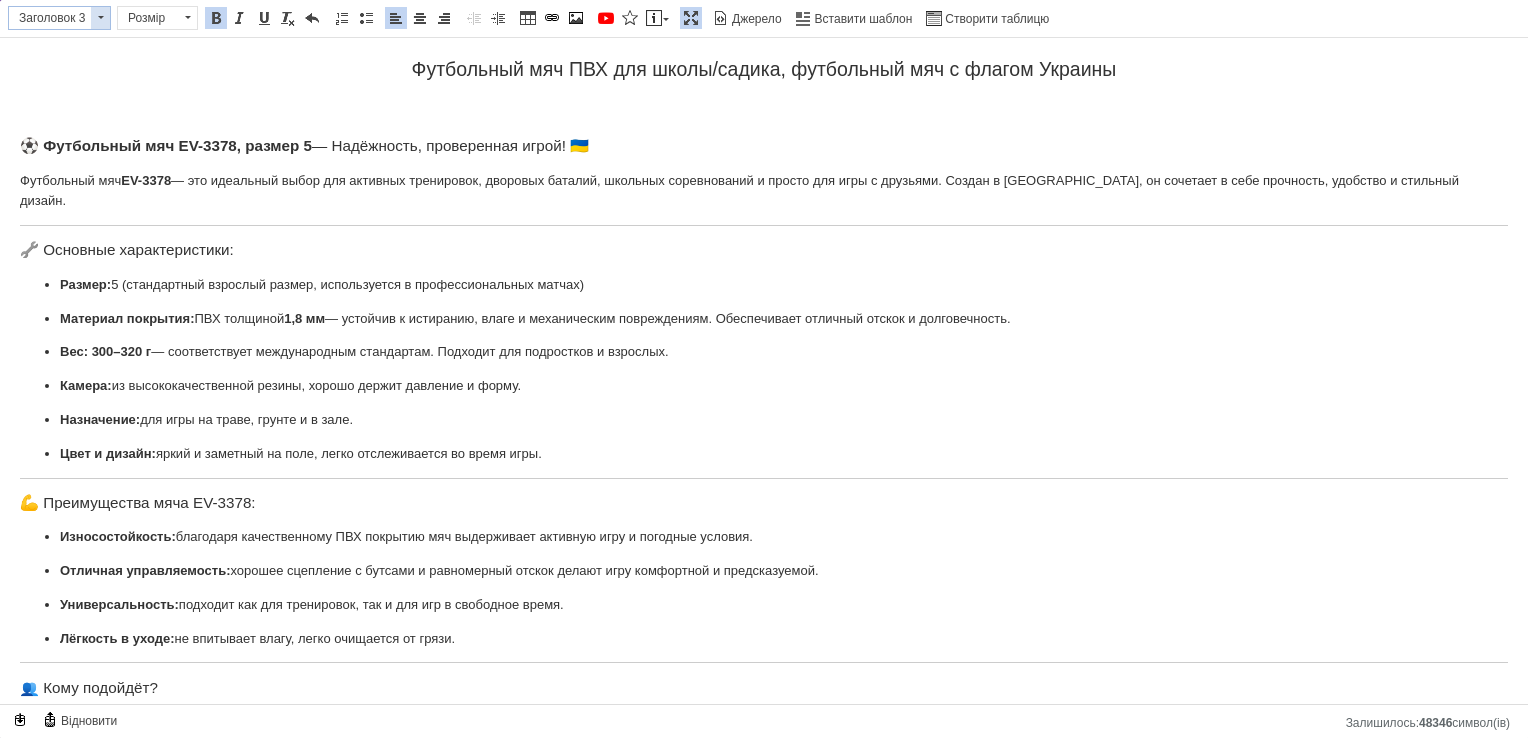 click at bounding box center [100, 18] 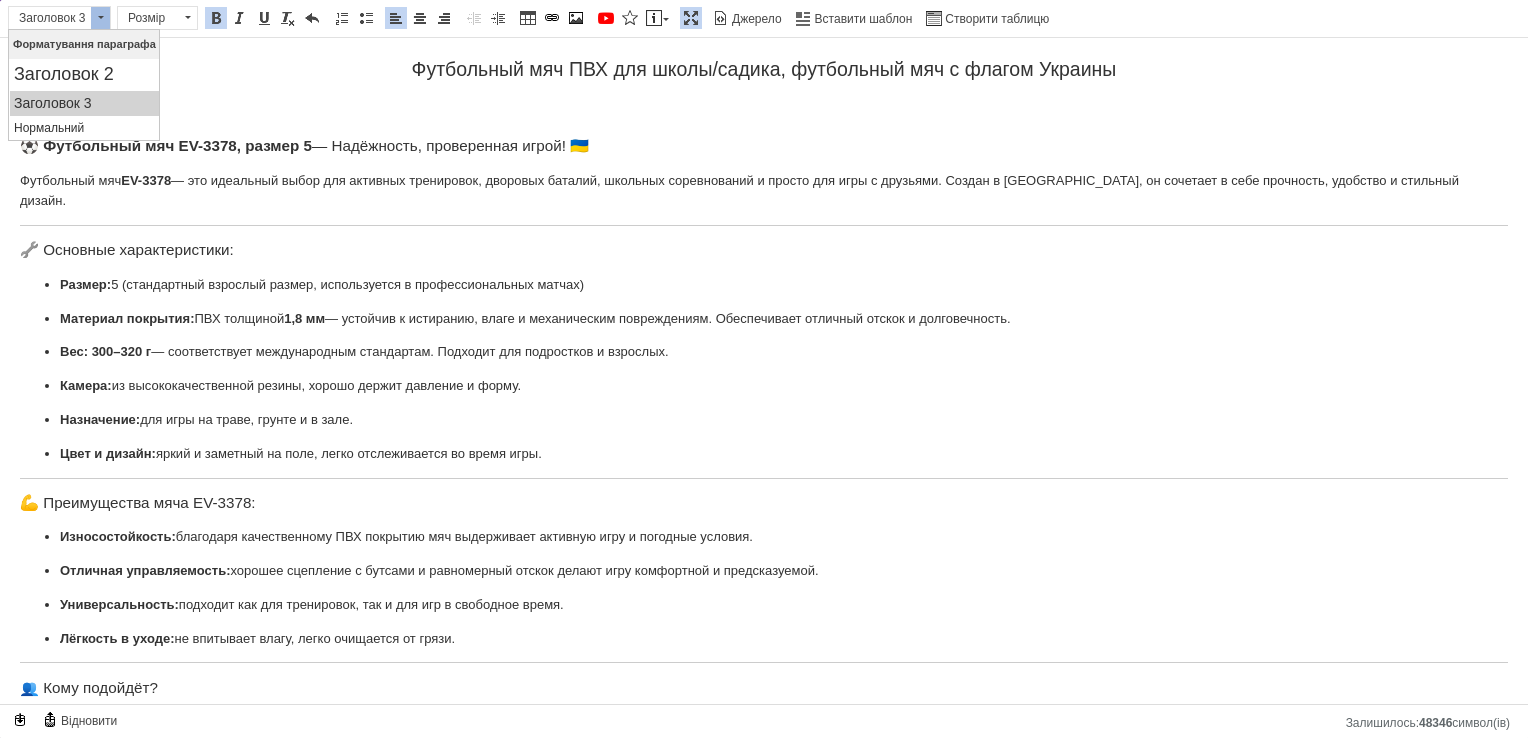 scroll, scrollTop: 0, scrollLeft: 0, axis: both 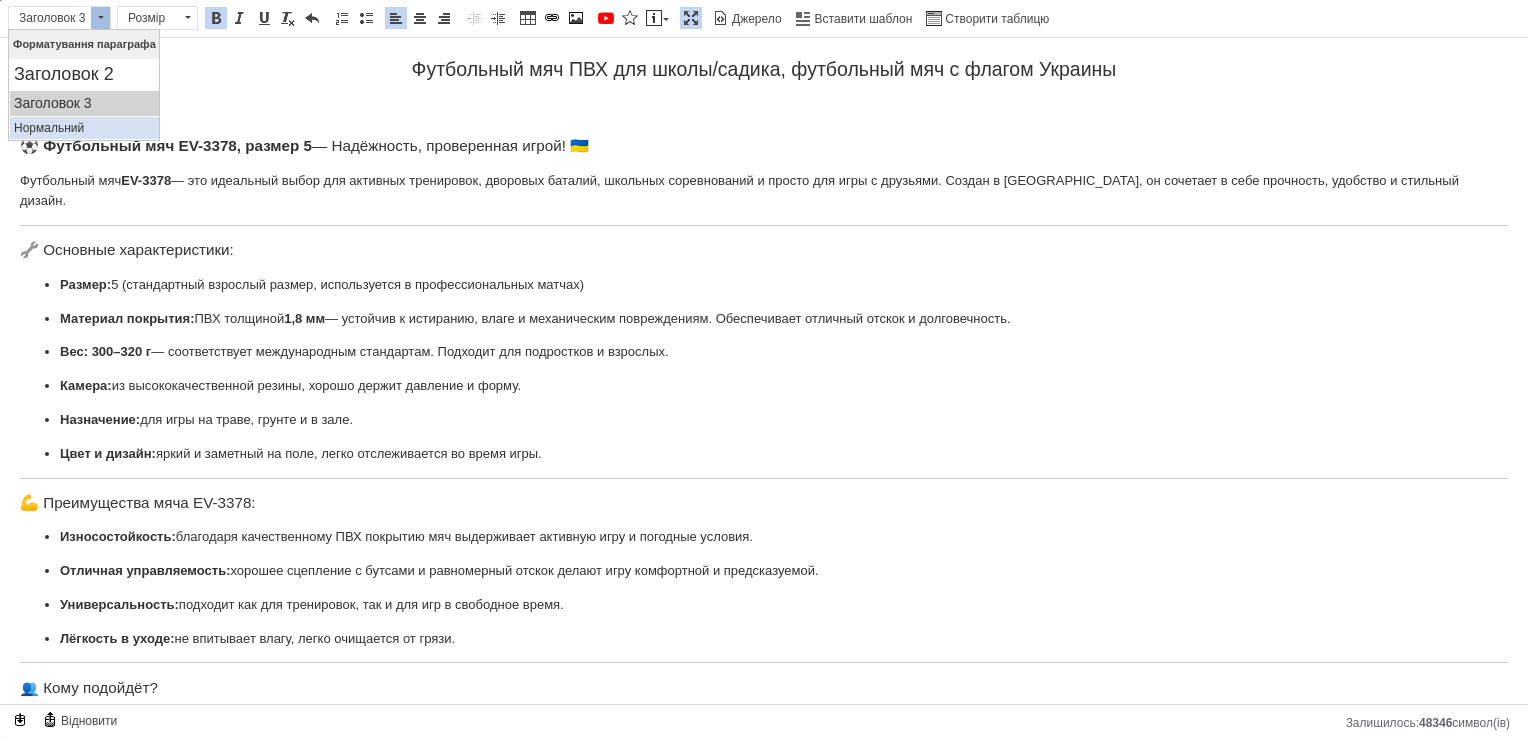 click on "Нормальний" at bounding box center [84, 128] 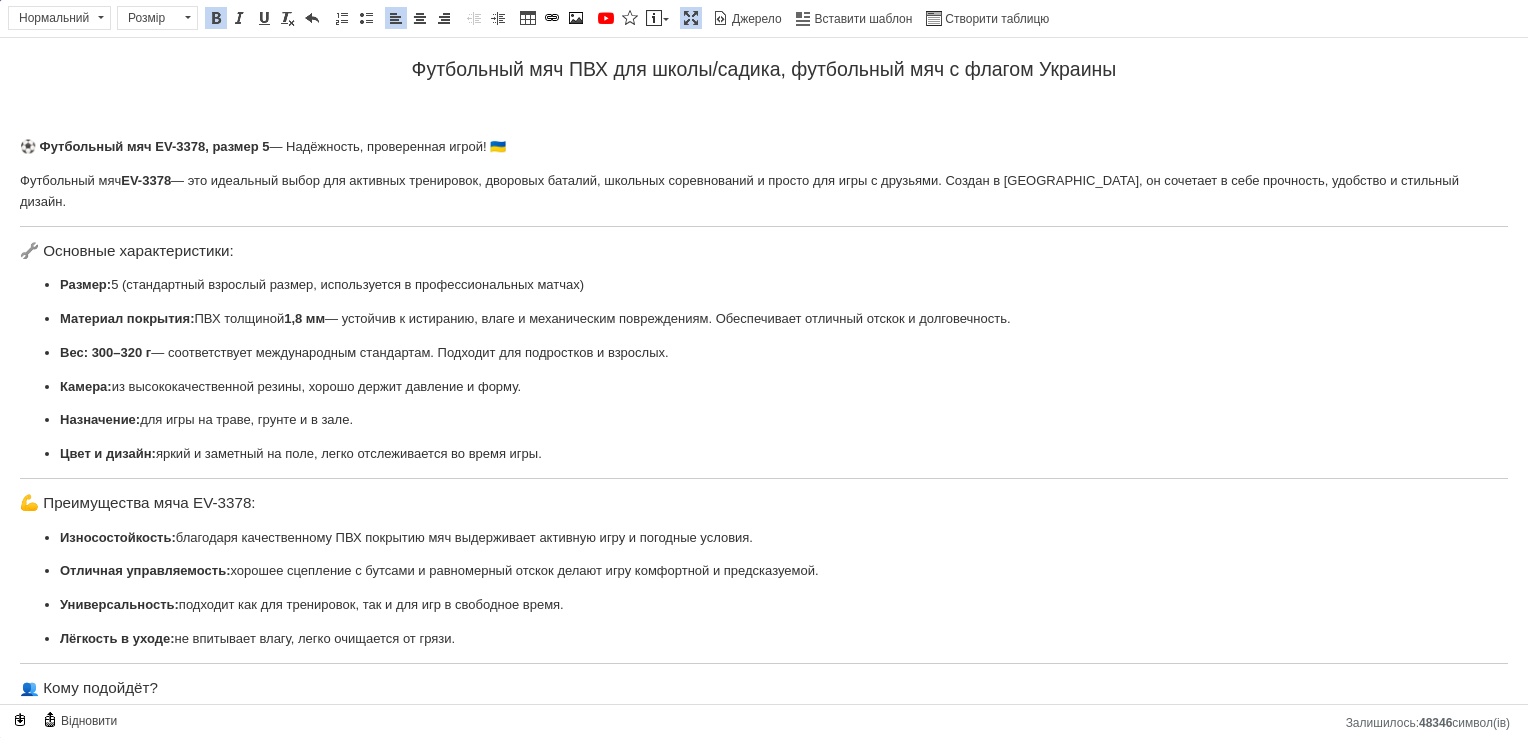 click on "Футбольный мяч ПВХ для школы/садика, футбольный мяч с флагом Украины ⚽ Футбольный мяч EV-3378, размер 5  — Надёжность, проверенная игрой! 🇺🇦 Футбольный мяч  EV-3378  — это идеальный выбор для активных тренировок, дворовых баталий, школьных соревнований и просто для игры с друзьями. Создан в [GEOGRAPHIC_DATA], он сочетает в себе прочность, удобство и стильный дизайн. 🔧 Основные характеристики: Размер:  5 (стандартный взрослый размер, используется в профессиональных матчах) Материал покрытия:  ПВХ толщиной  1,8 мм Вес:   300–320 г Камера: Назначение: Цвет и дизайн: EV-3378" at bounding box center (764, 488) 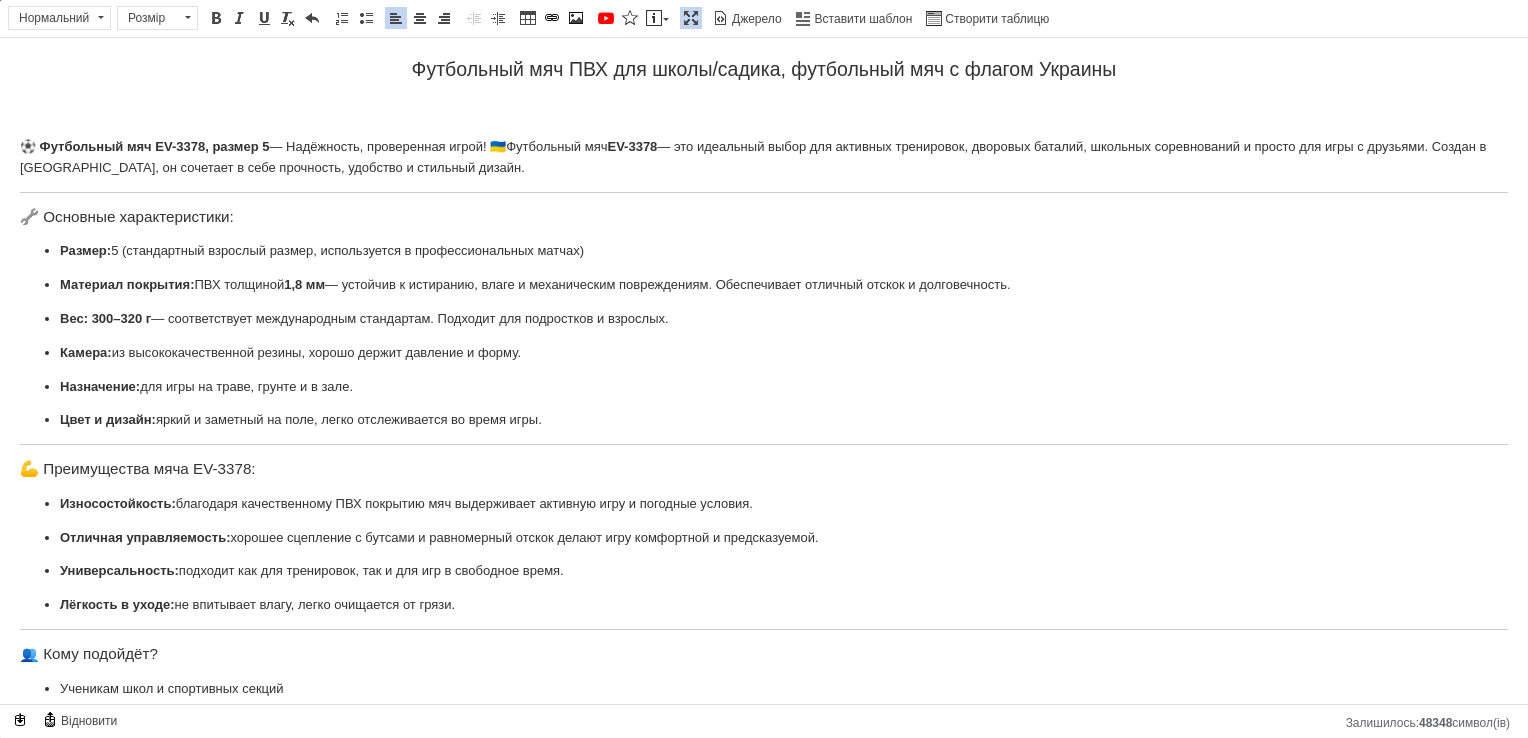 type 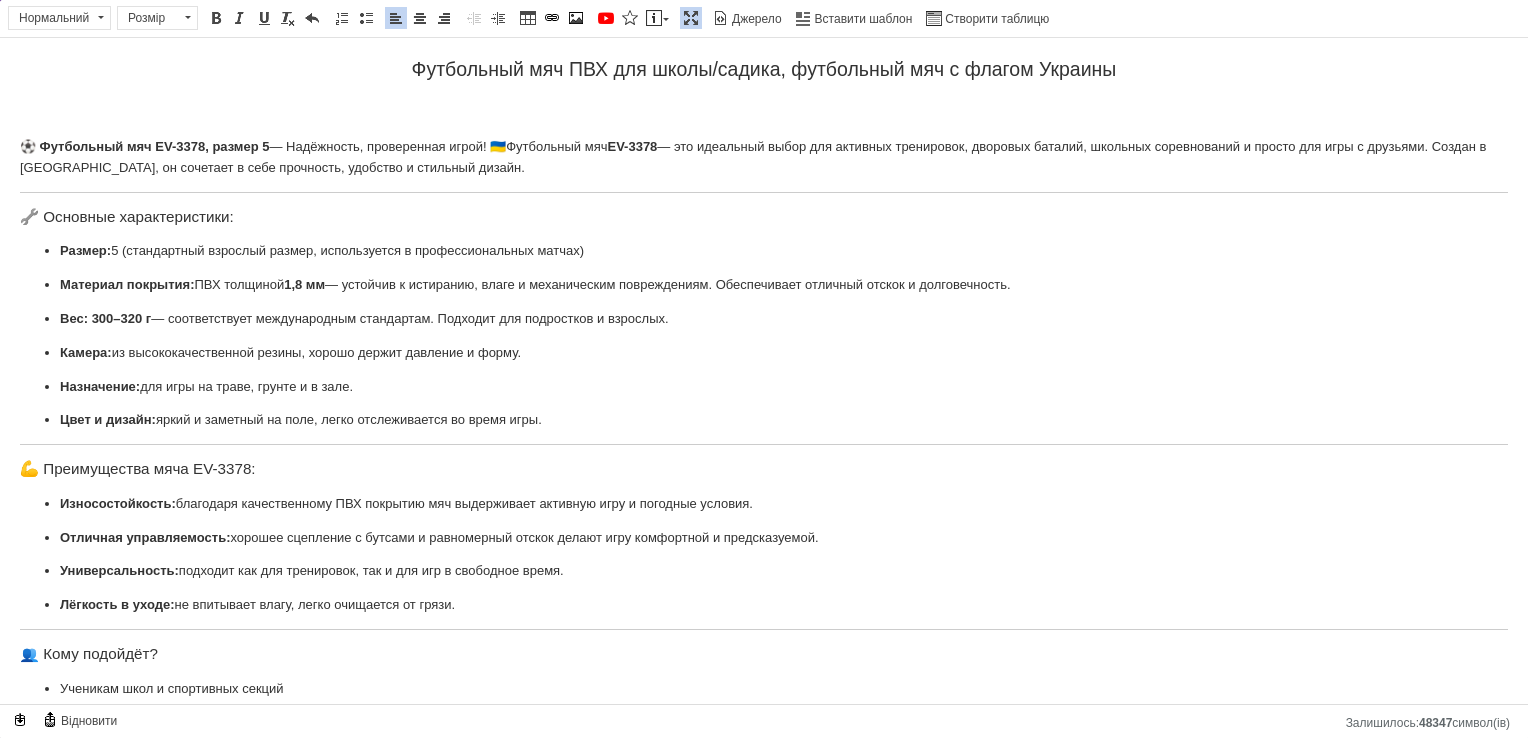 click on "Футбольный мяч ПВХ для школы/садика, футбольный мяч с флагом Украины ⚽ Футбольный мяч EV-3378, размер 5  — Надёжность, проверенная игрой! 🇺🇦  Футбольный мяч  EV-3378  — это идеальный выбор для активных тренировок, дворовых баталий, школьных соревнований и просто для игры с друзьями. Создан в [GEOGRAPHIC_DATA], он сочетает в себе прочность, удобство и стильный дизайн. 🔧 Основные характеристики: Размер:  5 (стандартный взрослый размер, используется в профессиональных матчах) Материал покрытия:  ПВХ толщиной  1,8 мм Вес:   300–320 г Камера: Назначение: Цвет и дизайн: EV-3378" at bounding box center [764, 471] 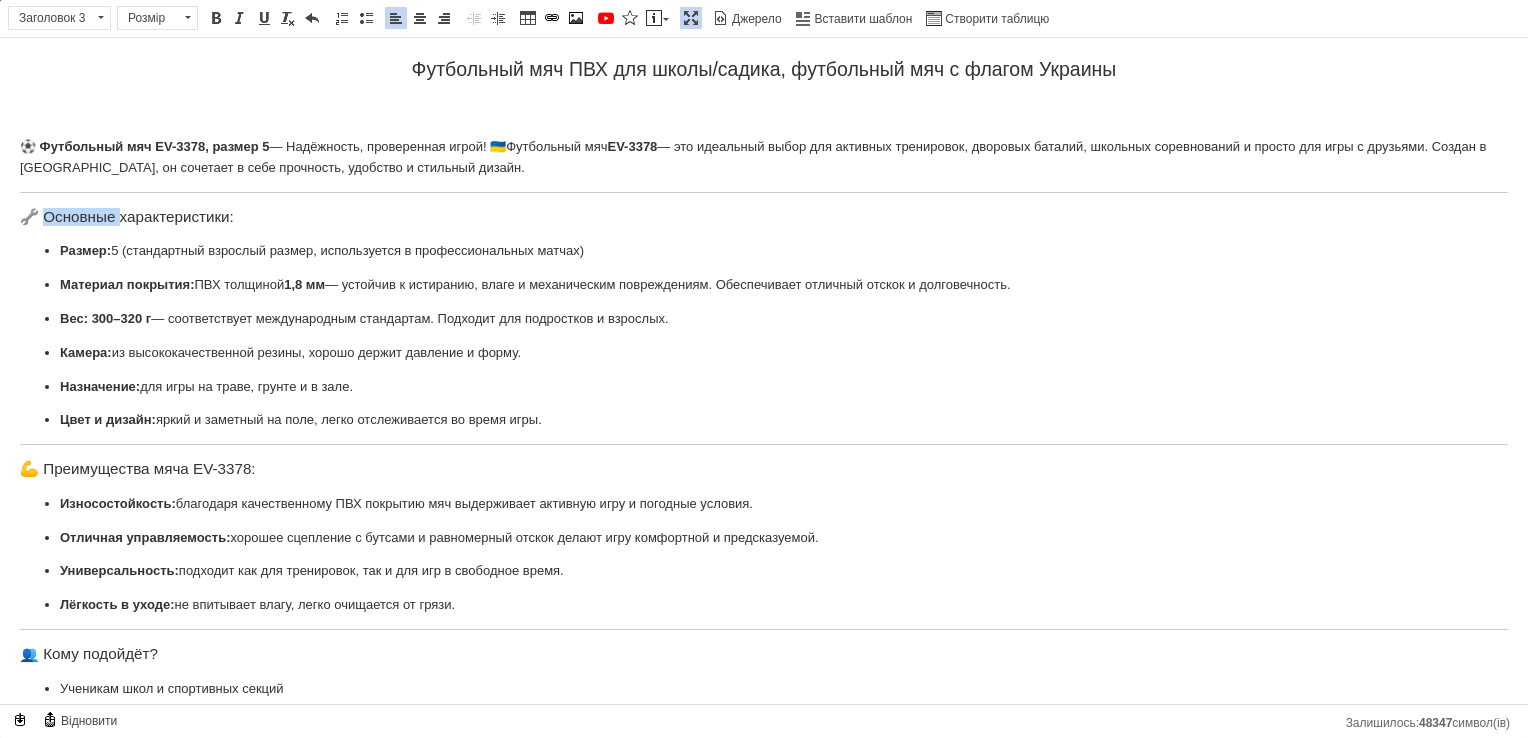 click on "Футбольный мяч ПВХ для школы/садика, футбольный мяч с флагом Украины ⚽ Футбольный мяч EV-3378, размер 5  — Надёжность, проверенная игрой! 🇺🇦  Футбольный мяч  EV-3378  — это идеальный выбор для активных тренировок, дворовых баталий, школьных соревнований и просто для игры с друзьями. Создан в [GEOGRAPHIC_DATA], он сочетает в себе прочность, удобство и стильный дизайн. 🔧 Основные характеристики: Размер:  5 (стандартный взрослый размер, используется в профессиональных матчах) Материал покрытия:  ПВХ толщиной  1,8 мм Вес:   300–320 г Камера: Назначение: Цвет и дизайн: EV-3378" at bounding box center [764, 471] 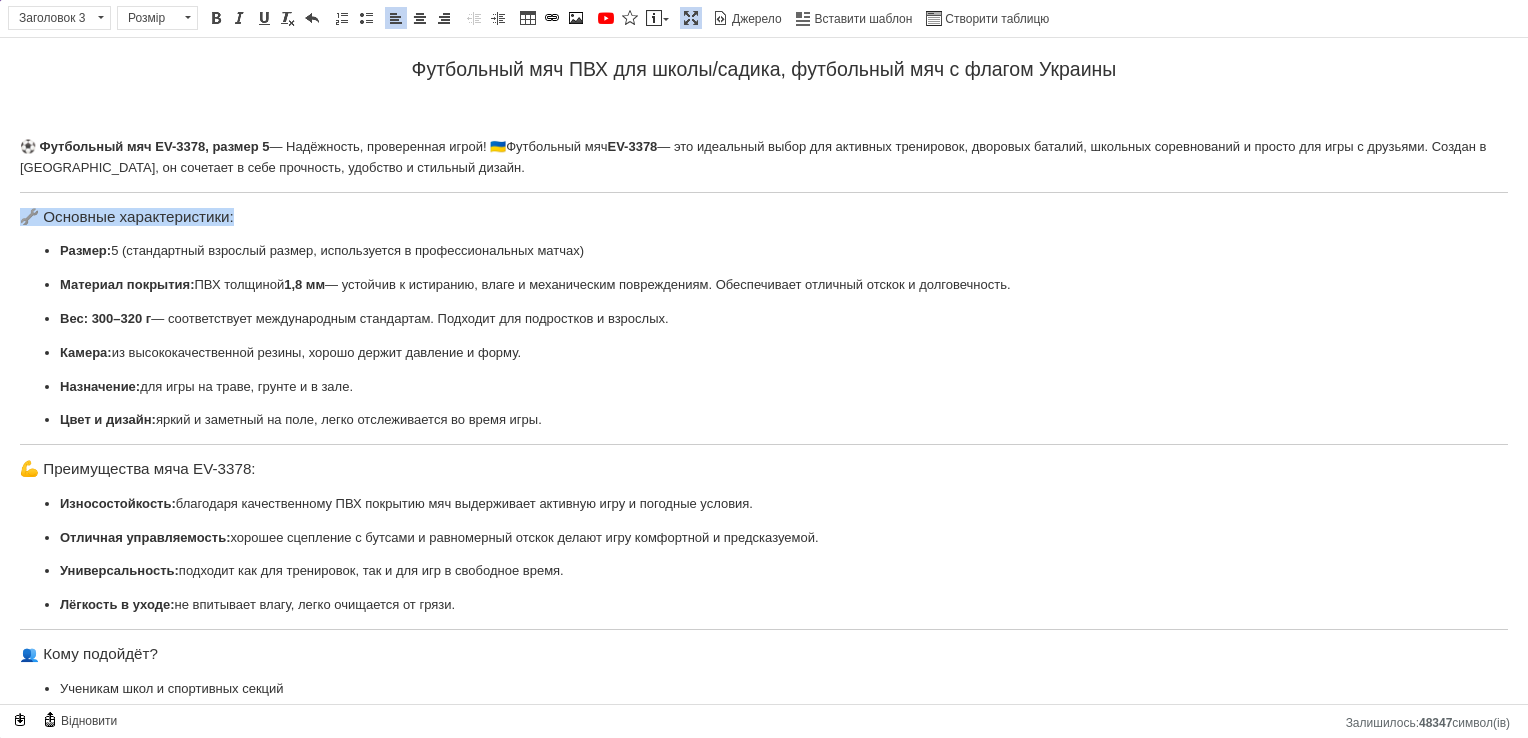 click on "Футбольный мяч ПВХ для школы/садика, футбольный мяч с флагом Украины ⚽ Футбольный мяч EV-3378, размер 5  — Надёжность, проверенная игрой! 🇺🇦  Футбольный мяч  EV-3378  — это идеальный выбор для активных тренировок, дворовых баталий, школьных соревнований и просто для игры с друзьями. Создан в [GEOGRAPHIC_DATA], он сочетает в себе прочность, удобство и стильный дизайн. 🔧 Основные характеристики: Размер:  5 (стандартный взрослый размер, используется в профессиональных матчах) Материал покрытия:  ПВХ толщиной  1,8 мм Вес:   300–320 г Камера: Назначение: Цвет и дизайн: EV-3378" at bounding box center [764, 471] 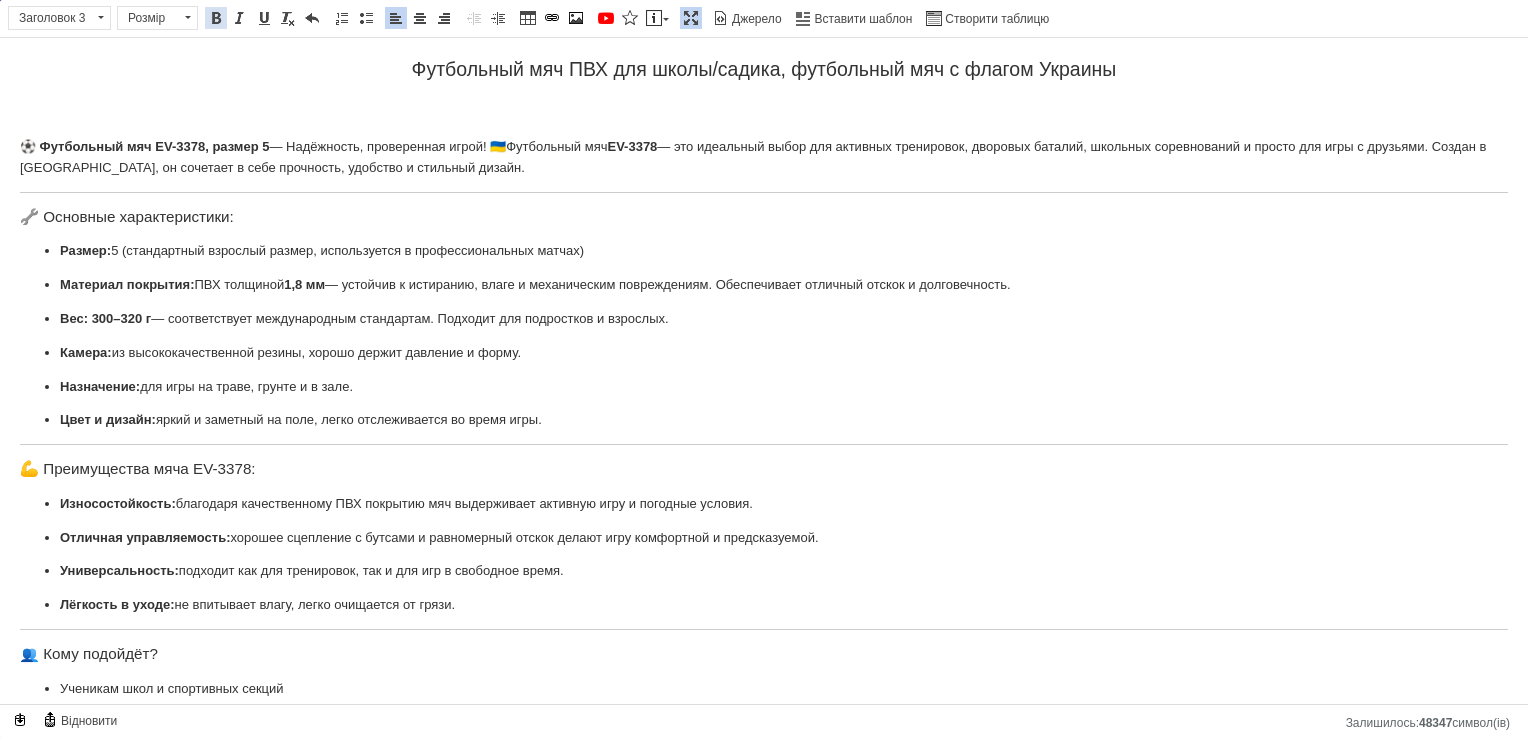 click at bounding box center (216, 18) 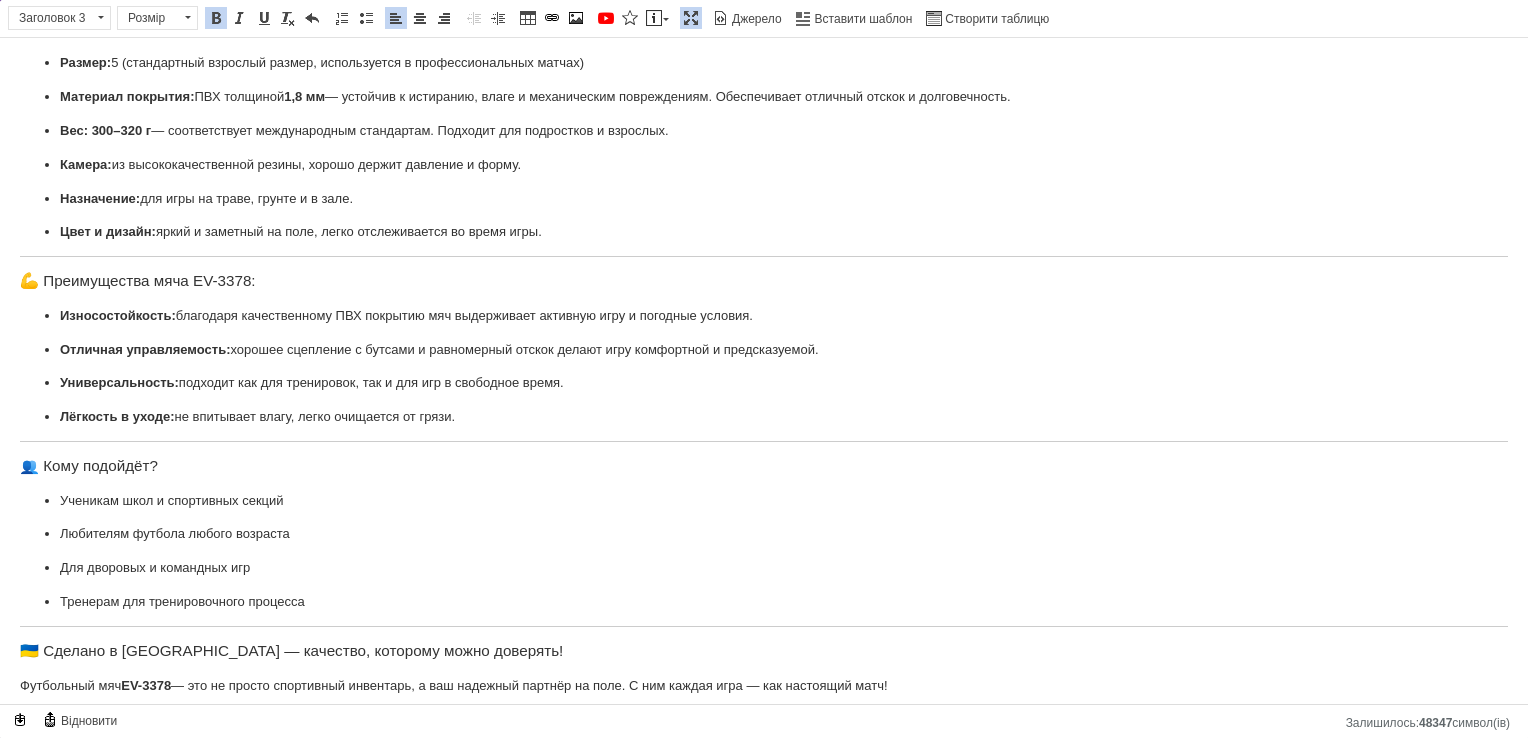 scroll, scrollTop: 199, scrollLeft: 0, axis: vertical 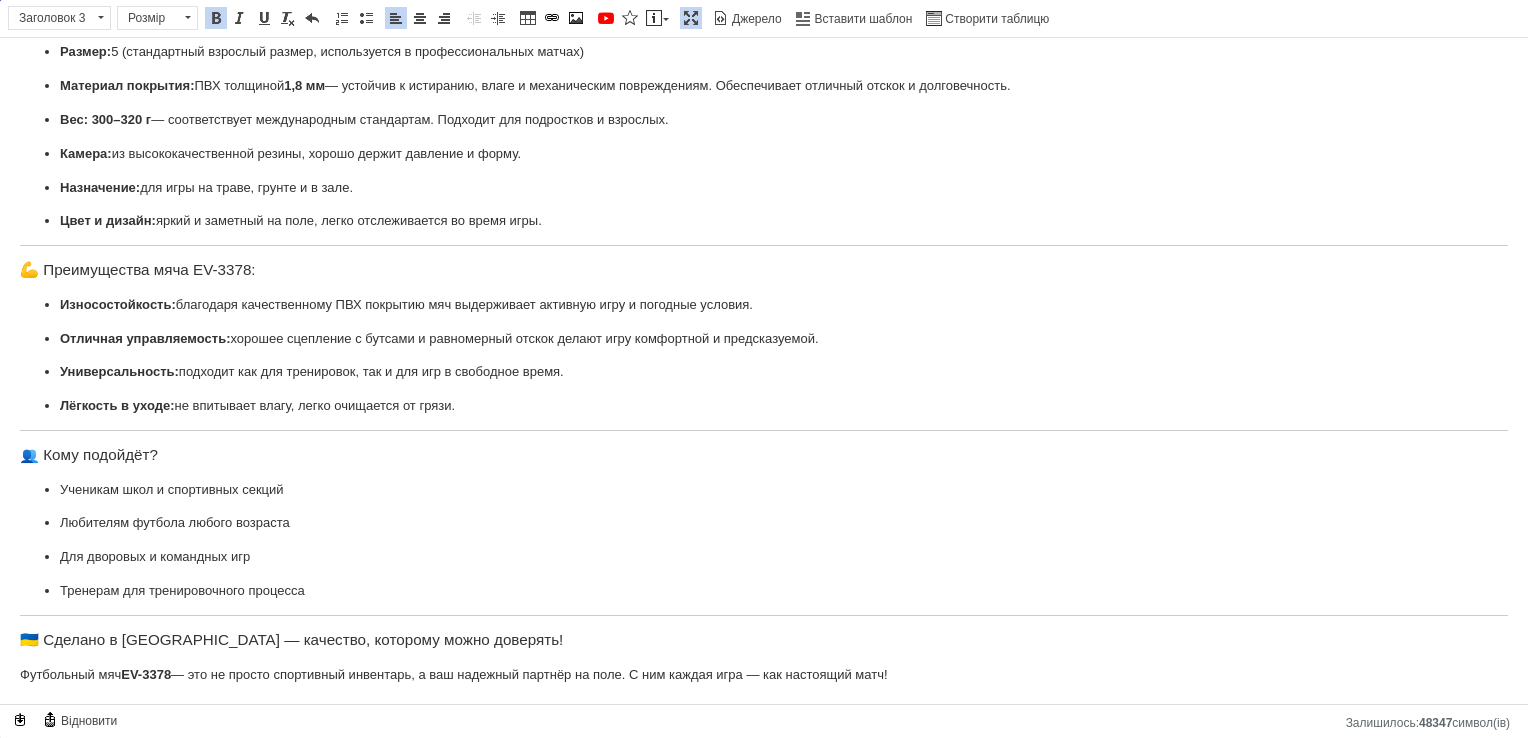 click on "💪 Преимущества мяча EV-3378:" at bounding box center [764, 270] 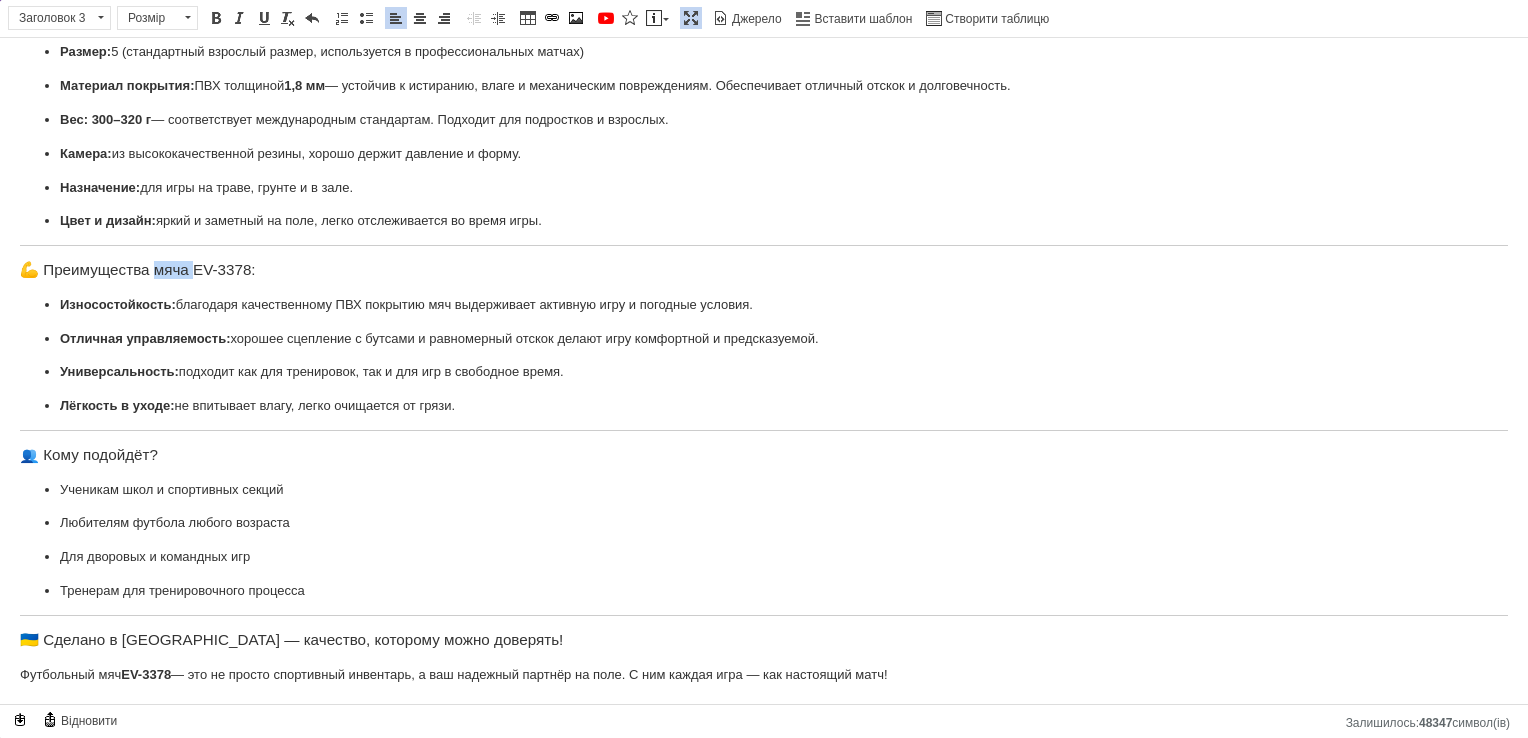 click on "💪 Преимущества мяча EV-3378:" at bounding box center [764, 270] 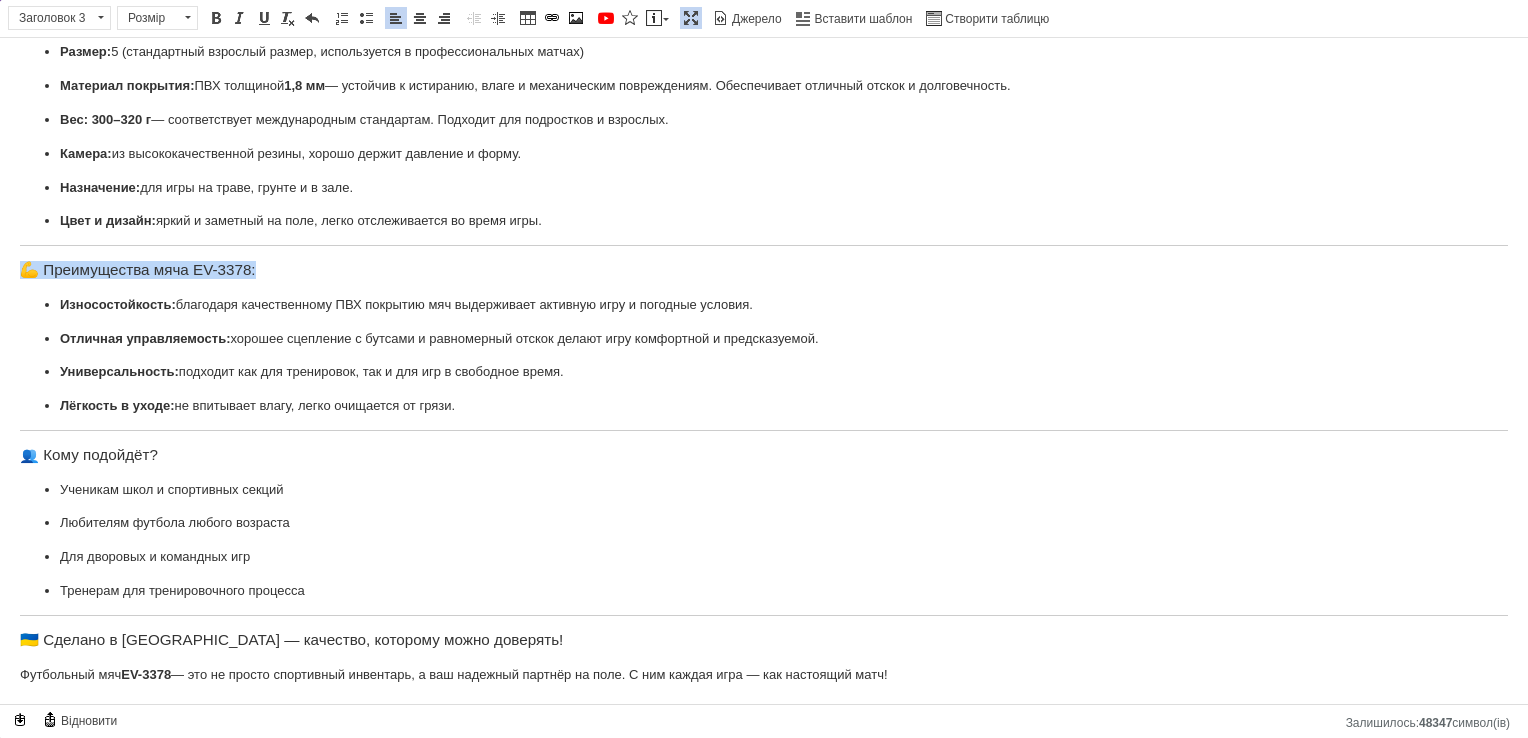 click on "💪 Преимущества мяча EV-3378:" at bounding box center (764, 270) 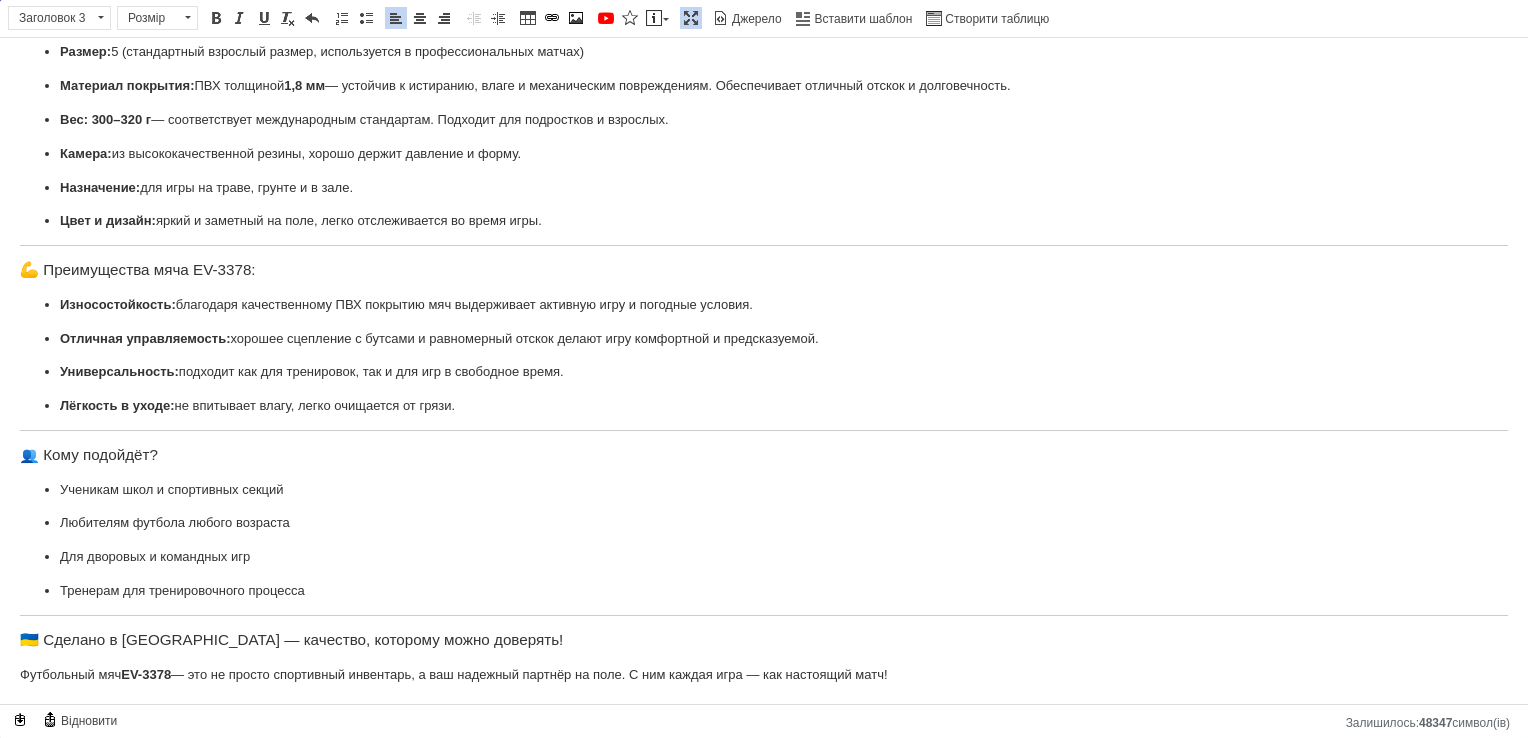 click on "Розмір [PERSON_NAME]" at bounding box center [160, 20] 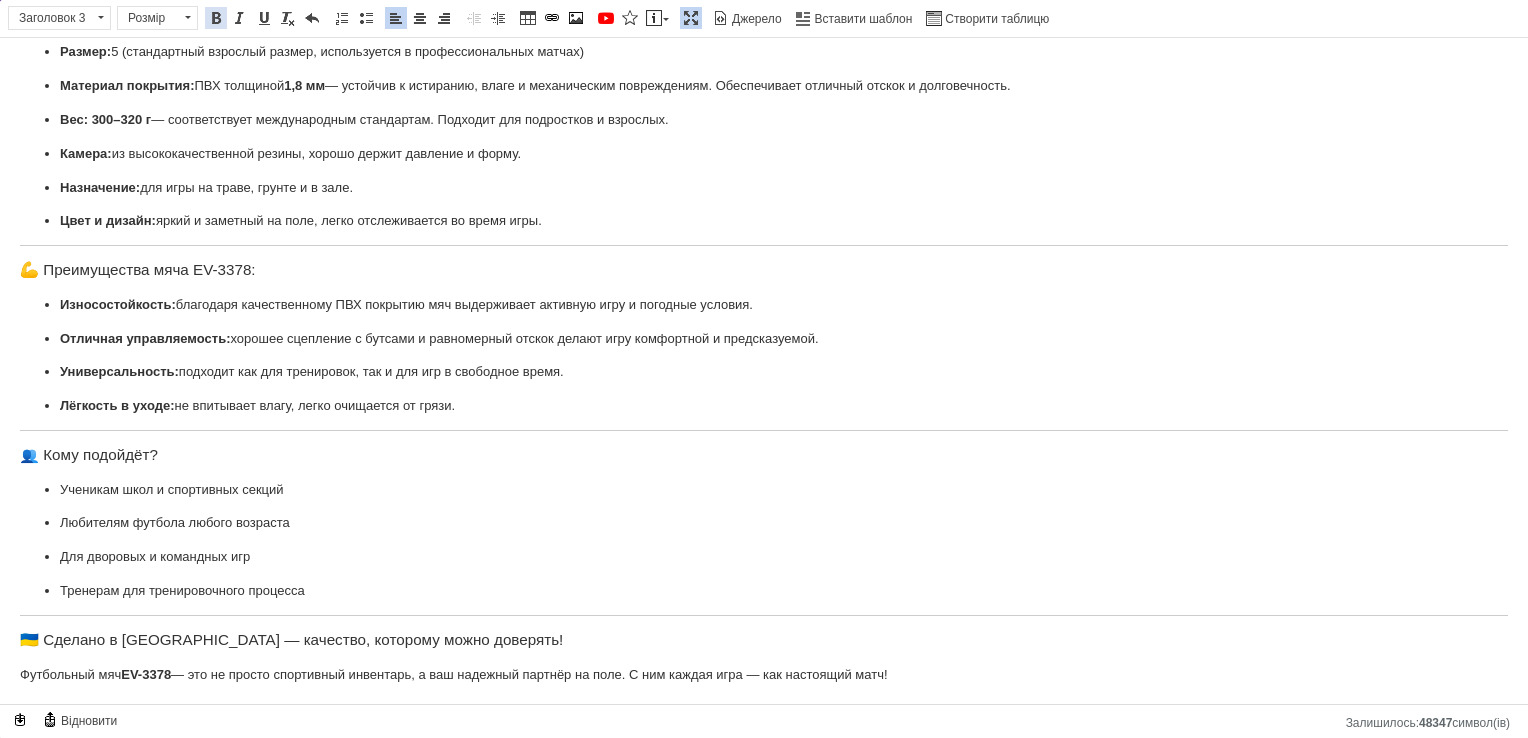 click at bounding box center (216, 18) 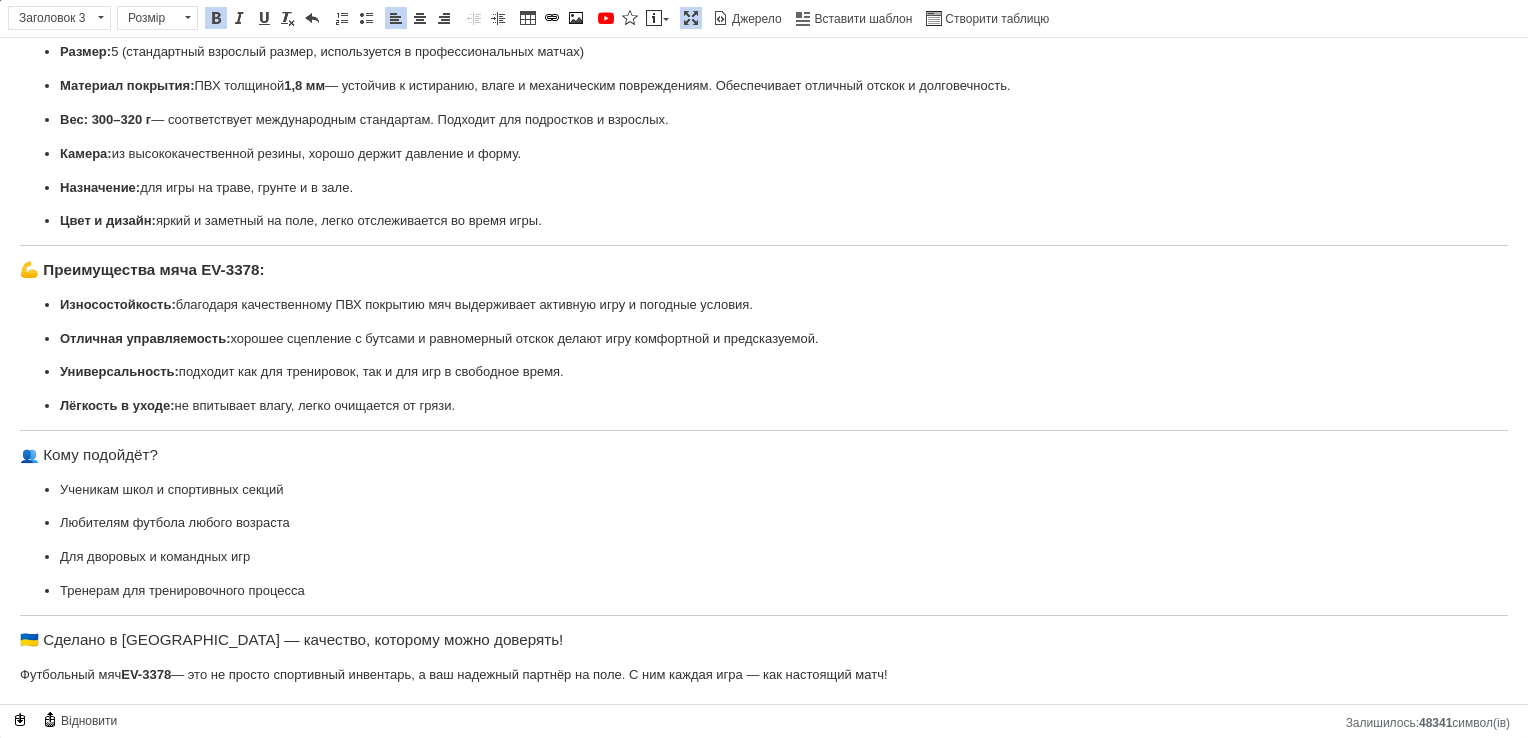 click on "👥 Кому подойдёт?" at bounding box center (764, 455) 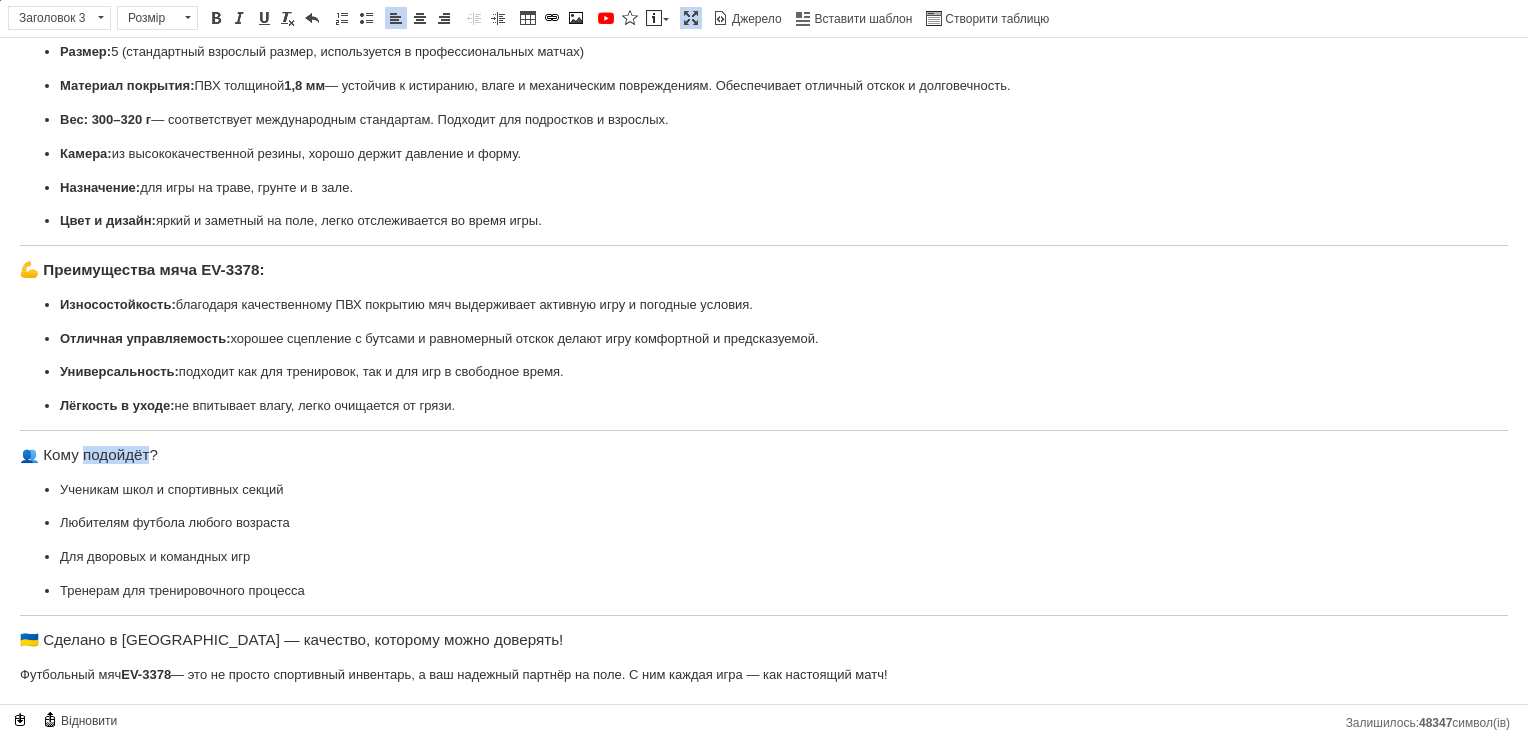 click on "👥 Кому подойдёт?" at bounding box center (764, 455) 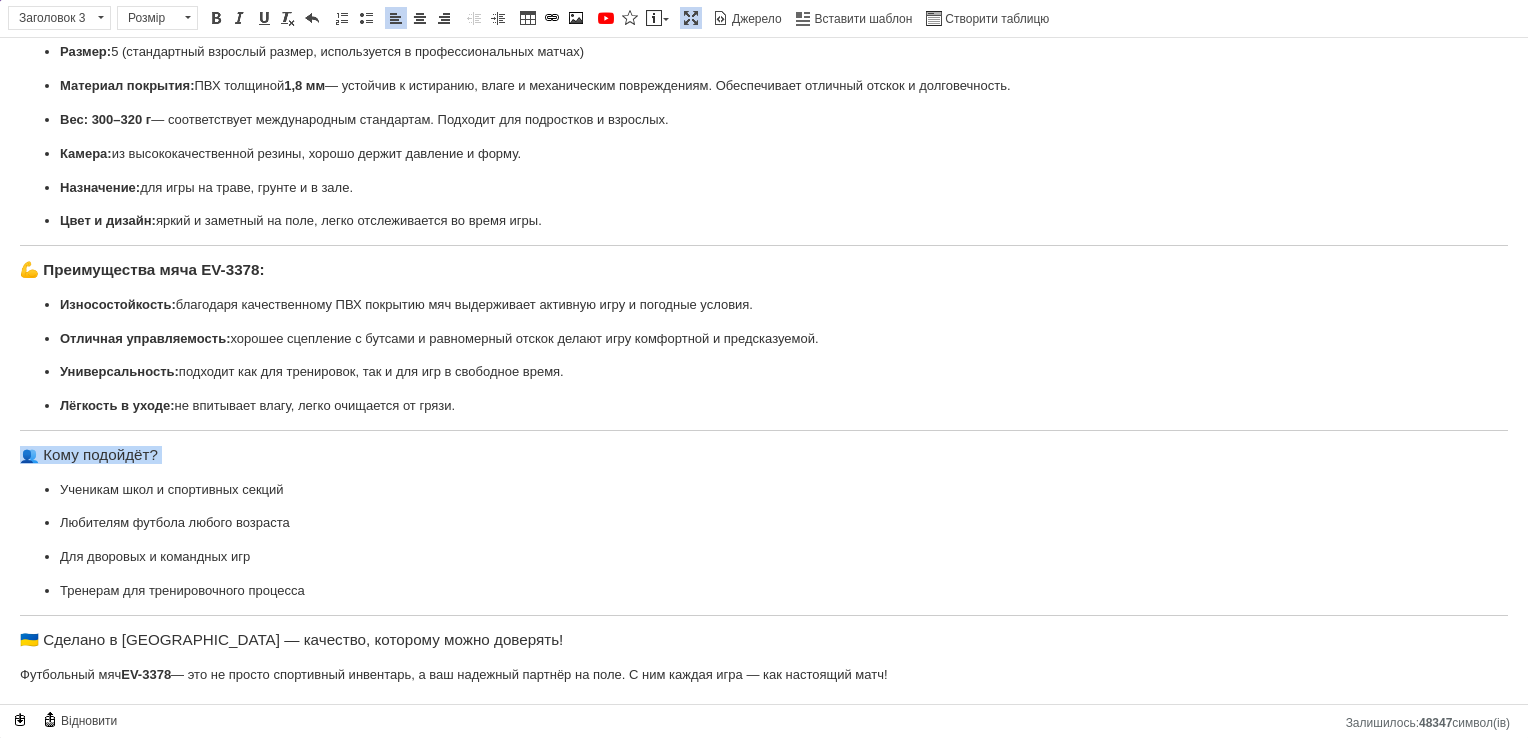 click on "👥 Кому подойдёт?" at bounding box center [764, 455] 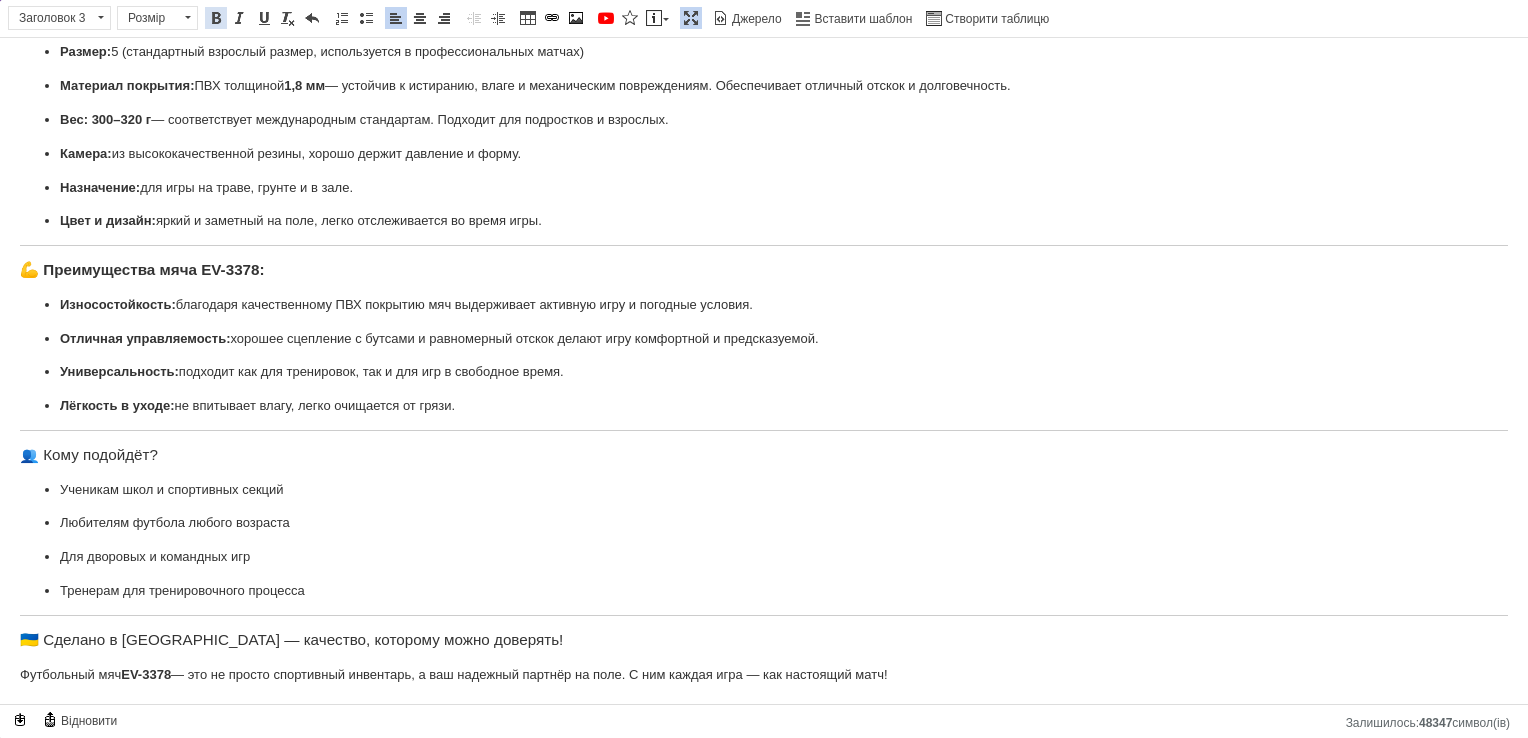 click at bounding box center (216, 18) 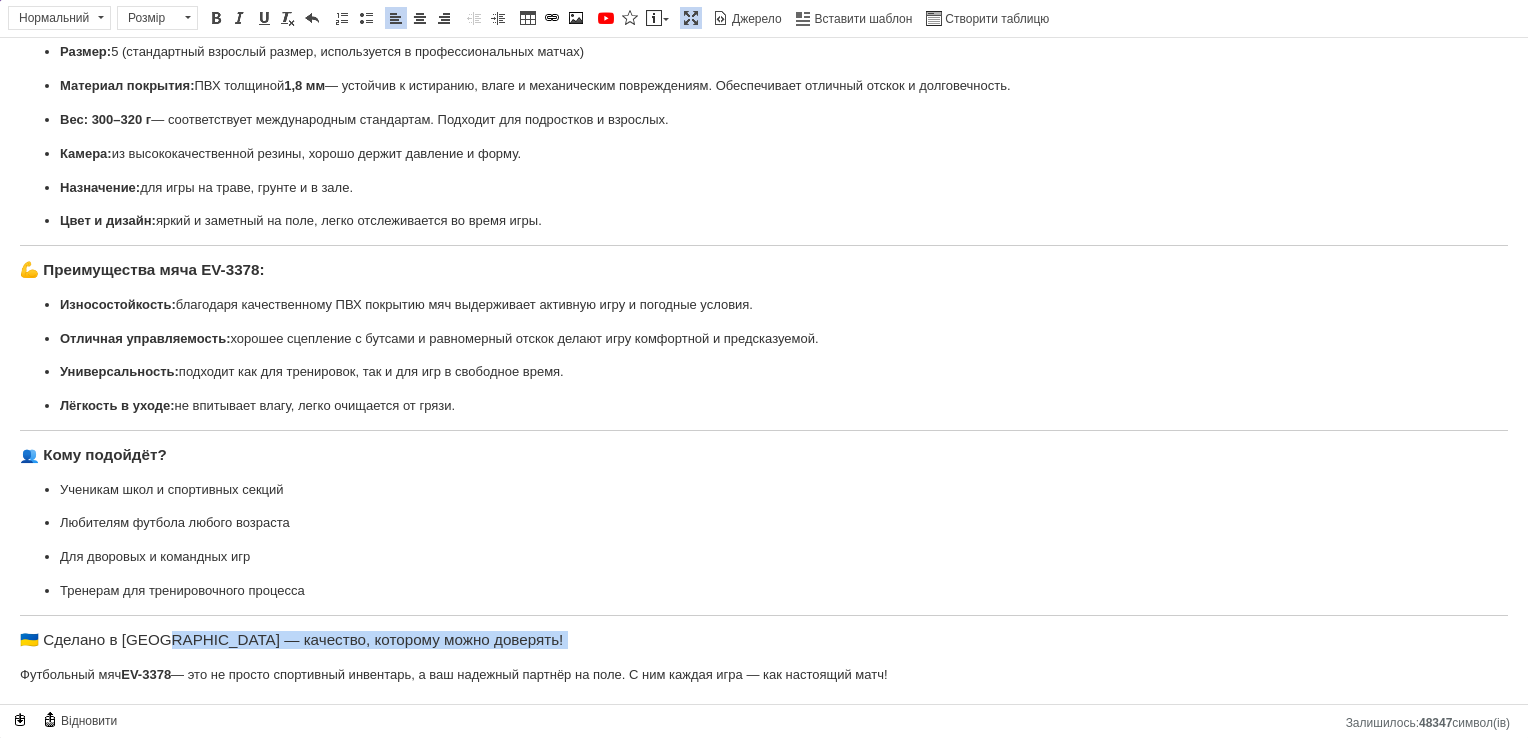 drag, startPoint x: 12, startPoint y: 650, endPoint x: 160, endPoint y: 641, distance: 148.27339 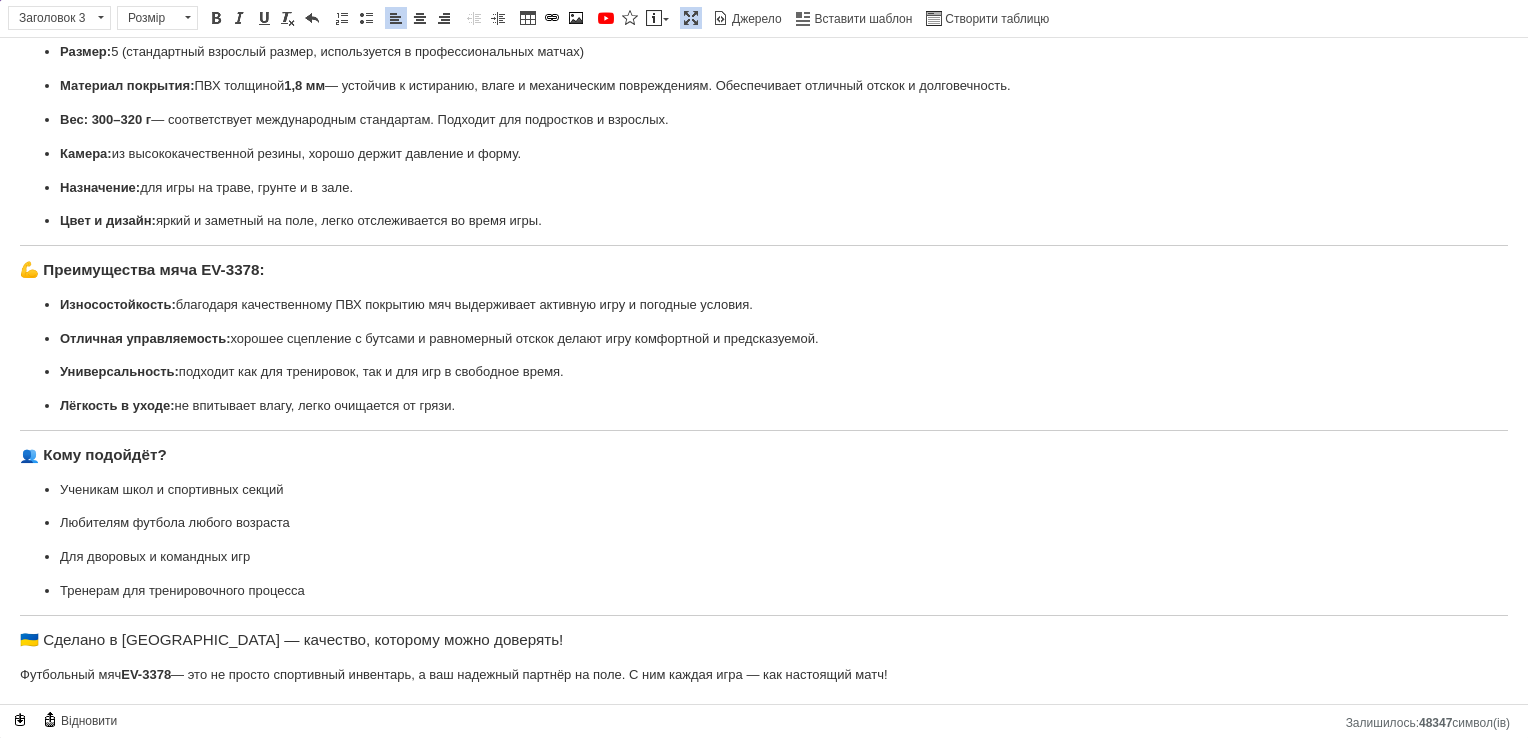 click on "Футбольный мяч ПВХ для школы/садика, футбольный мяч с флагом Украины ⚽ Футбольный мяч EV-3378, размер 5  — Надёжность, проверенная игрой! 🇺🇦  Футбольный мяч  EV-3378  — это идеальный выбор для активных тренировок, дворовых баталий, школьных соревнований и просто для игры с друзьями. Создан в [GEOGRAPHIC_DATA], он сочетает в себе прочность, удобство и стильный дизайн. 🔧 Основные характеристики: Размер:  5 (стандартный взрослый размер, используется в профессиональных матчах) Материал покрытия:  ПВХ толщиной  1,8 мм Вес:   300–320 г Камера: Назначение: Цвет и дизайн: EV-3378" at bounding box center [764, 272] 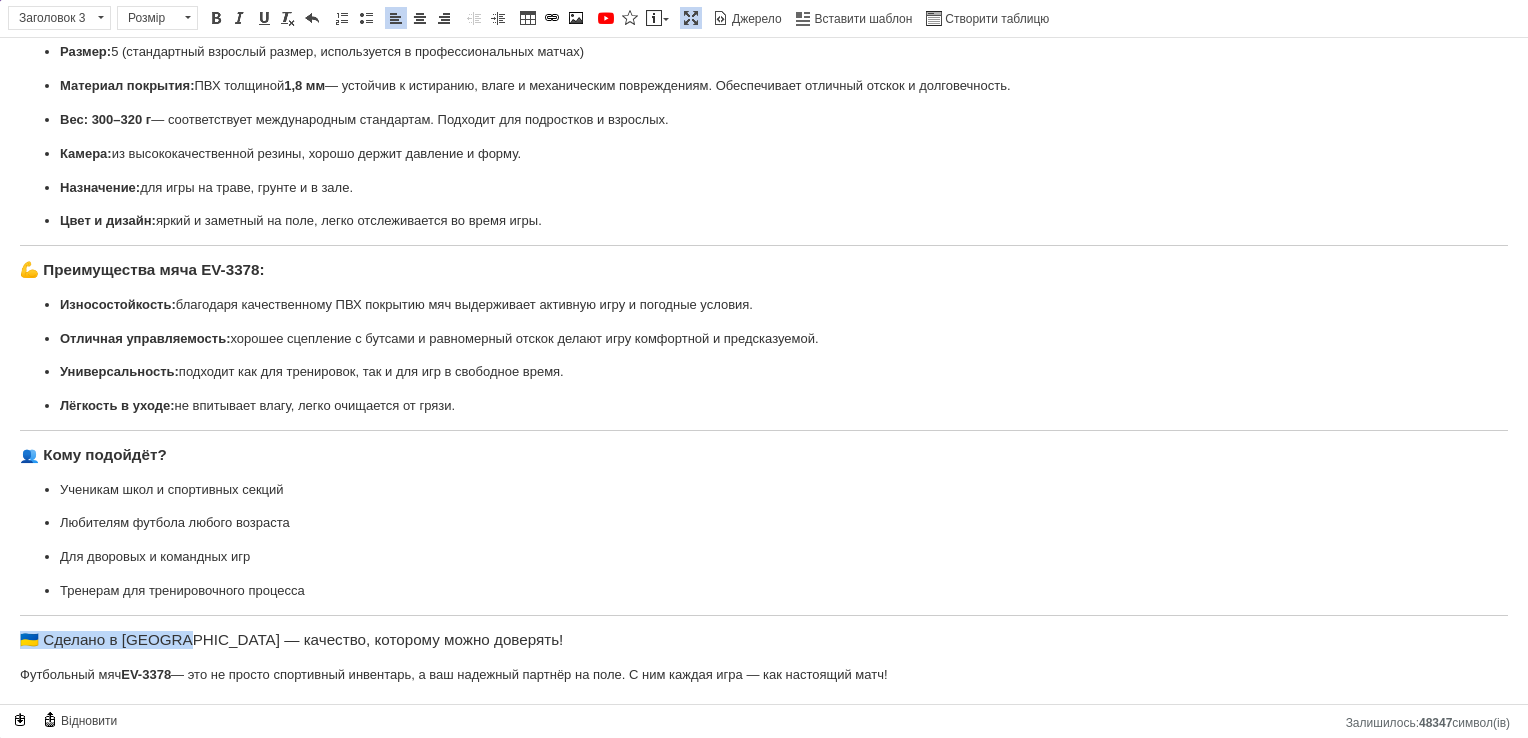 drag, startPoint x: 14, startPoint y: 634, endPoint x: 168, endPoint y: 639, distance: 154.08115 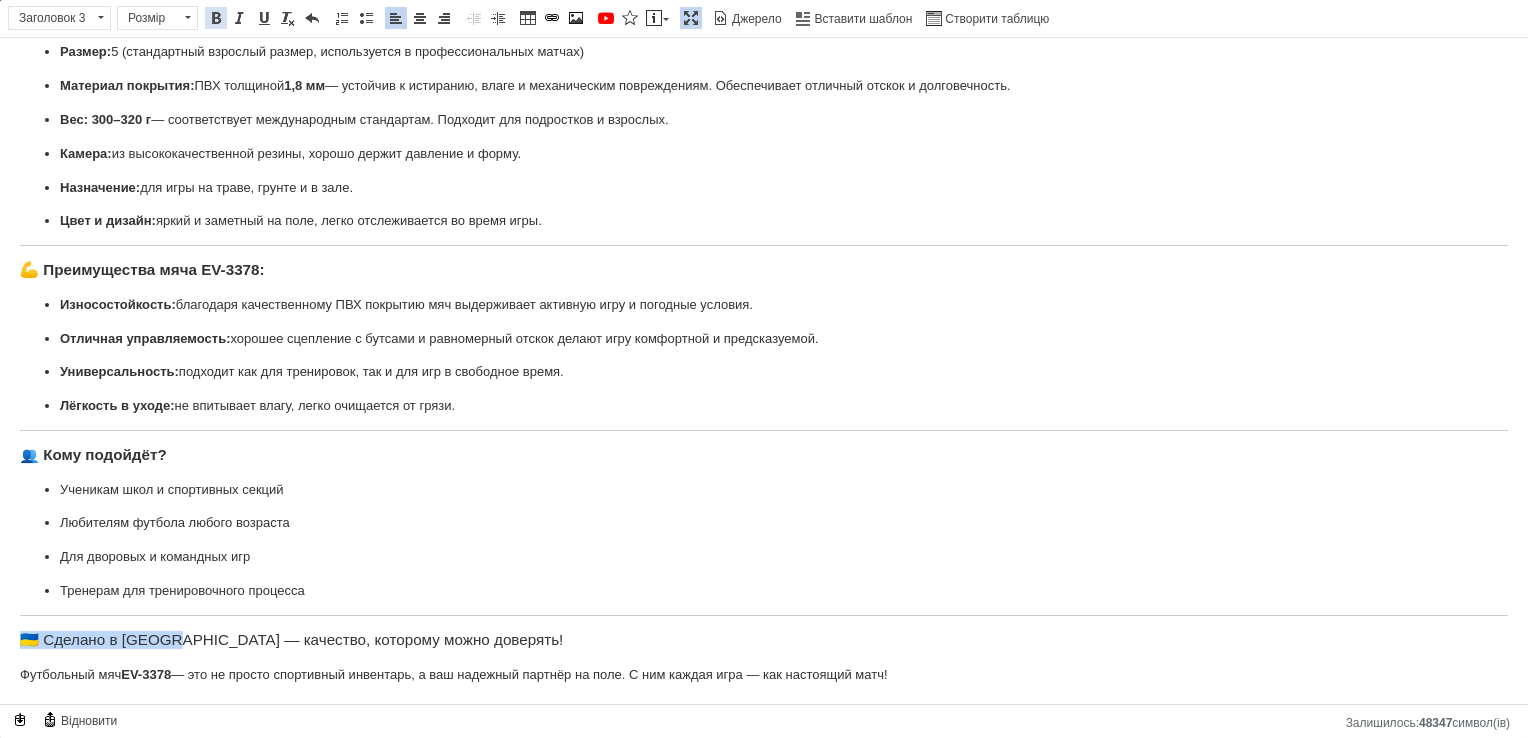 drag, startPoint x: 214, startPoint y: 26, endPoint x: 209, endPoint y: 255, distance: 229.05458 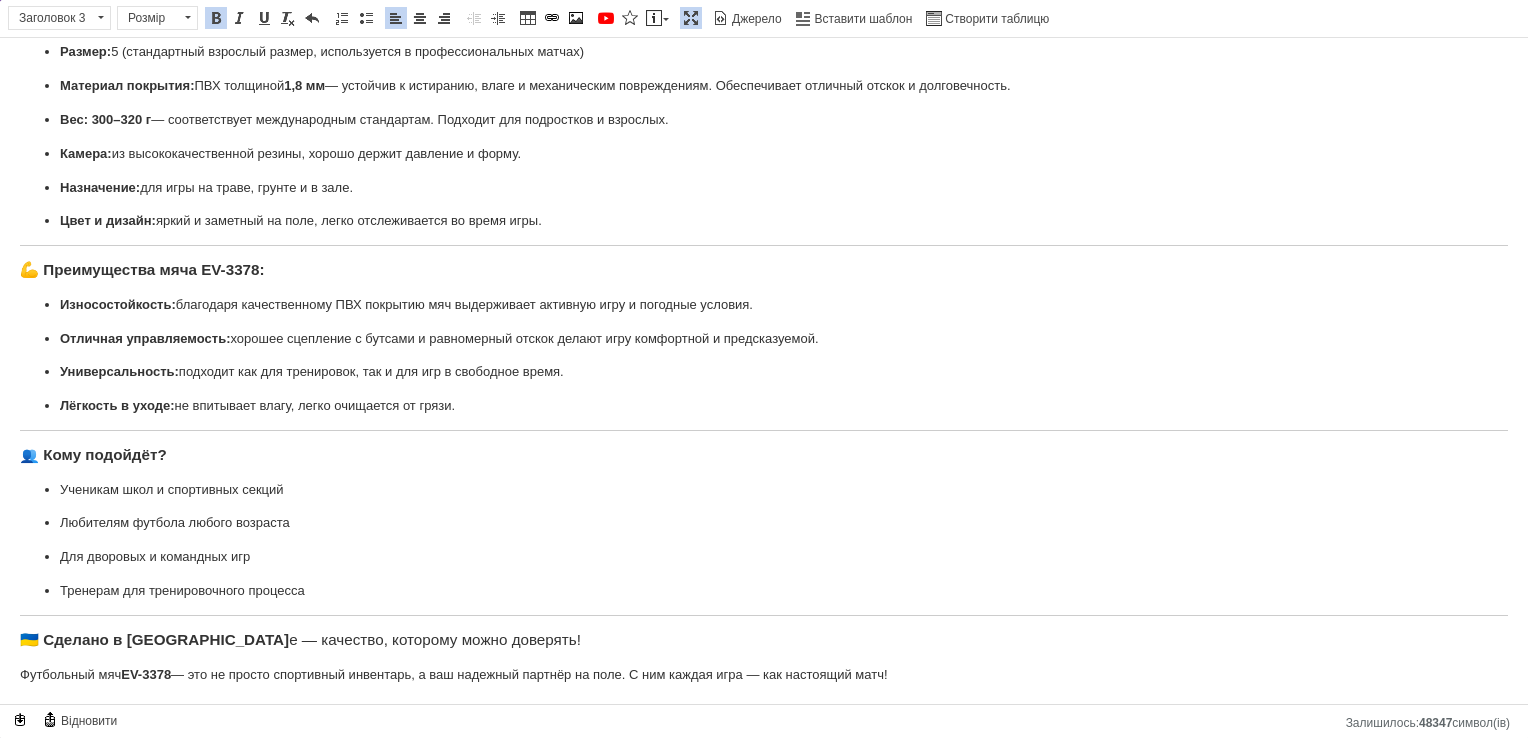 click on "🇺🇦 Сделано в [GEOGRAPHIC_DATA] е — качество, которому можно доверять!" at bounding box center [764, 640] 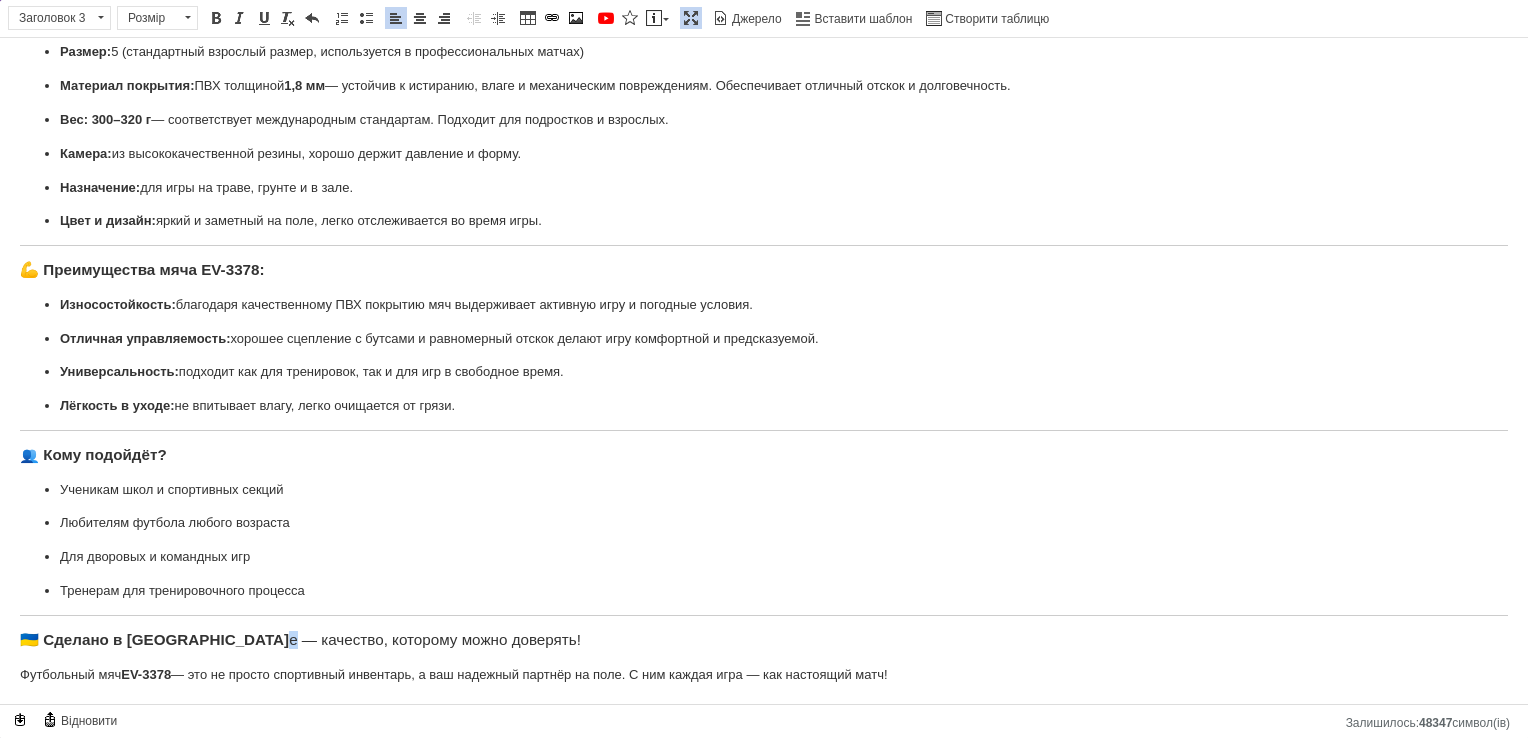 click on "🇺🇦 Сделано в [GEOGRAPHIC_DATA] е — качество, которому можно доверять!" at bounding box center (764, 640) 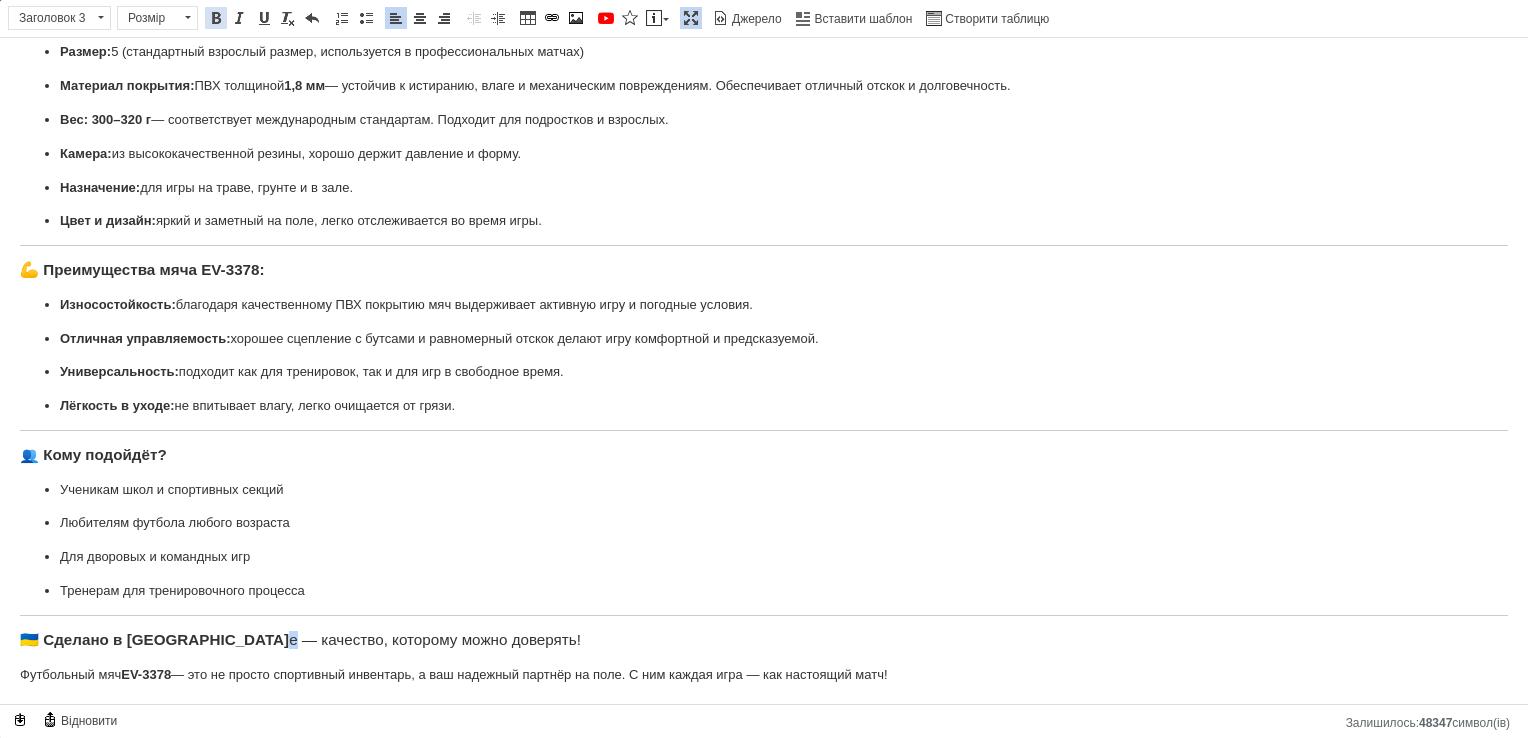 click at bounding box center (216, 18) 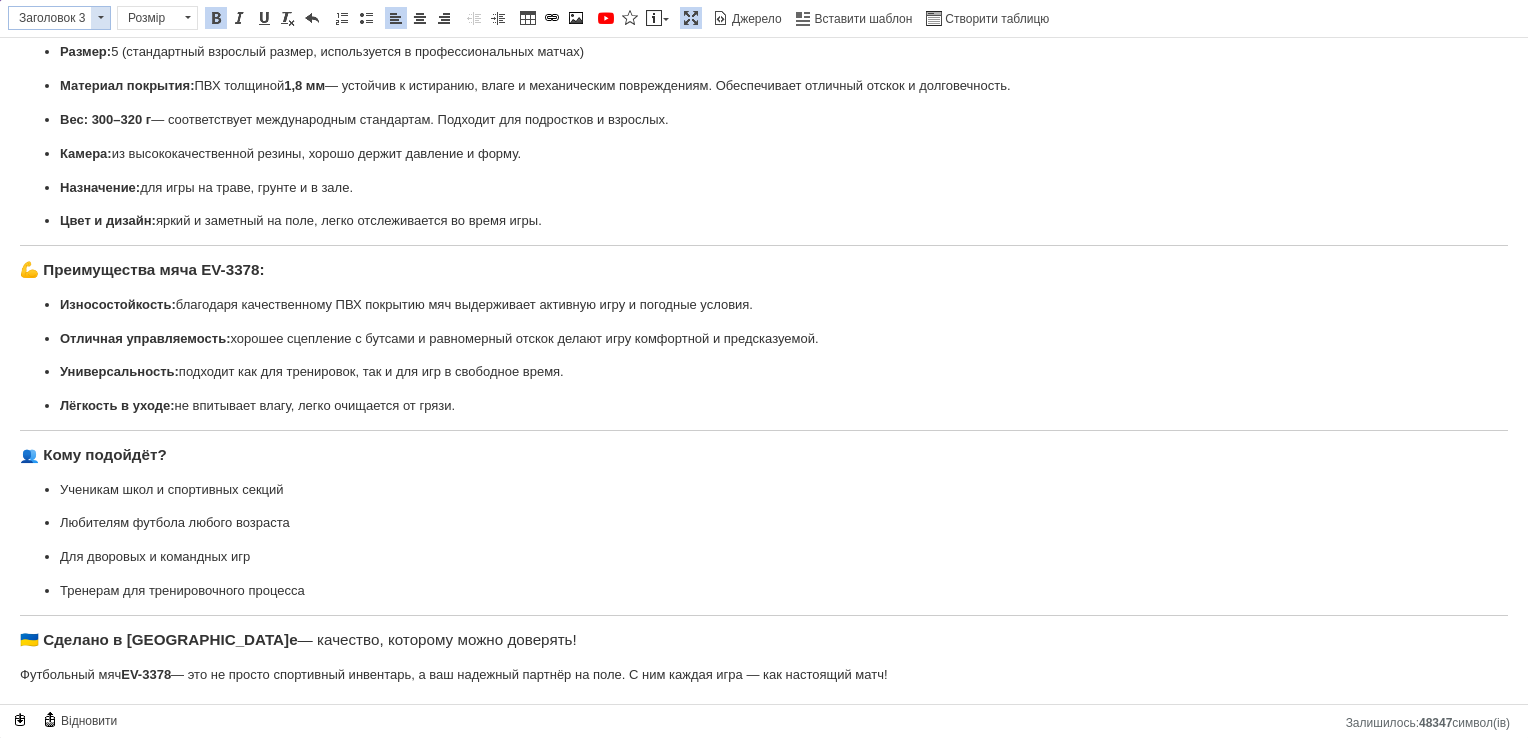 click on "Заголовок 3" at bounding box center [50, 18] 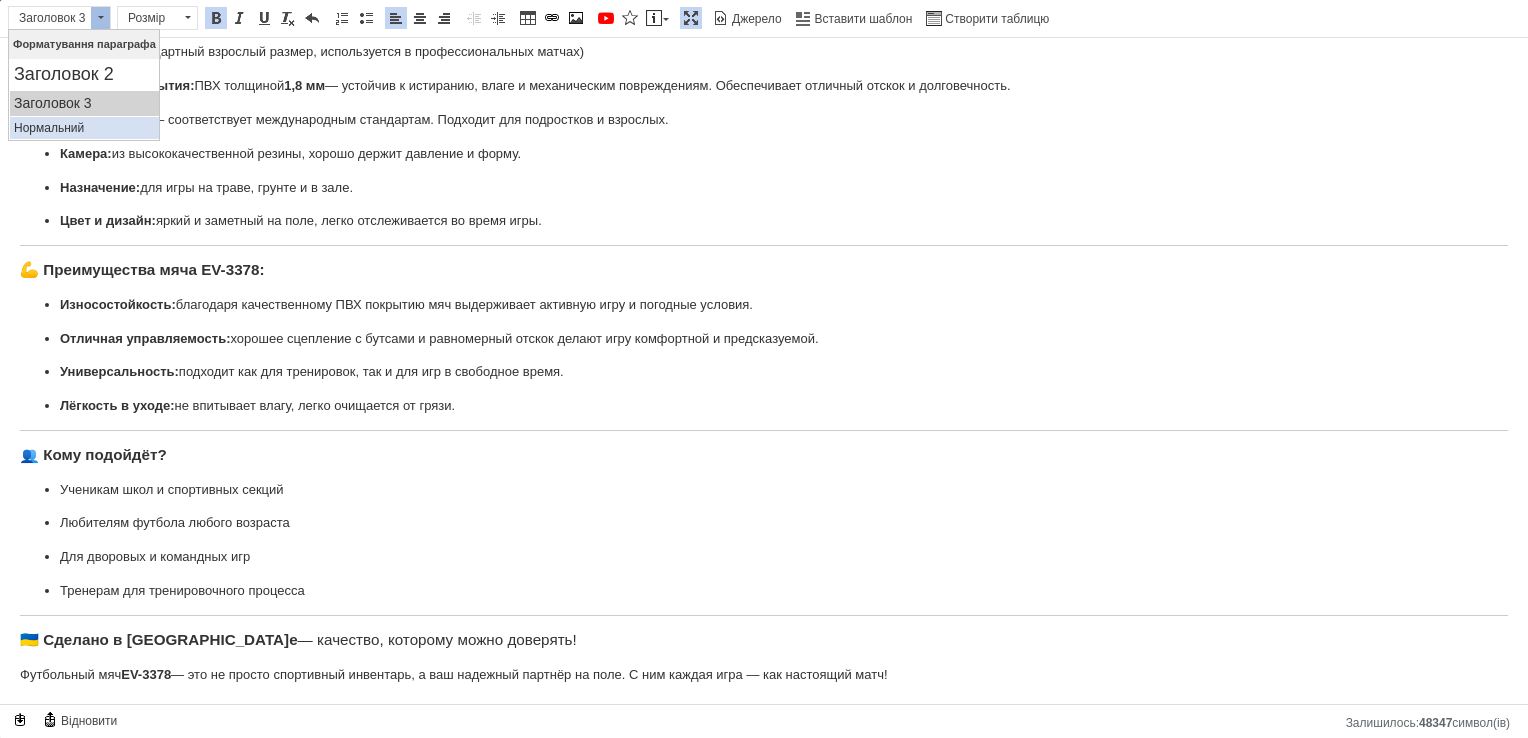 click on "Нормальний" at bounding box center [84, 128] 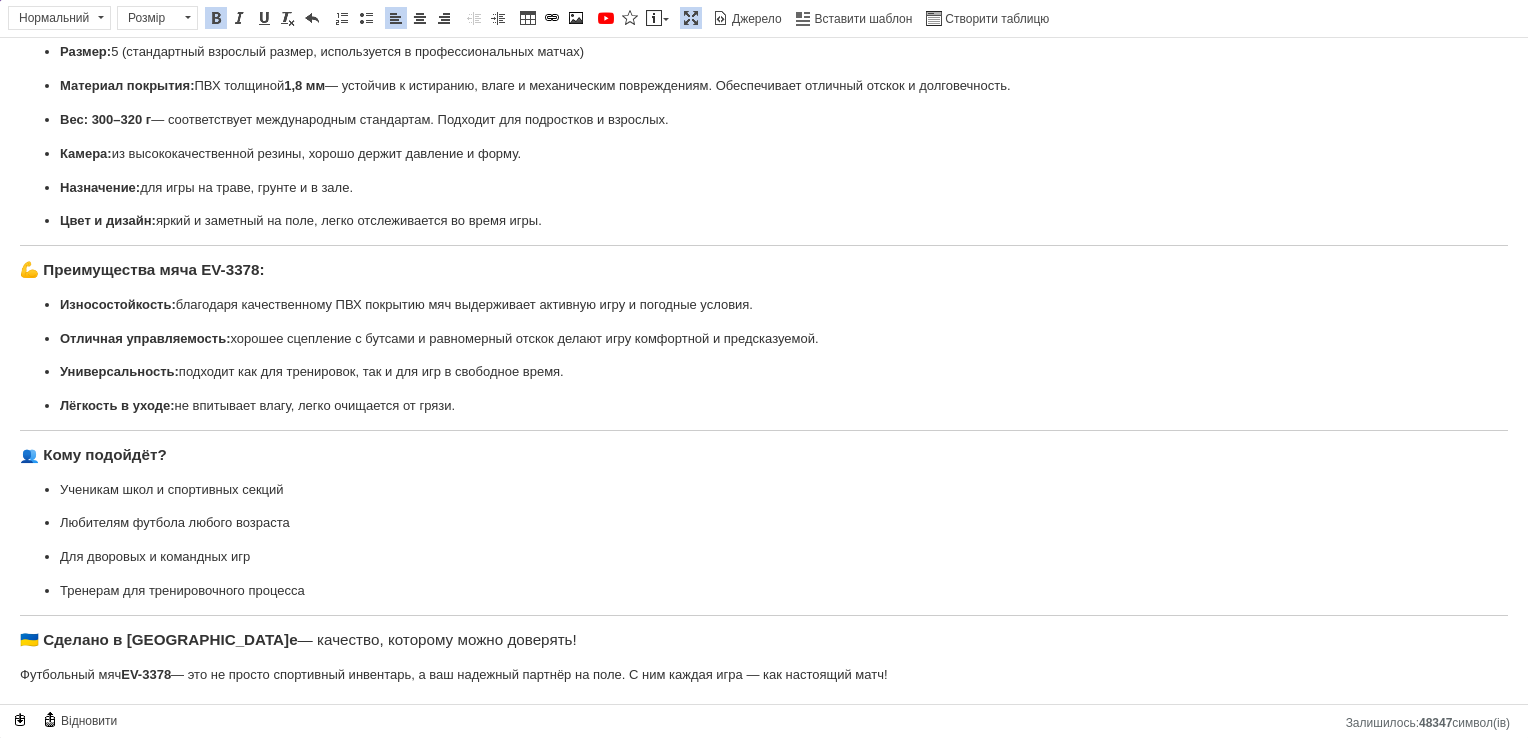 scroll, scrollTop: 197, scrollLeft: 0, axis: vertical 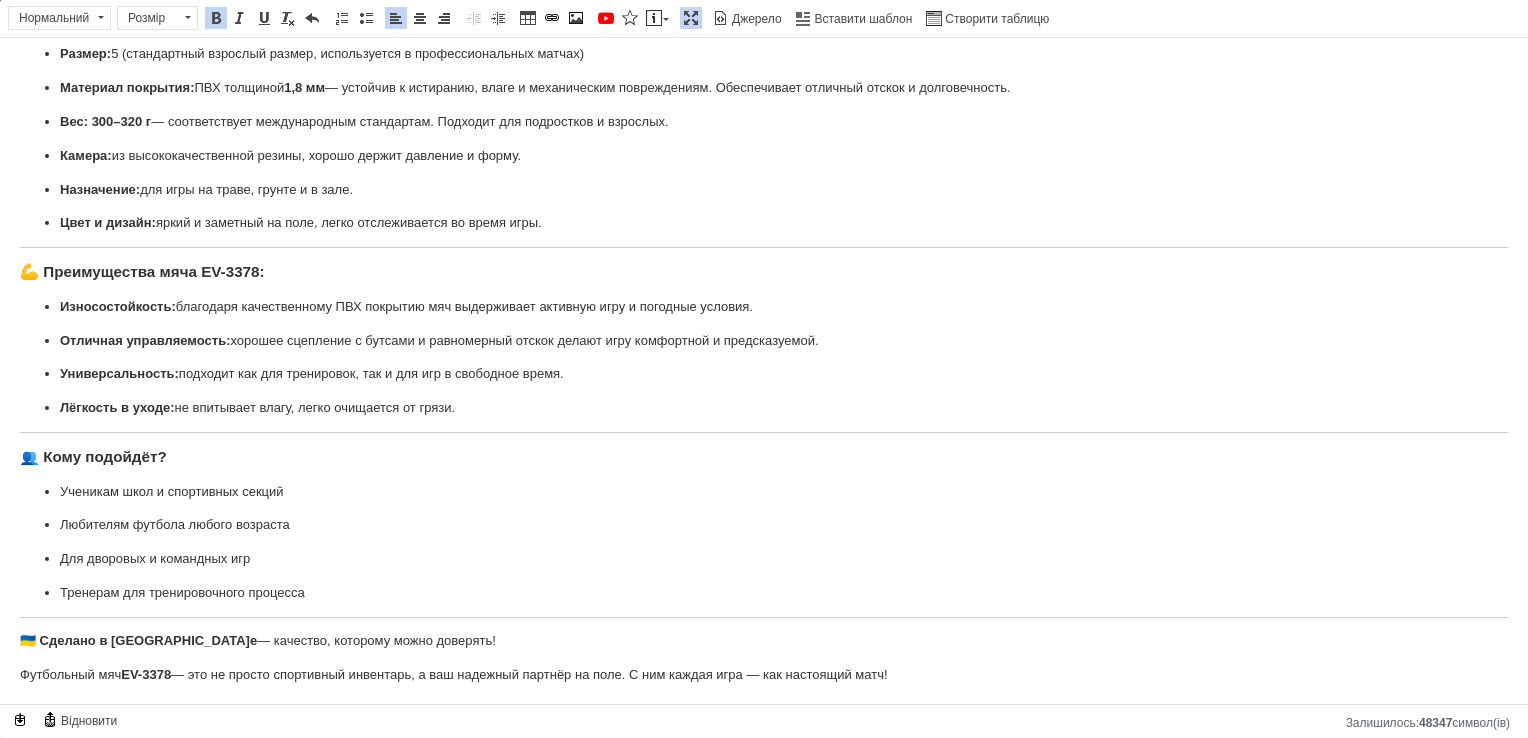 click on "Футбольный мяч ПВХ для школы/садика, футбольный мяч с флагом Украины ⚽ Футбольный мяч EV-3378, размер 5  — Надёжность, проверенная игрой! 🇺🇦  Футбольный мяч  EV-3378  — это идеальный выбор для активных тренировок, дворовых баталий, школьных соревнований и просто для игры с друзьями. Создан в [GEOGRAPHIC_DATA], он сочетает в себе прочность, удобство и стильный дизайн. 🔧 Основные характеристики: Размер:  5 (стандартный взрослый размер, используется в профессиональных матчах) Материал покрытия:  ПВХ толщиной  1,8 мм Вес:   300–320 г Камера: Назначение: Цвет и дизайн: е EV-3378" at bounding box center (764, 273) 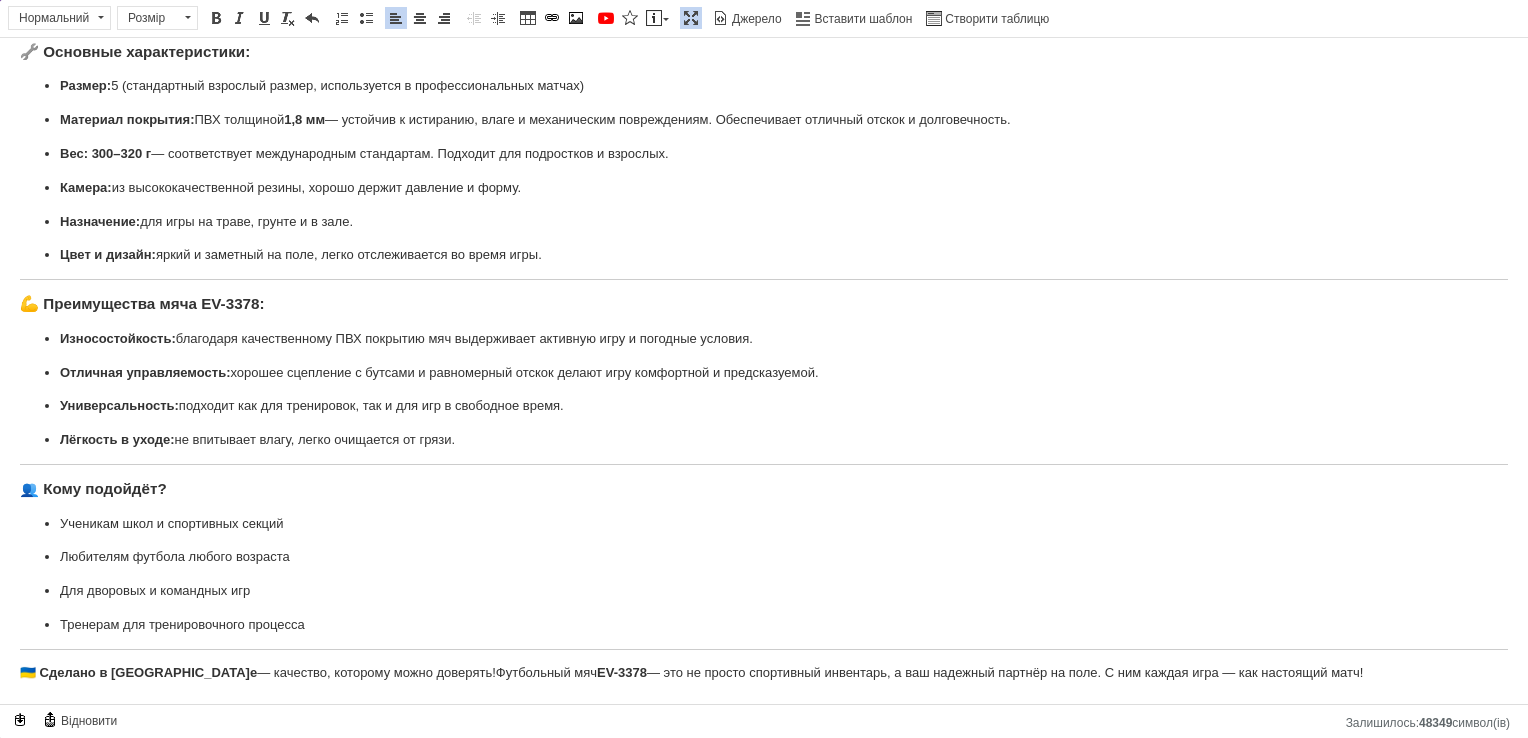 scroll, scrollTop: 163, scrollLeft: 0, axis: vertical 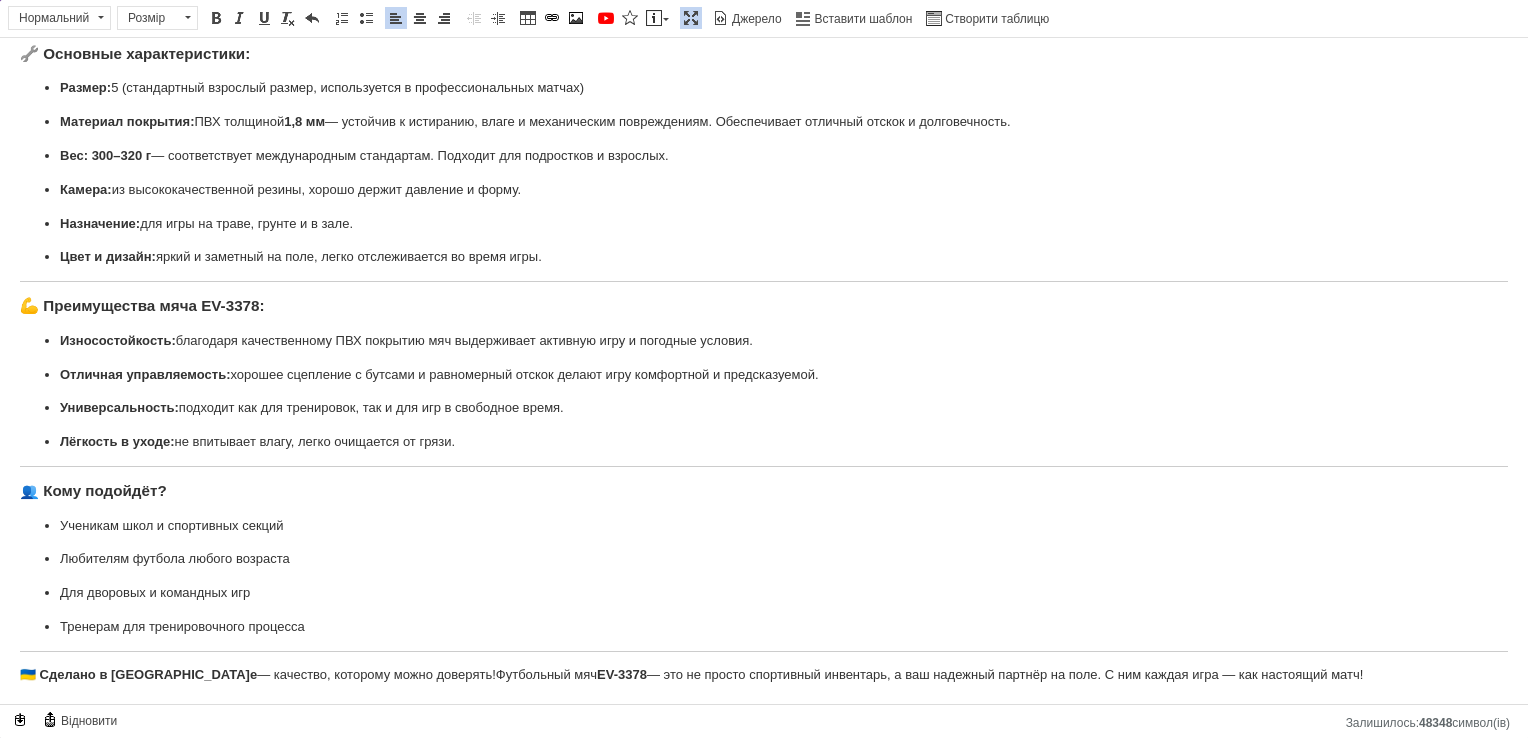 click on "🇺🇦 Сделано в [GEOGRAPHIC_DATA] е  — качество, которому можно доверять!  Футбольный мяч  EV-3378  — это не просто спортивный инвентарь, а ваш надежный партнёр на поле. С ним каждая игра — как настоящий матч!" at bounding box center (764, 675) 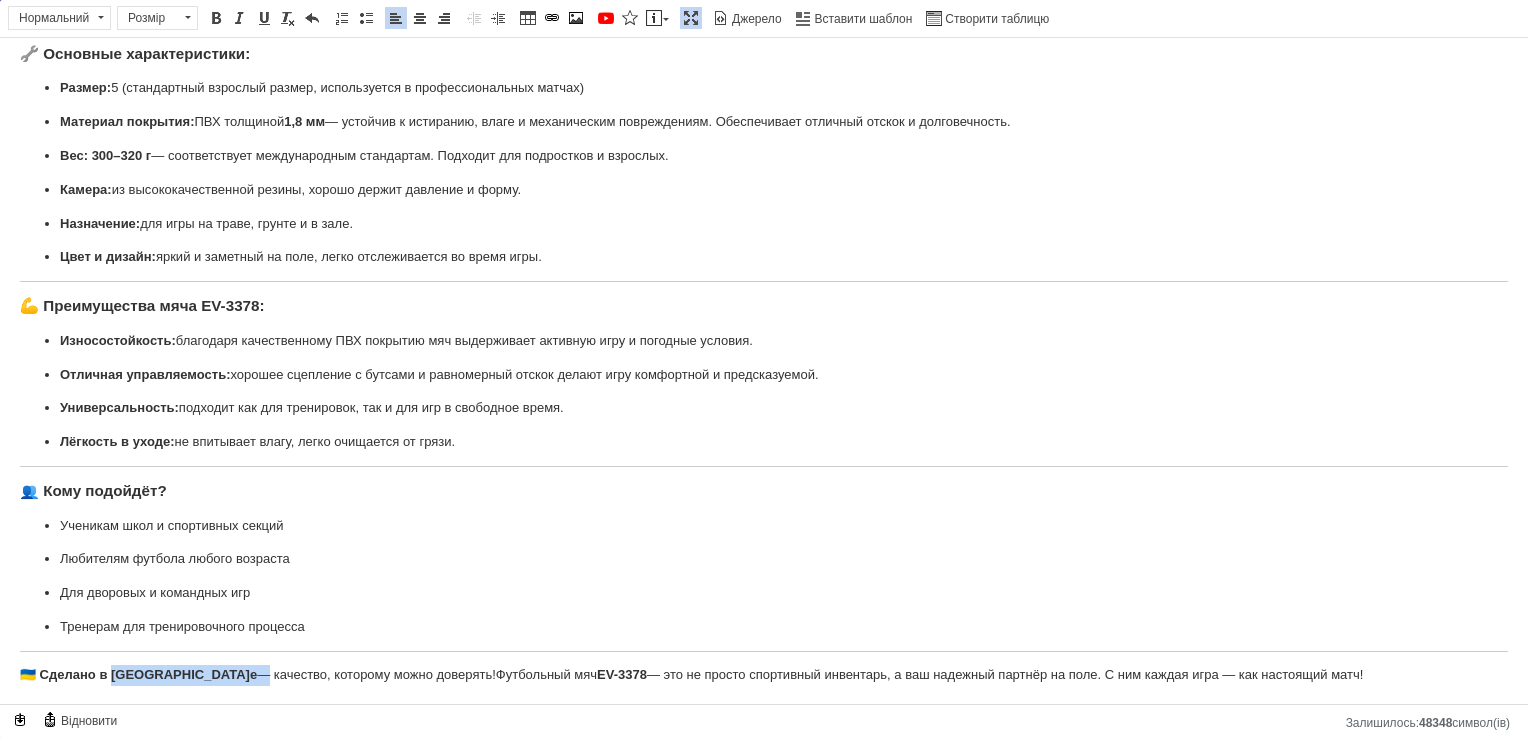 click on "🇺🇦 Сделано в [GEOGRAPHIC_DATA] е  — качество, которому можно доверять!  Футбольный мяч  EV-3378  — это не просто спортивный инвентарь, а ваш надежный партнёр на поле. С ним каждая игра — как настоящий матч!" at bounding box center [764, 675] 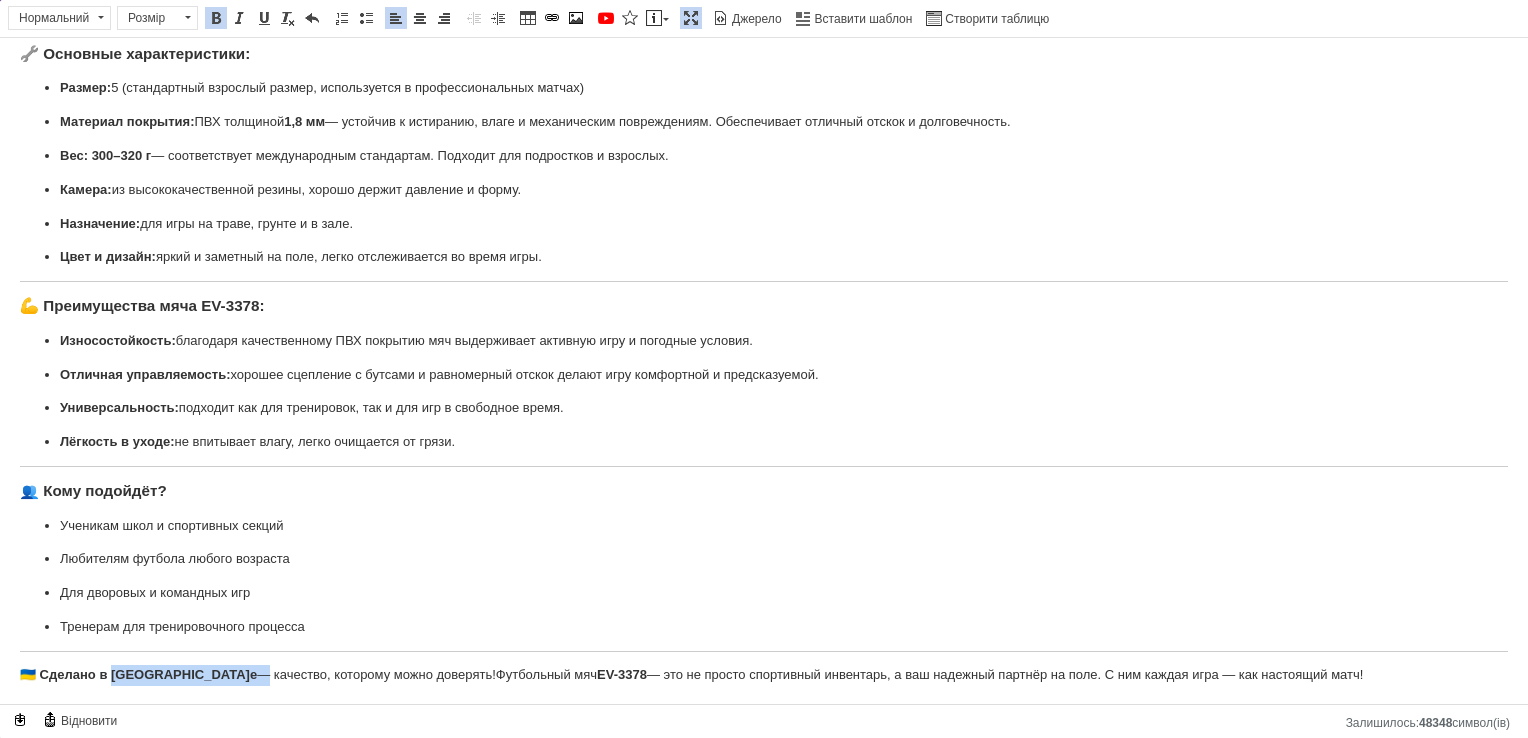 click on "🇺🇦 Сделано в [GEOGRAPHIC_DATA] е  — качество, которому можно доверять!  Футбольный мяч  EV-3378  — это не просто спортивный инвентарь, а ваш надежный партнёр на поле. С ним каждая игра — как настоящий матч!" at bounding box center (764, 675) 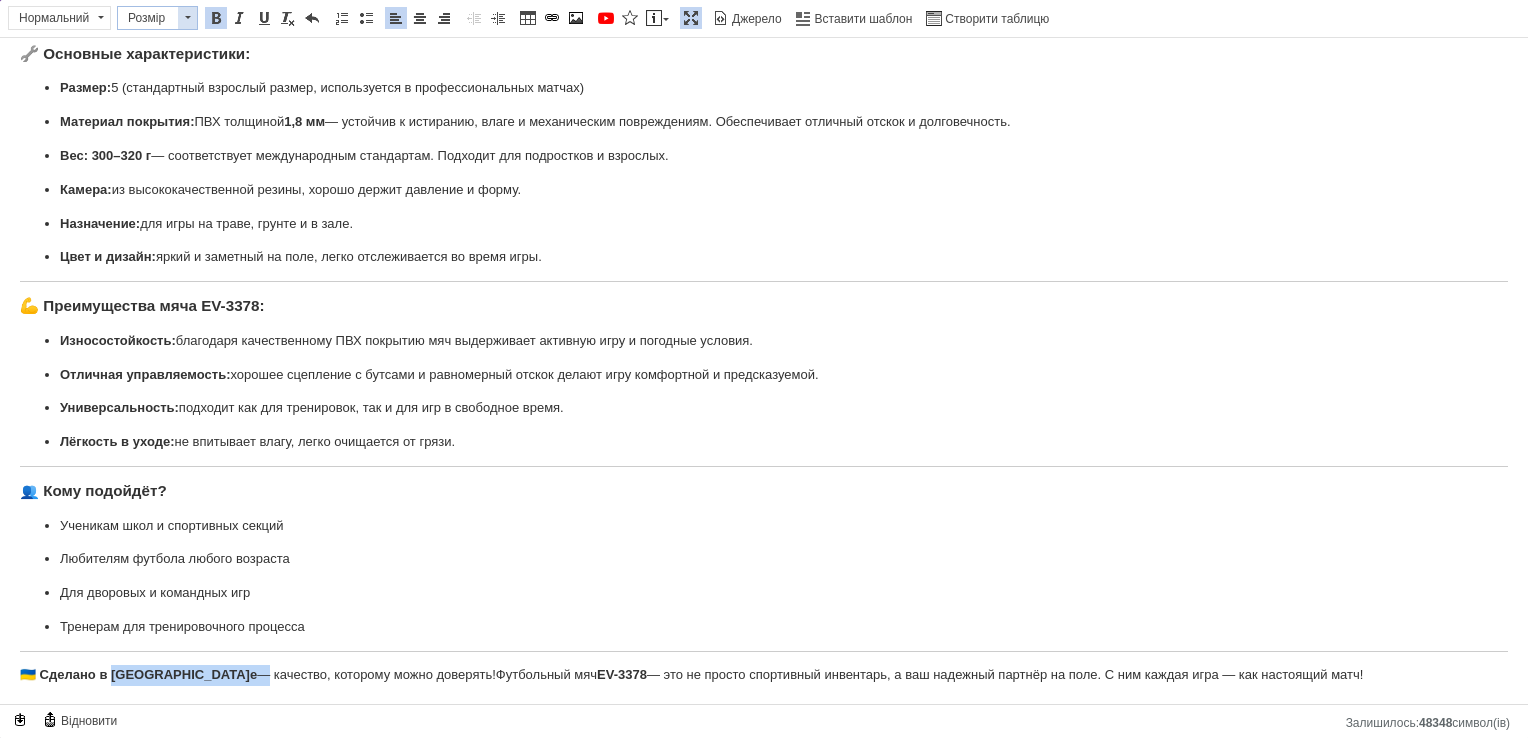 click on "Розмір" at bounding box center (148, 18) 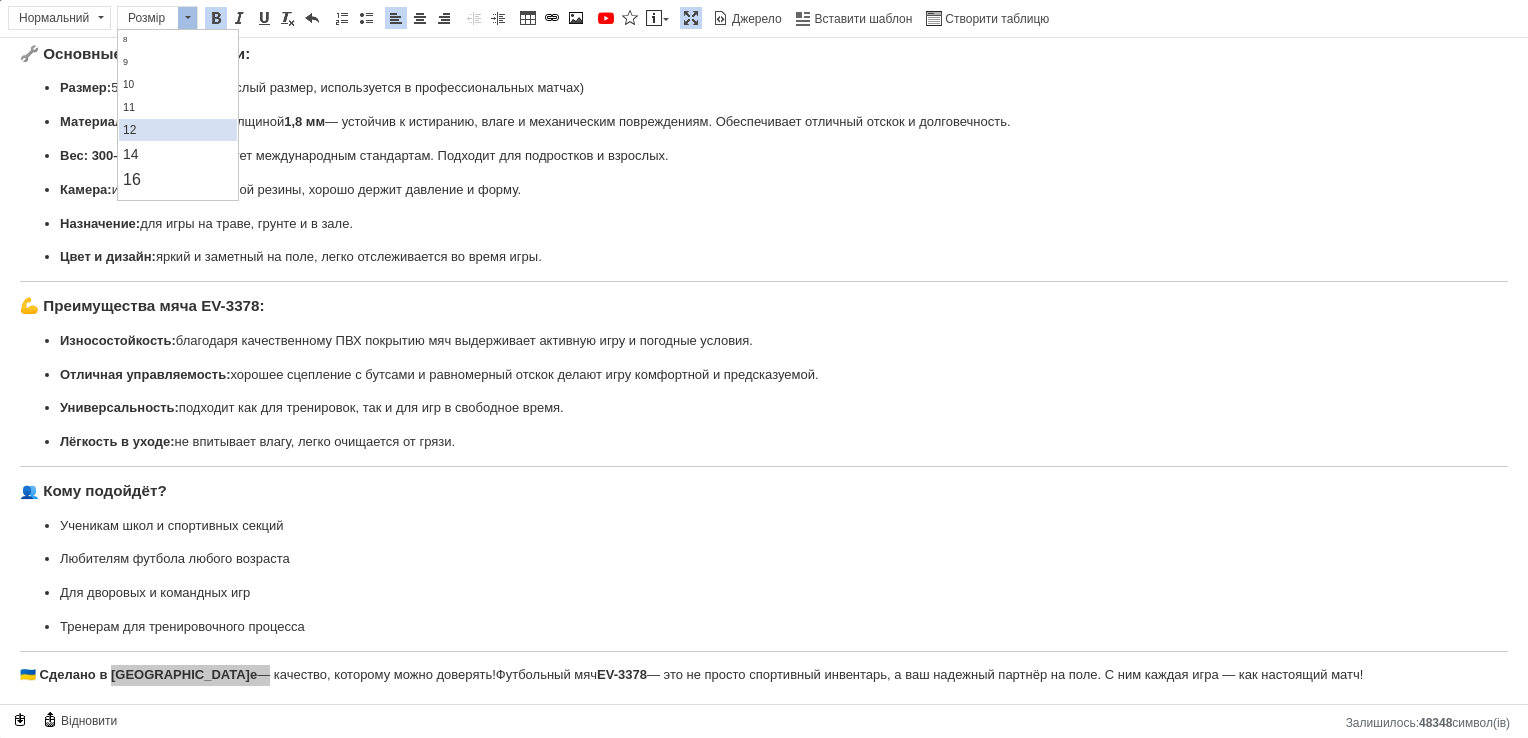 scroll, scrollTop: 100, scrollLeft: 0, axis: vertical 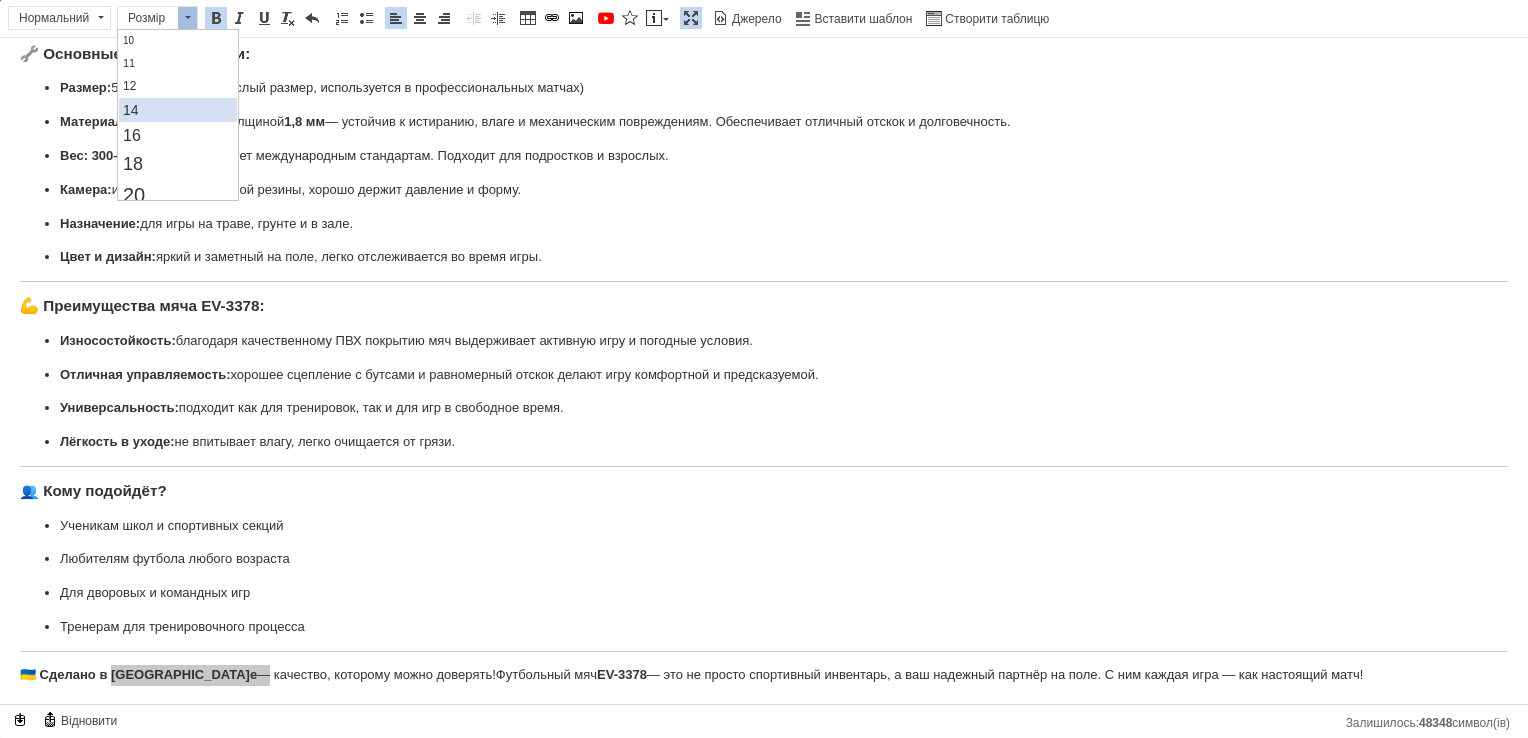 click on "14" at bounding box center [177, 110] 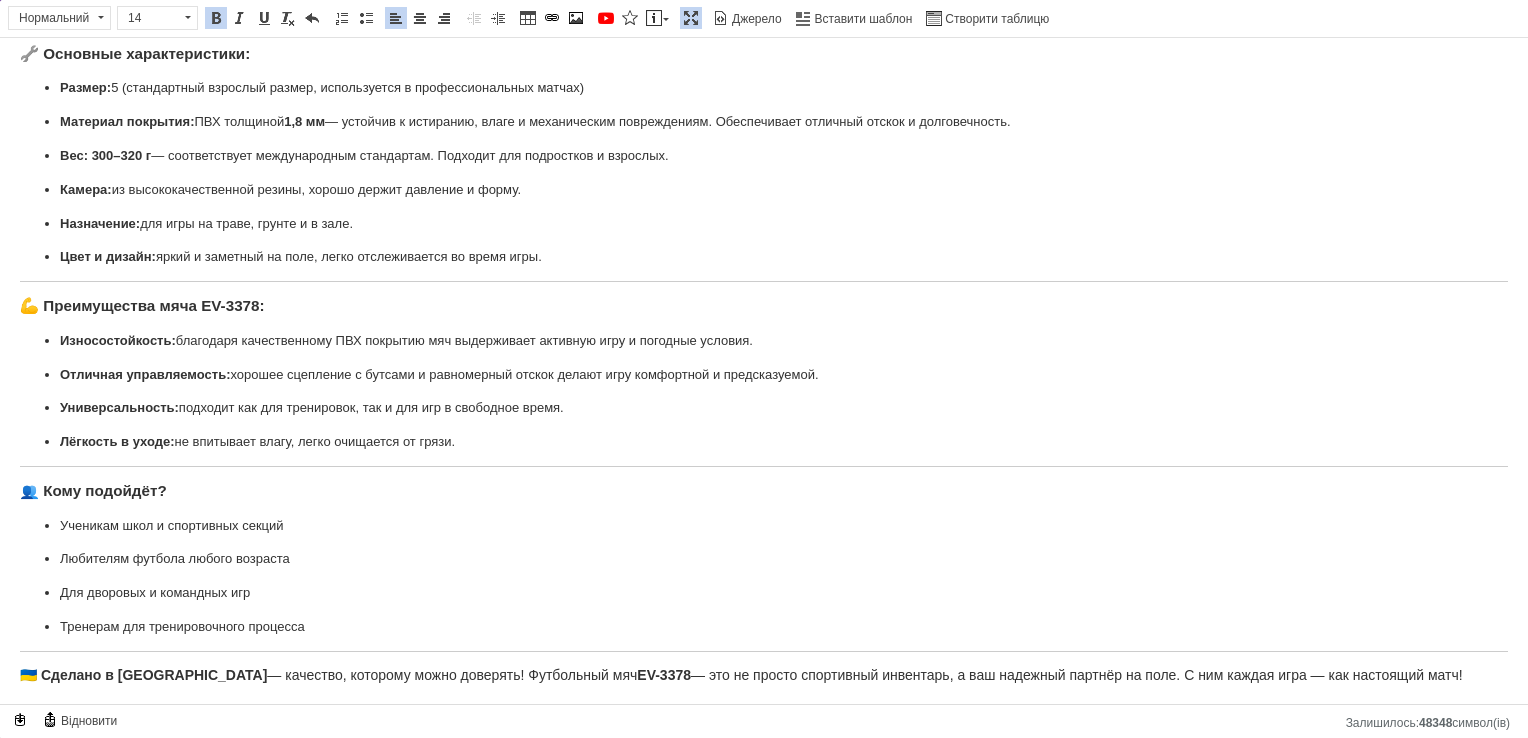 scroll, scrollTop: 0, scrollLeft: 0, axis: both 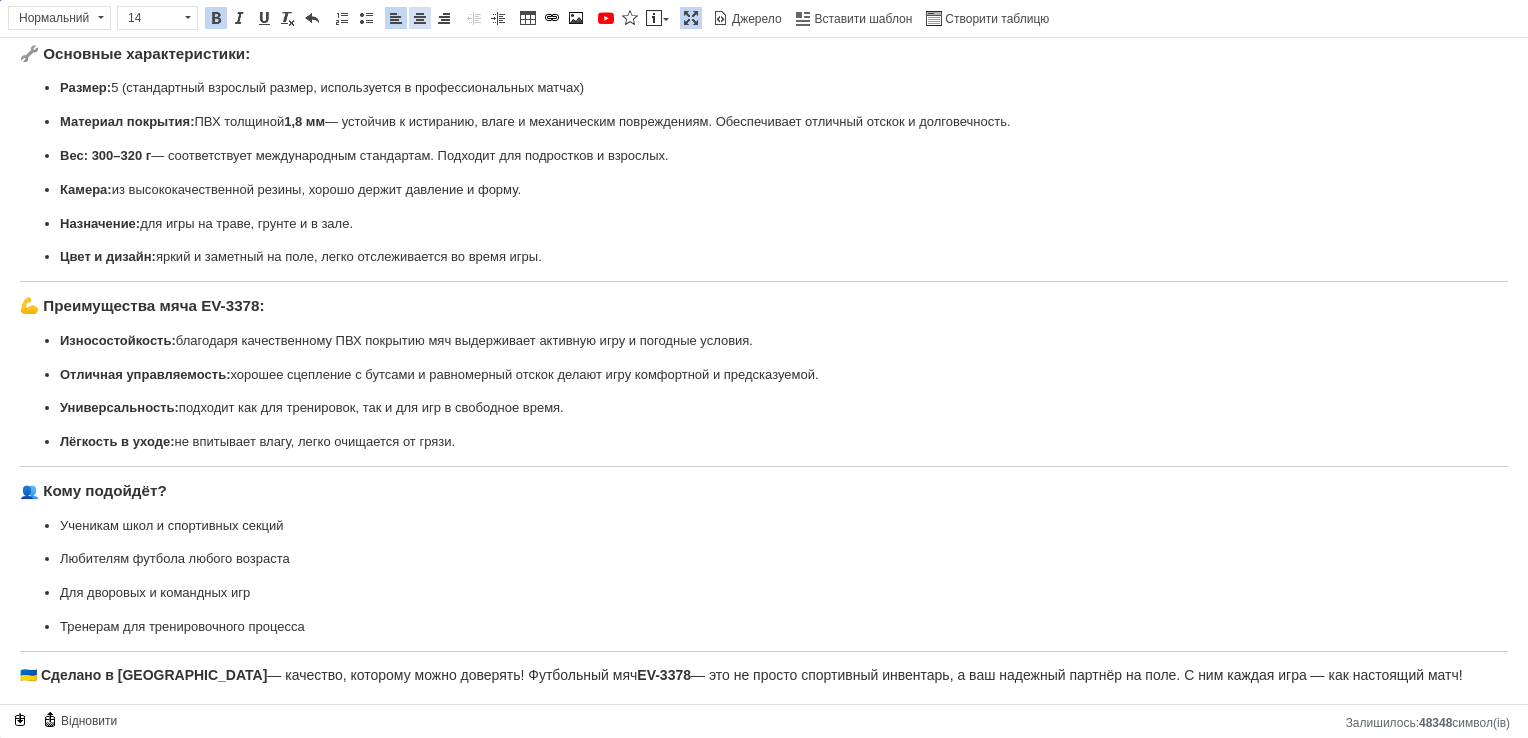 click at bounding box center [420, 18] 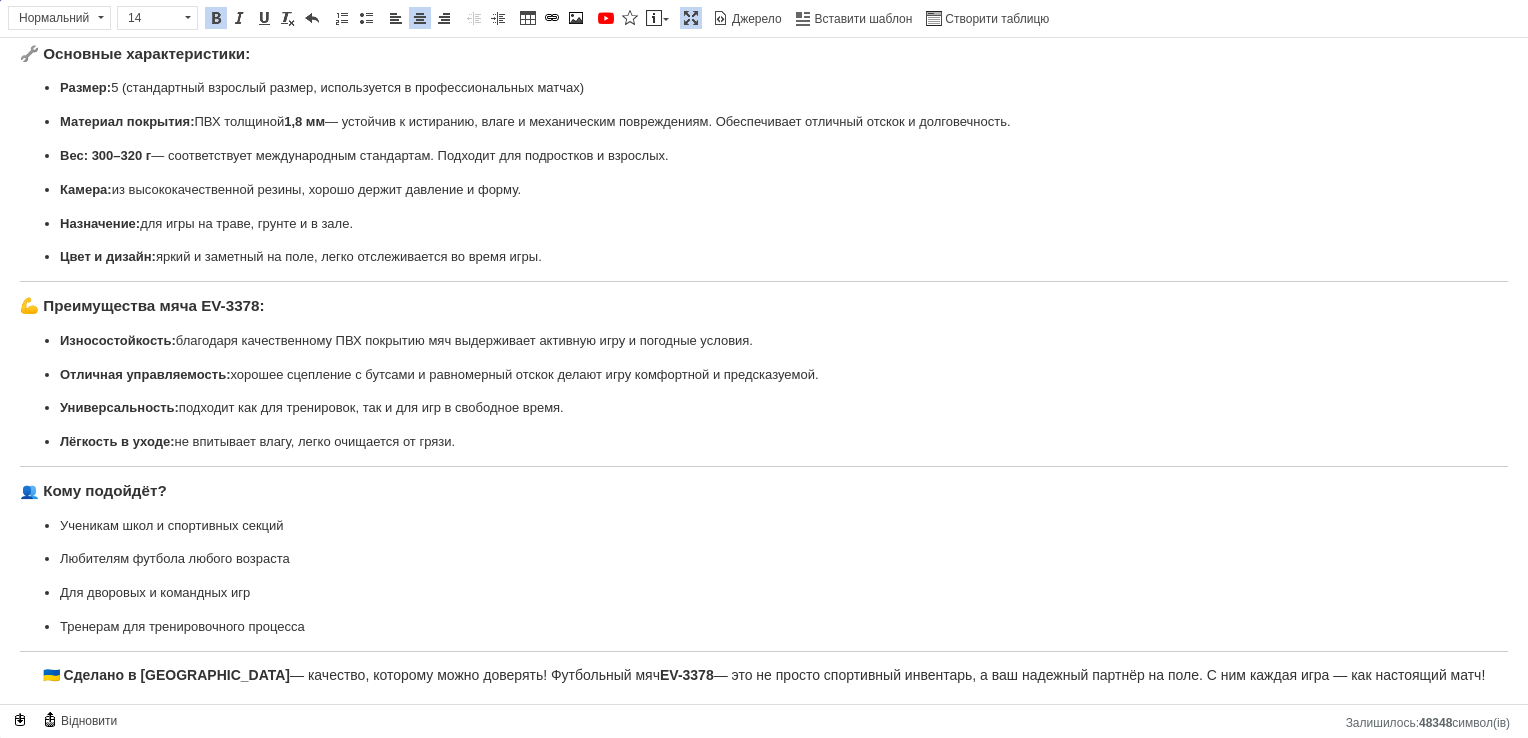 click on "Назначение:  для игры на траве, грунте и в зале." at bounding box center [764, 224] 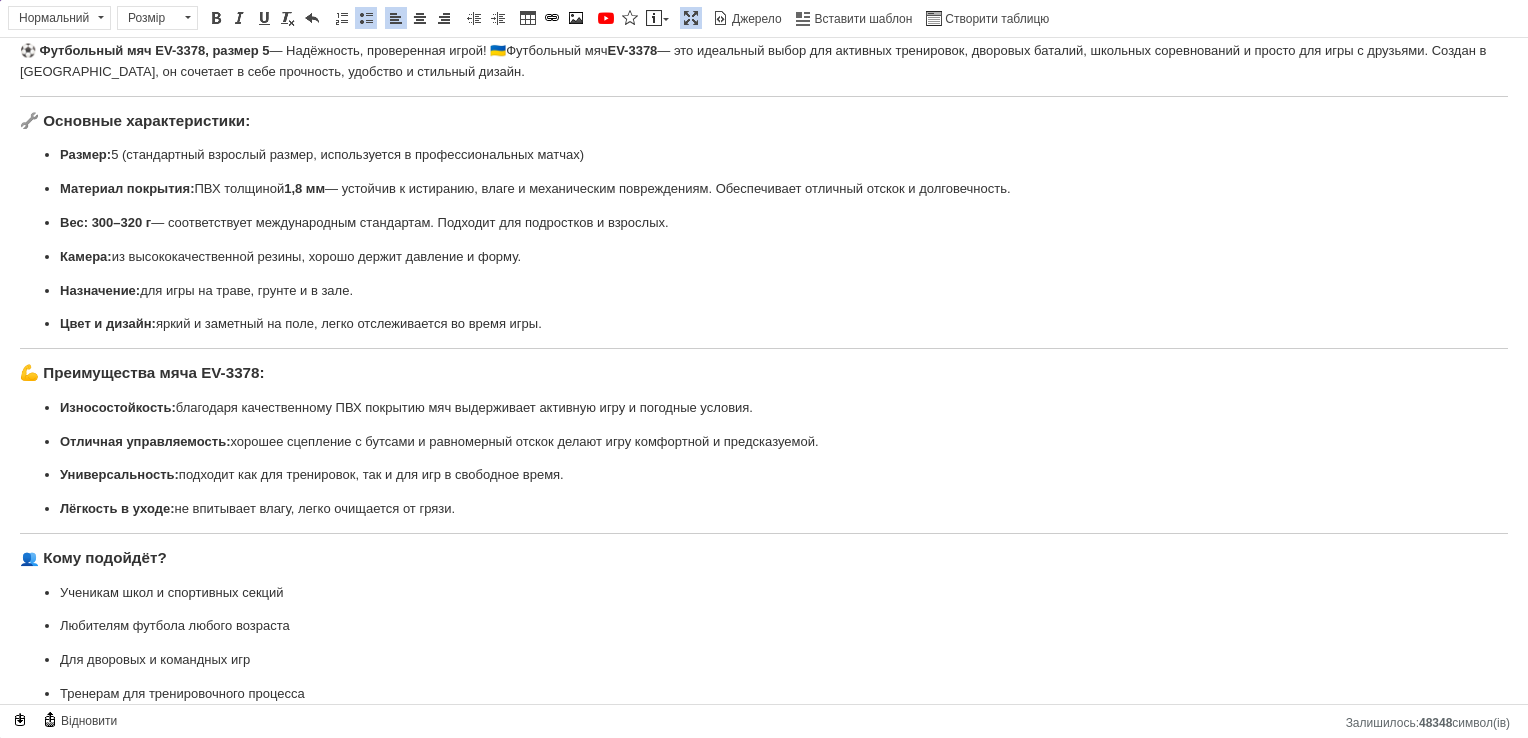 scroll, scrollTop: 0, scrollLeft: 0, axis: both 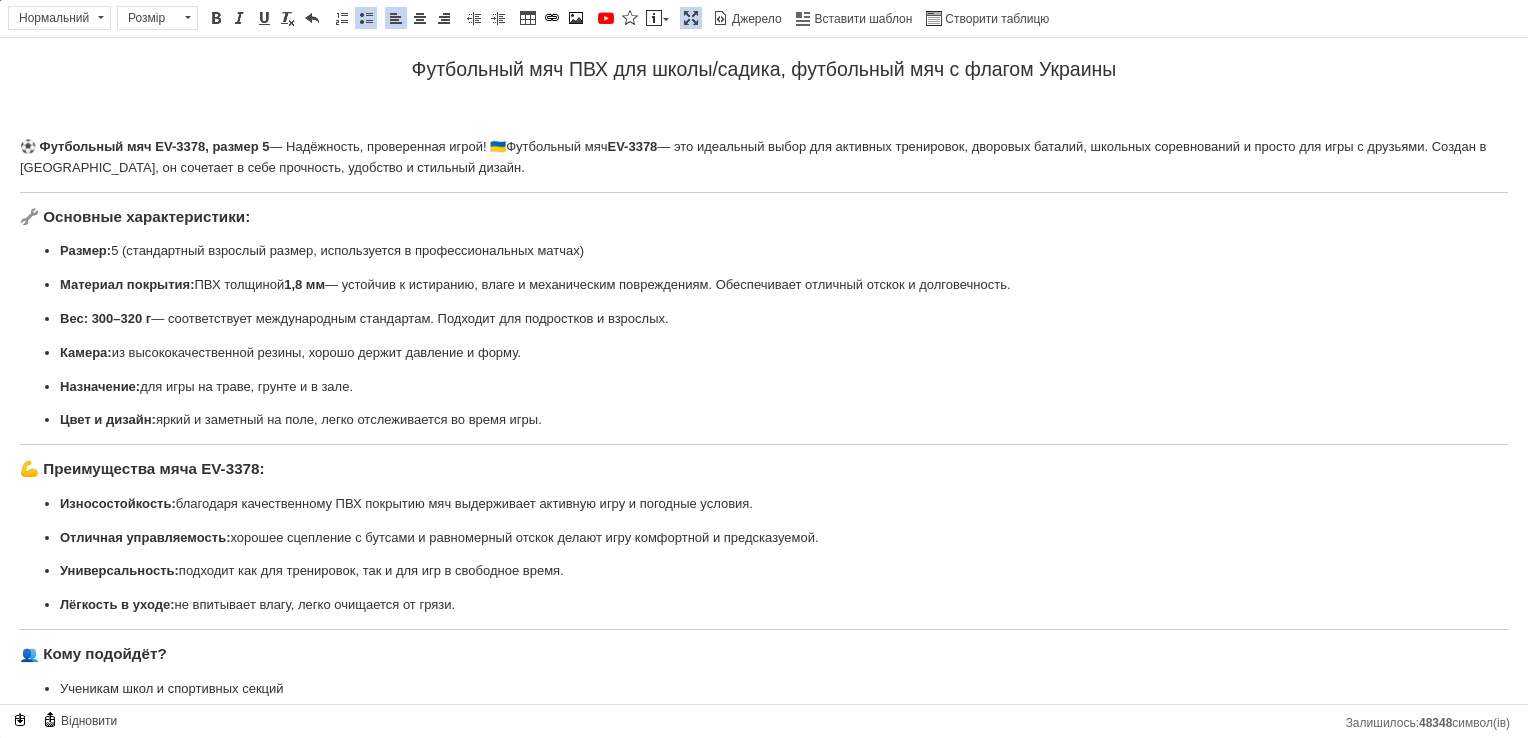 click at bounding box center [691, 18] 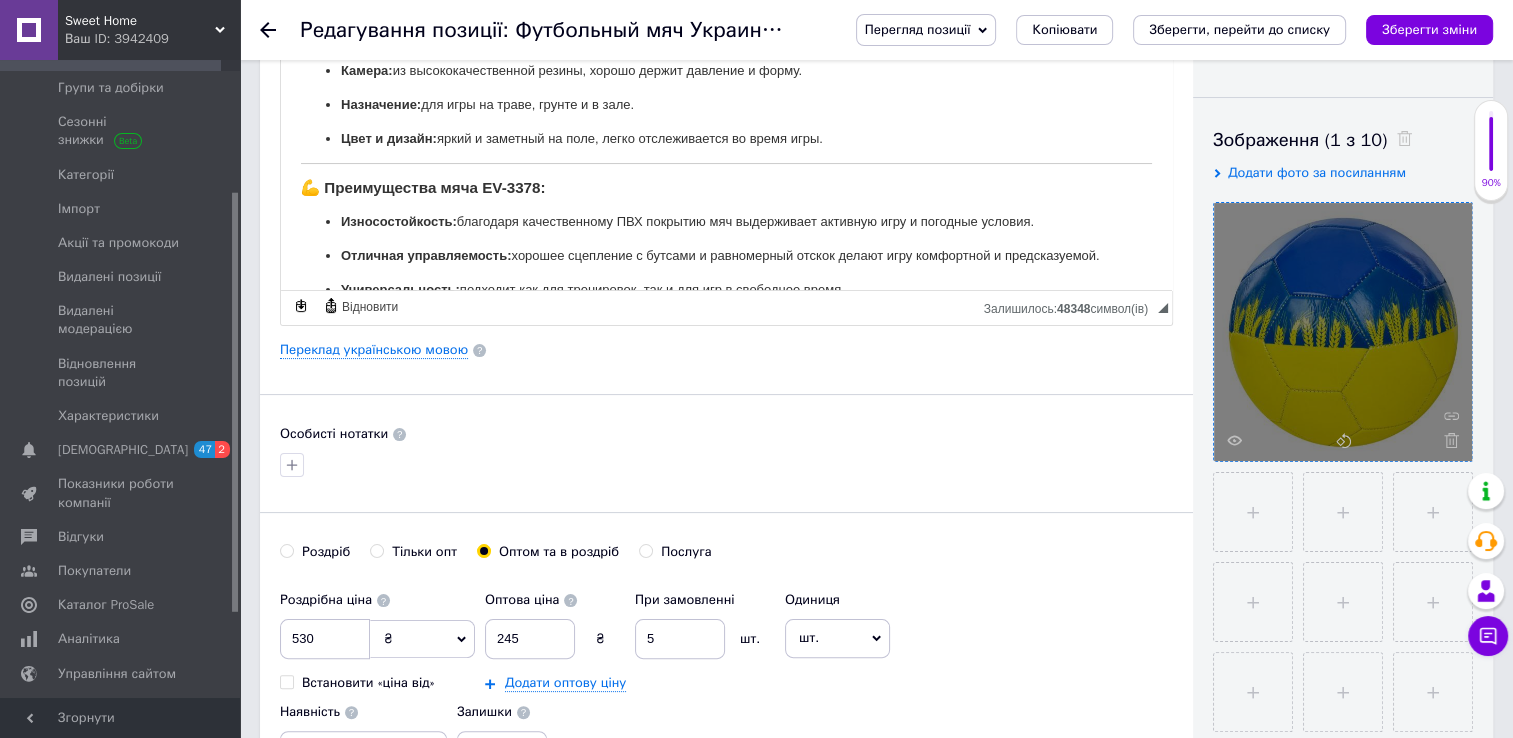 scroll, scrollTop: 300, scrollLeft: 0, axis: vertical 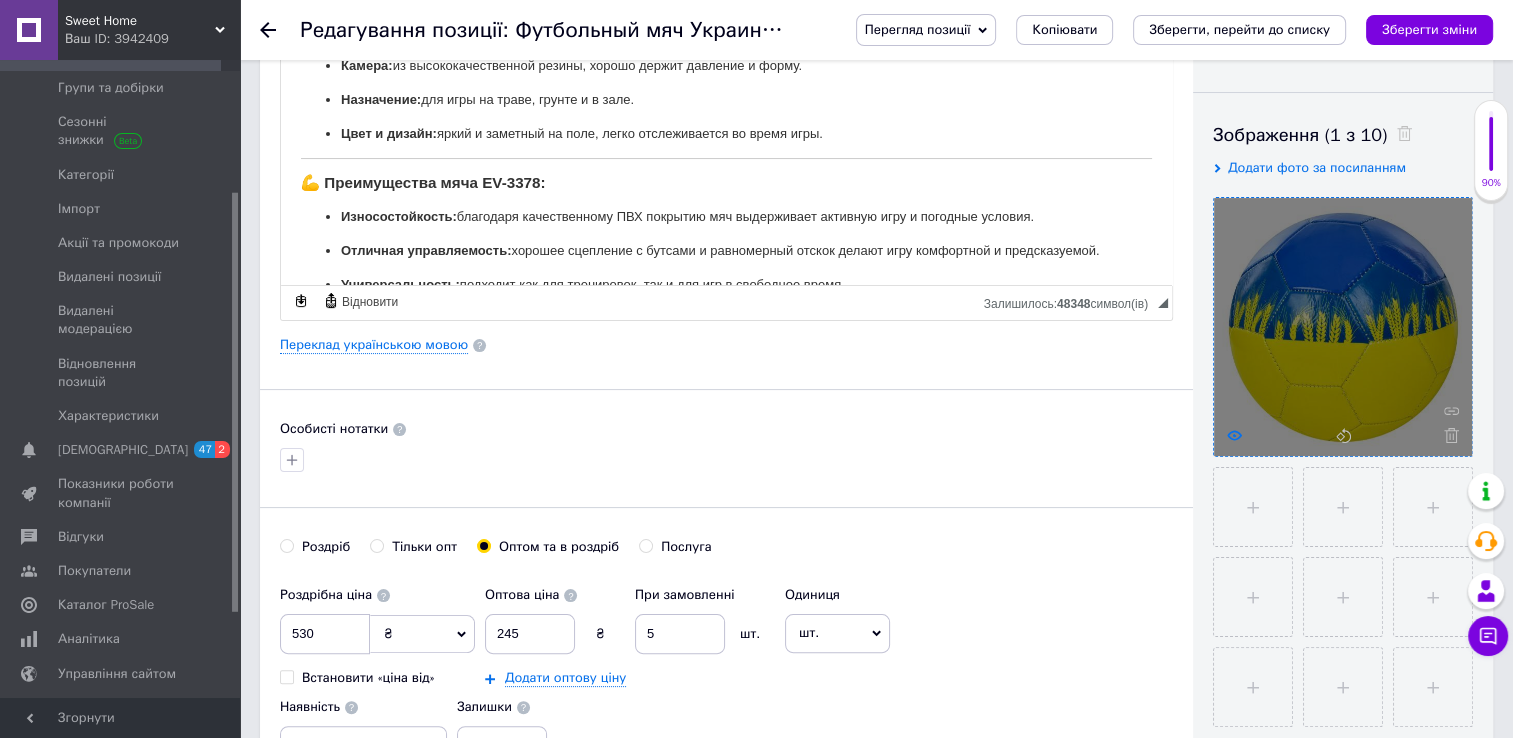click at bounding box center (1343, 327) 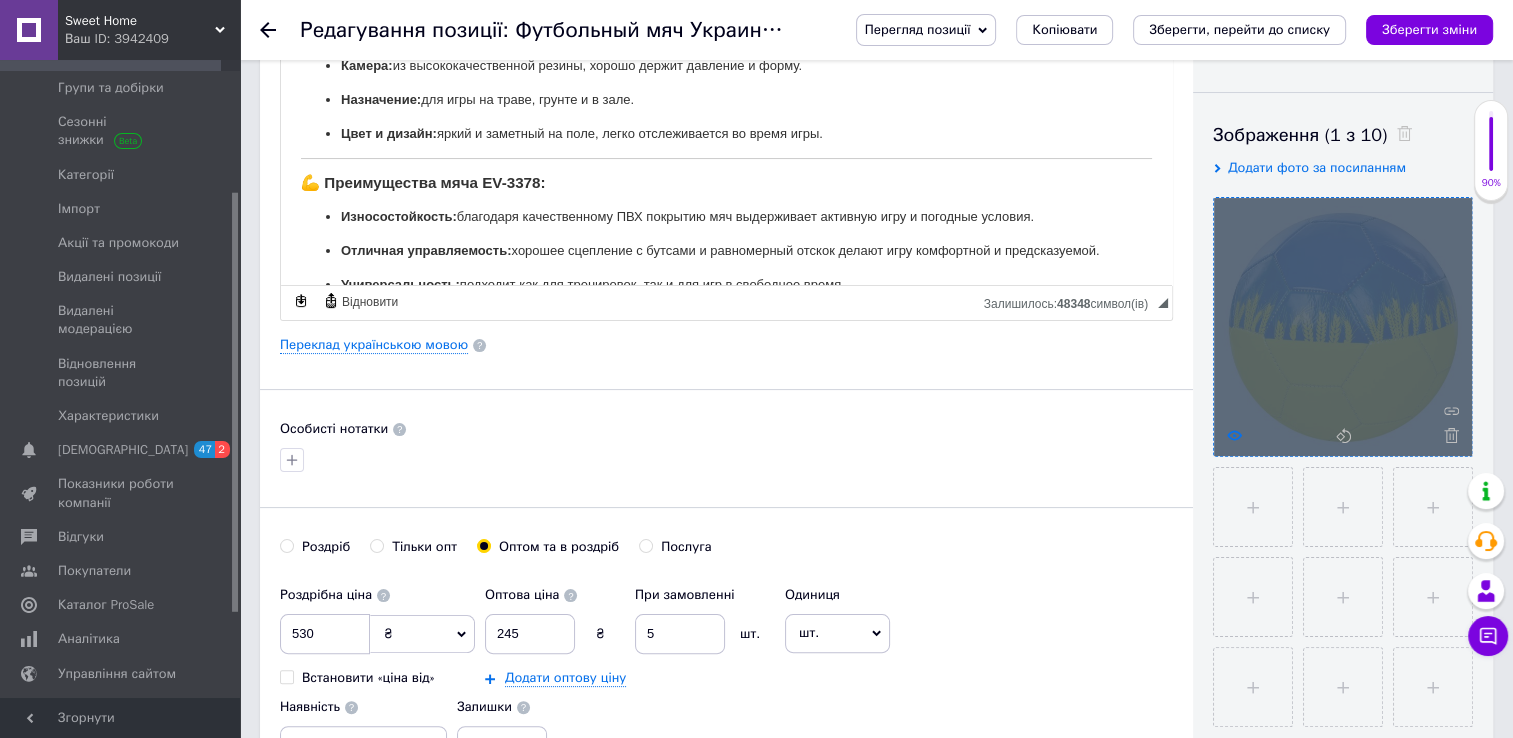 click at bounding box center (1343, 327) 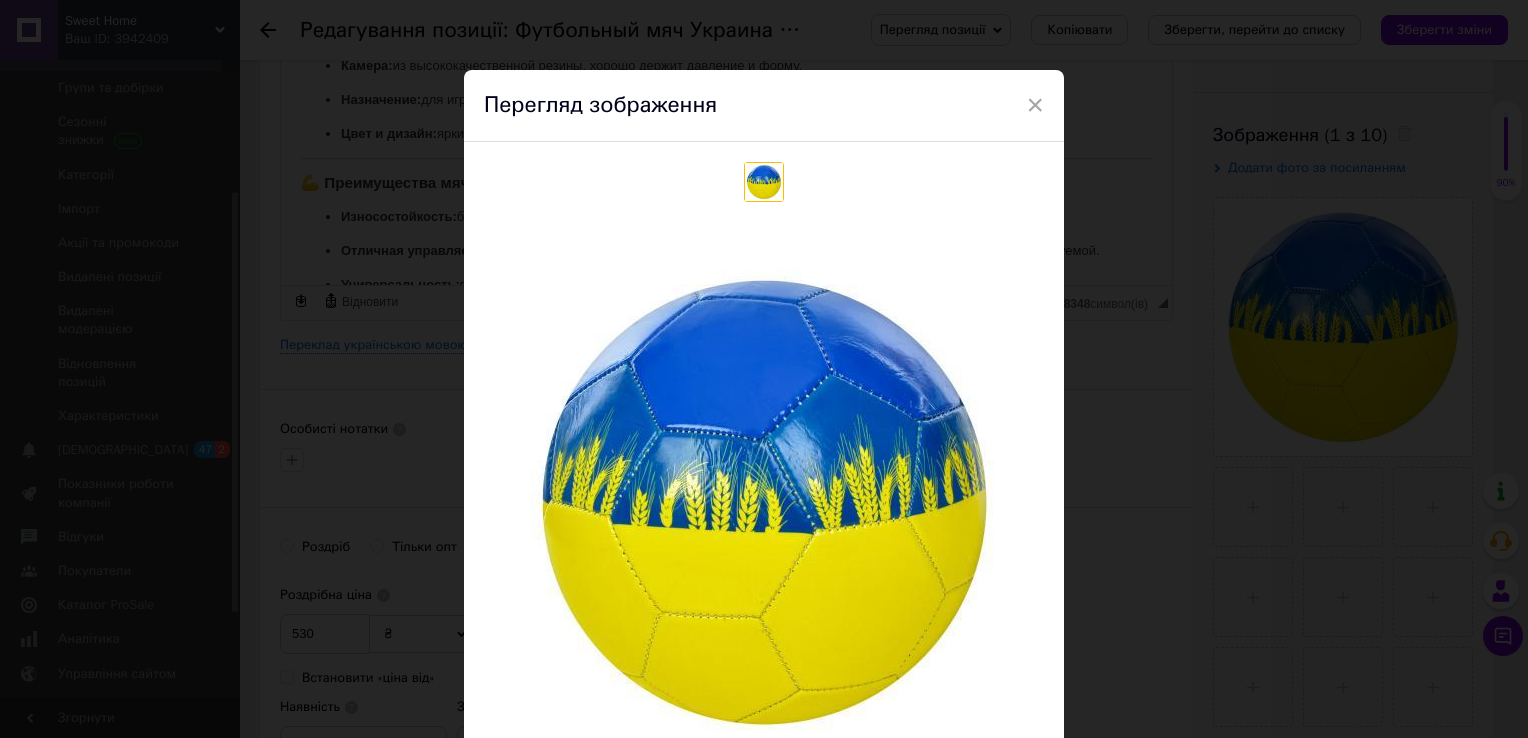 click on "× Перегляд зображення Видалити зображення Видалити всі зображення" at bounding box center (764, 369) 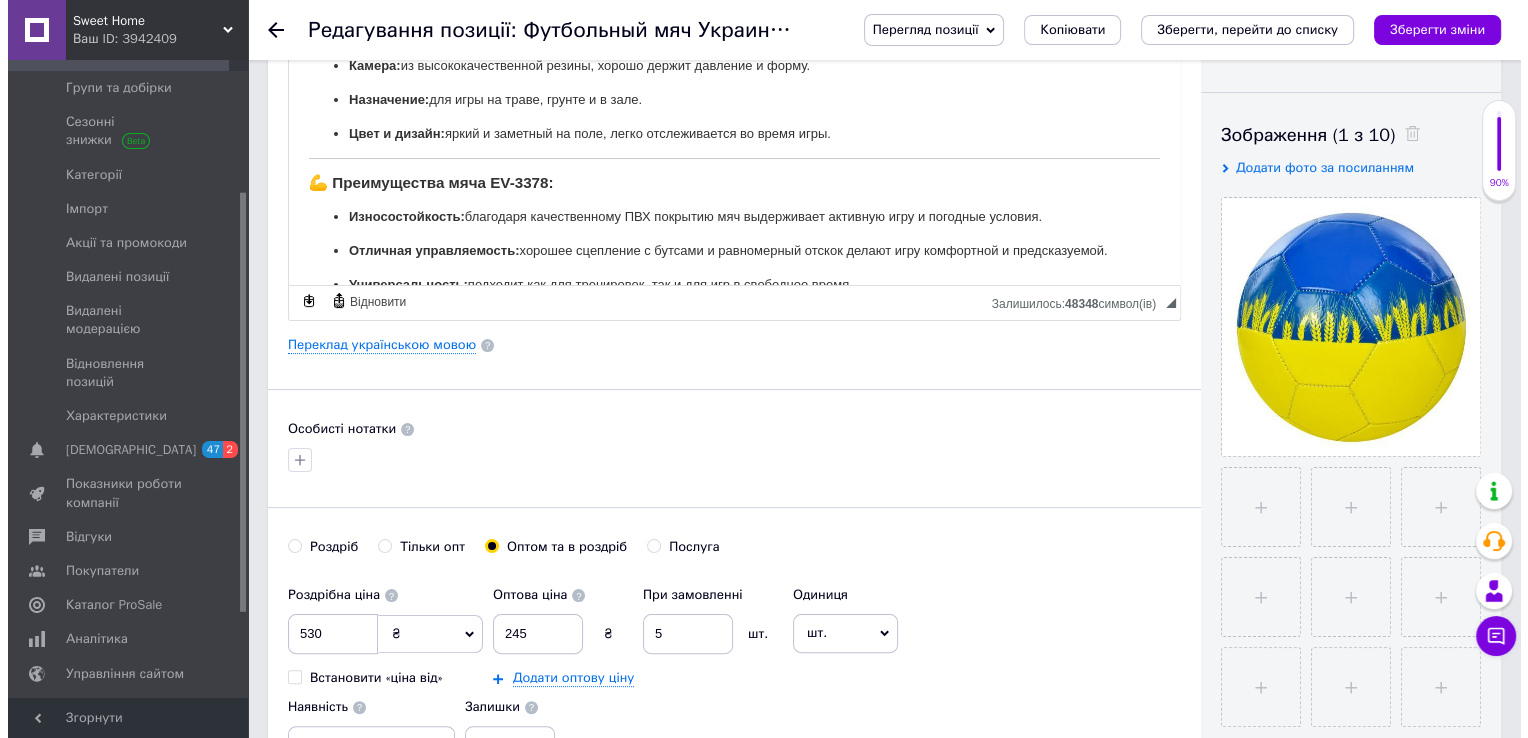 scroll, scrollTop: 0, scrollLeft: 0, axis: both 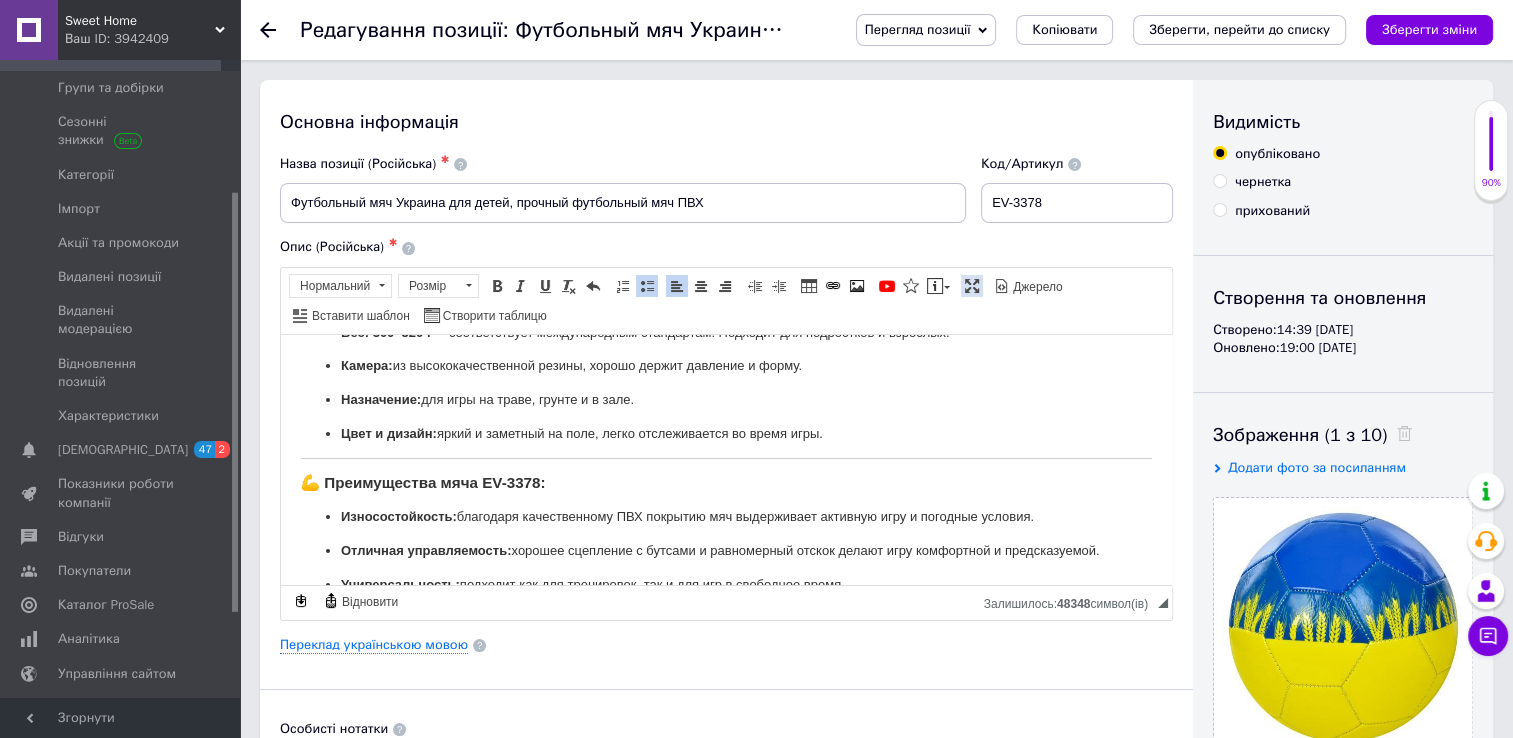 click at bounding box center [972, 286] 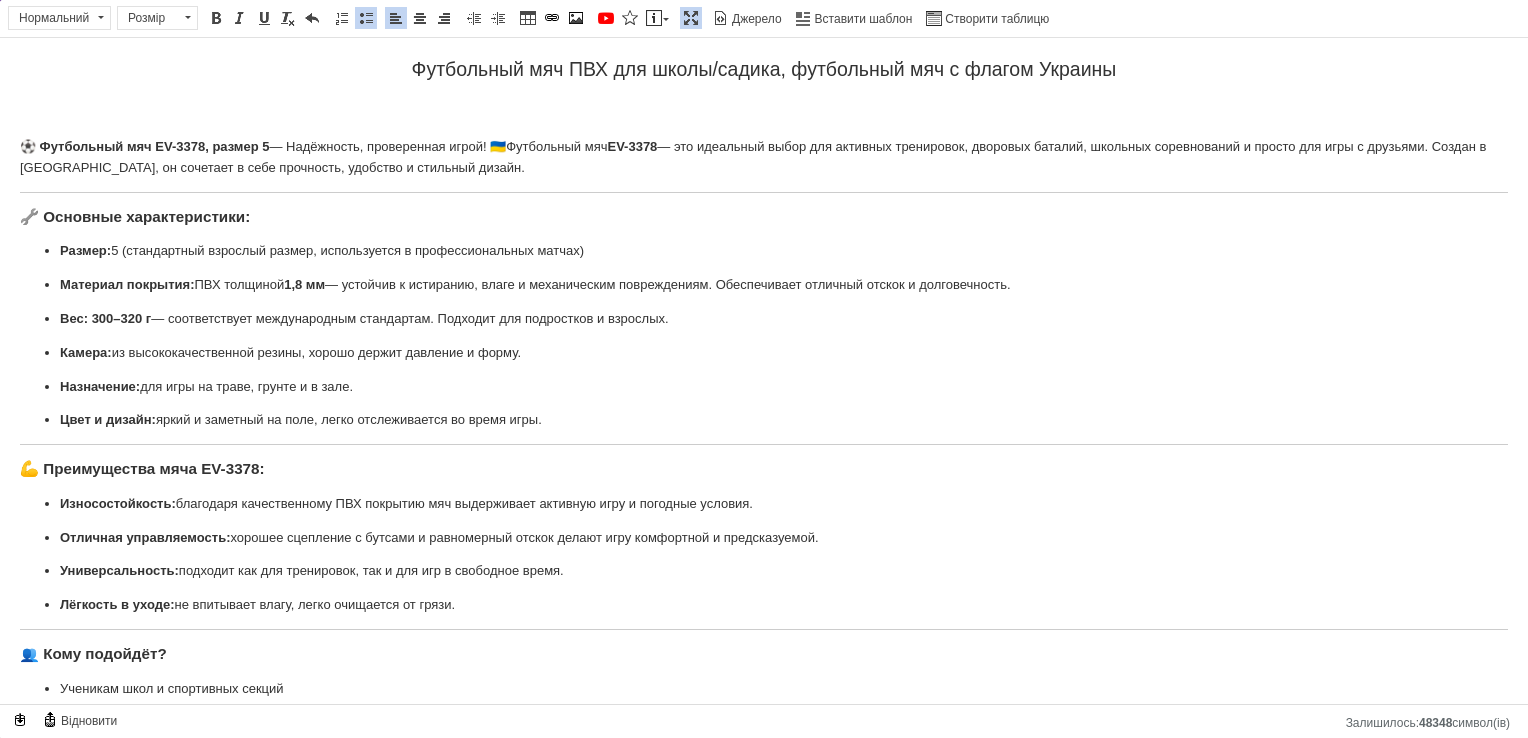 scroll, scrollTop: 0, scrollLeft: 0, axis: both 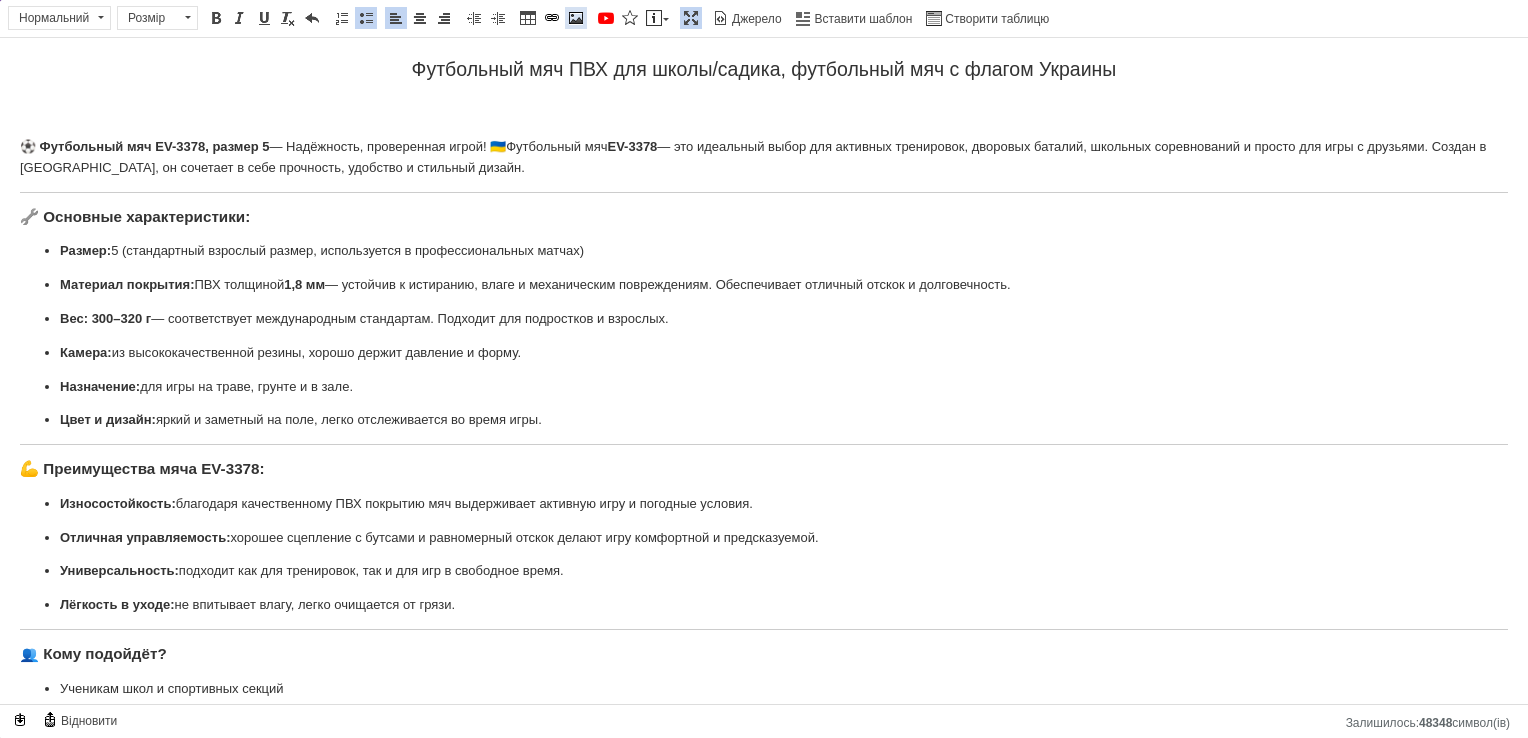 click on "Зображення" at bounding box center [576, 18] 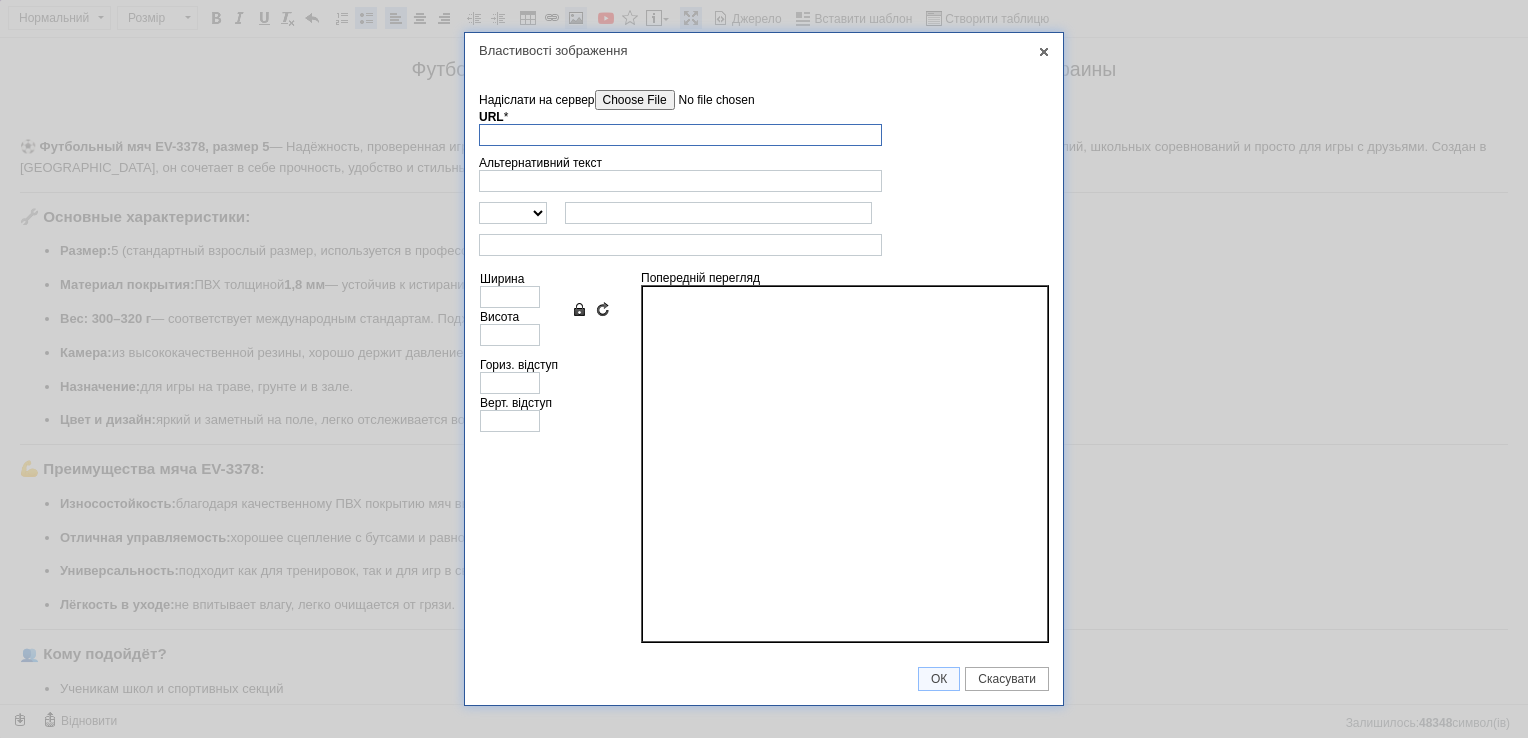 paste on "[URL][DOMAIN_NAME]" 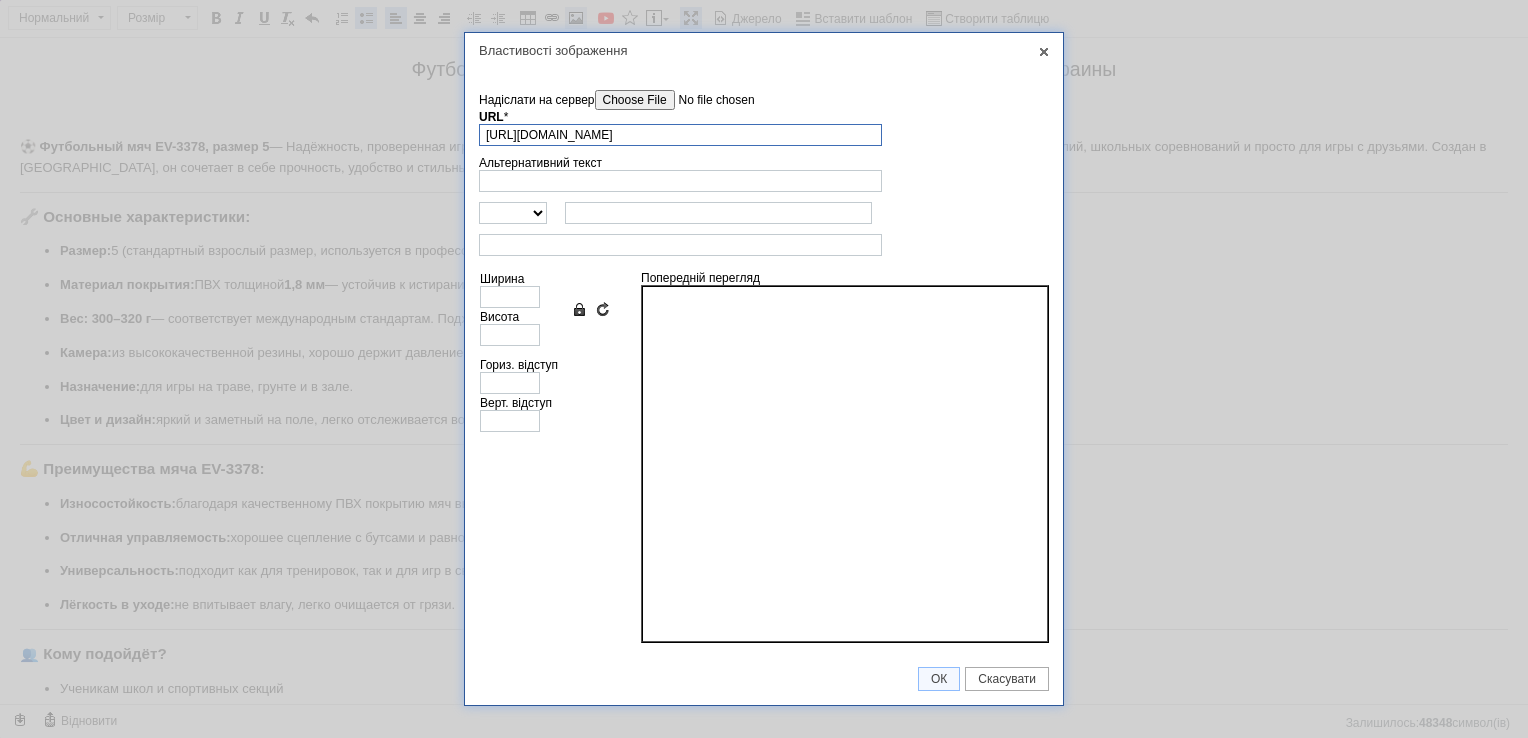 scroll, scrollTop: 0, scrollLeft: 51, axis: horizontal 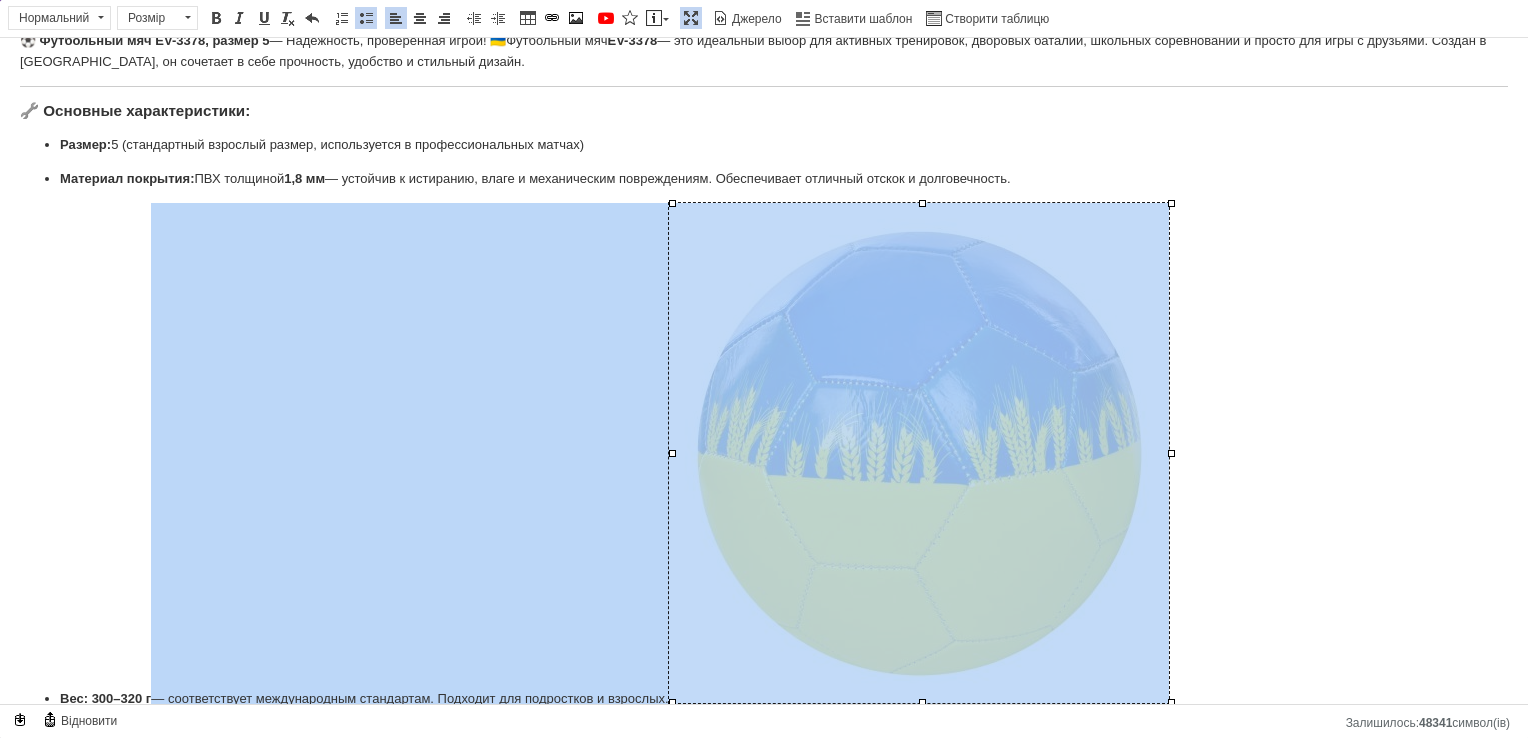 click at bounding box center (919, 453) 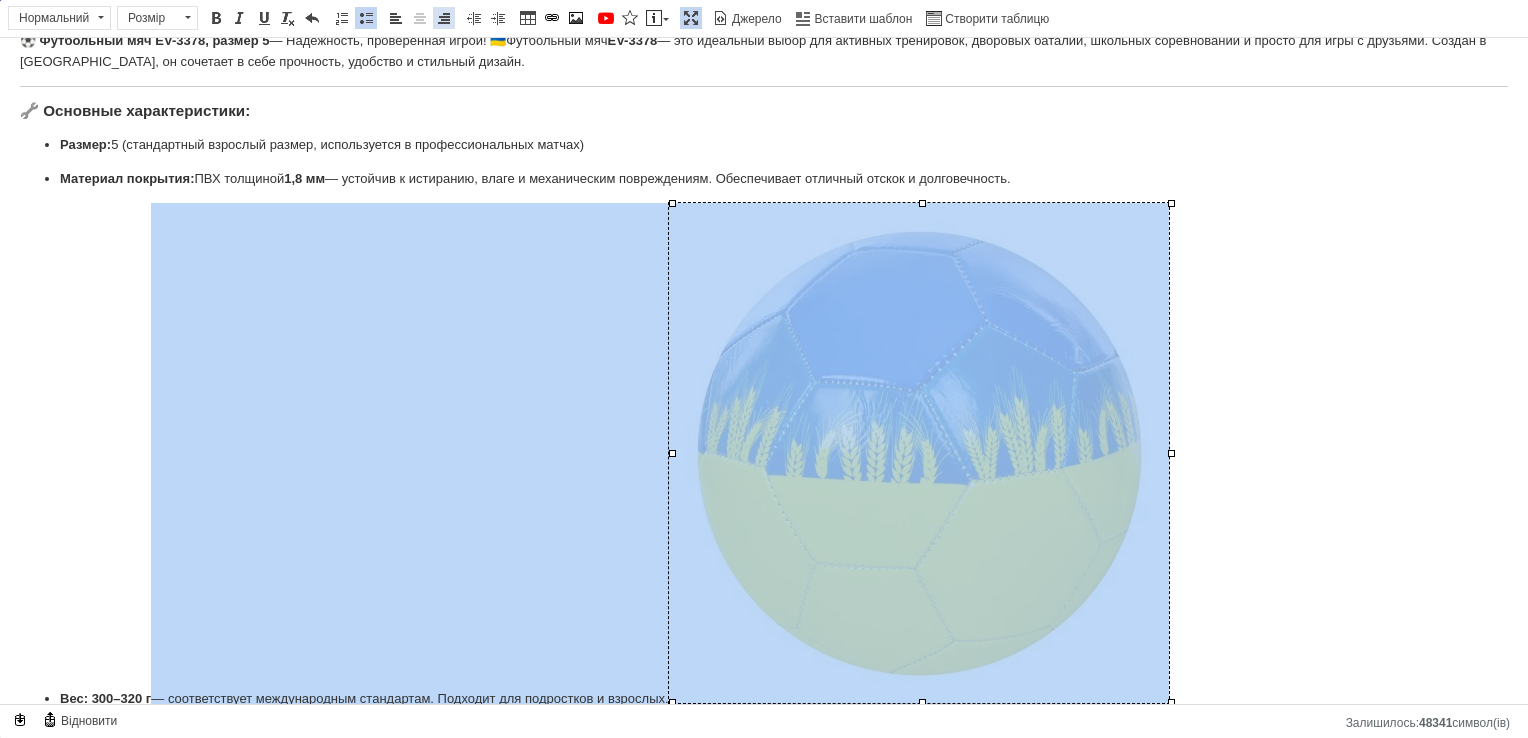 drag, startPoint x: 444, startPoint y: 18, endPoint x: 769, endPoint y: 48, distance: 326.38168 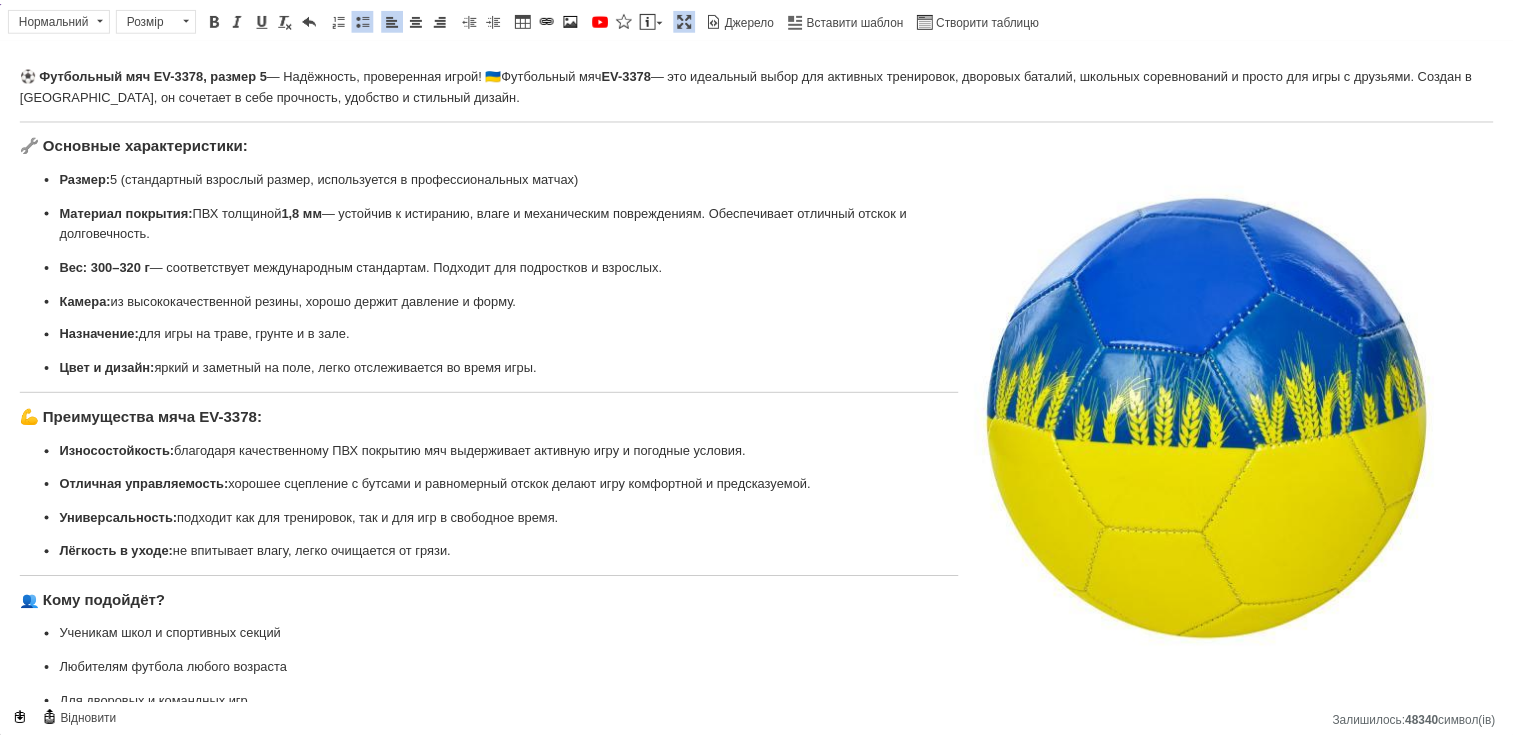 scroll, scrollTop: 0, scrollLeft: 0, axis: both 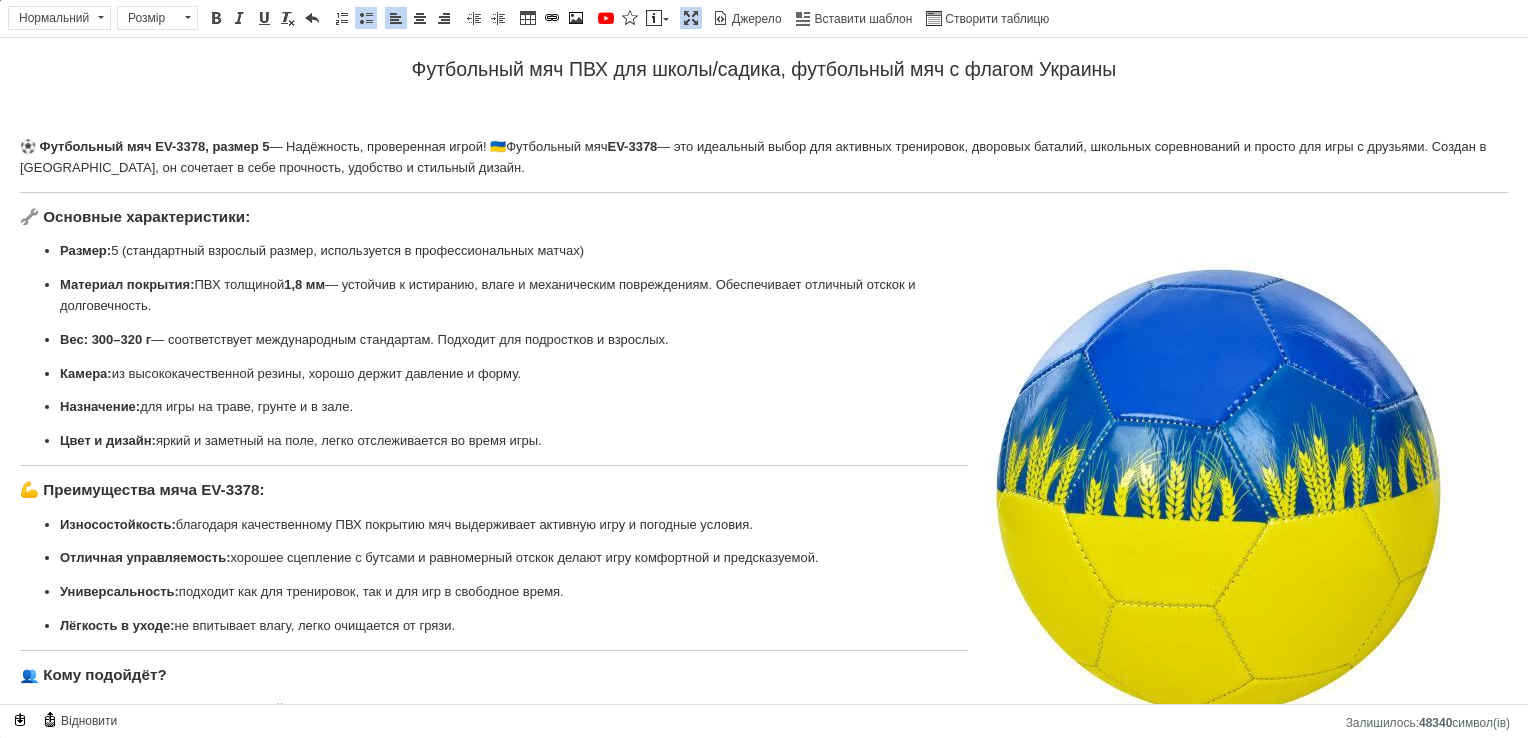 click on "Максимізувати" at bounding box center (691, 18) 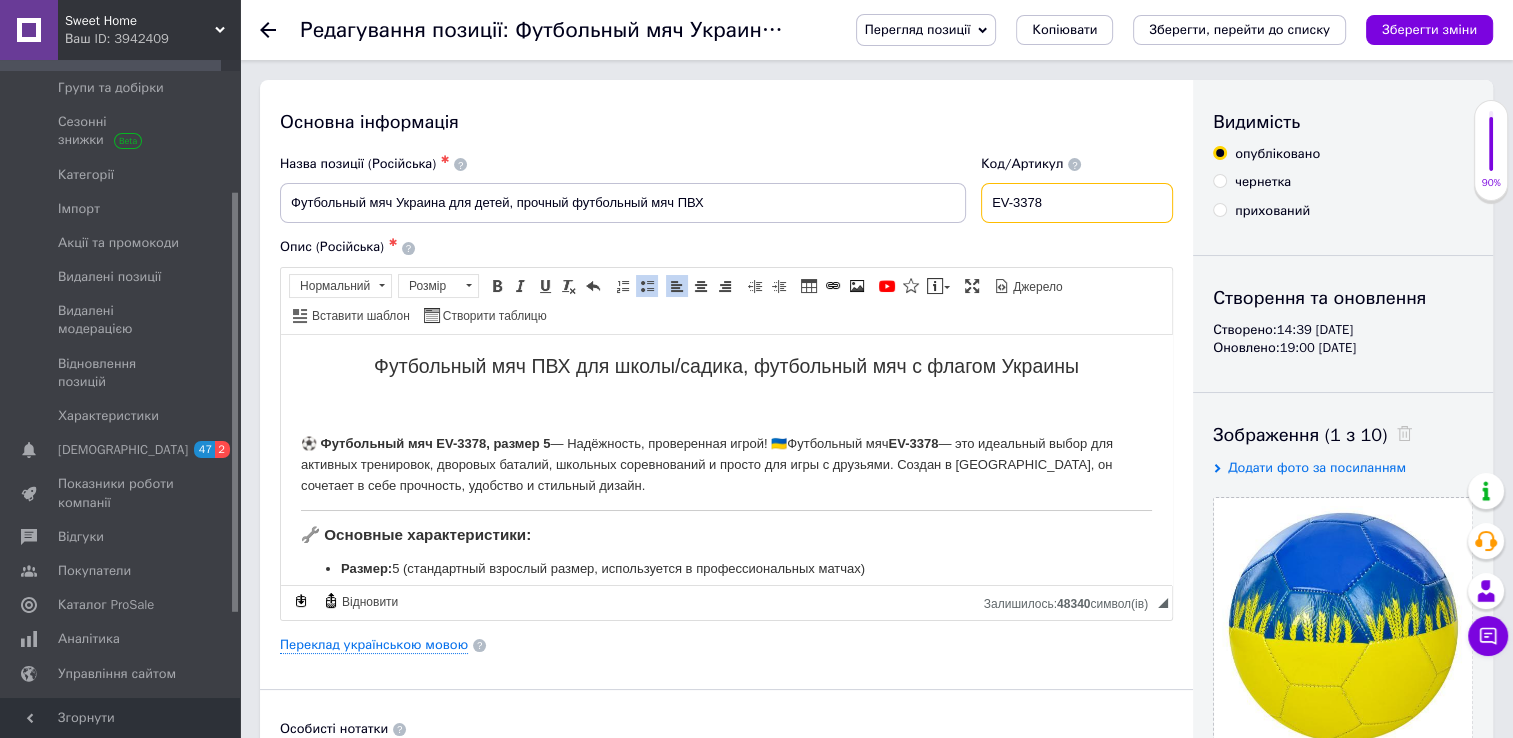 click on "EV-3378" at bounding box center (1077, 203) 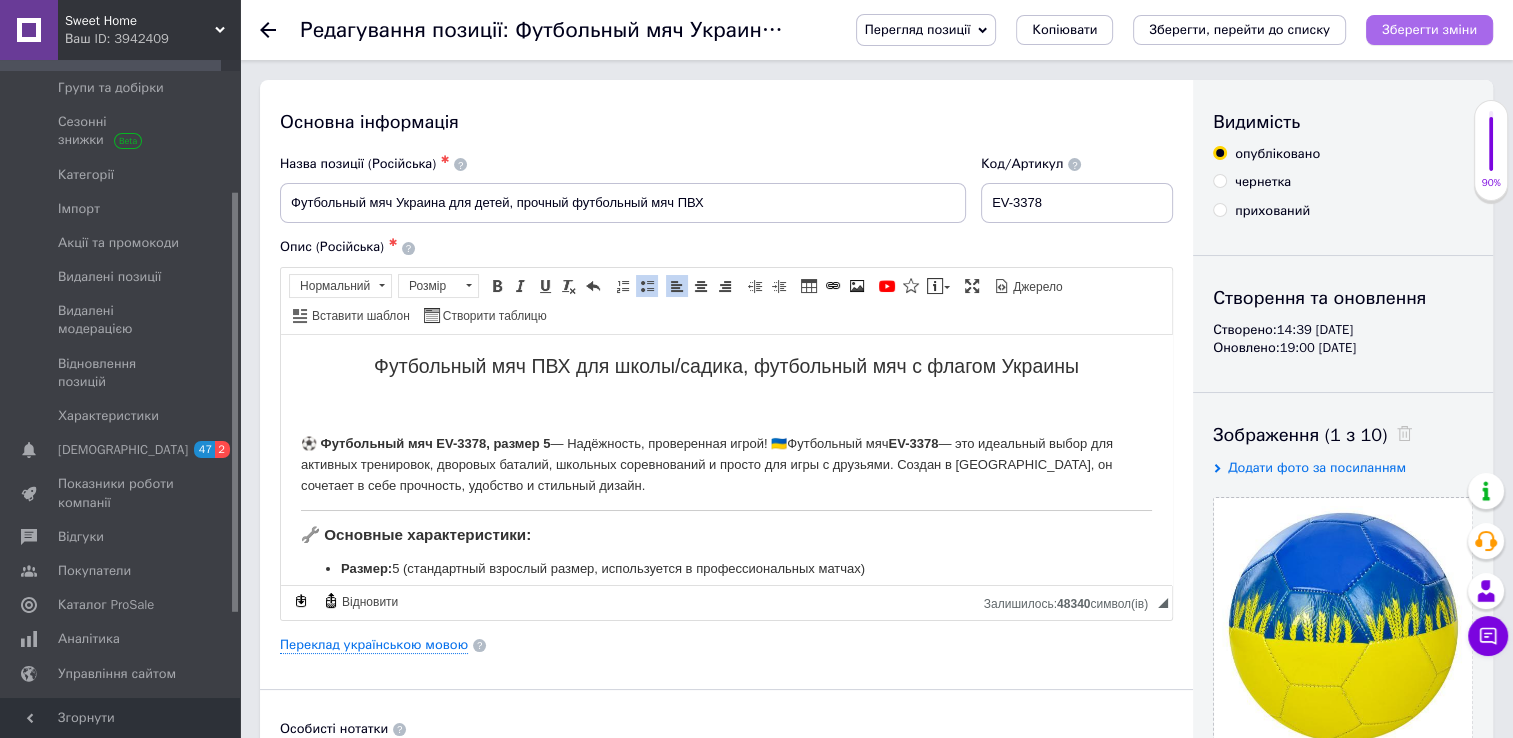 click on "Зберегти зміни" at bounding box center (1429, 29) 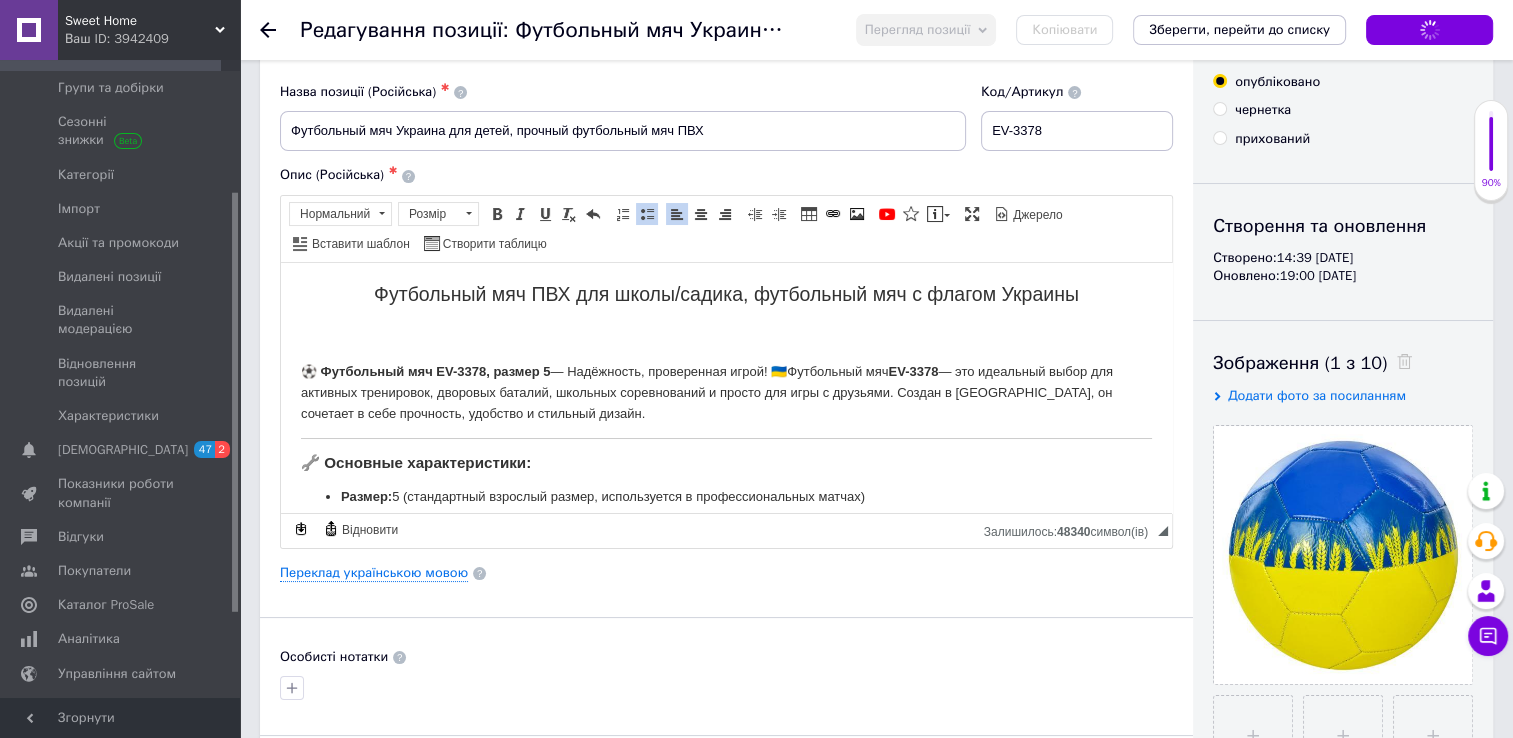 scroll, scrollTop: 400, scrollLeft: 0, axis: vertical 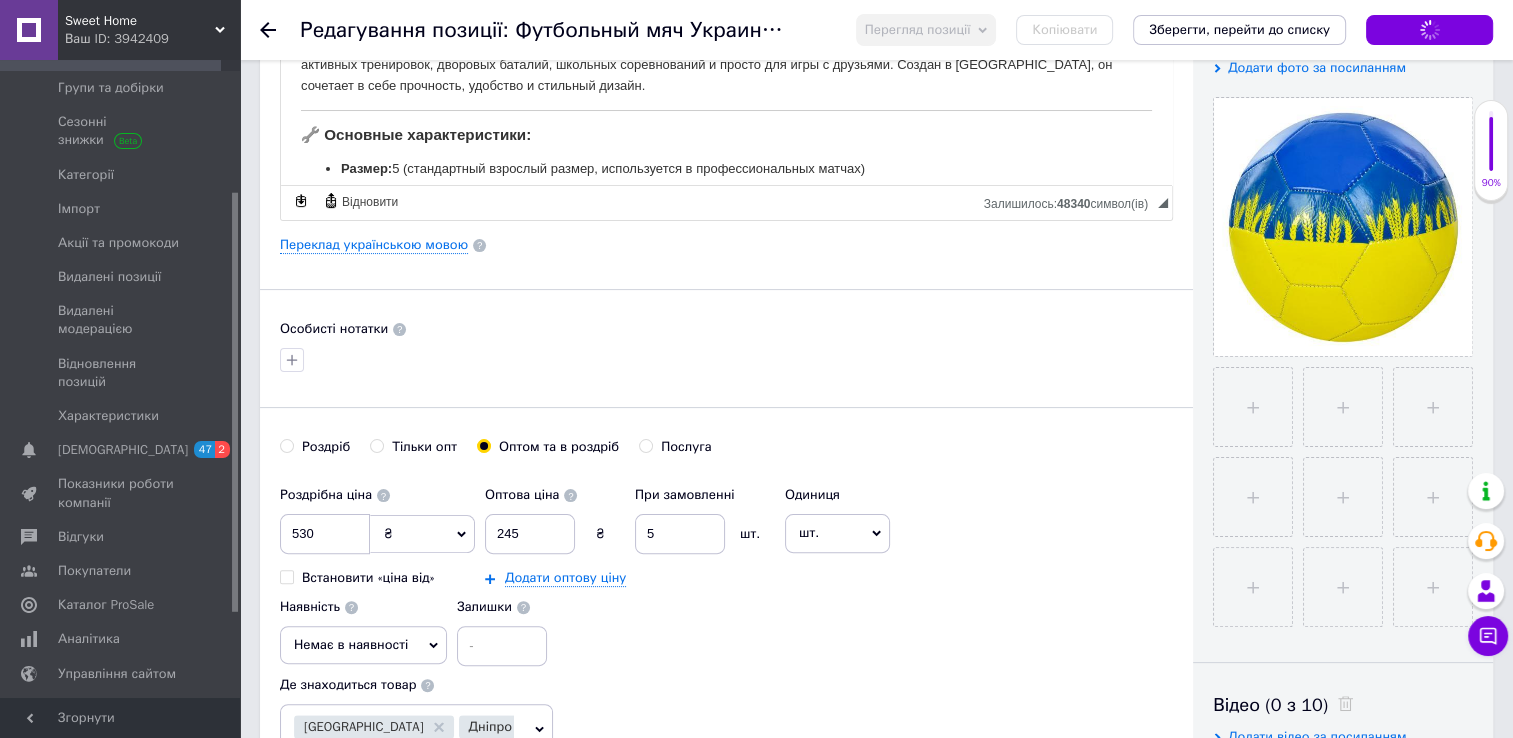 click on "Немає в наявності" at bounding box center (351, 644) 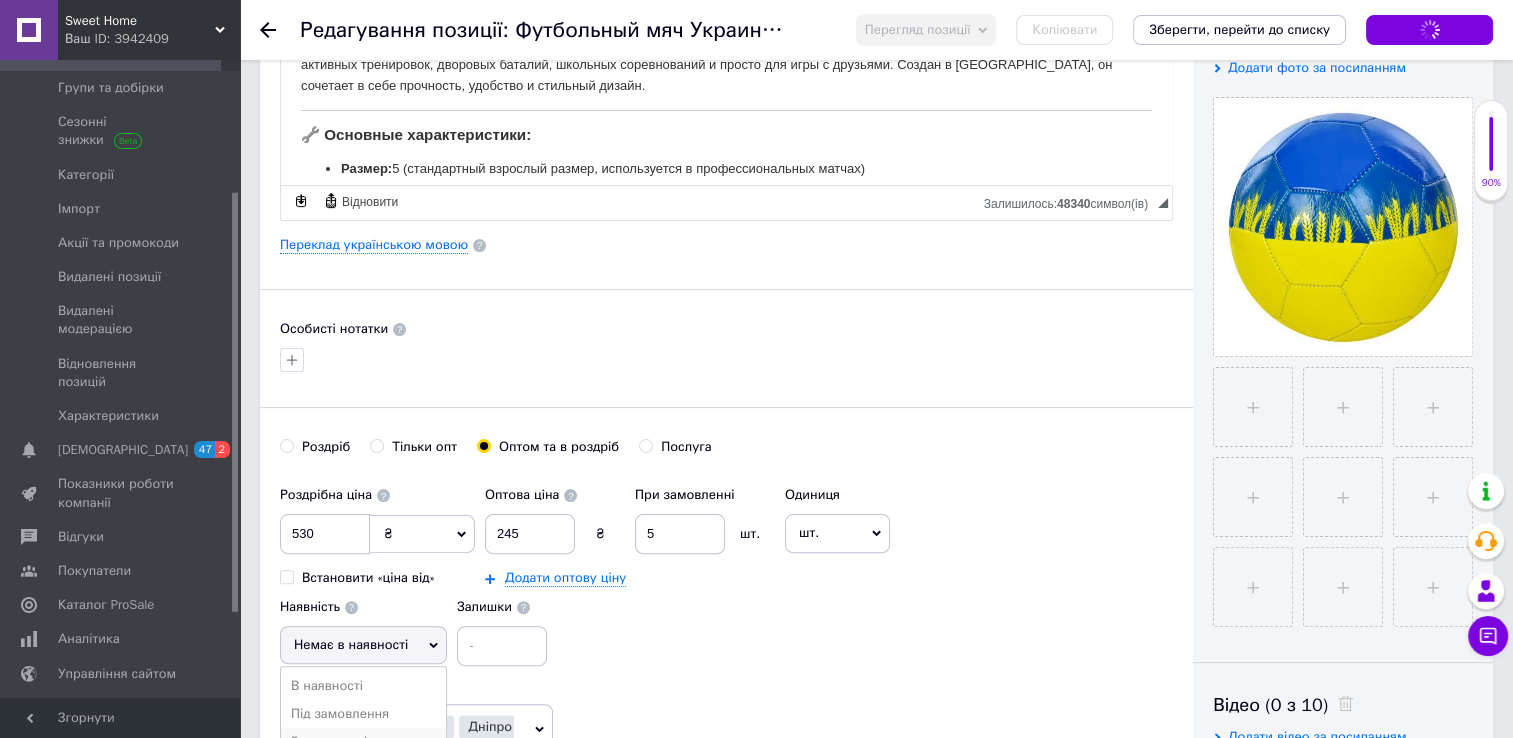 click on "Готово до відправки" at bounding box center [363, 742] 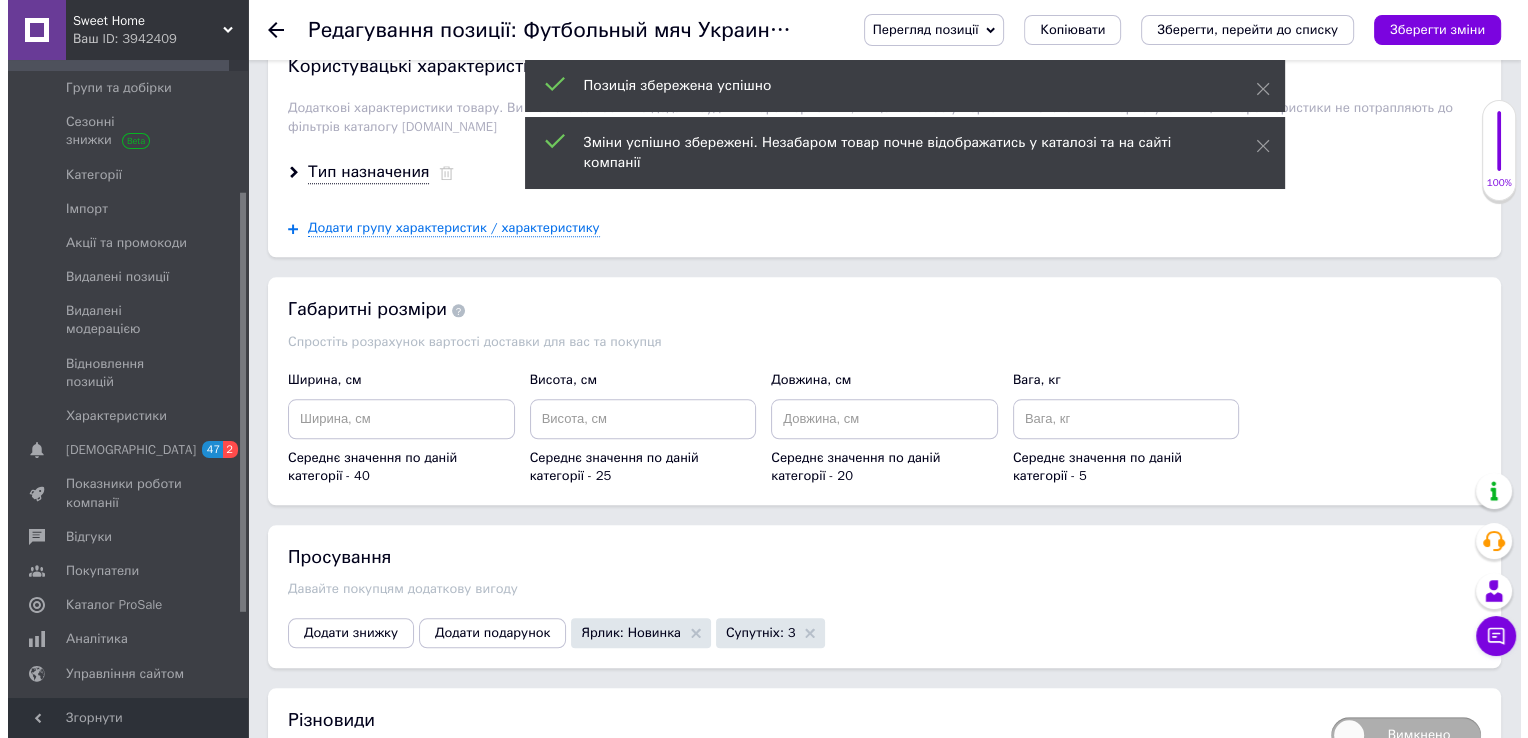 scroll, scrollTop: 2228, scrollLeft: 0, axis: vertical 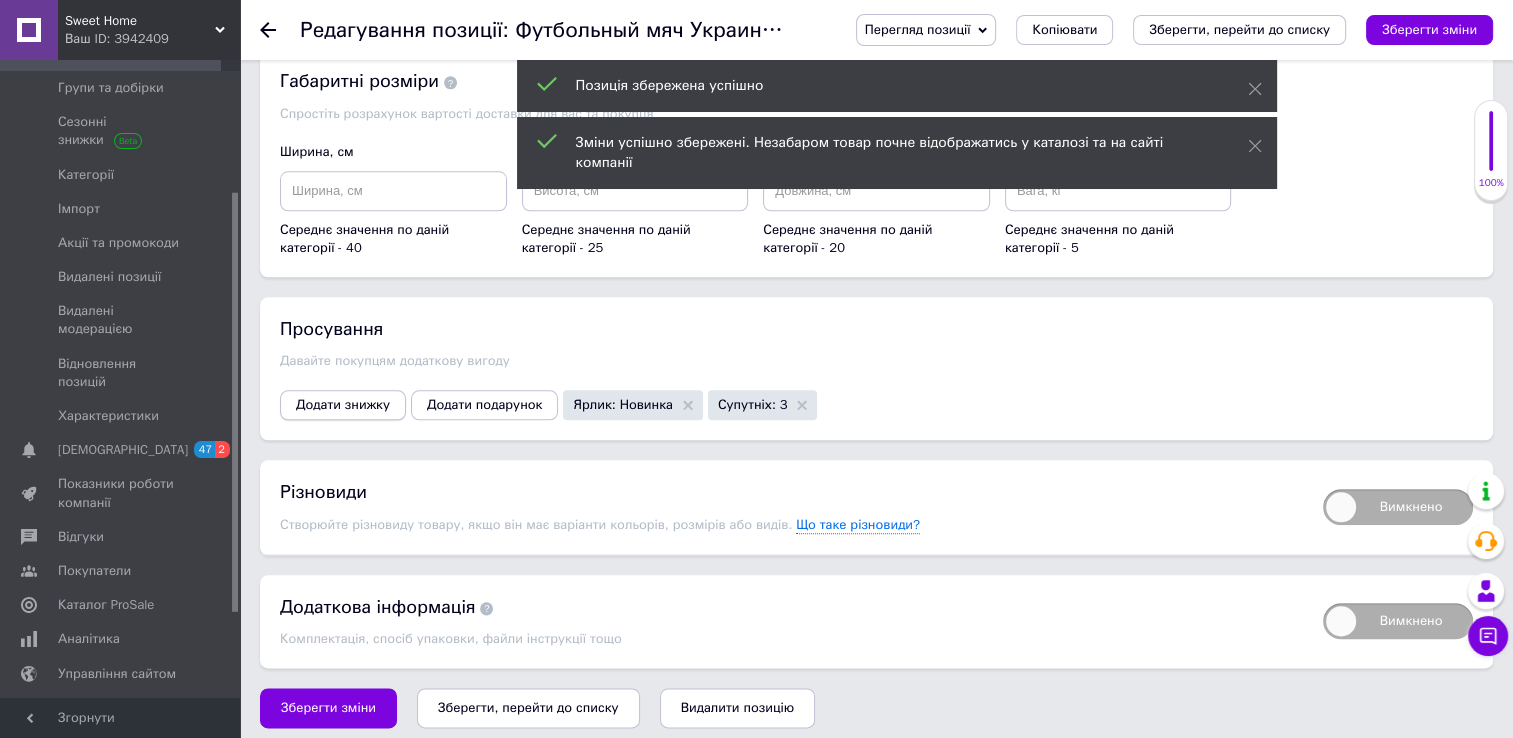 click on "Додати знижку" at bounding box center (343, 405) 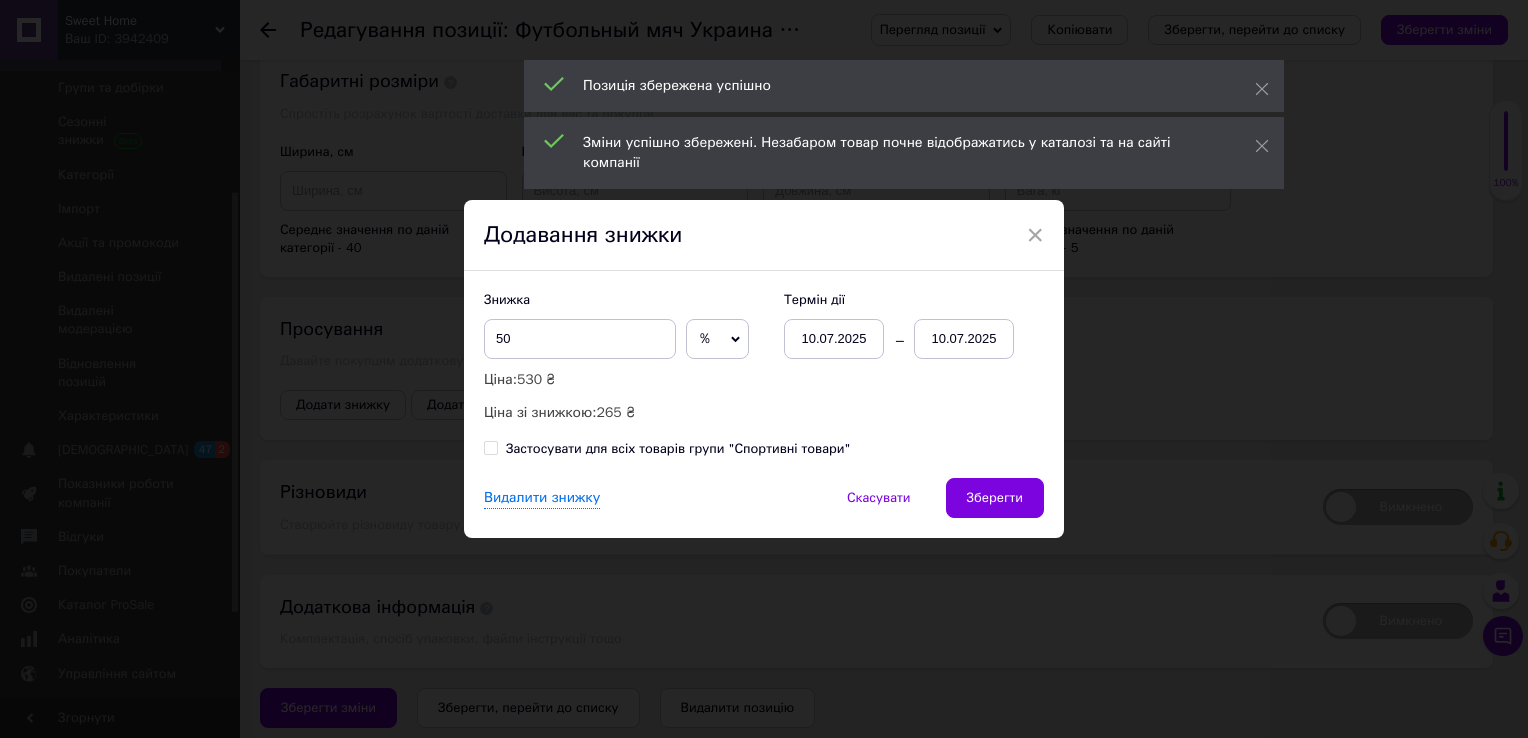 click on "10.07.2025" at bounding box center (964, 339) 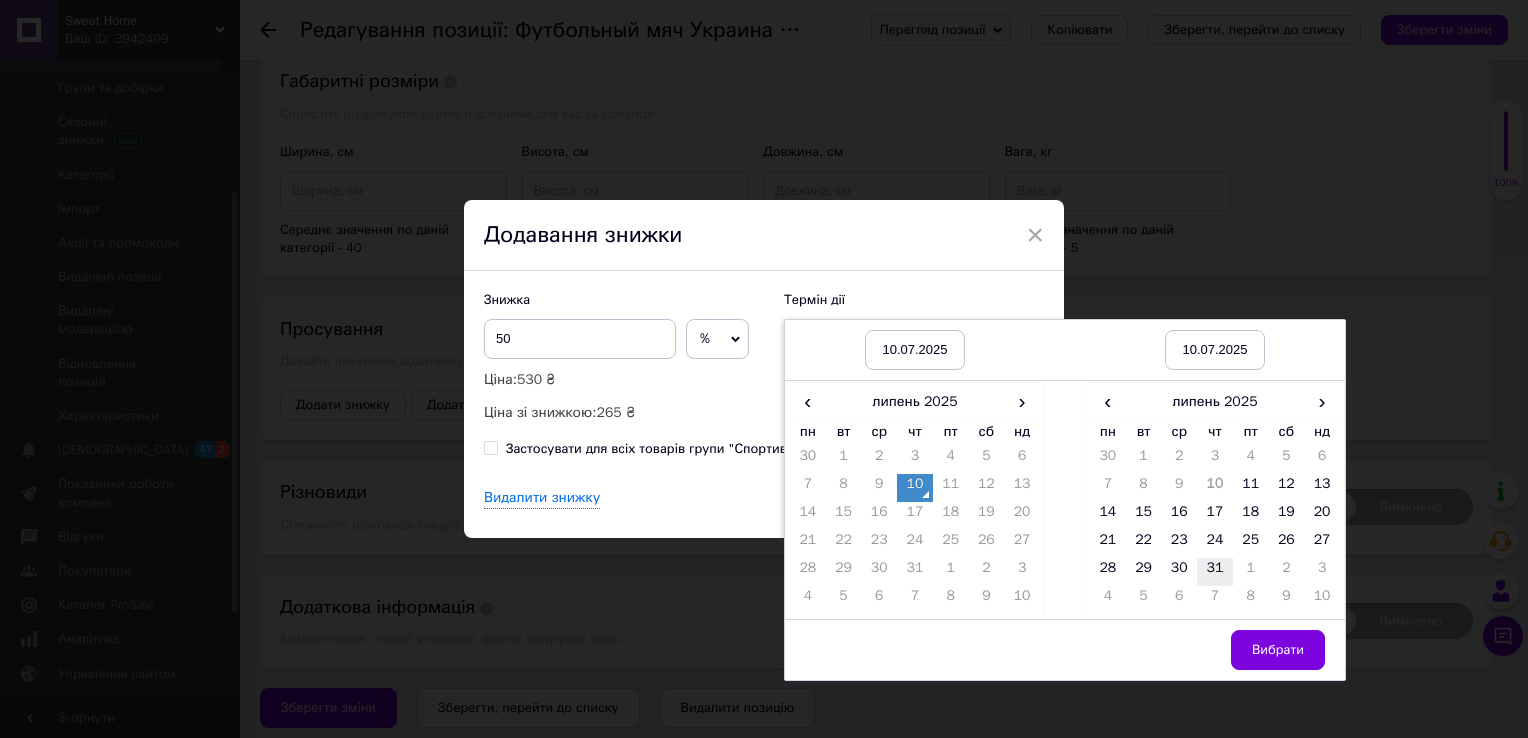 click on "31" at bounding box center [1215, 572] 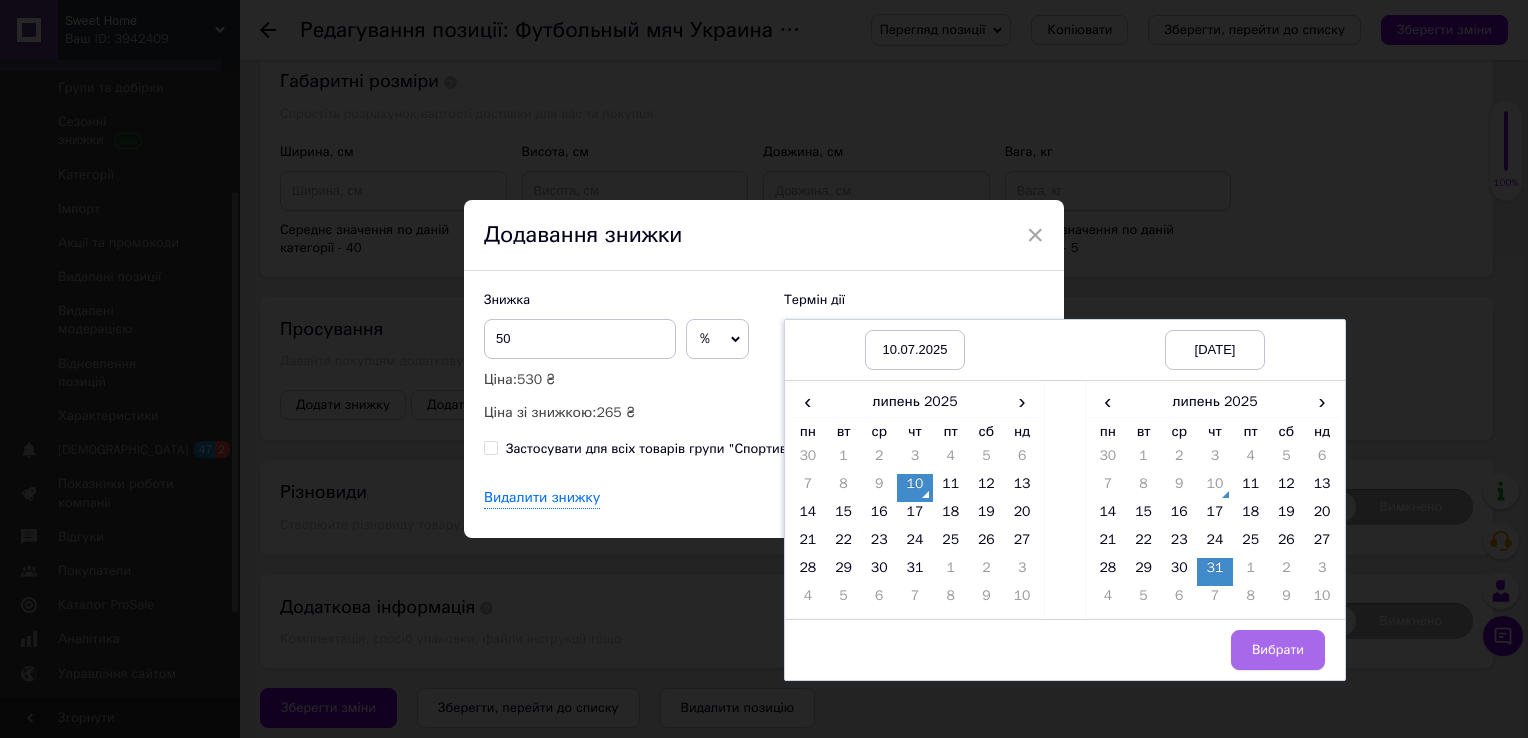 click on "Вибрати" at bounding box center (1278, 650) 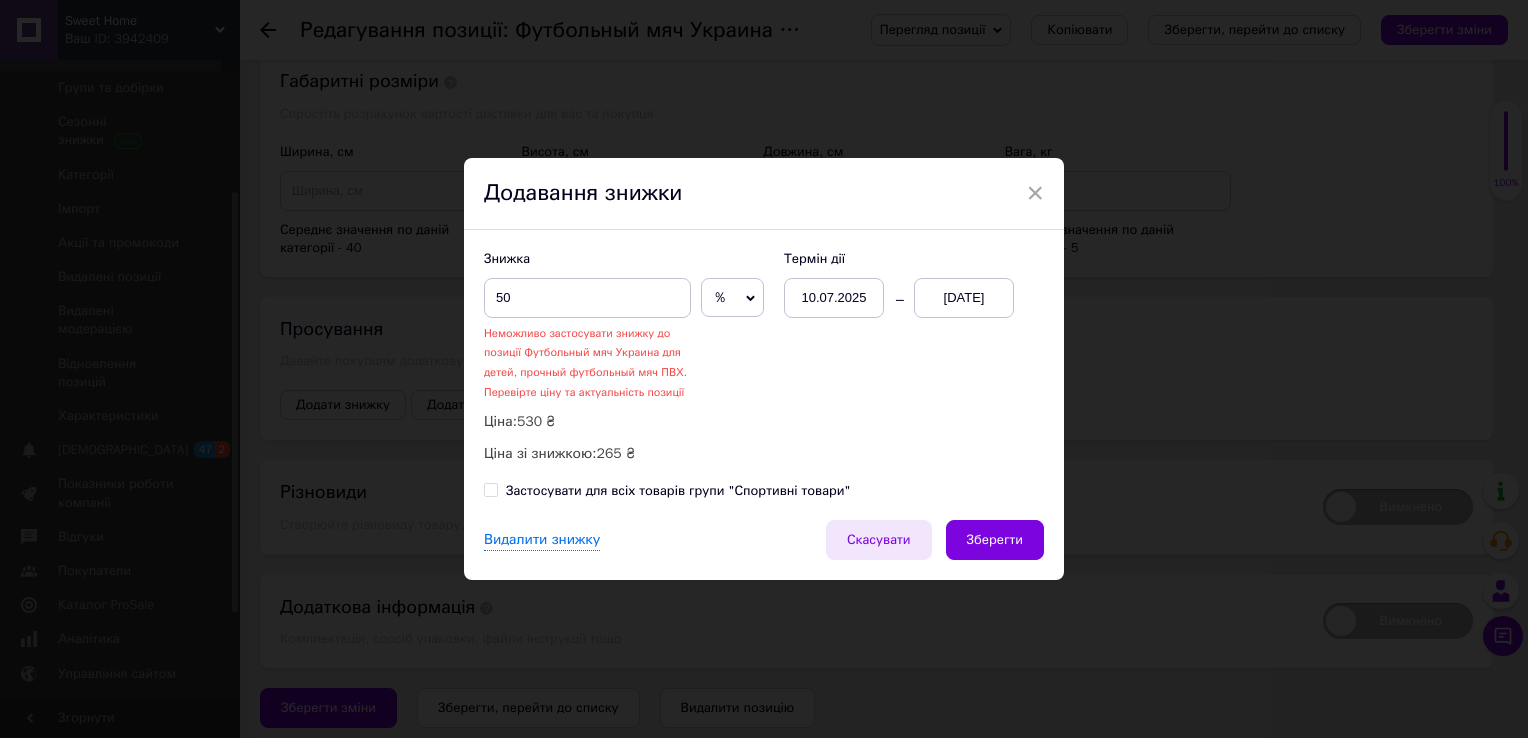 click on "Скасувати" at bounding box center (879, 540) 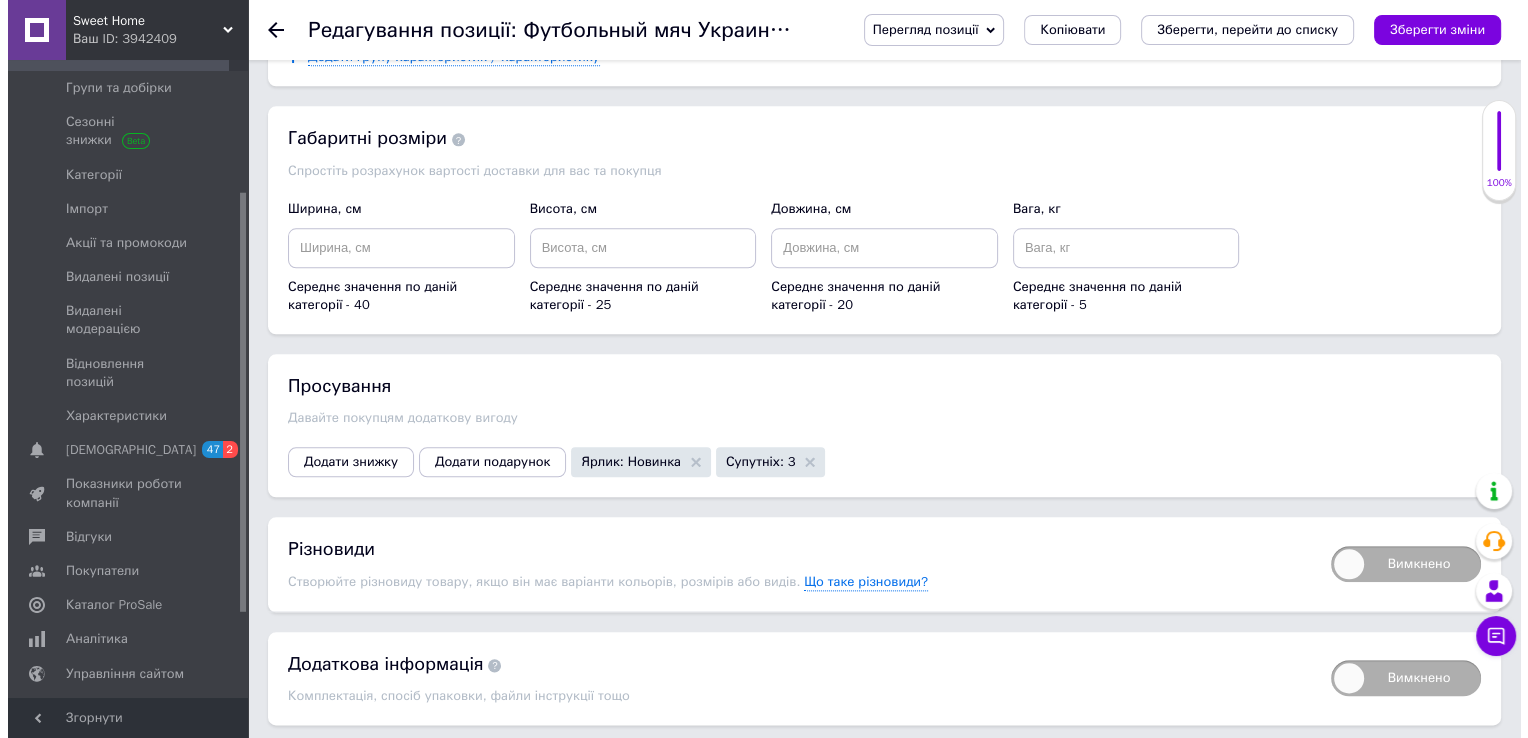 scroll, scrollTop: 2228, scrollLeft: 0, axis: vertical 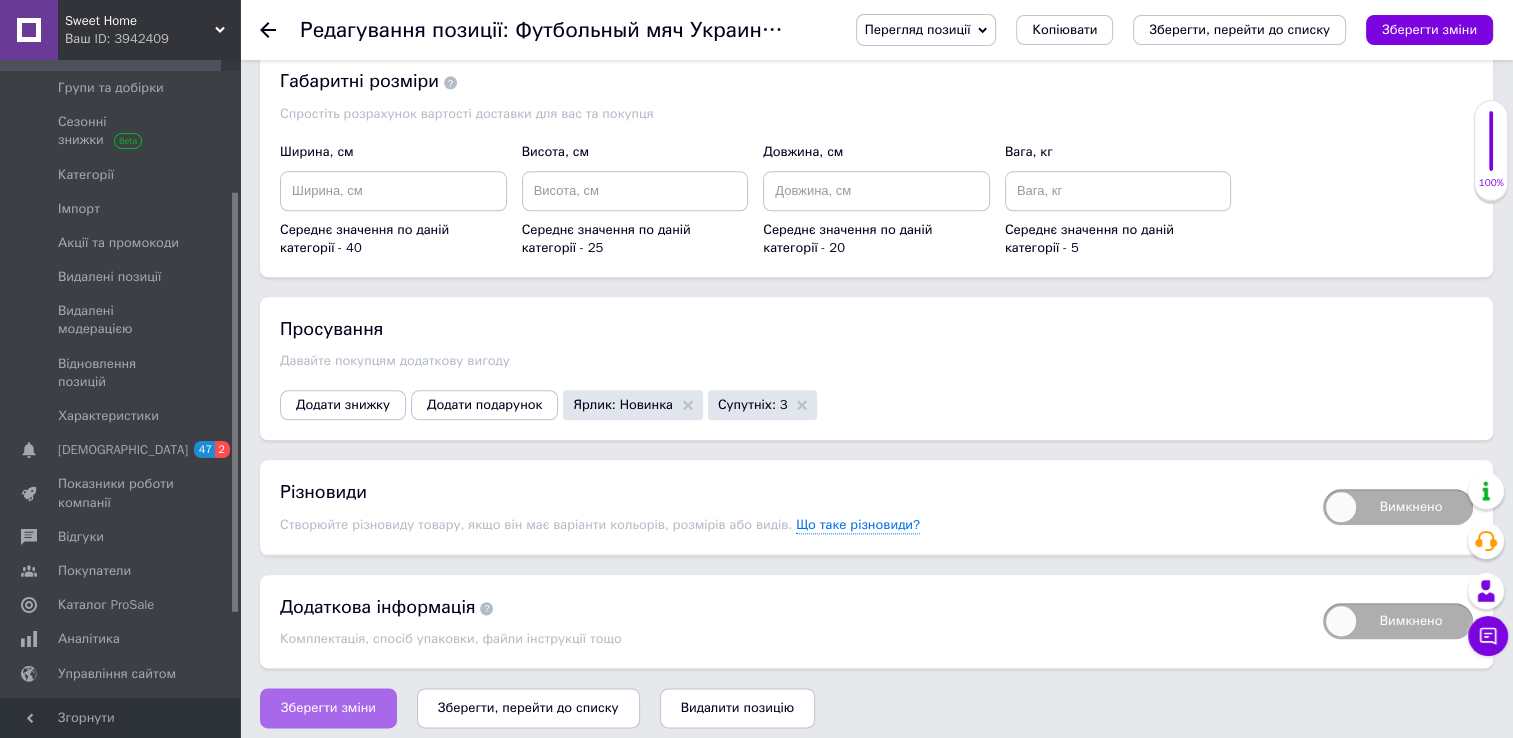 click on "Зберегти зміни" at bounding box center (328, 708) 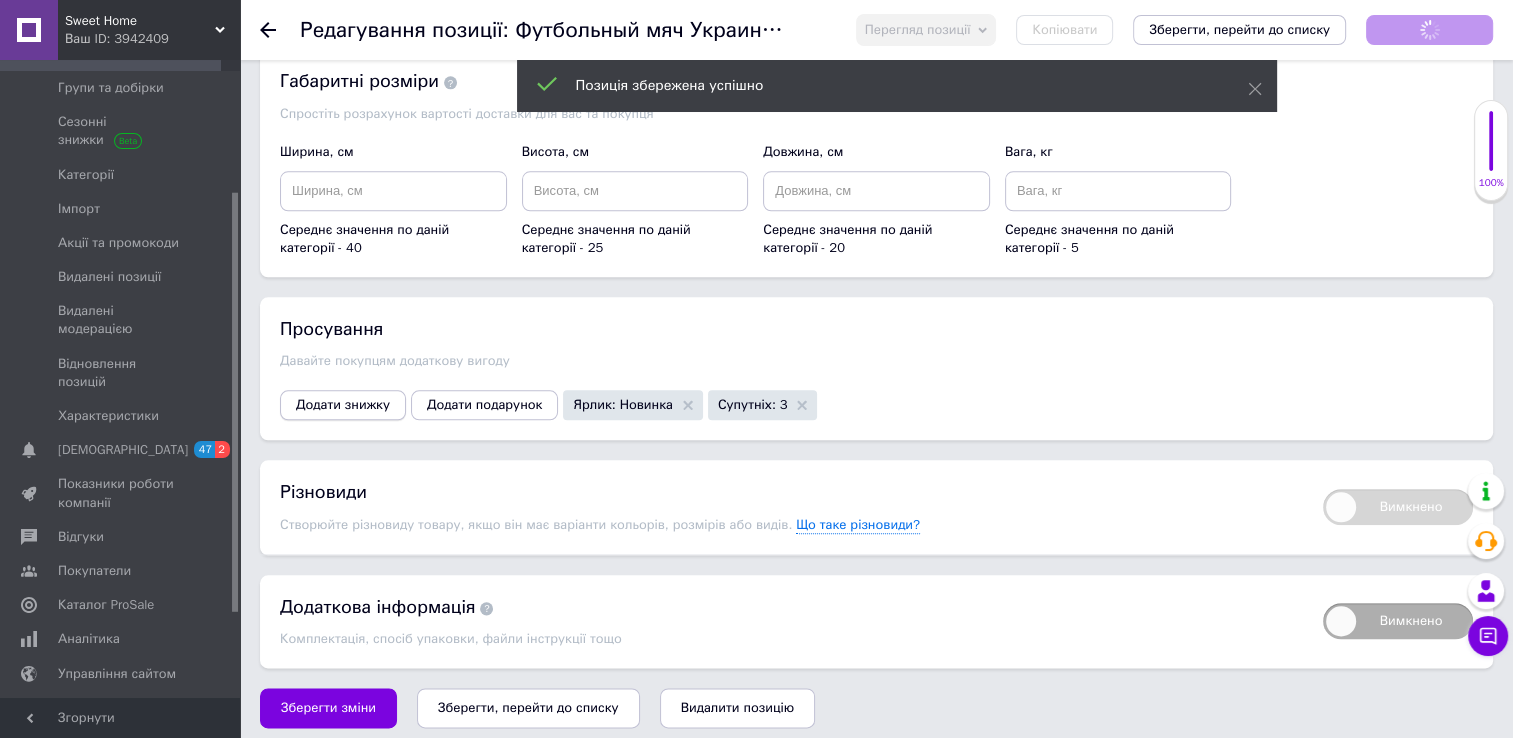 click on "Додати знижку" at bounding box center (343, 405) 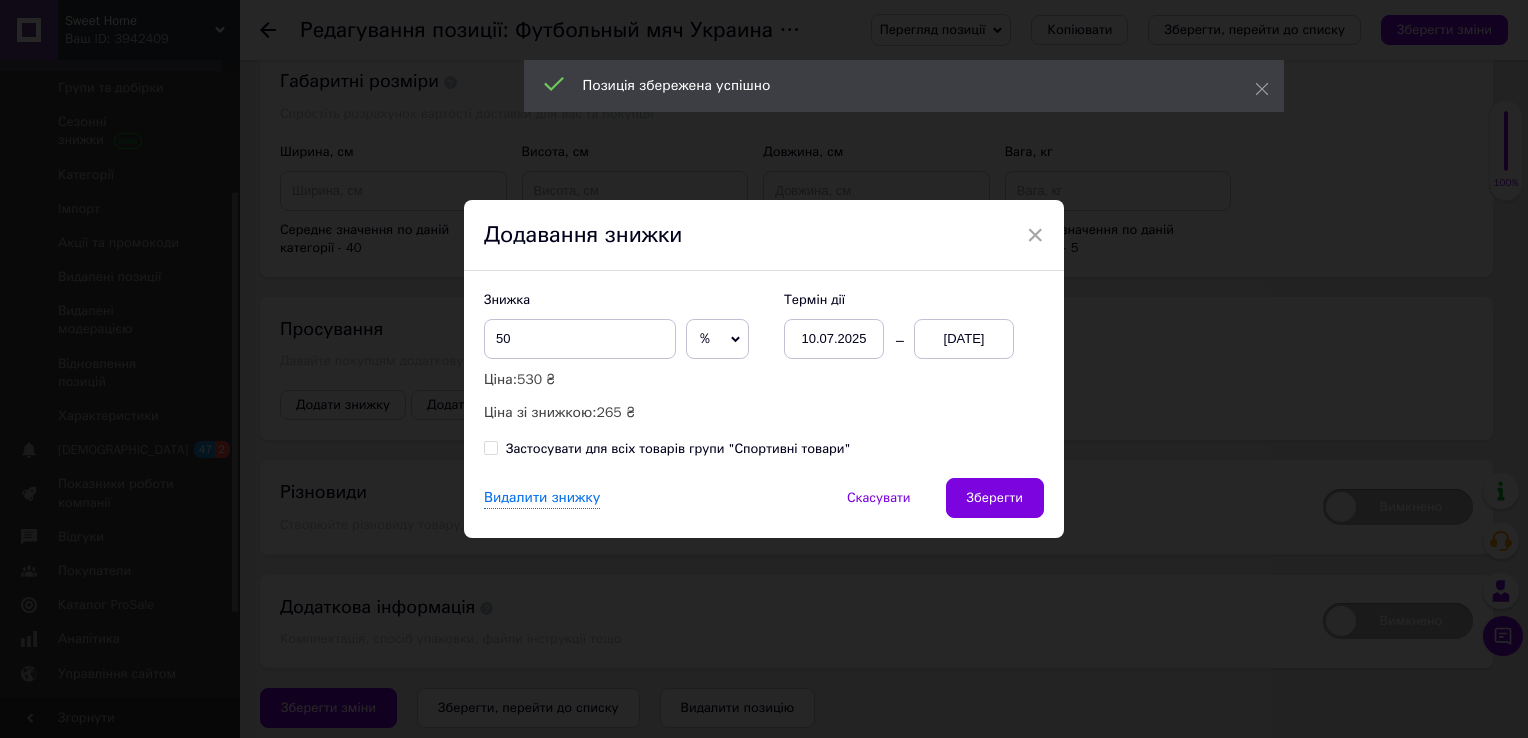 drag, startPoint x: 985, startPoint y: 502, endPoint x: 986, endPoint y: 524, distance: 22.022715 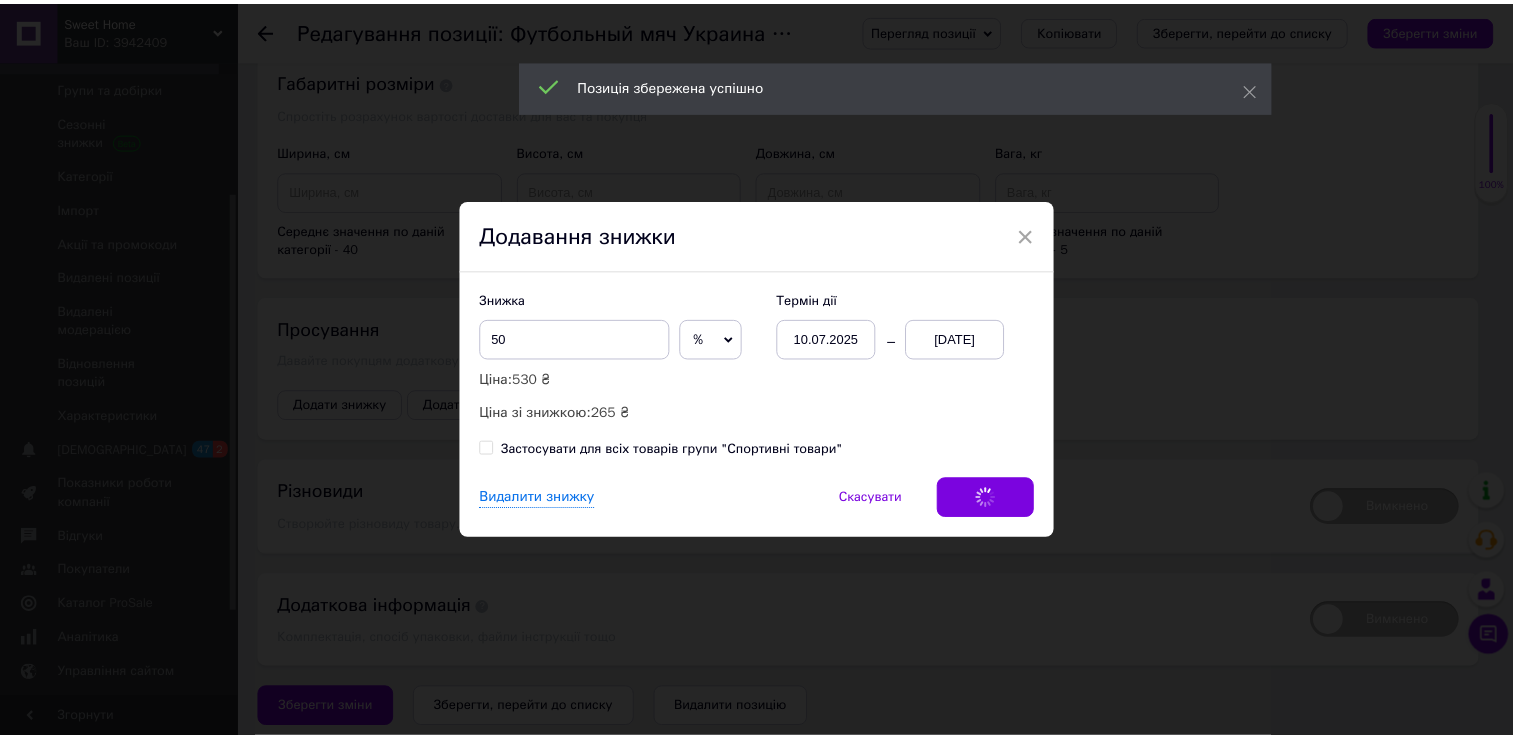 scroll, scrollTop: 2171, scrollLeft: 0, axis: vertical 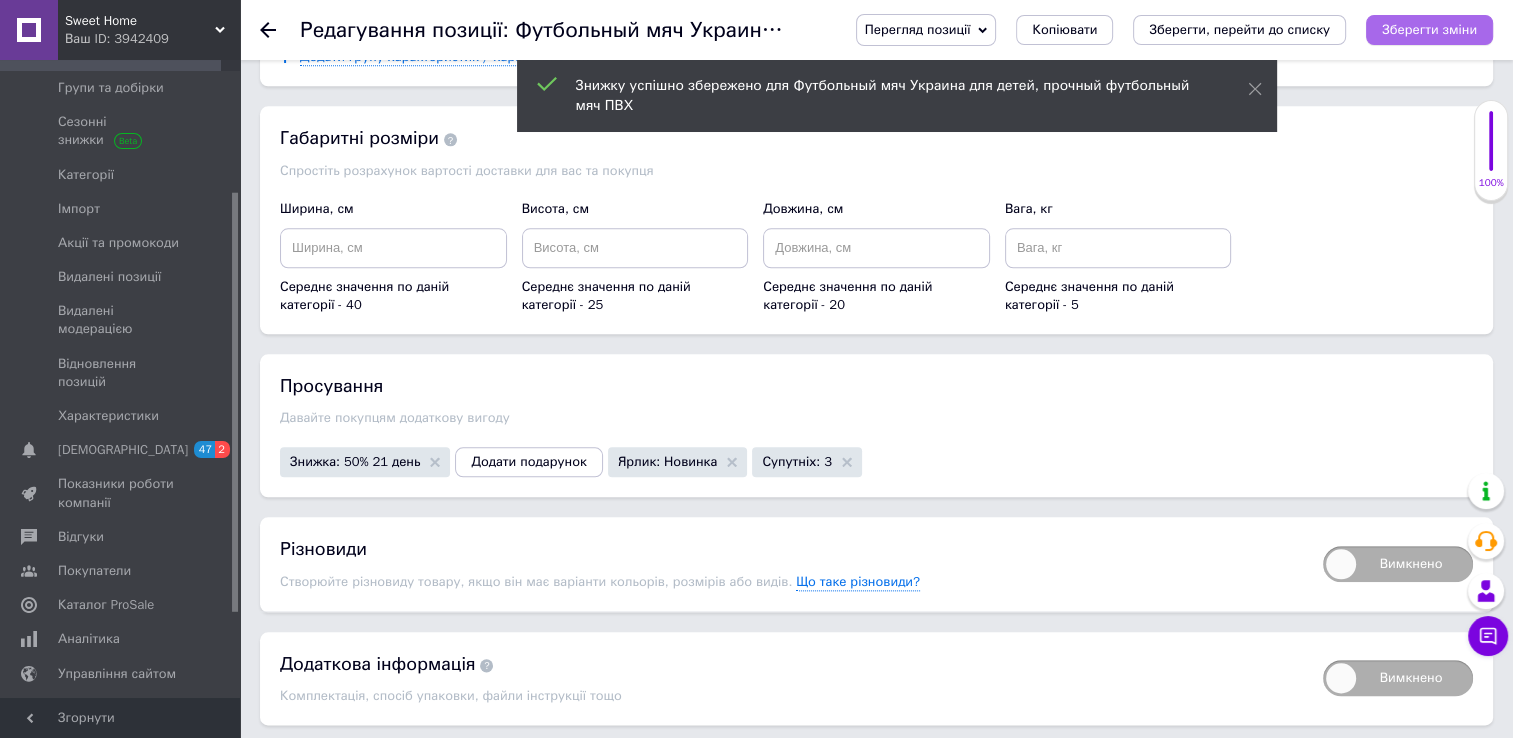 click on "Зберегти зміни" at bounding box center [1429, 29] 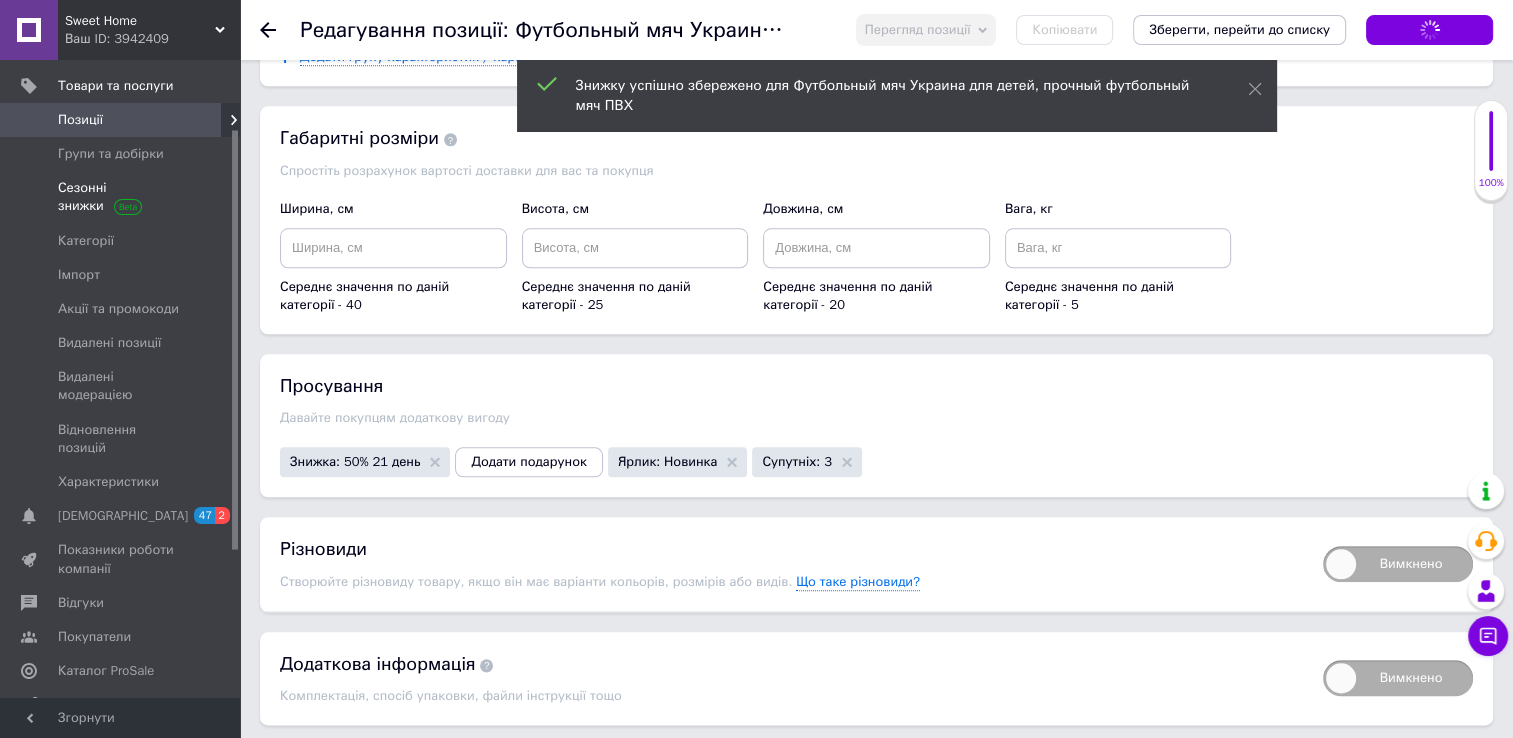 scroll, scrollTop: 100, scrollLeft: 0, axis: vertical 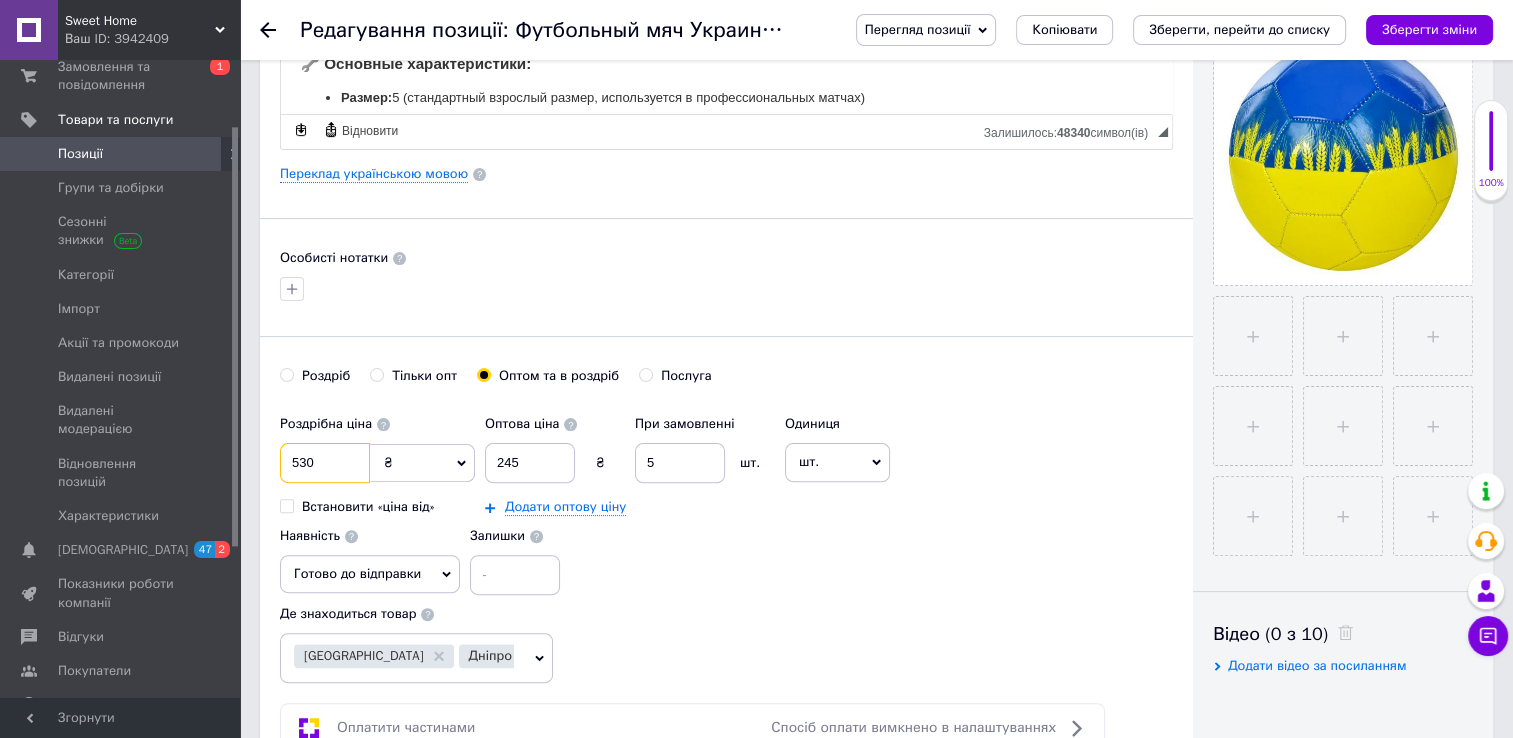 click on "530" at bounding box center [325, 463] 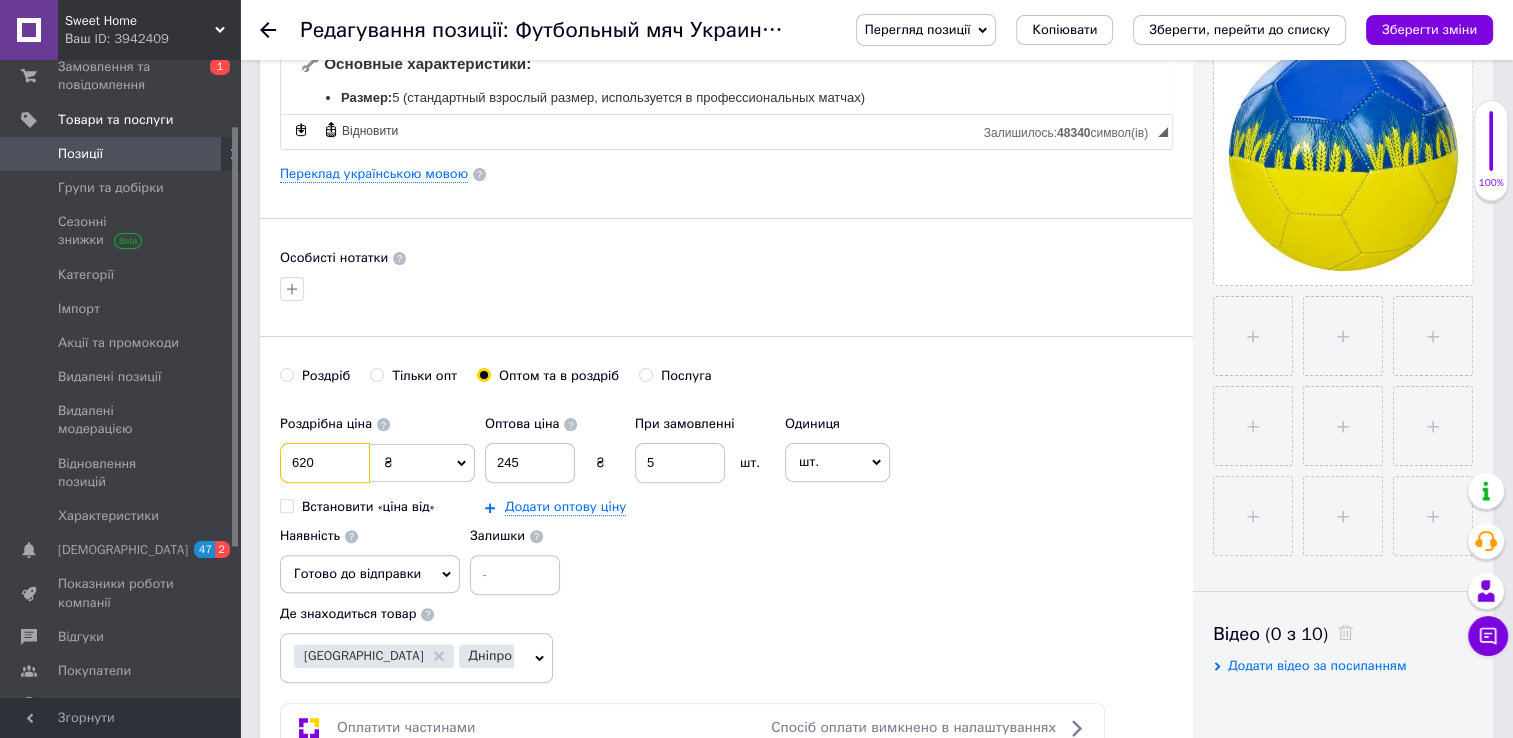 type on "620" 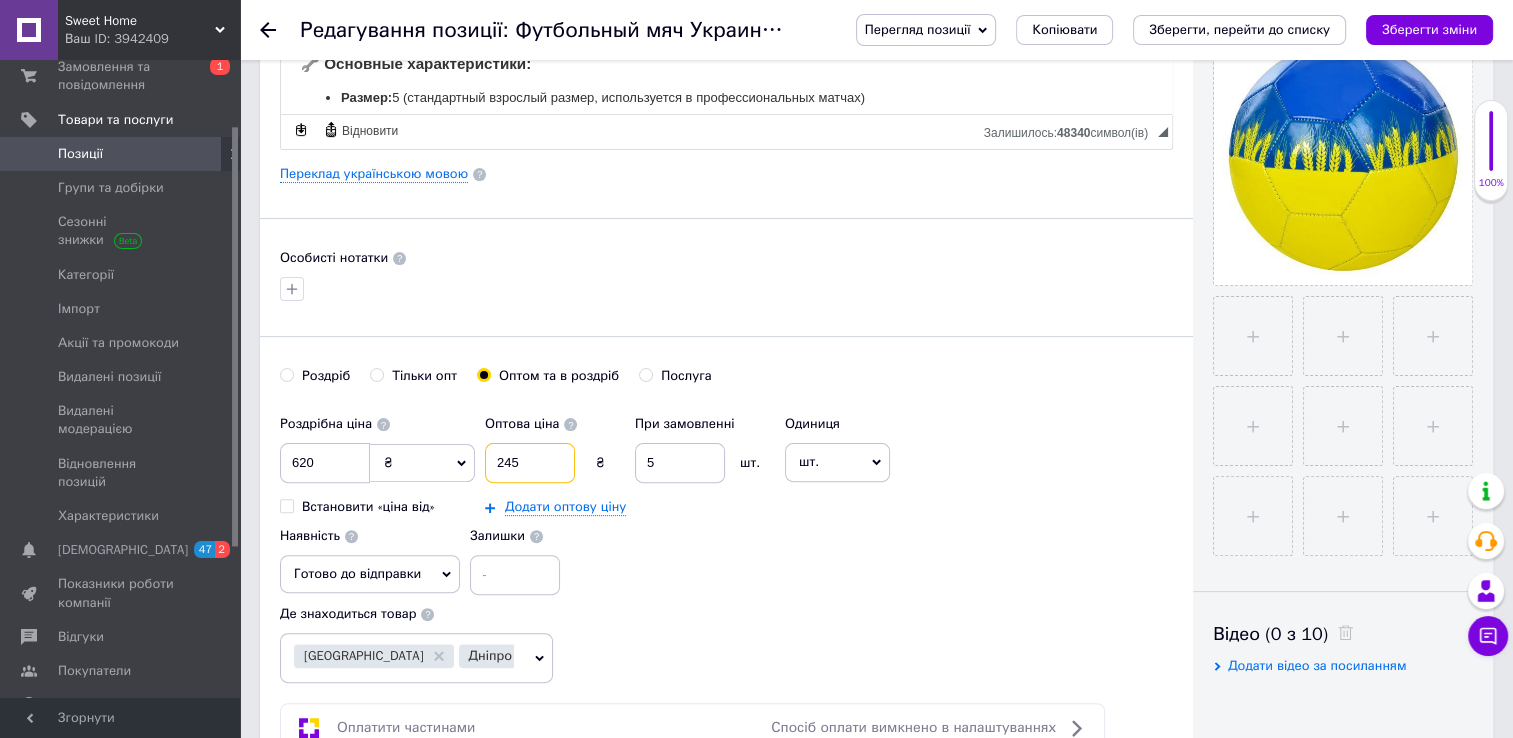 click on "245" at bounding box center (530, 463) 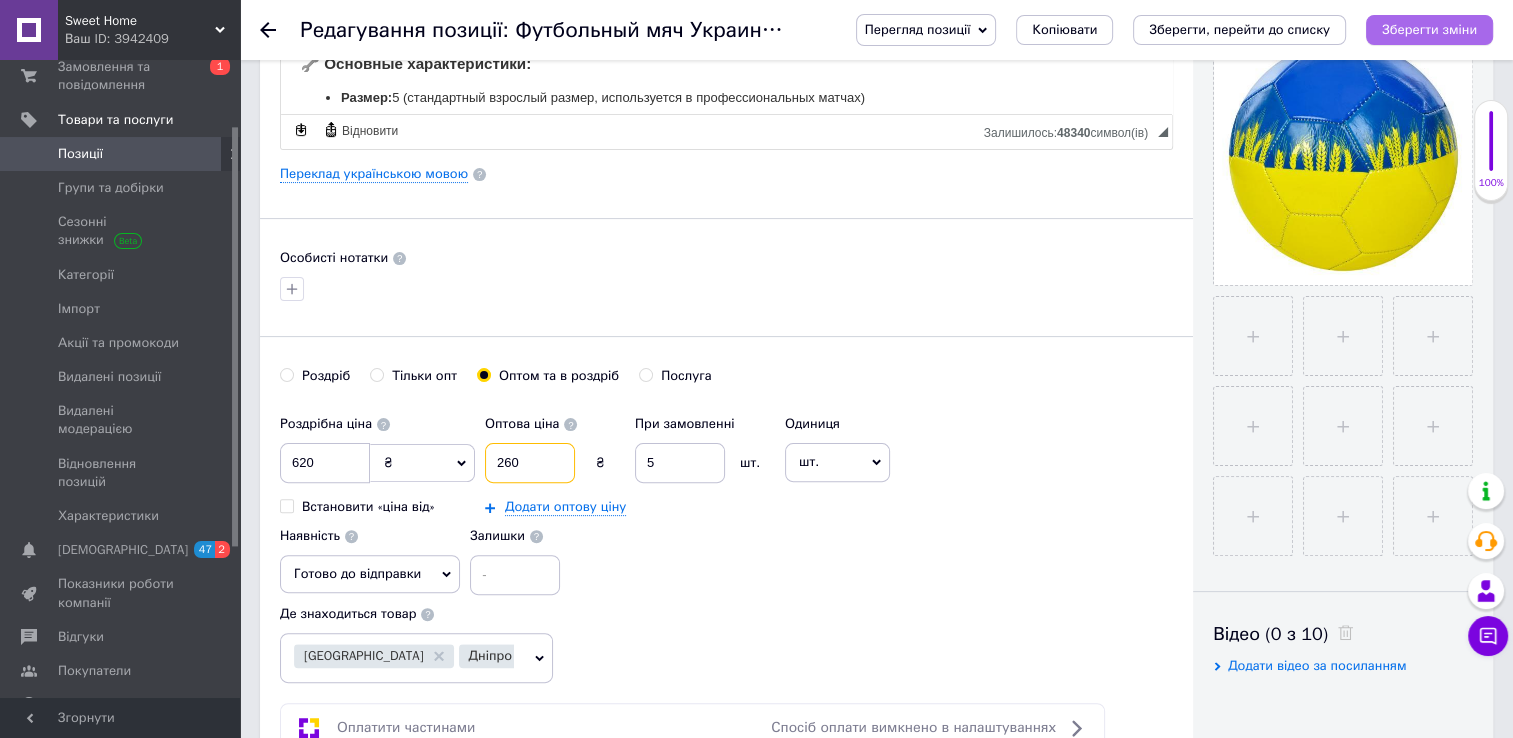 type on "260" 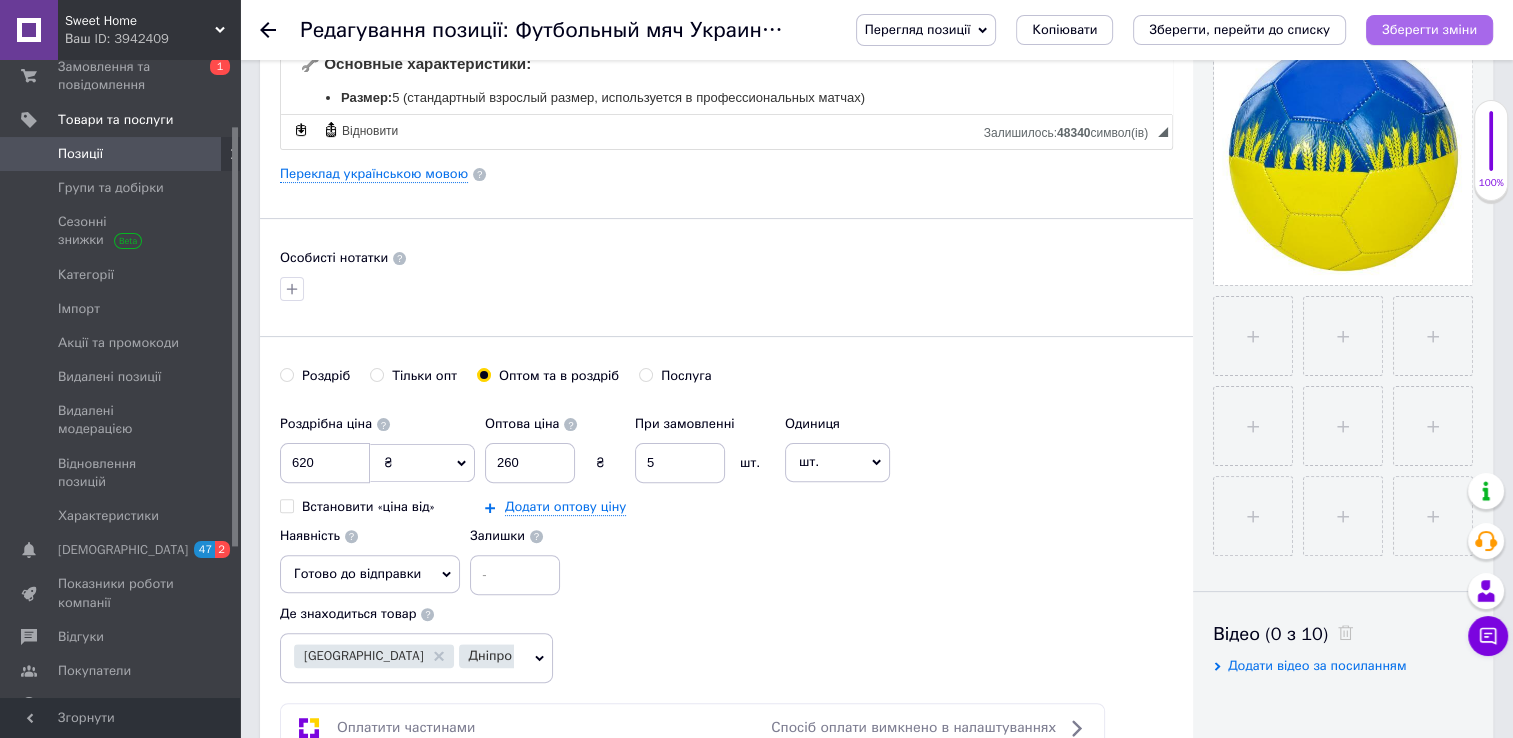 click on "Зберегти зміни" at bounding box center (1429, 29) 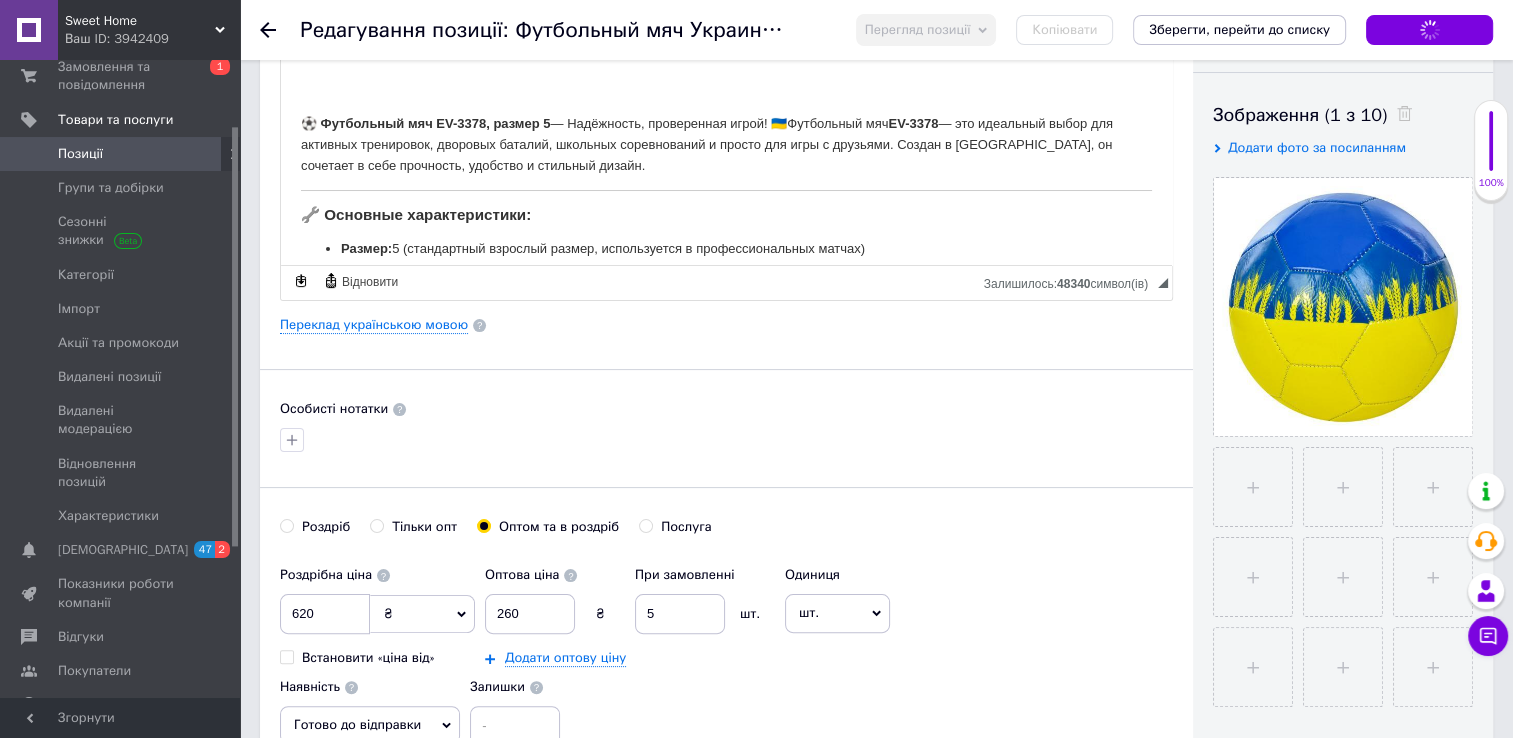 scroll, scrollTop: 71, scrollLeft: 0, axis: vertical 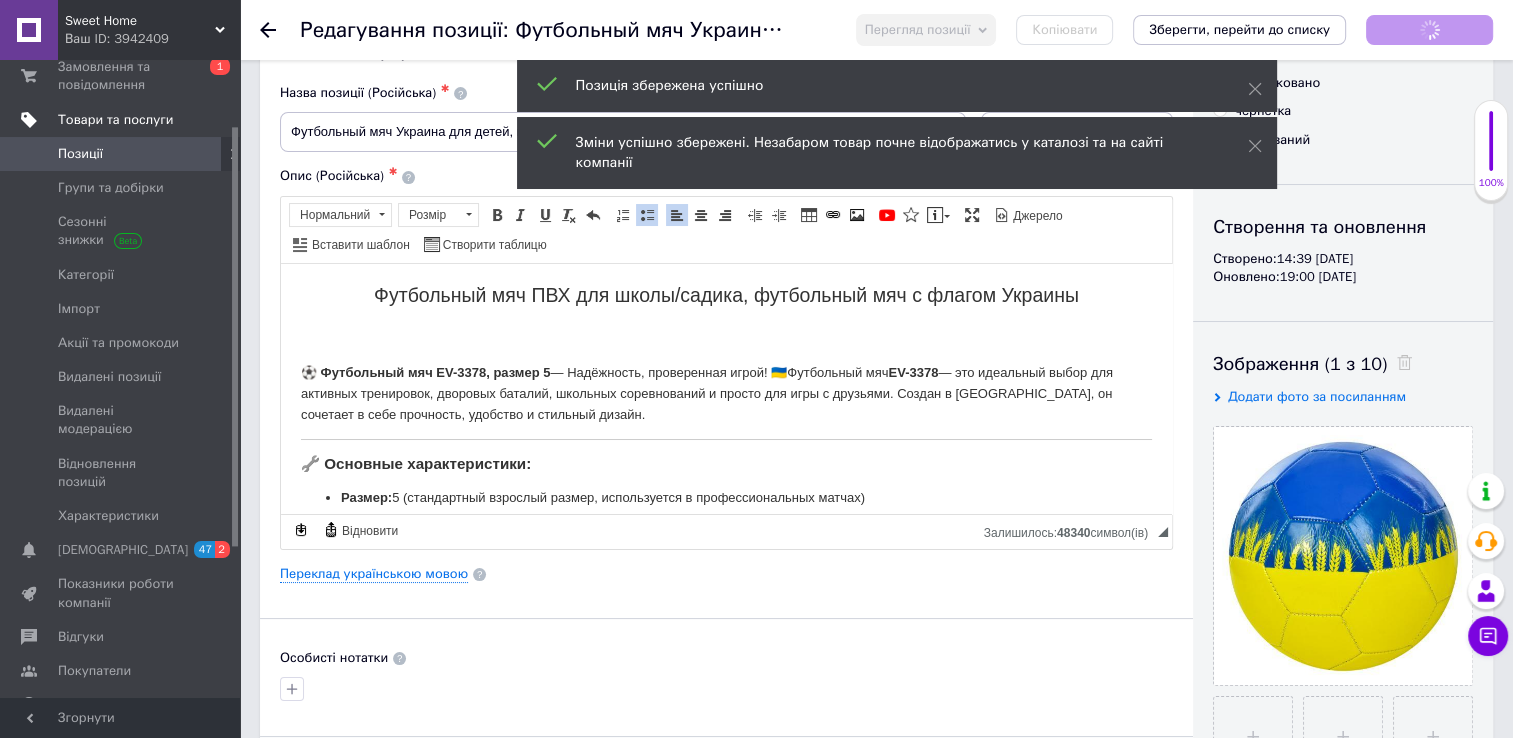 drag, startPoint x: 123, startPoint y: 145, endPoint x: 154, endPoint y: 129, distance: 34.88553 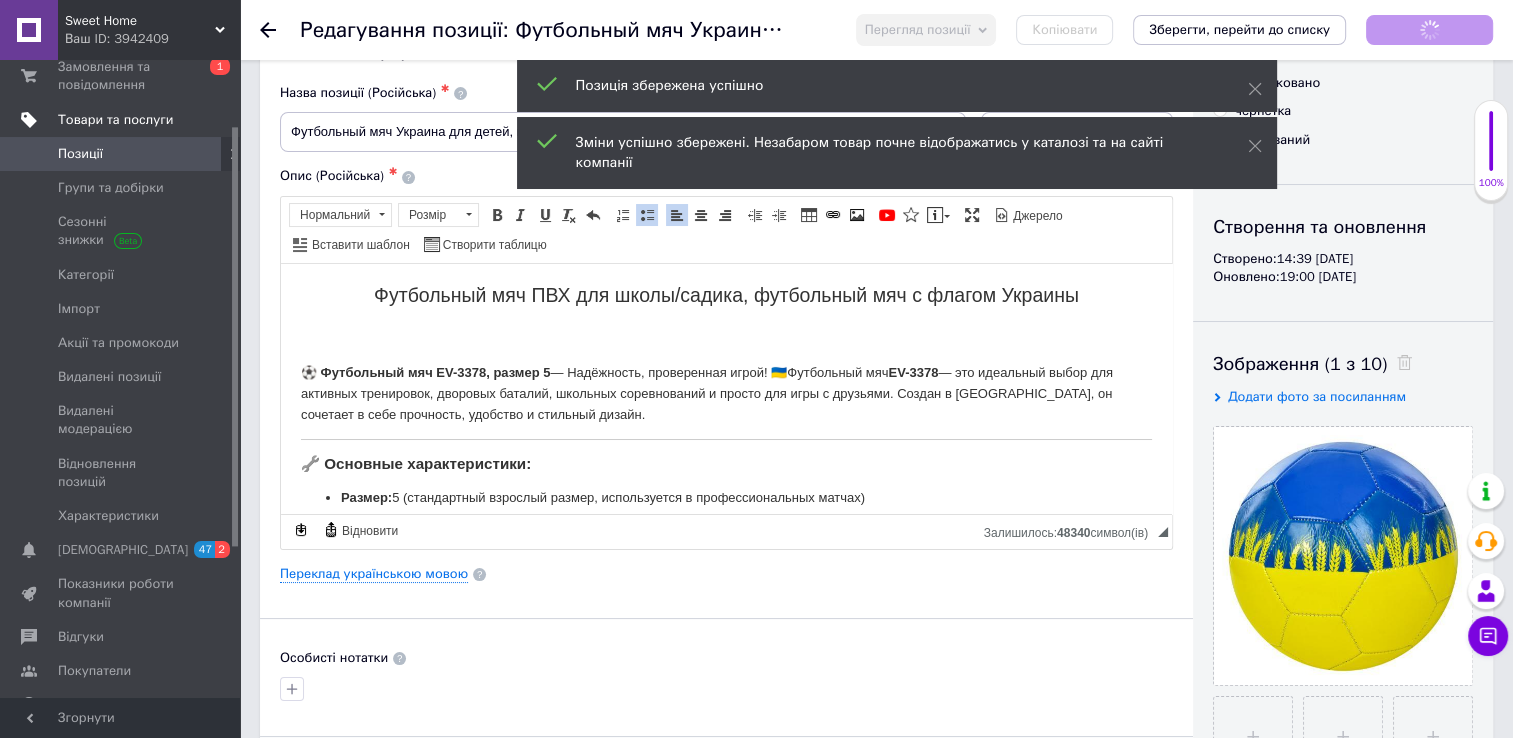 click on "Позиції" at bounding box center (121, 154) 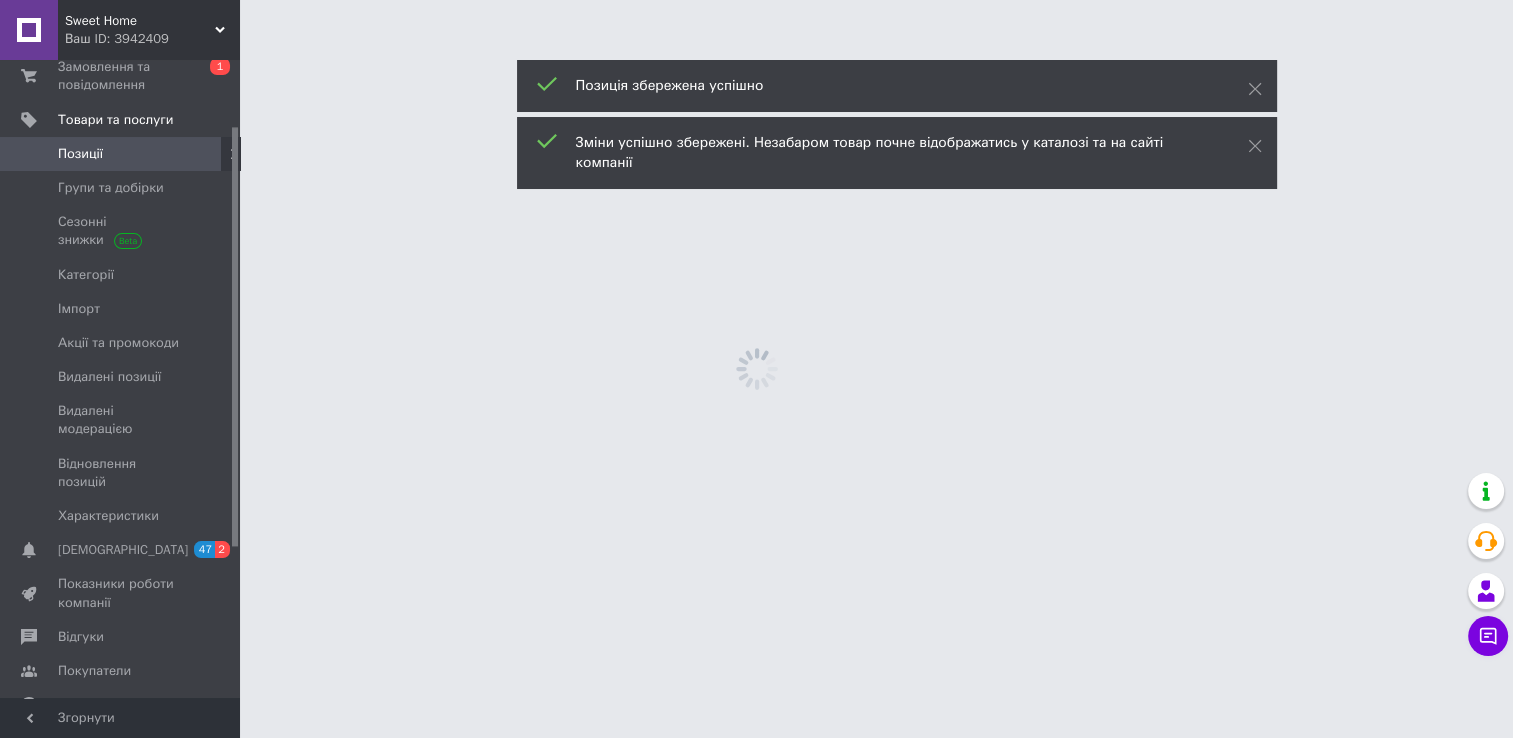 scroll, scrollTop: 0, scrollLeft: 0, axis: both 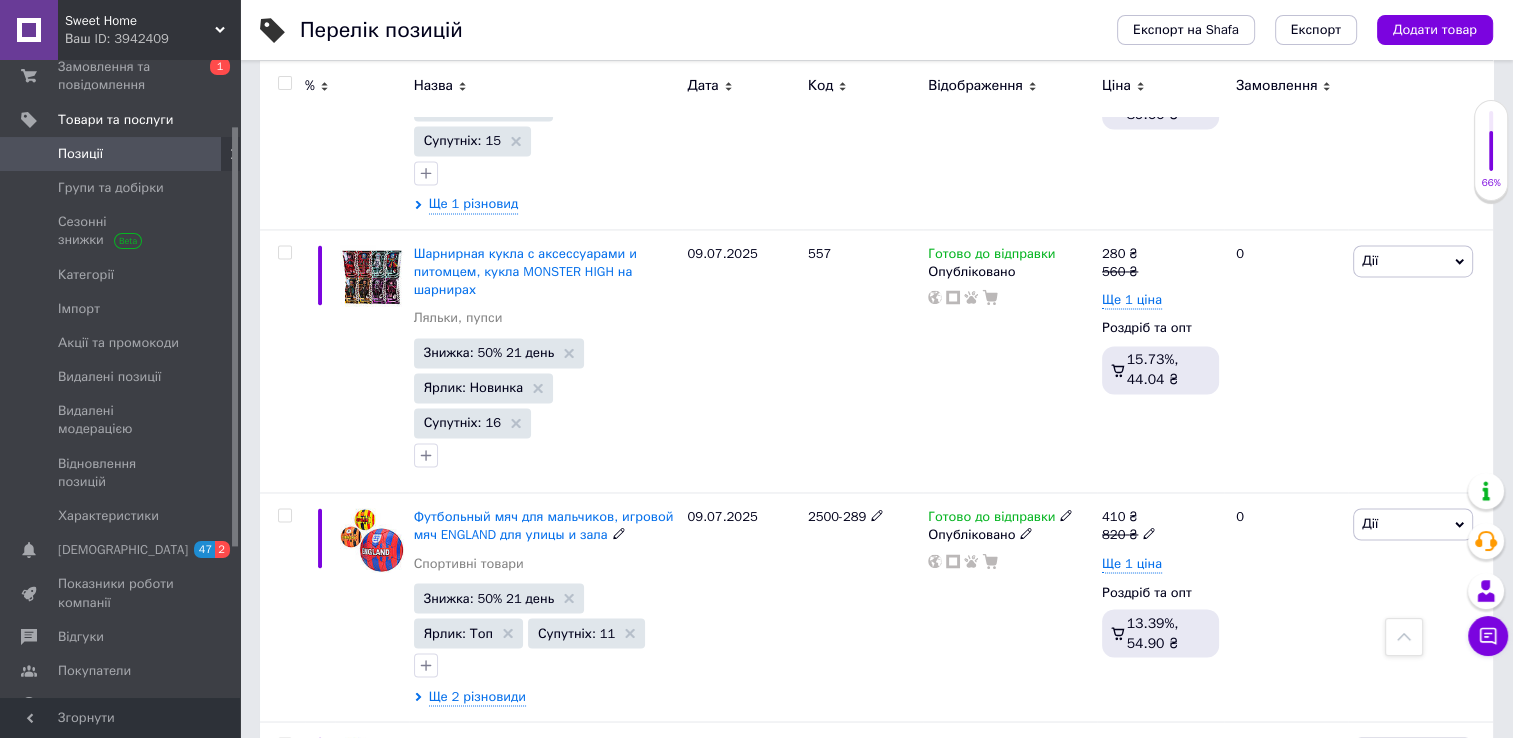 click on "Футбольный мяч для мальчиков, игровой мяч ENGLAND для улицы и зала" at bounding box center [544, 525] 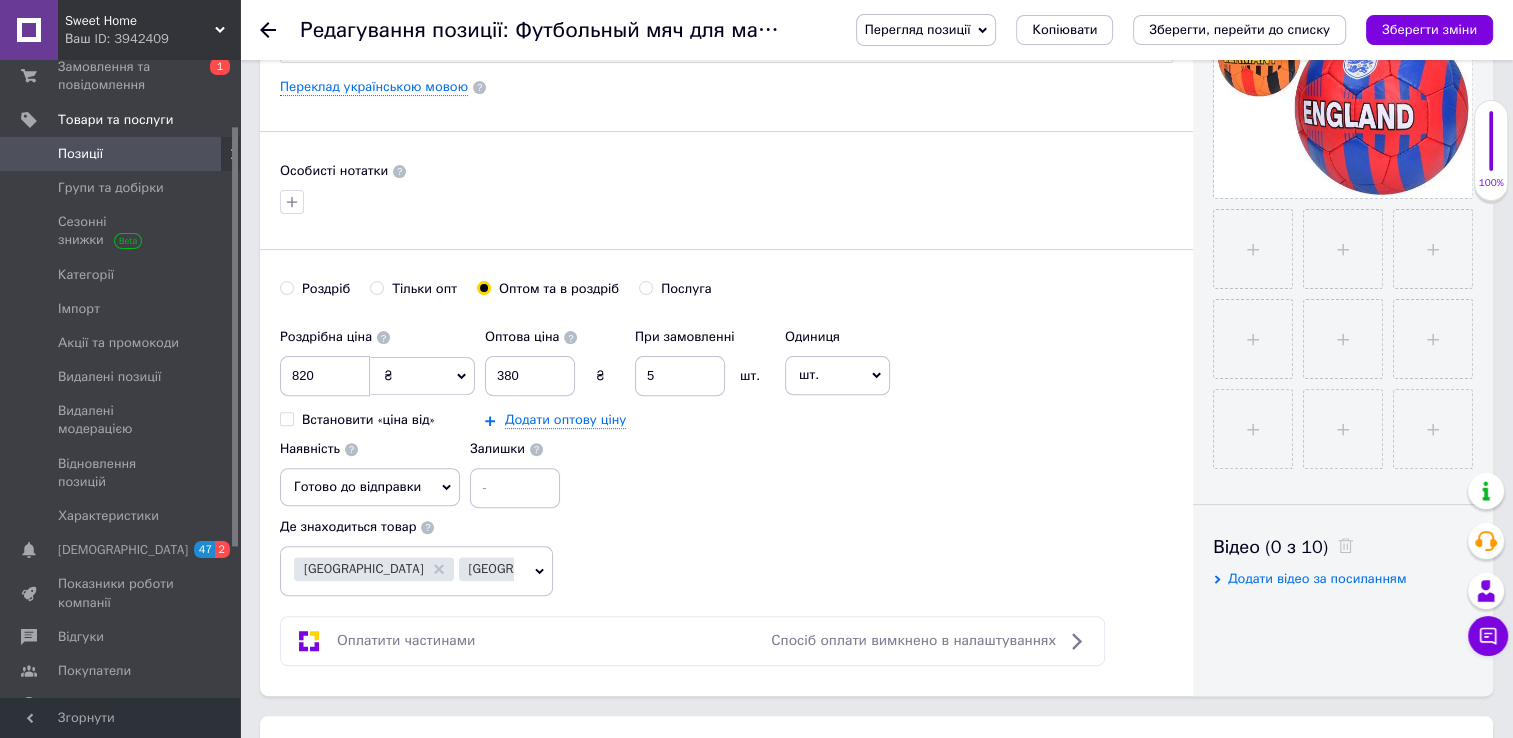 scroll, scrollTop: 900, scrollLeft: 0, axis: vertical 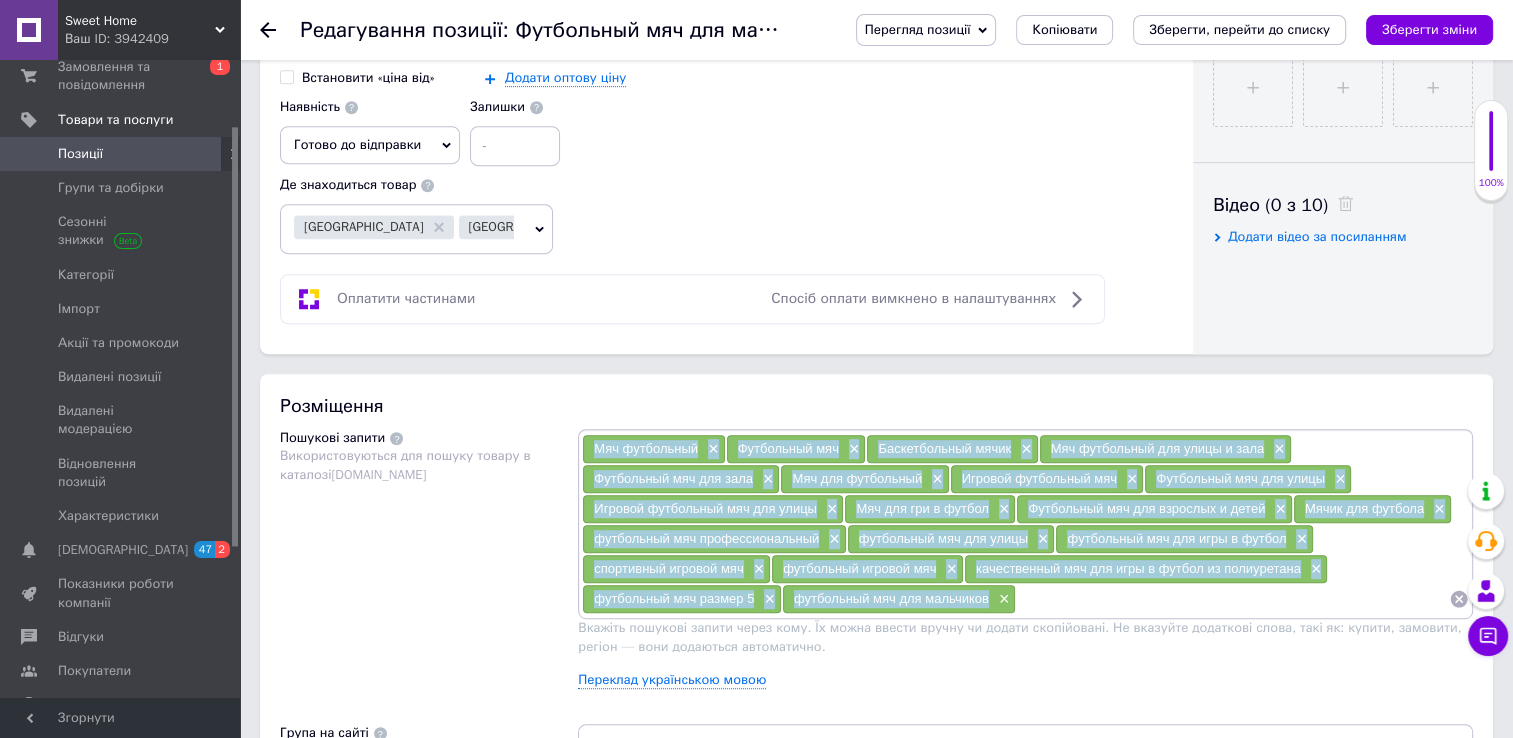 drag, startPoint x: 591, startPoint y: 439, endPoint x: 989, endPoint y: 591, distance: 426.03757 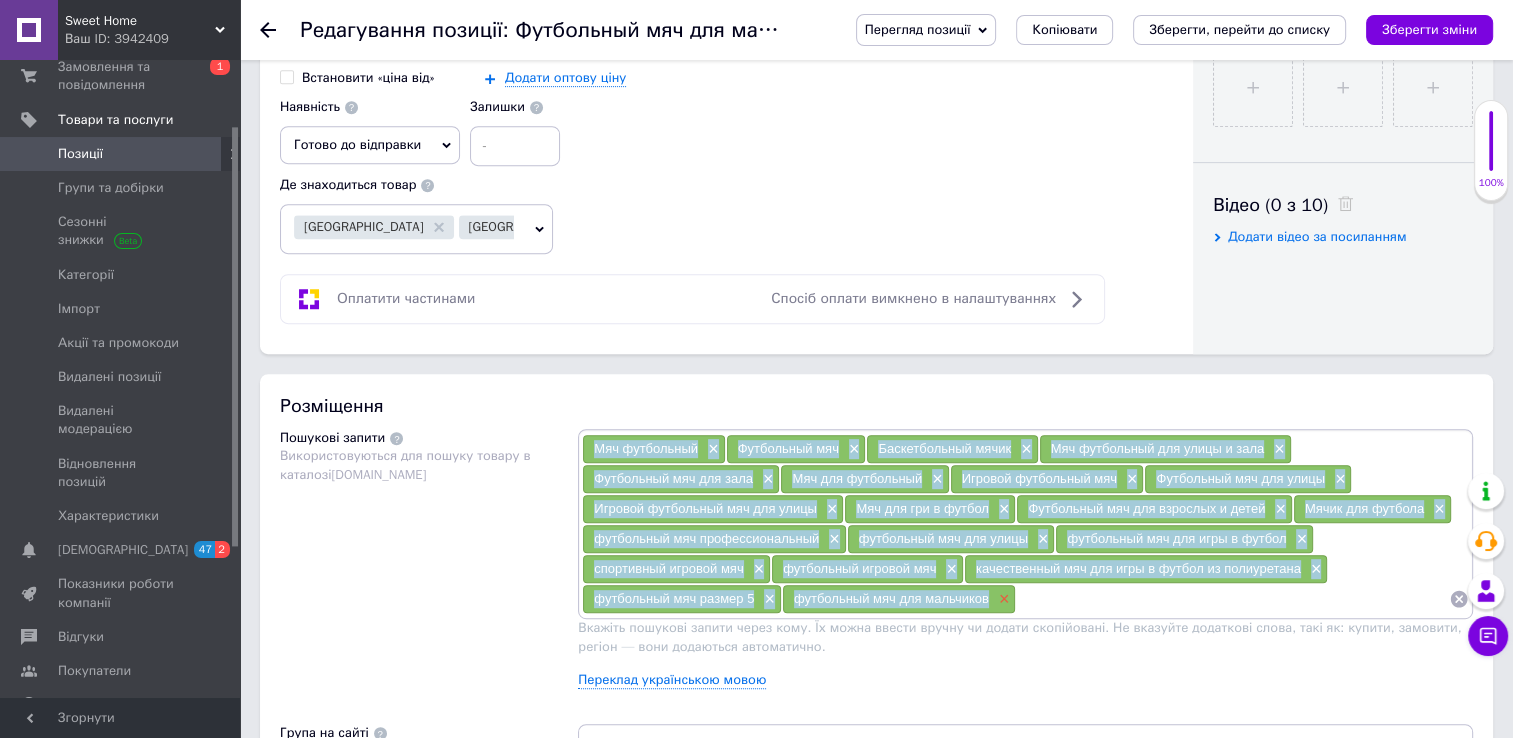 copy on "Мяч футбольный × Футбольный мяч × Баскетбольный мячик × Мяч футбольный для улицы и зала × Футбольный мяч для зала × Мяч для футбольный × Игровой футбольный мяч × Футбольный мяч для улицы × Игровой футбольный мяч для улицы × Мяч для гри в футбол × Футбольный мяч для взрослых и детей × Мячик для футбола × футбольный мяч профессиональный × футбольный мяч для улицы × футбольный мяч для игры в футбол × спортивный игровой мяч × футбольный игровой мяч × качественный мяч для игры в футбол из полиуретана × футбольный мяч размер 5 × футбольный мяч для мальчиков" 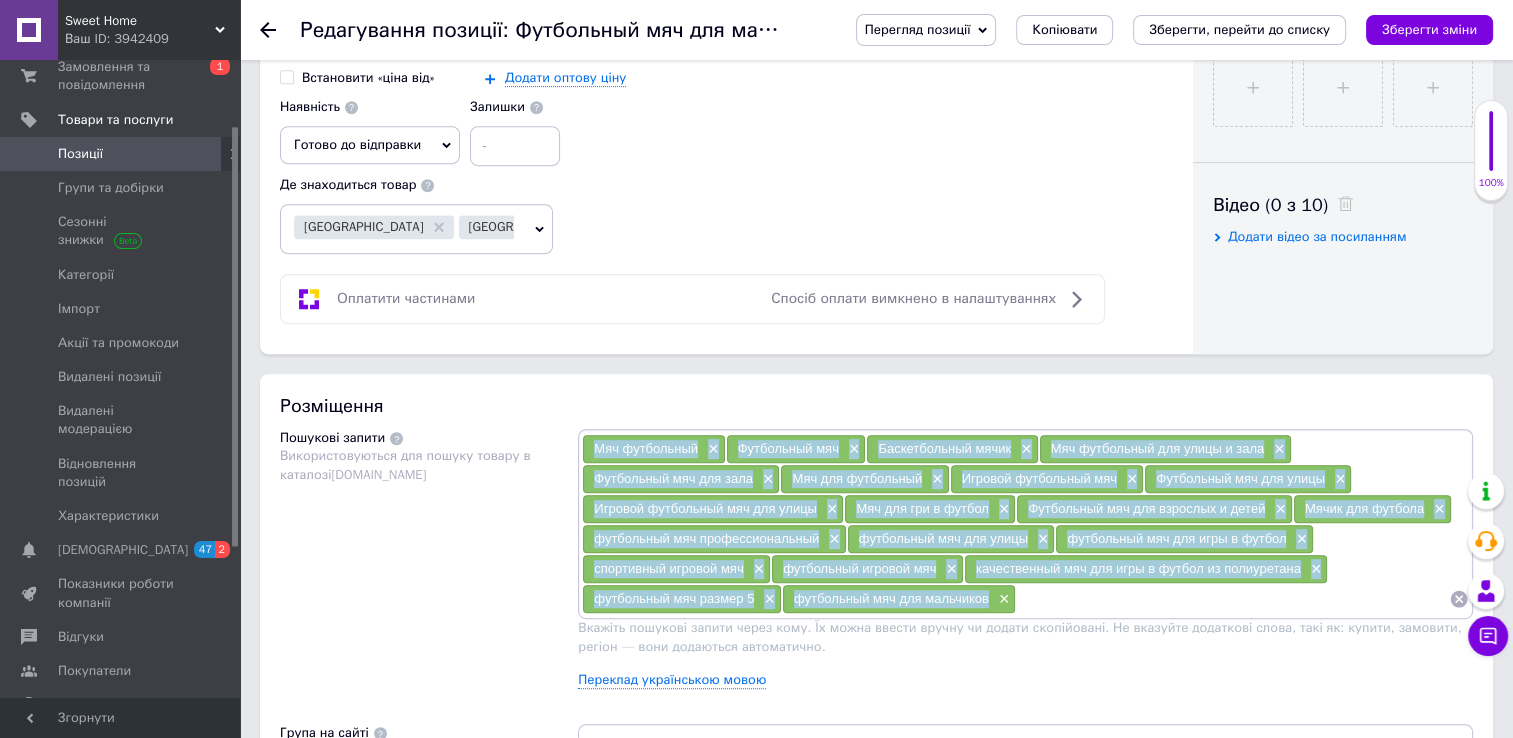 click on "Позиції" at bounding box center [123, 154] 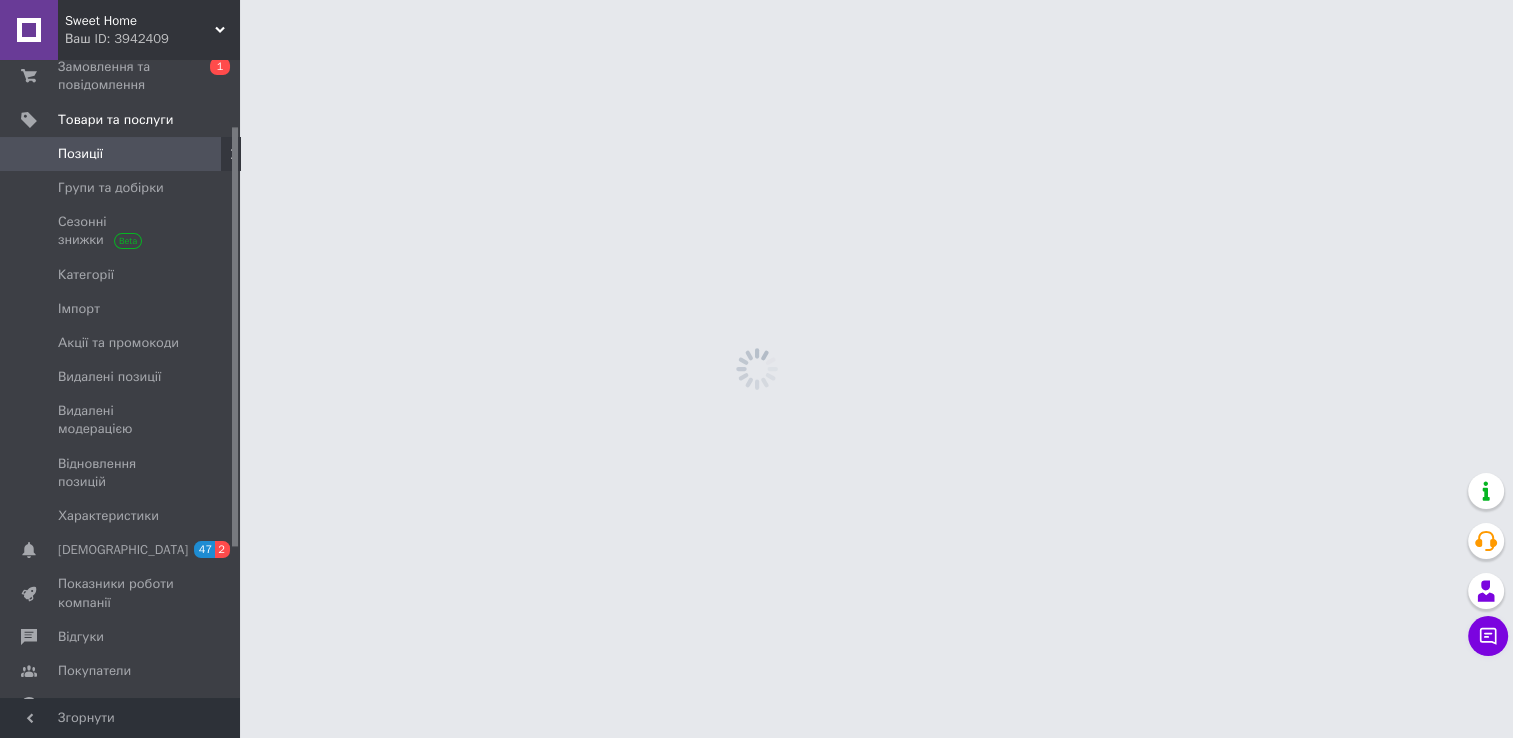 scroll, scrollTop: 0, scrollLeft: 0, axis: both 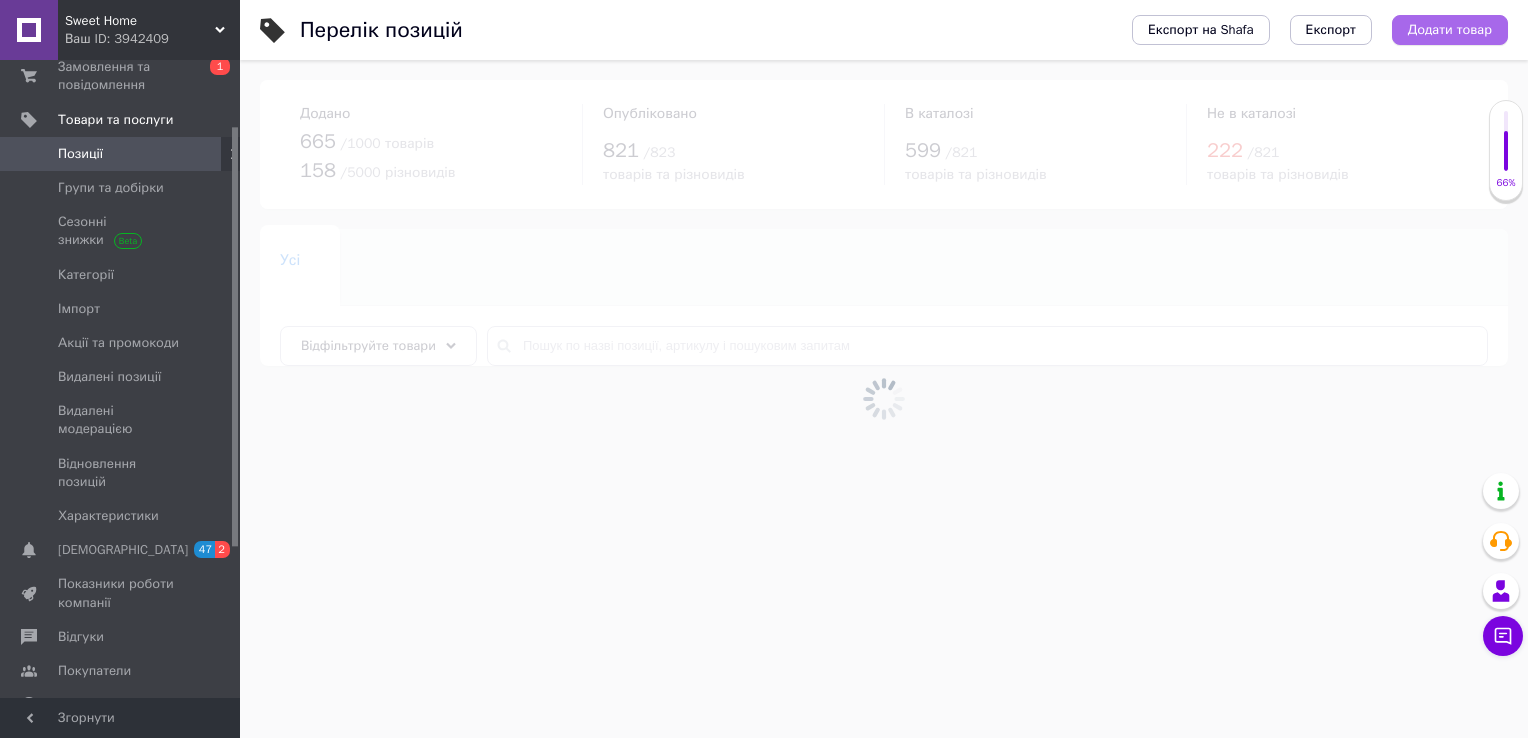click on "Додати товар" at bounding box center (1450, 30) 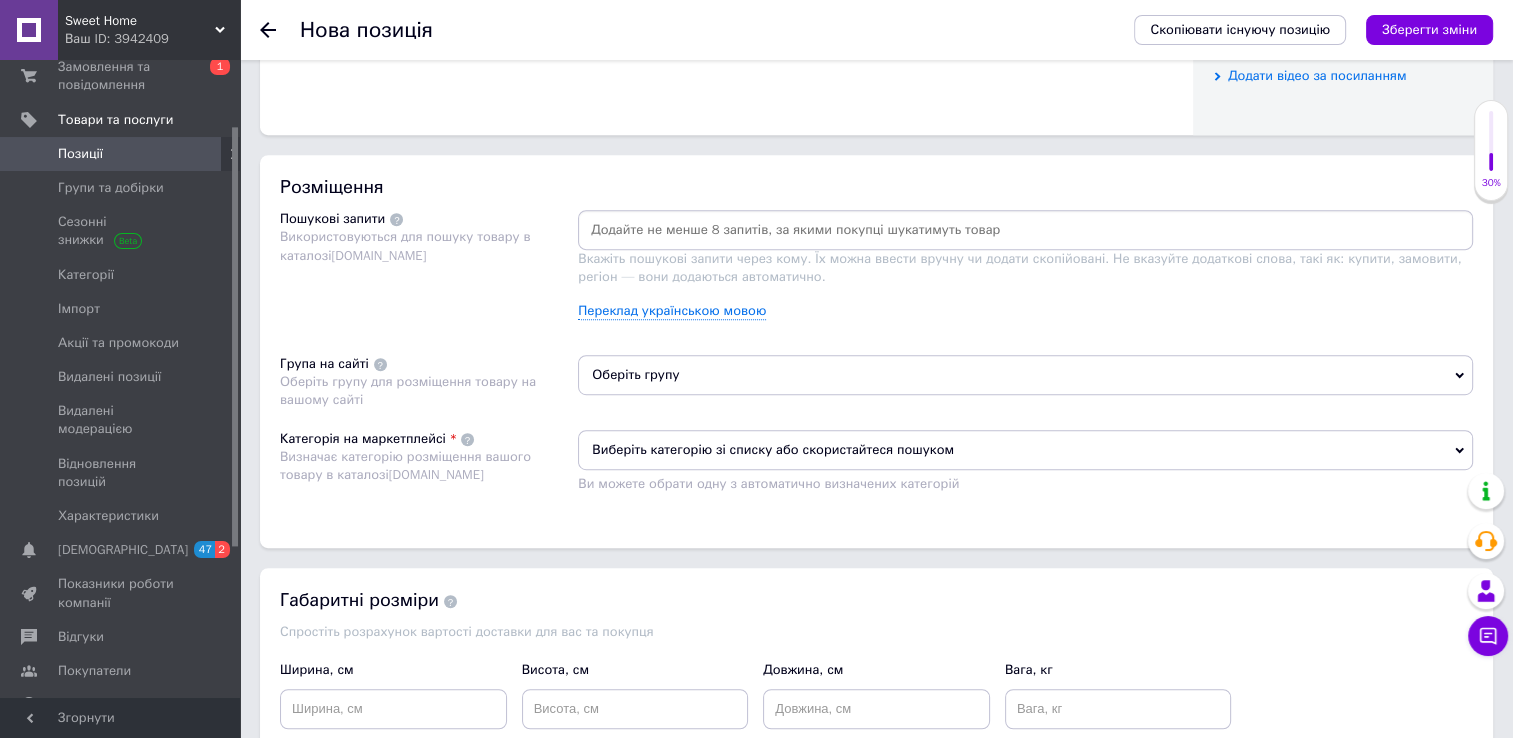 scroll, scrollTop: 1100, scrollLeft: 0, axis: vertical 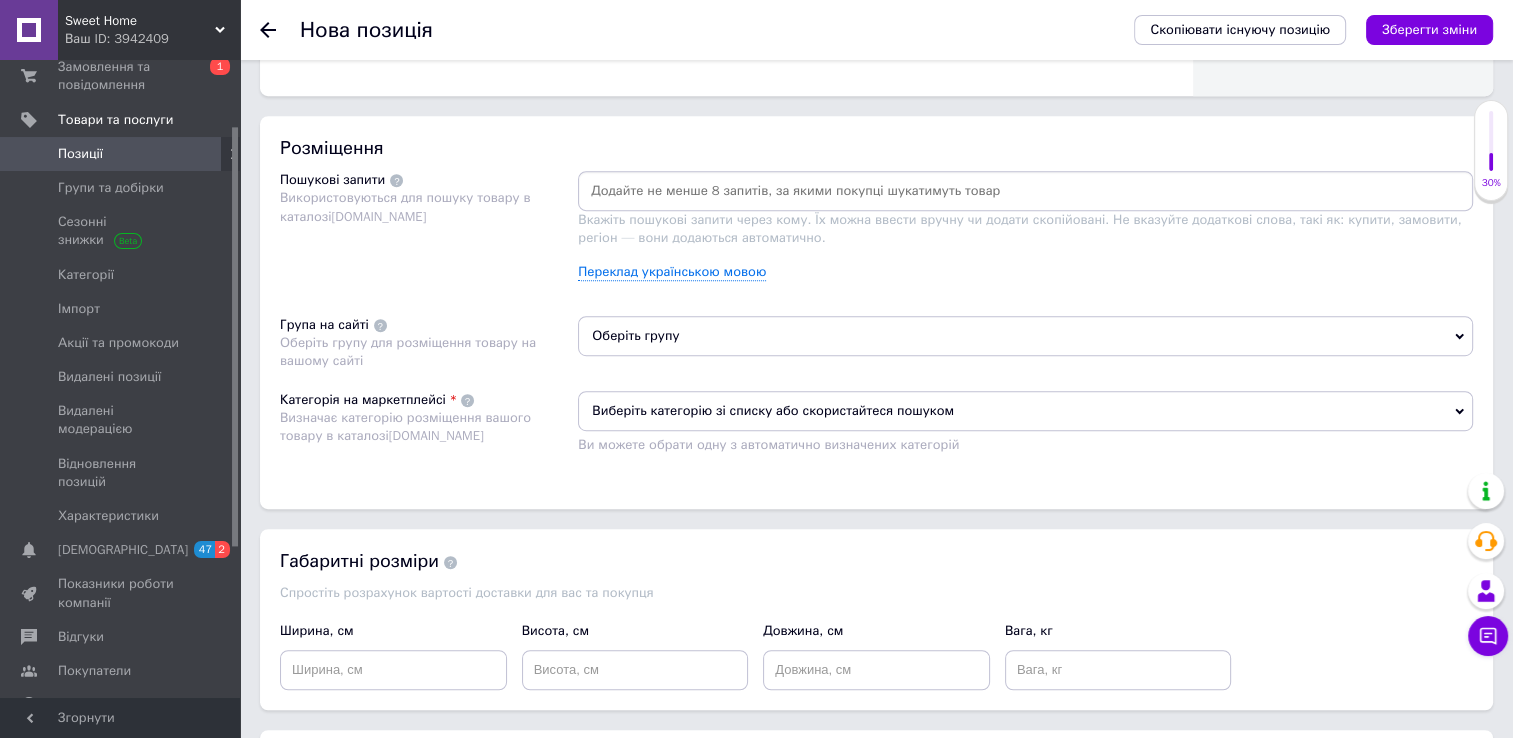 click at bounding box center [1025, 191] 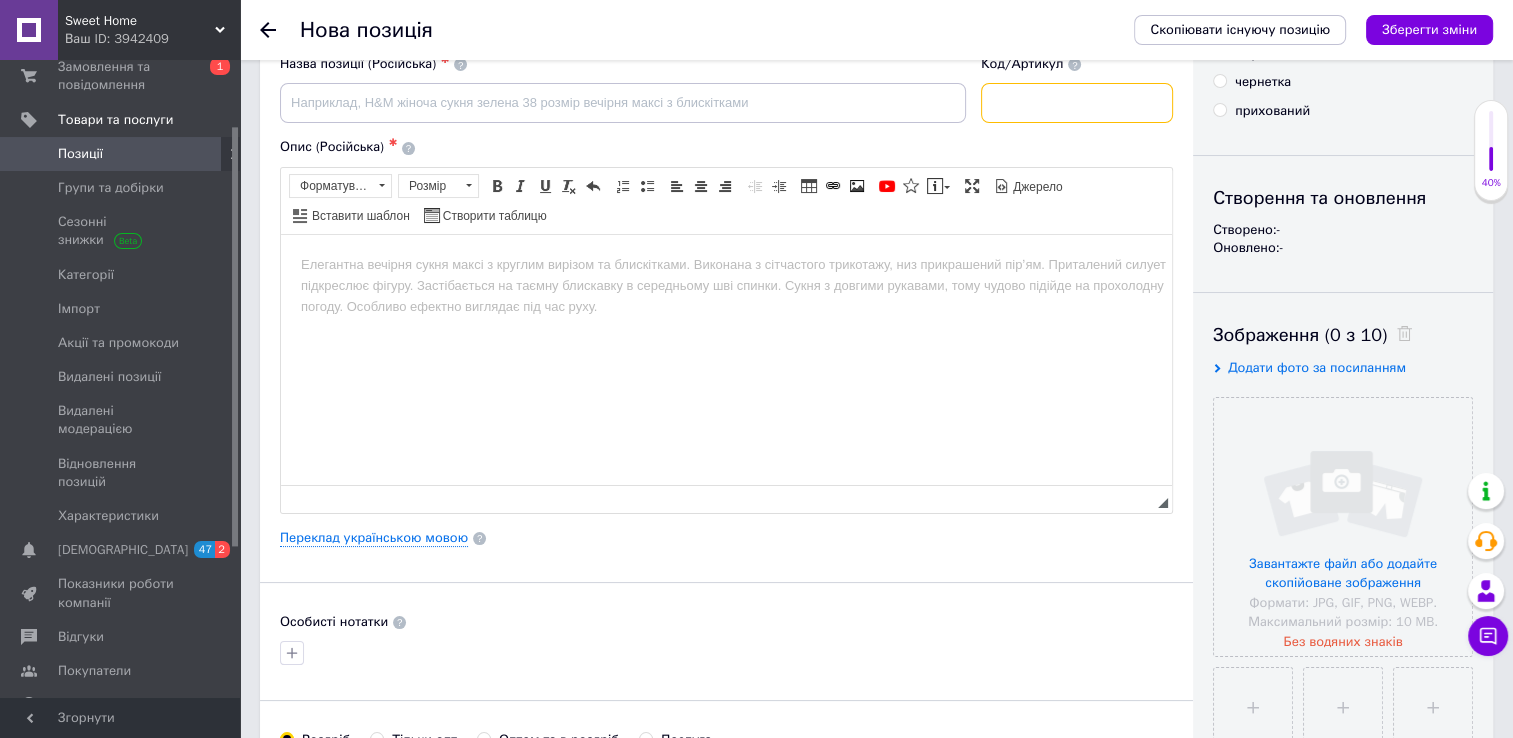 click at bounding box center (1077, 103) 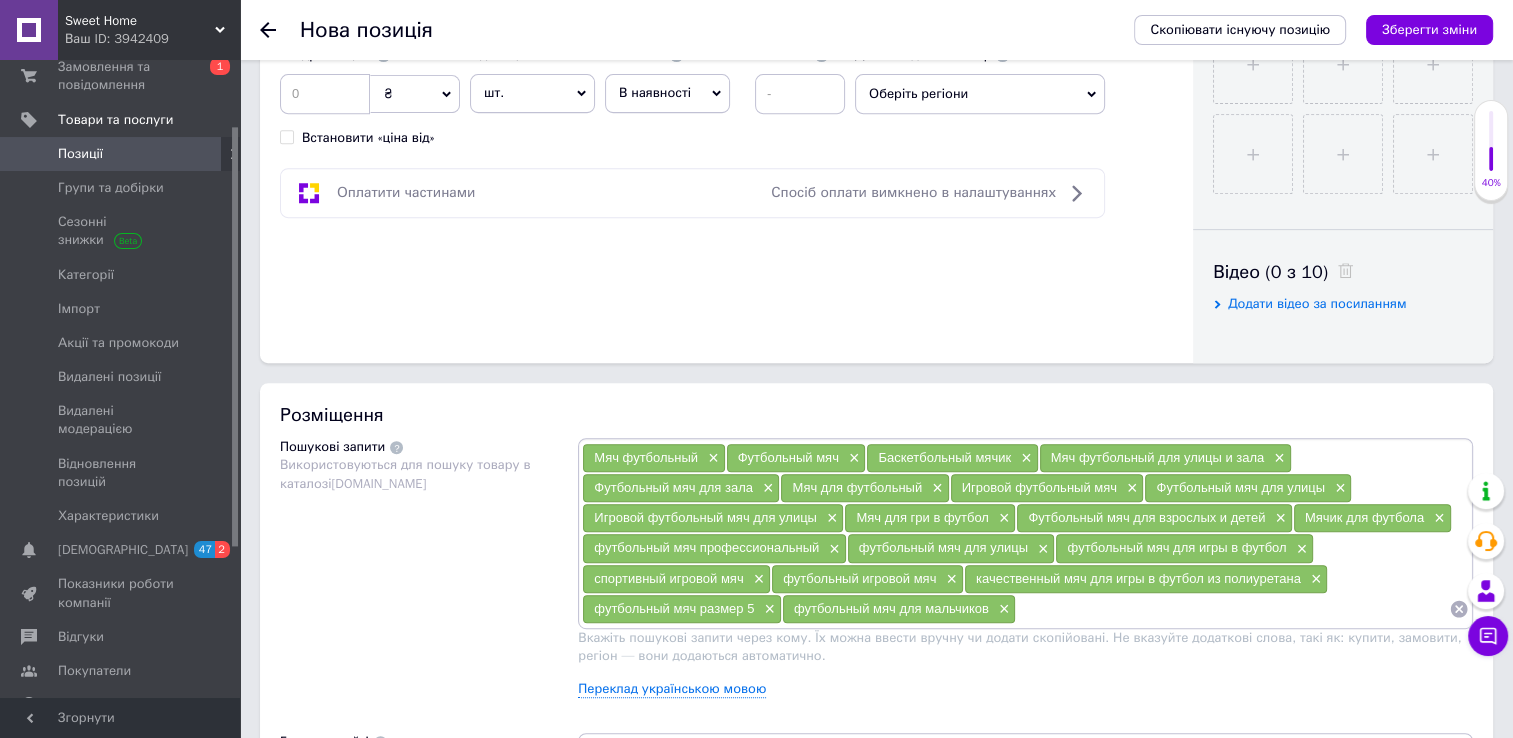 scroll, scrollTop: 1100, scrollLeft: 0, axis: vertical 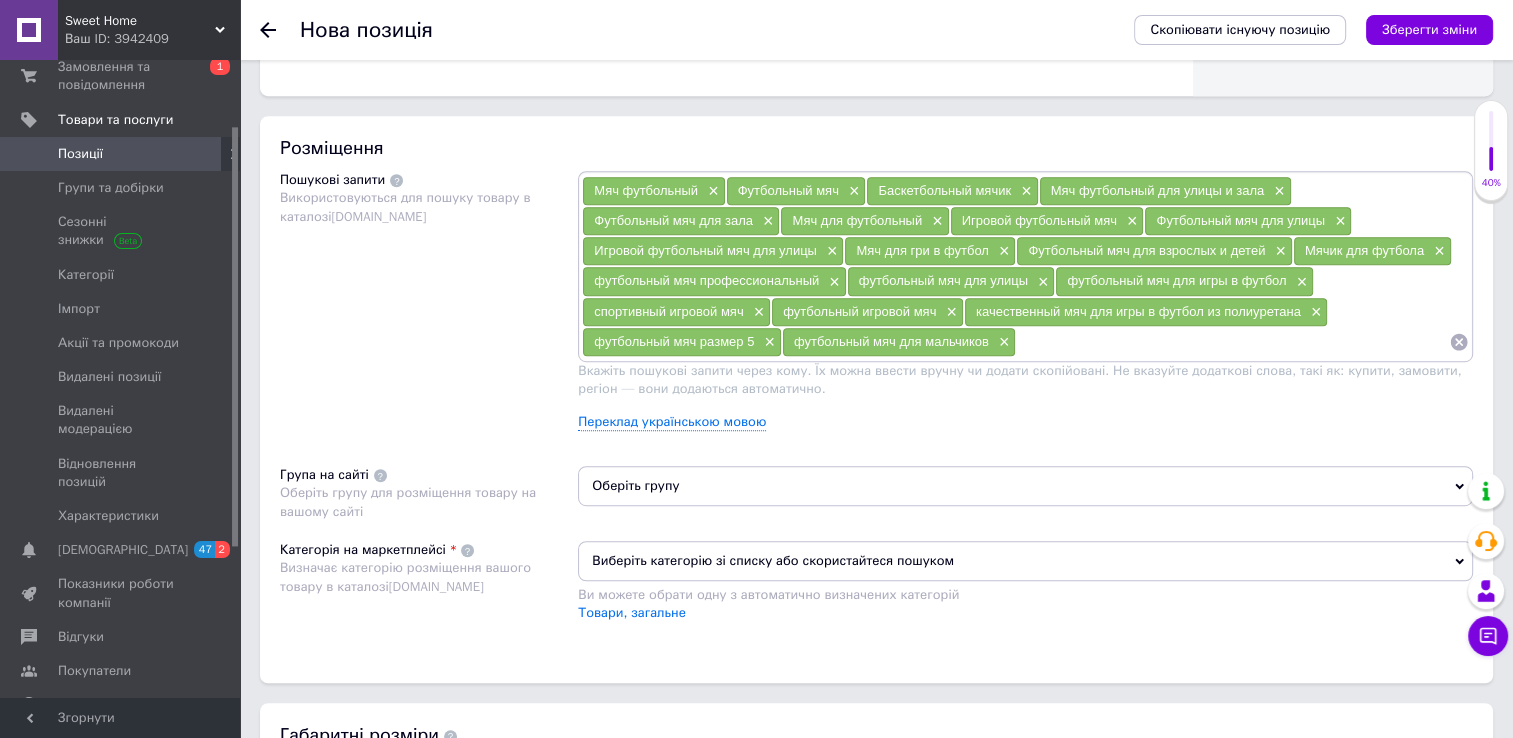 type on "EN 3312" 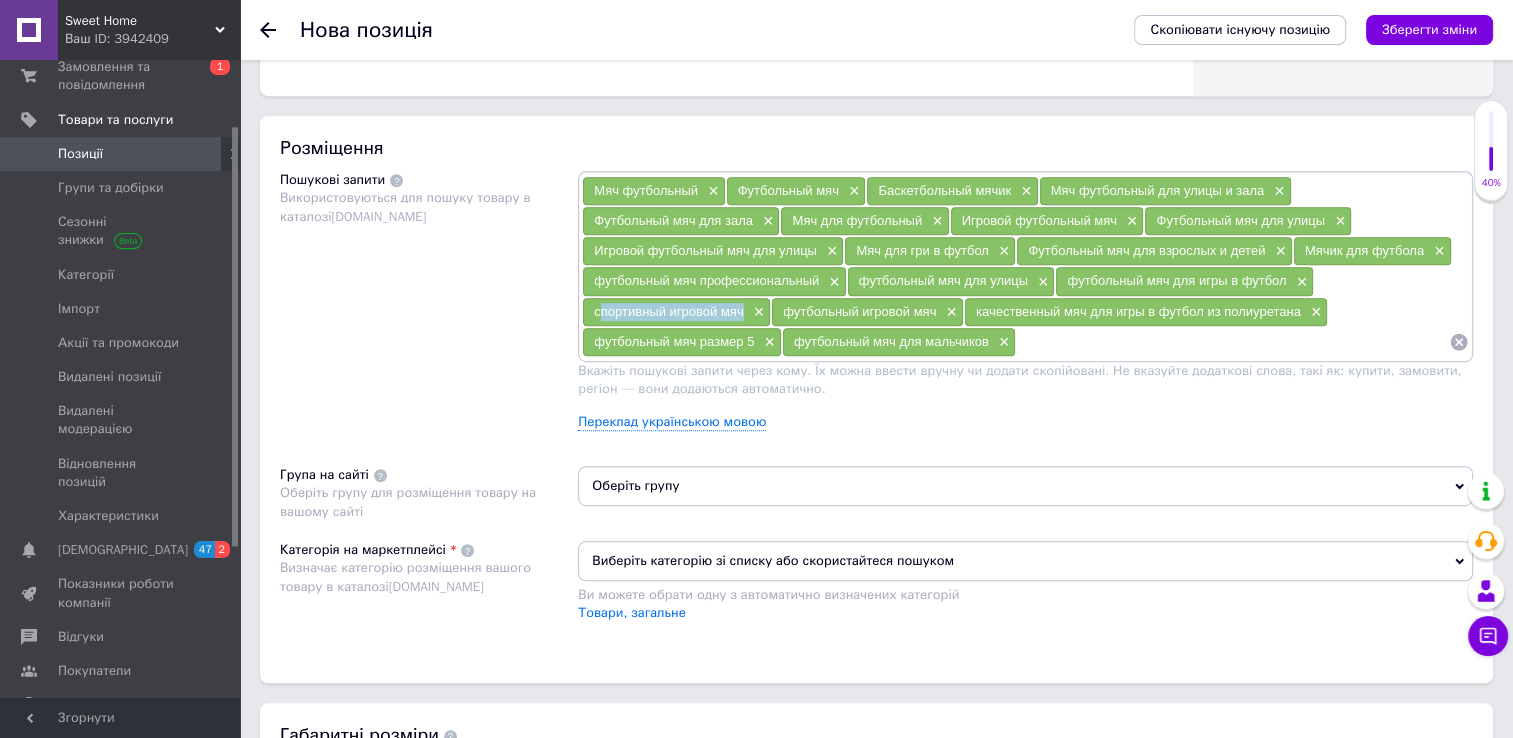 drag, startPoint x: 599, startPoint y: 304, endPoint x: 744, endPoint y: 307, distance: 145.03104 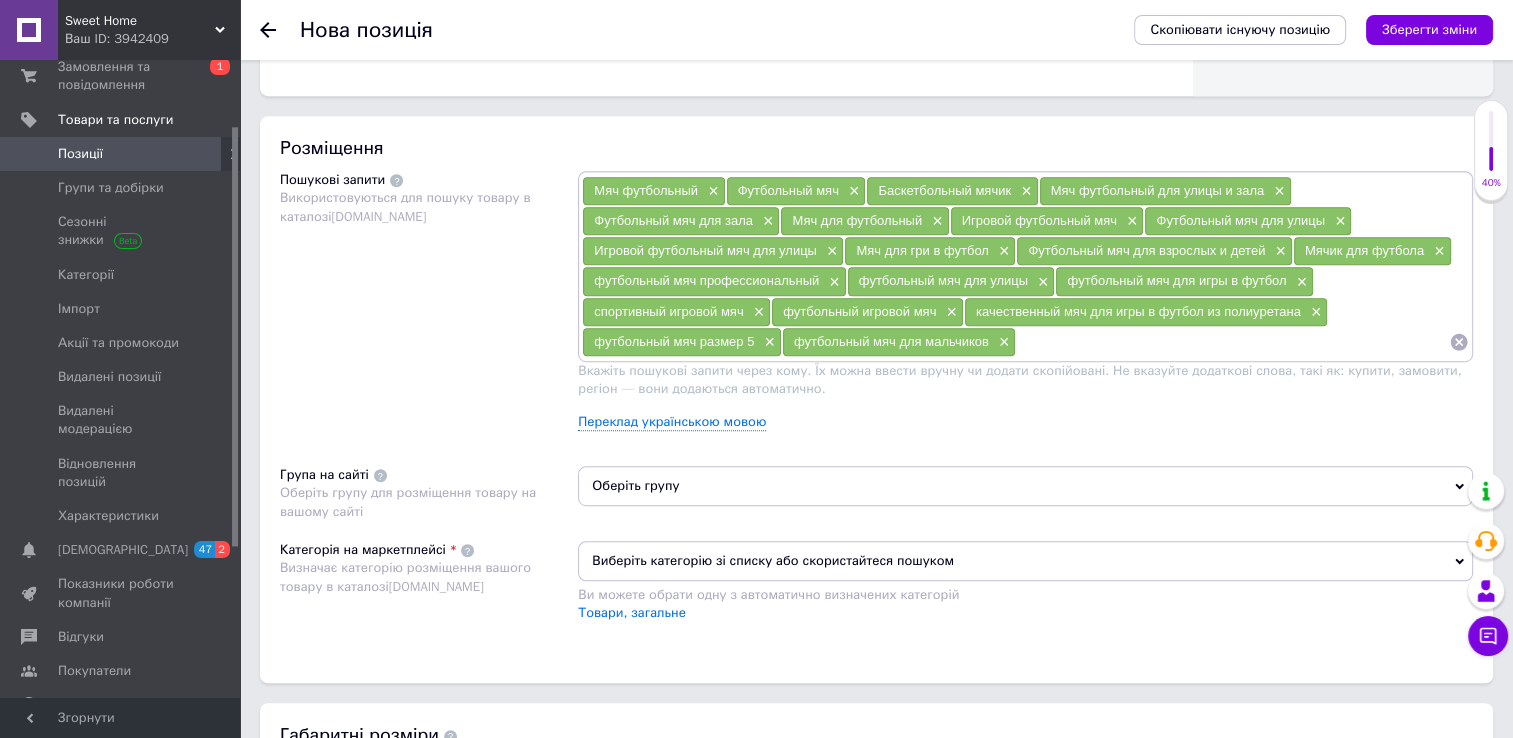 drag, startPoint x: 725, startPoint y: 307, endPoint x: 592, endPoint y: 307, distance: 133 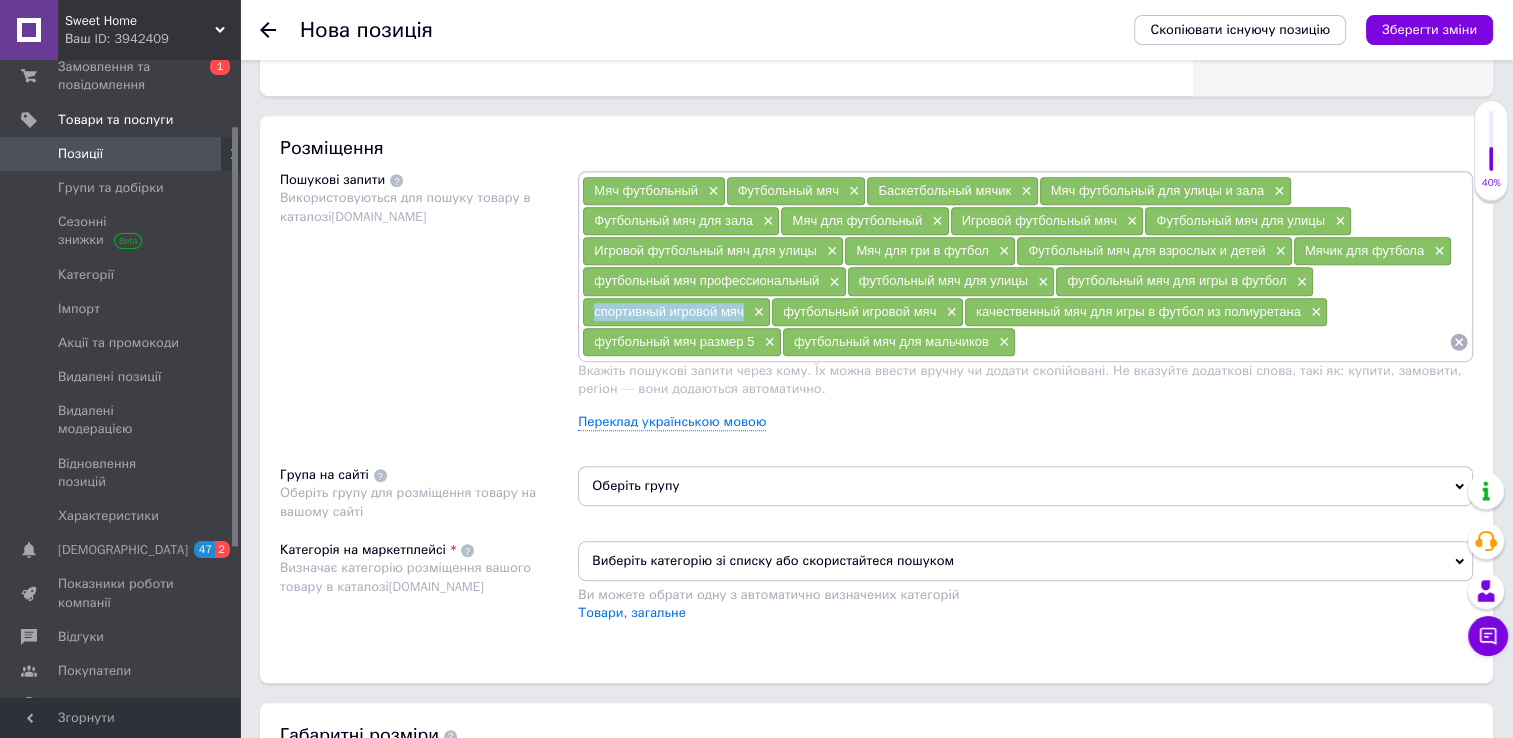 copy on "спортивный игровой мяч" 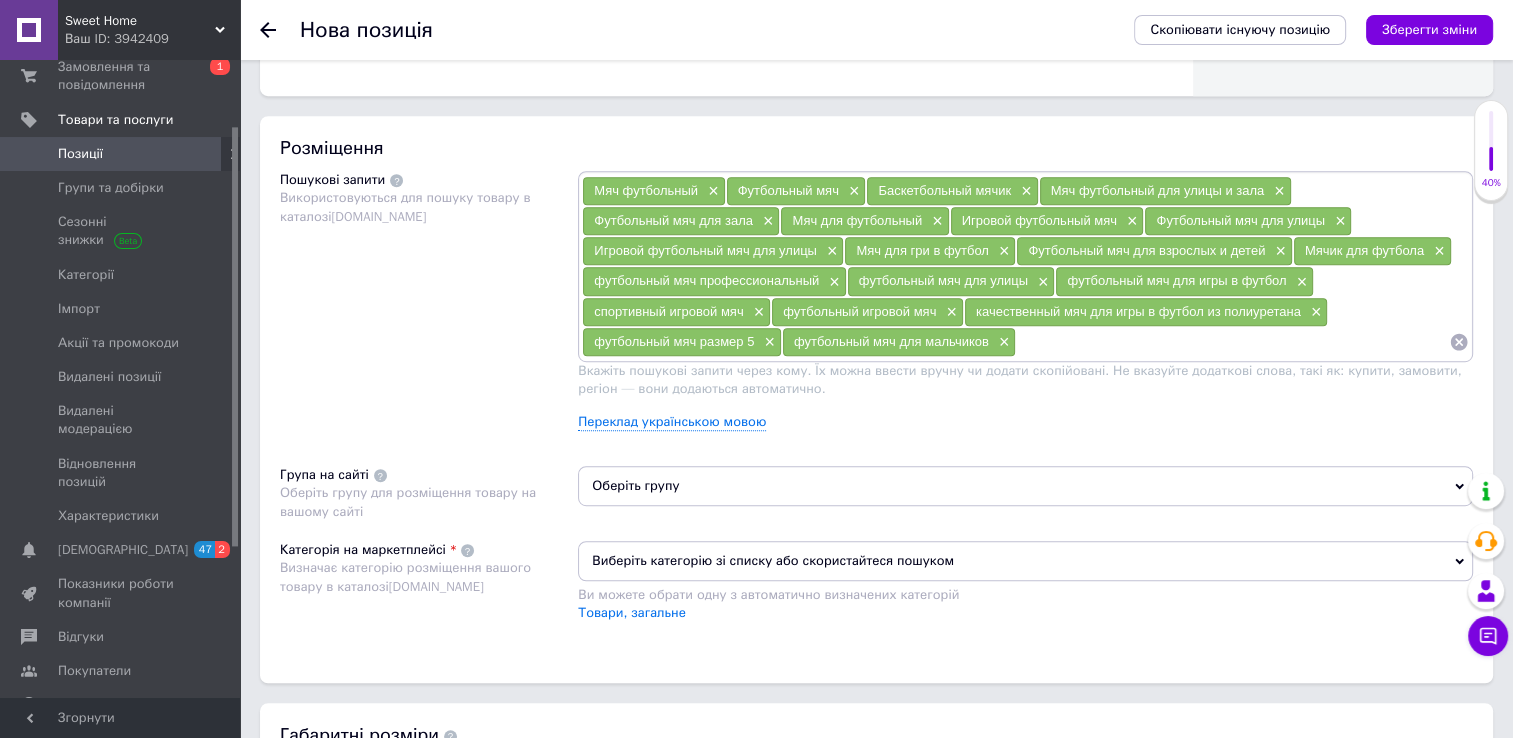 paste on "спортивный игровой мяч" 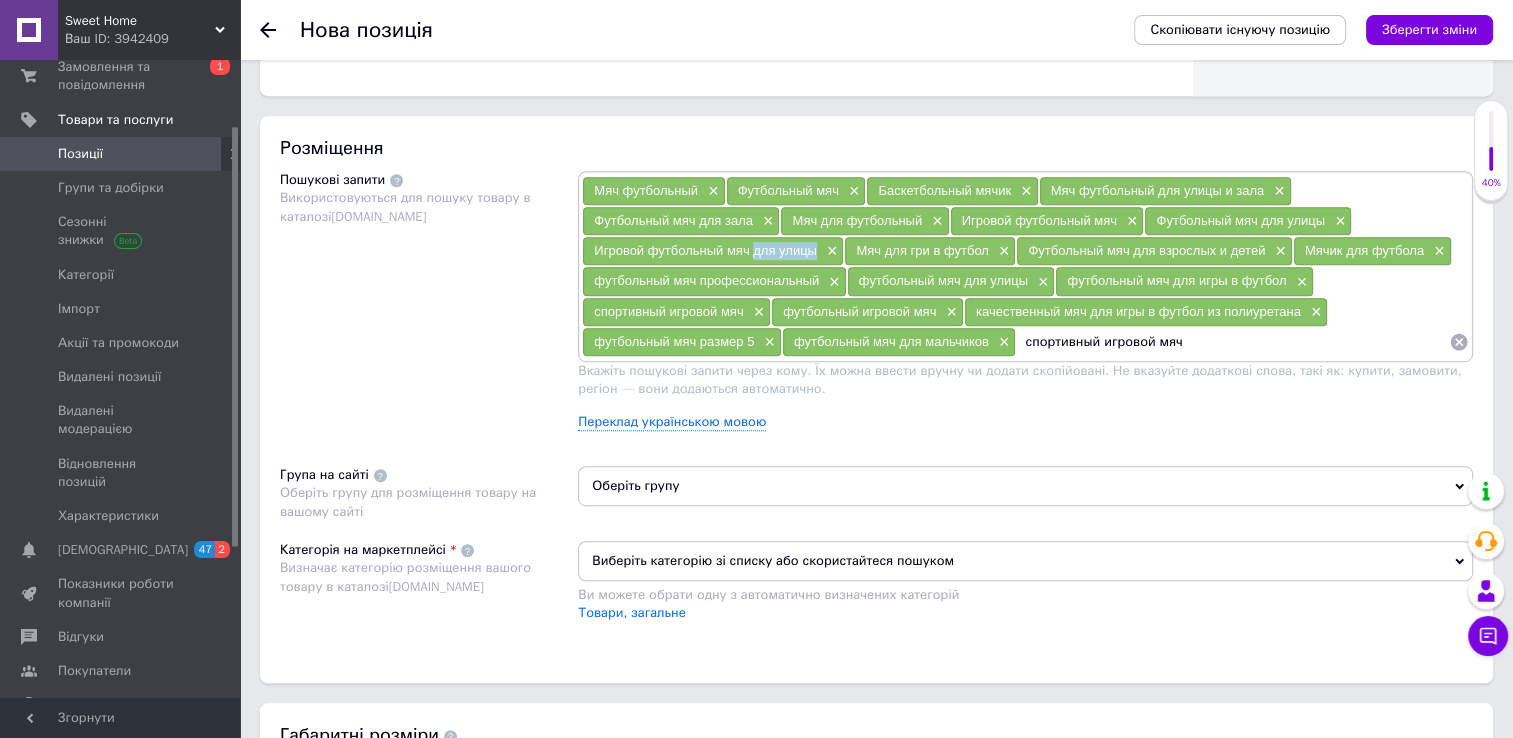 drag, startPoint x: 752, startPoint y: 247, endPoint x: 819, endPoint y: 256, distance: 67.601776 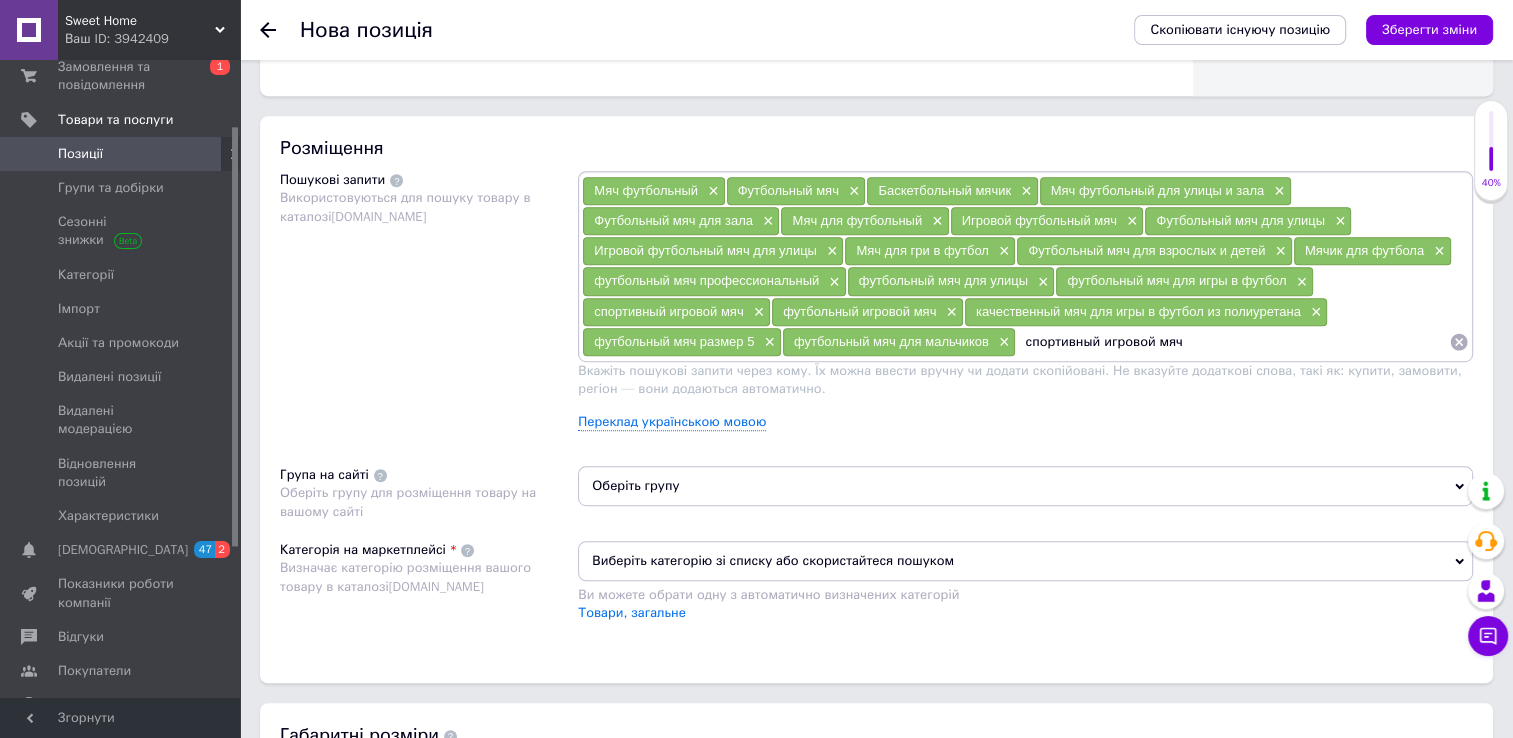 drag, startPoint x: 837, startPoint y: 260, endPoint x: 1211, endPoint y: 339, distance: 382.25253 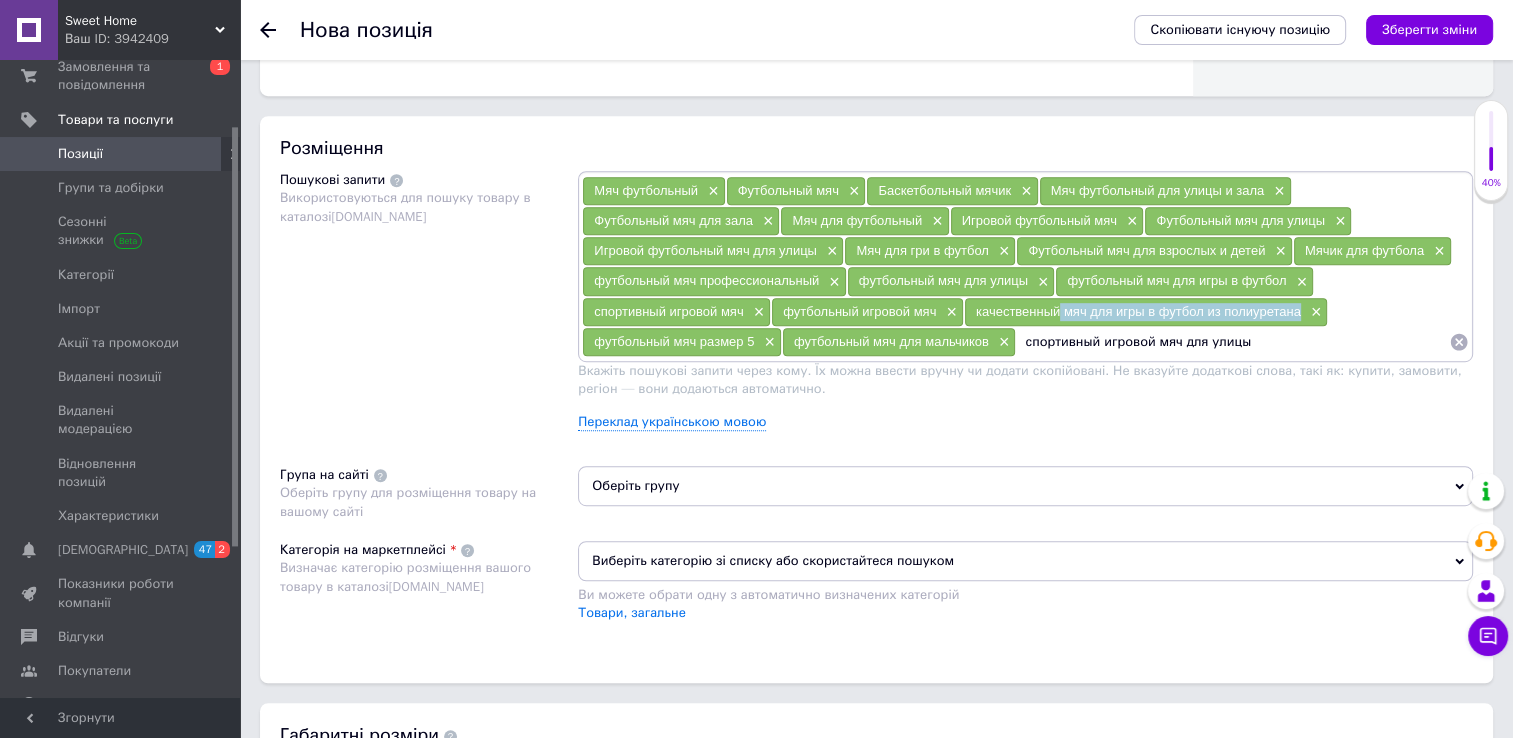 copy on "мяч для игры в футбол из полиуретана" 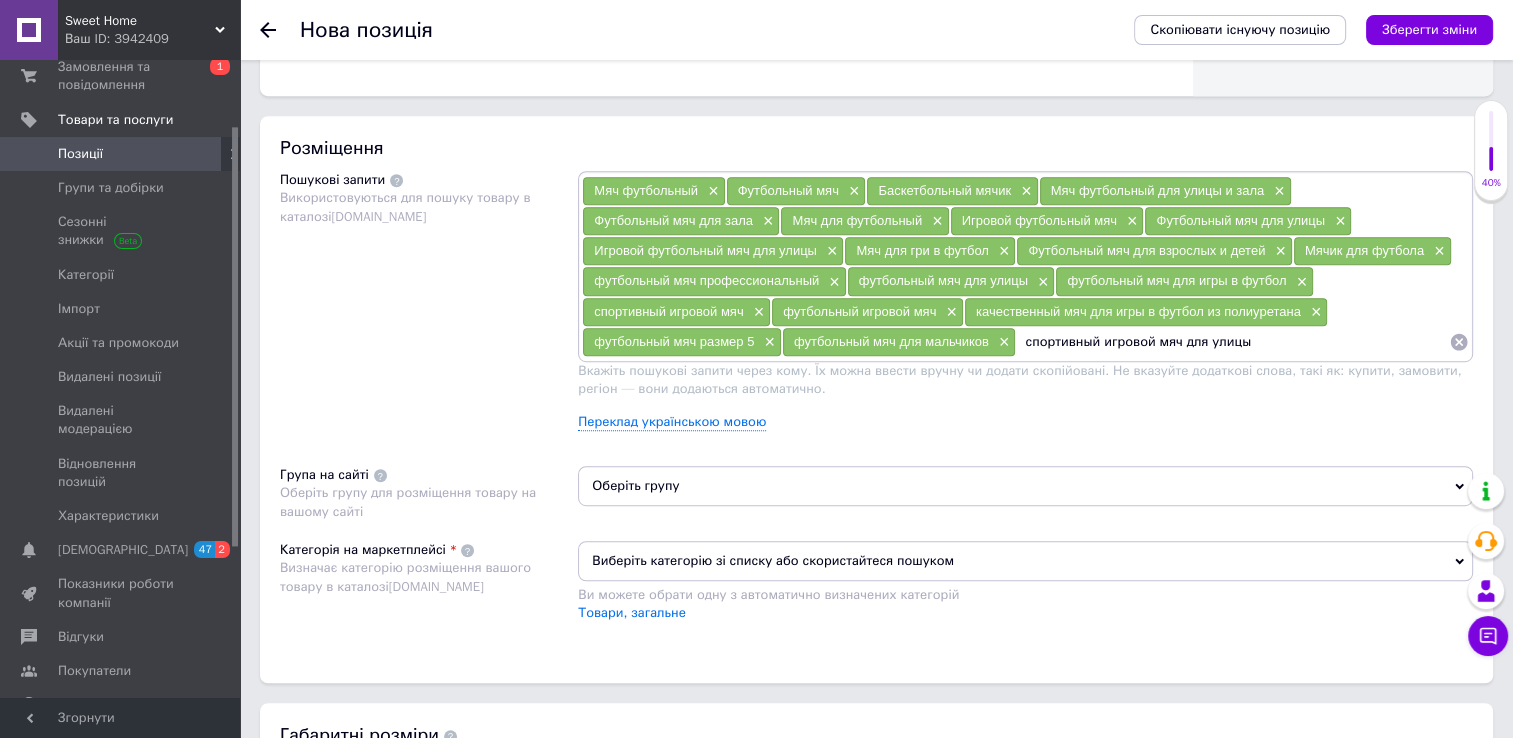 drag, startPoint x: 1295, startPoint y: 318, endPoint x: 1284, endPoint y: 336, distance: 21.095022 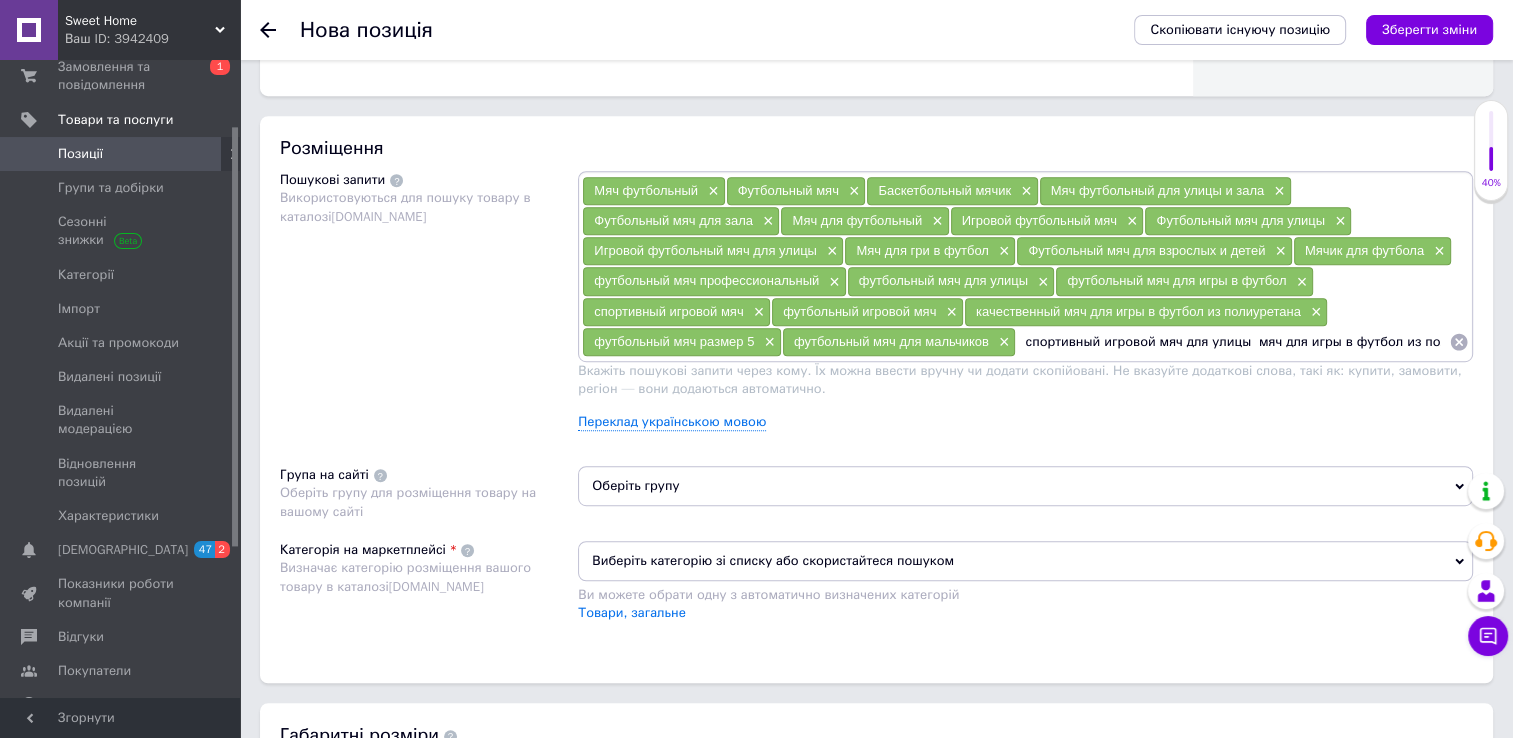 scroll, scrollTop: 0, scrollLeft: 42, axis: horizontal 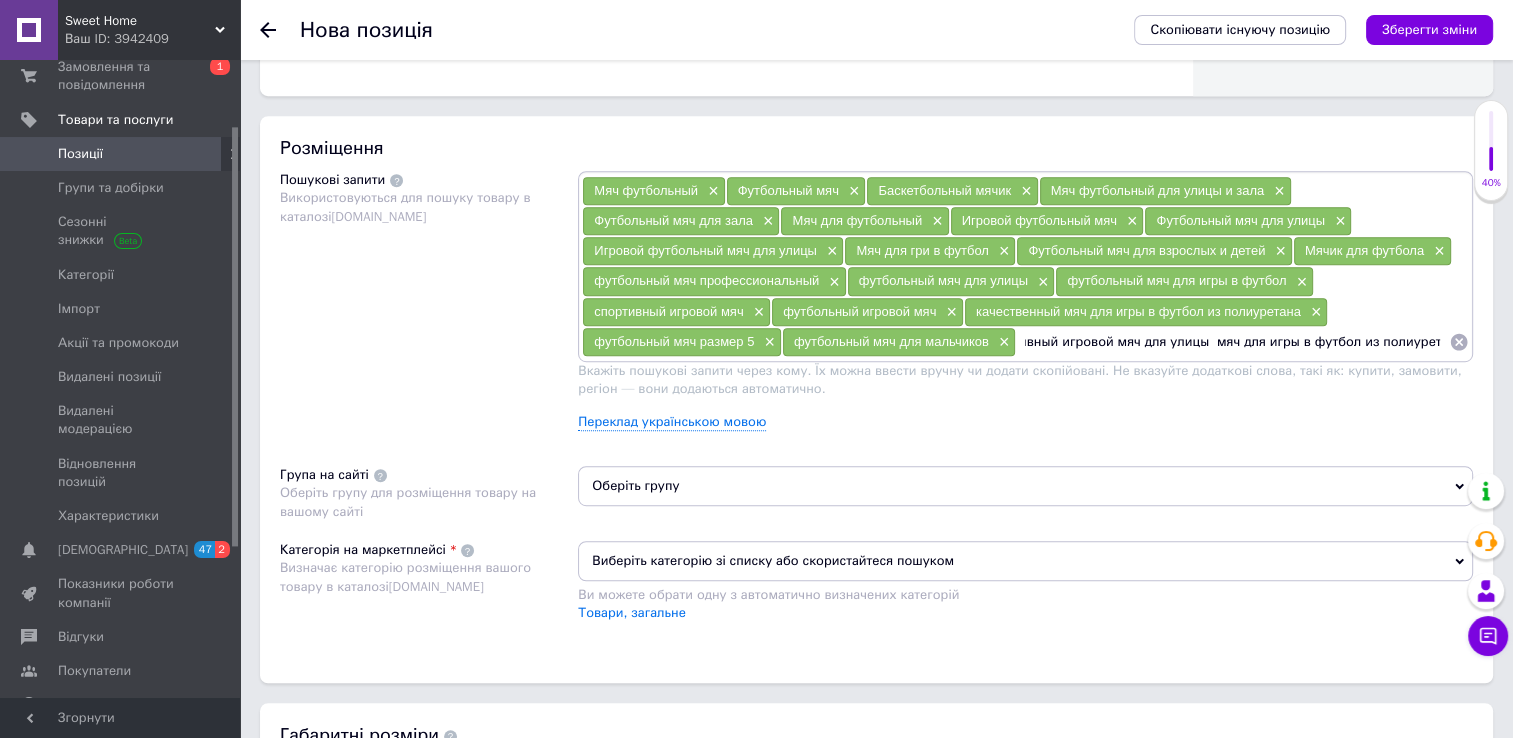 click on "спортивный игровой мяч для улицы  мяч для игры в футбол из полиуретана" at bounding box center [1232, 342] 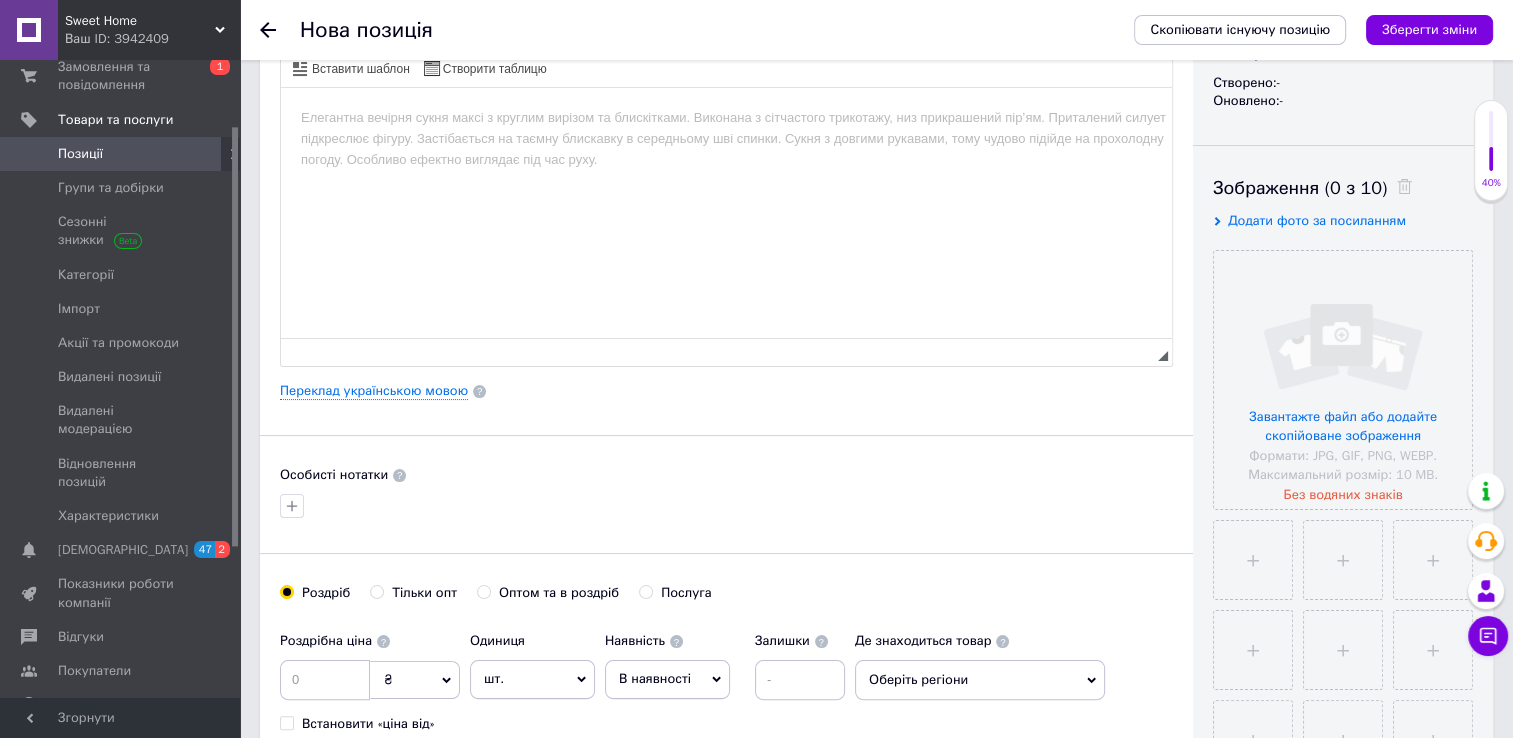 scroll, scrollTop: 0, scrollLeft: 0, axis: both 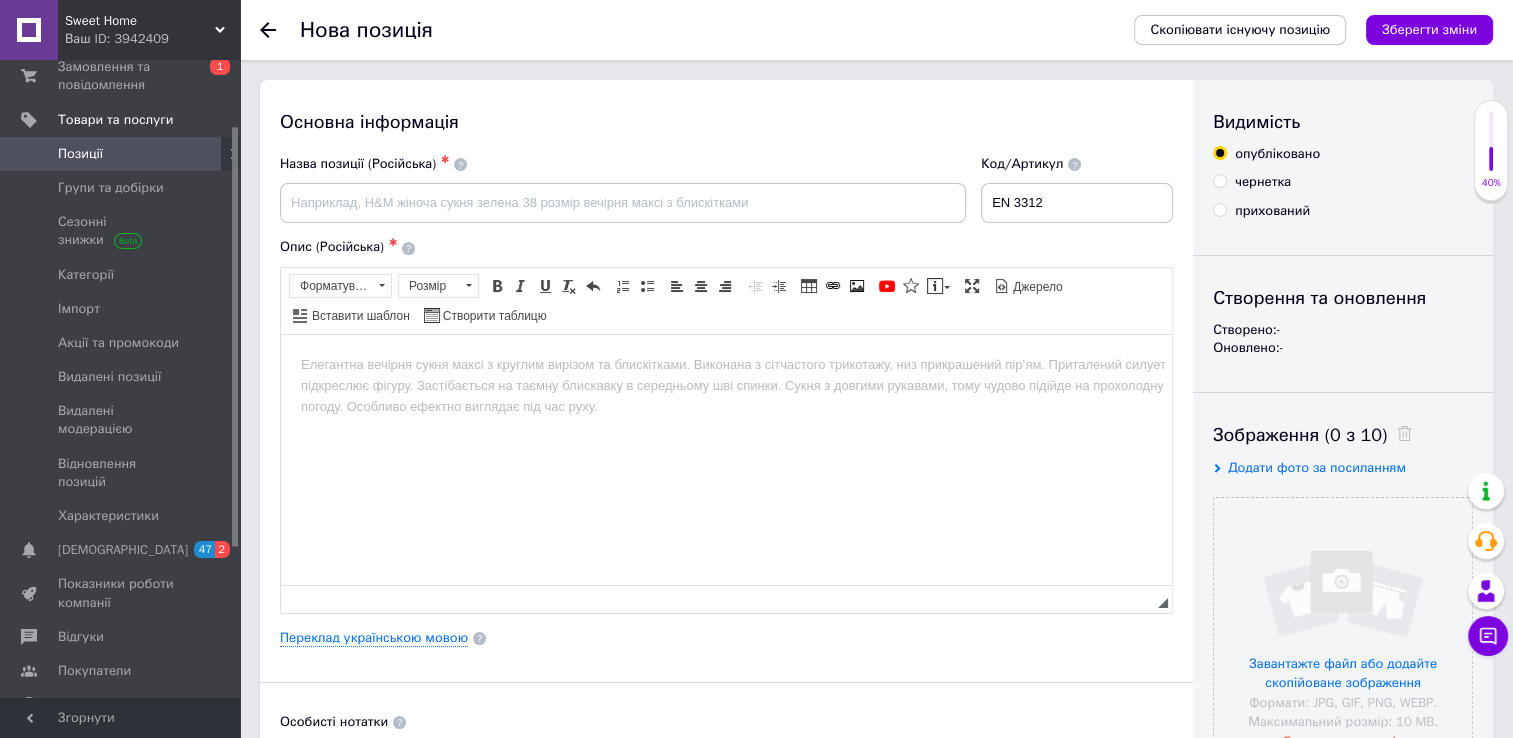 type on "спортивный игровой мяч для улицы  мяч для игры в футбол из полиуретана" 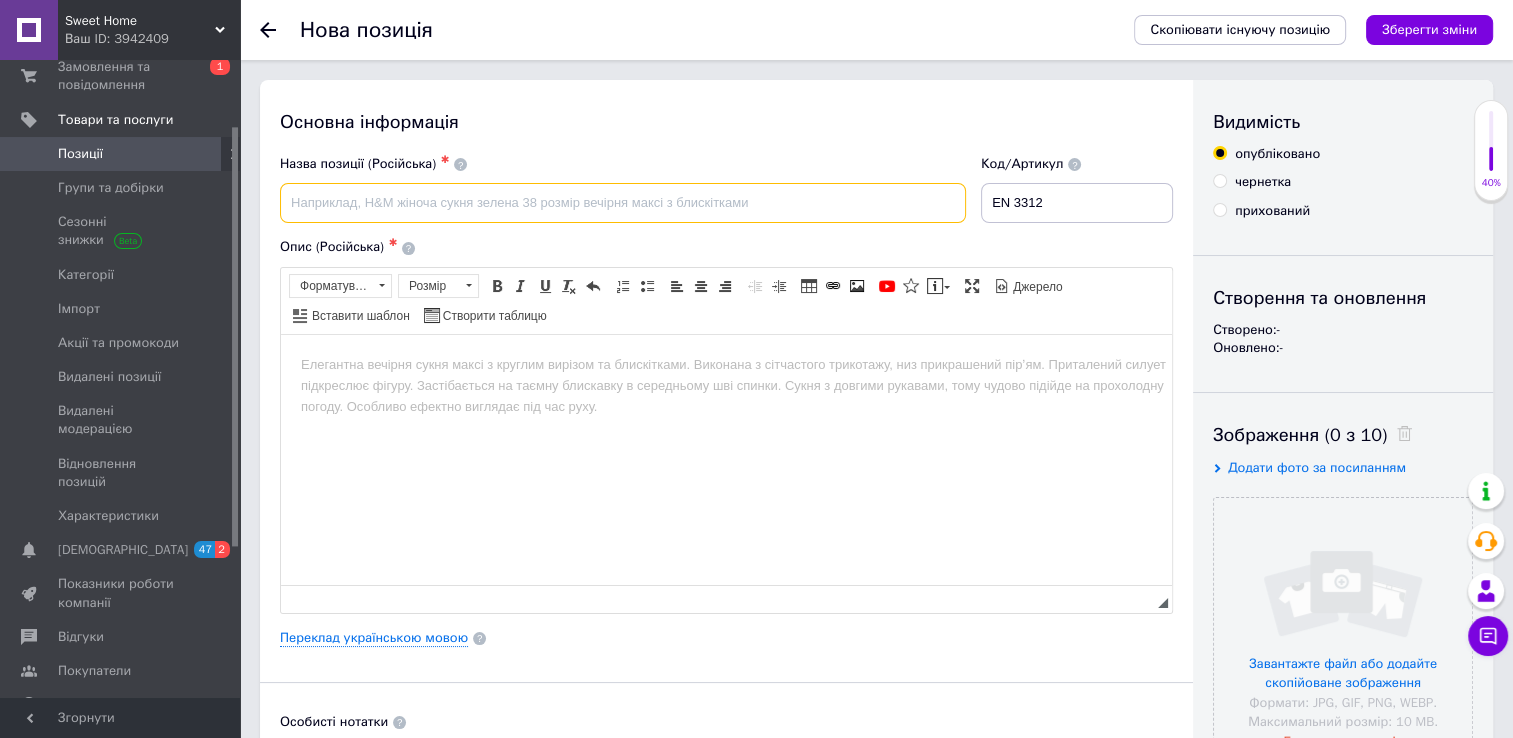 click at bounding box center (623, 203) 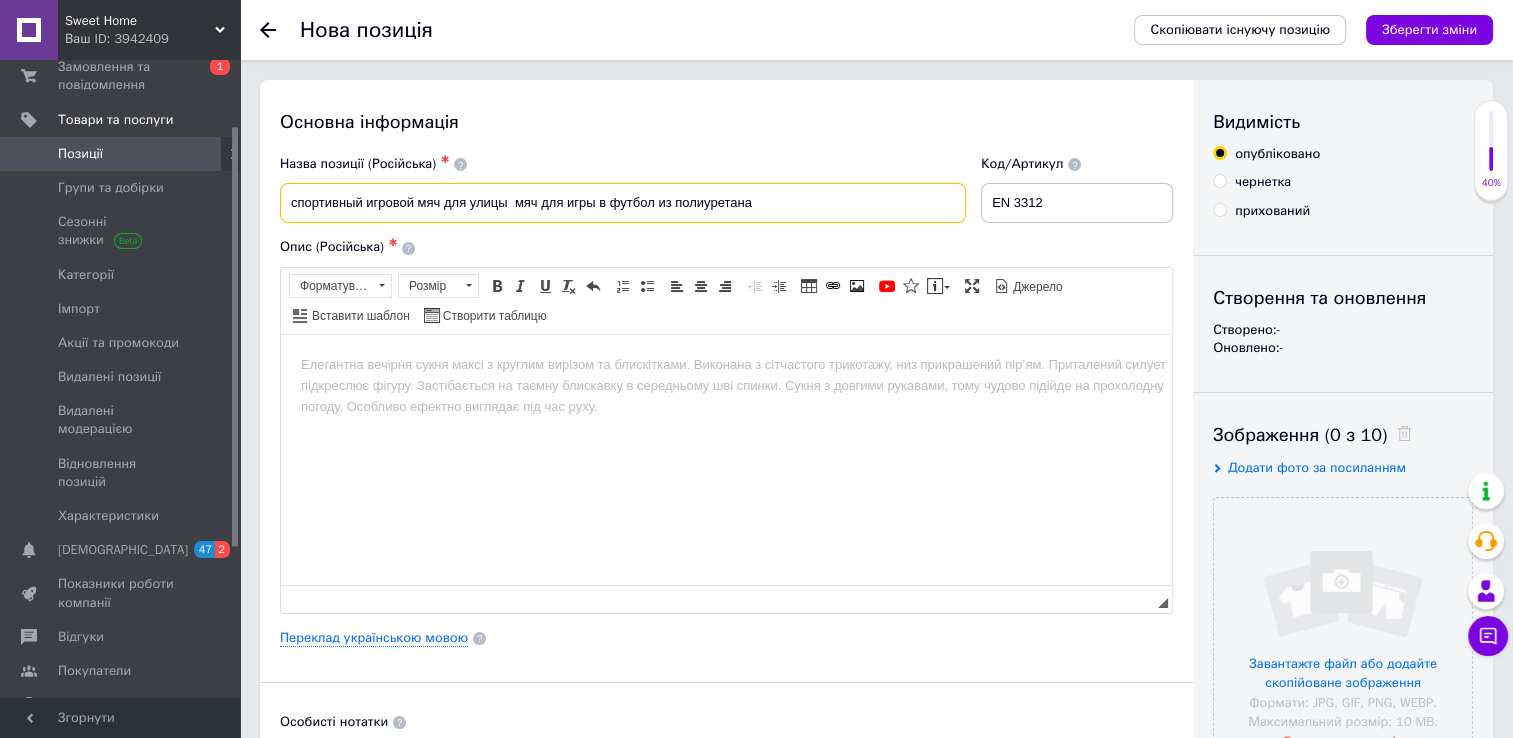 click on "спортивный игровой мяч для улицы  мяч для игры в футбол из полиуретана" at bounding box center [623, 203] 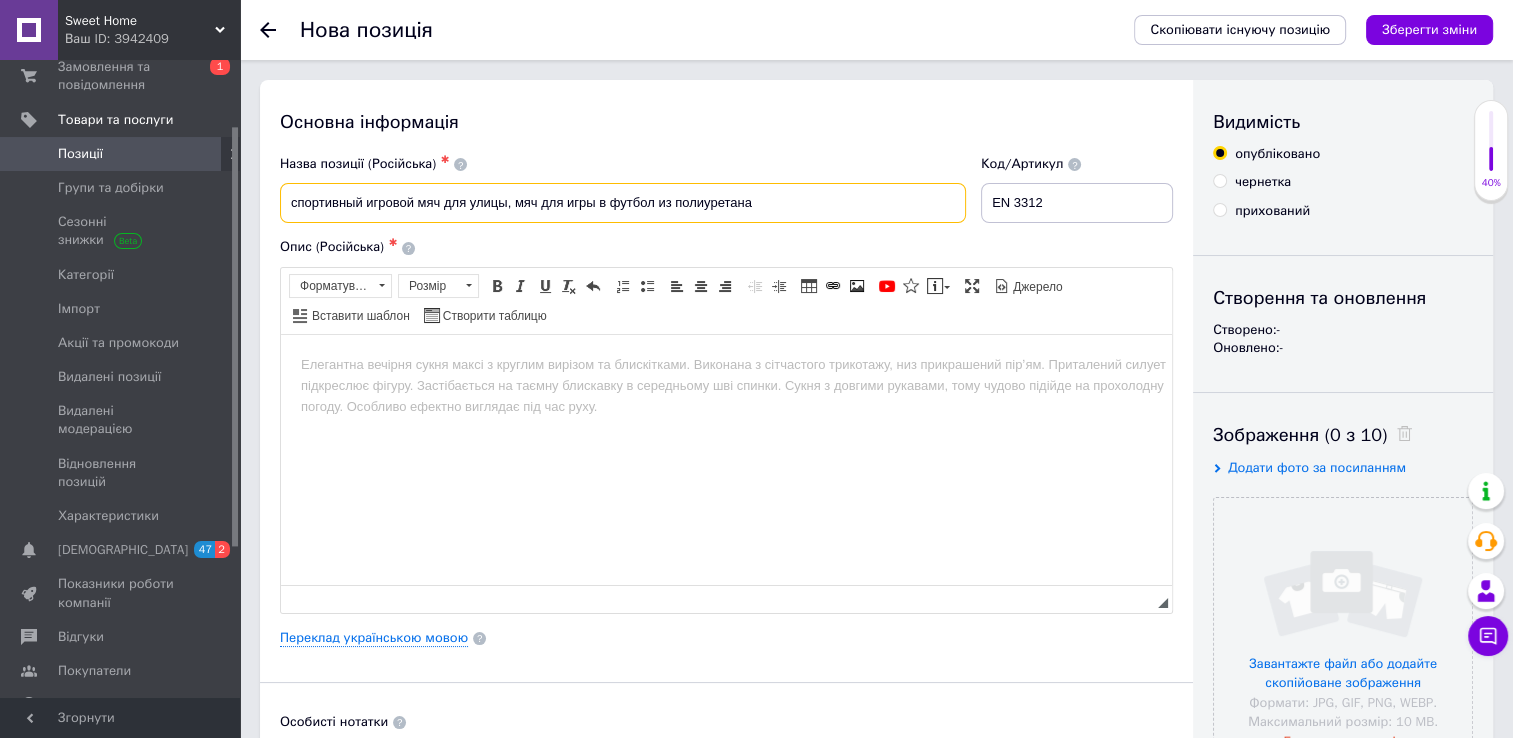 click on "спортивный игровой мяч для улицы, мяч для игры в футбол из полиуретана" at bounding box center [623, 203] 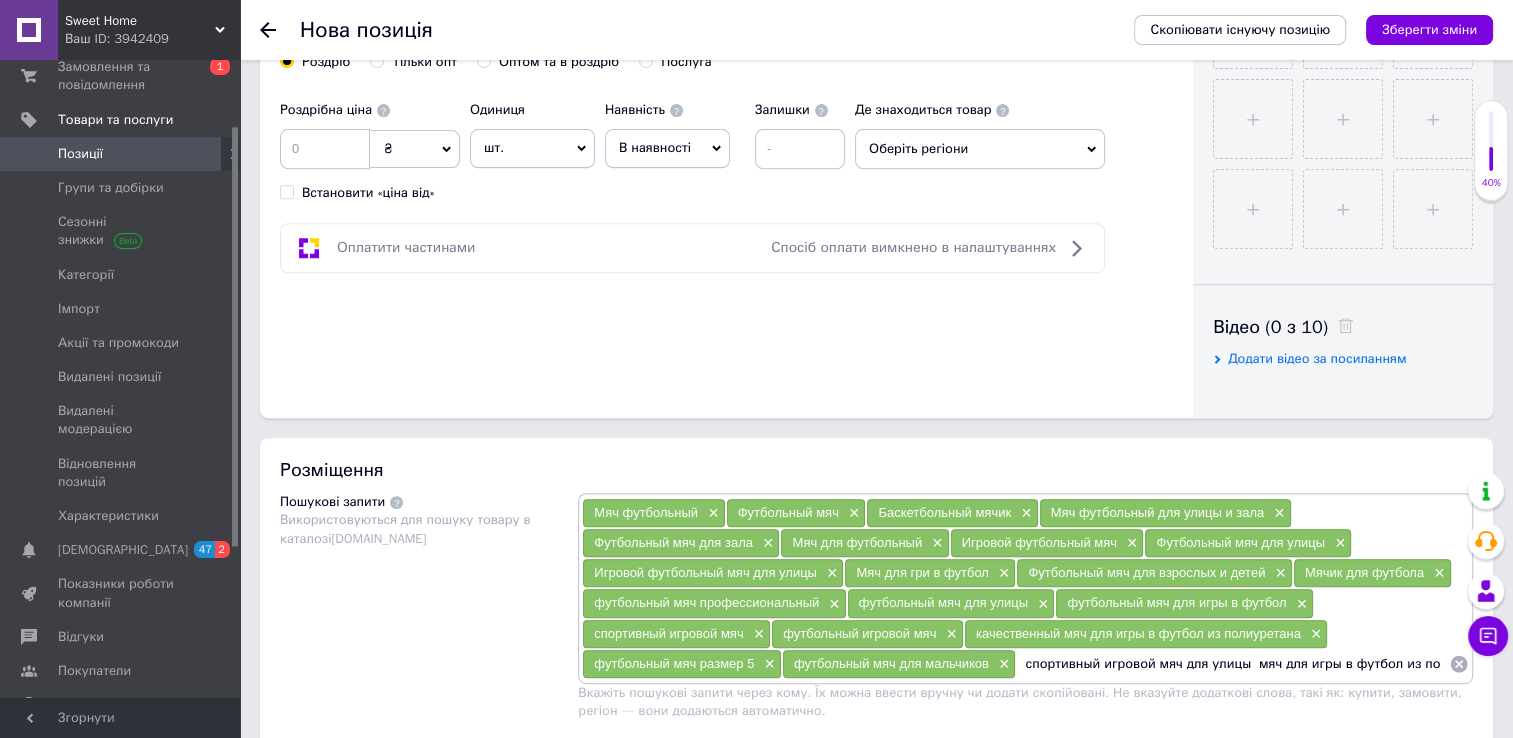scroll, scrollTop: 900, scrollLeft: 0, axis: vertical 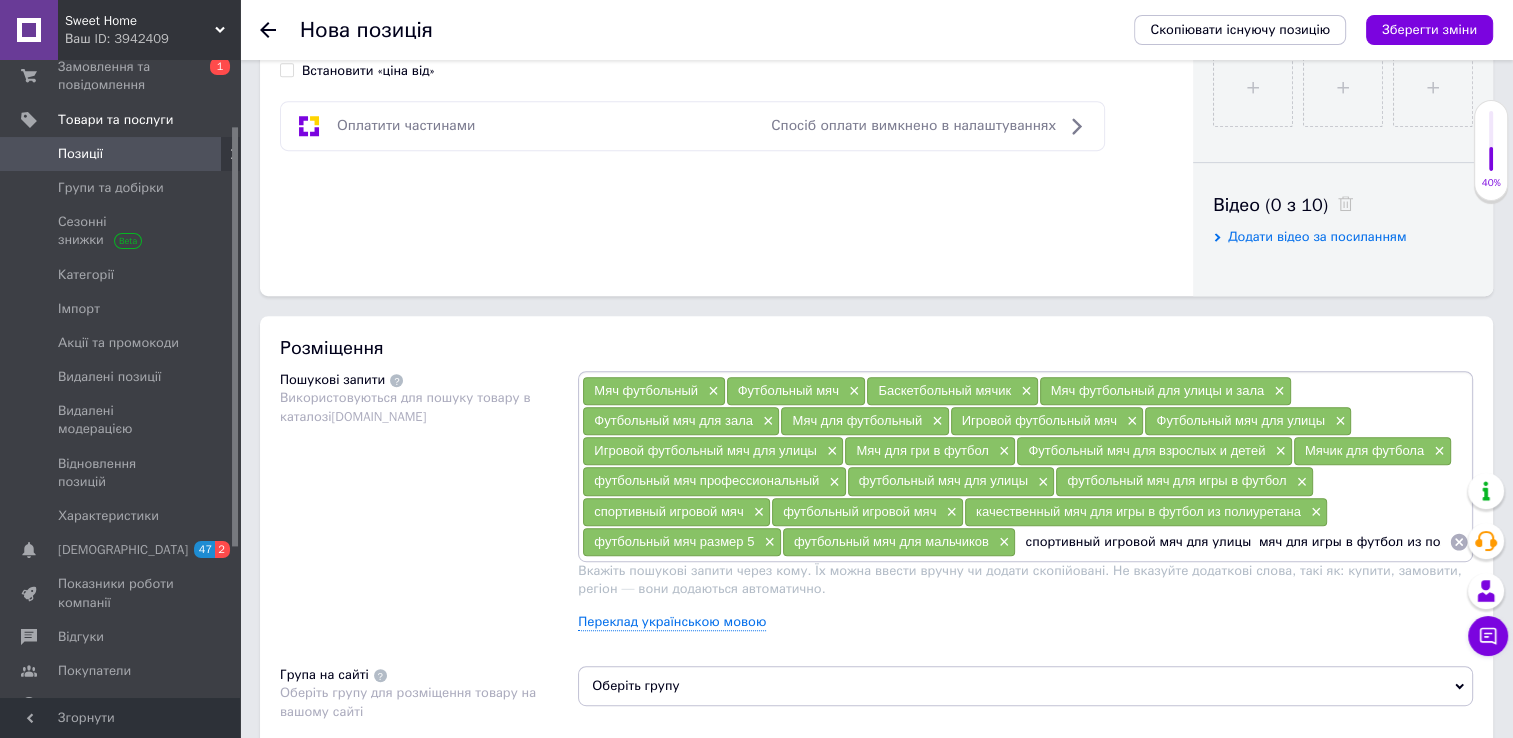 type on "Спортивный игровой мяч для улицы, мяч для игры в футбол из полиуретана" 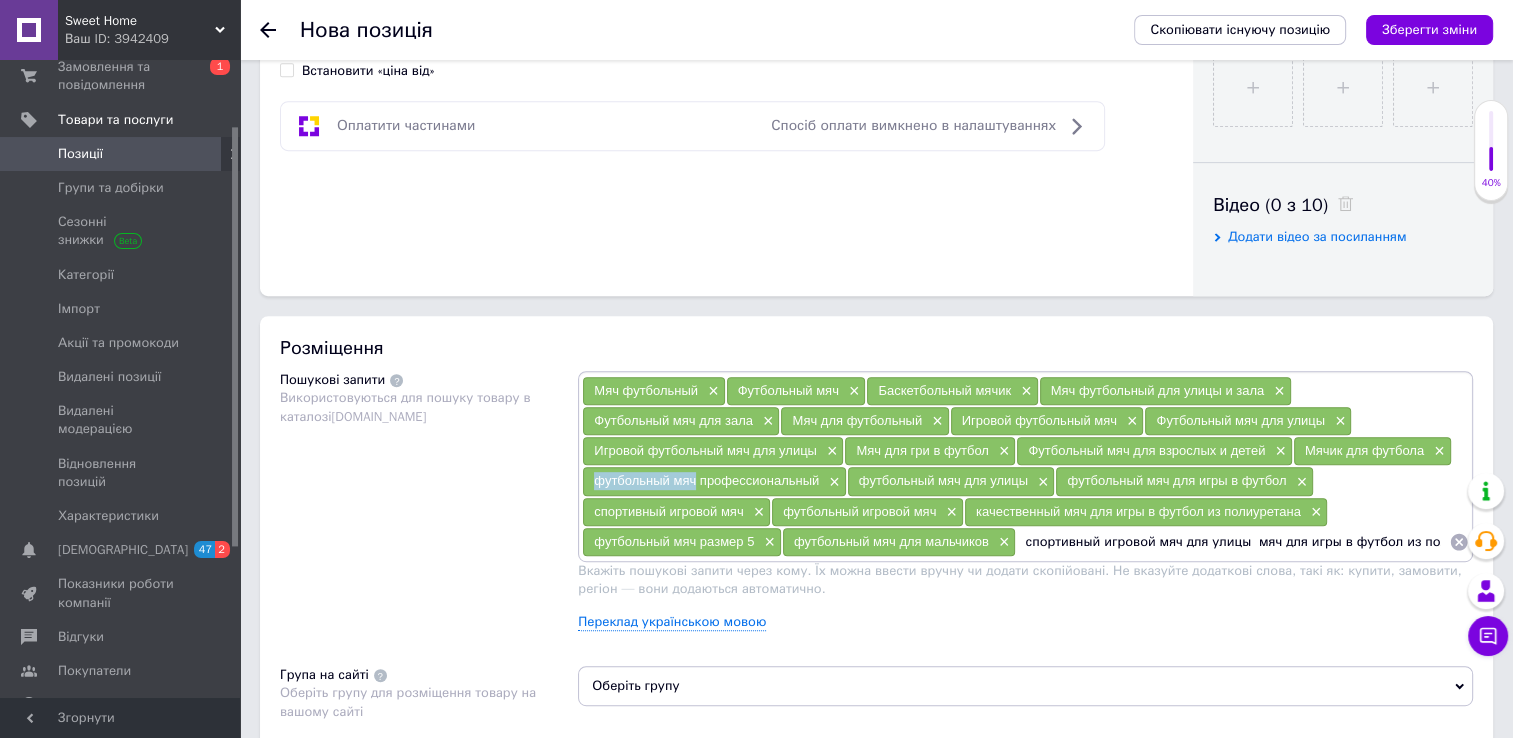 drag, startPoint x: 593, startPoint y: 478, endPoint x: 696, endPoint y: 482, distance: 103.077644 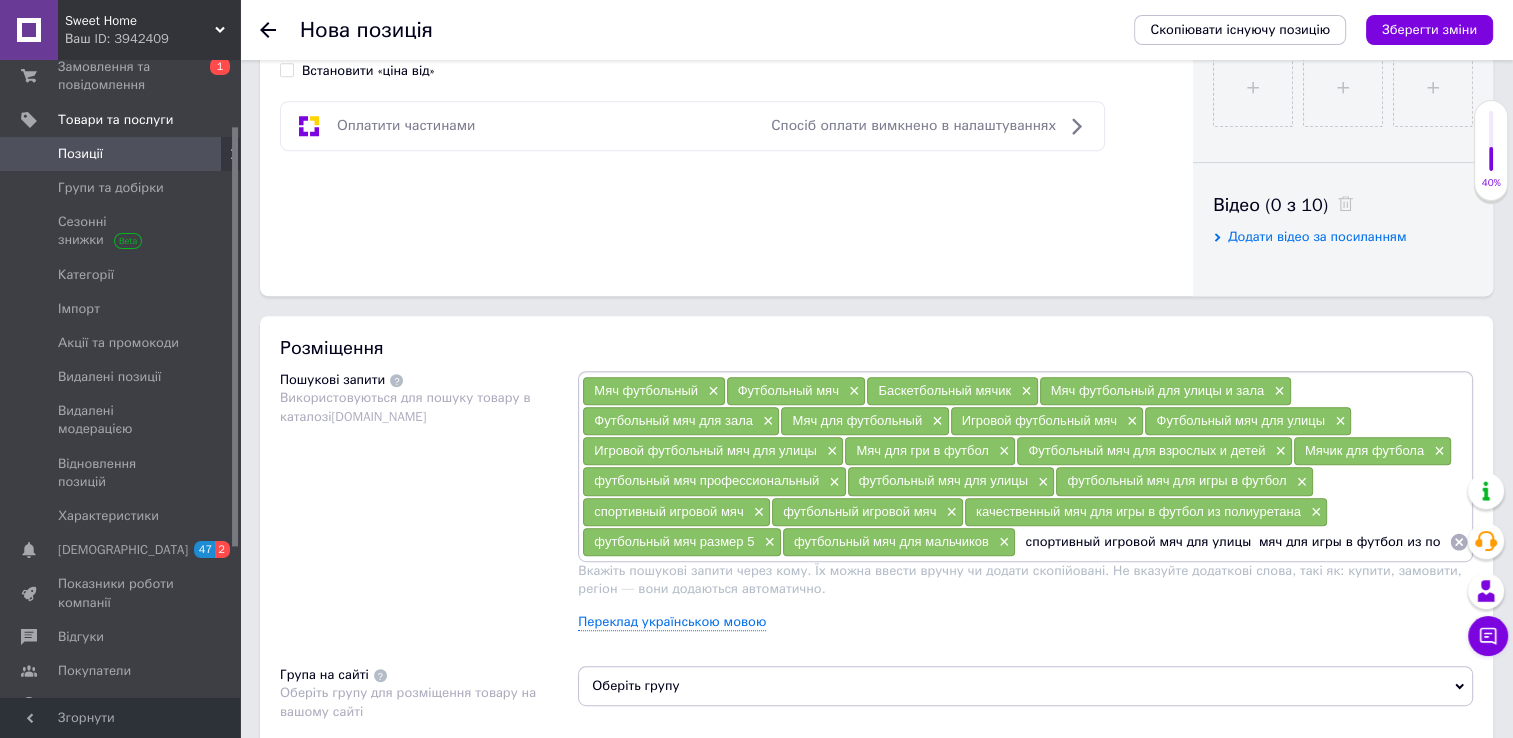 drag, startPoint x: 702, startPoint y: 487, endPoint x: 1076, endPoint y: 544, distance: 378.31863 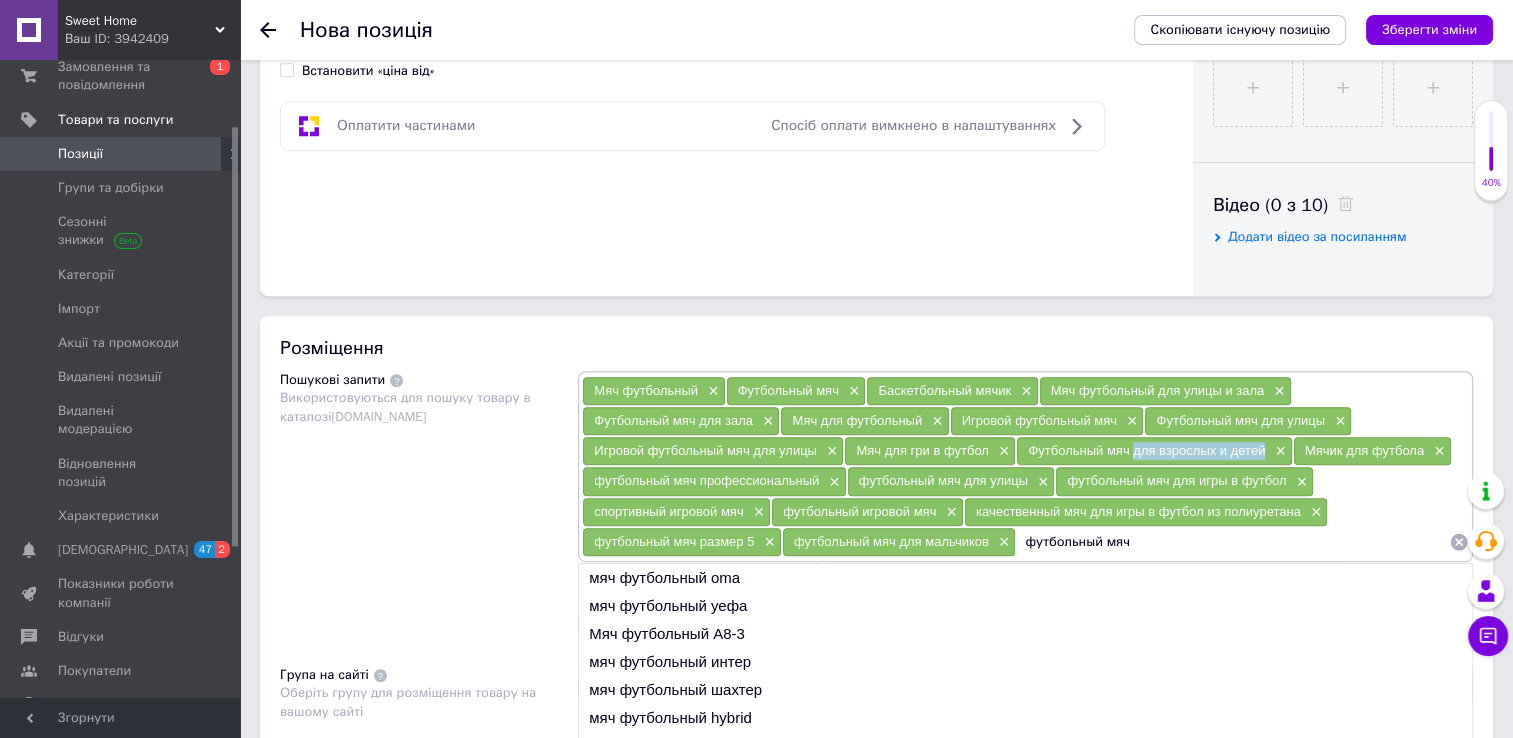 drag, startPoint x: 1130, startPoint y: 449, endPoint x: 1264, endPoint y: 449, distance: 134 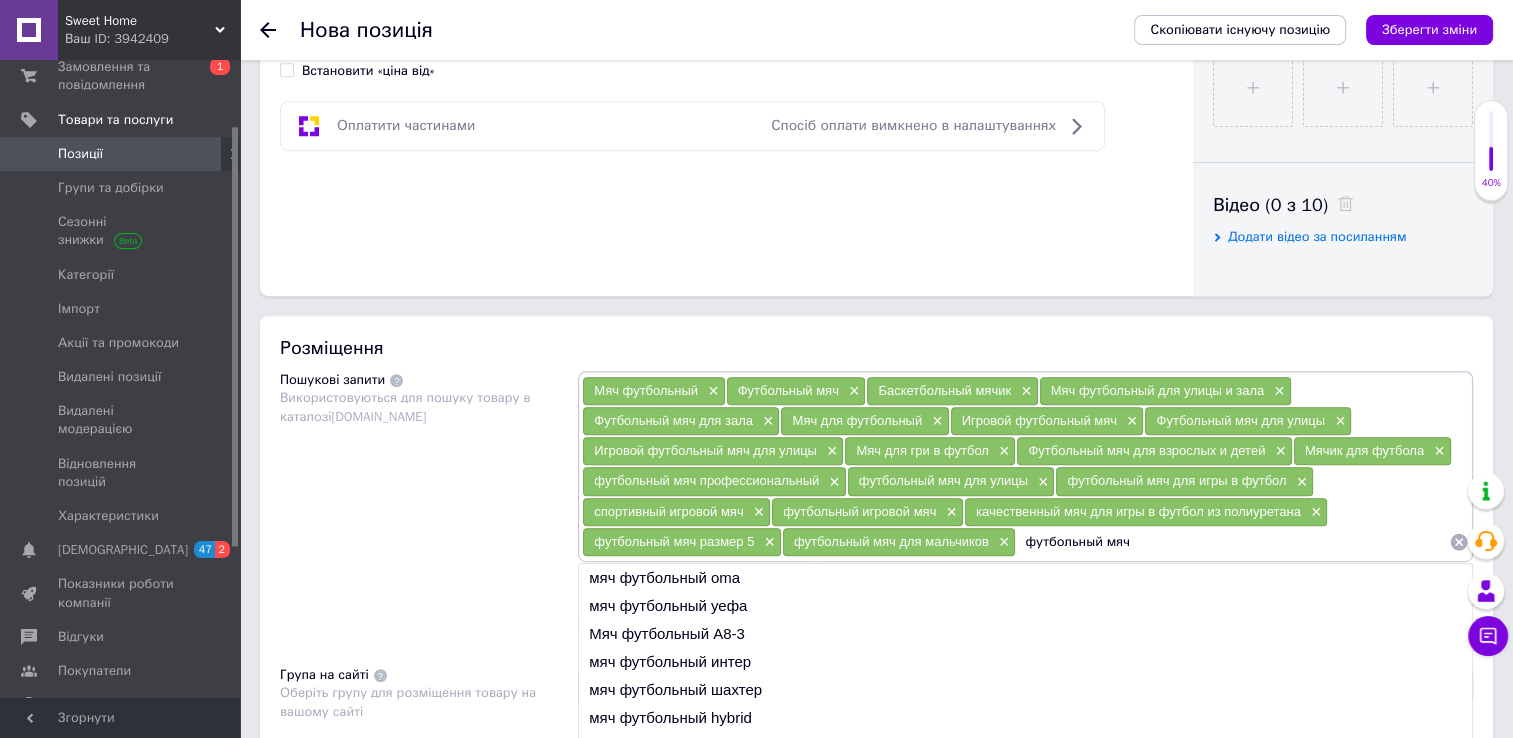 drag, startPoint x: 1261, startPoint y: 453, endPoint x: 1140, endPoint y: 545, distance: 152.0033 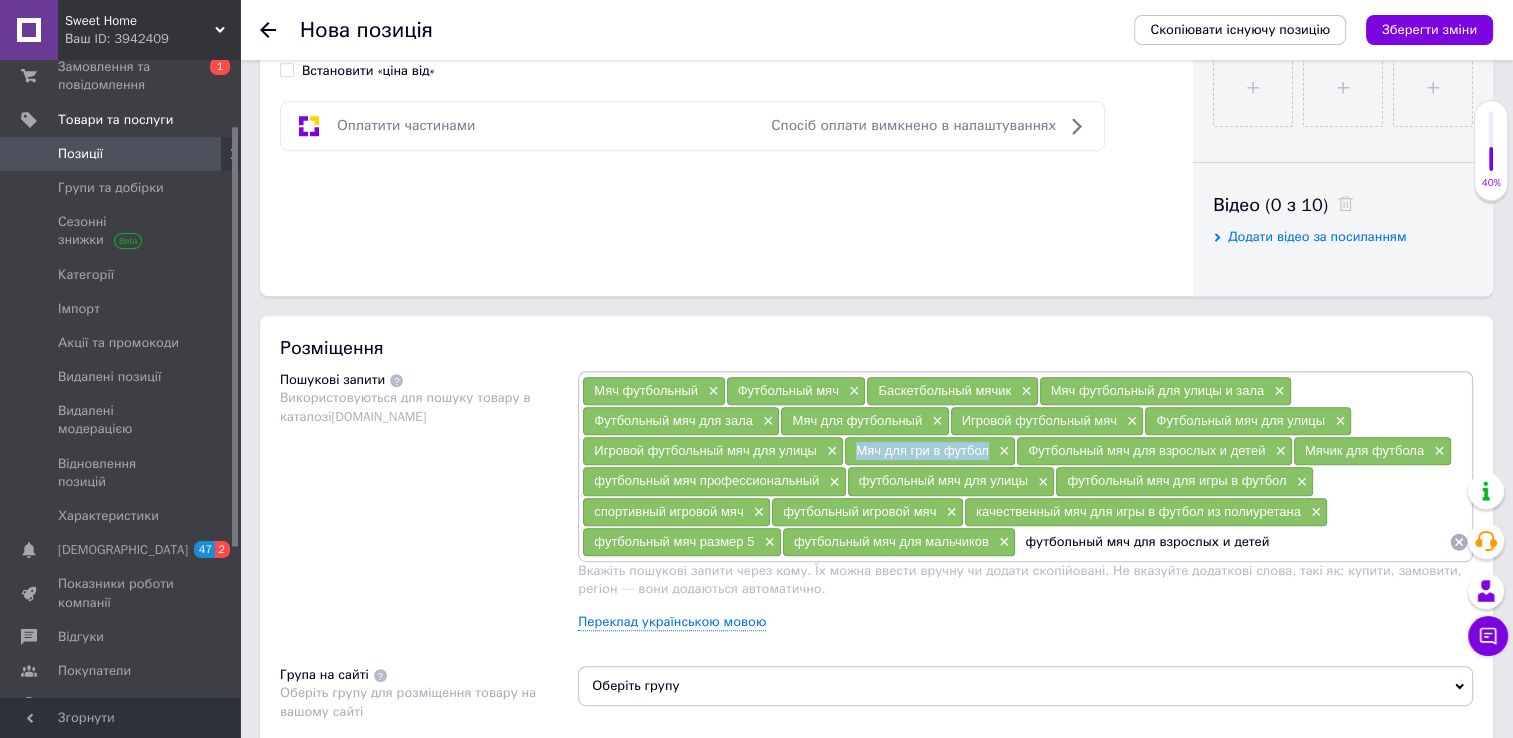 drag, startPoint x: 854, startPoint y: 446, endPoint x: 988, endPoint y: 448, distance: 134.01492 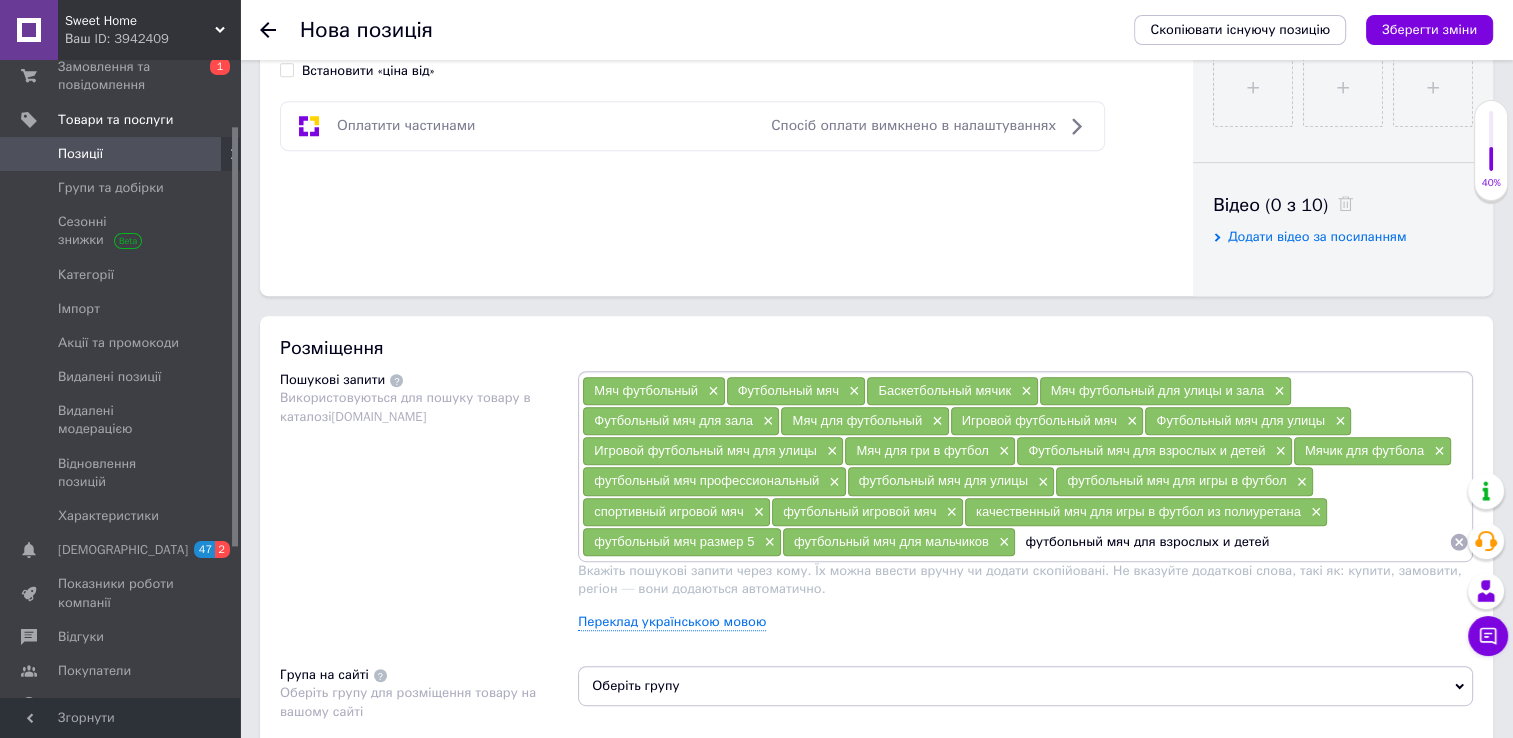 drag, startPoint x: 989, startPoint y: 448, endPoint x: 1312, endPoint y: 534, distance: 334.2529 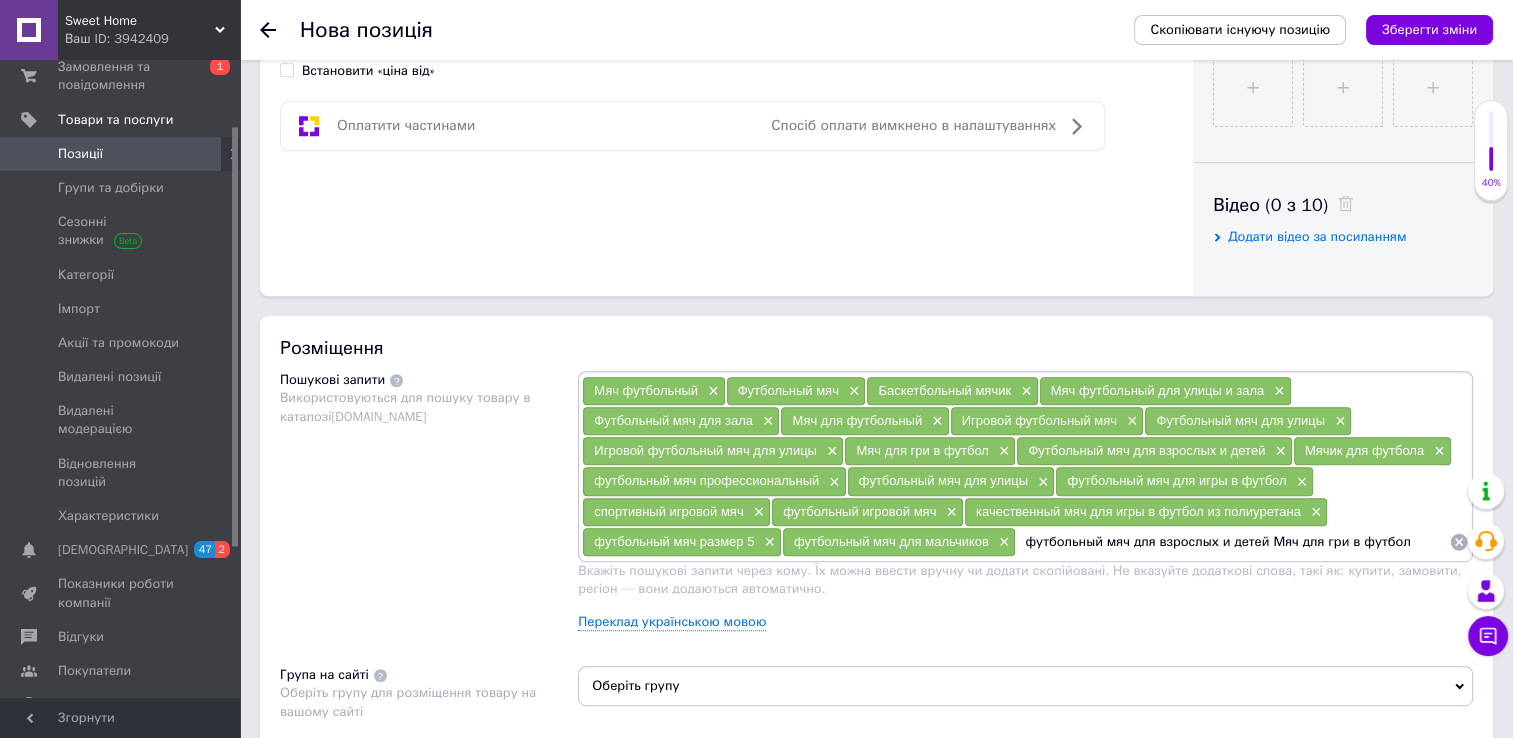 click on "футбольный мяч для взрослых и детей Мяч для гри в футбол" at bounding box center (1232, 542) 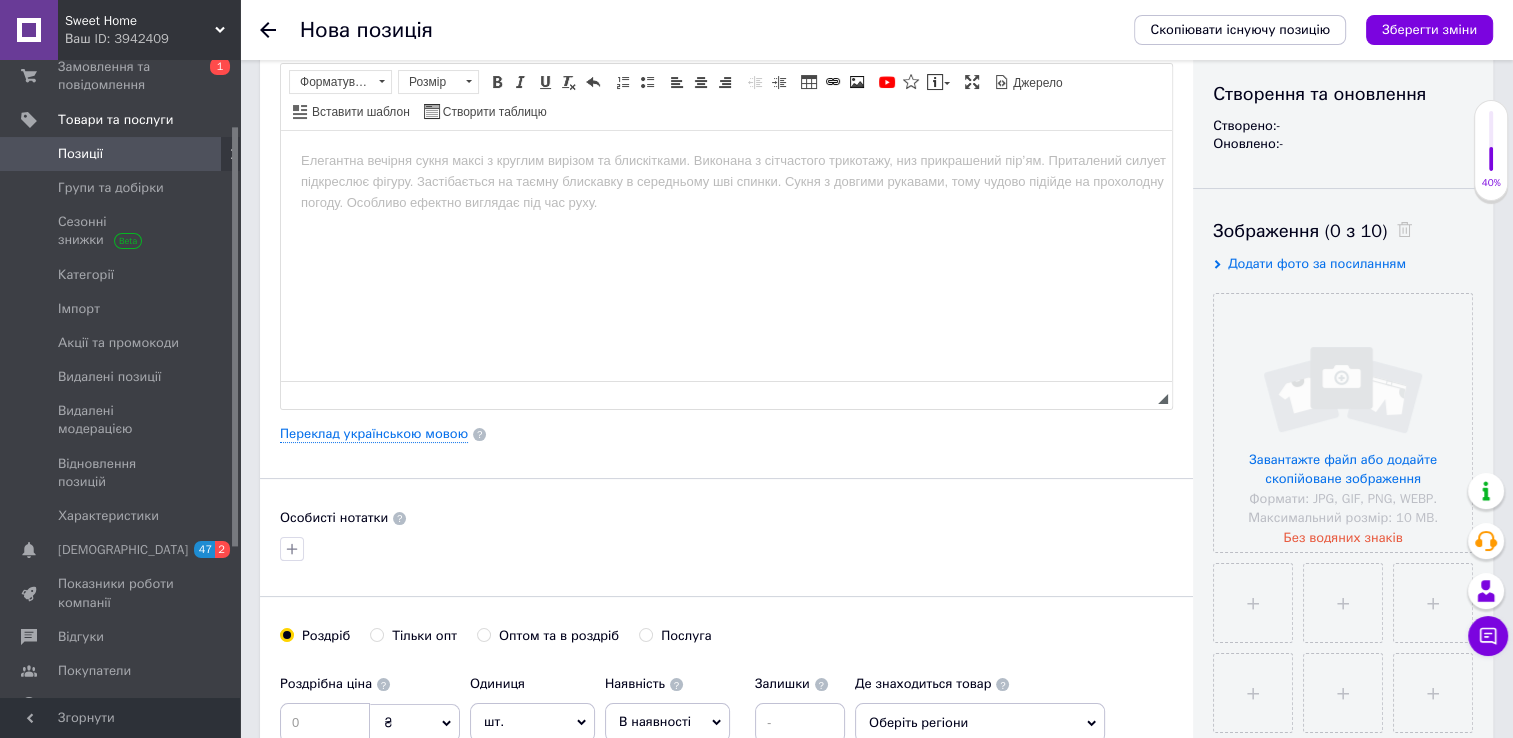 scroll, scrollTop: 0, scrollLeft: 0, axis: both 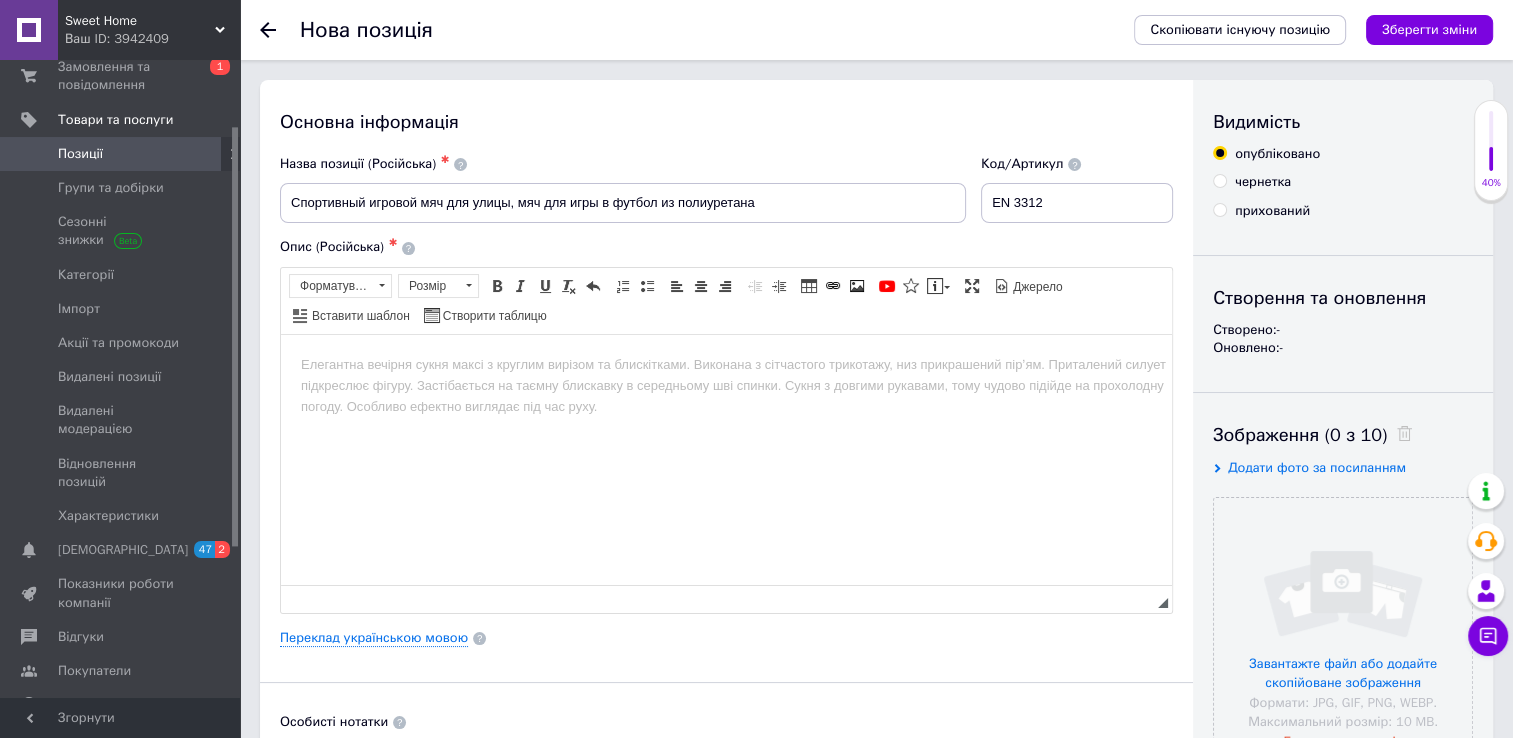type on "футбольный мяч для взрослых и детей Мяч для гри в футбол" 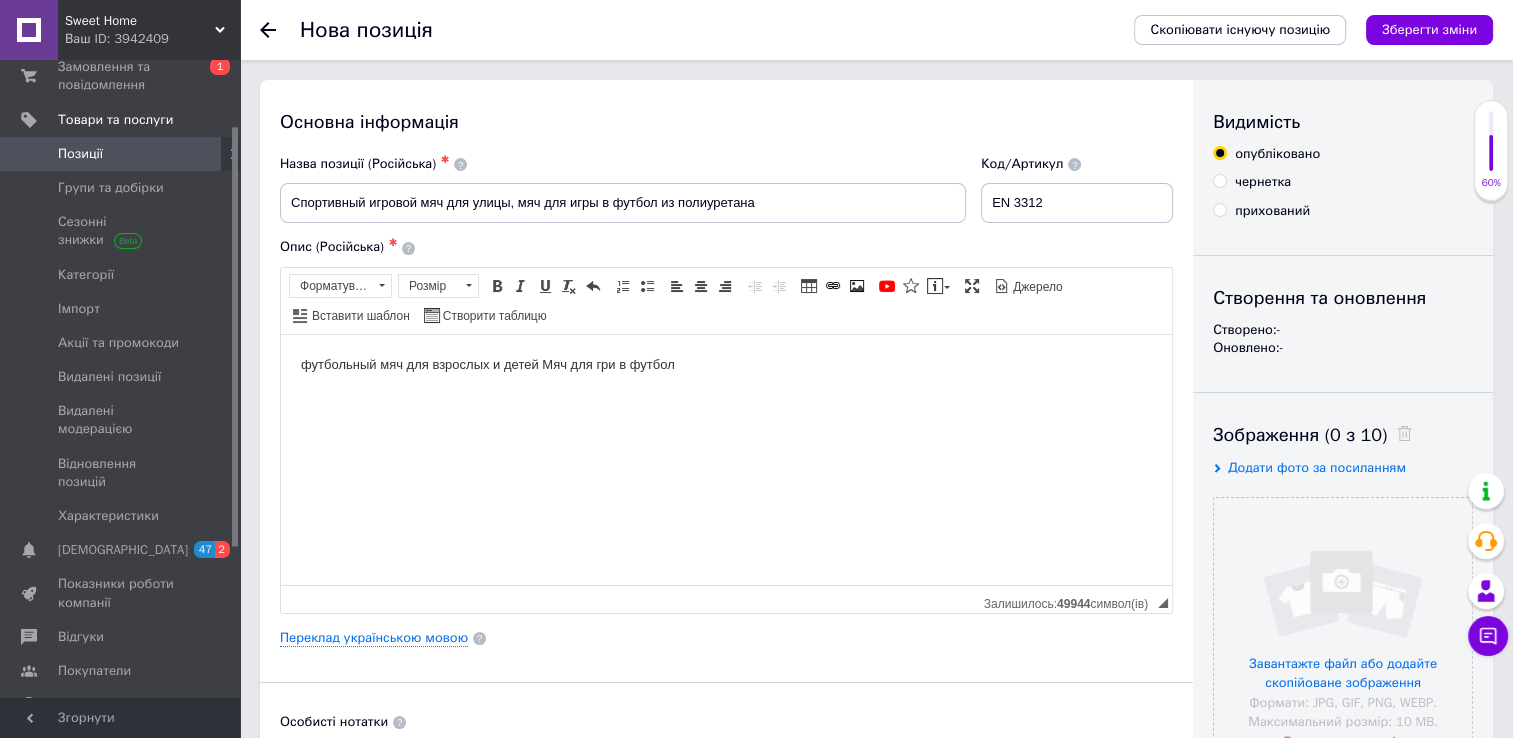 click on "футбольный мяч для взрослых и детей Мяч для гри в футбол" at bounding box center (726, 364) 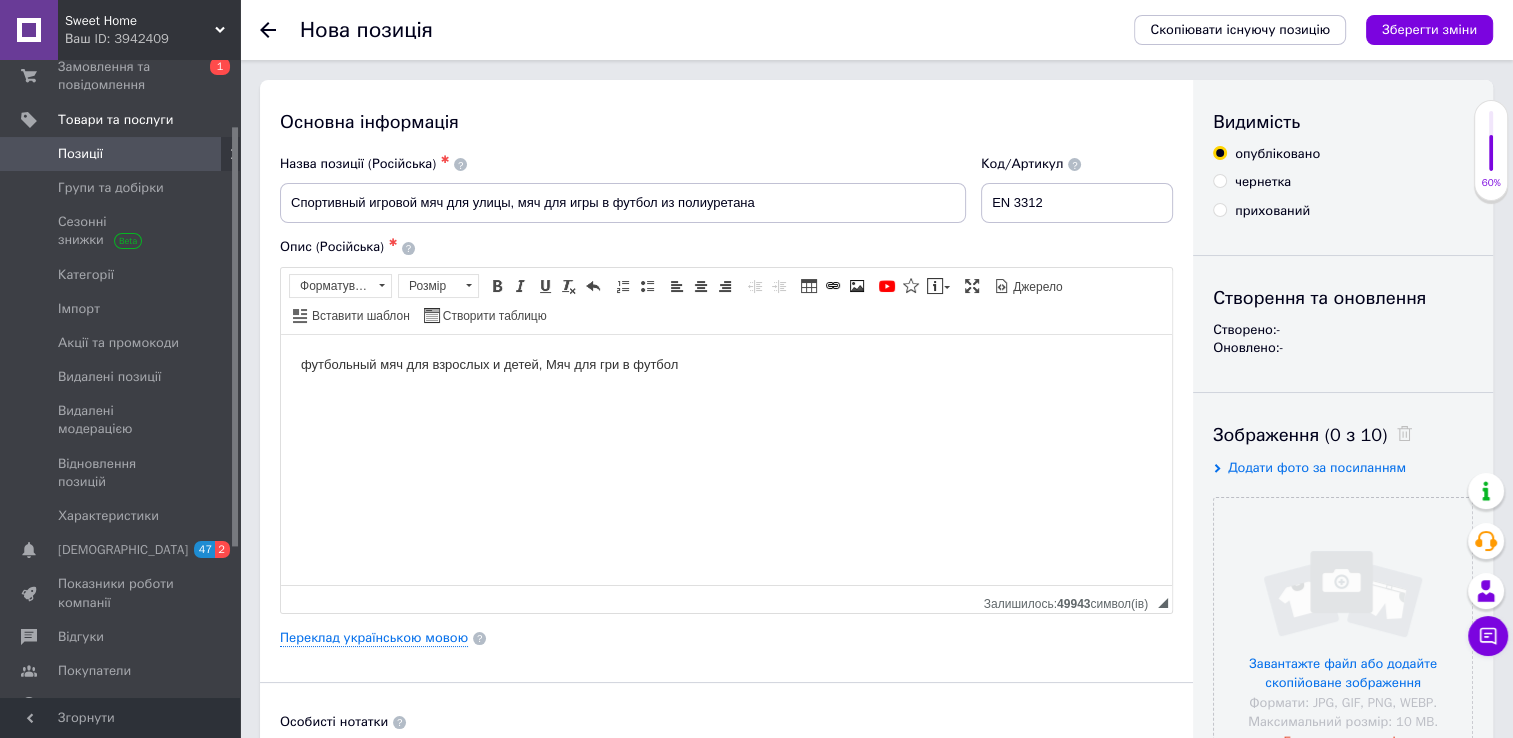 click on "футбольный мяч для взрослых и детей, Мяч для гри в футбол" at bounding box center (726, 364) 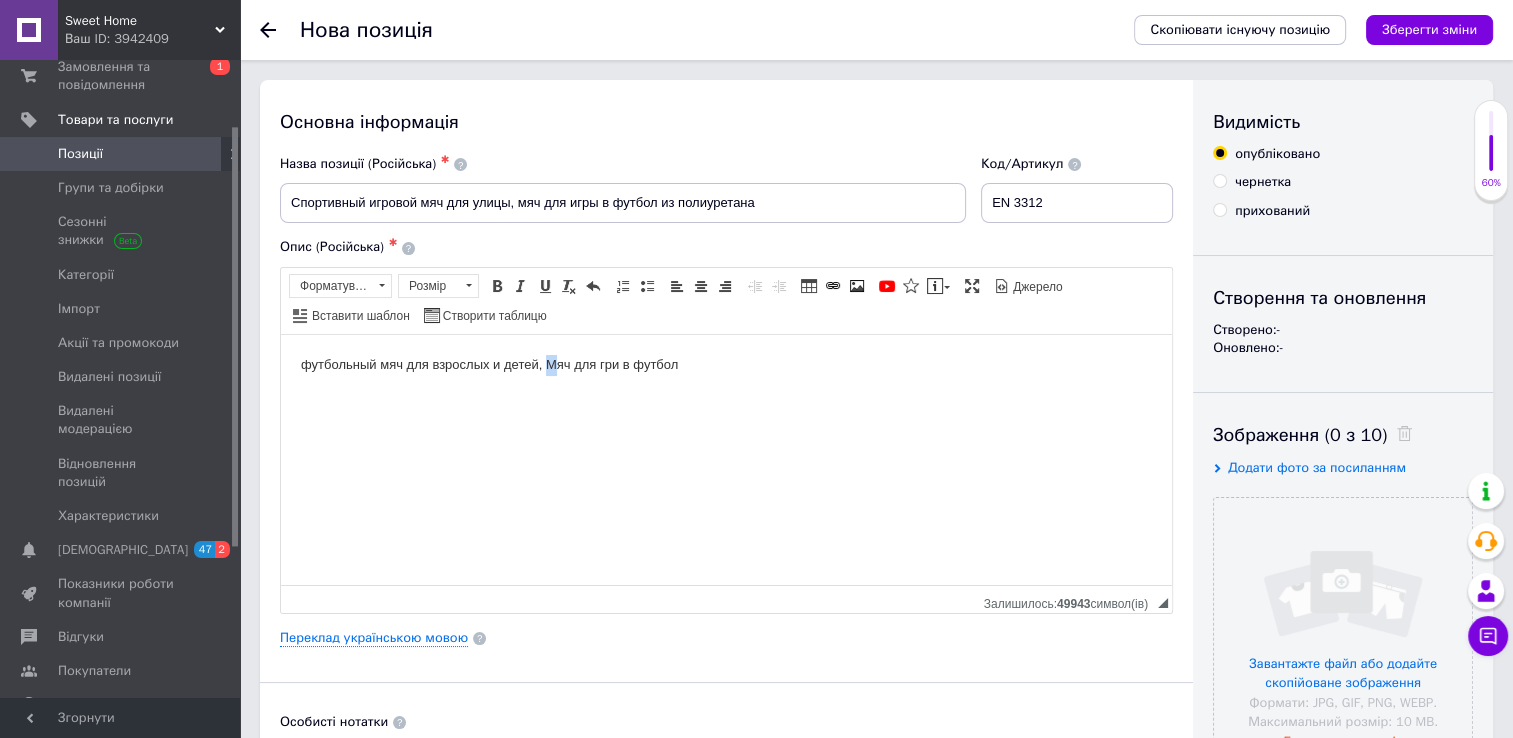 click on "футбольный мяч для взрослых и детей, Мяч для гри в футбол" at bounding box center [726, 364] 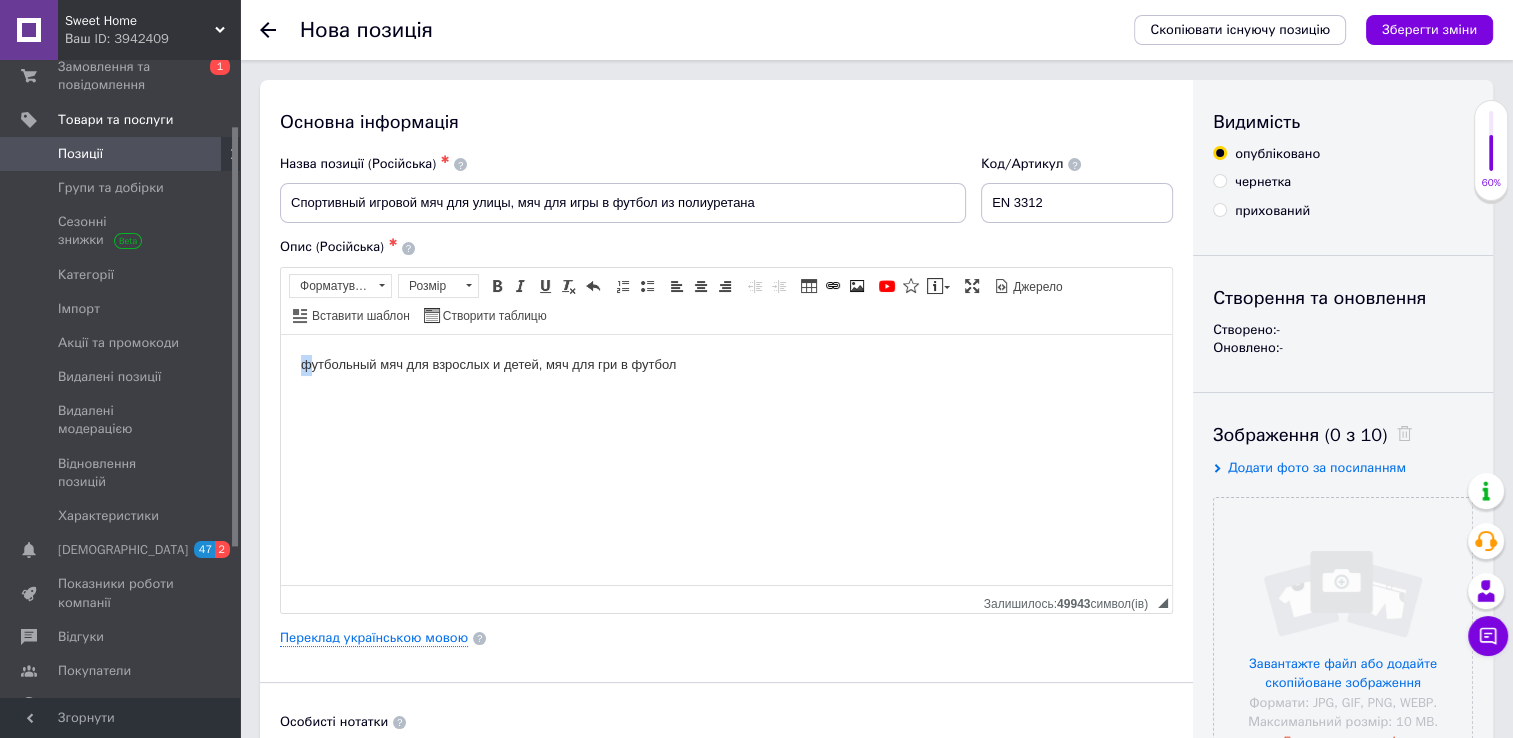 click on "футбольный мяч для взрослых и детей, мяч для гри в футбол" at bounding box center [726, 364] 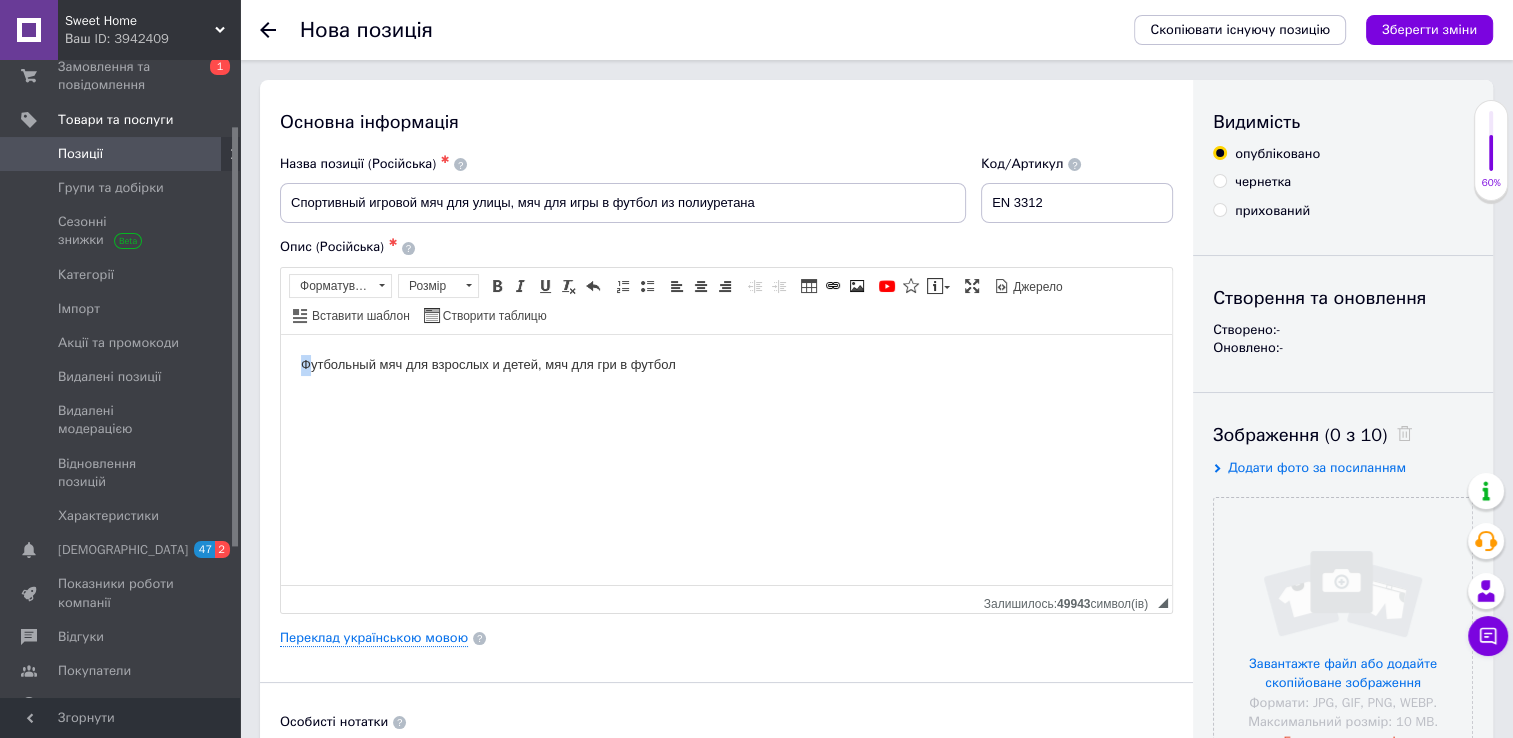 click on "Футбольный мяч для взрослых и детей, мяч для гри в футбол" at bounding box center (726, 364) 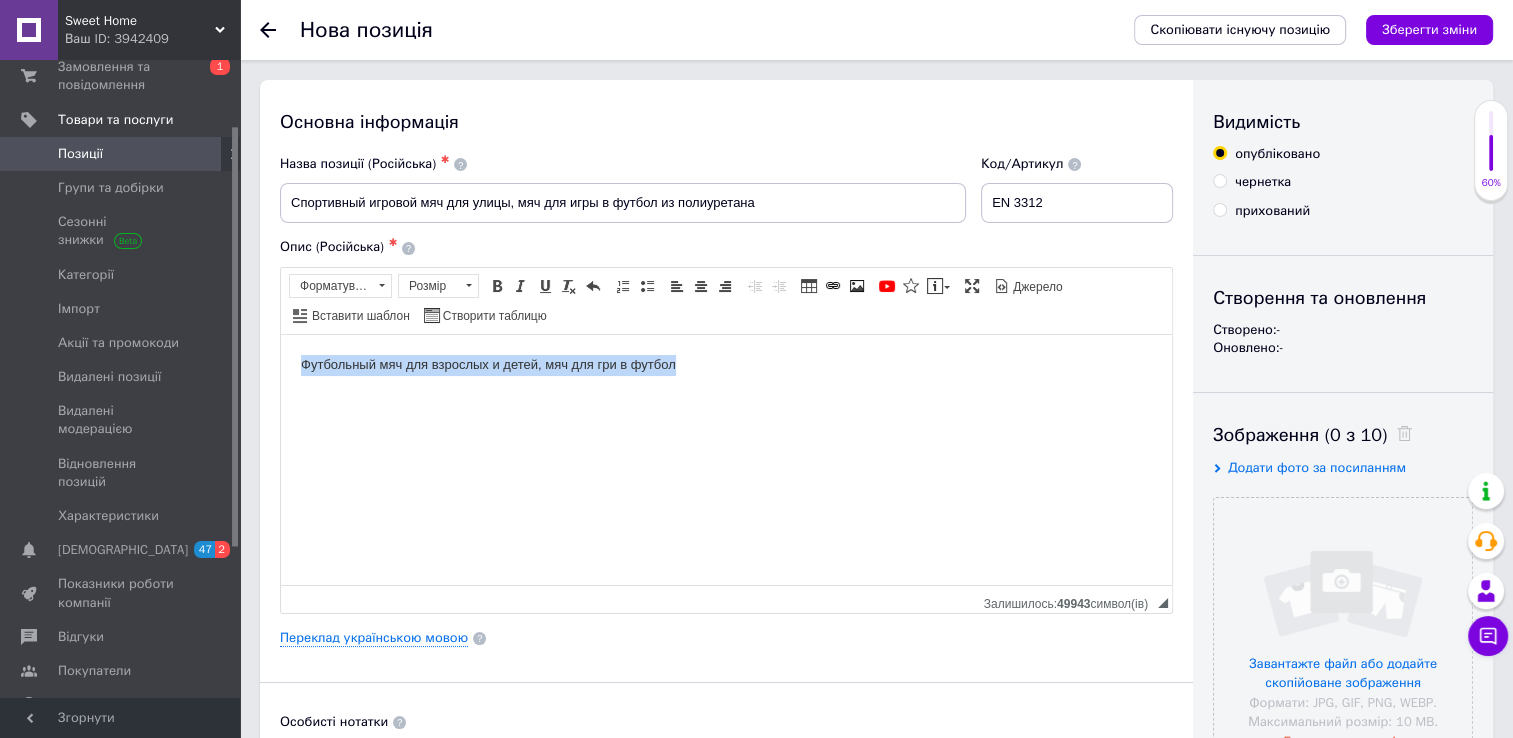 drag, startPoint x: 301, startPoint y: 361, endPoint x: 587, endPoint y: 664, distance: 416.65933 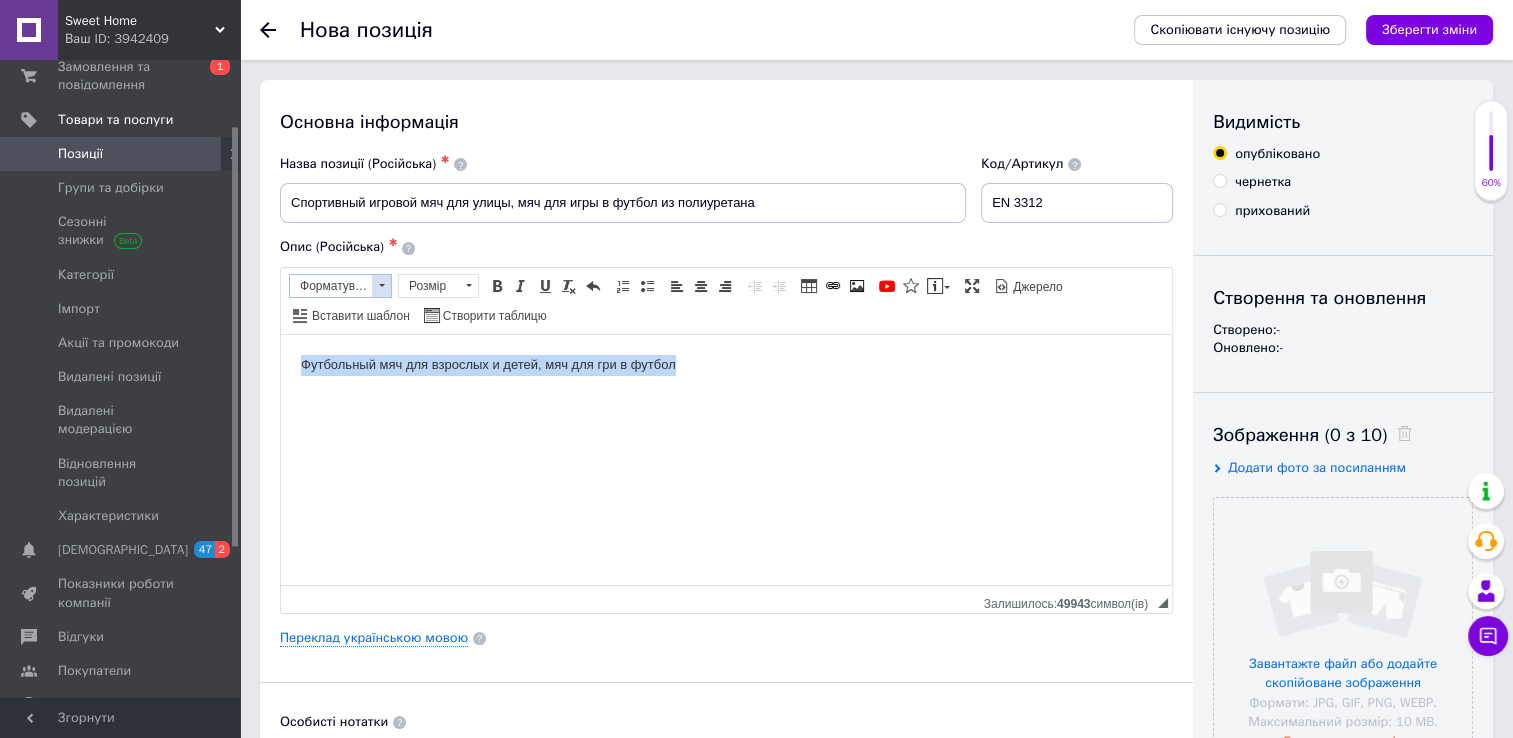 click on "Форматування" at bounding box center [331, 286] 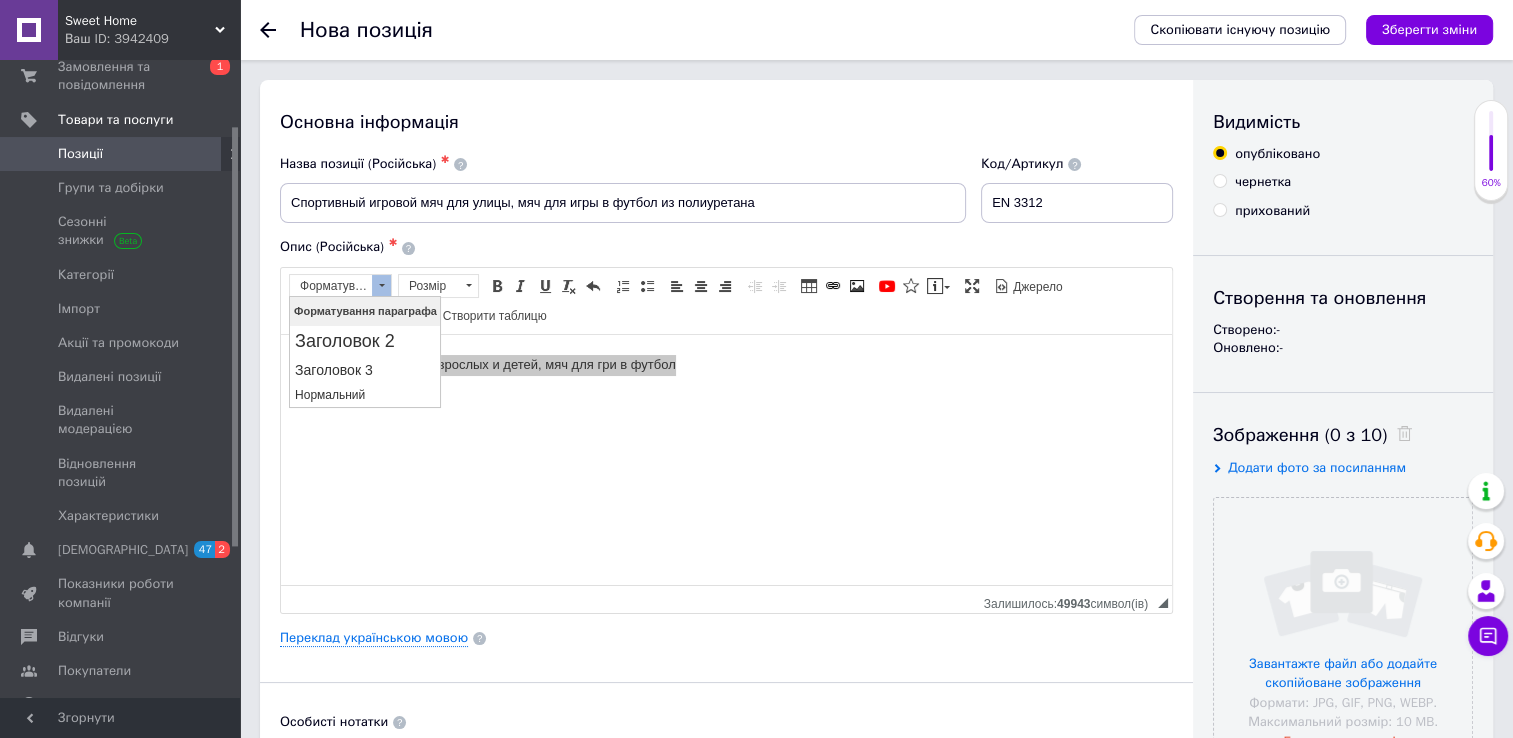 scroll, scrollTop: 0, scrollLeft: 0, axis: both 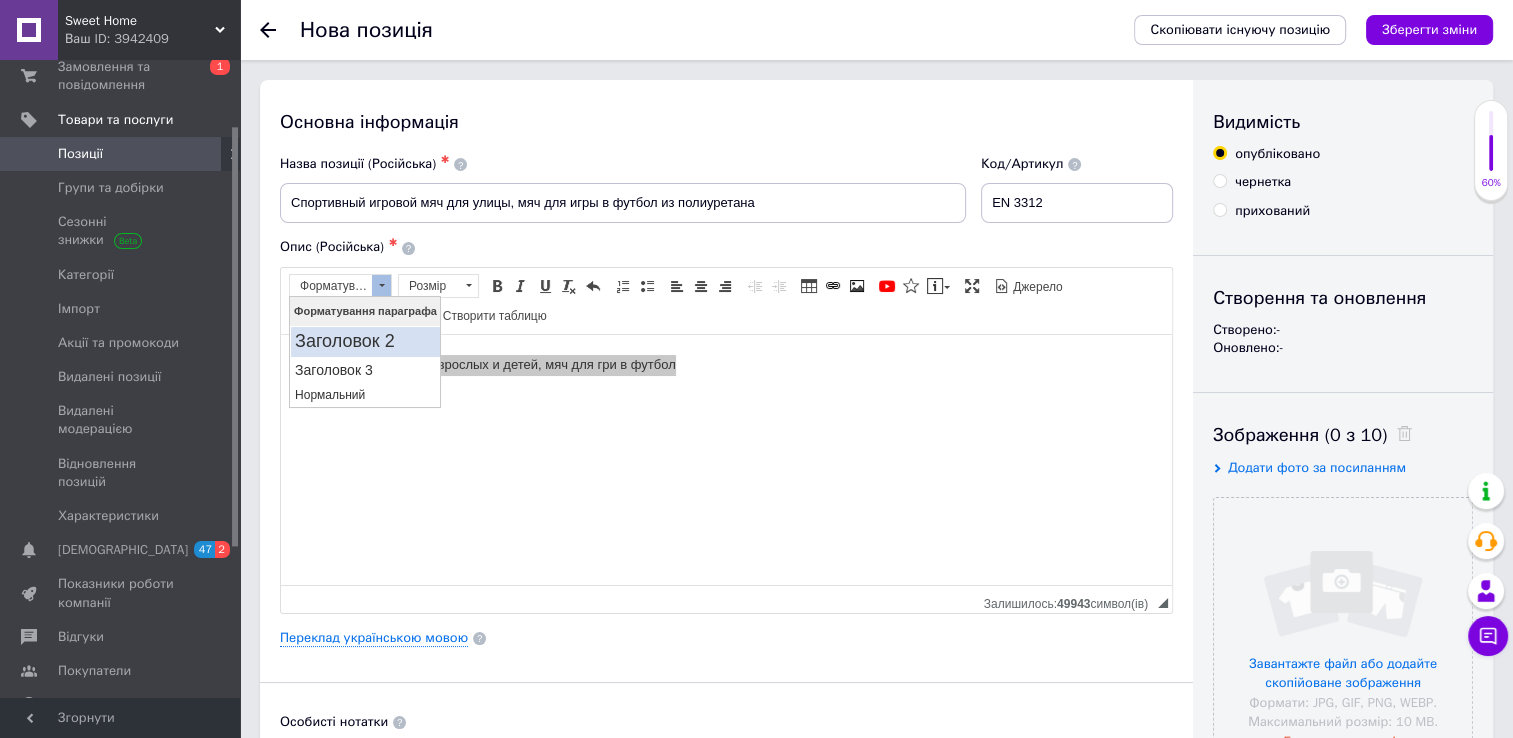 click on "Заголовок 2" at bounding box center [364, 342] 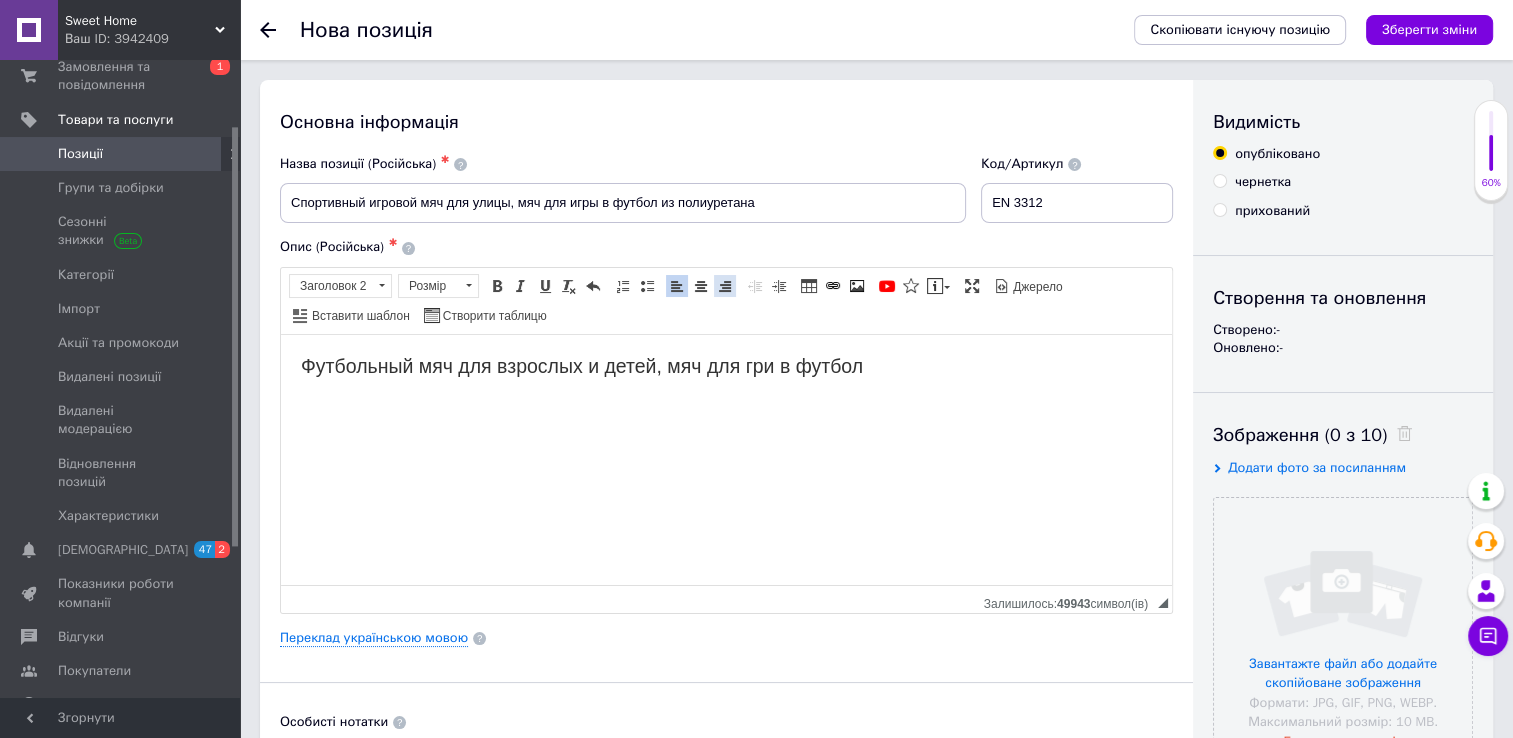 click at bounding box center (725, 286) 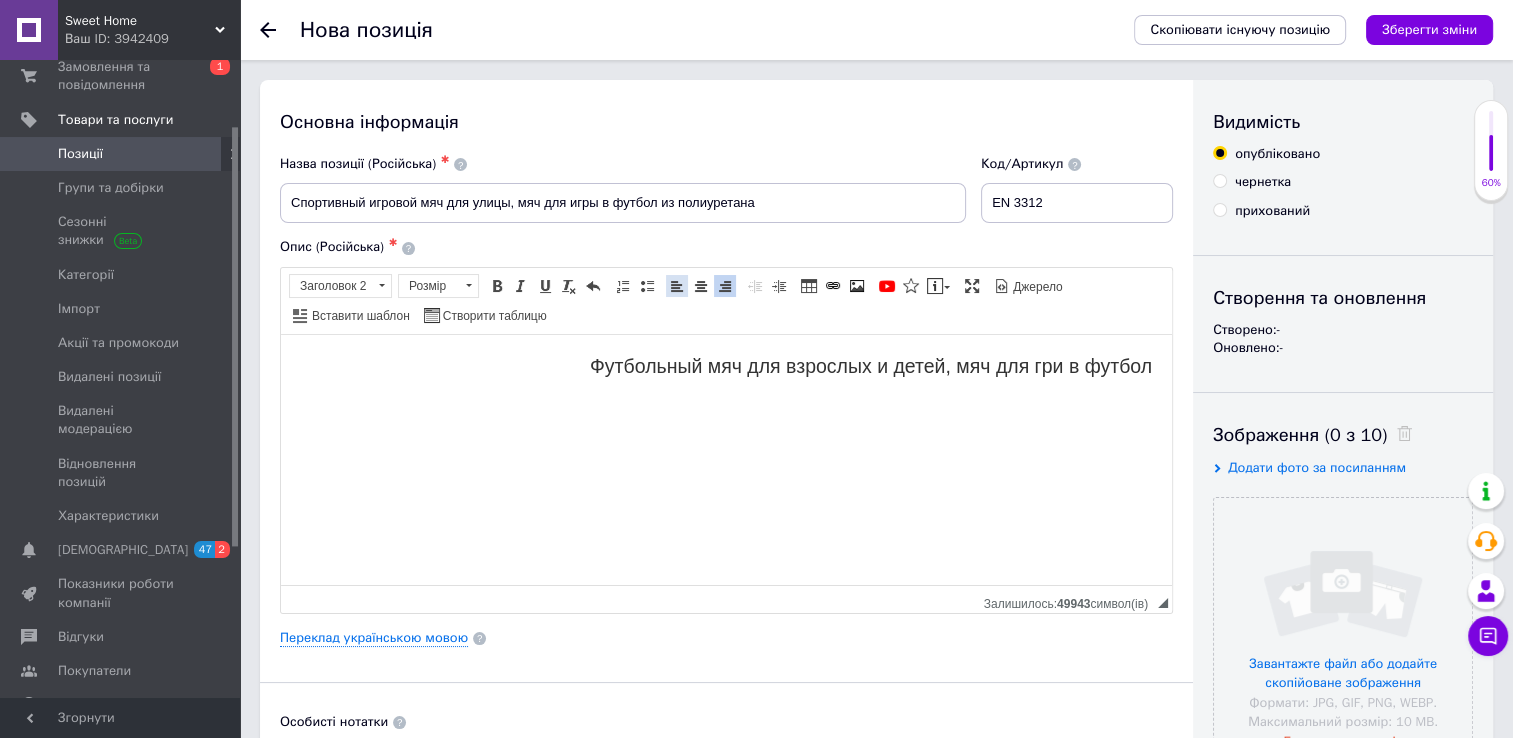 click on "По лівому краю" at bounding box center [677, 286] 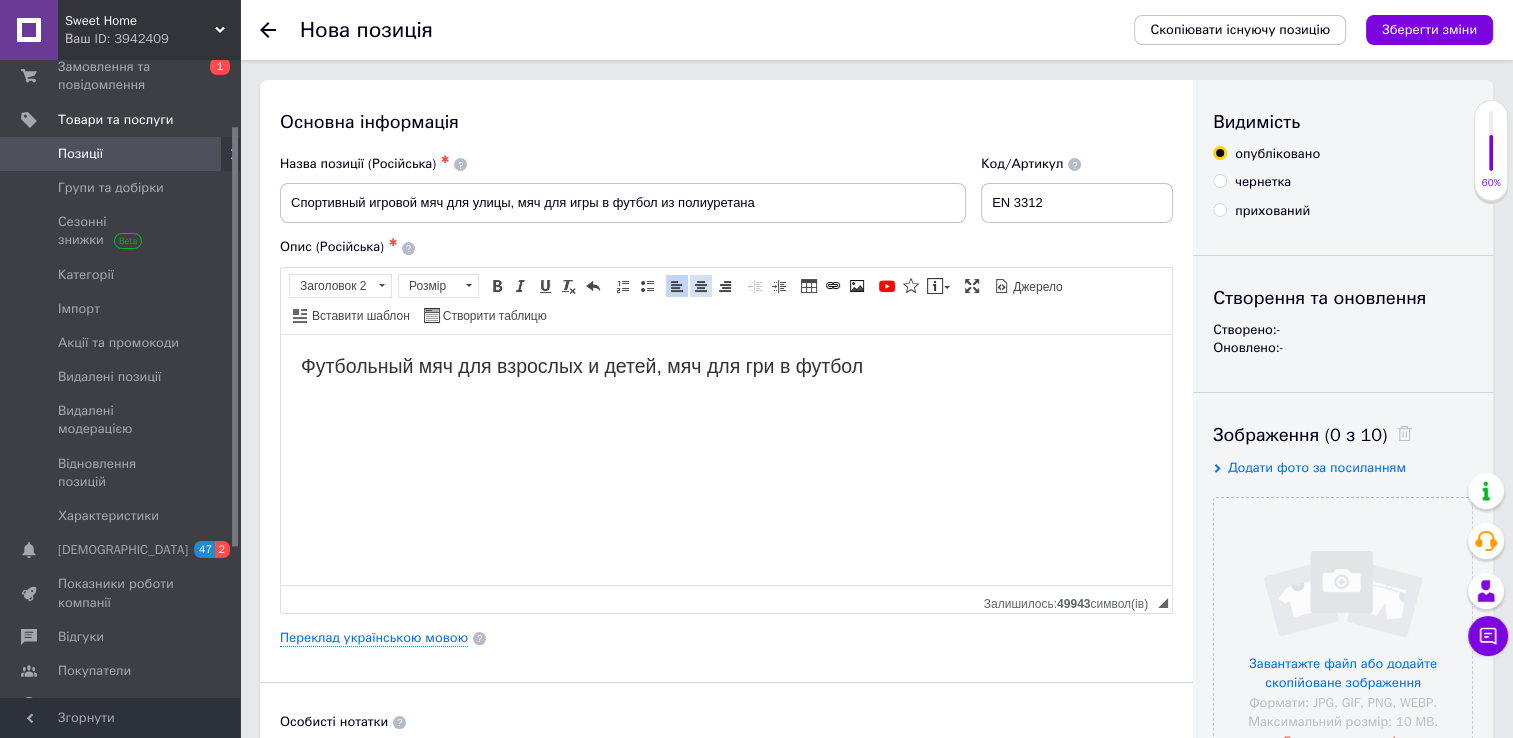 click at bounding box center [701, 286] 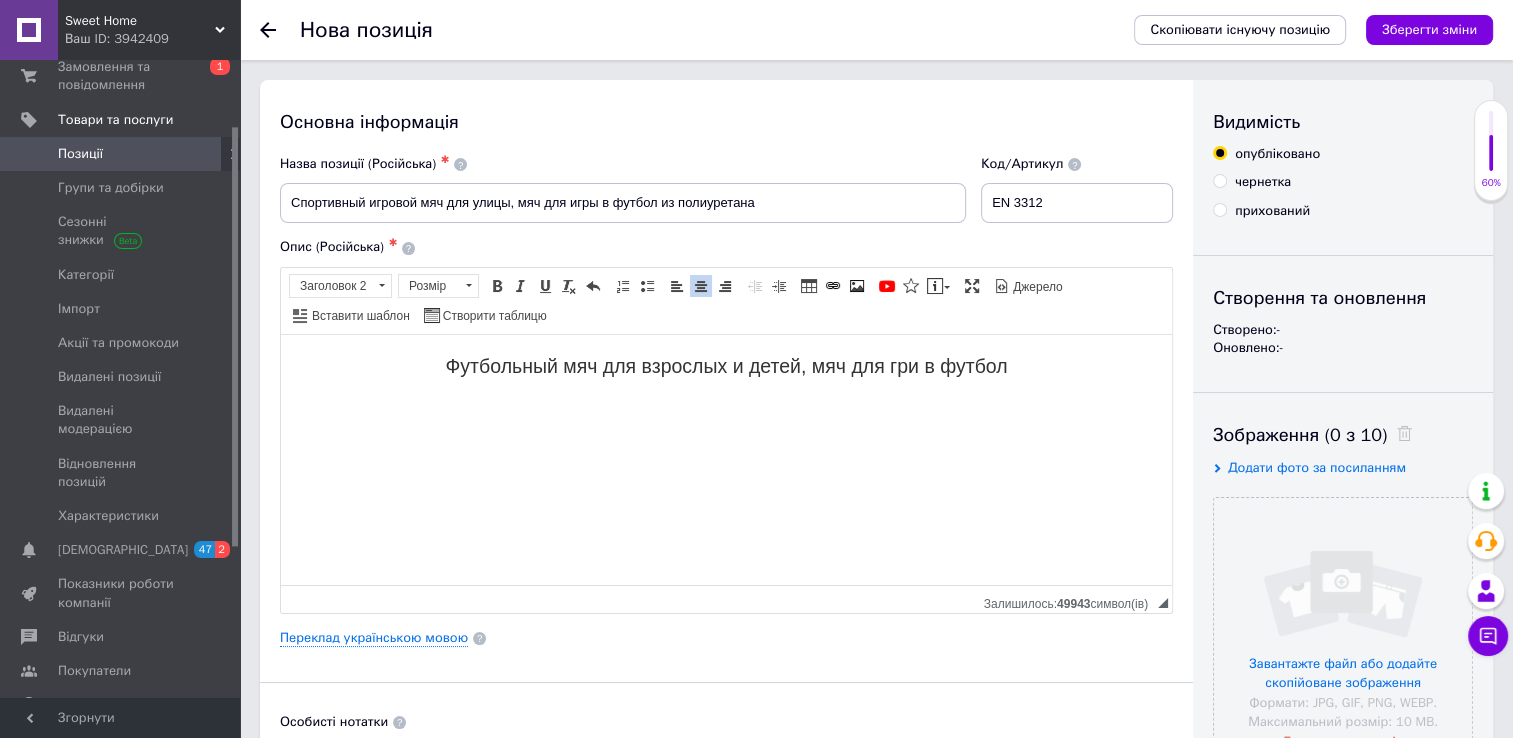 click on "Футбольный мяч для взрослых и детей, мяч для гри в футбол" at bounding box center [726, 365] 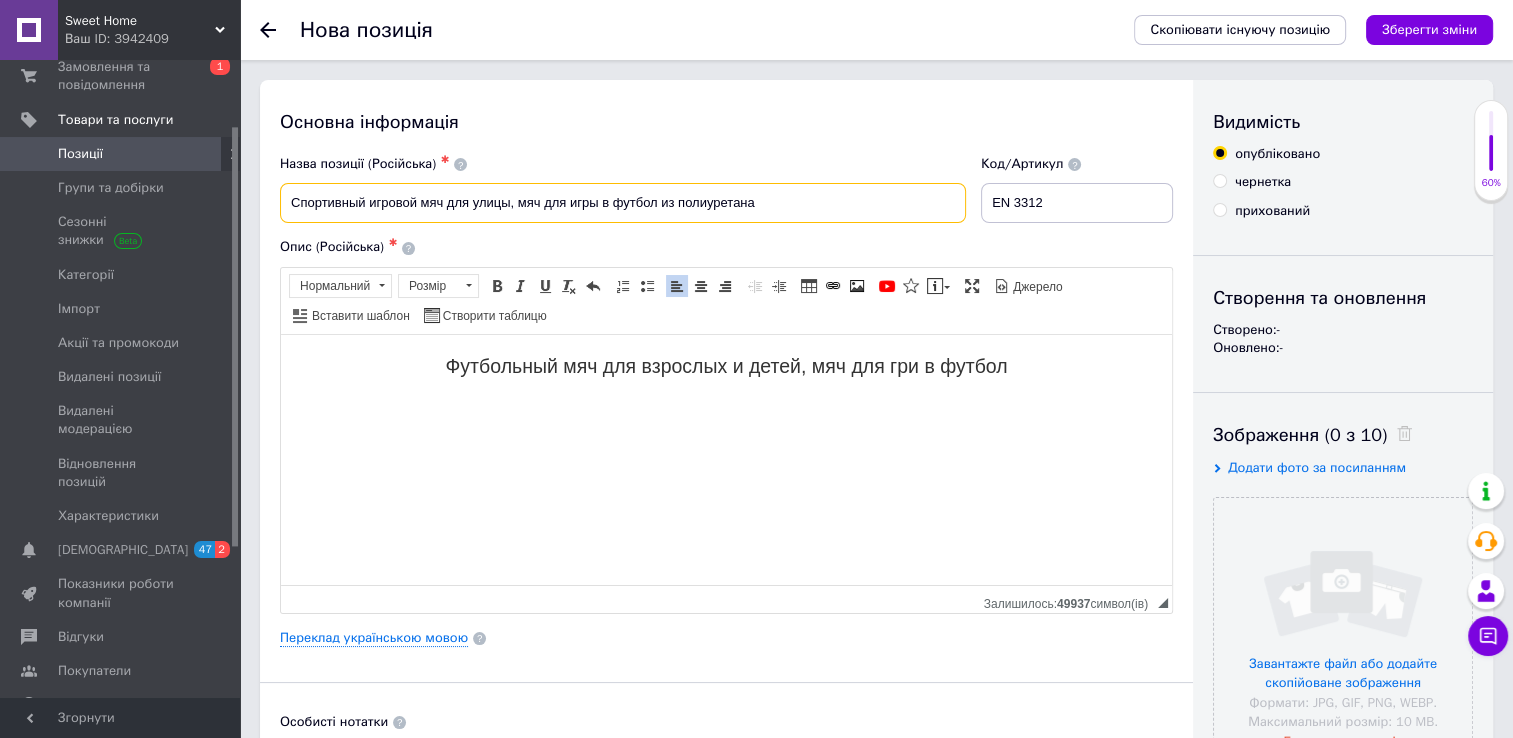 drag, startPoint x: 645, startPoint y: 206, endPoint x: 521, endPoint y: 211, distance: 124.10077 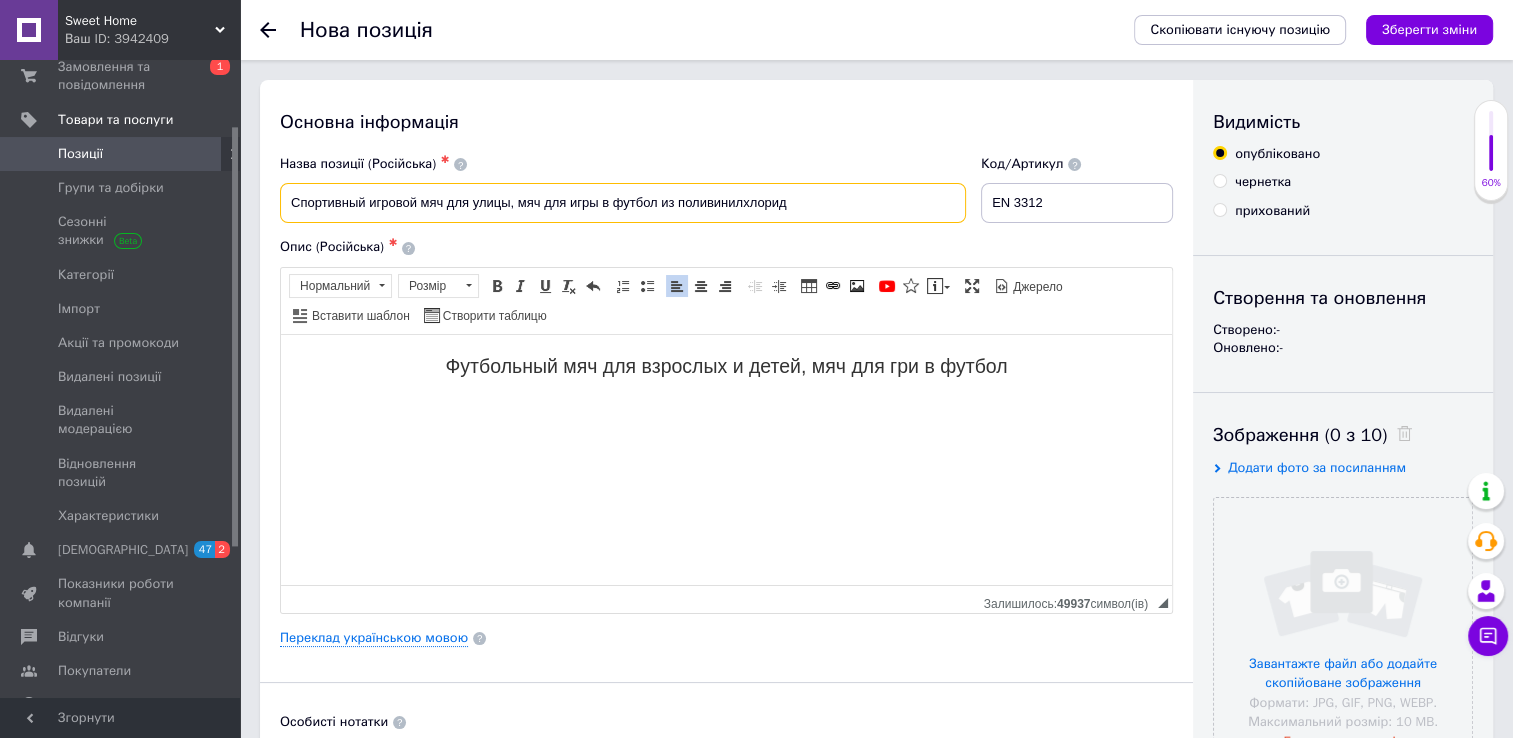 drag, startPoint x: 800, startPoint y: 210, endPoint x: 664, endPoint y: 216, distance: 136.1323 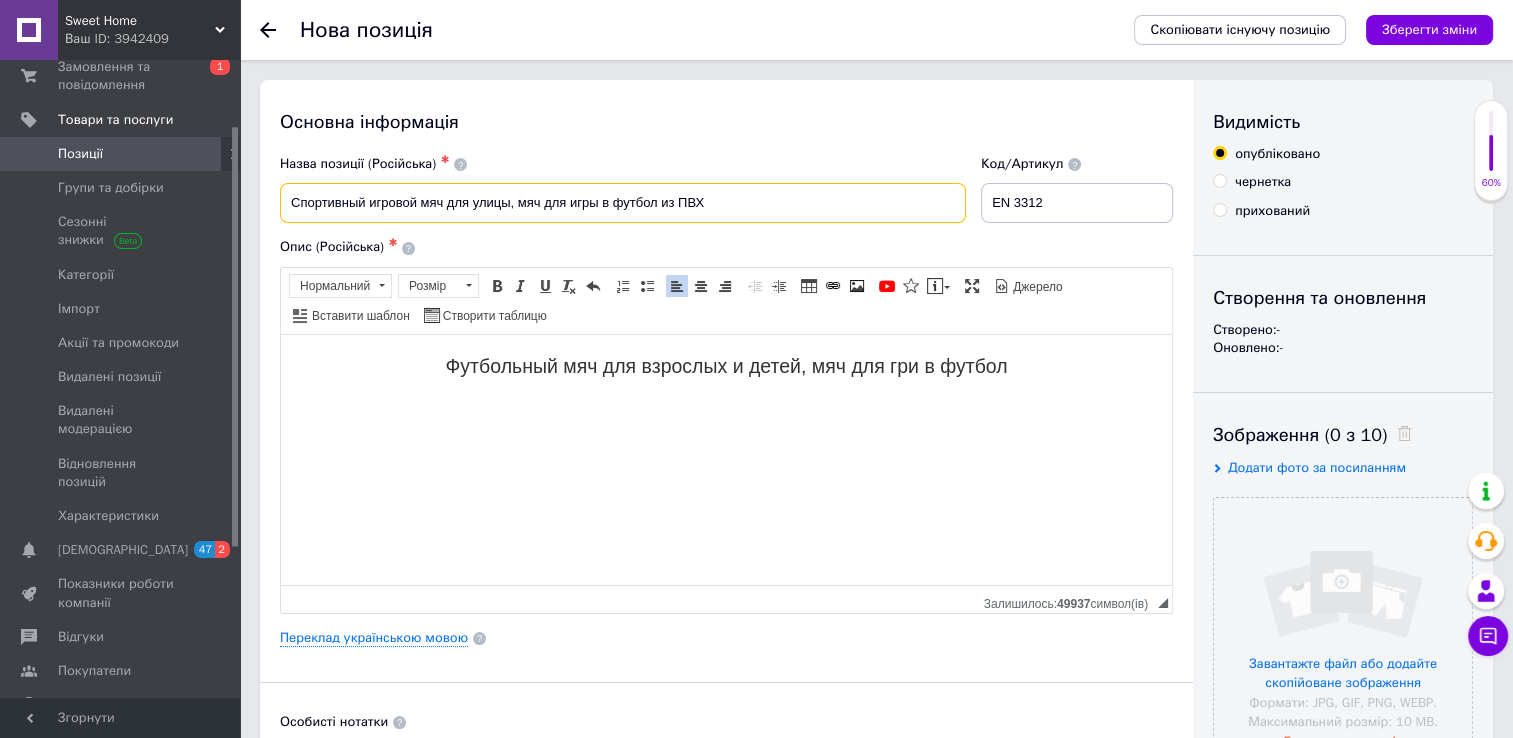 click on "Спортивный игровой мяч для улицы, мяч для игры в футбол из ПВХ" at bounding box center (623, 203) 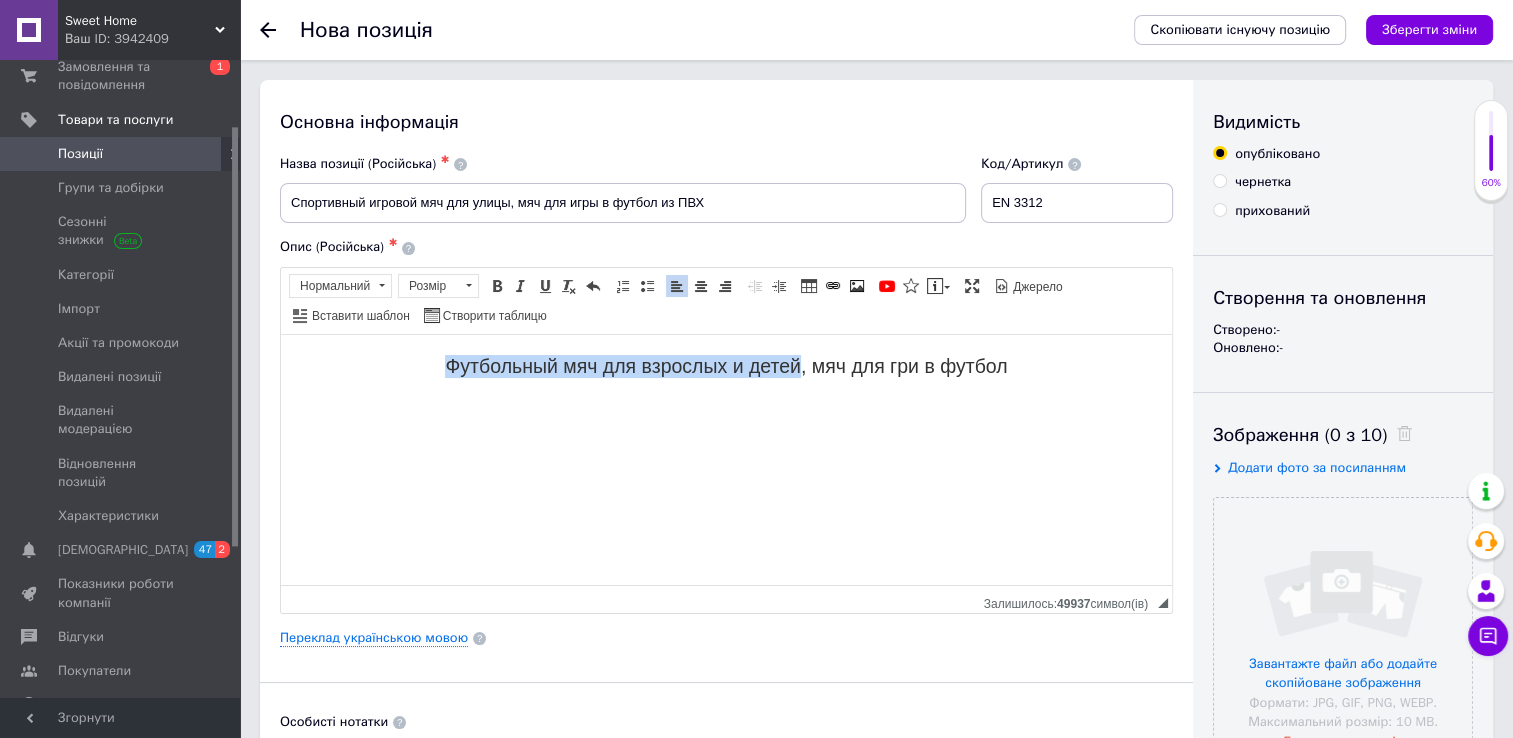 copy on "Футбольный мяч для взрослых и детей" 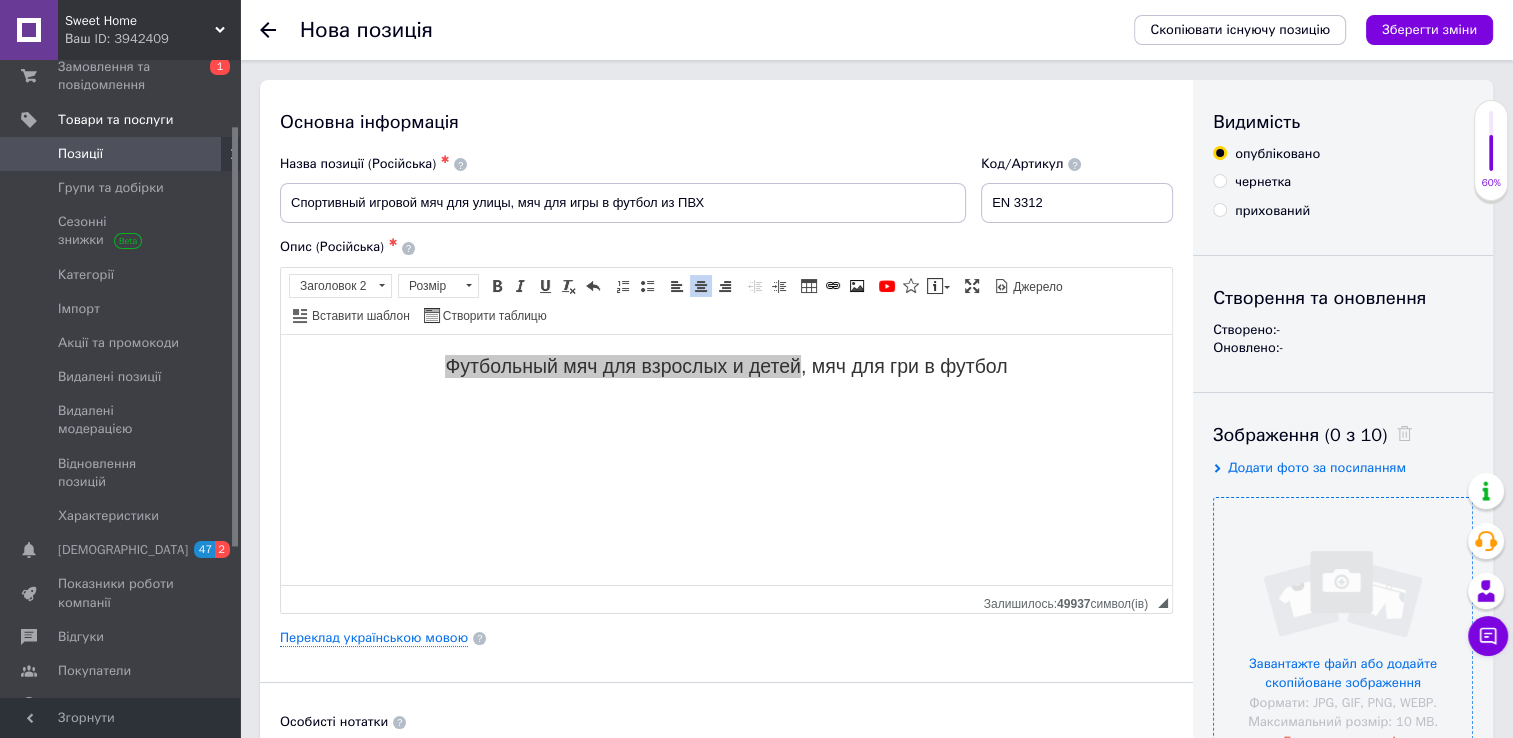 click at bounding box center (1343, 627) 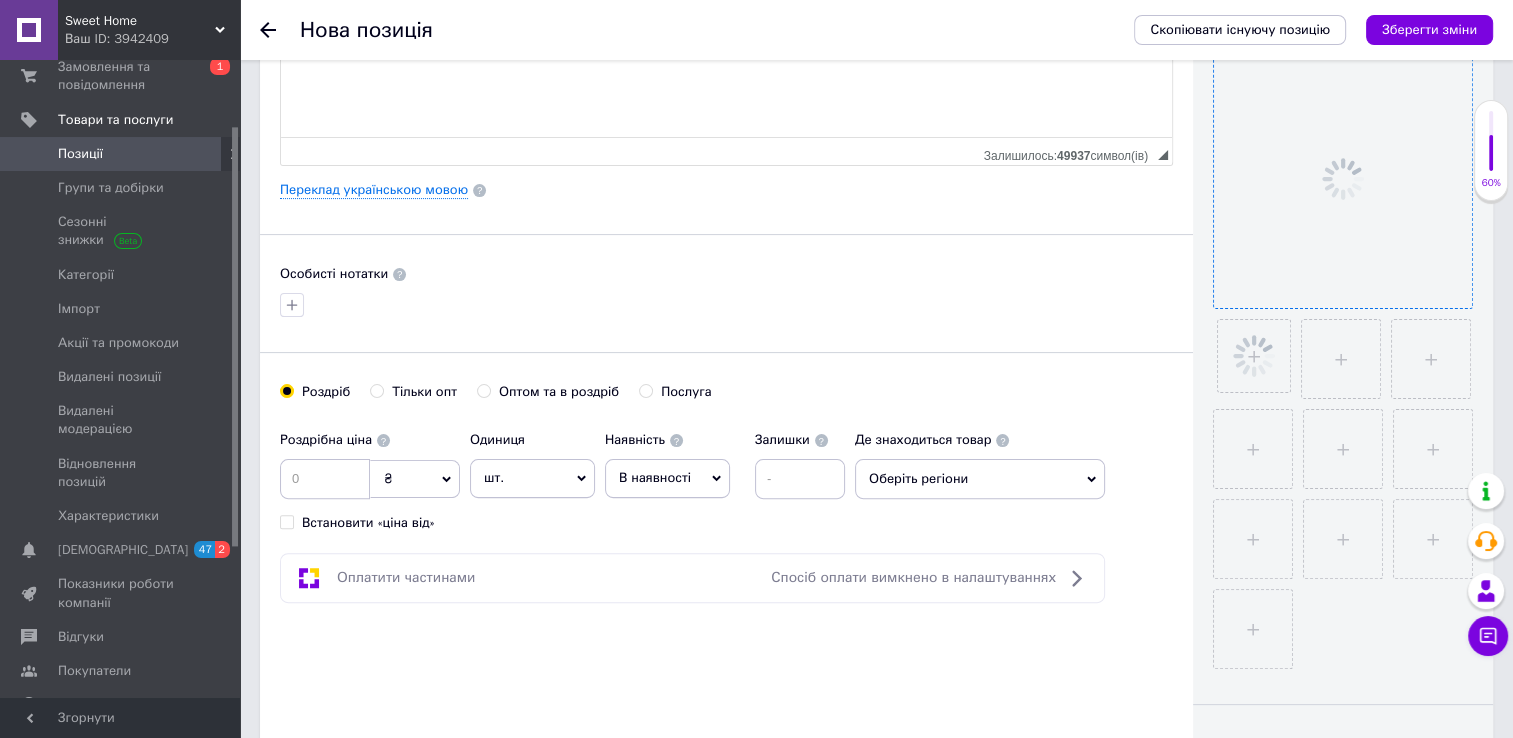 scroll, scrollTop: 700, scrollLeft: 0, axis: vertical 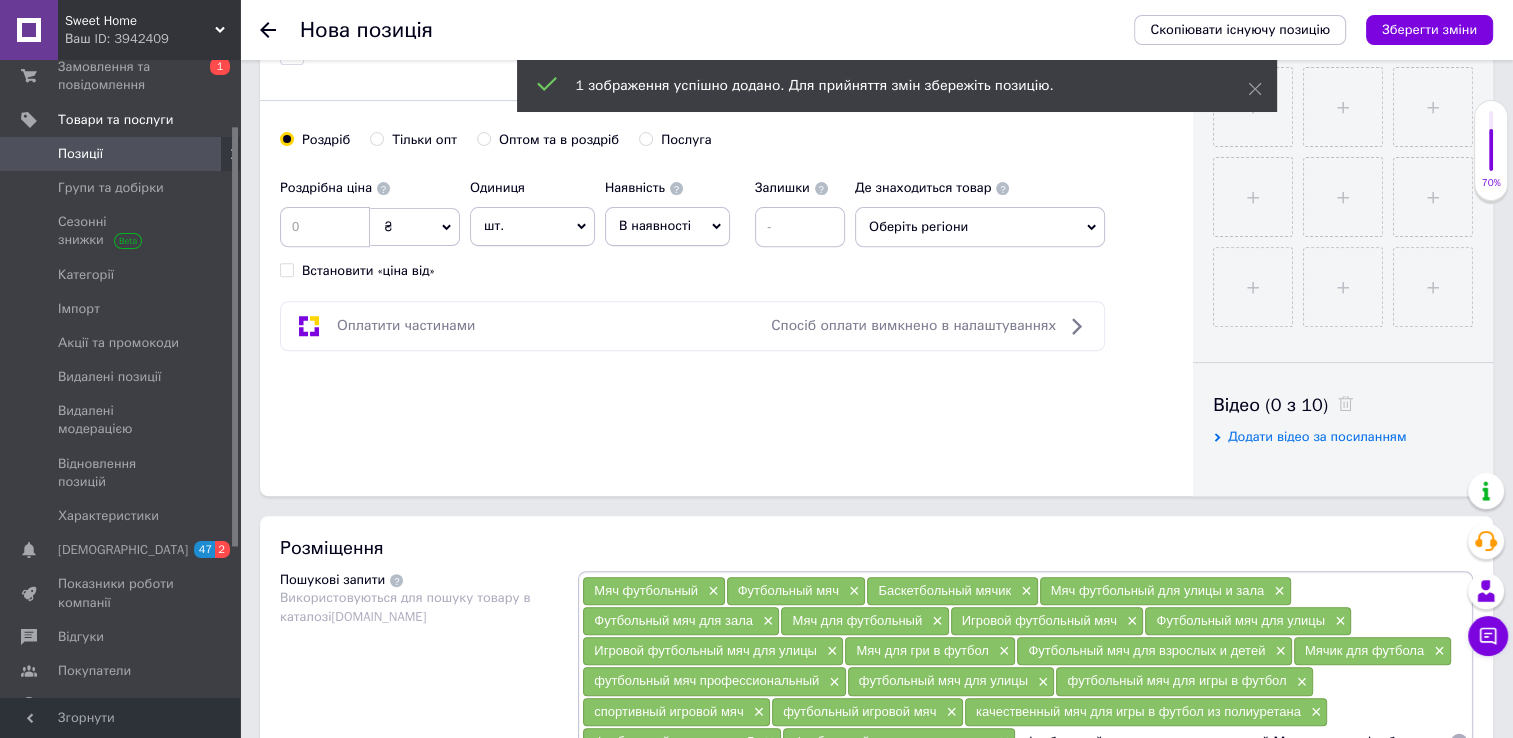 click on "В наявності" at bounding box center (667, 226) 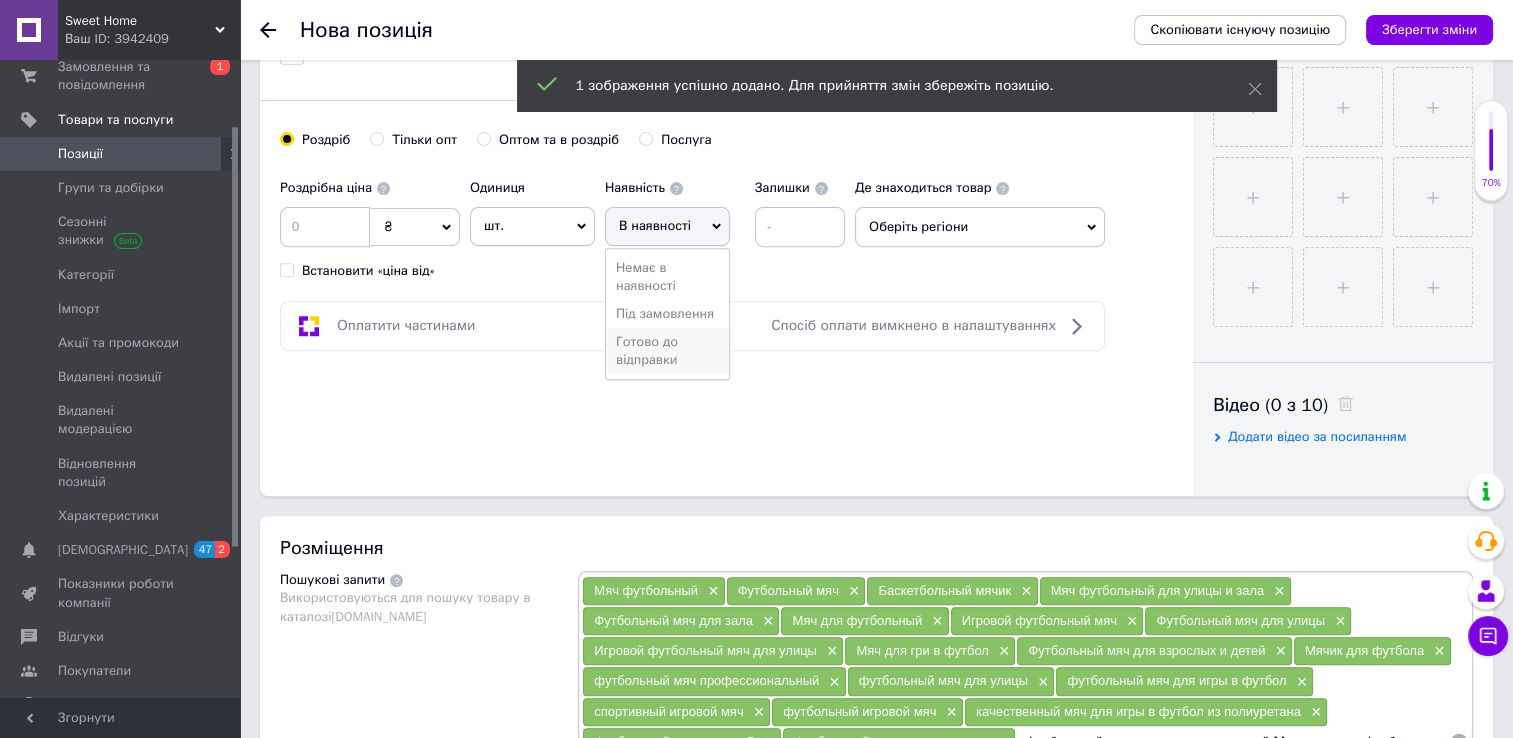 click on "Готово до відправки" at bounding box center (667, 351) 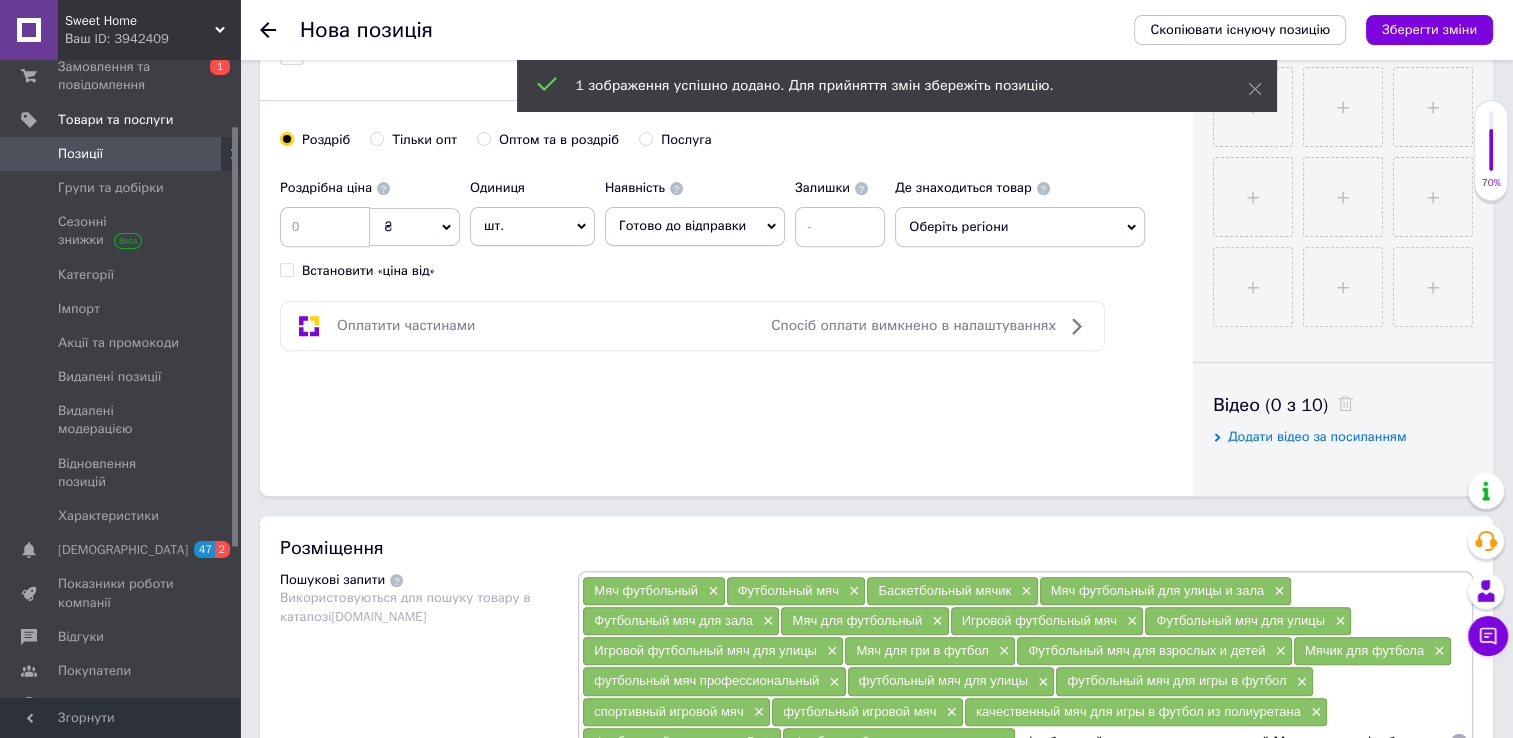 click on "Оберіть регіони" at bounding box center (1020, 227) 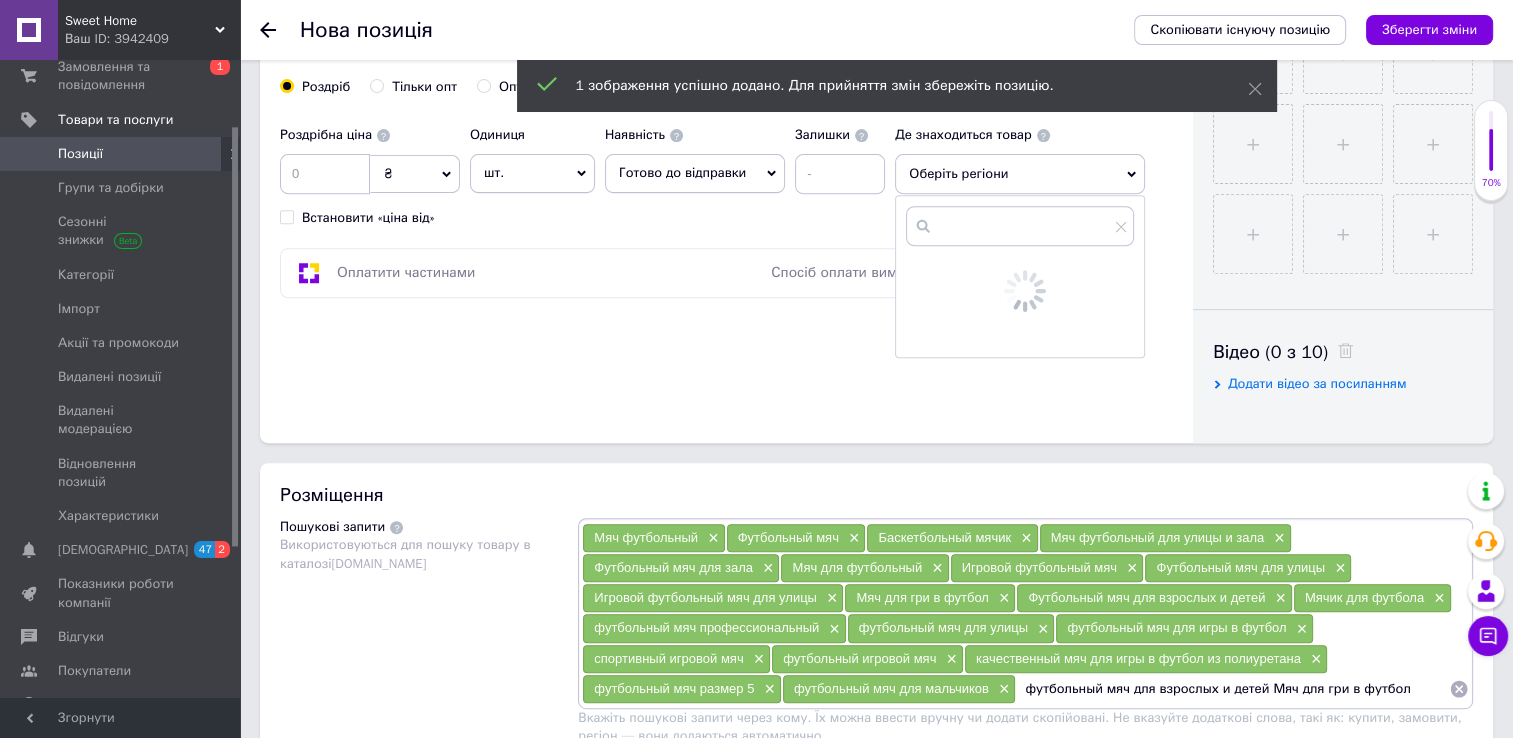 scroll, scrollTop: 800, scrollLeft: 0, axis: vertical 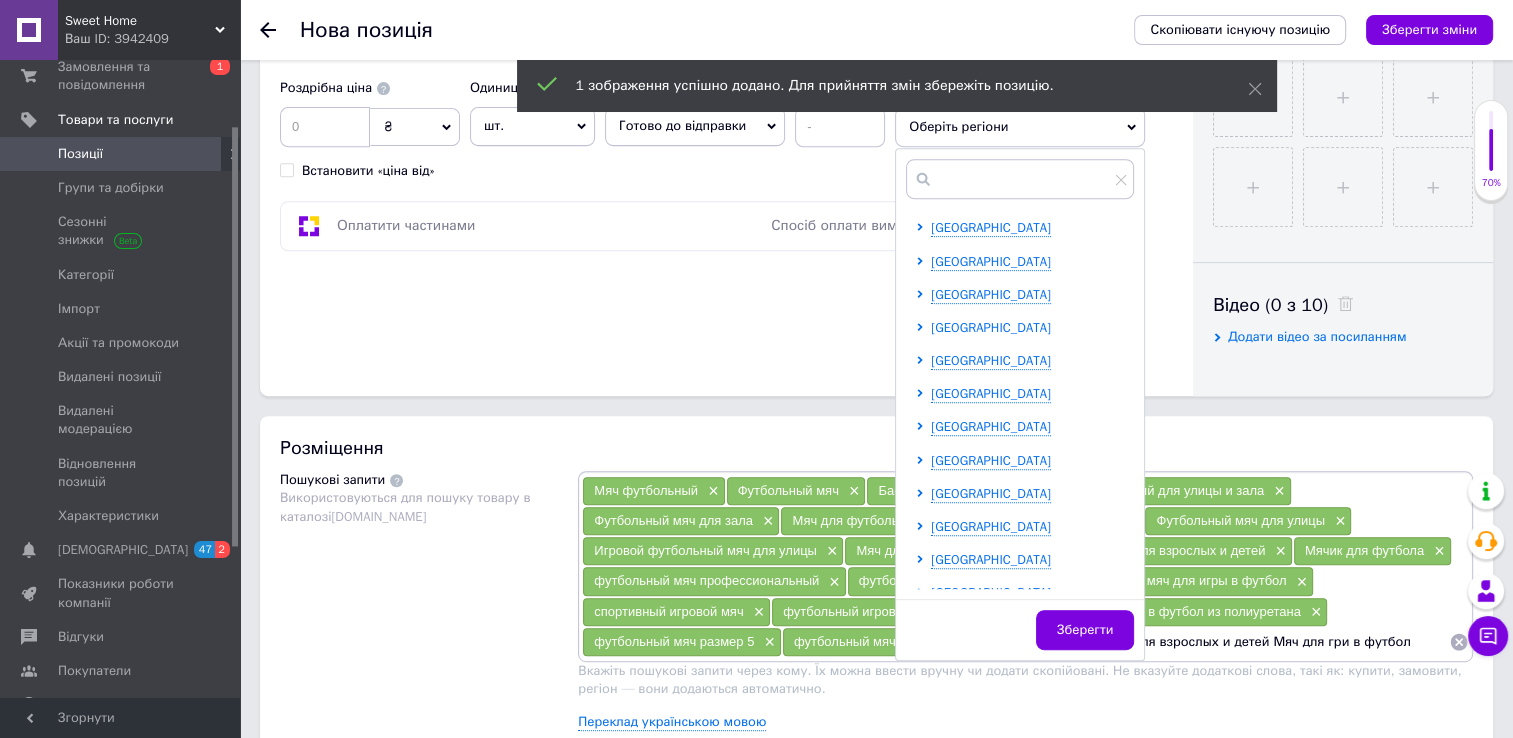 click on "[GEOGRAPHIC_DATA]" at bounding box center [991, 327] 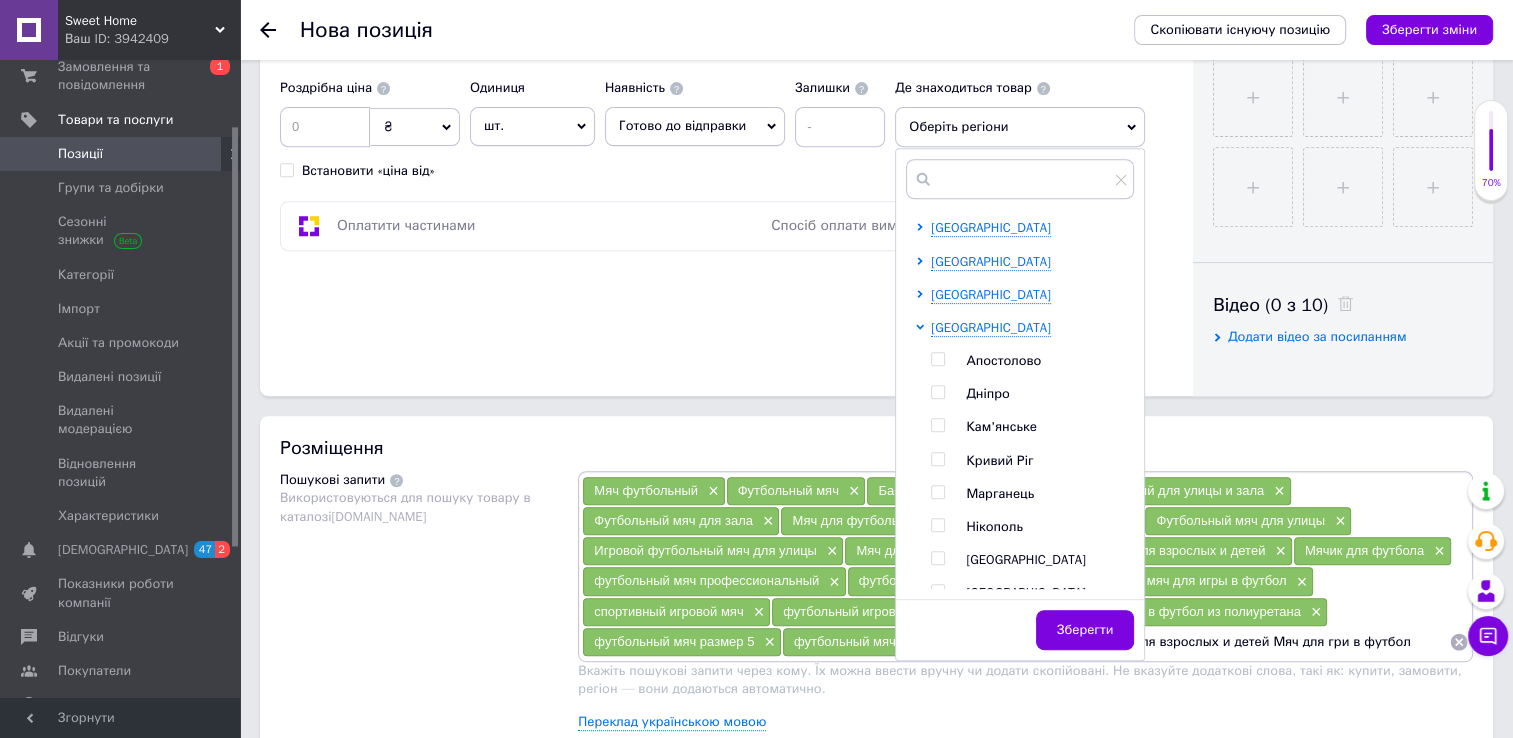 click at bounding box center [938, 392] 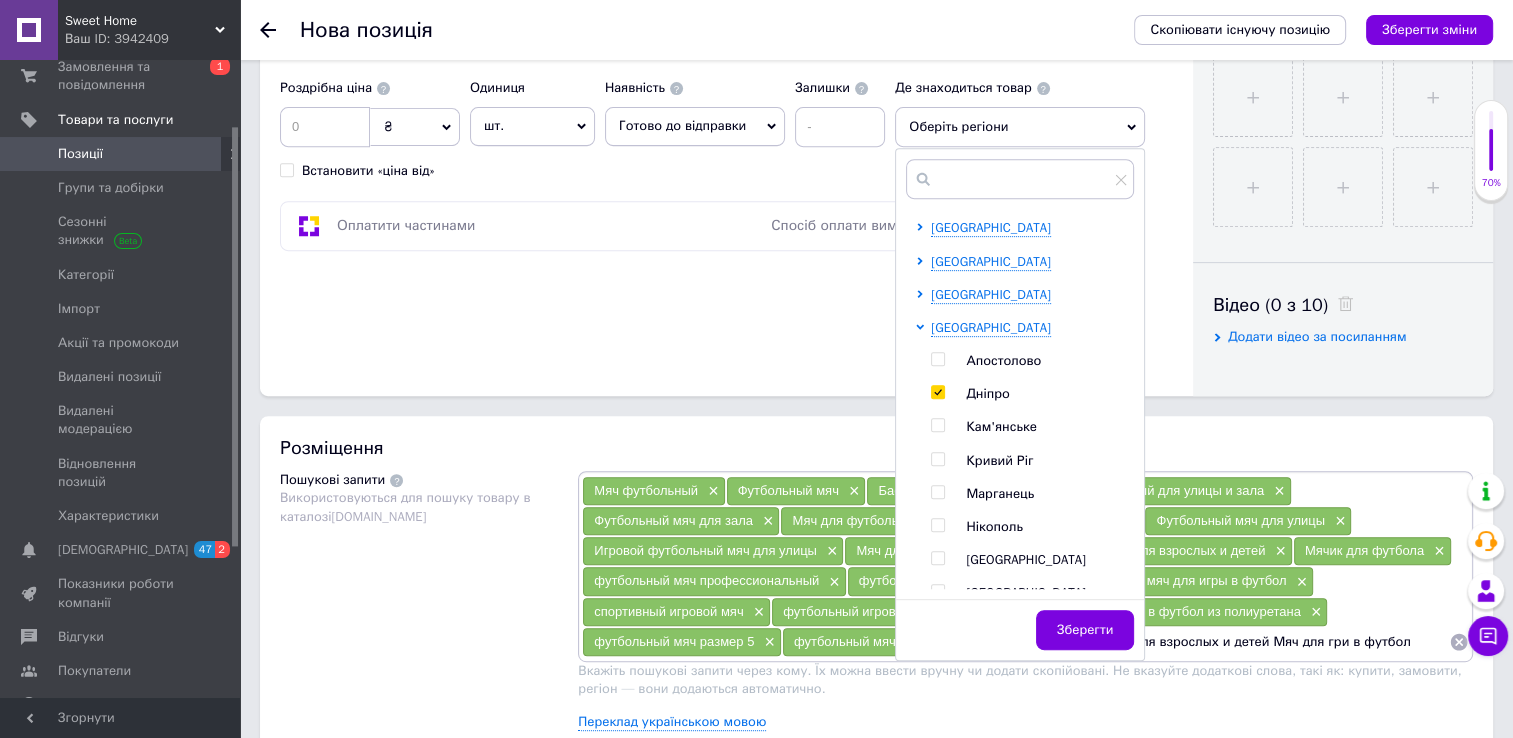 checkbox on "true" 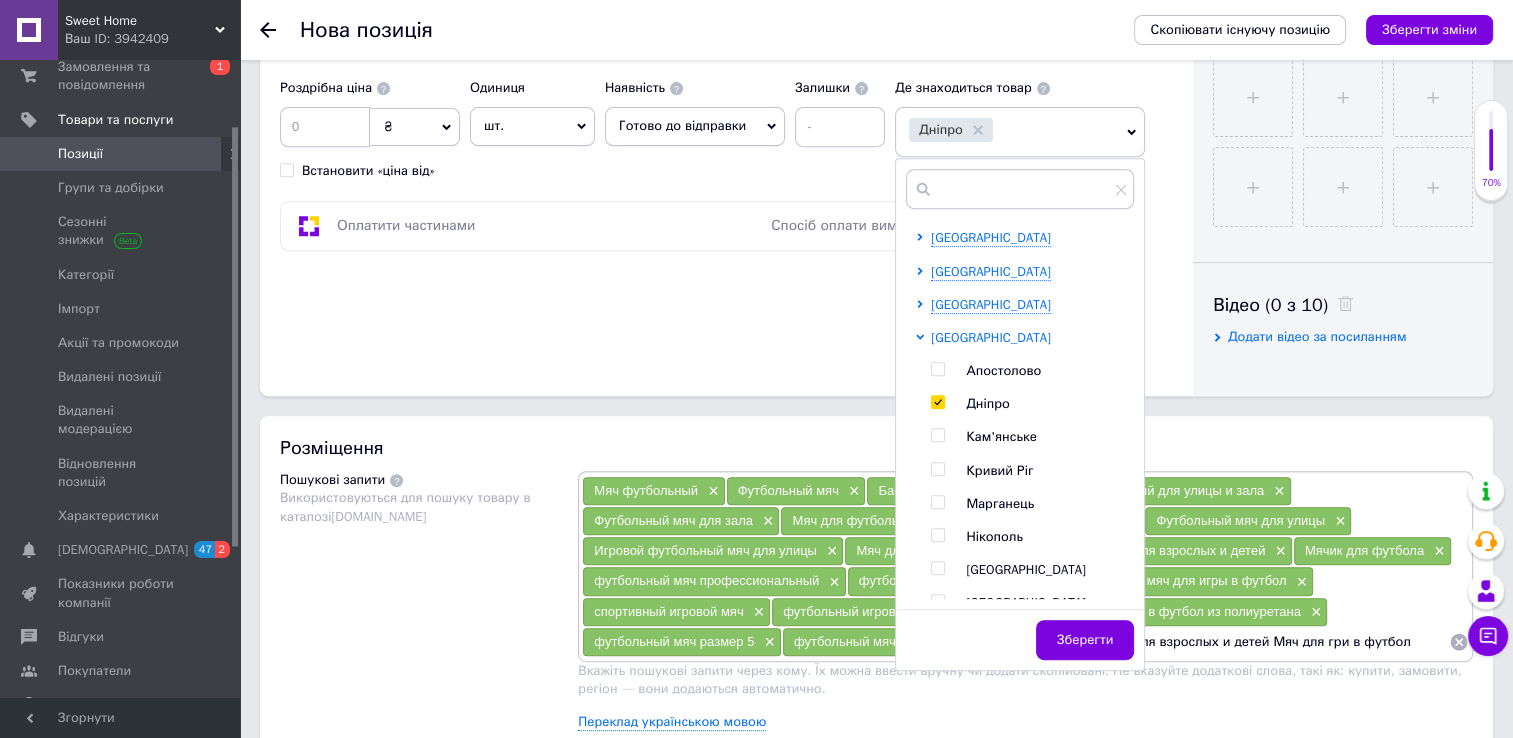 click on "[GEOGRAPHIC_DATA]" at bounding box center (991, 337) 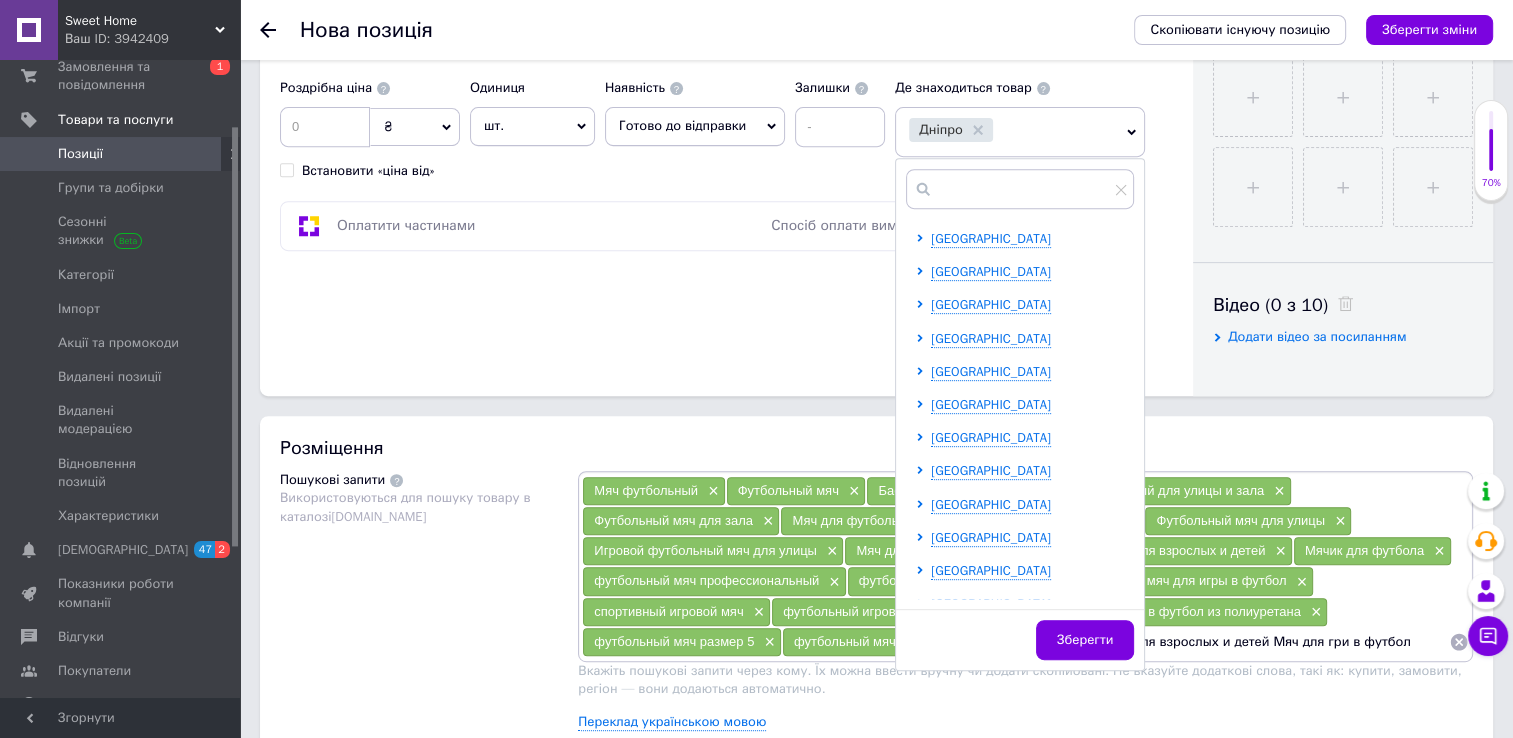 scroll, scrollTop: 300, scrollLeft: 0, axis: vertical 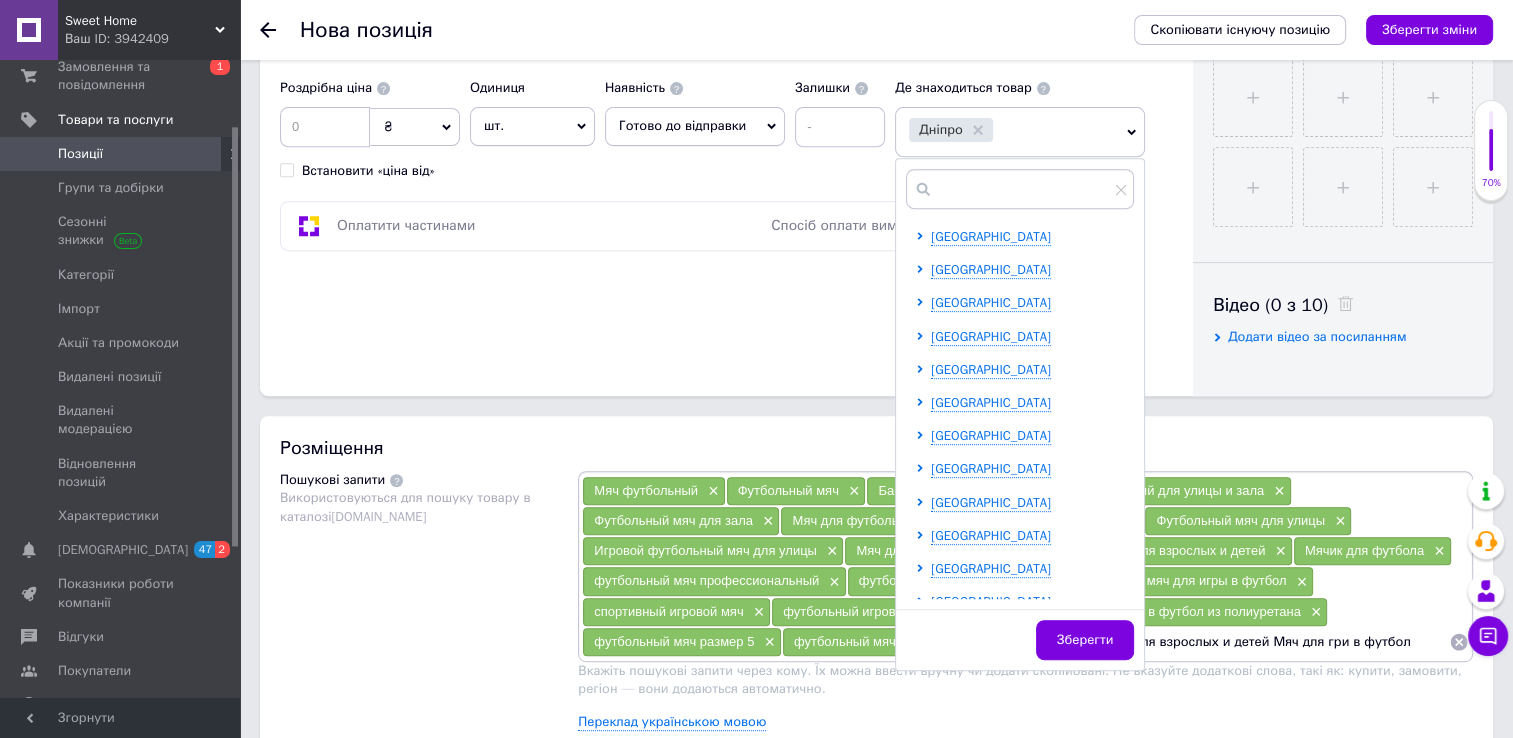 click on "[GEOGRAPHIC_DATA]" at bounding box center [991, 336] 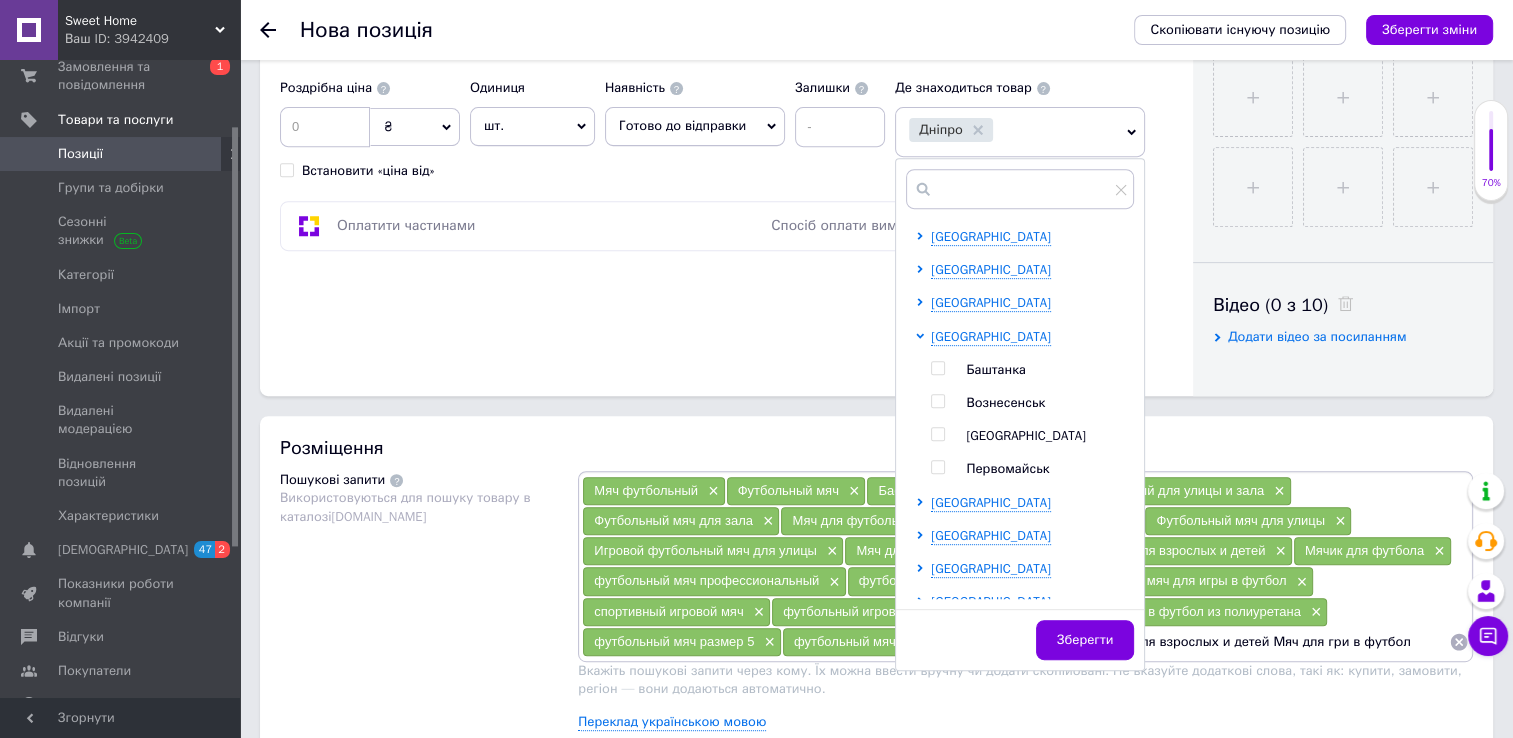 click at bounding box center [937, 434] 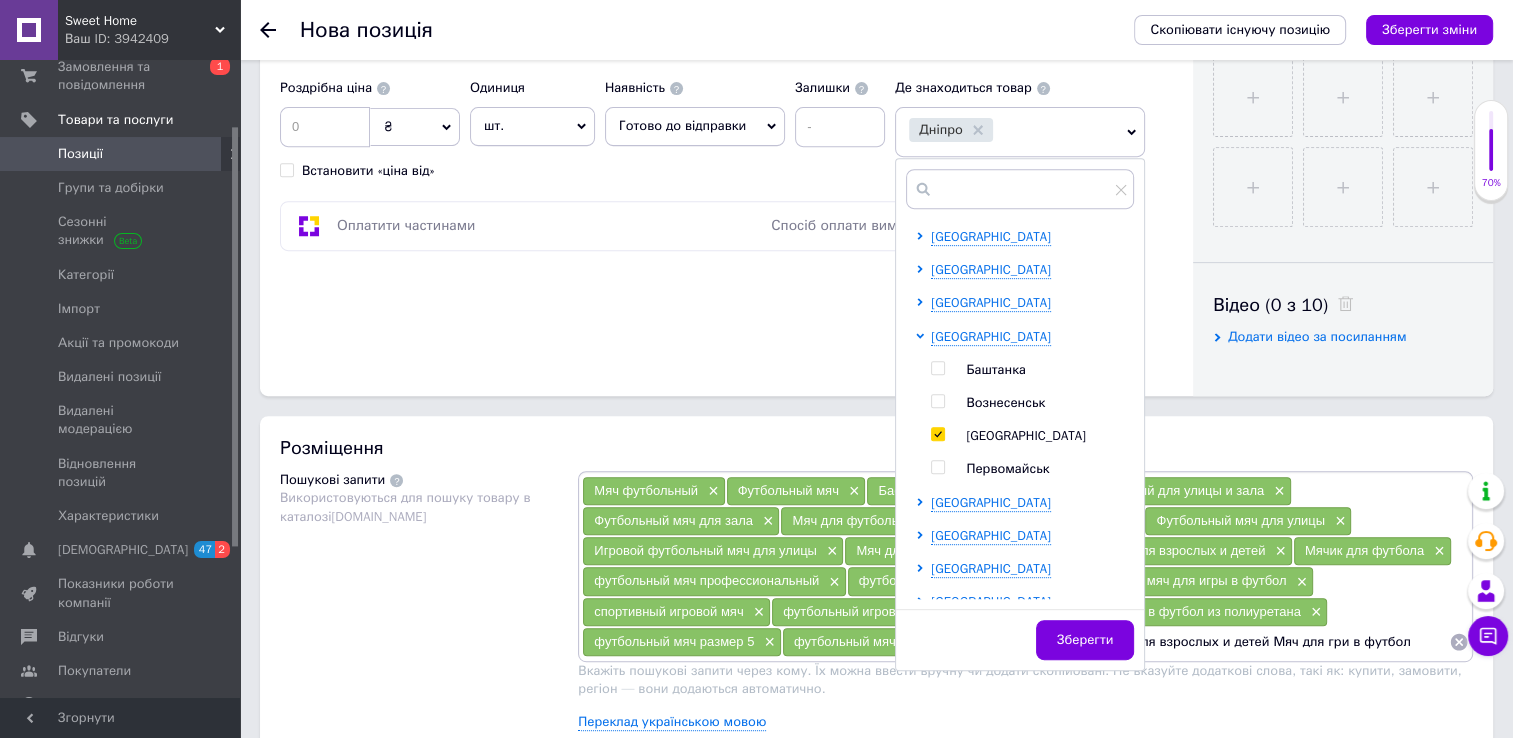 checkbox on "true" 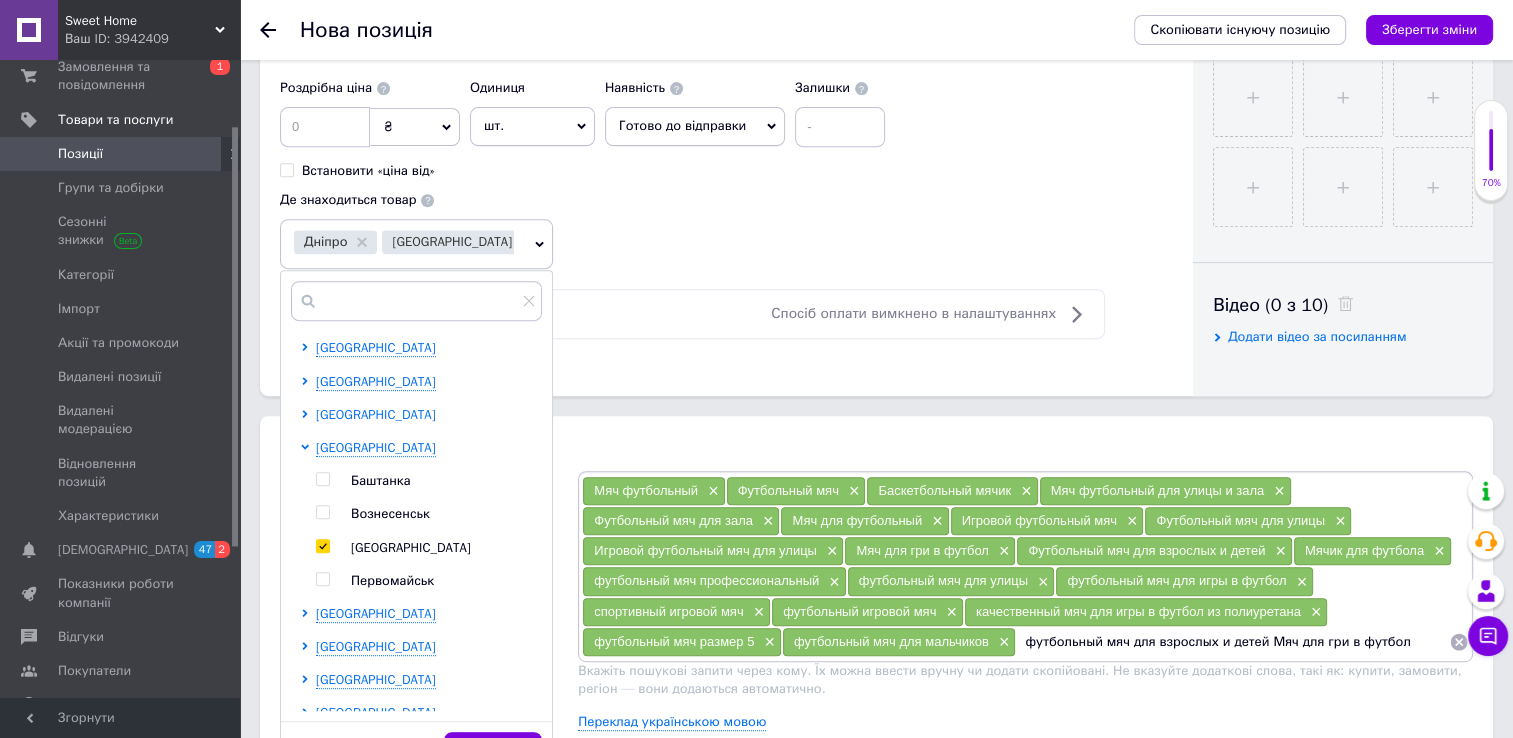 click on "[GEOGRAPHIC_DATA]" at bounding box center (376, 414) 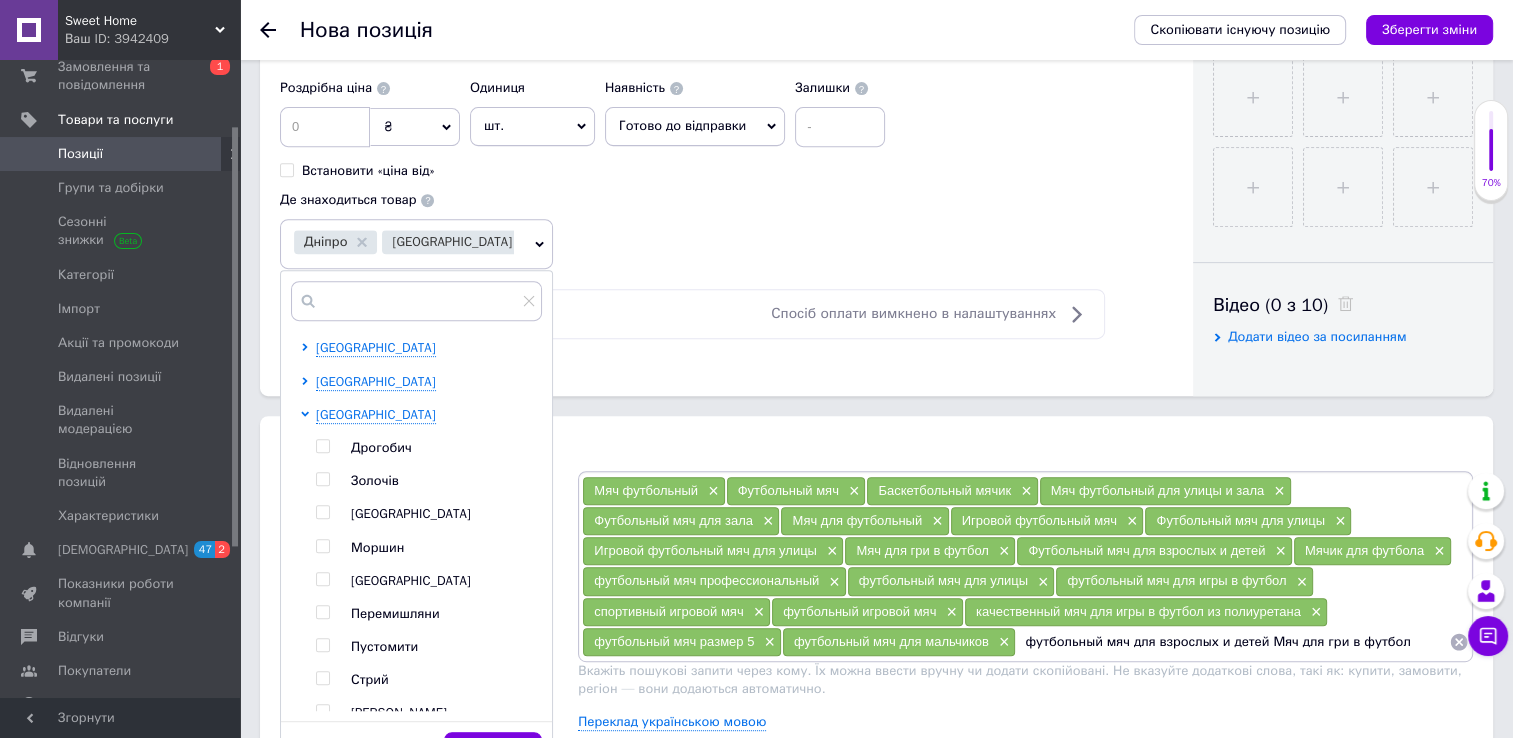 click at bounding box center (322, 512) 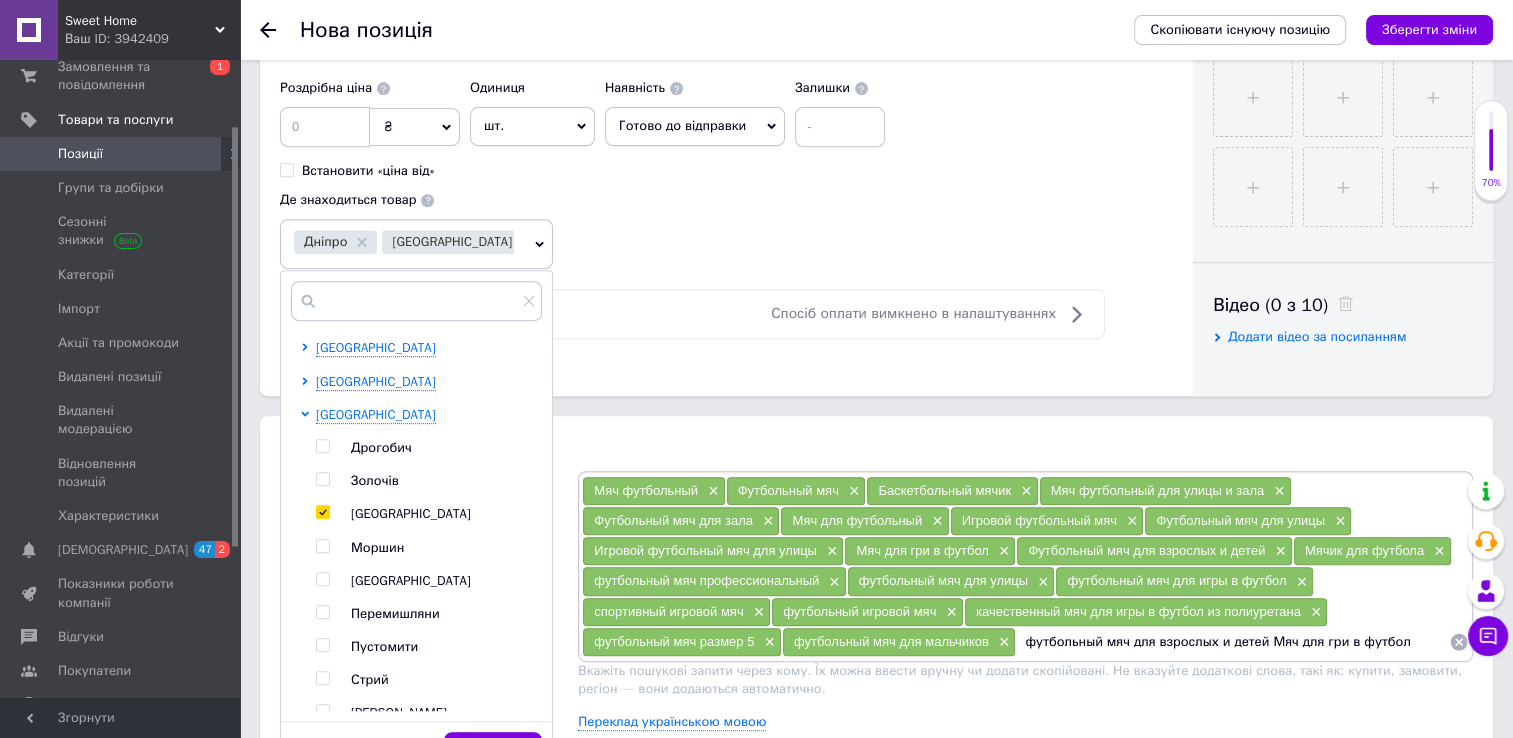 checkbox on "true" 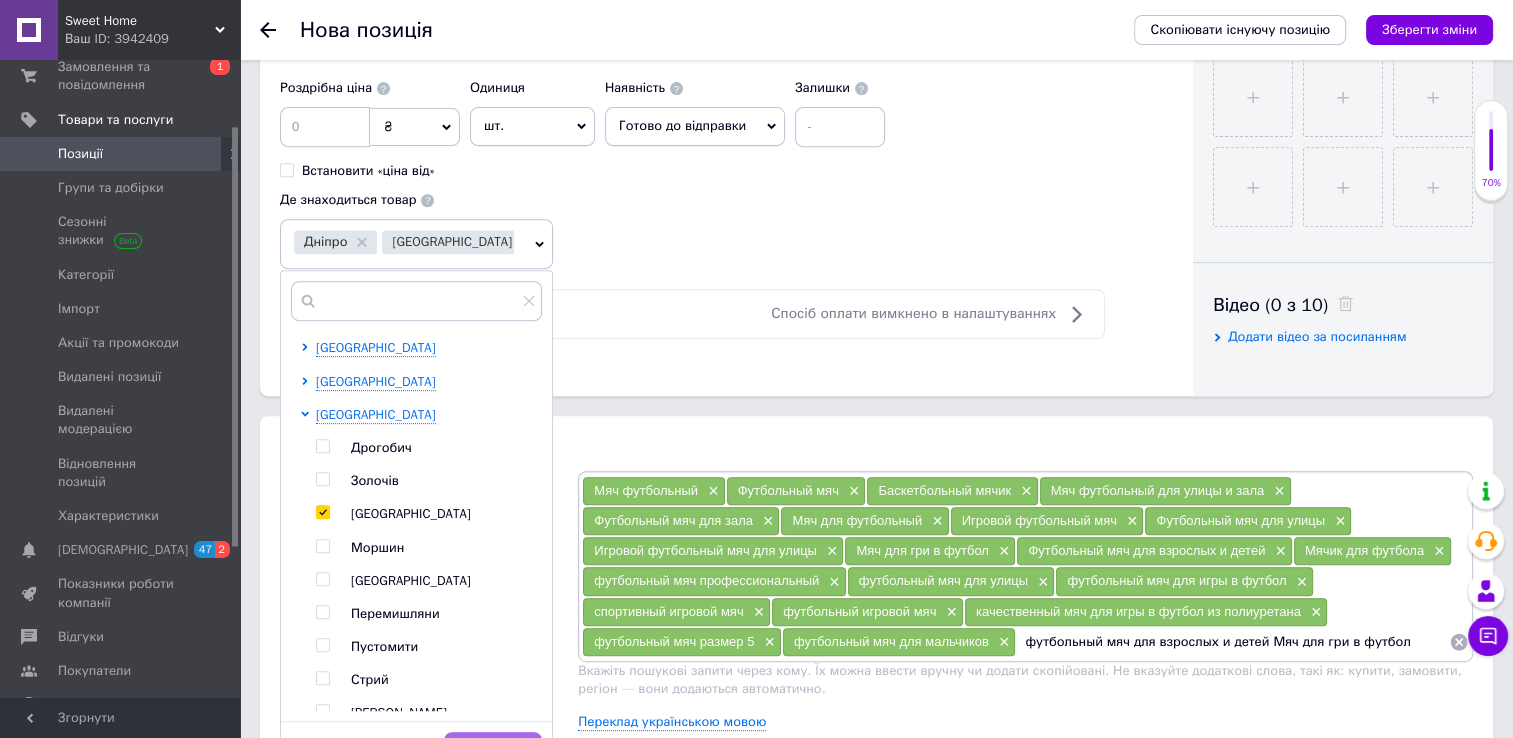 click on "Зберегти" at bounding box center [493, 752] 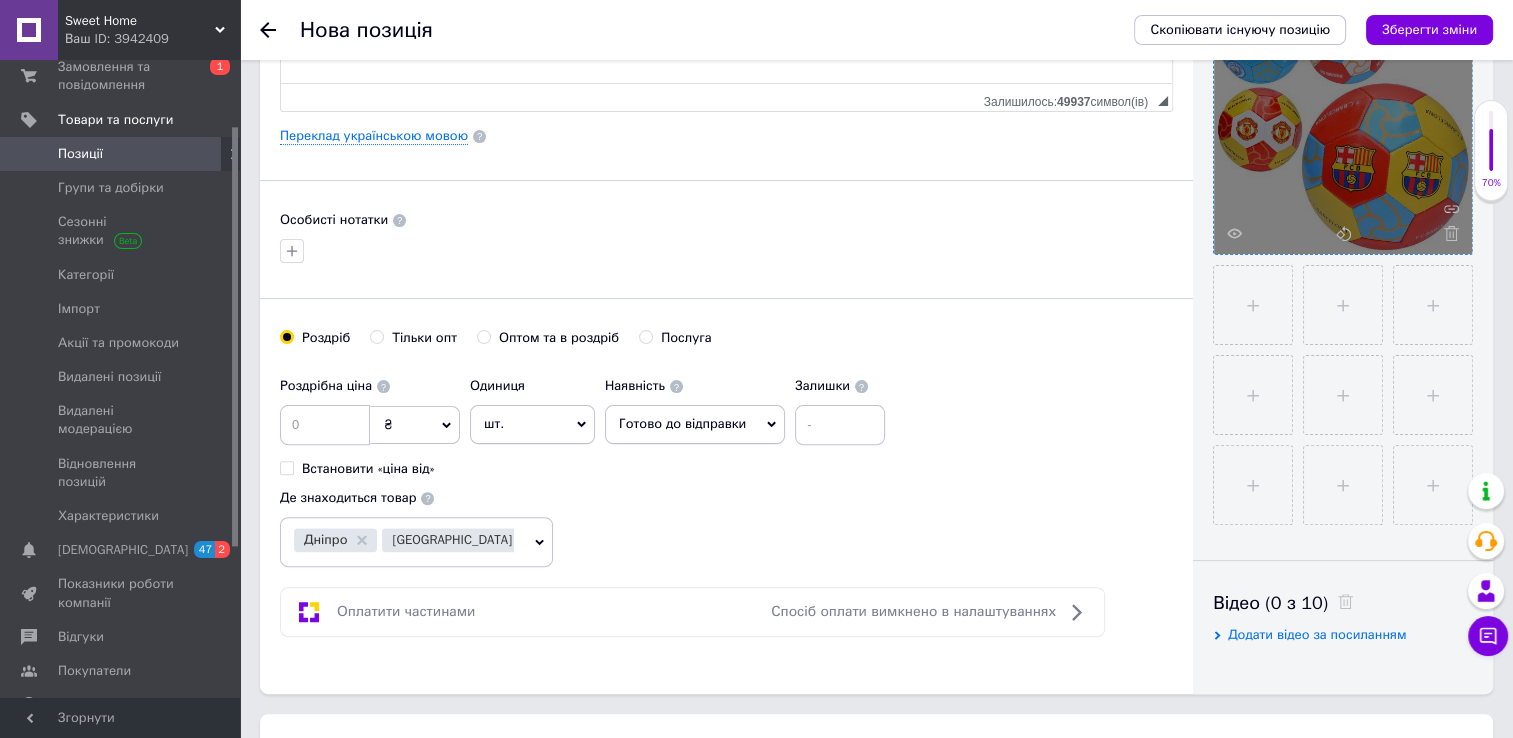 scroll, scrollTop: 500, scrollLeft: 0, axis: vertical 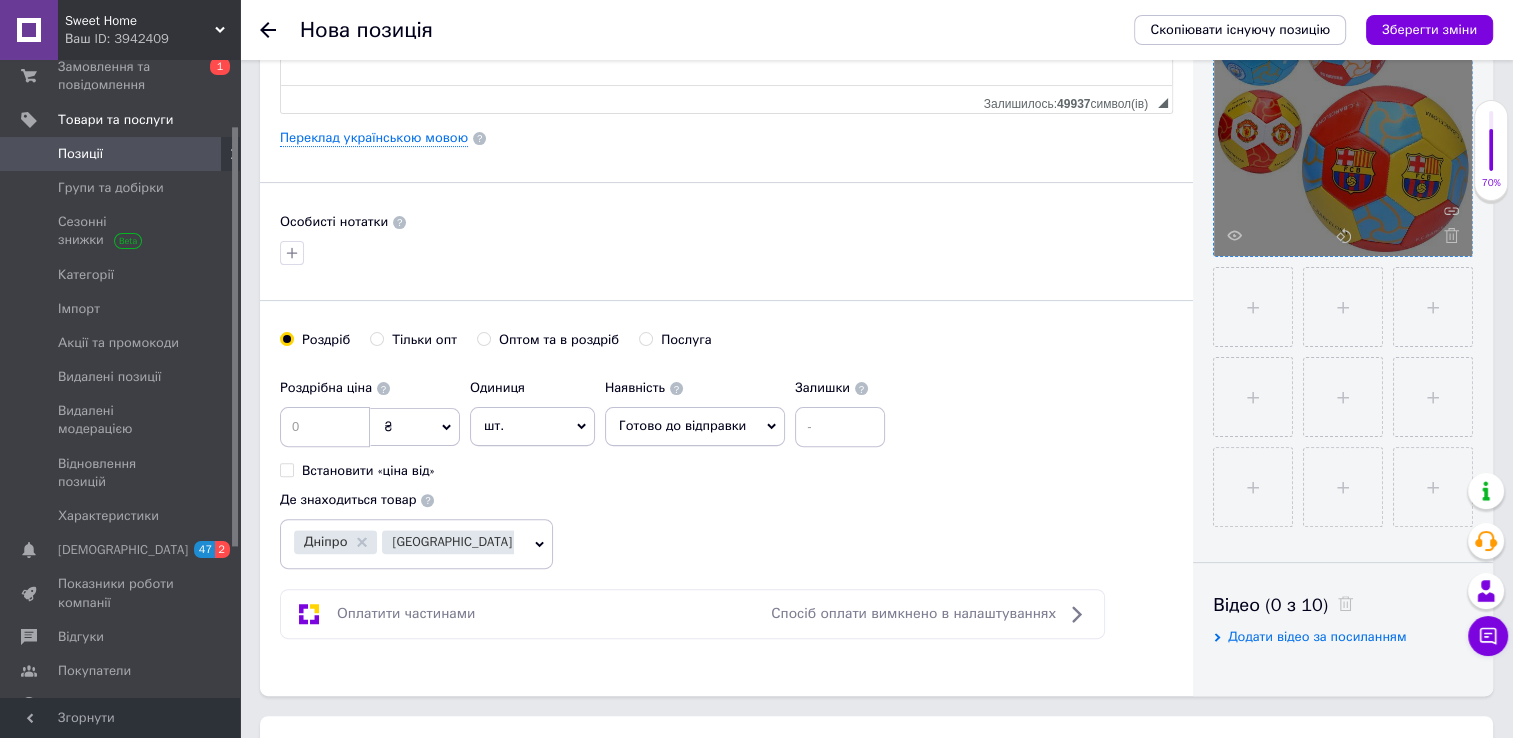 click on "Оптом та в роздріб" at bounding box center [559, 340] 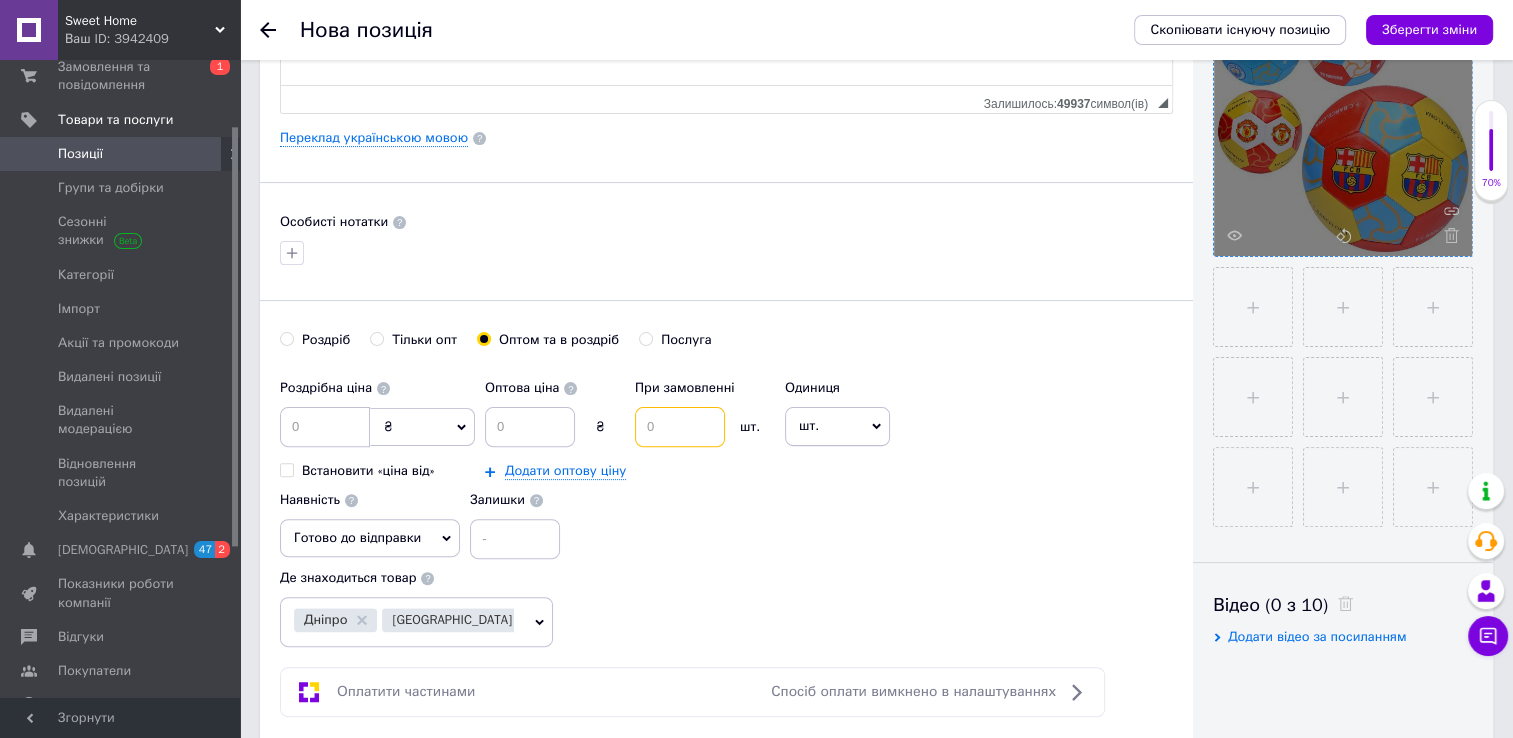 click at bounding box center (680, 427) 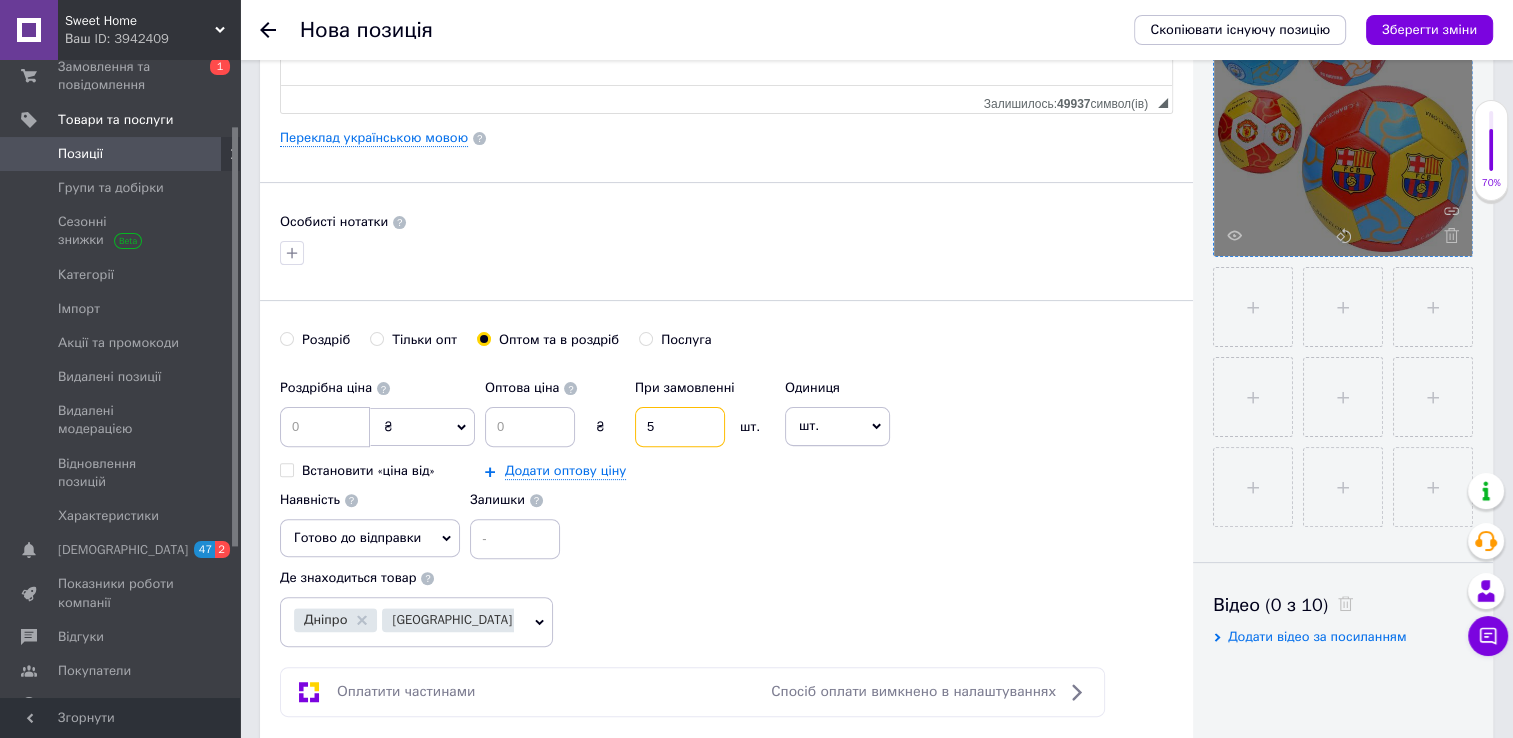 type on "5" 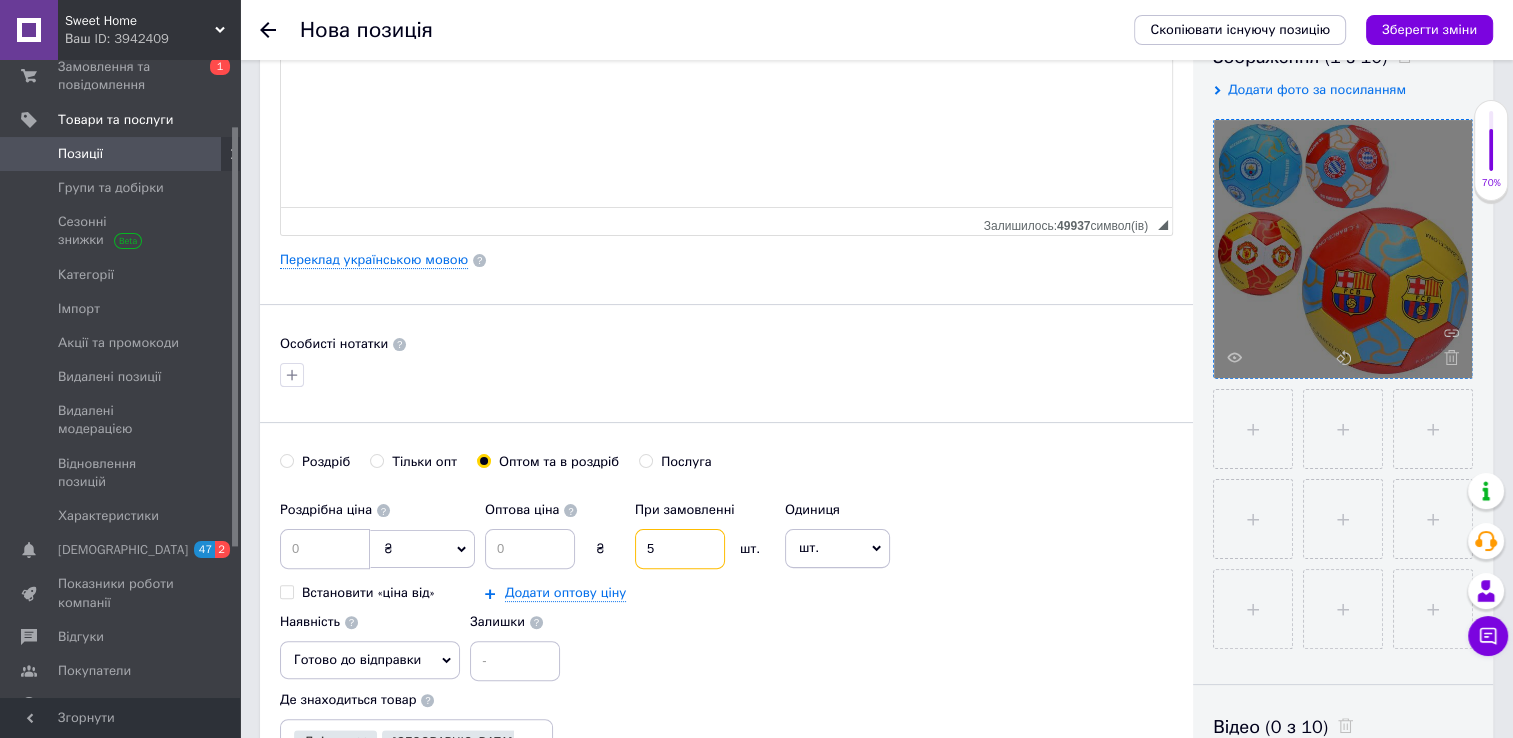 scroll, scrollTop: 600, scrollLeft: 0, axis: vertical 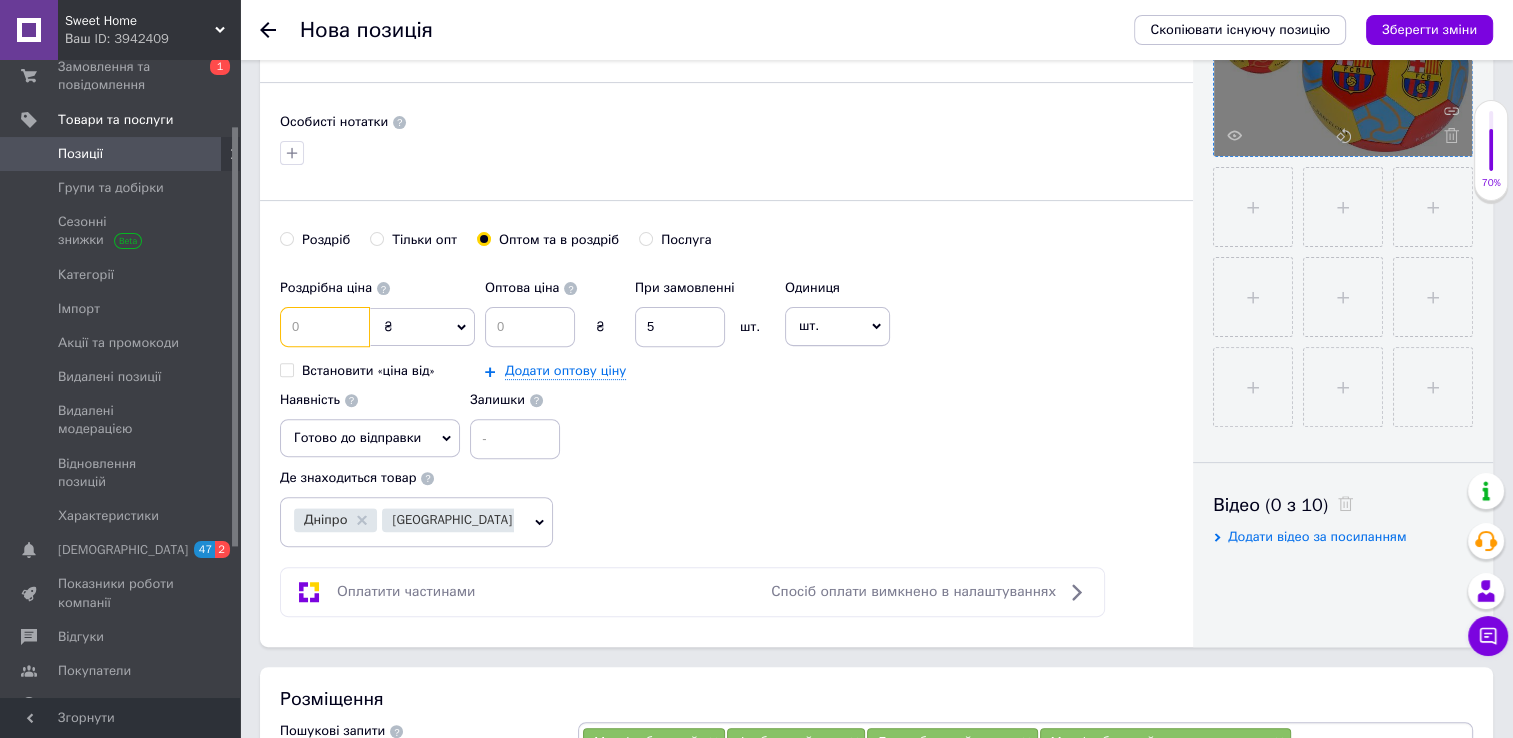 click at bounding box center (325, 327) 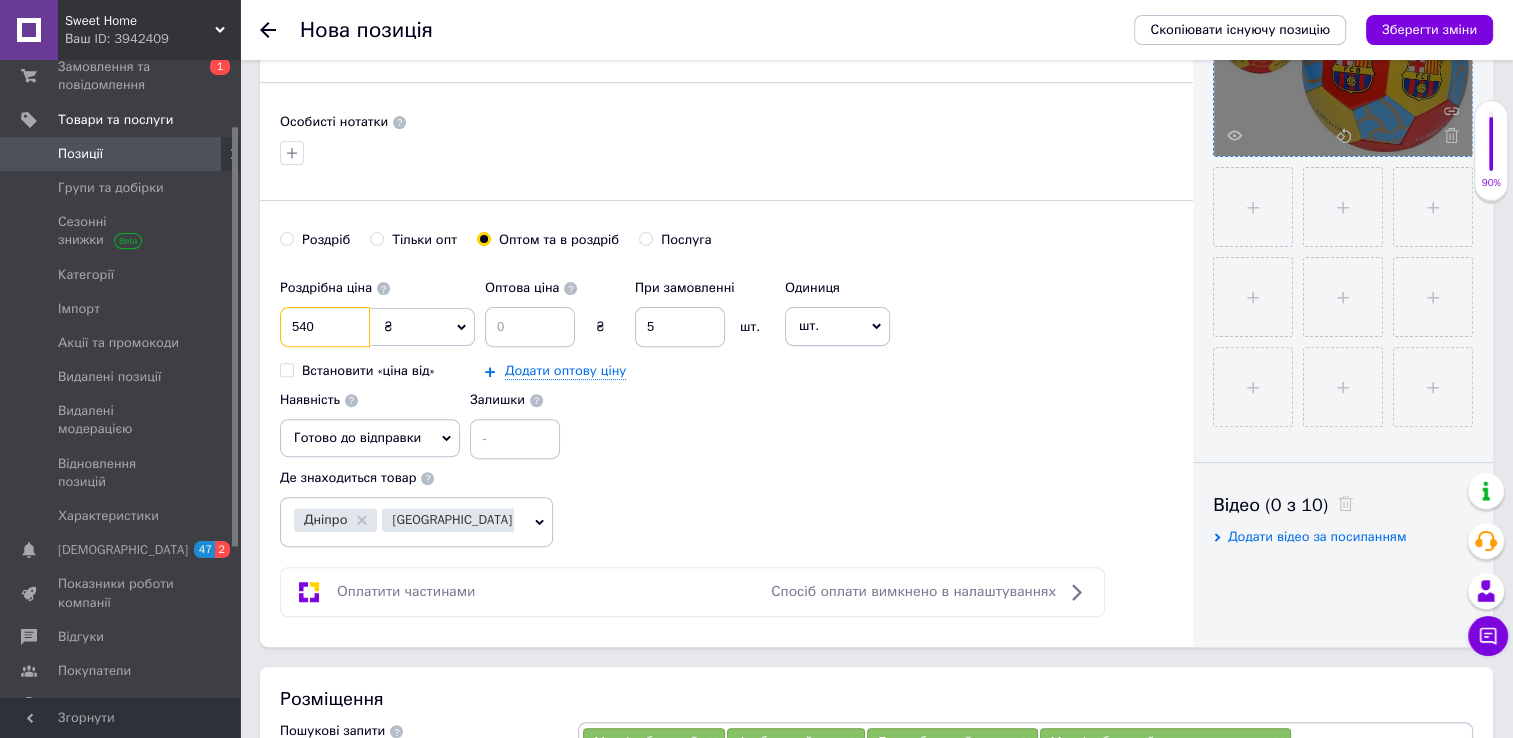 type on "540" 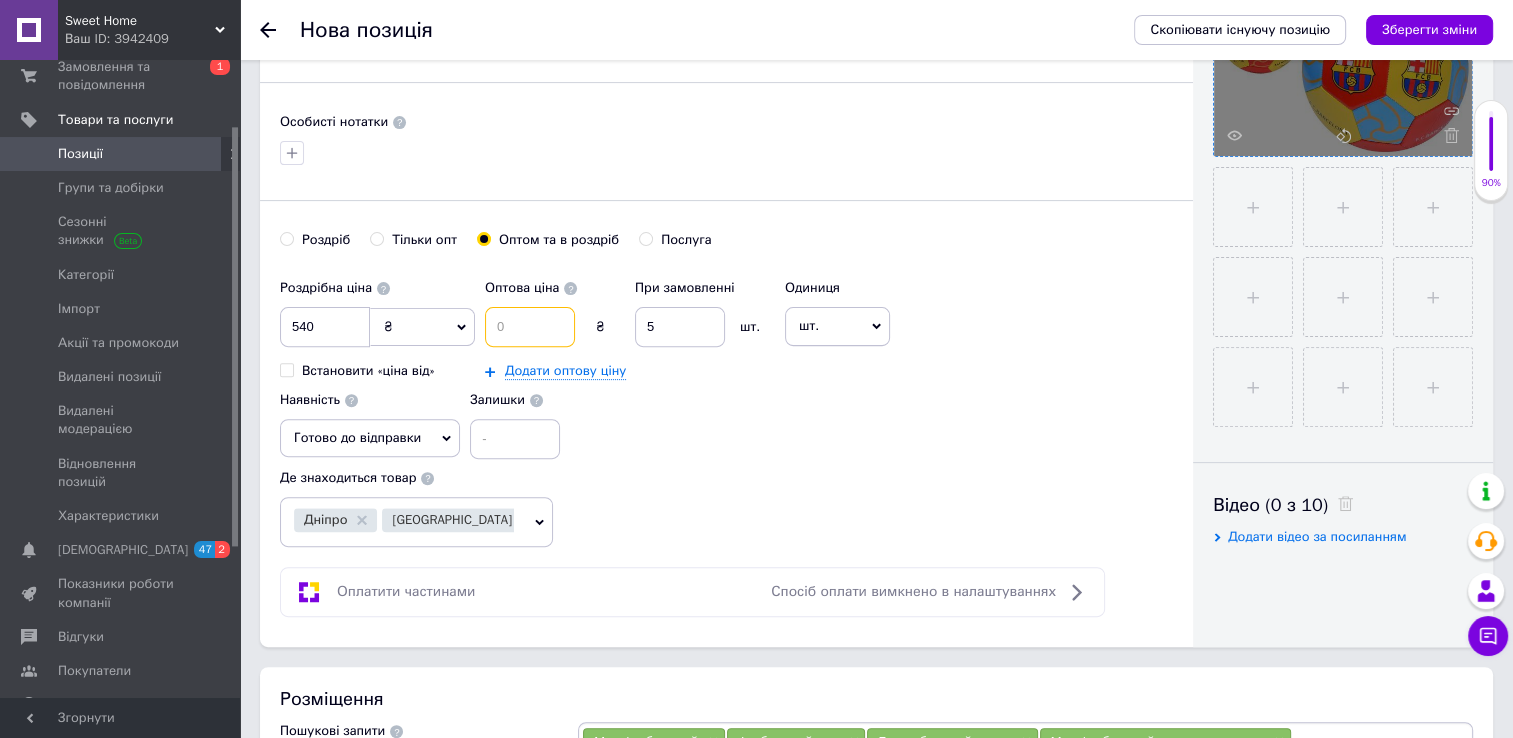 click at bounding box center (530, 327) 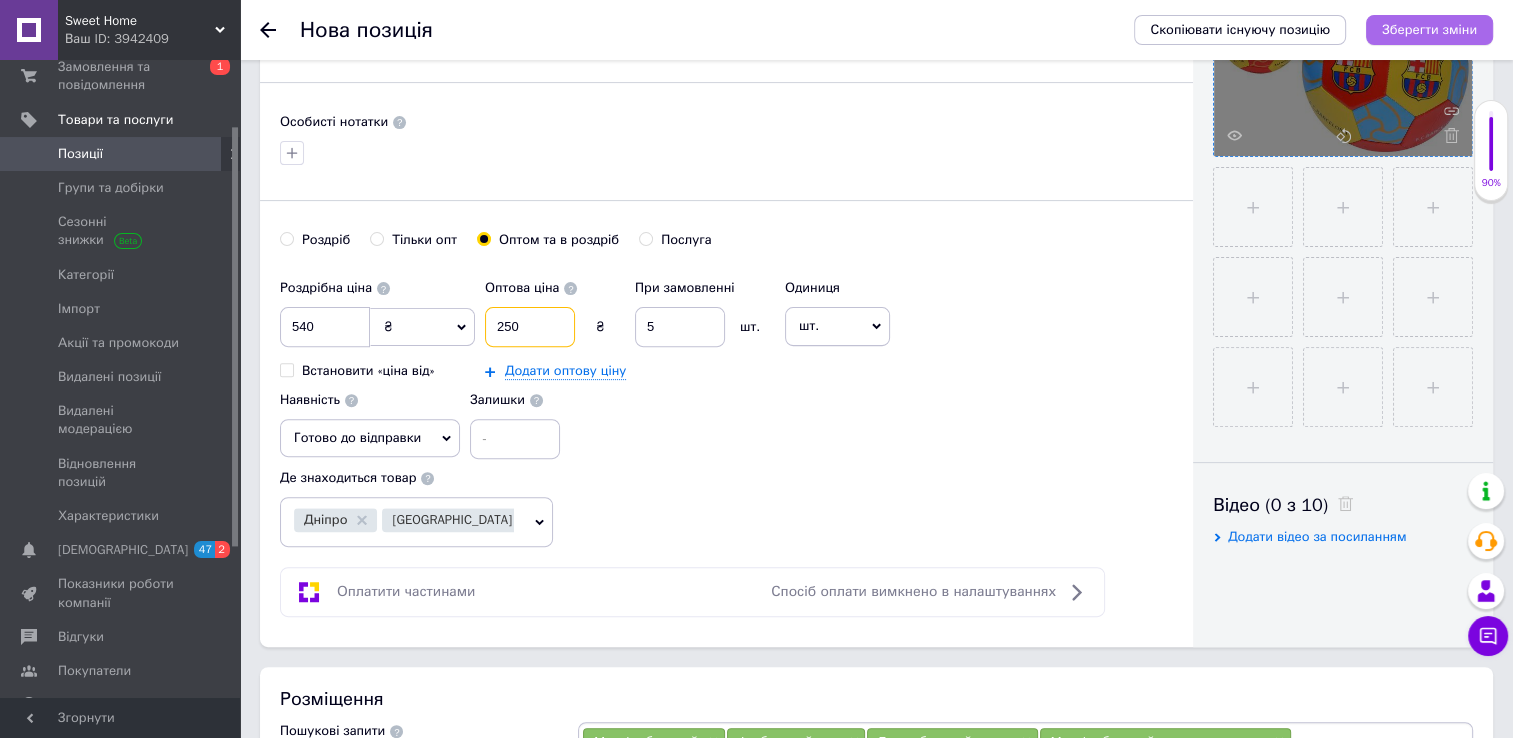 type on "250" 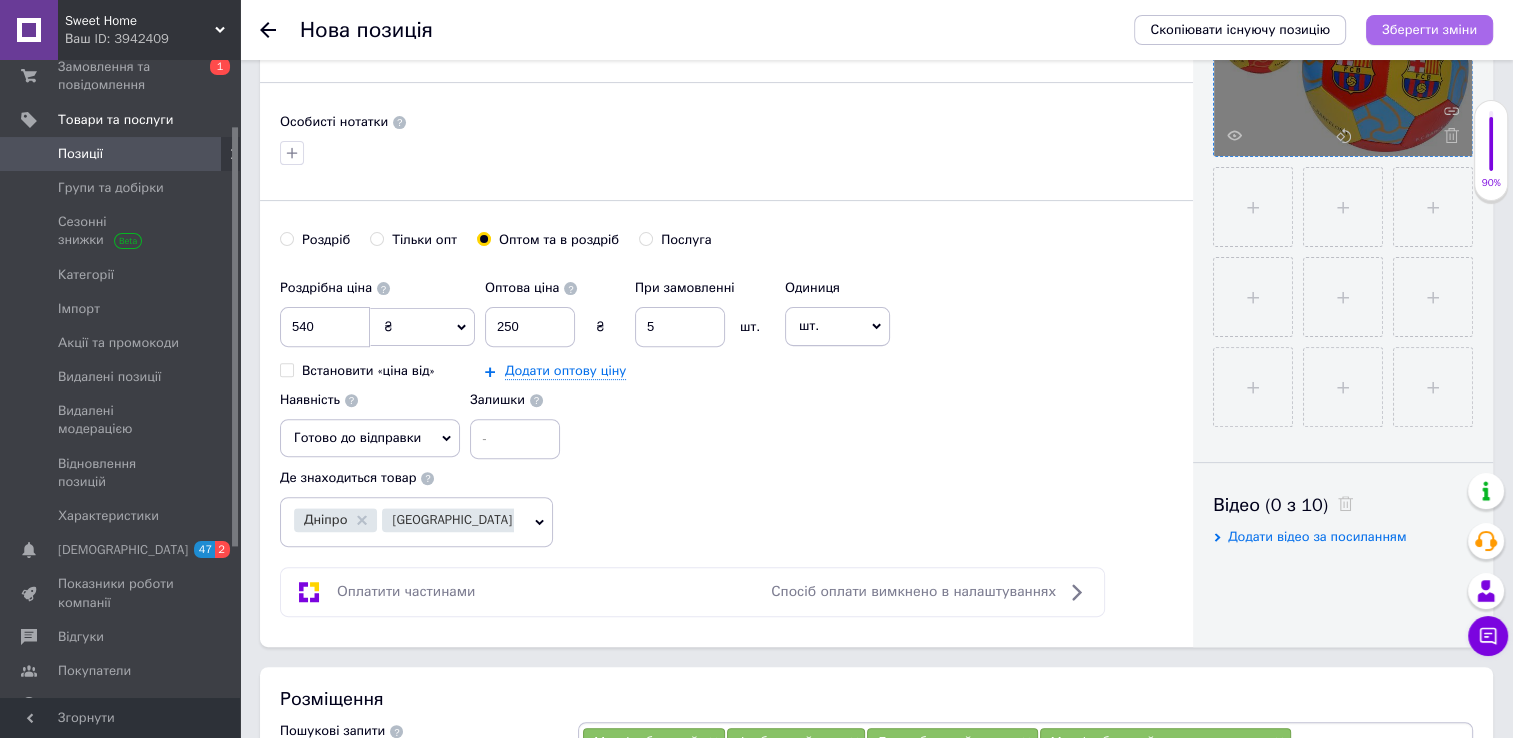 click on "Зберегти зміни" at bounding box center (1429, 29) 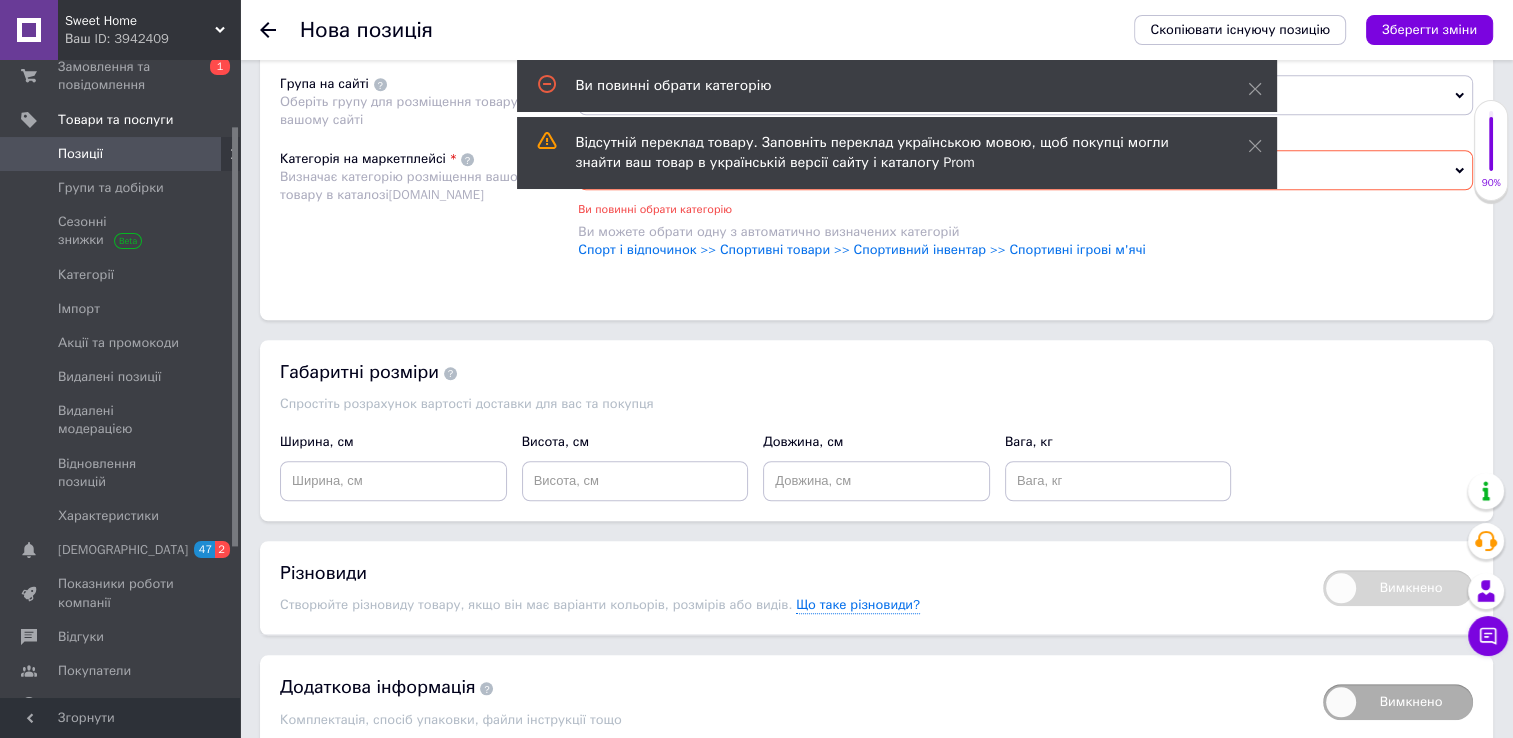 scroll, scrollTop: 1376, scrollLeft: 0, axis: vertical 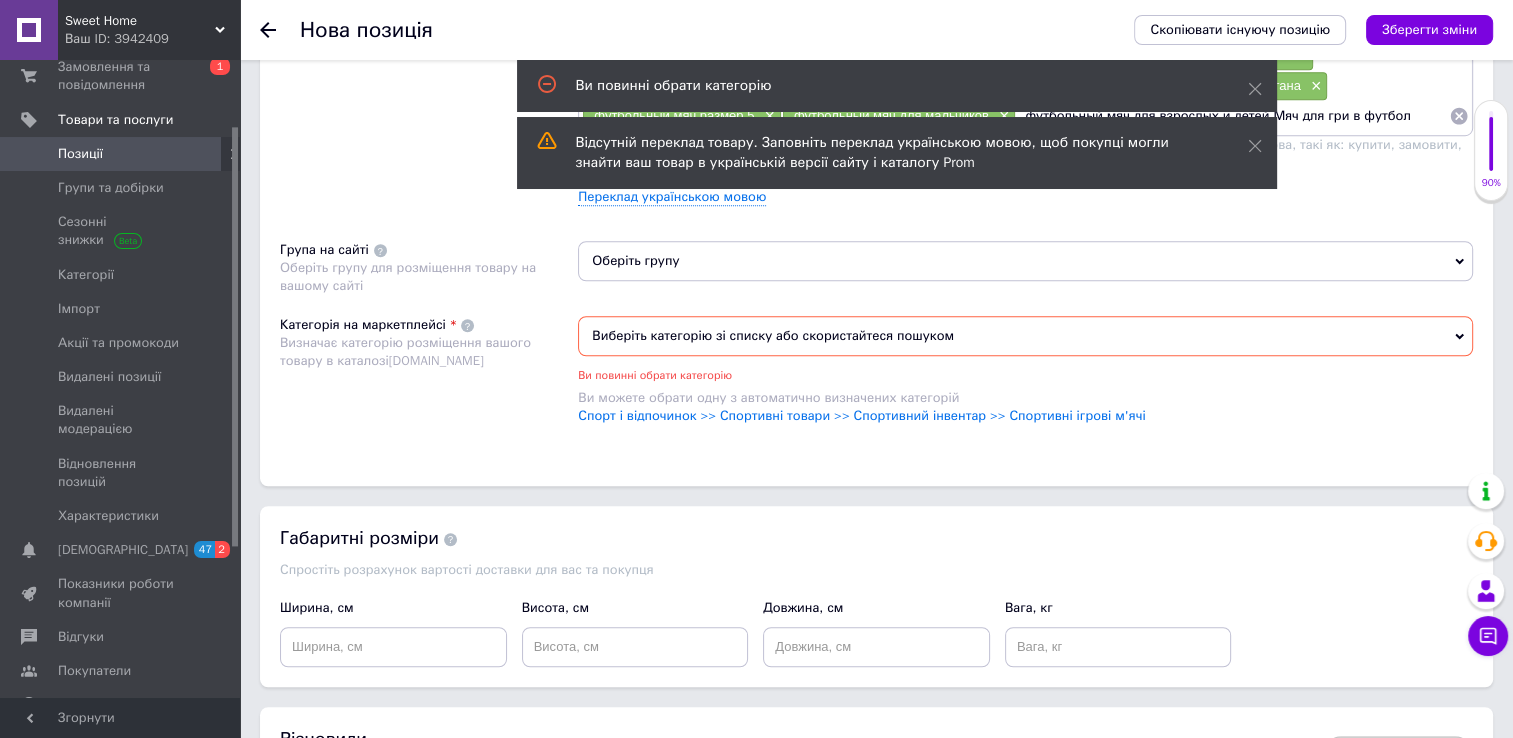 click on "Оберіть групу" at bounding box center (1025, 261) 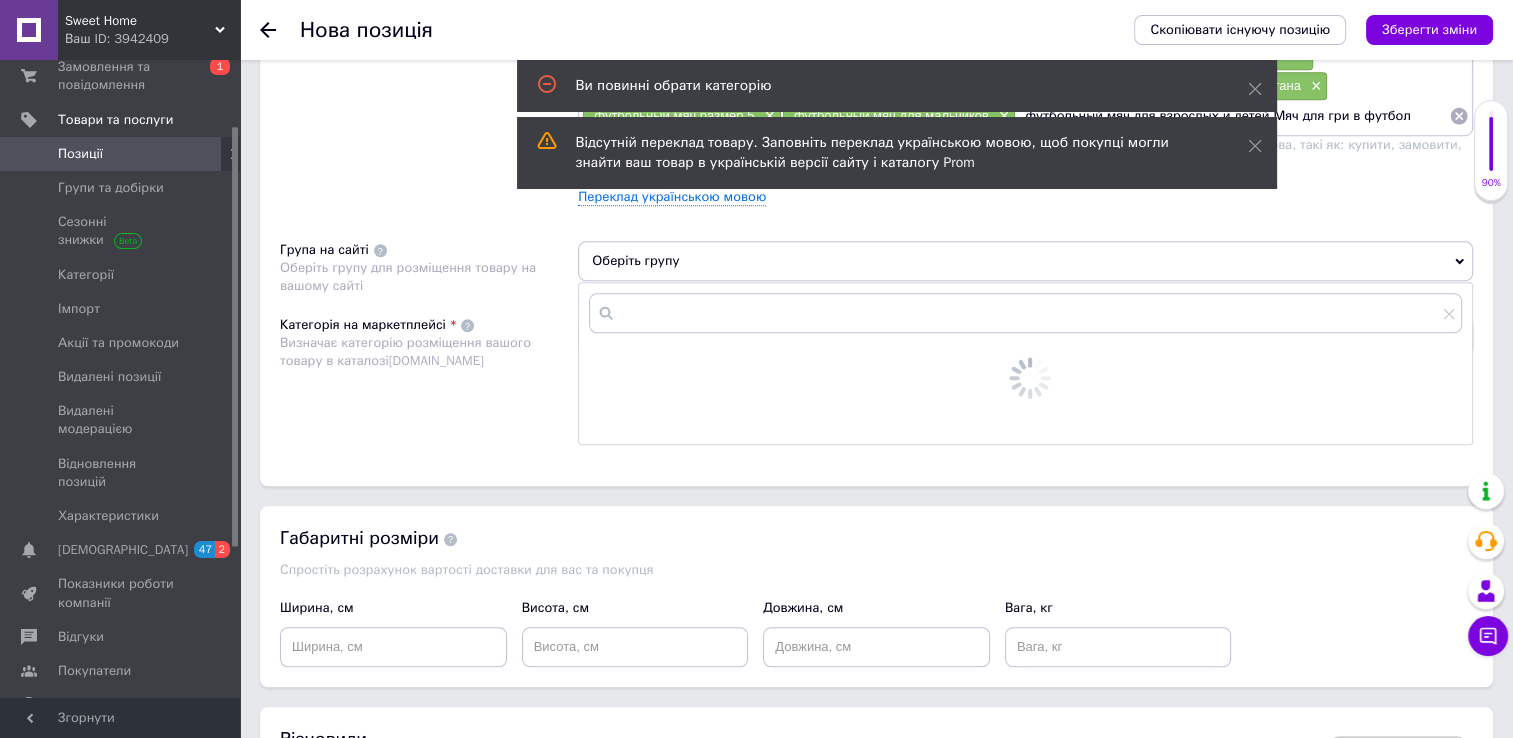 scroll, scrollTop: 1576, scrollLeft: 0, axis: vertical 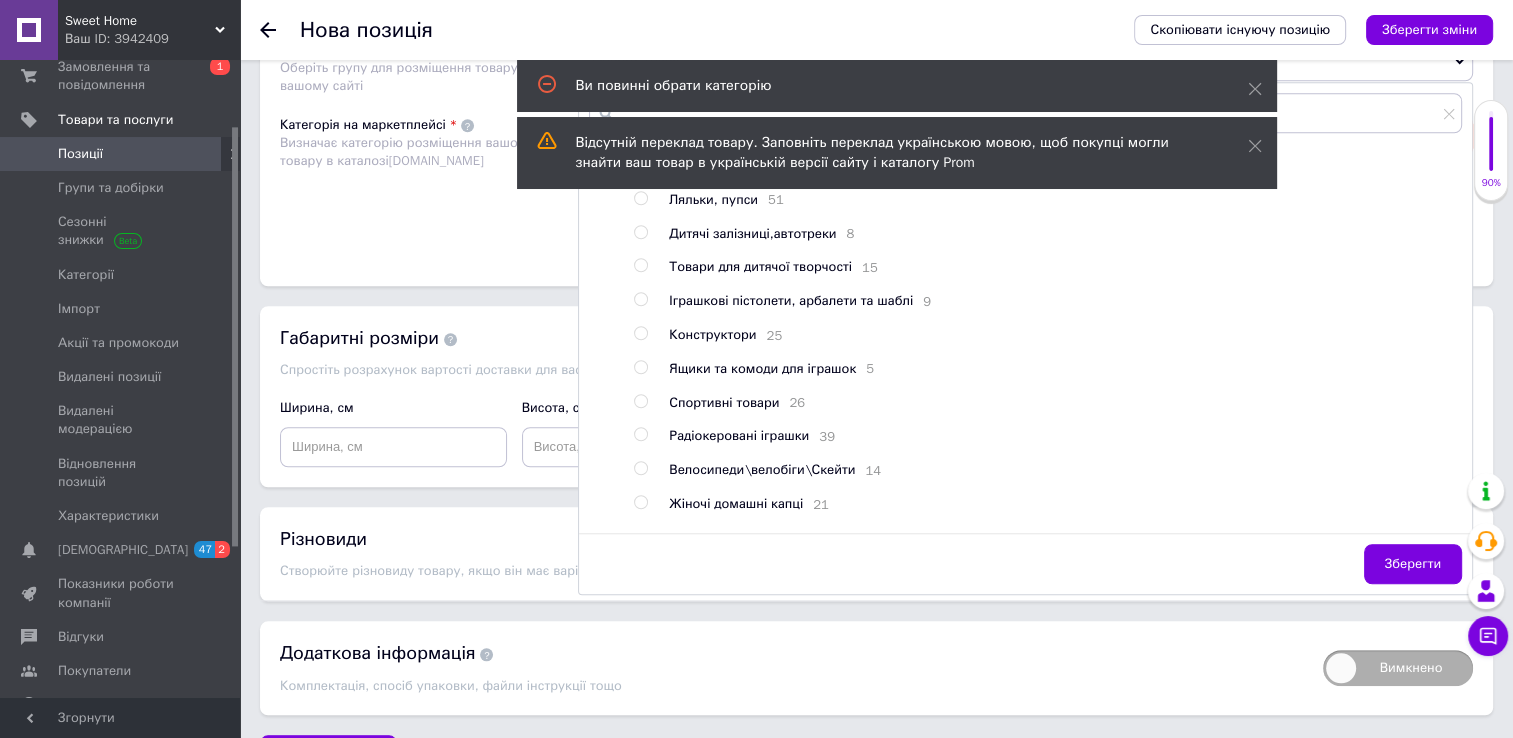 drag, startPoint x: 700, startPoint y: 422, endPoint x: 724, endPoint y: 420, distance: 24.083189 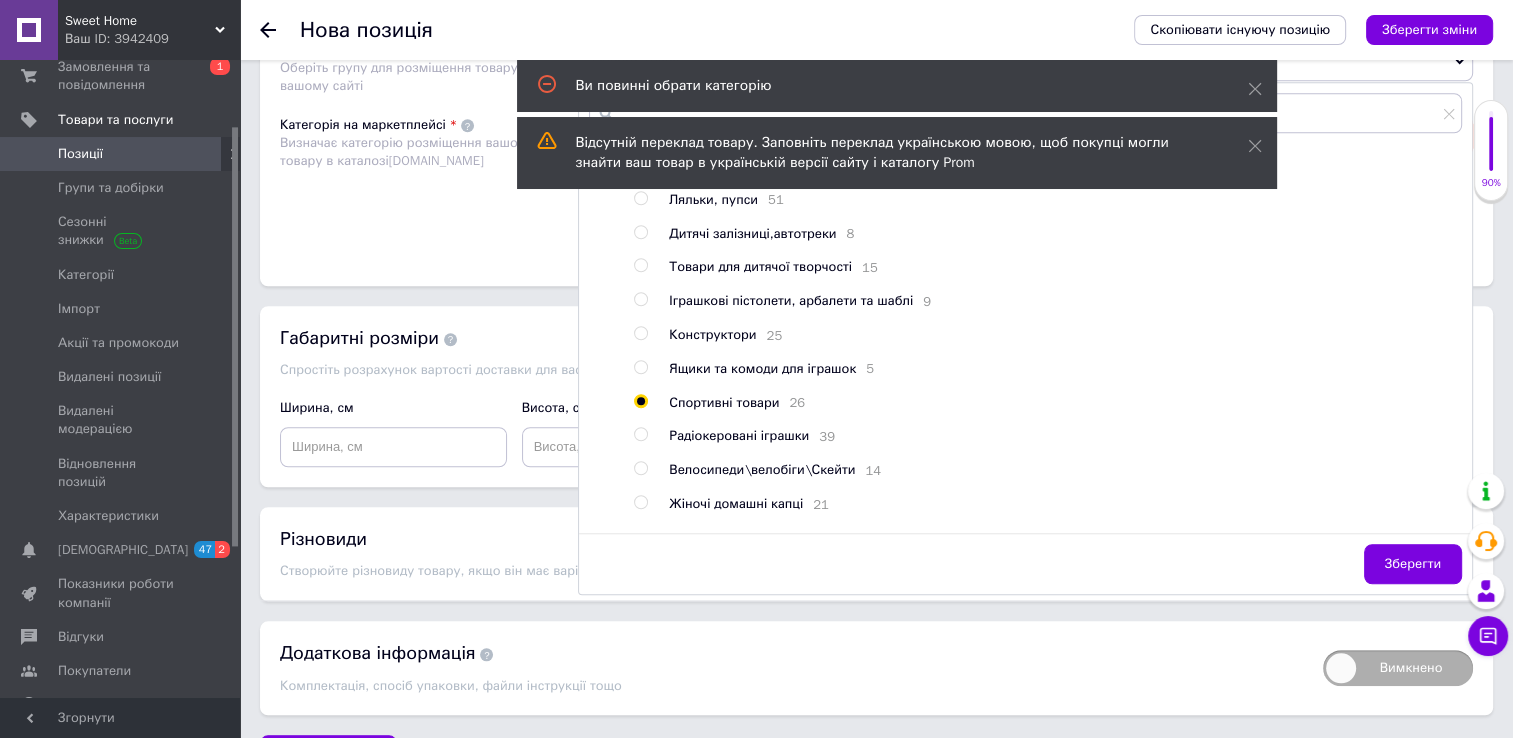 radio on "true" 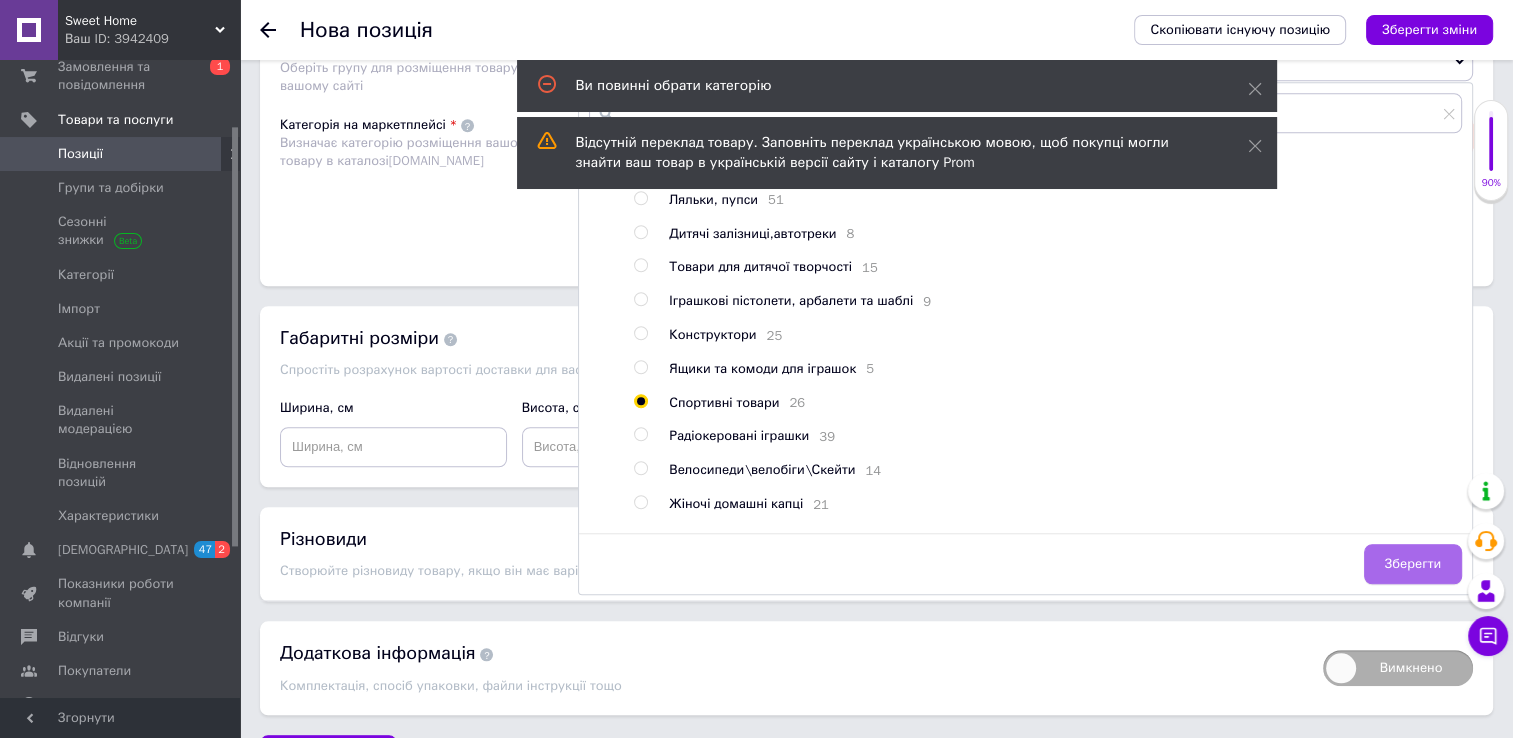 click on "Зберегти" at bounding box center (1413, 564) 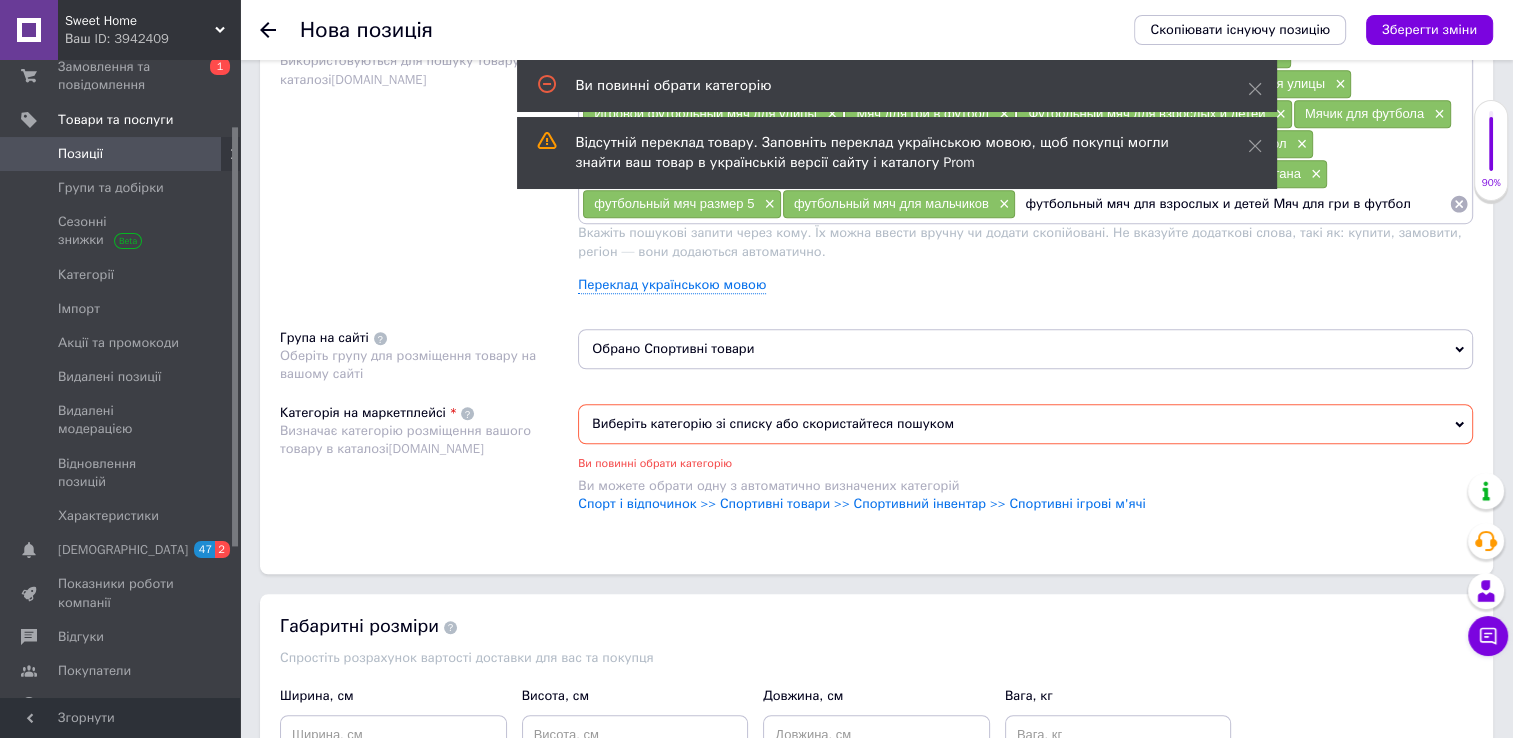 scroll, scrollTop: 1276, scrollLeft: 0, axis: vertical 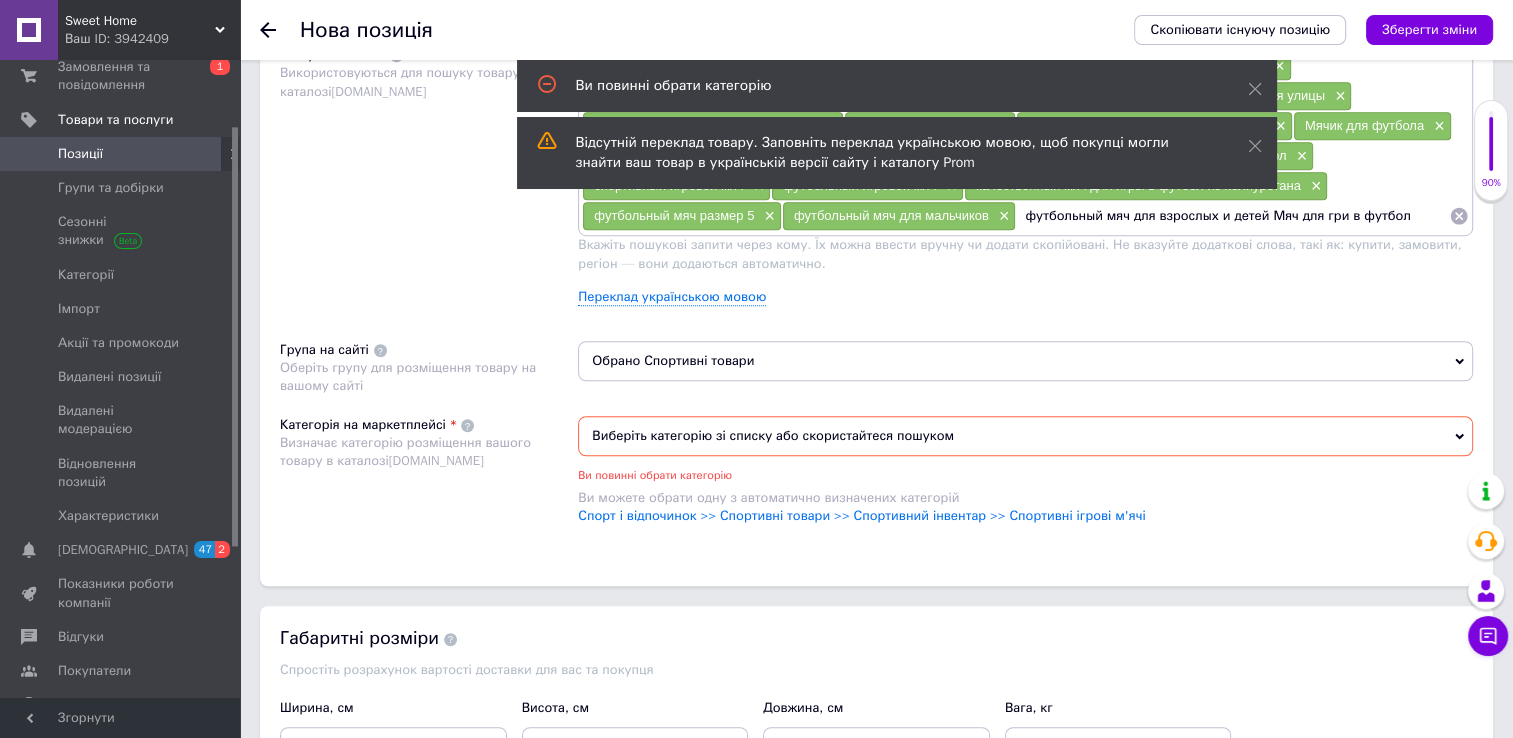 click on "Виберіть категорію зі списку або скористайтеся пошуком" at bounding box center (1025, 436) 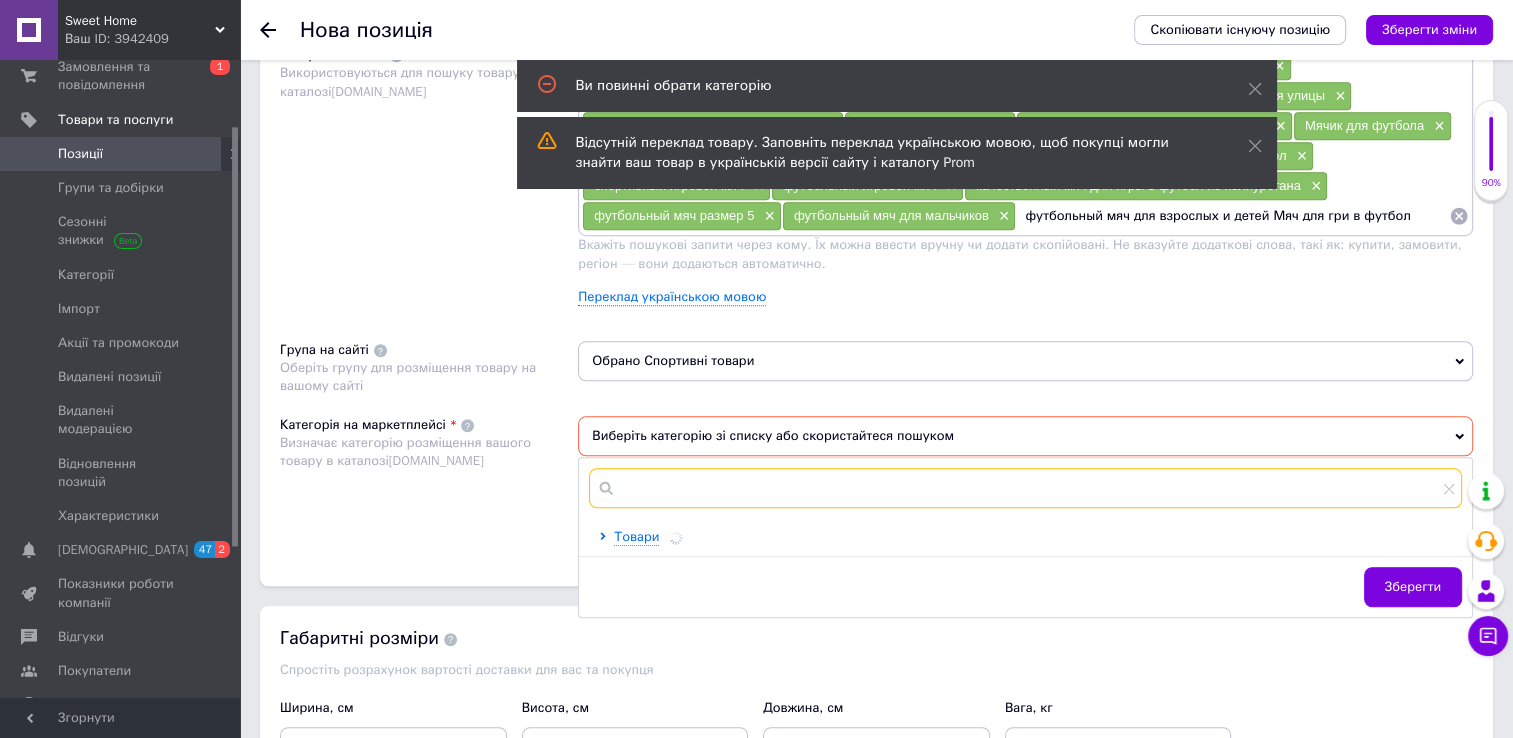 click at bounding box center (1025, 488) 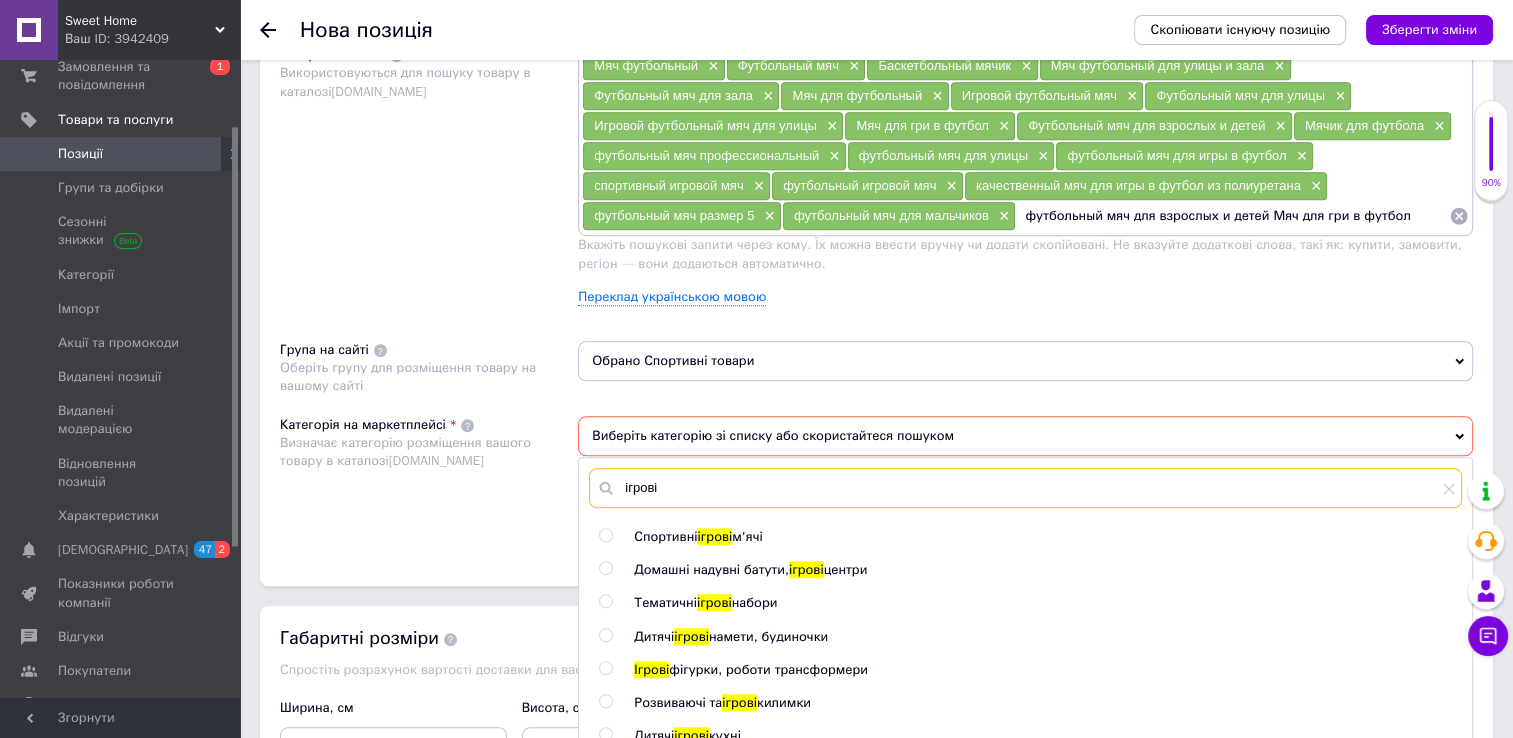 type on "ігрові" 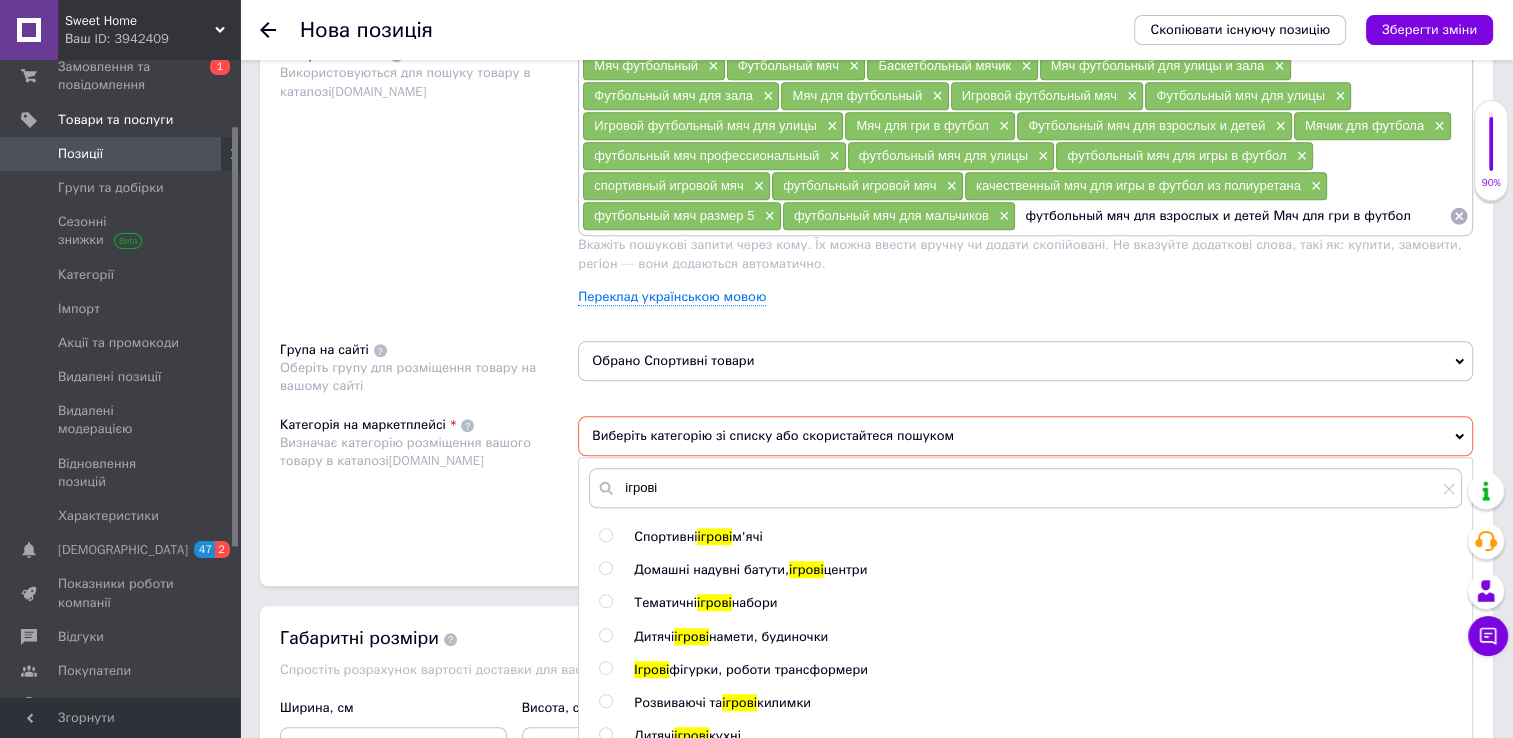 click on "Спортивні" at bounding box center [665, 536] 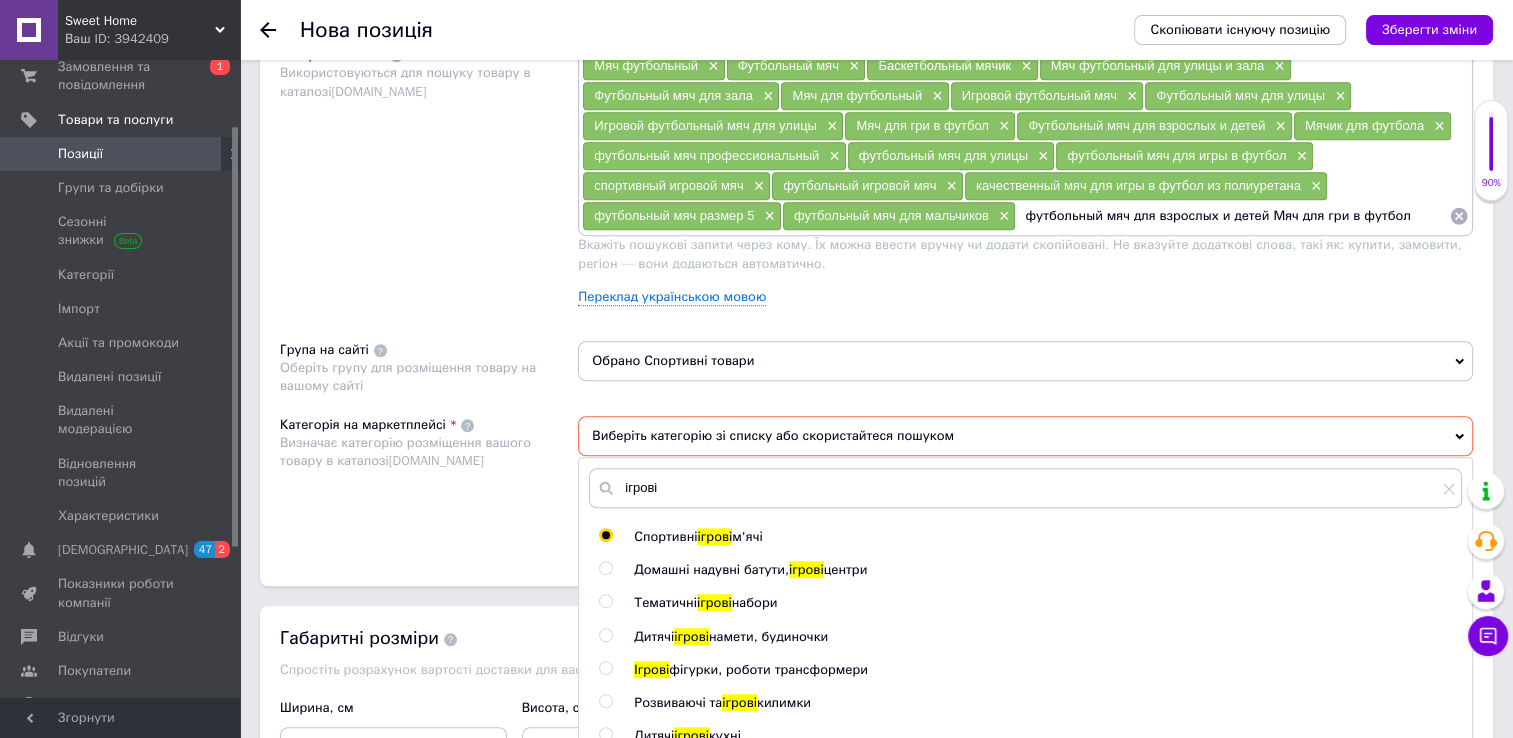 radio on "true" 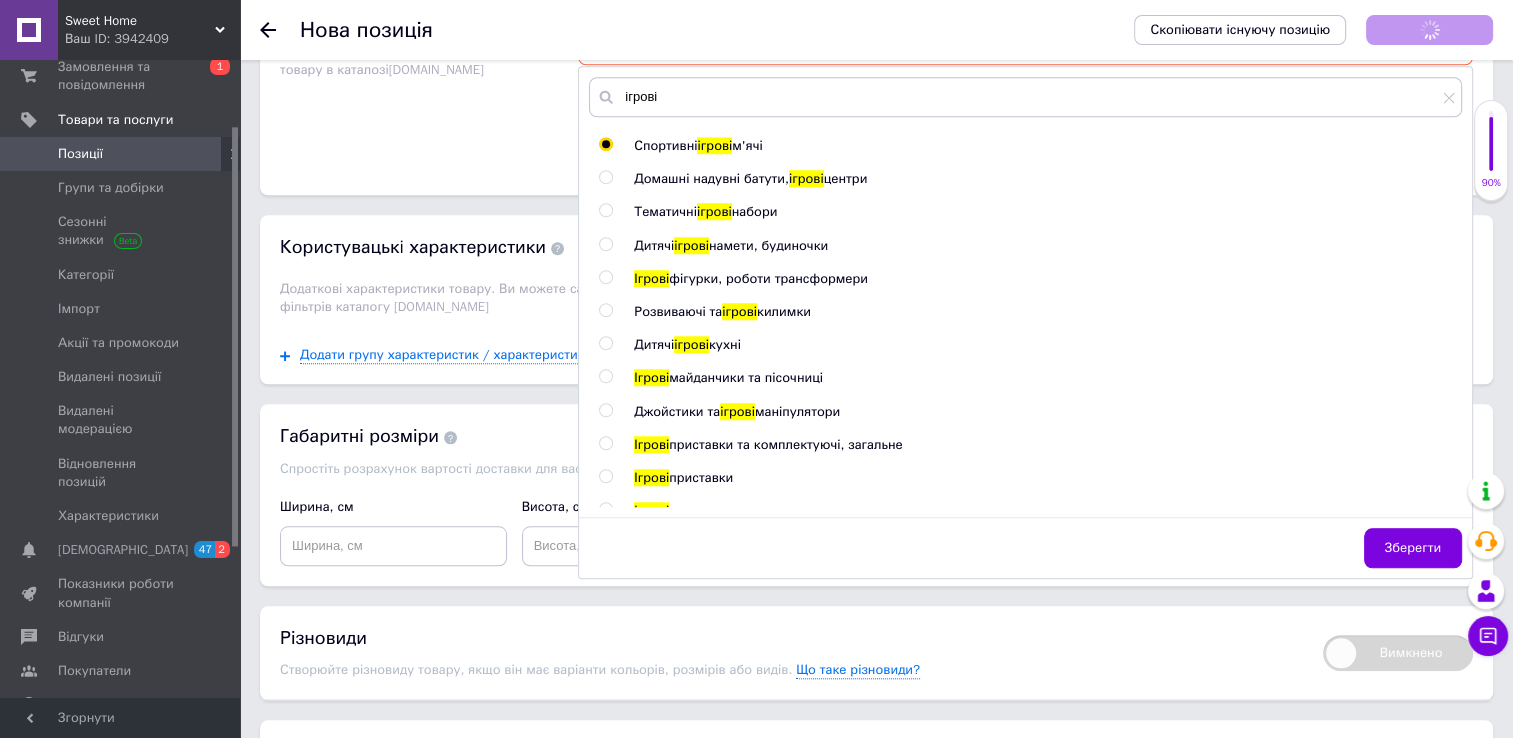 scroll, scrollTop: 1676, scrollLeft: 0, axis: vertical 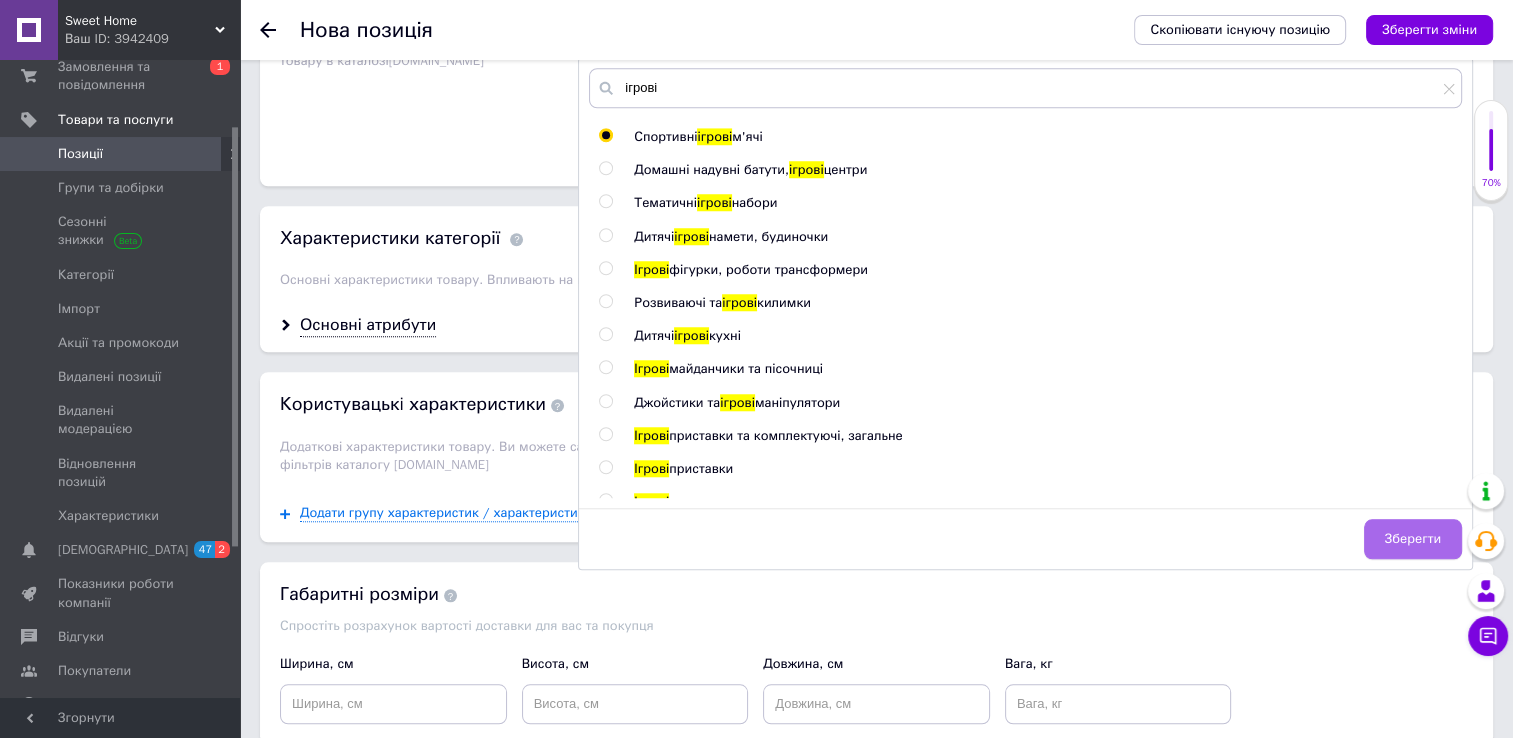 click on "Зберегти" at bounding box center (1413, 539) 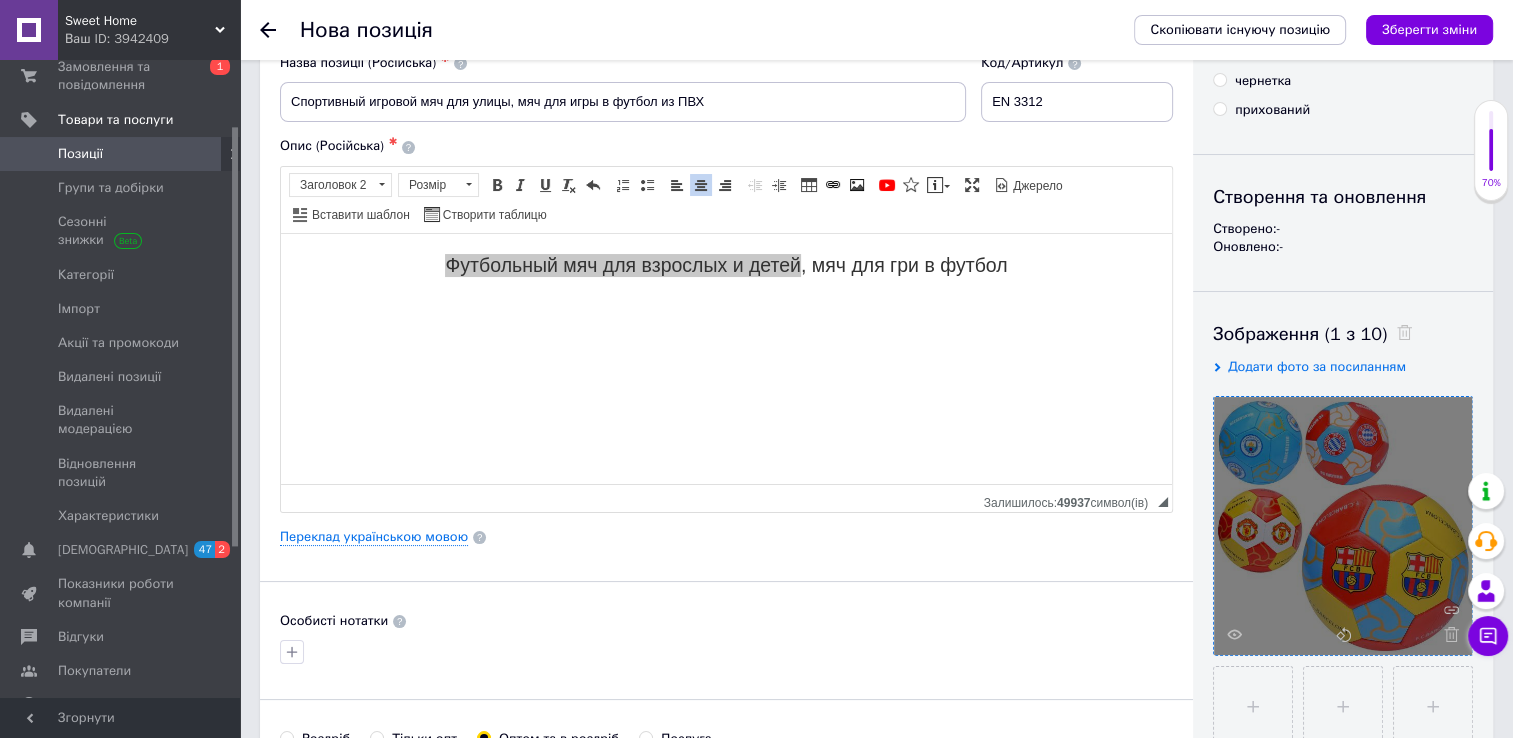 scroll, scrollTop: 0, scrollLeft: 0, axis: both 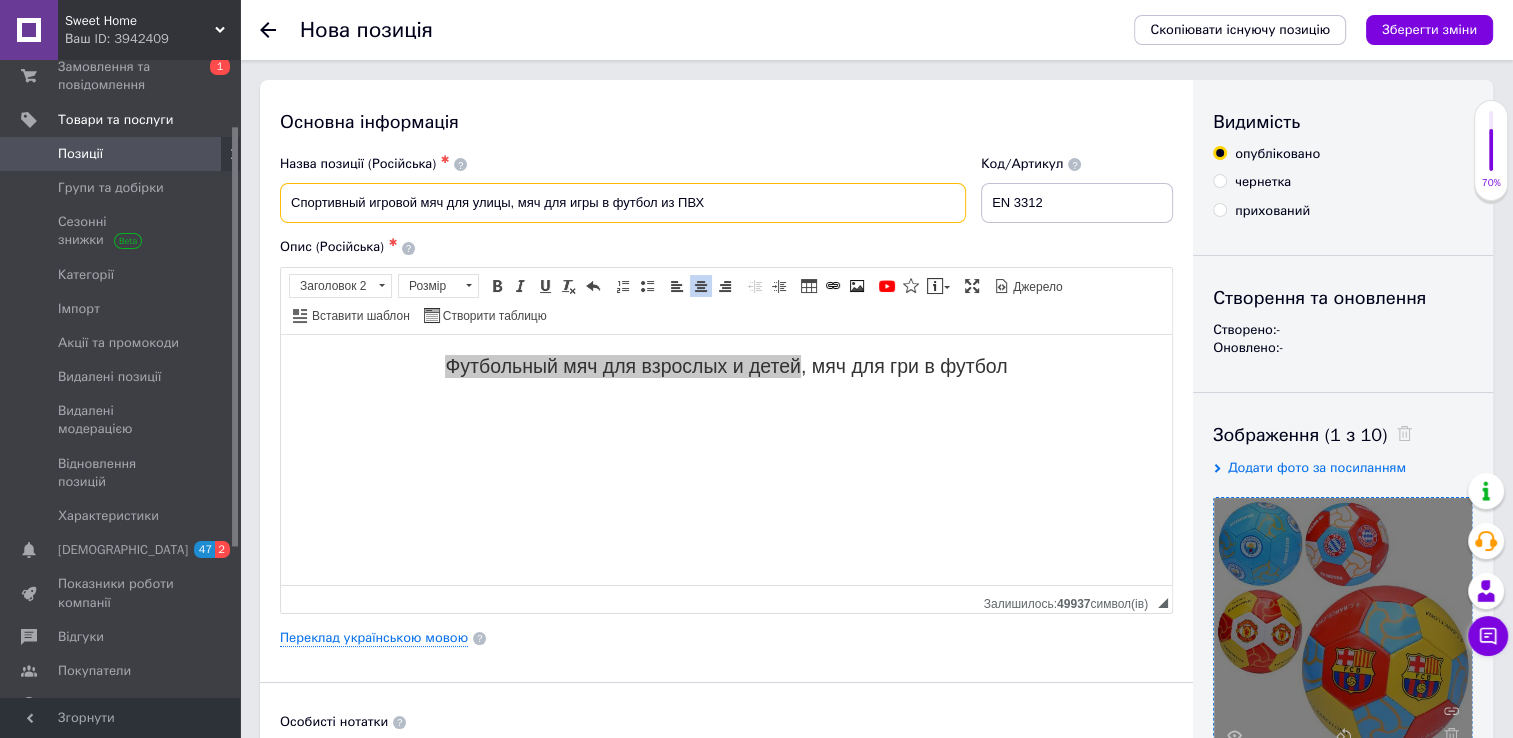 click on "Спортивный игровой мяч для улицы, мяч для игры в футбол из ПВХ" at bounding box center [623, 203] 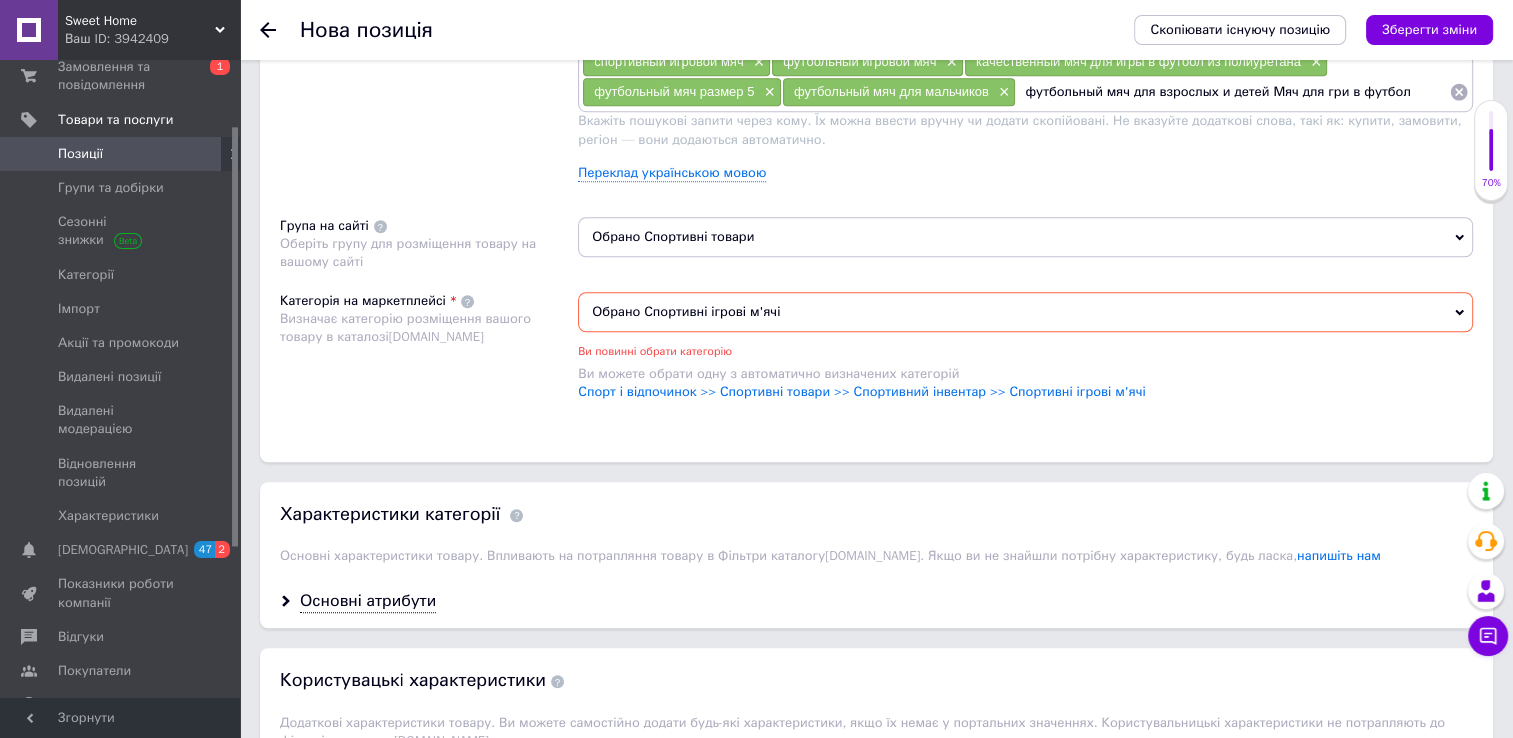 scroll, scrollTop: 1800, scrollLeft: 0, axis: vertical 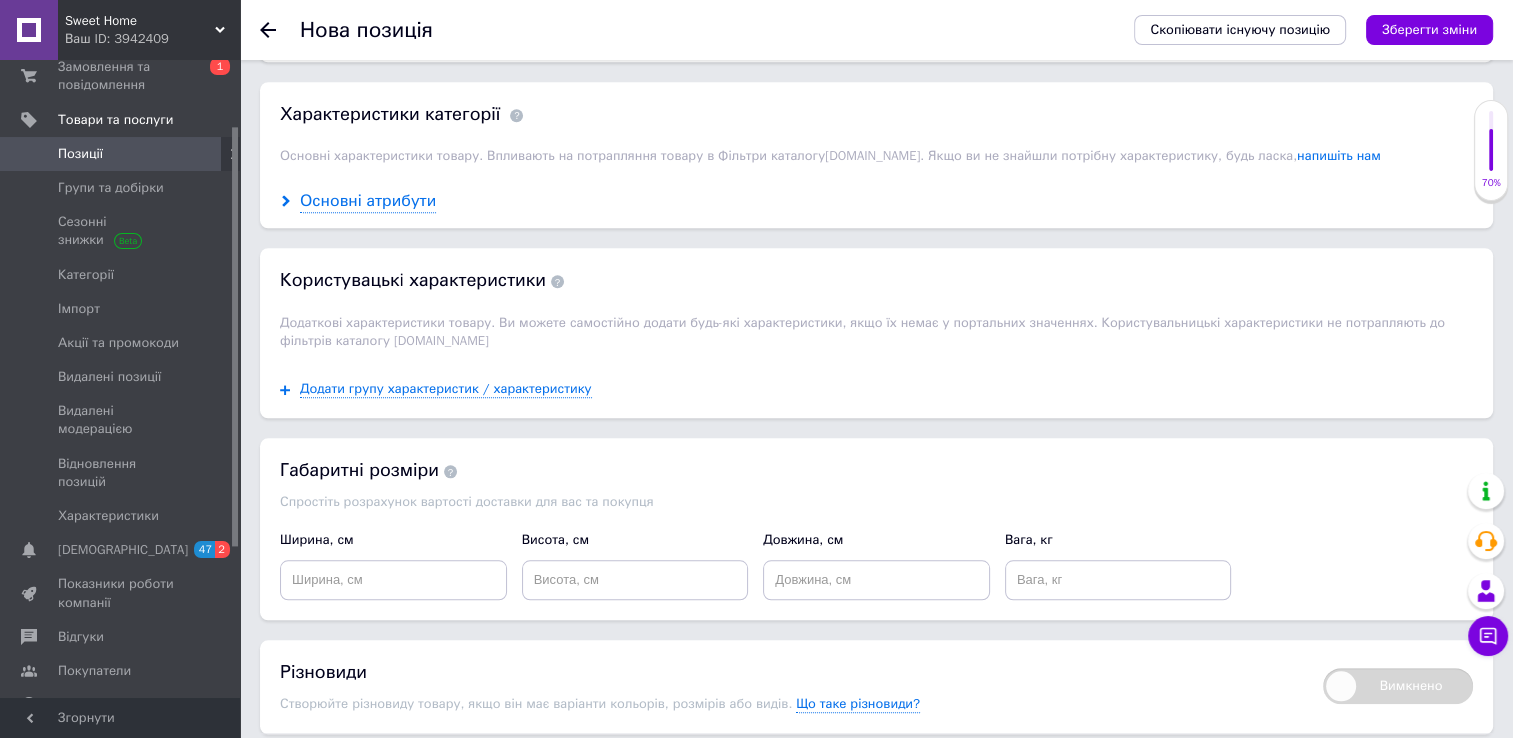 click on "Основні атрибути" at bounding box center [368, 201] 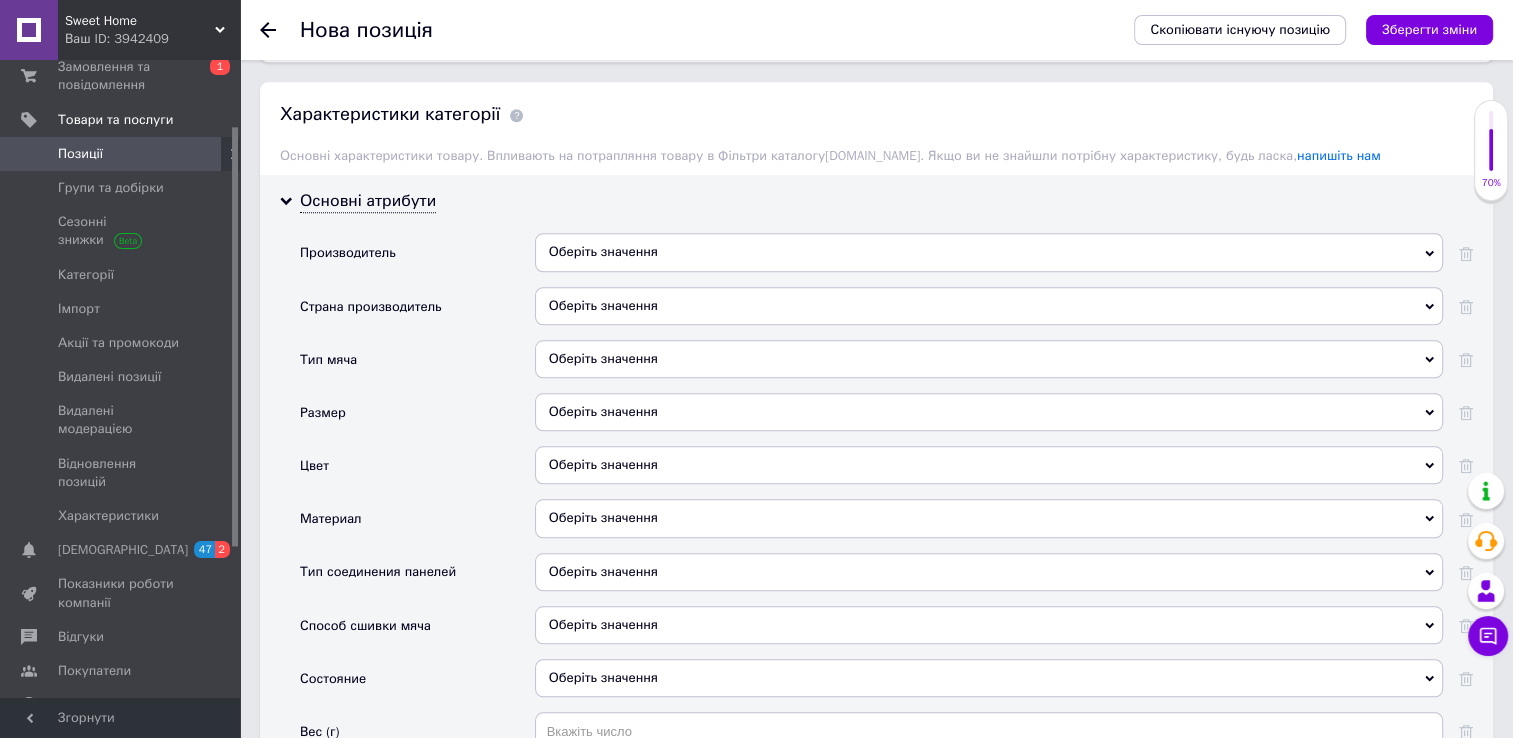 click on "Оберіть значення" at bounding box center [989, 359] 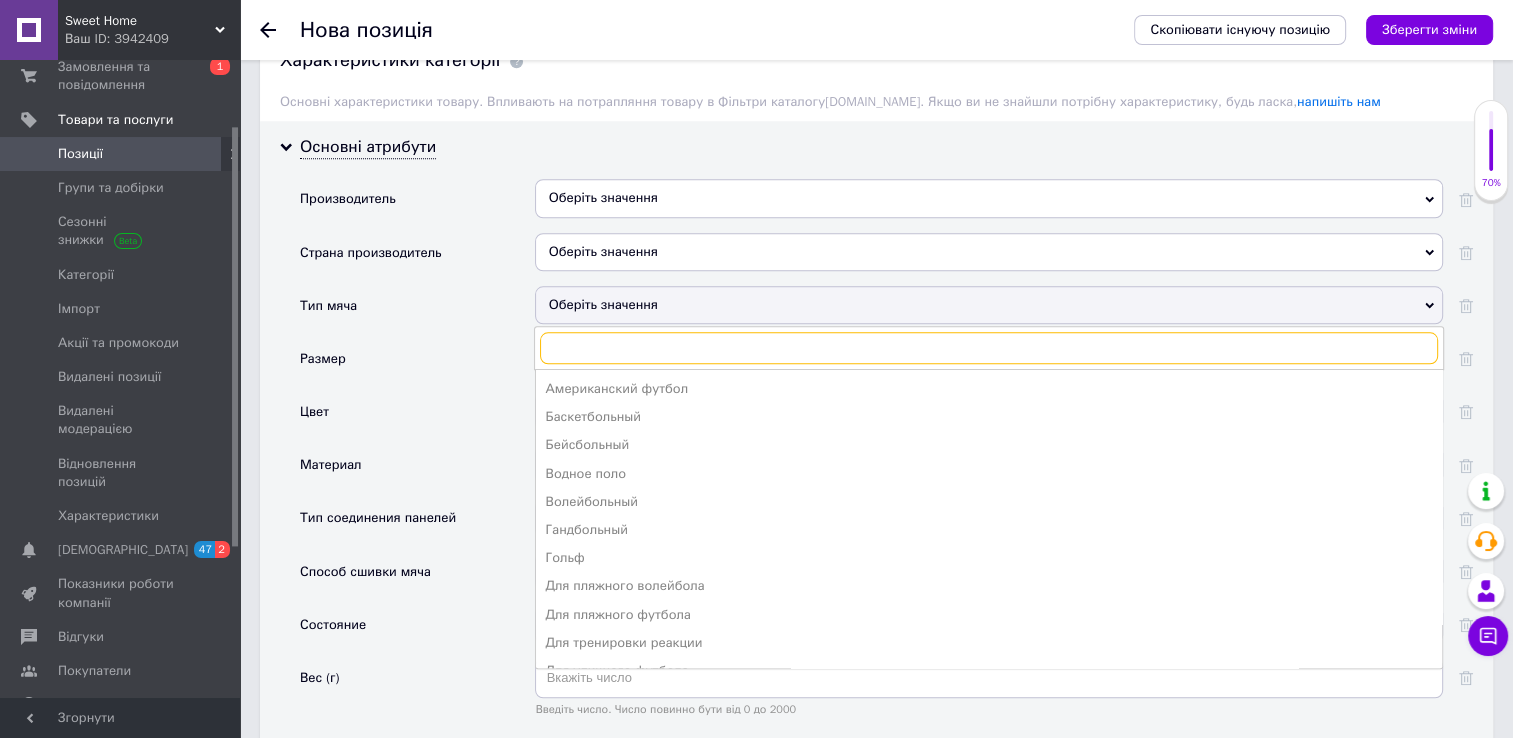 scroll, scrollTop: 2000, scrollLeft: 0, axis: vertical 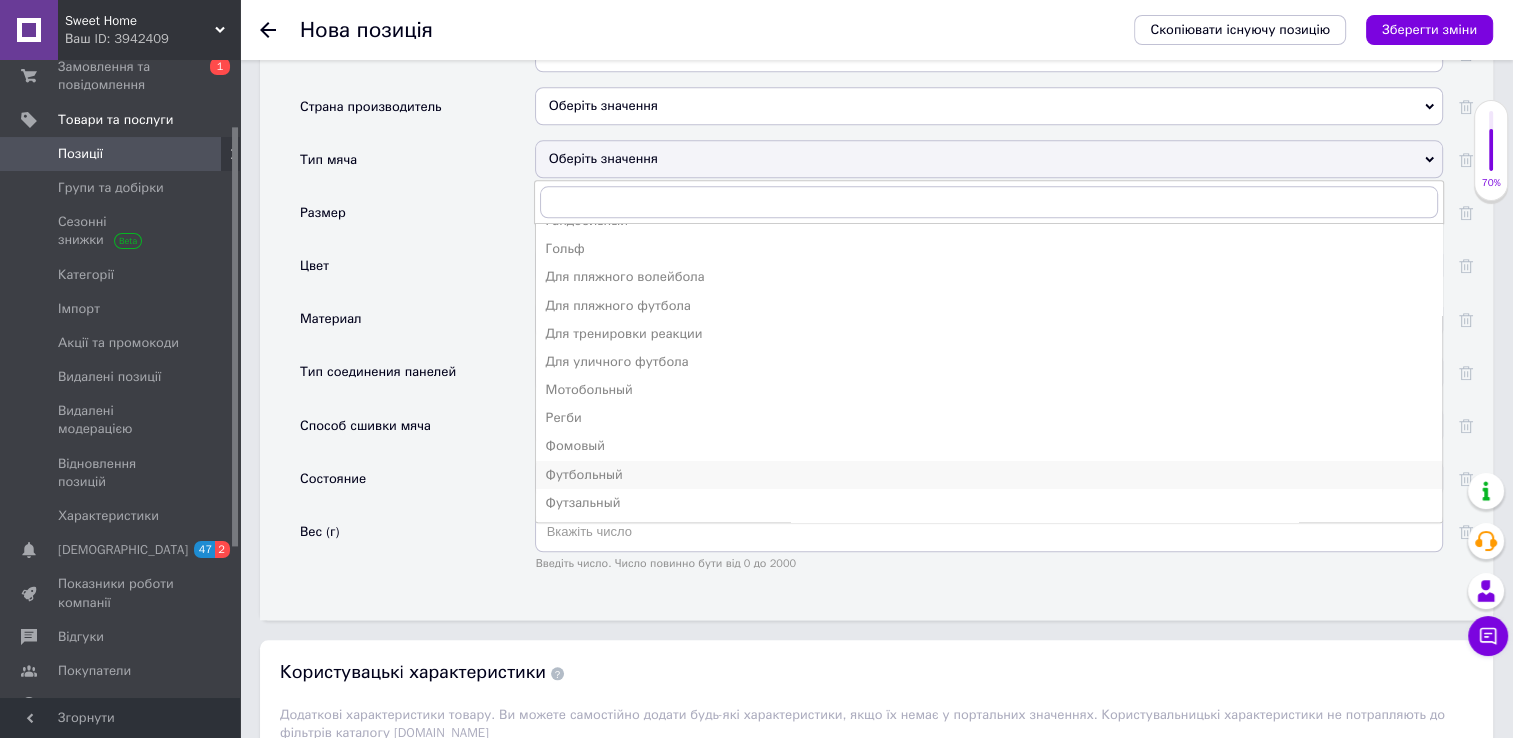 click on "Футбольный" at bounding box center (989, 475) 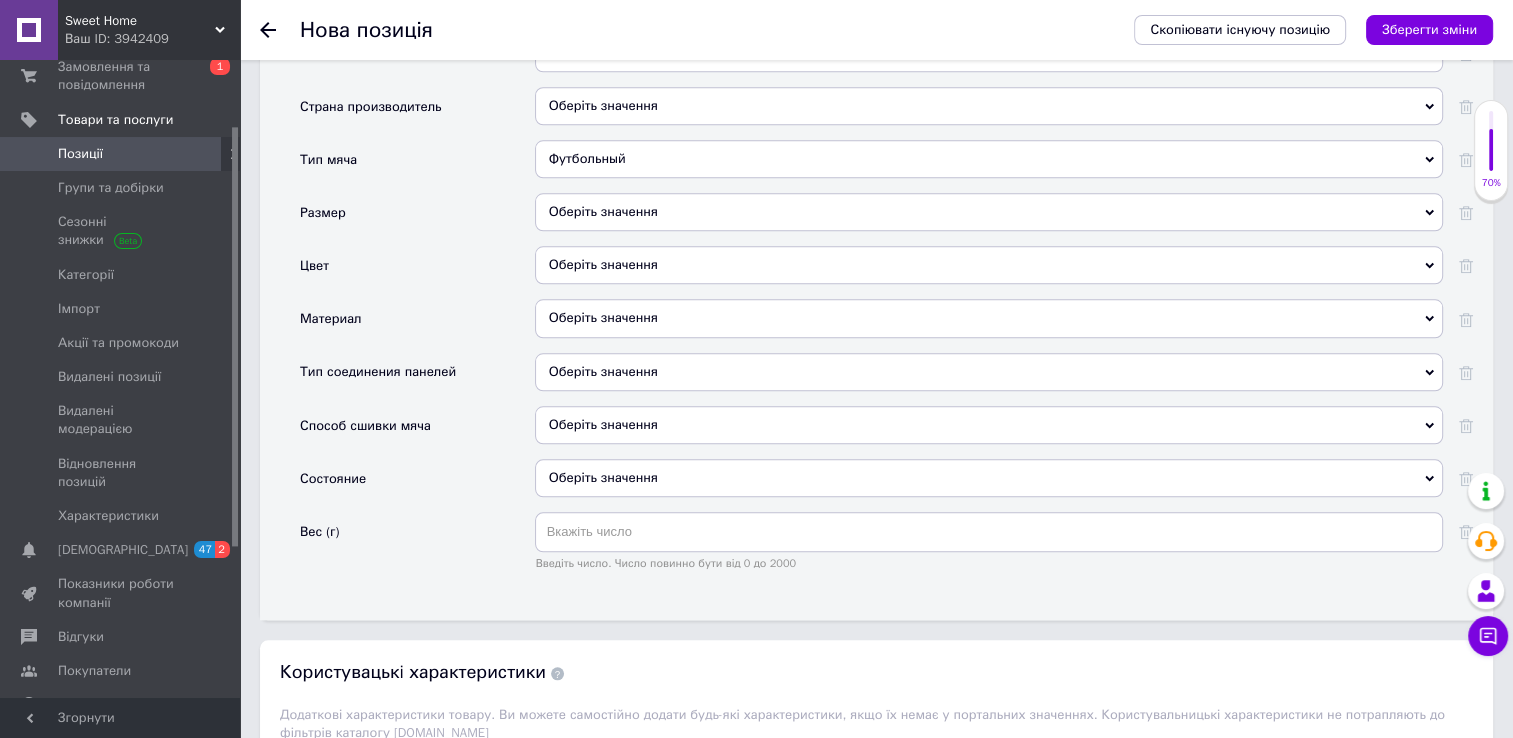 click on "Оберіть значення" at bounding box center (989, 212) 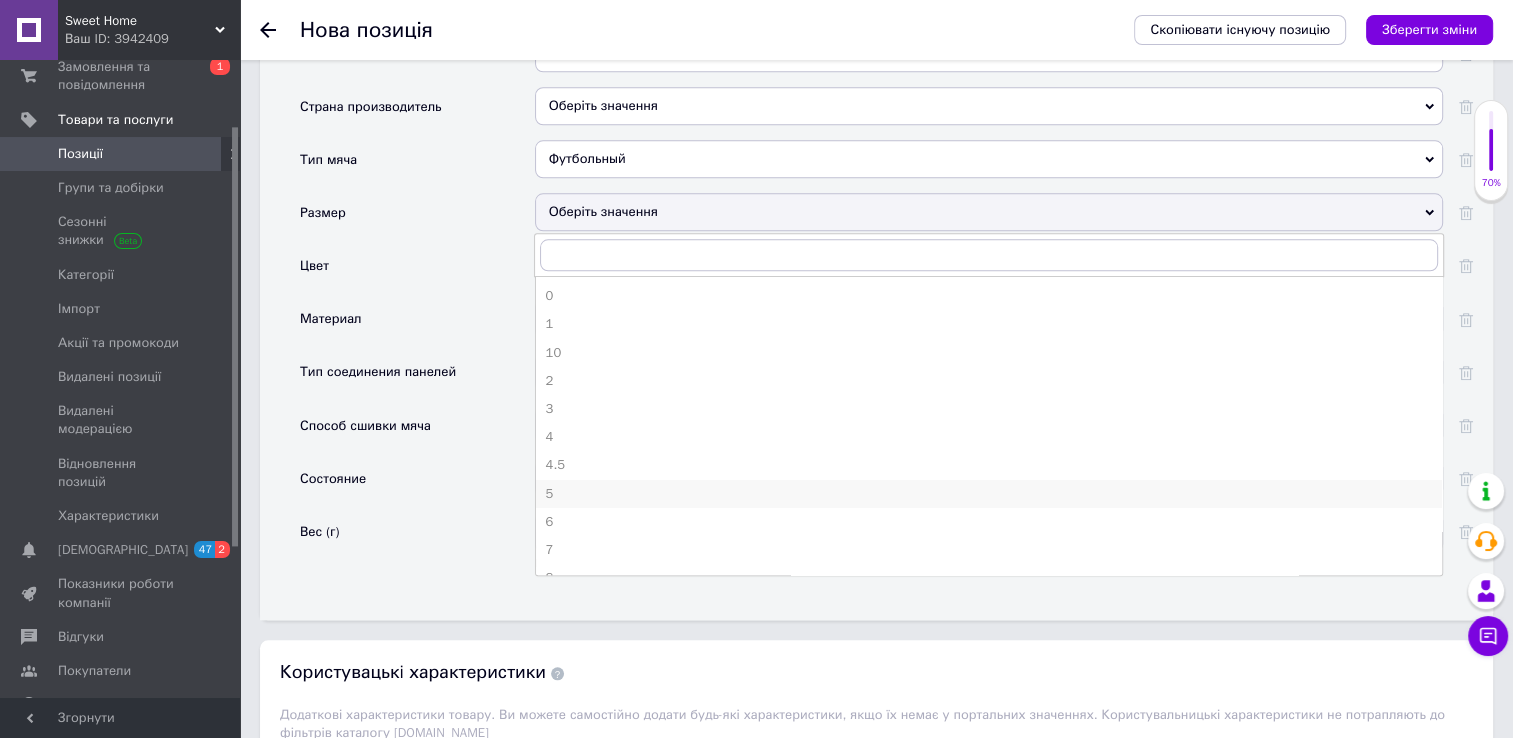 click on "5" at bounding box center [989, 494] 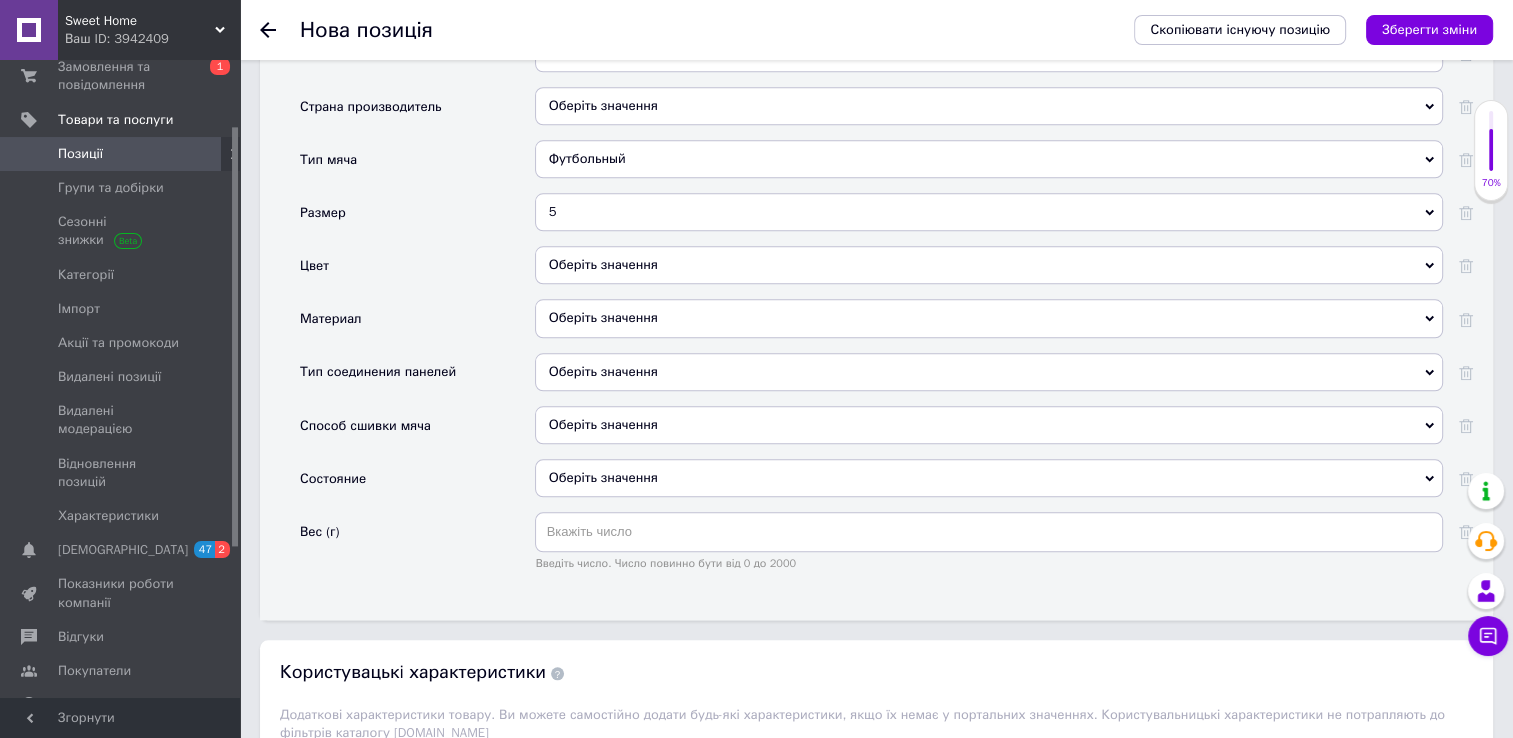 click on "Оберіть значення" at bounding box center (989, 265) 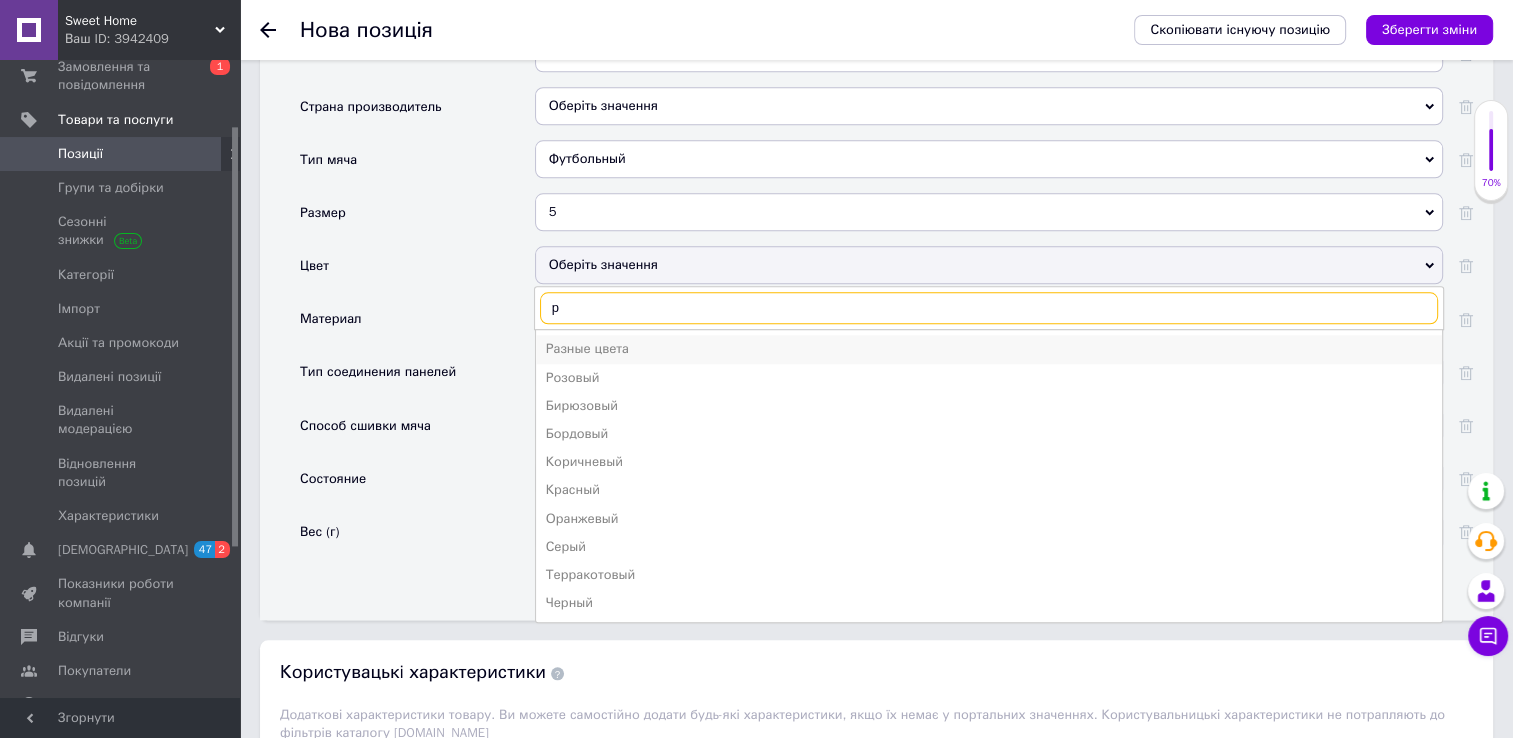 type on "р" 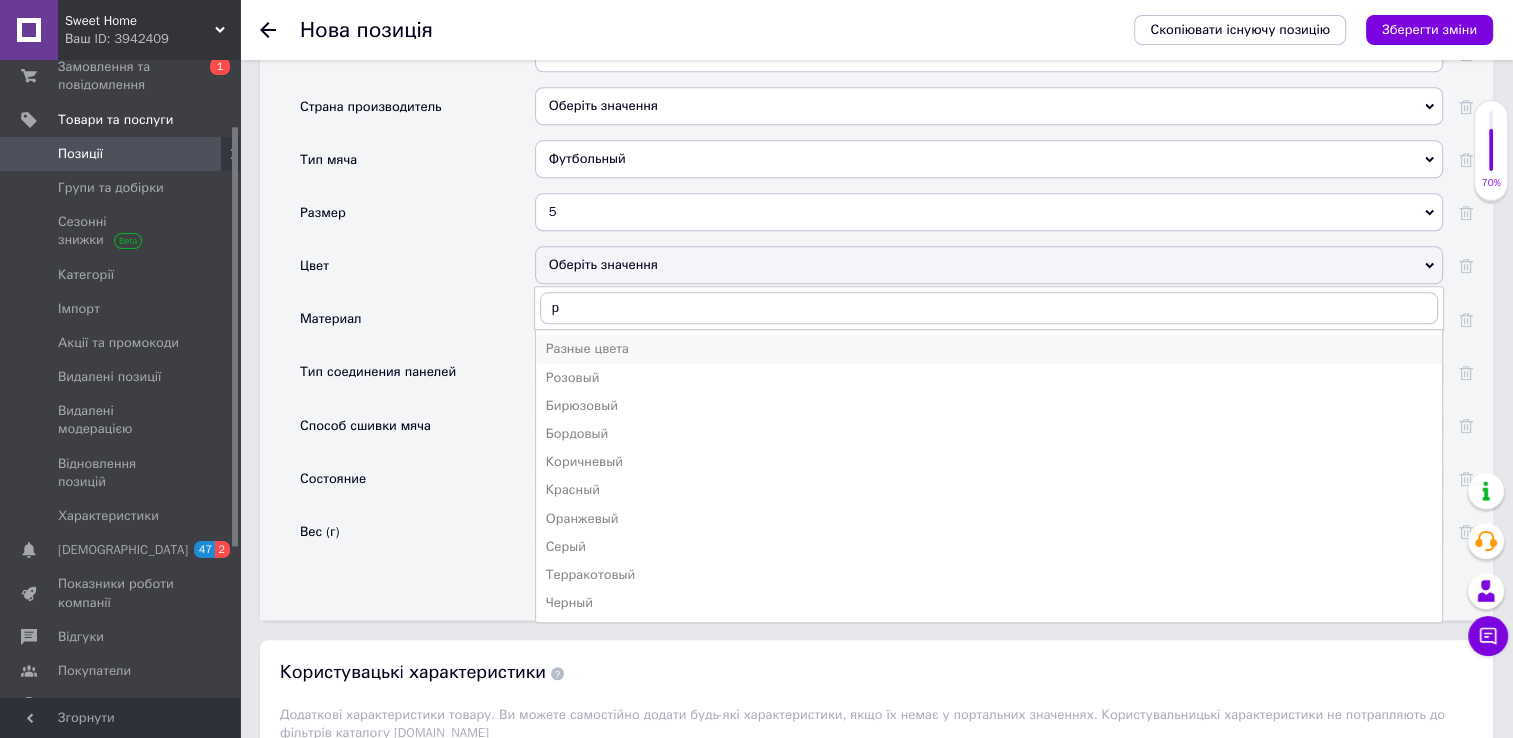 click on "Разные цвета" at bounding box center [989, 349] 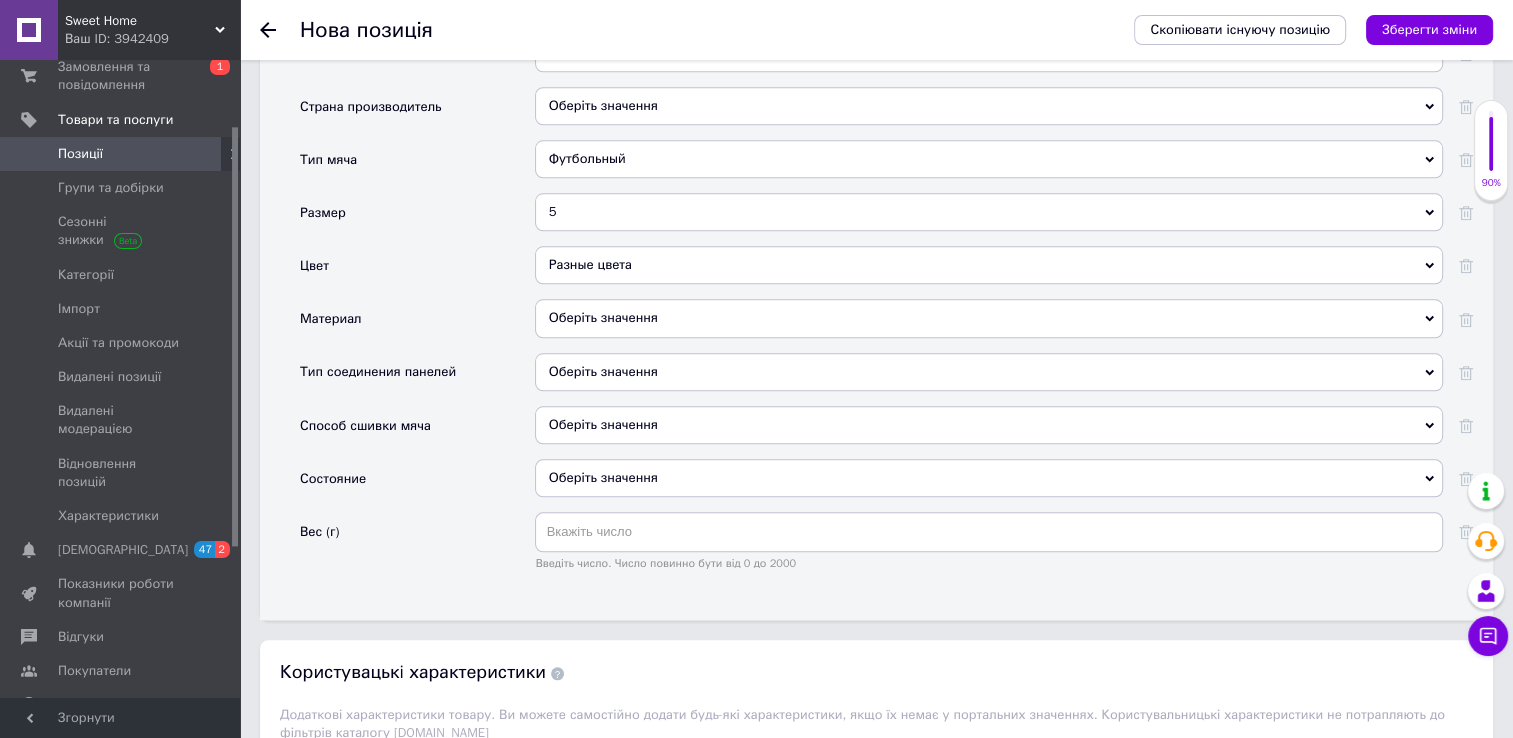 click on "Оберіть значення" at bounding box center [989, 318] 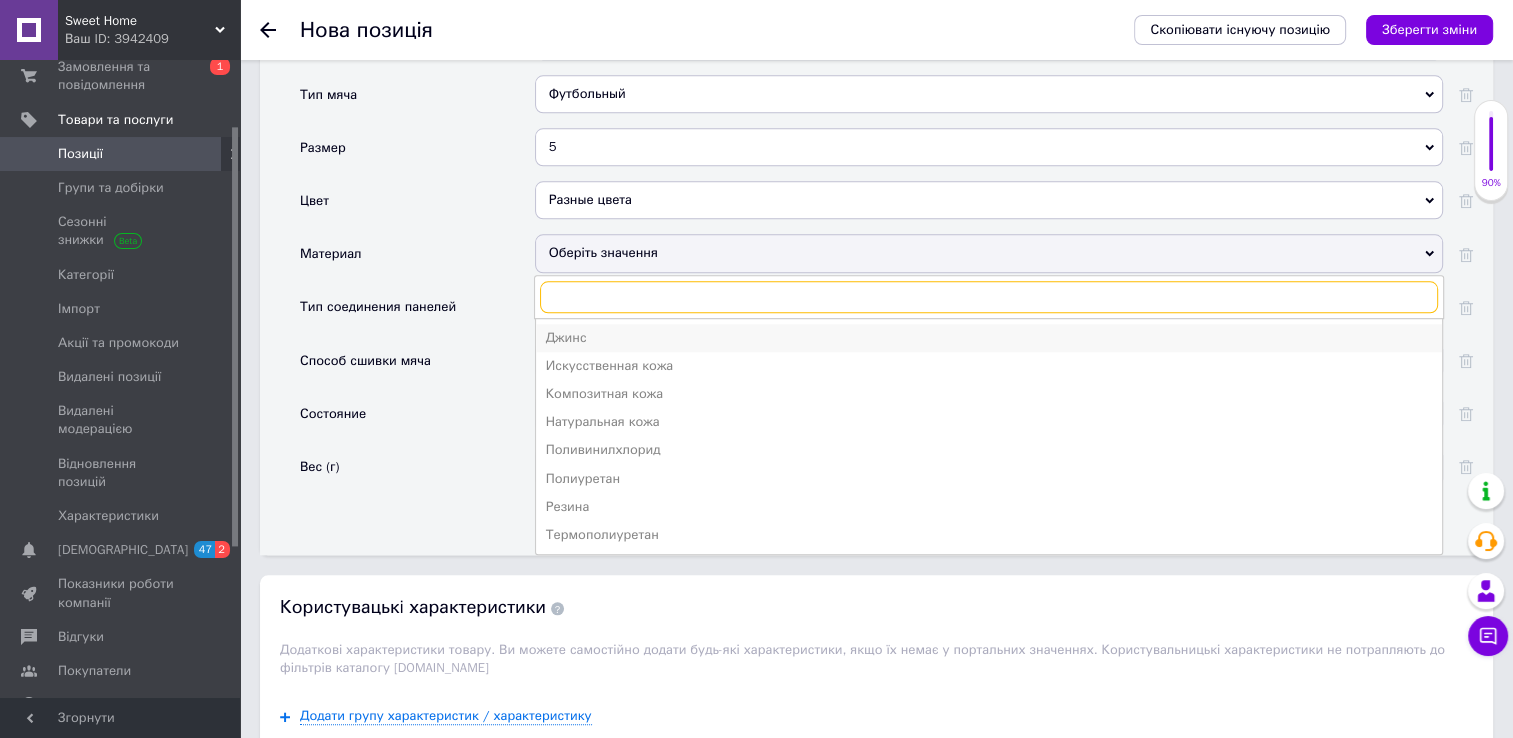 scroll, scrollTop: 2100, scrollLeft: 0, axis: vertical 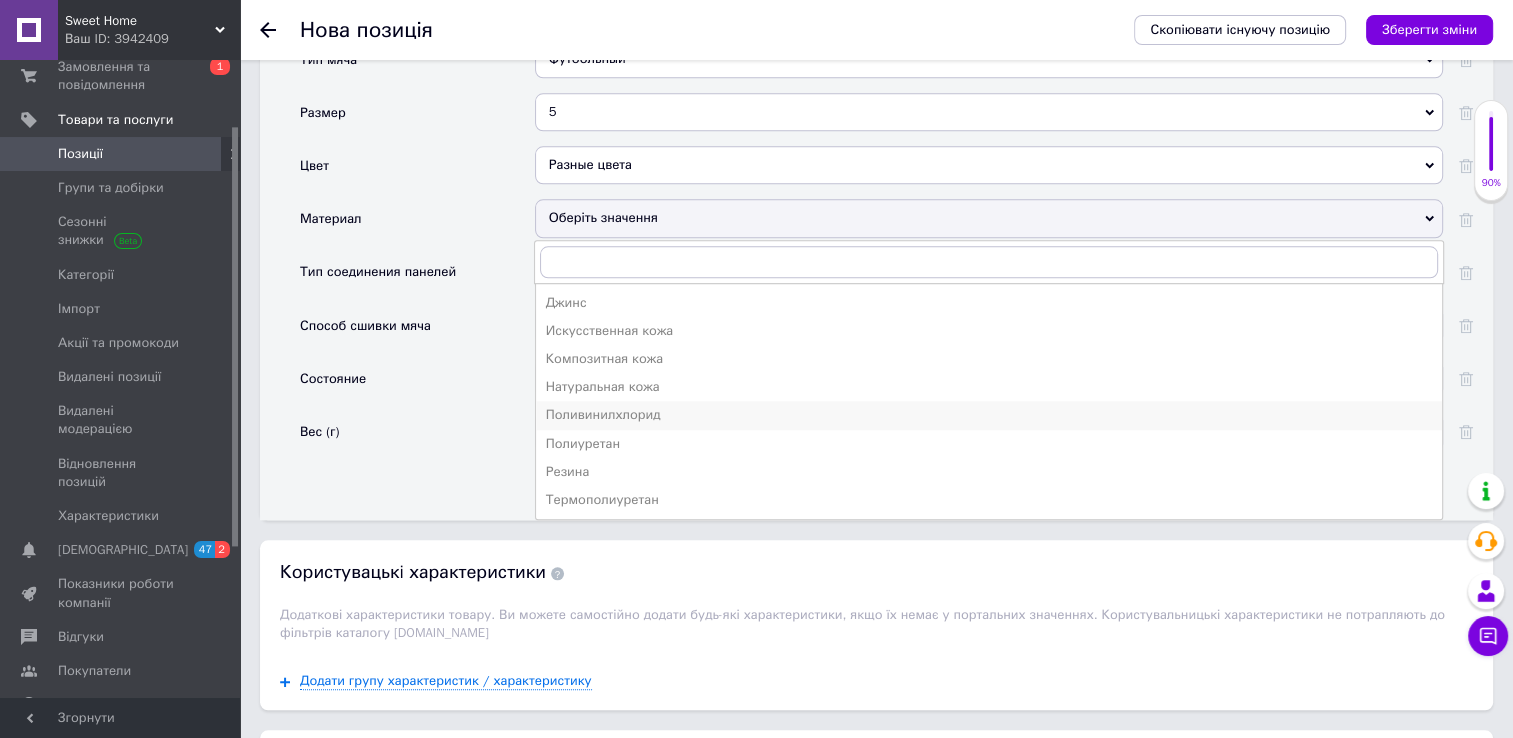 click on "Поливинилхлорид" at bounding box center [989, 415] 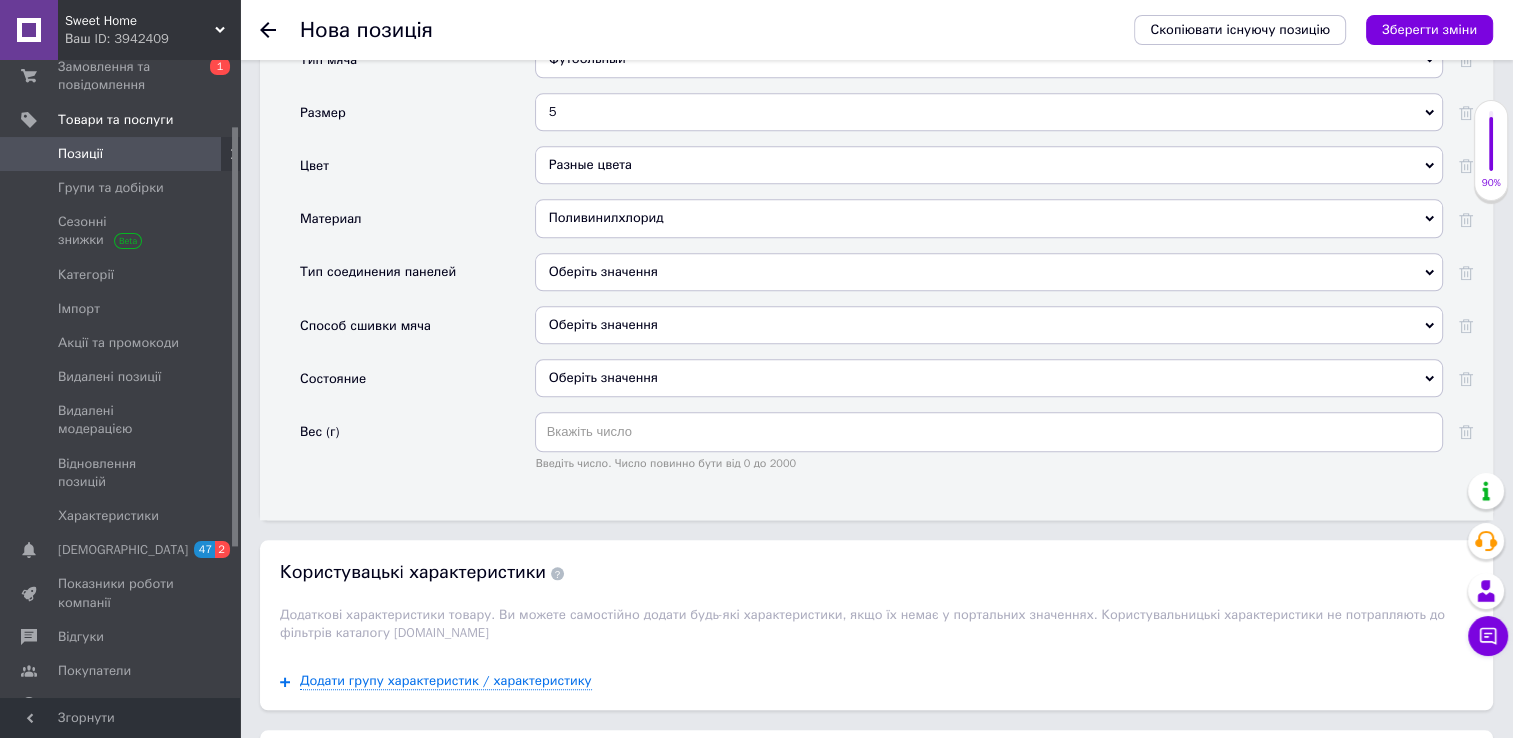 click on "Оберіть значення" at bounding box center (989, 272) 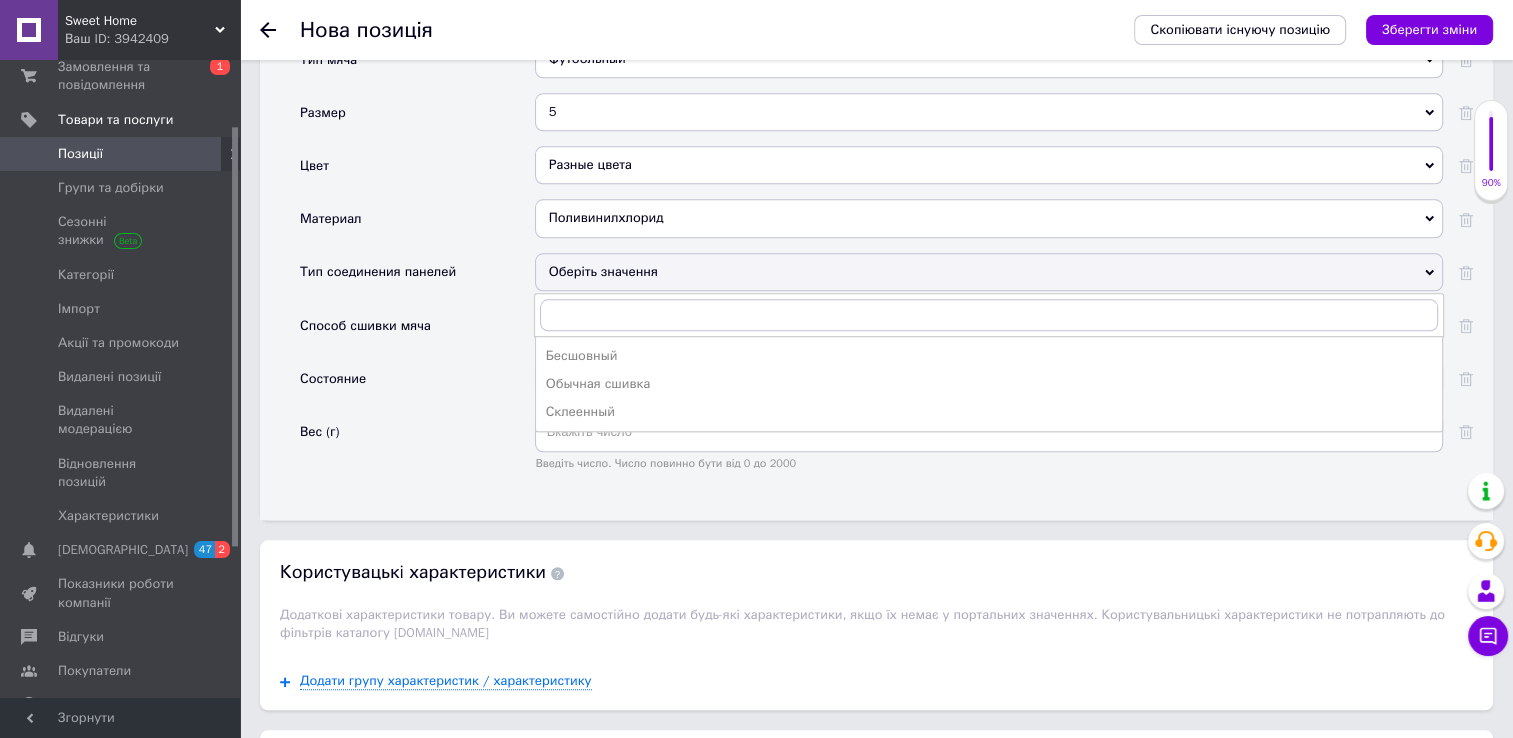 click on "Оберіть значення" at bounding box center [989, 272] 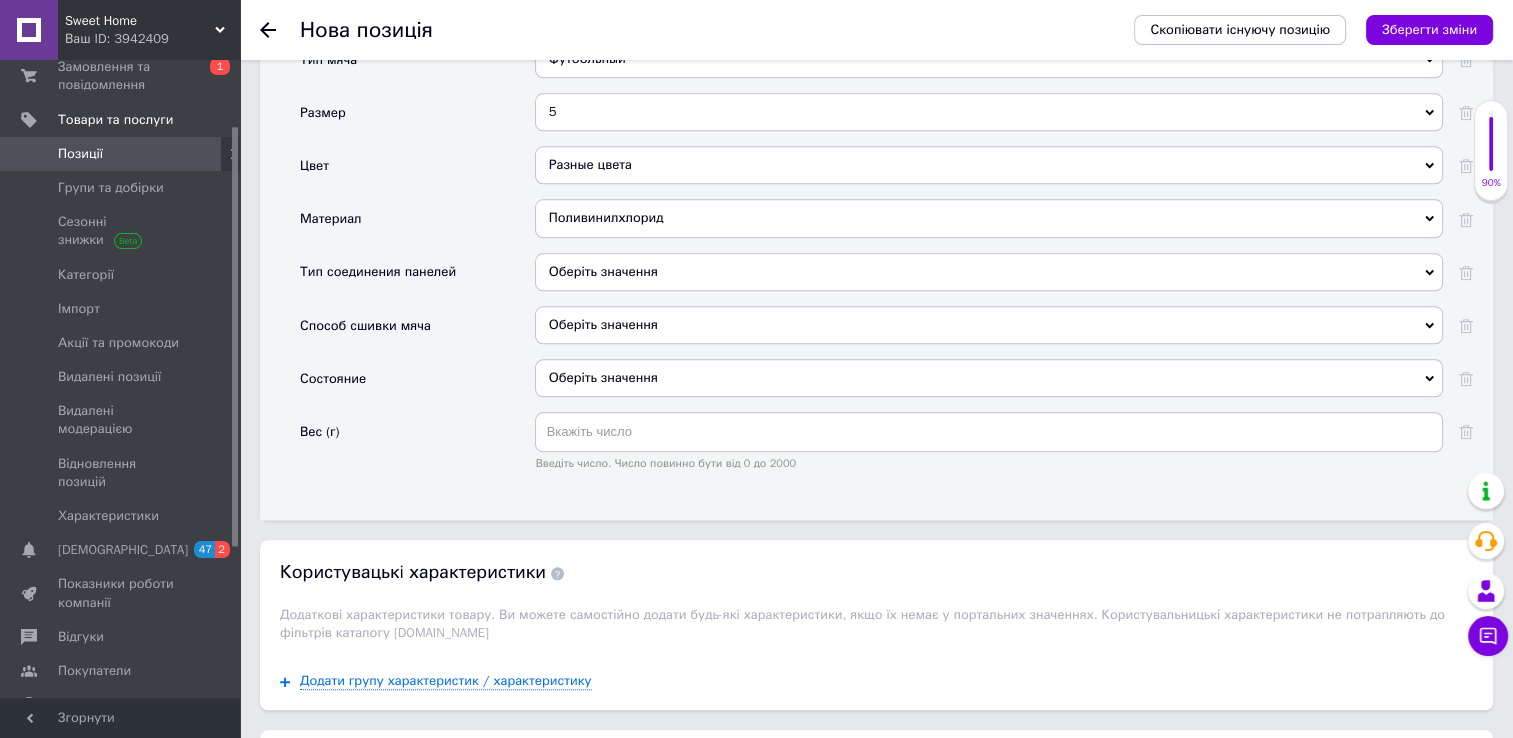 click on "Оберіть значення" at bounding box center [989, 378] 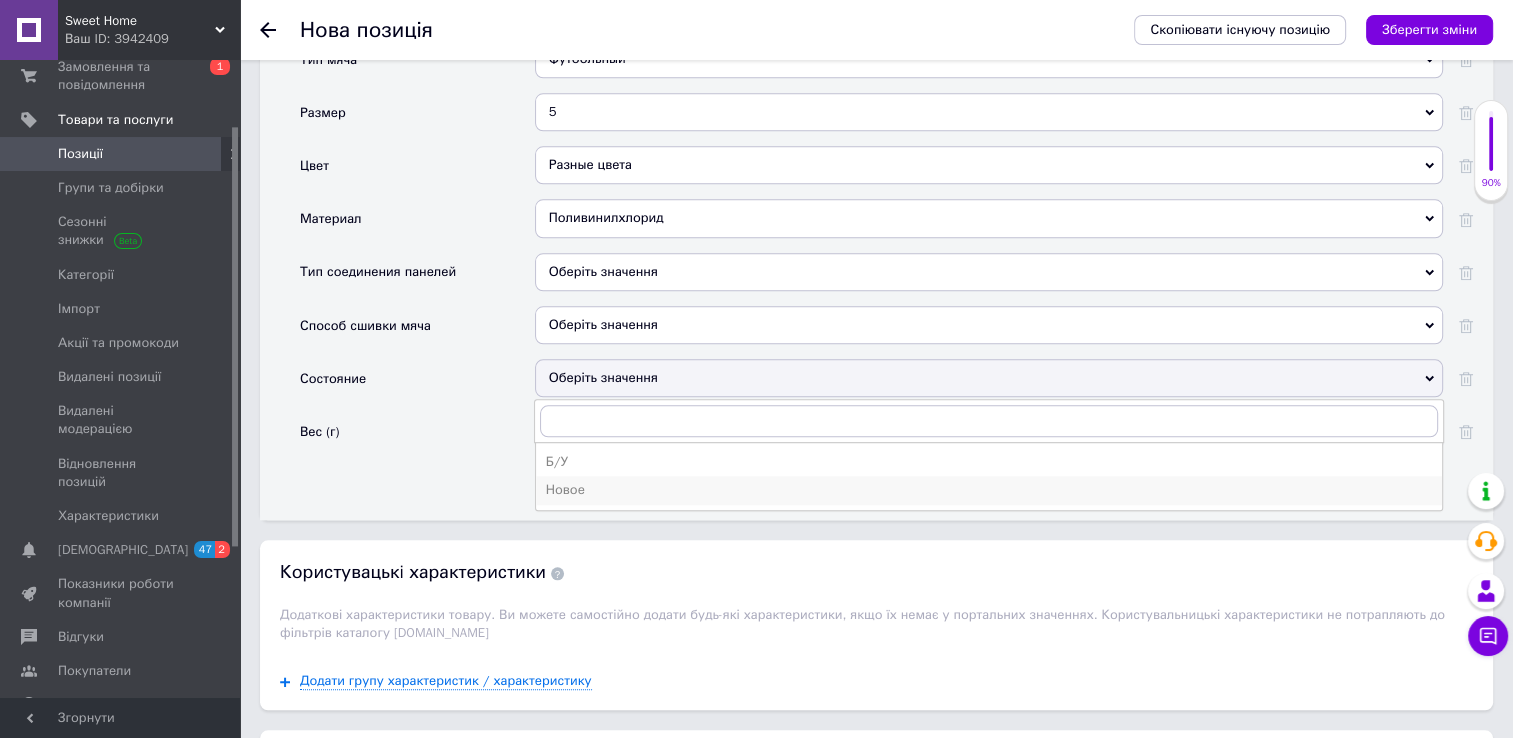 click on "Новое" at bounding box center [989, 490] 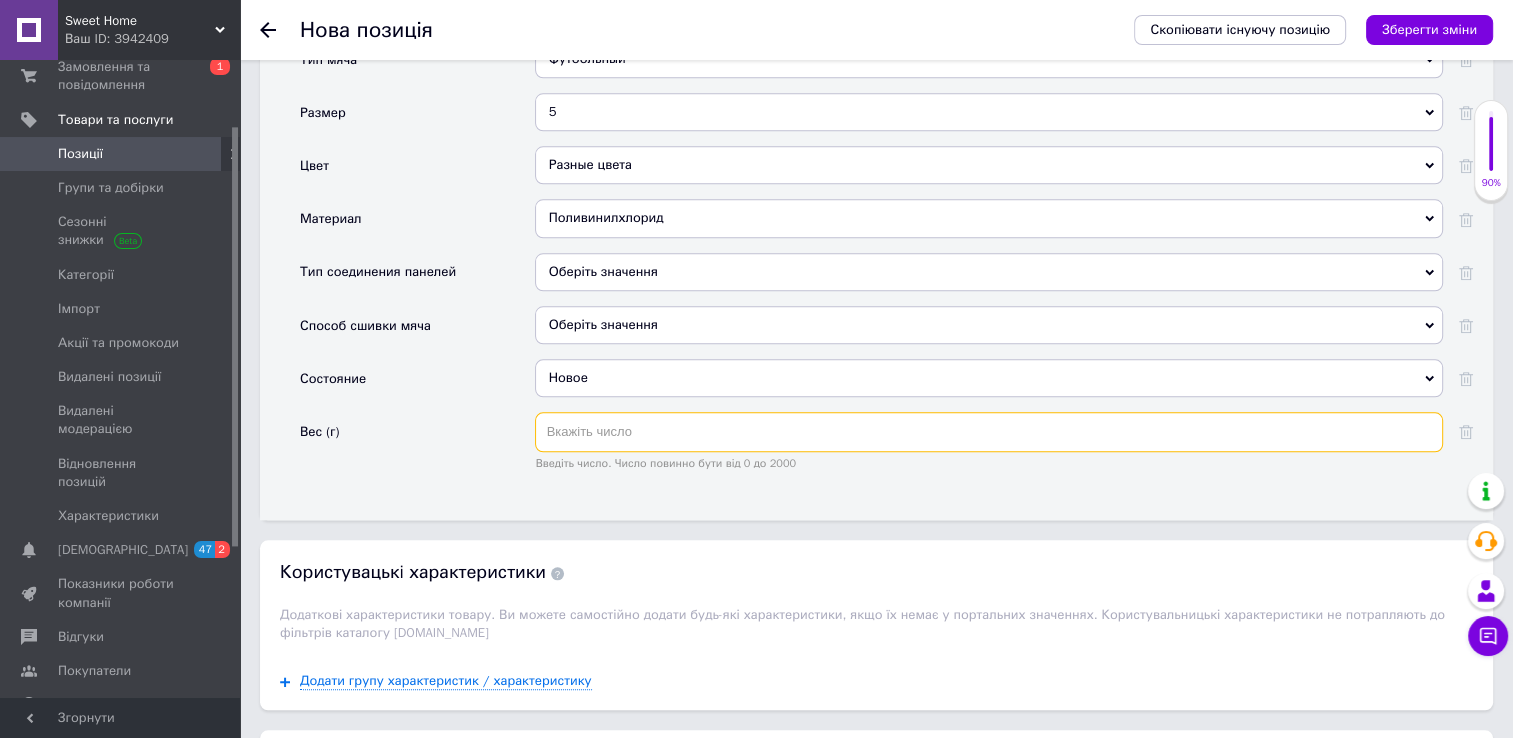 click at bounding box center (989, 432) 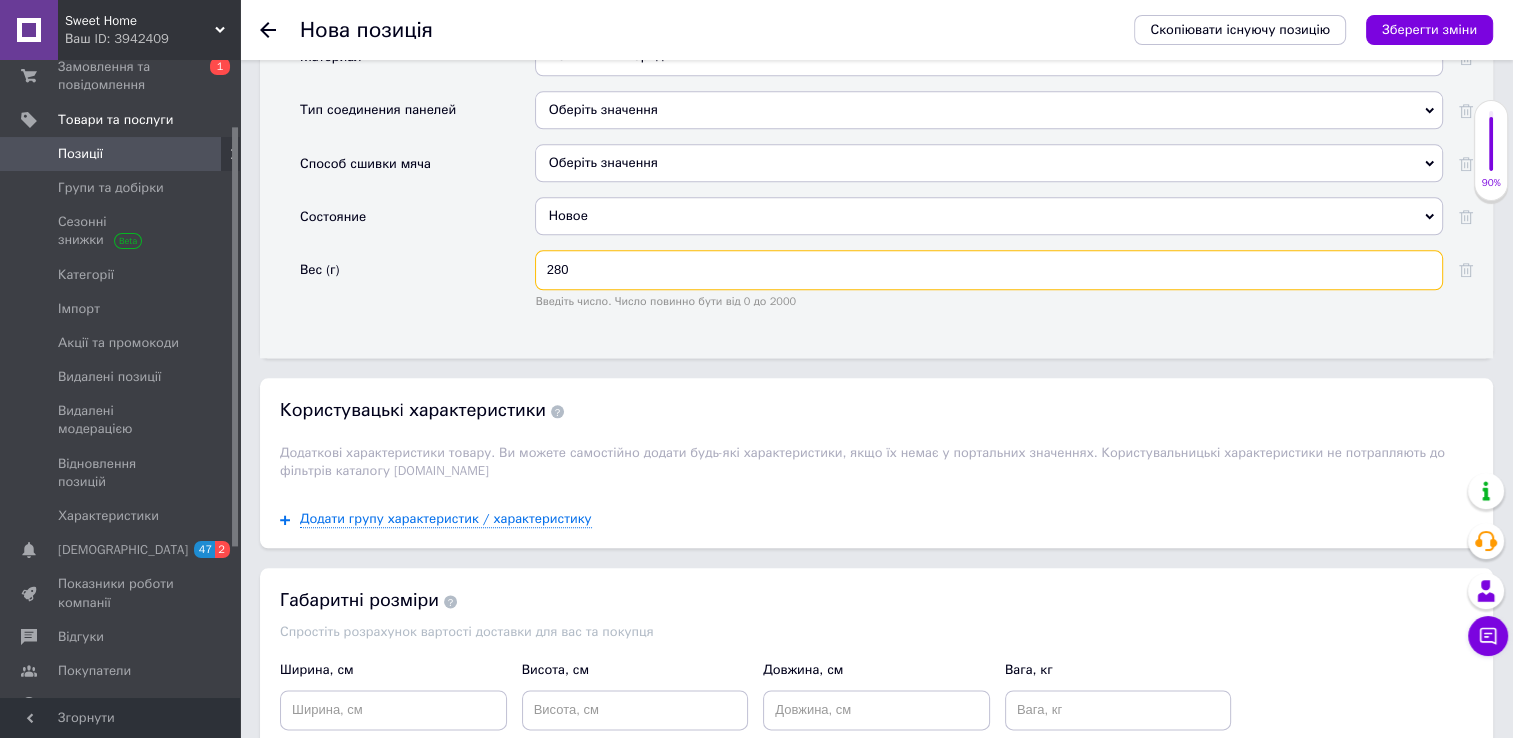 scroll, scrollTop: 2500, scrollLeft: 0, axis: vertical 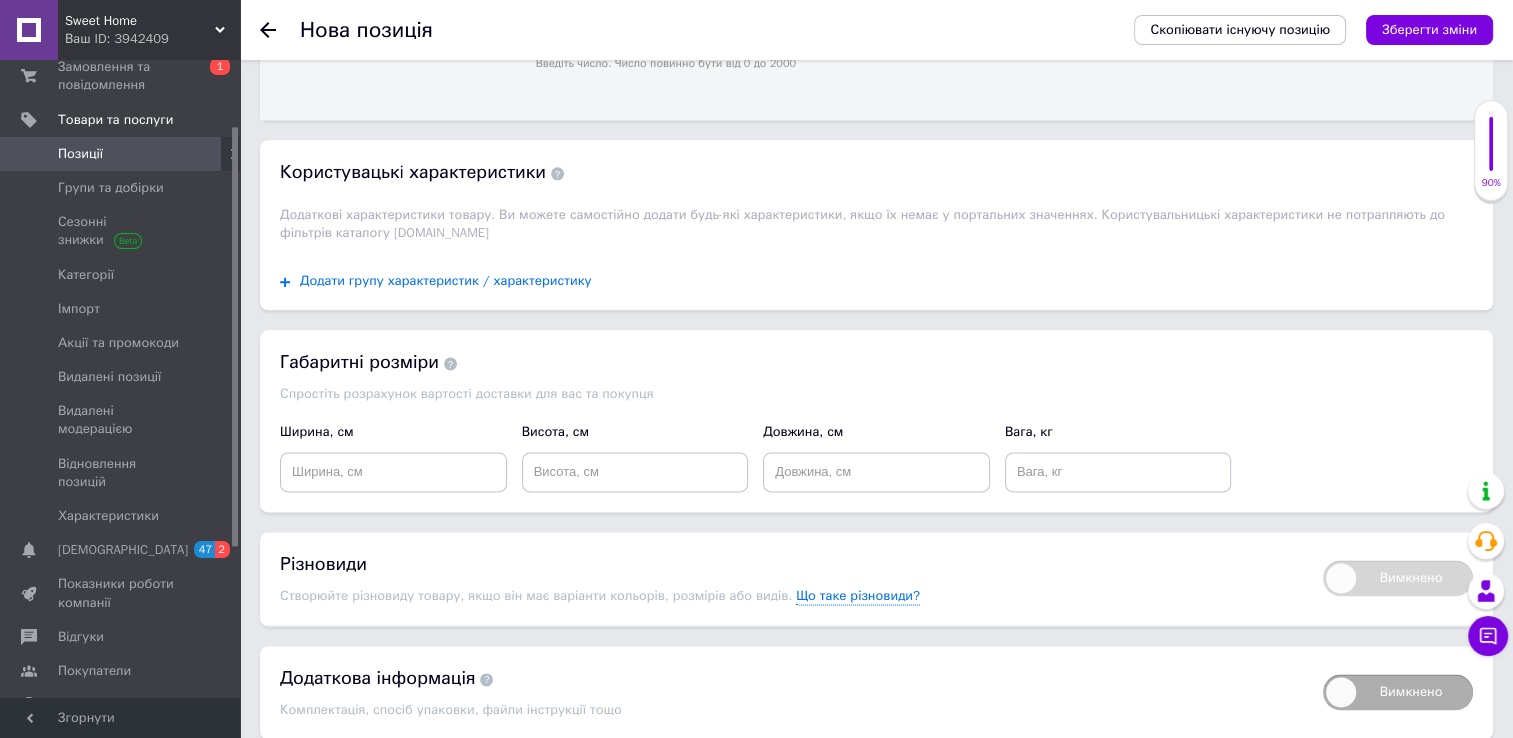 type on "280" 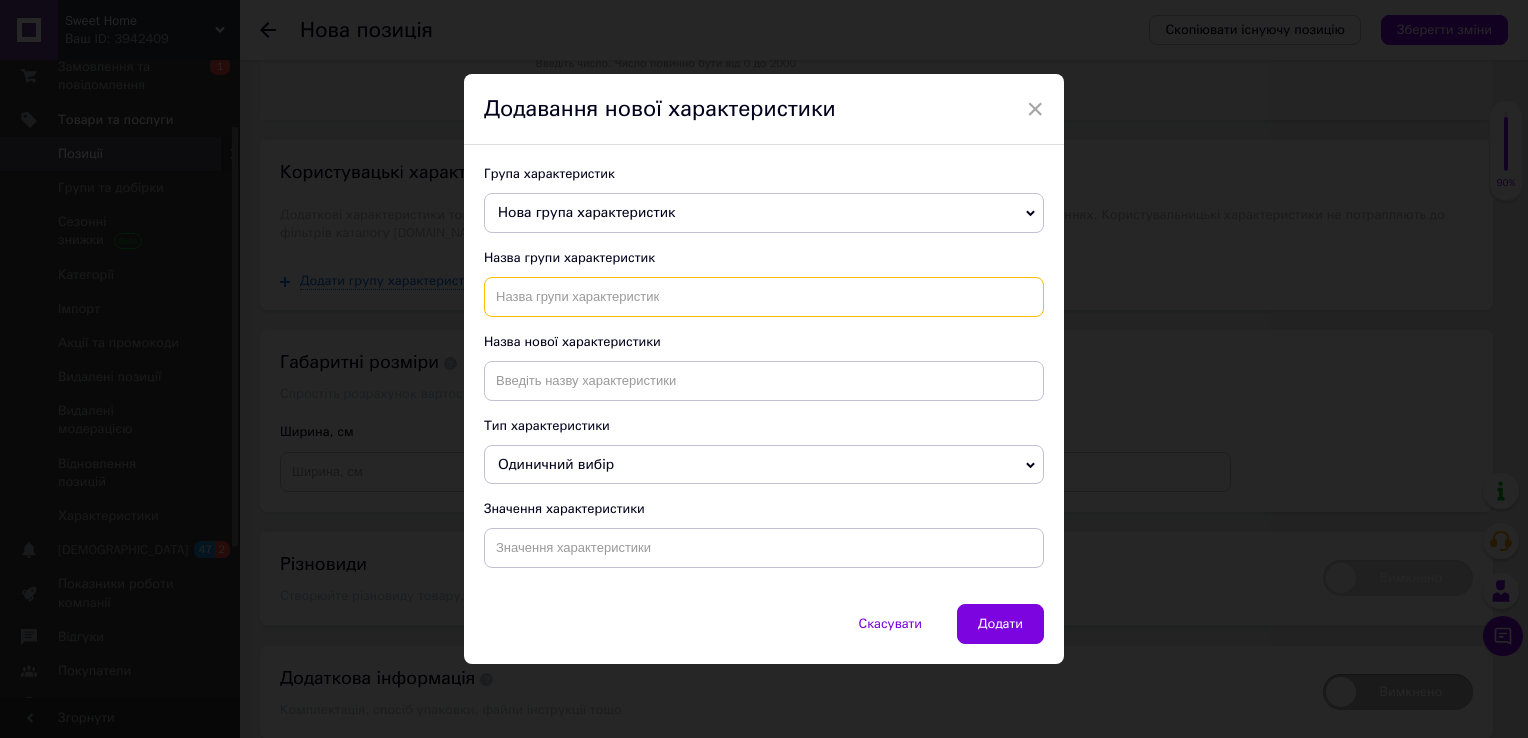click at bounding box center [764, 297] 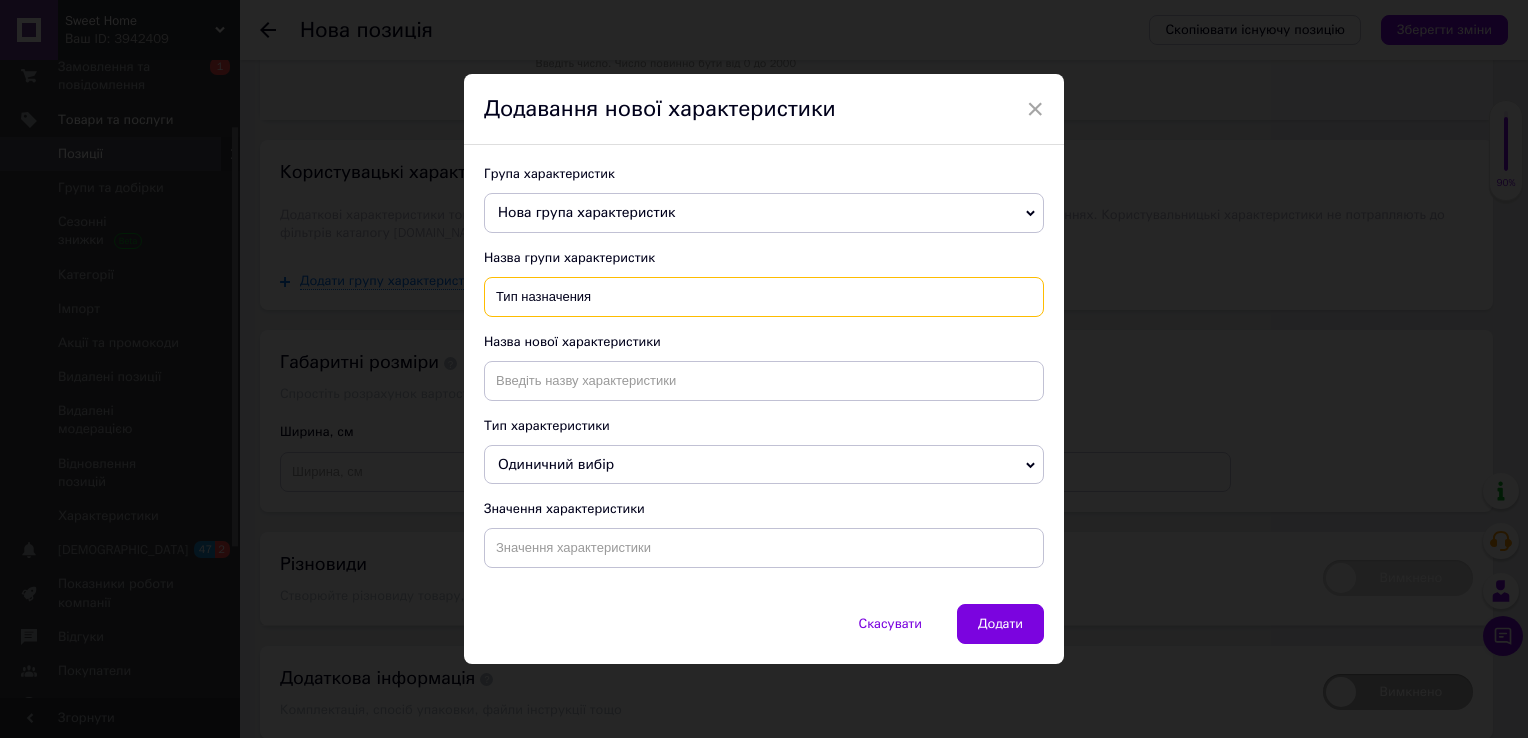 type on "Тип назначения" 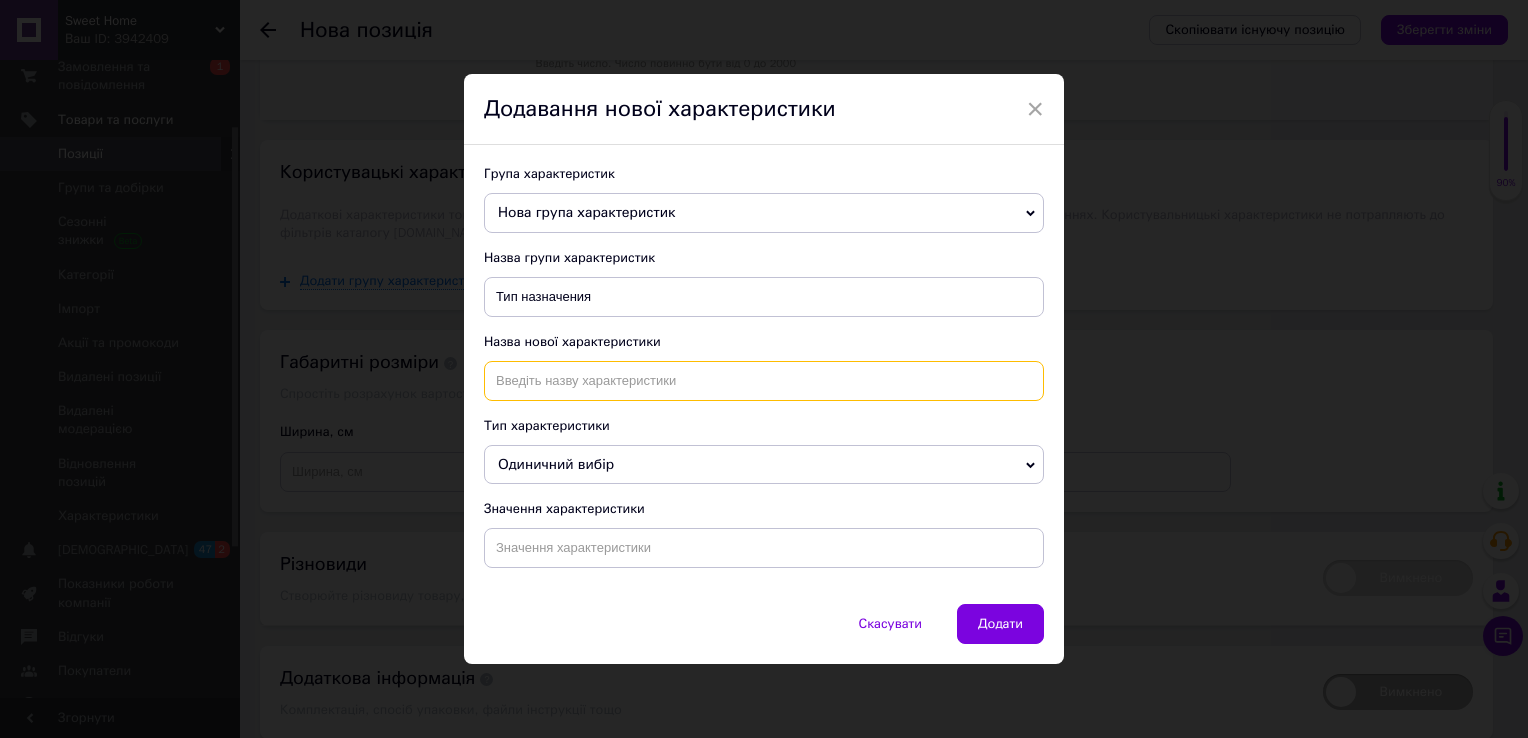click at bounding box center (764, 381) 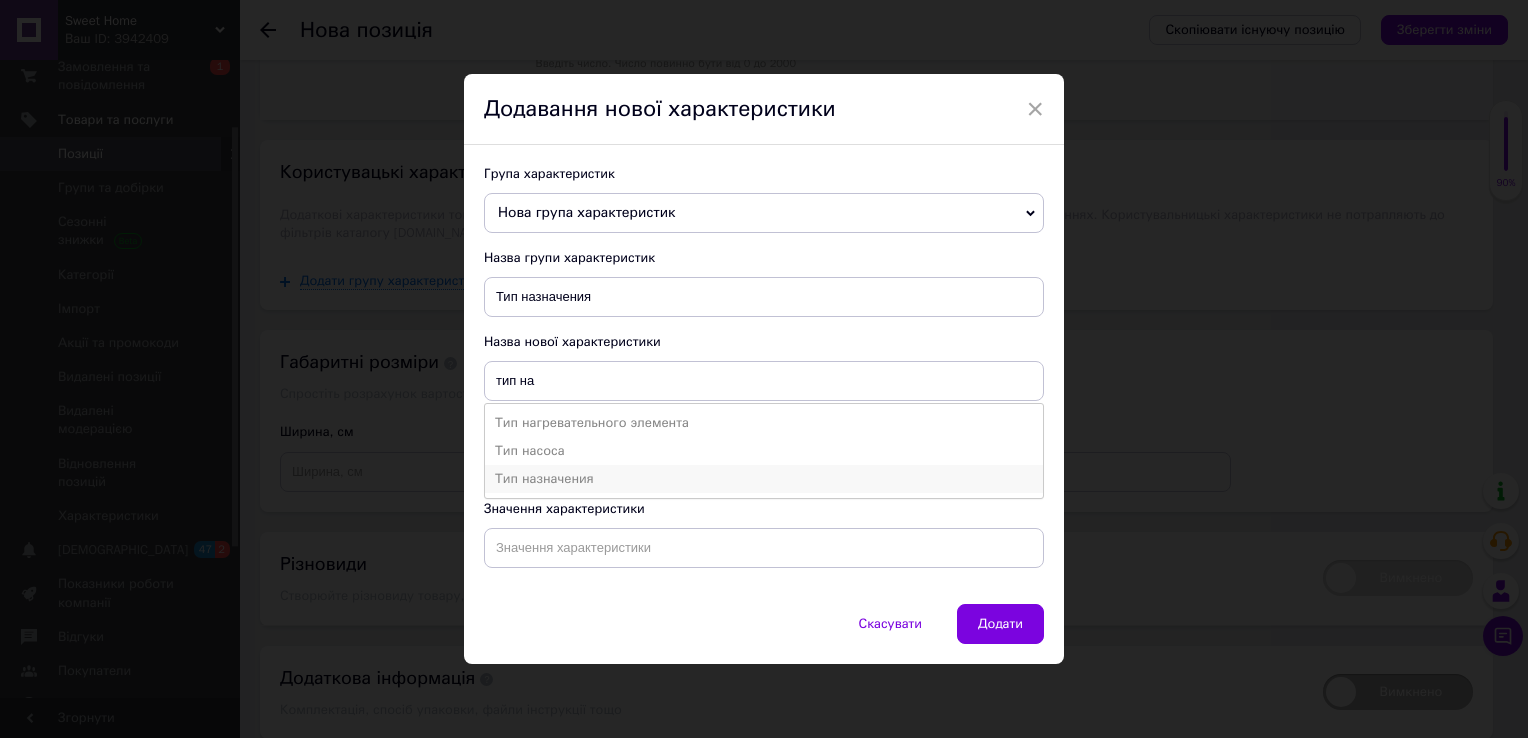 click on "Тип назначения" at bounding box center (764, 479) 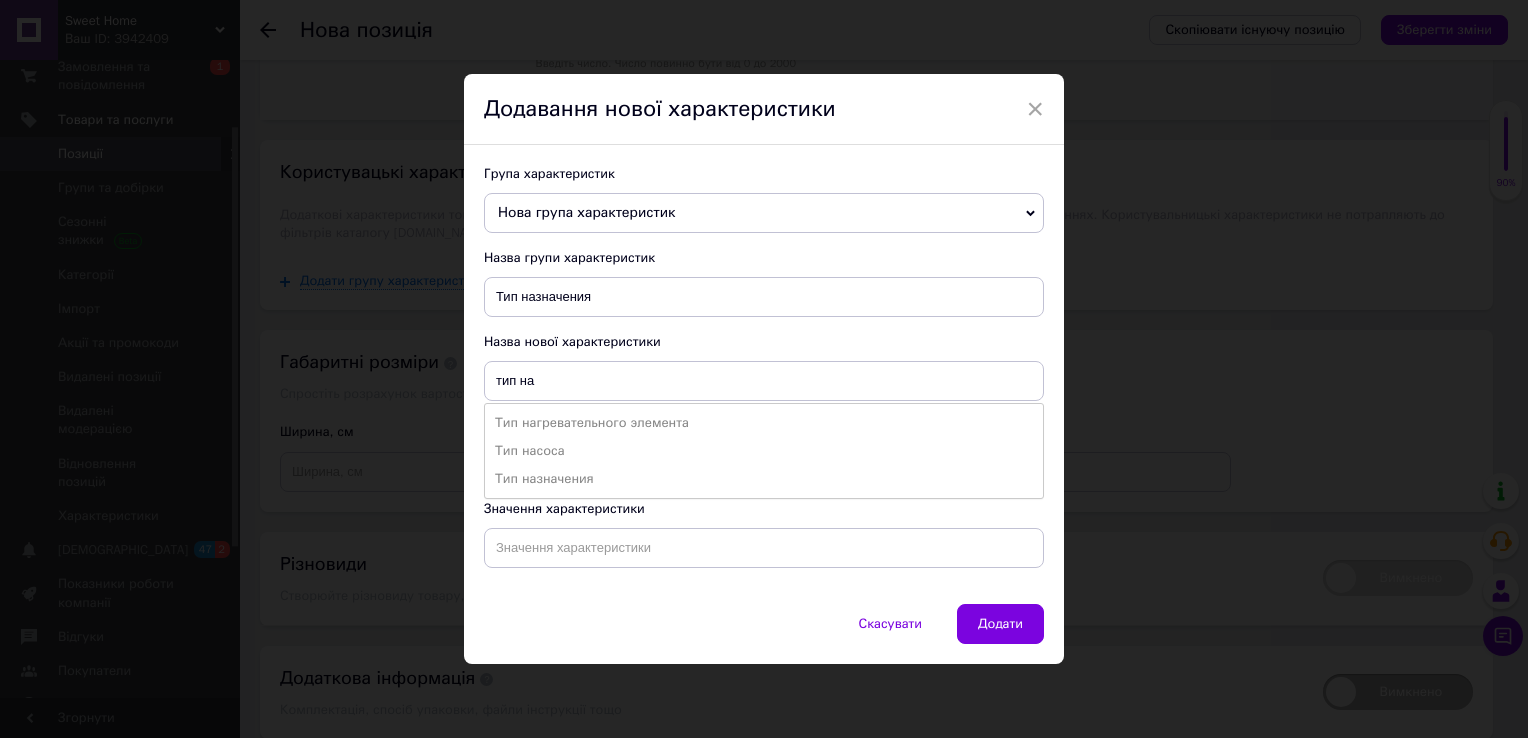 type on "Тип назначения" 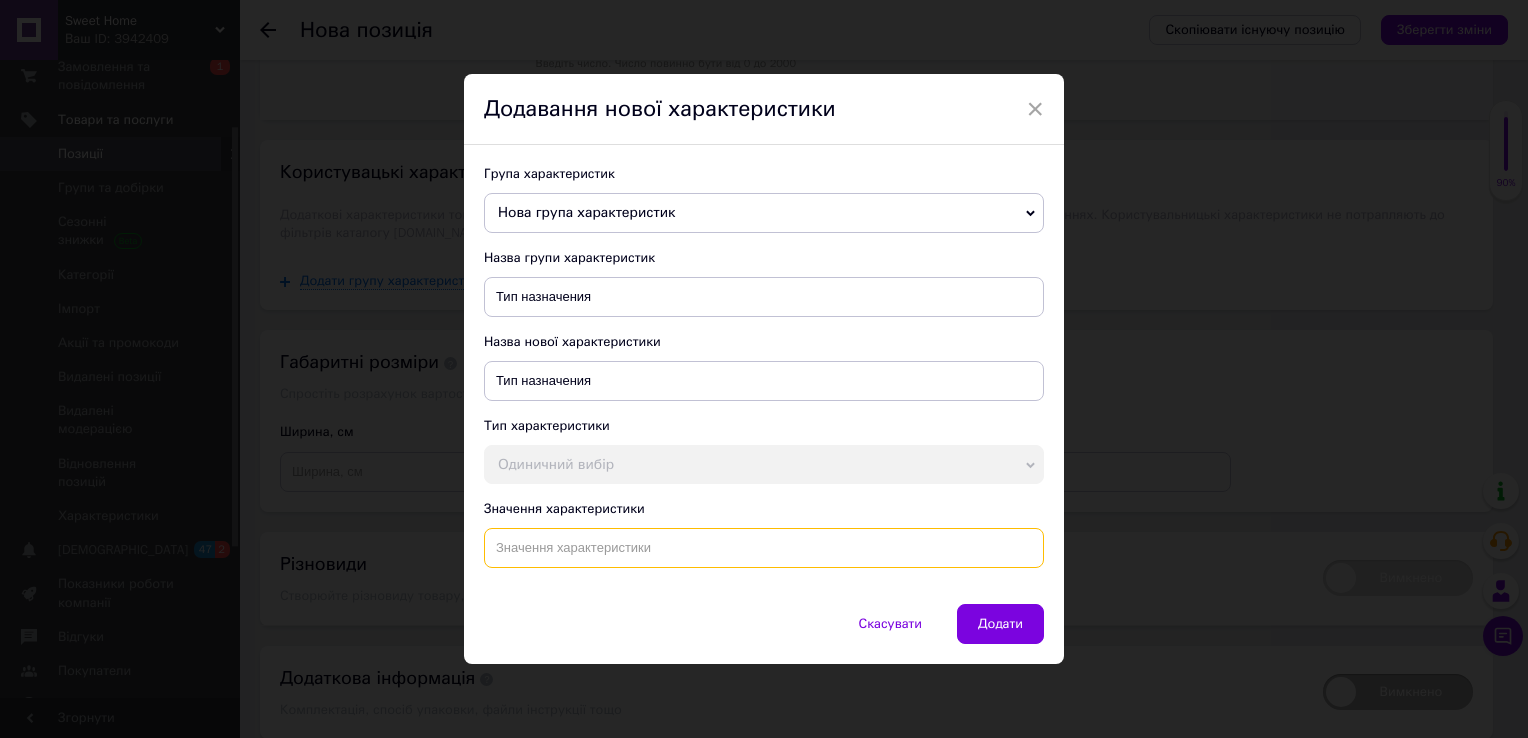 click at bounding box center [764, 548] 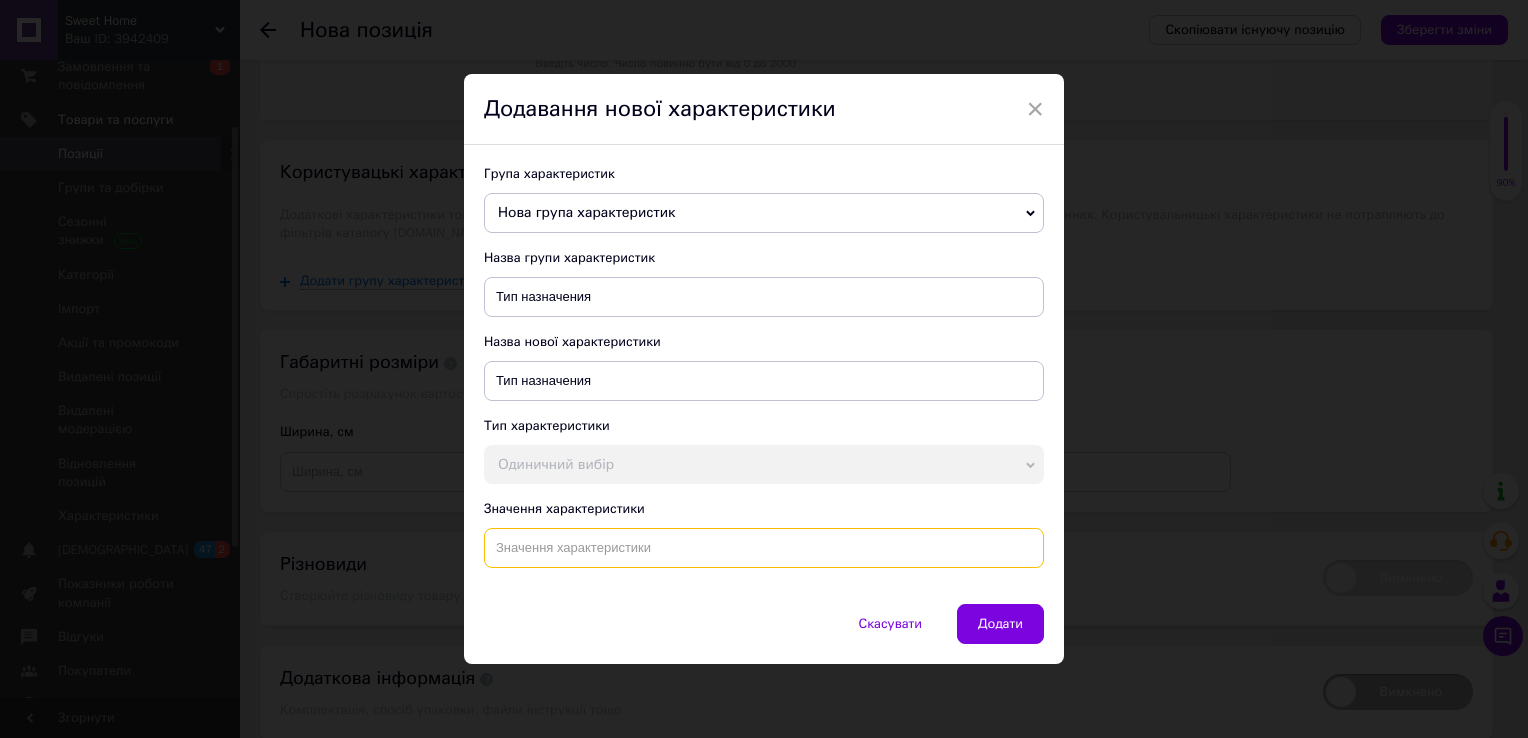 paste on "Спортивный игровой мяч для улицы, мяч для игры в футбол из ПВХ" 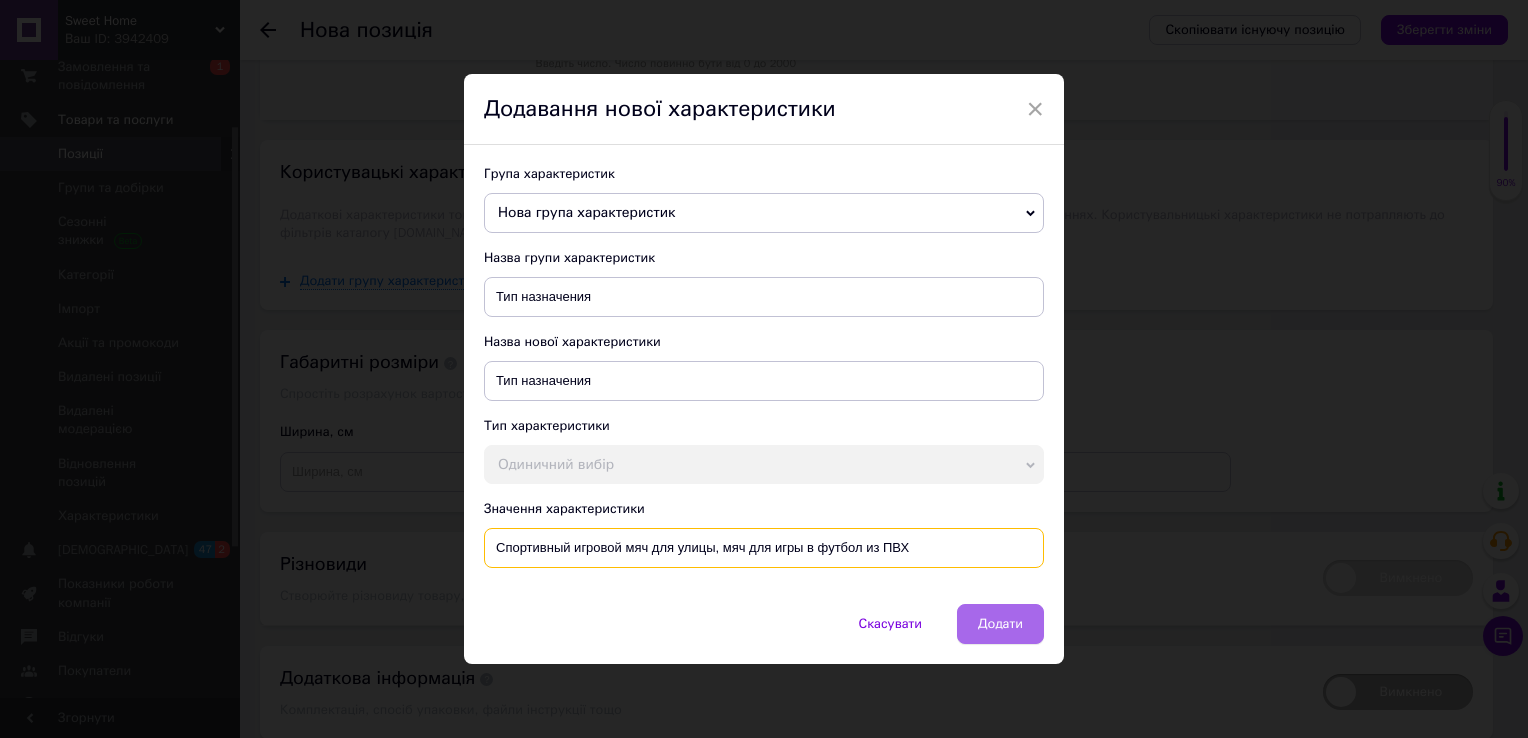 type on "Спортивный игровой мяч для улицы, мяч для игры в футбол из ПВХ" 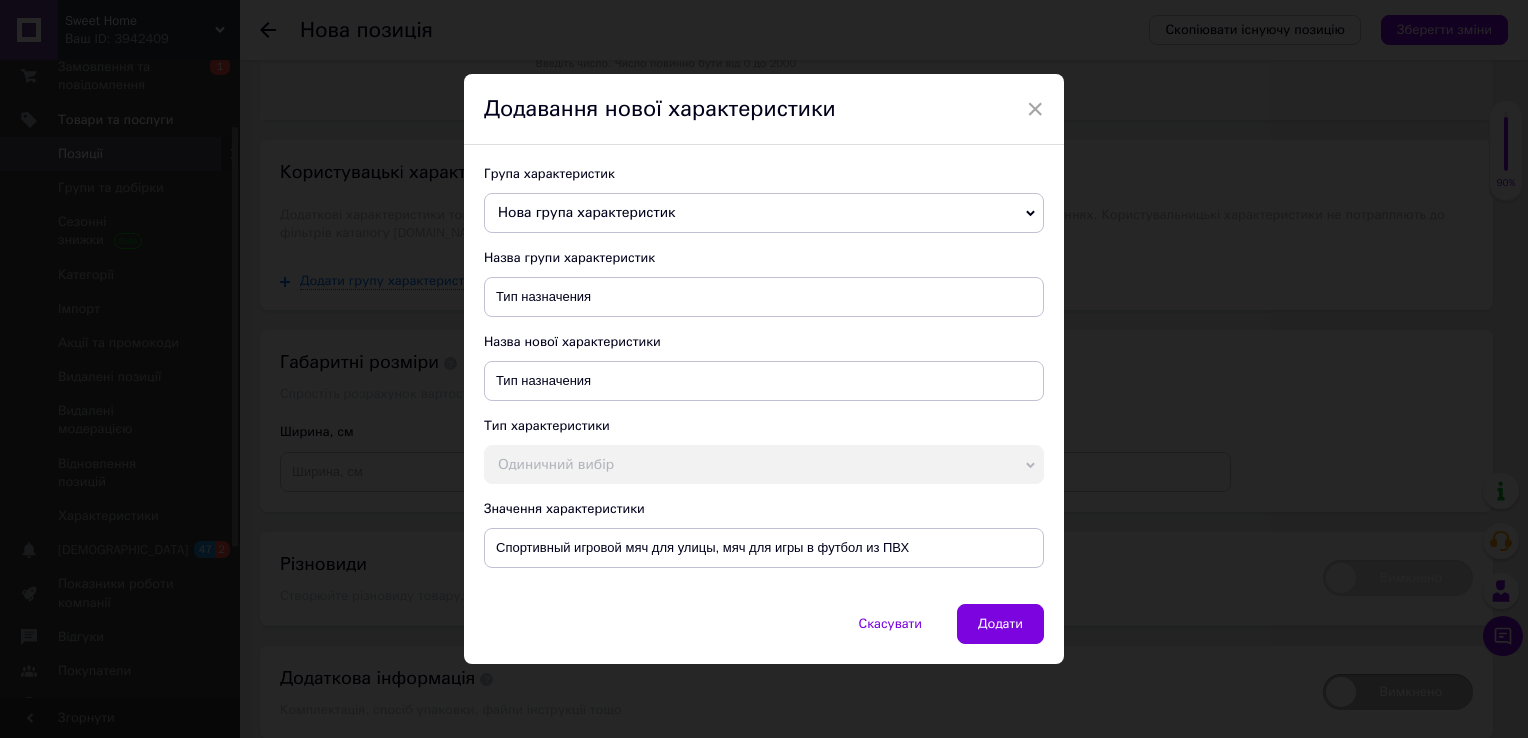 drag, startPoint x: 1000, startPoint y: 614, endPoint x: 1008, endPoint y: 628, distance: 16.124516 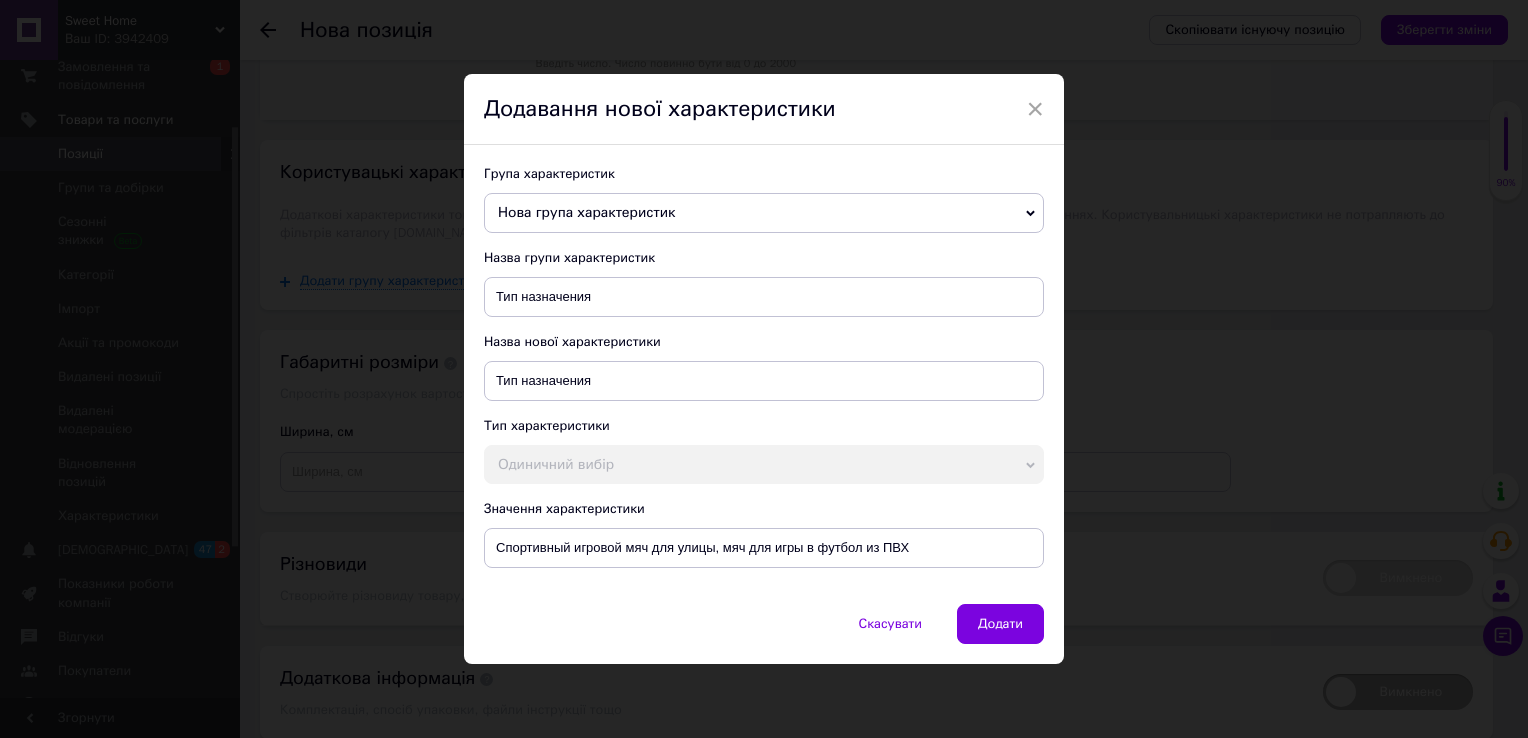 click on "Додати" at bounding box center [1000, 624] 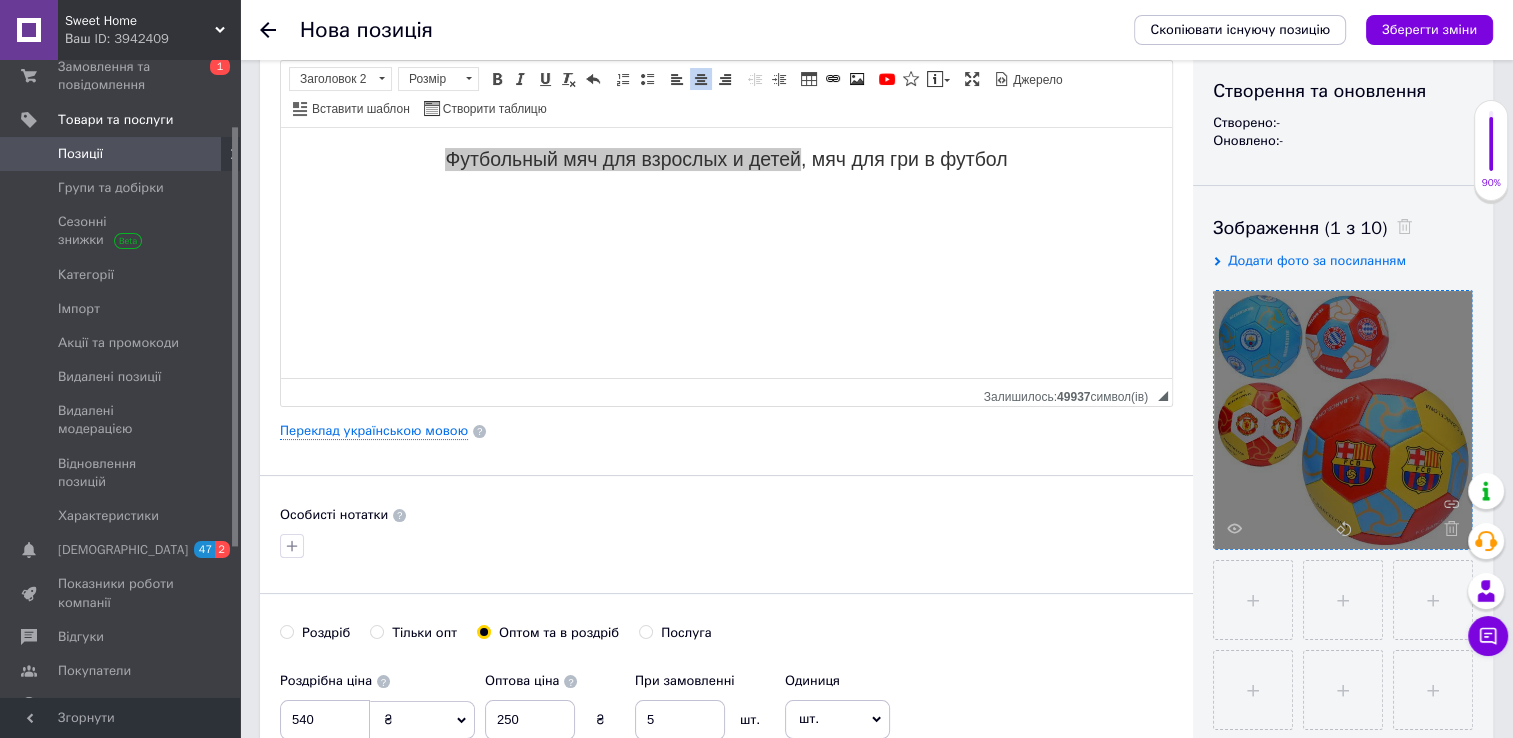 scroll, scrollTop: 0, scrollLeft: 0, axis: both 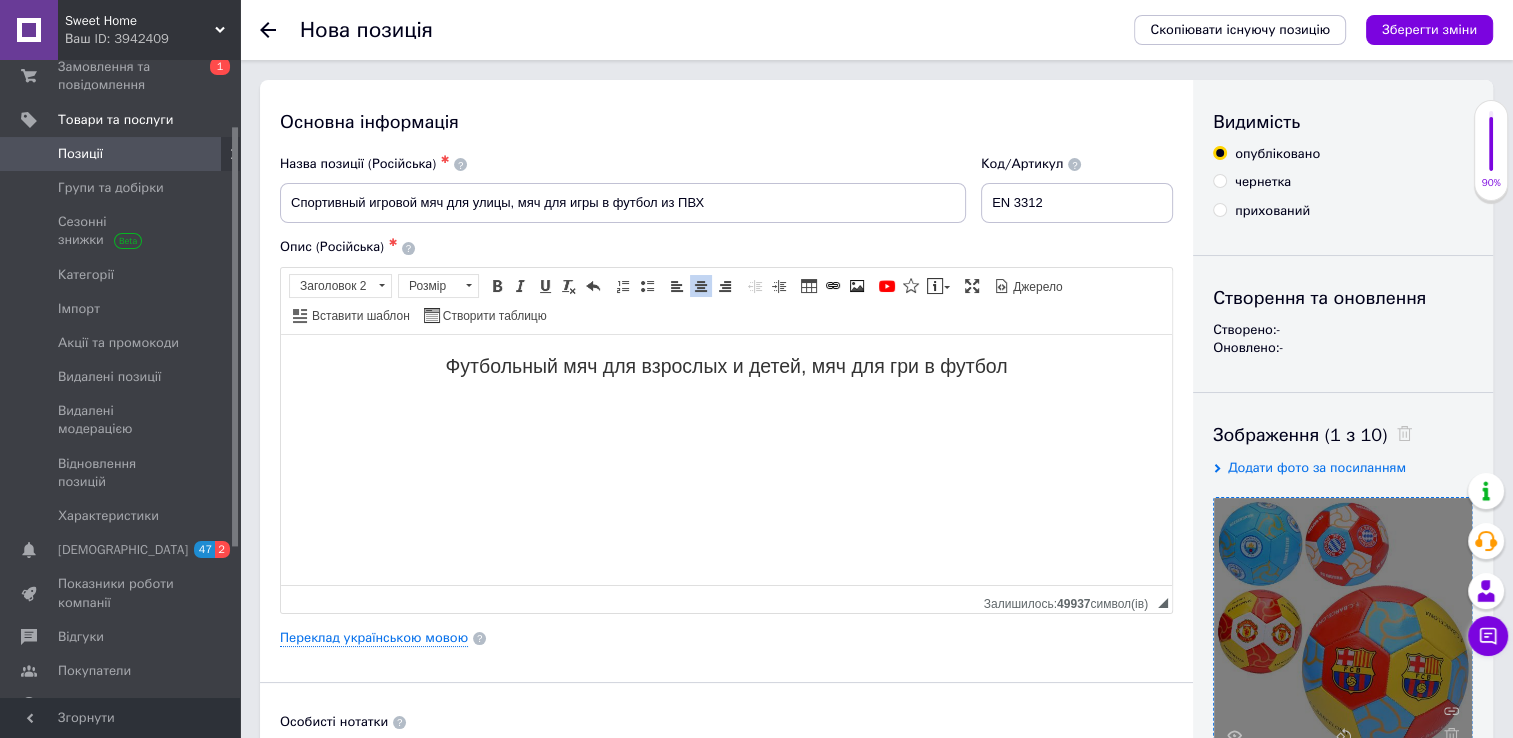click on "Футбольный мяч для взрослых и детей, мяч для гри в футбол" at bounding box center [726, 365] 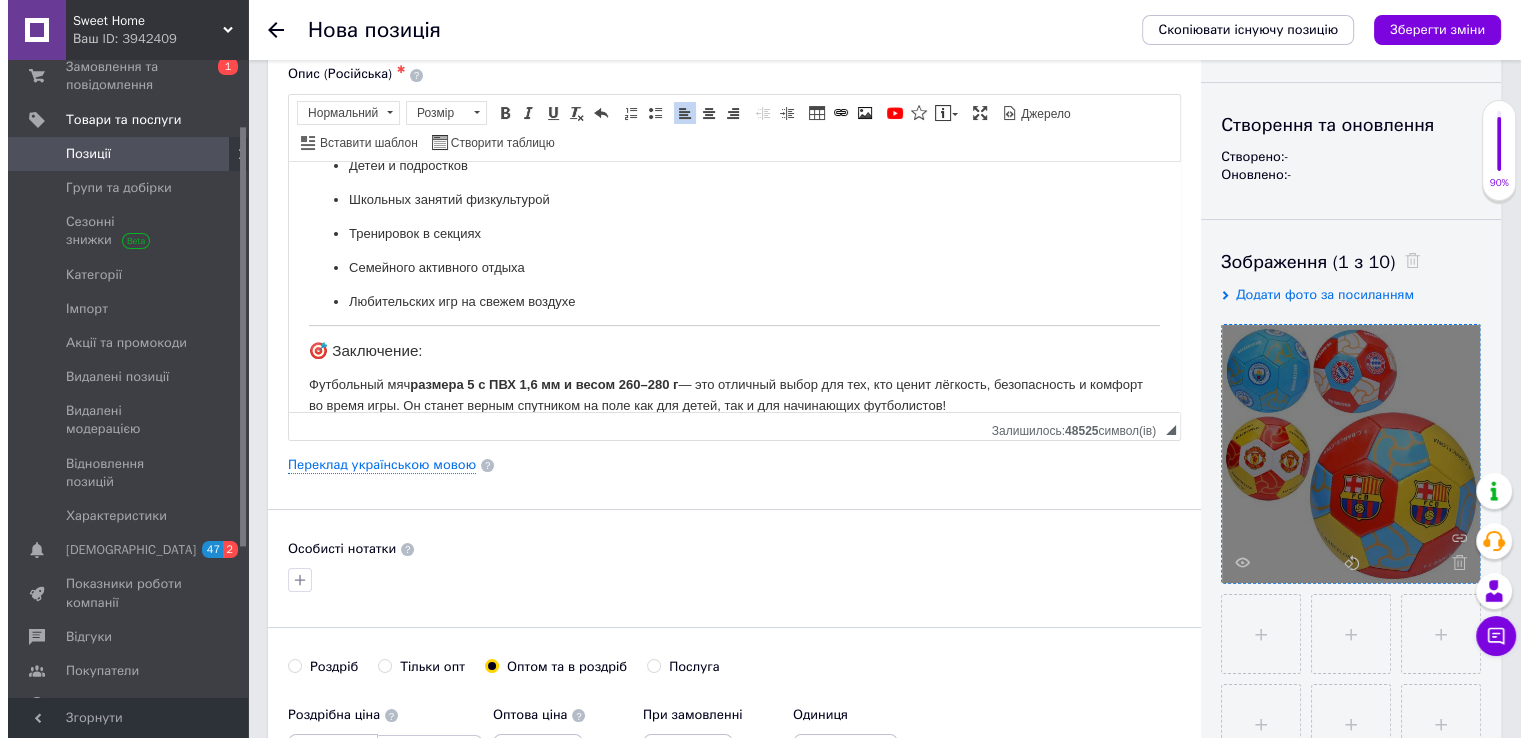 scroll, scrollTop: 200, scrollLeft: 0, axis: vertical 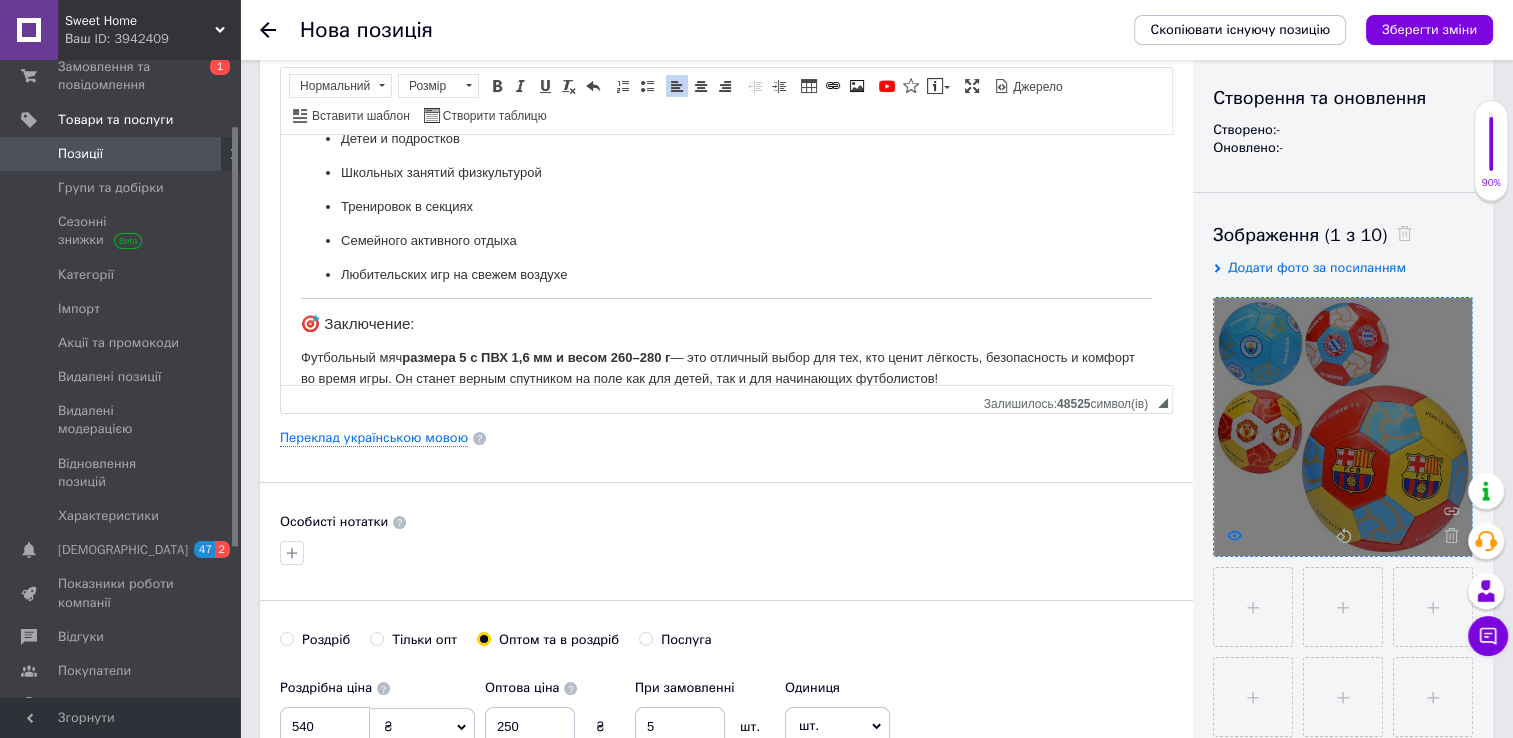 click 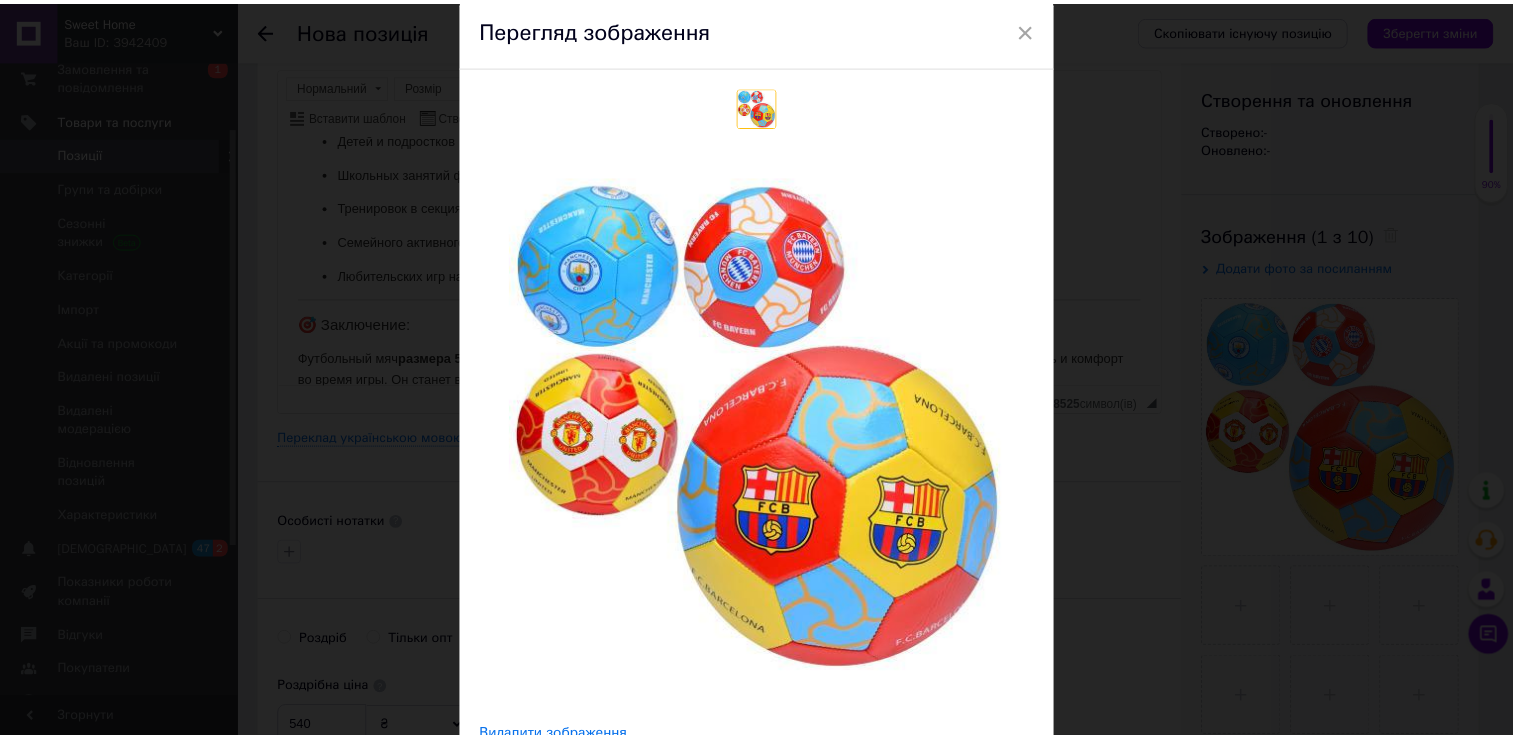 scroll, scrollTop: 192, scrollLeft: 0, axis: vertical 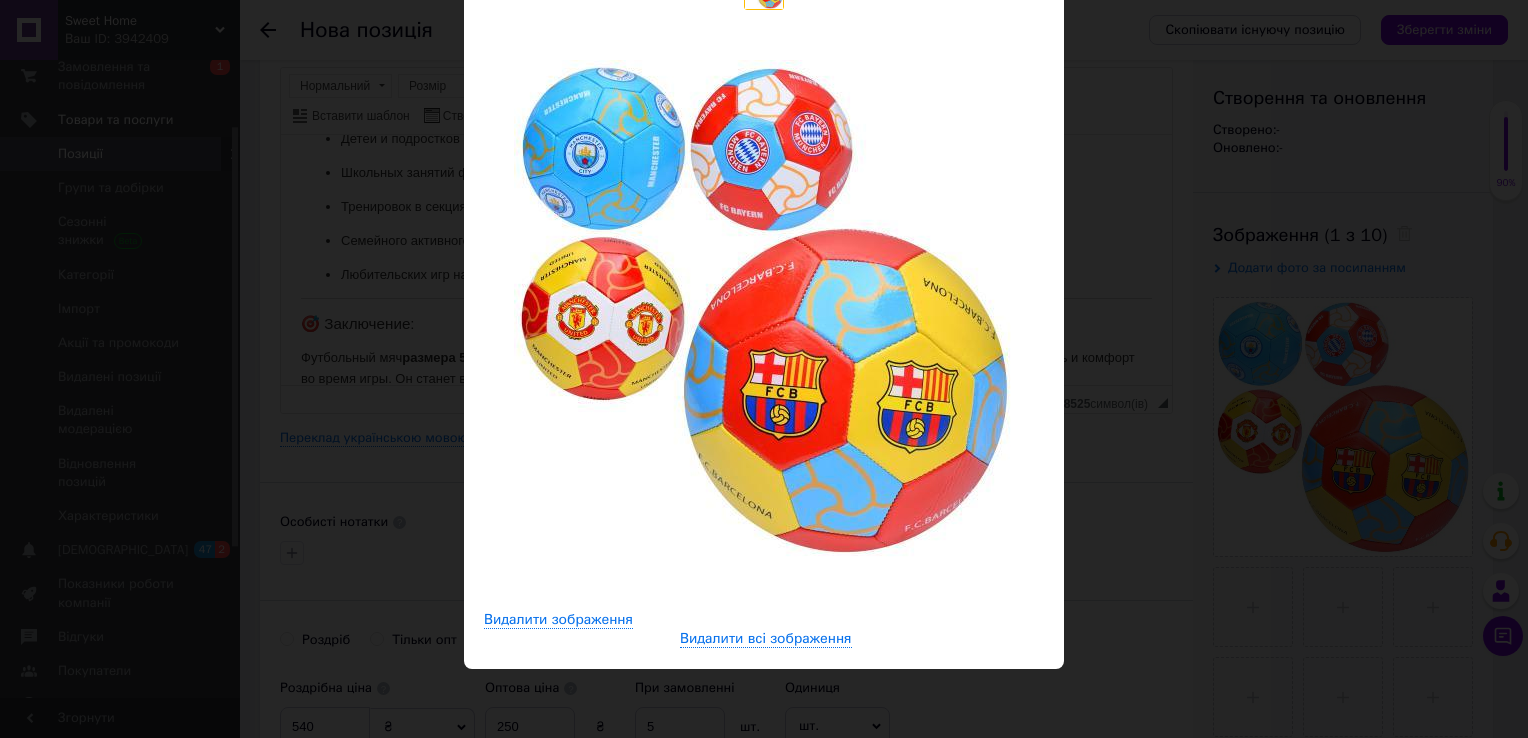 drag, startPoint x: 1156, startPoint y: 420, endPoint x: 1173, endPoint y: 404, distance: 23.345236 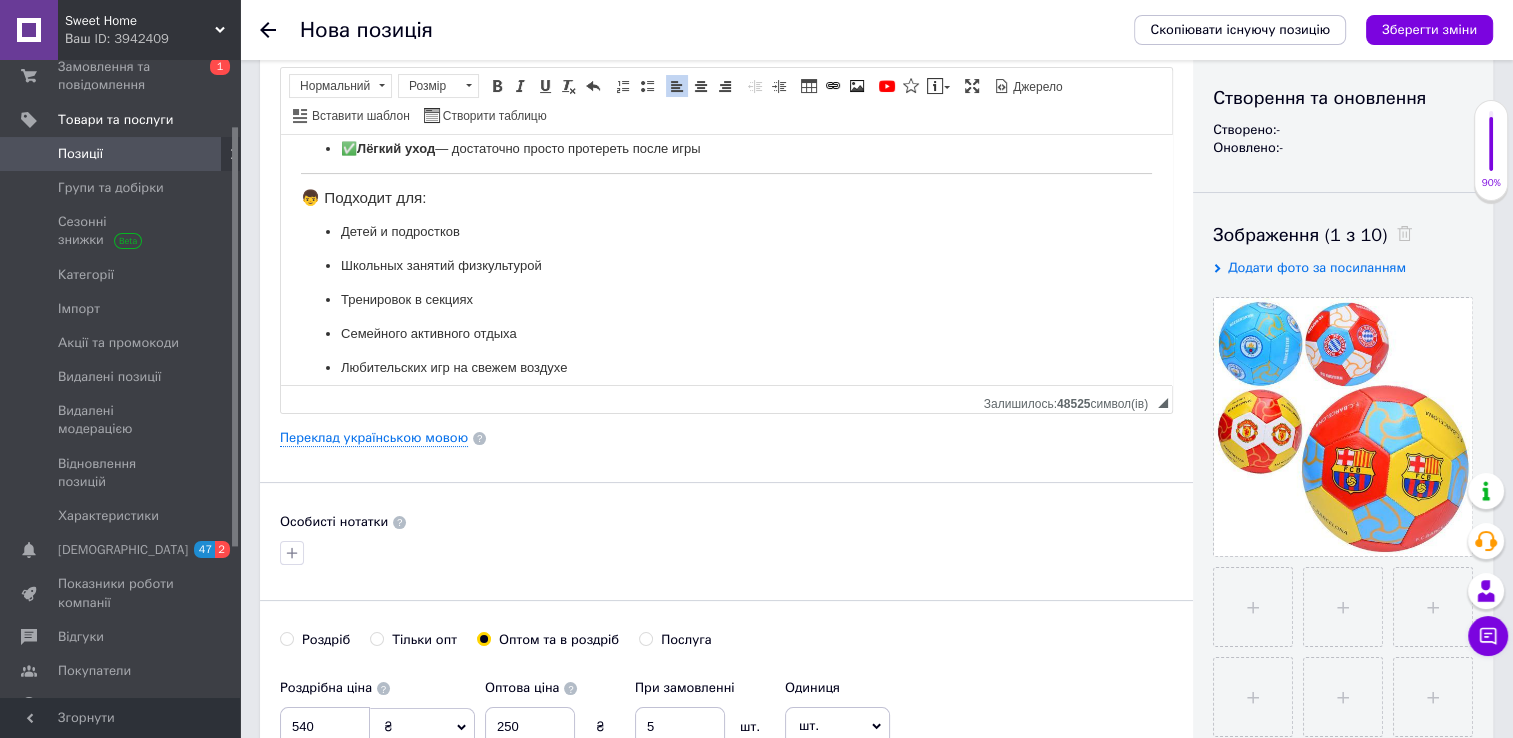 scroll, scrollTop: 510, scrollLeft: 0, axis: vertical 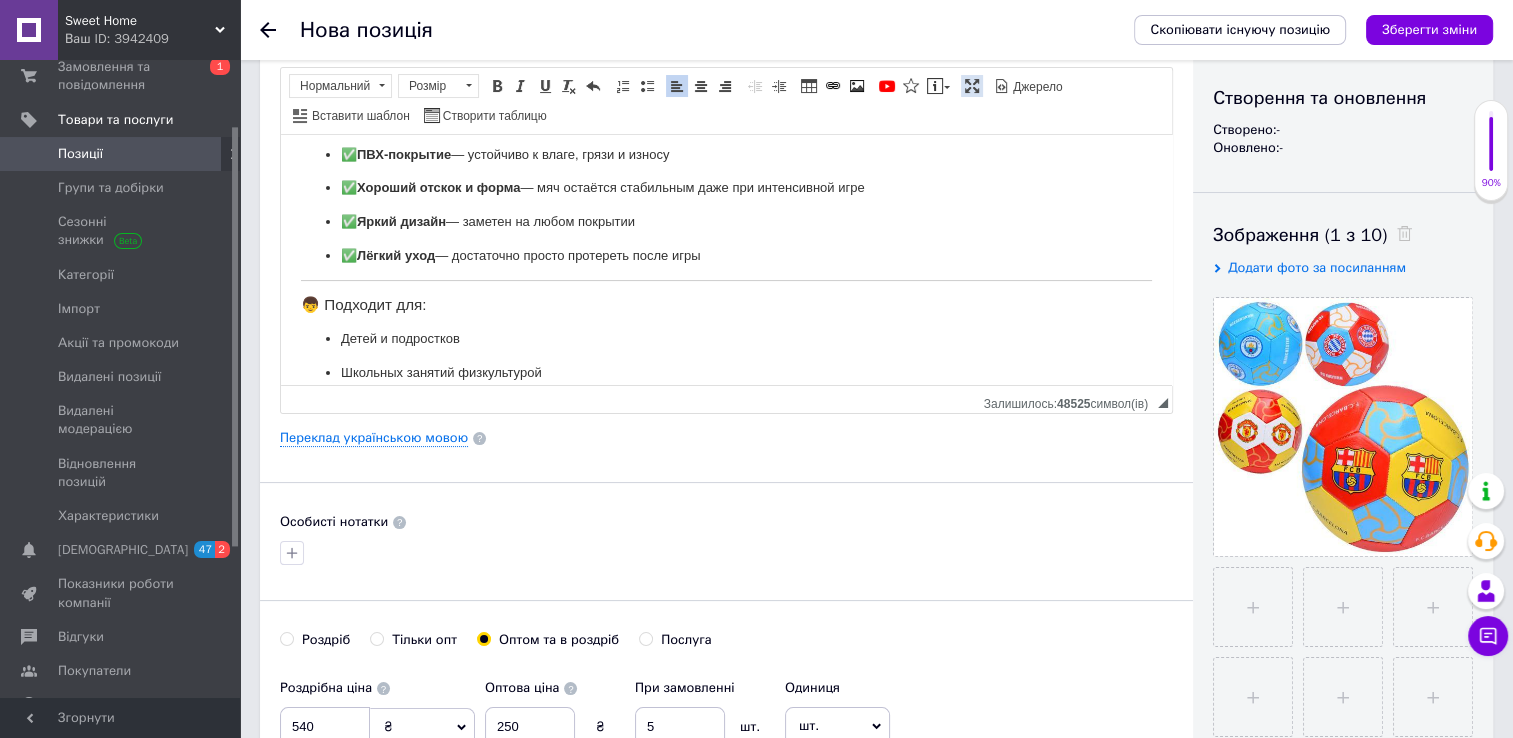 click at bounding box center (972, 86) 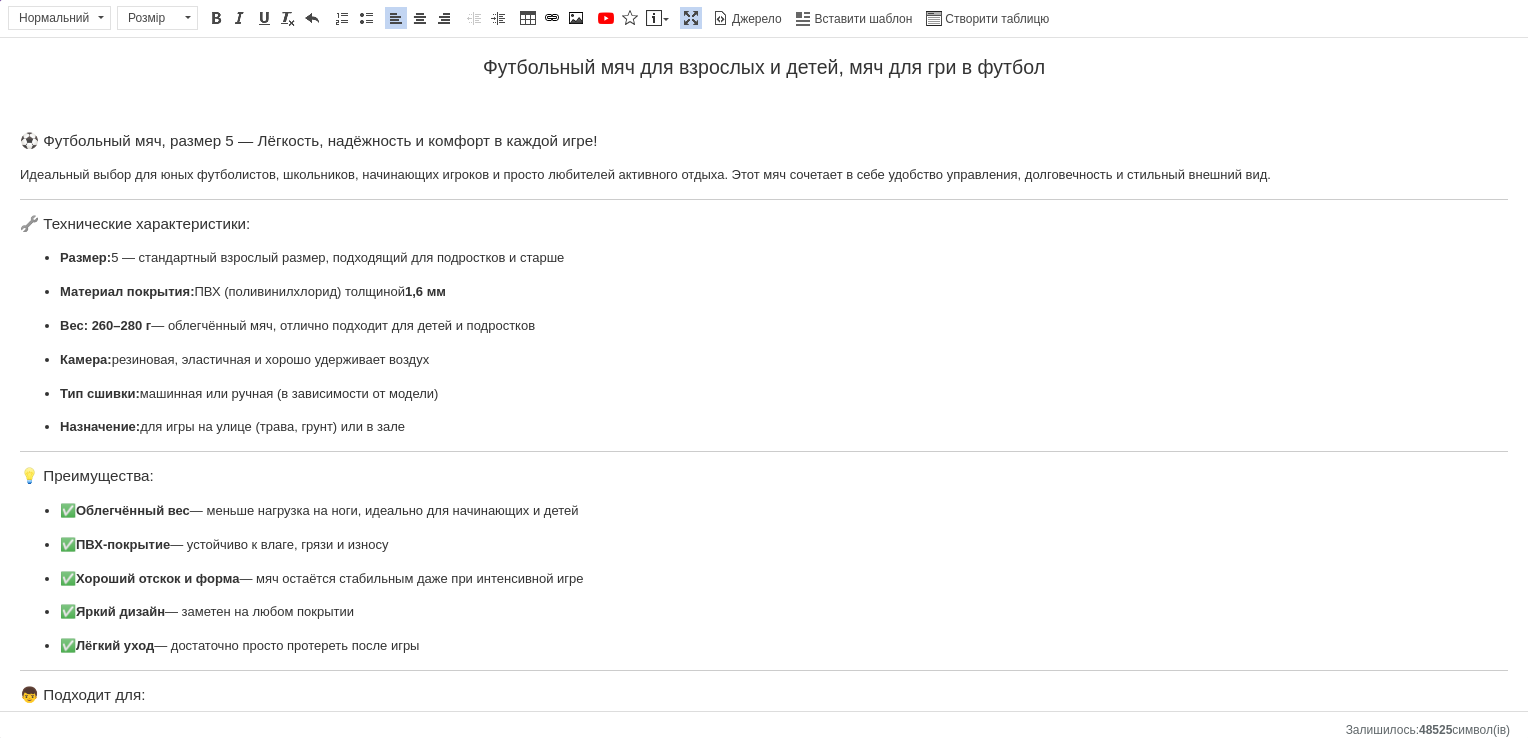scroll, scrollTop: 0, scrollLeft: 0, axis: both 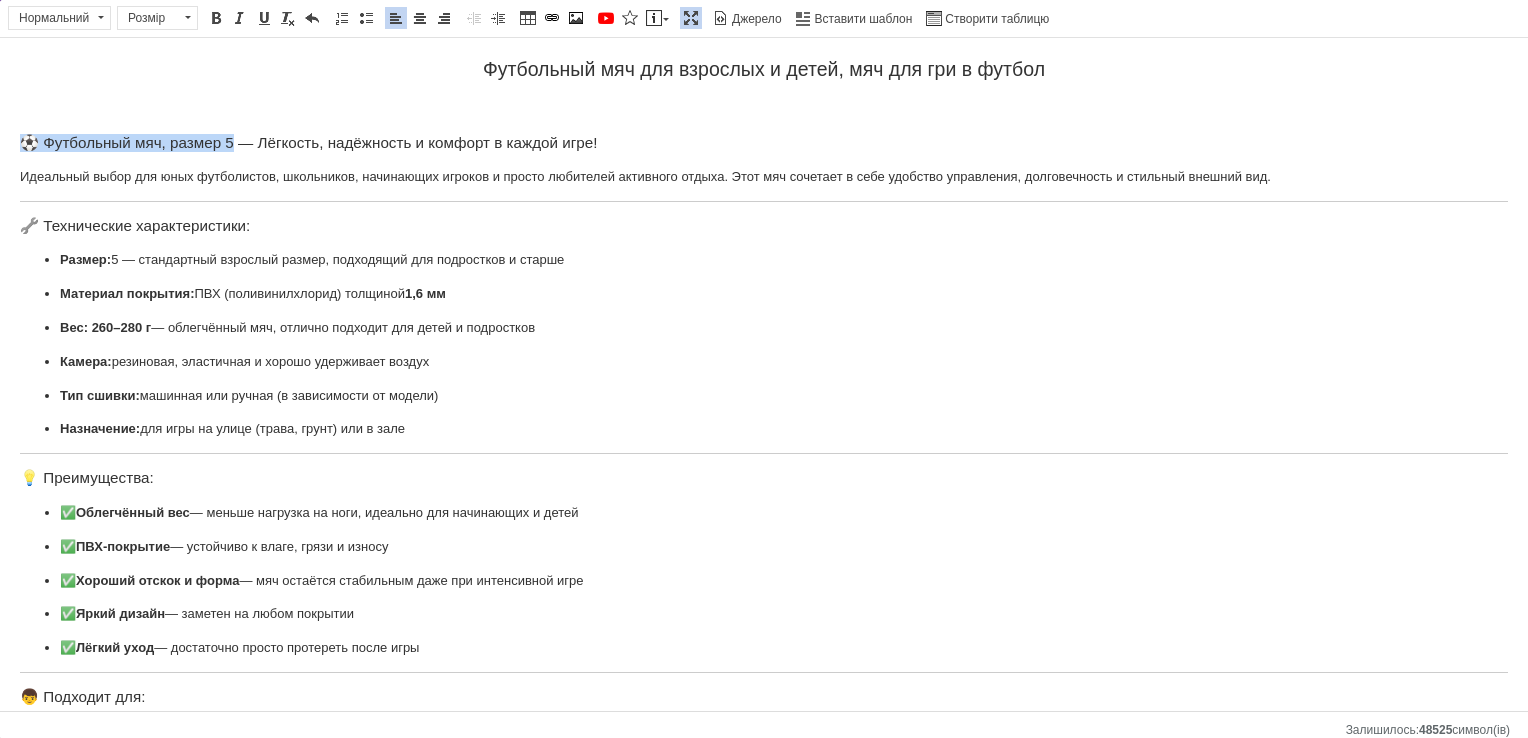 drag, startPoint x: 25, startPoint y: 145, endPoint x: 236, endPoint y: 121, distance: 212.36055 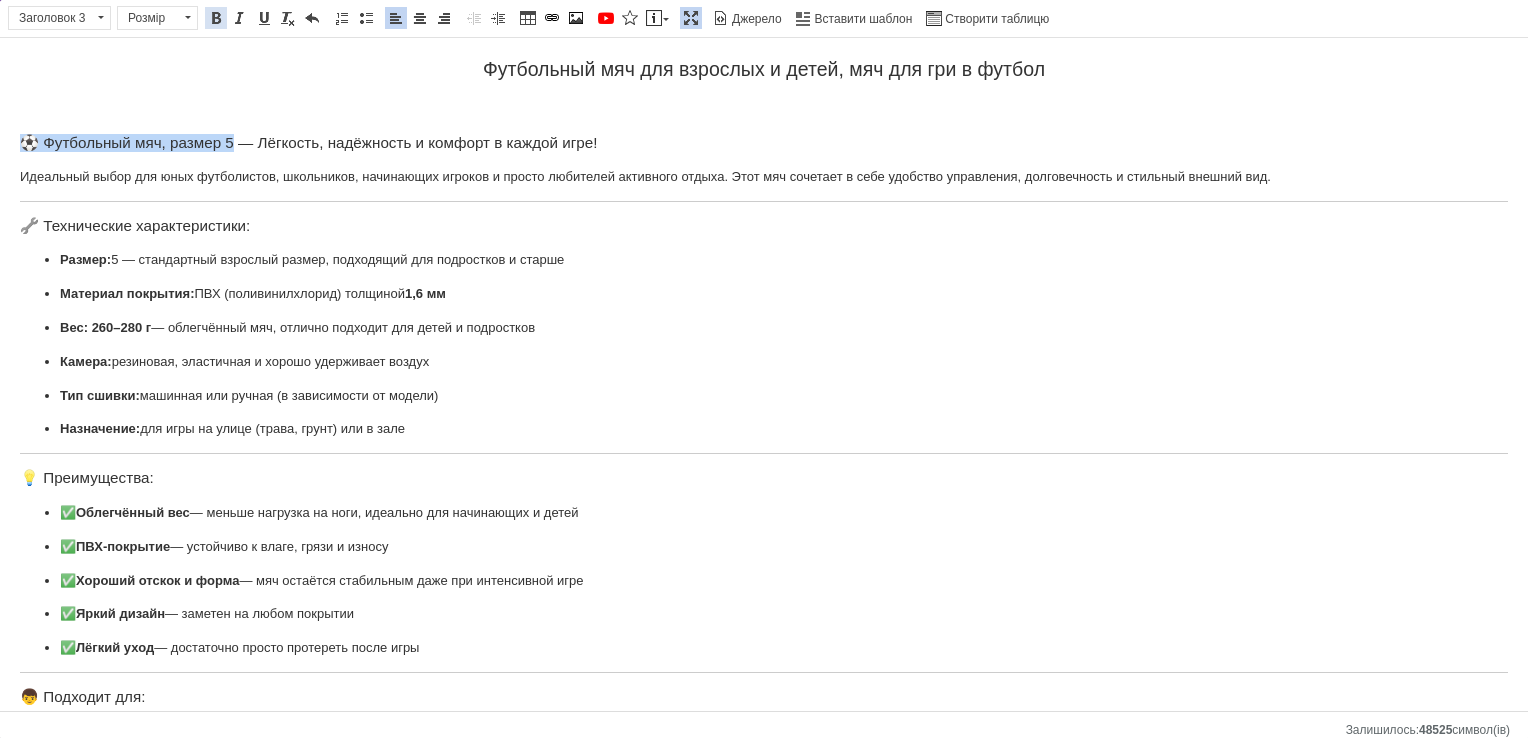 click at bounding box center (216, 18) 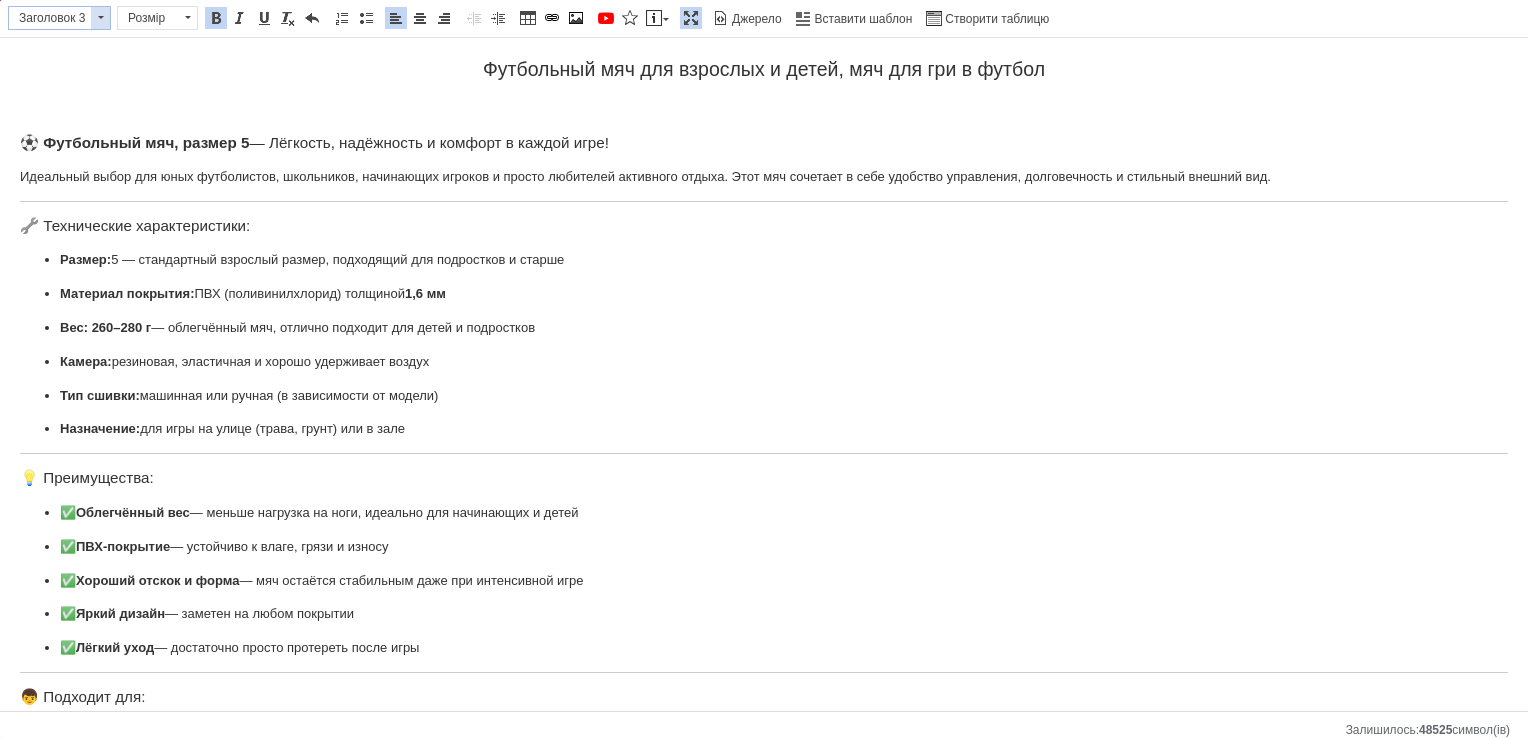 click on "Заголовок 3" at bounding box center (50, 18) 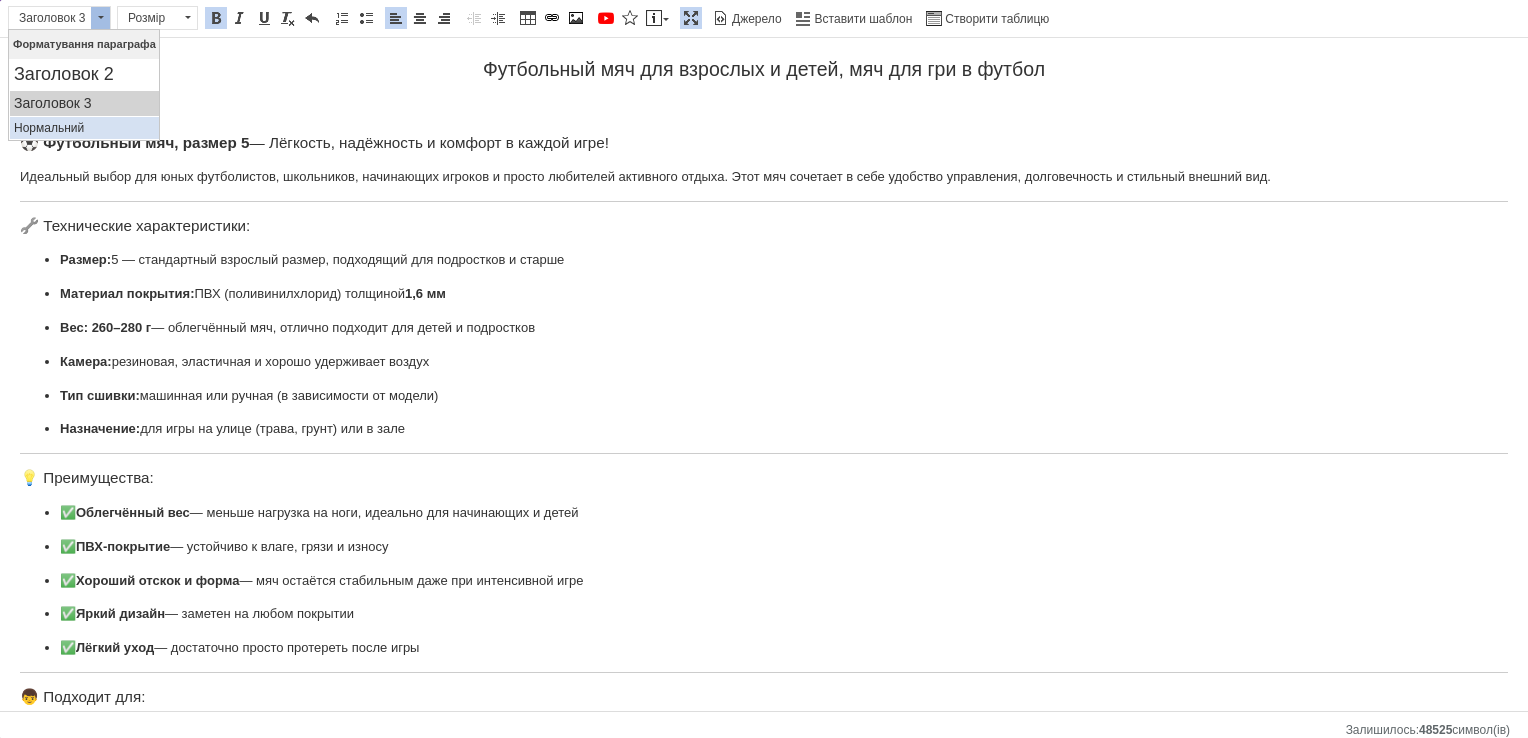 click on "Нормальний" at bounding box center (84, 128) 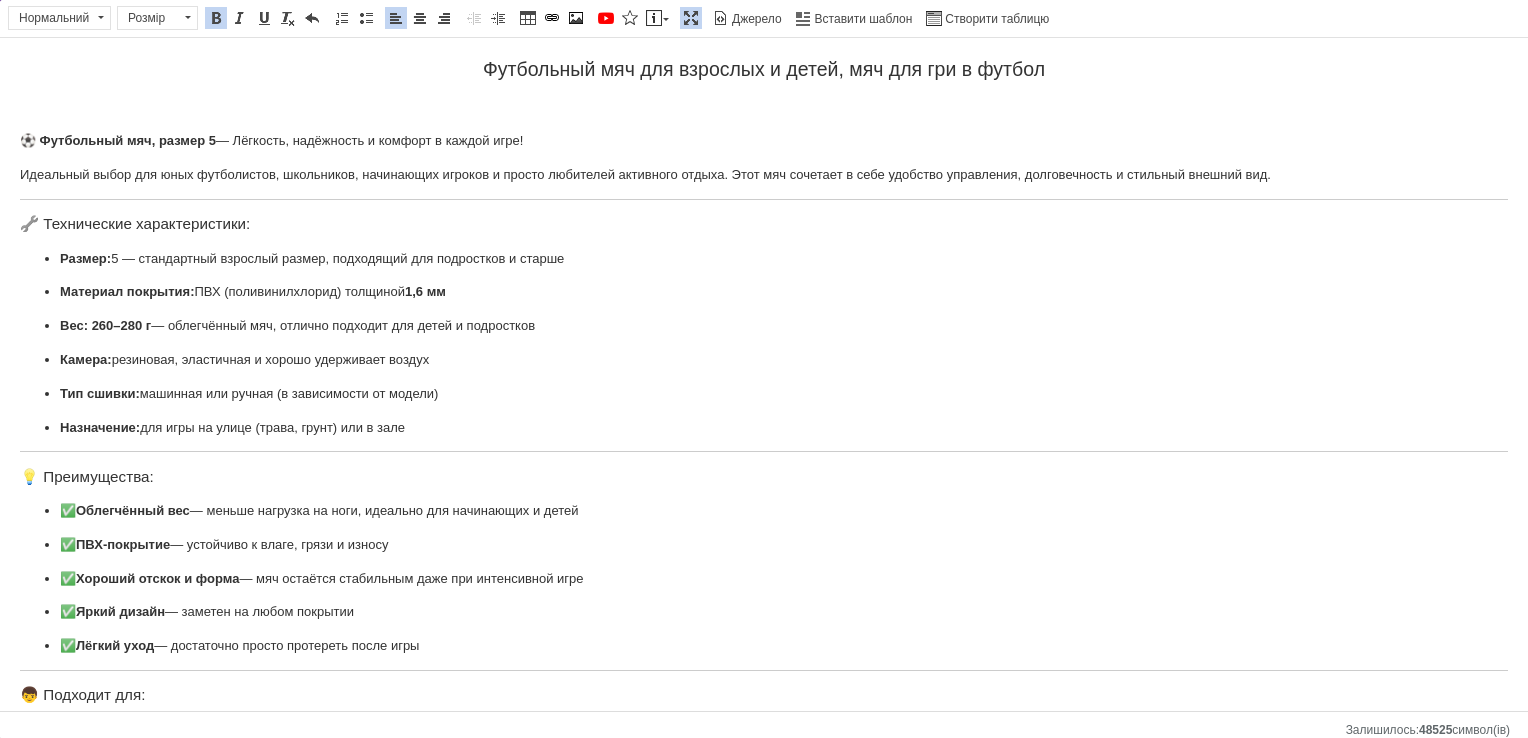 click on "Футбольный мяч для взрослых и детей, мяч для гри в футбол ⚽ Футбольный мяч, размер 5  — Лёгкость, надёжность и комфорт в каждой игре! Идеальный выбор для юных футболистов, школьников, начинающих игроков и просто любителей активного отдыха. Этот мяч сочетает в себе удобство управления, долговечность и стильный внешний вид. 🔧 Технические характеристики: Размер:  5 — стандартный взрослый размер, подходящий для подростков и старше Материал покрытия:  ПВХ (поливинилхлорид) толщиной  1,6 мм Вес:   260–280 г  — облегчённый мяч, отлично подходит для детей и подростков" at bounding box center [764, 542] 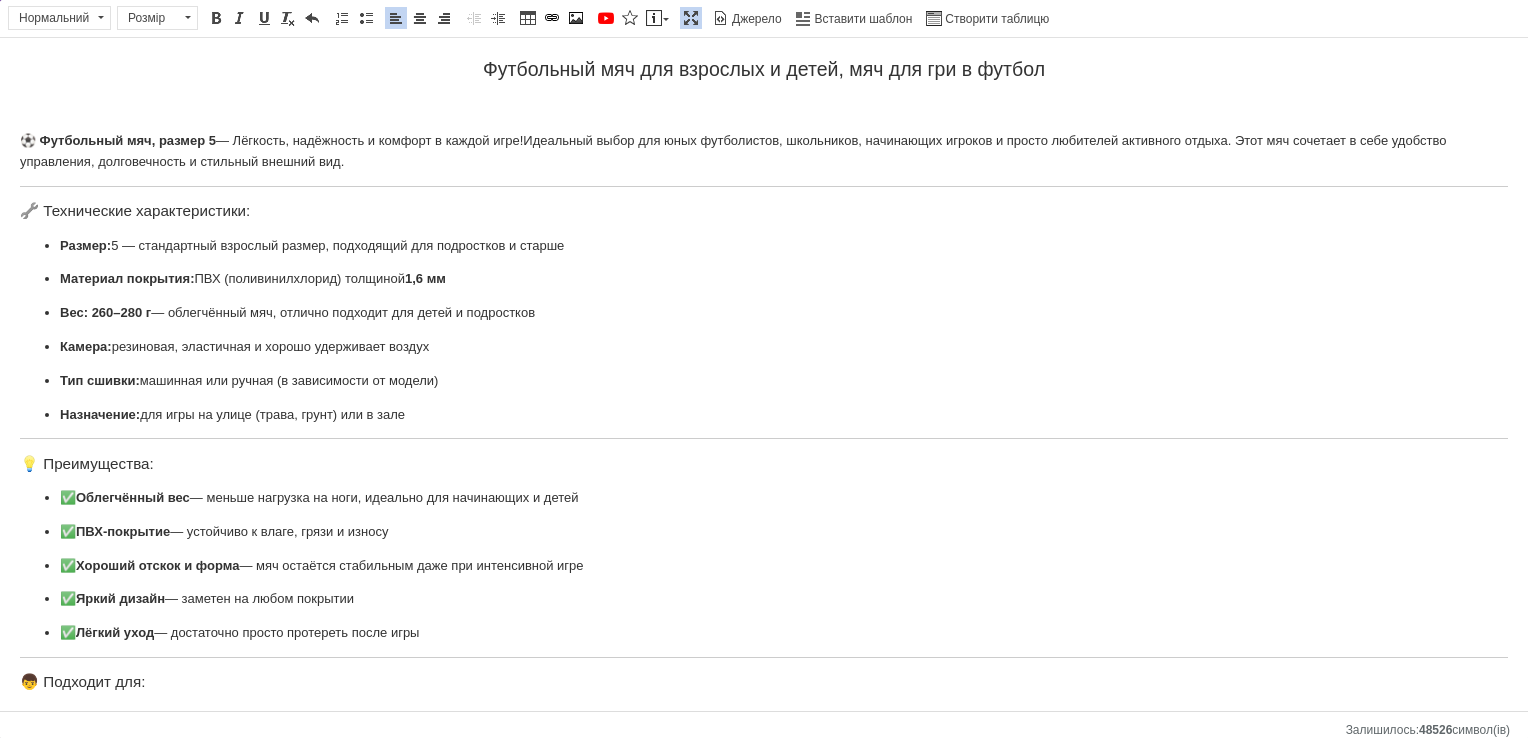 click on "🔧 Технические характеристики:" at bounding box center [764, 211] 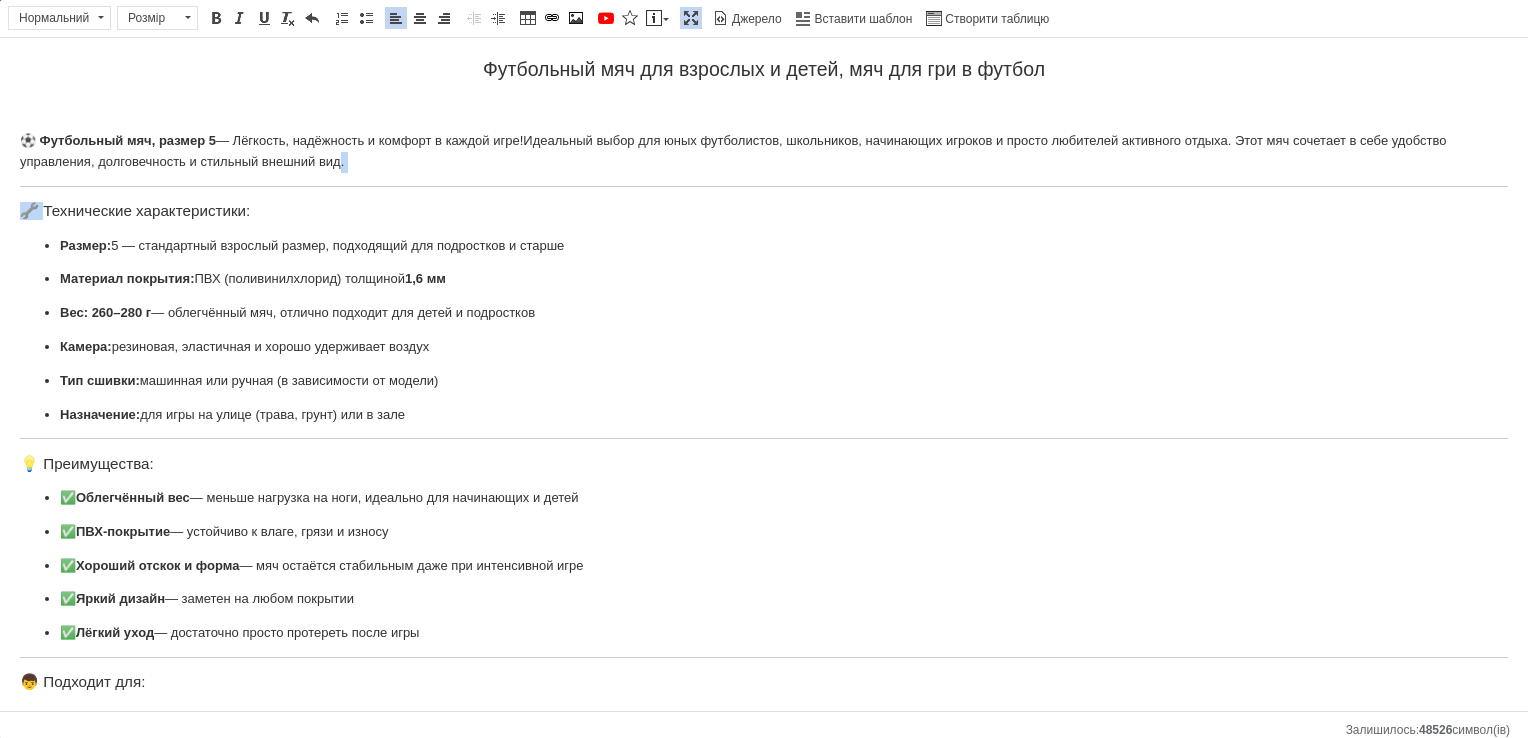 click on "🔧 Технические характеристики:" at bounding box center [764, 211] 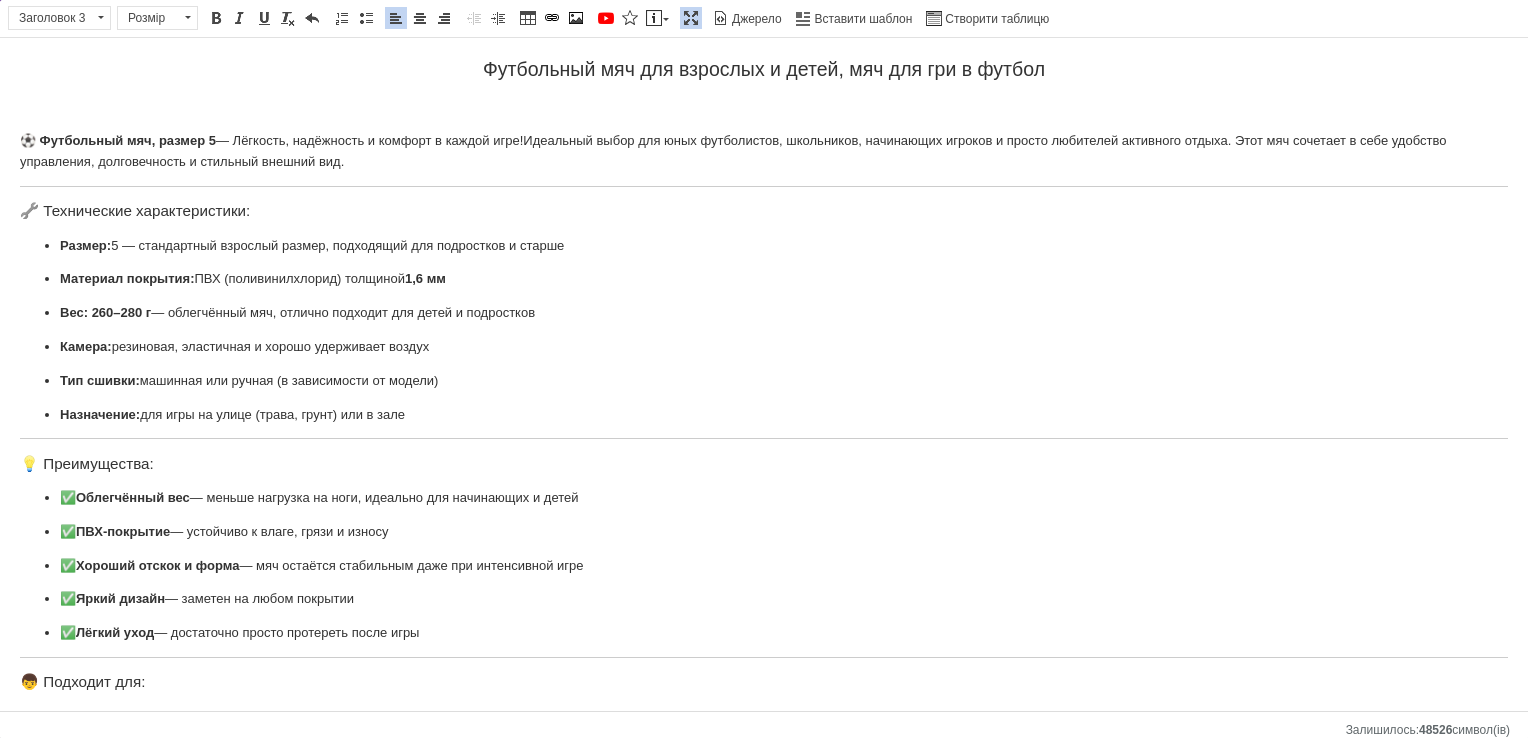 click on "🔧 Технические характеристики:" at bounding box center [764, 211] 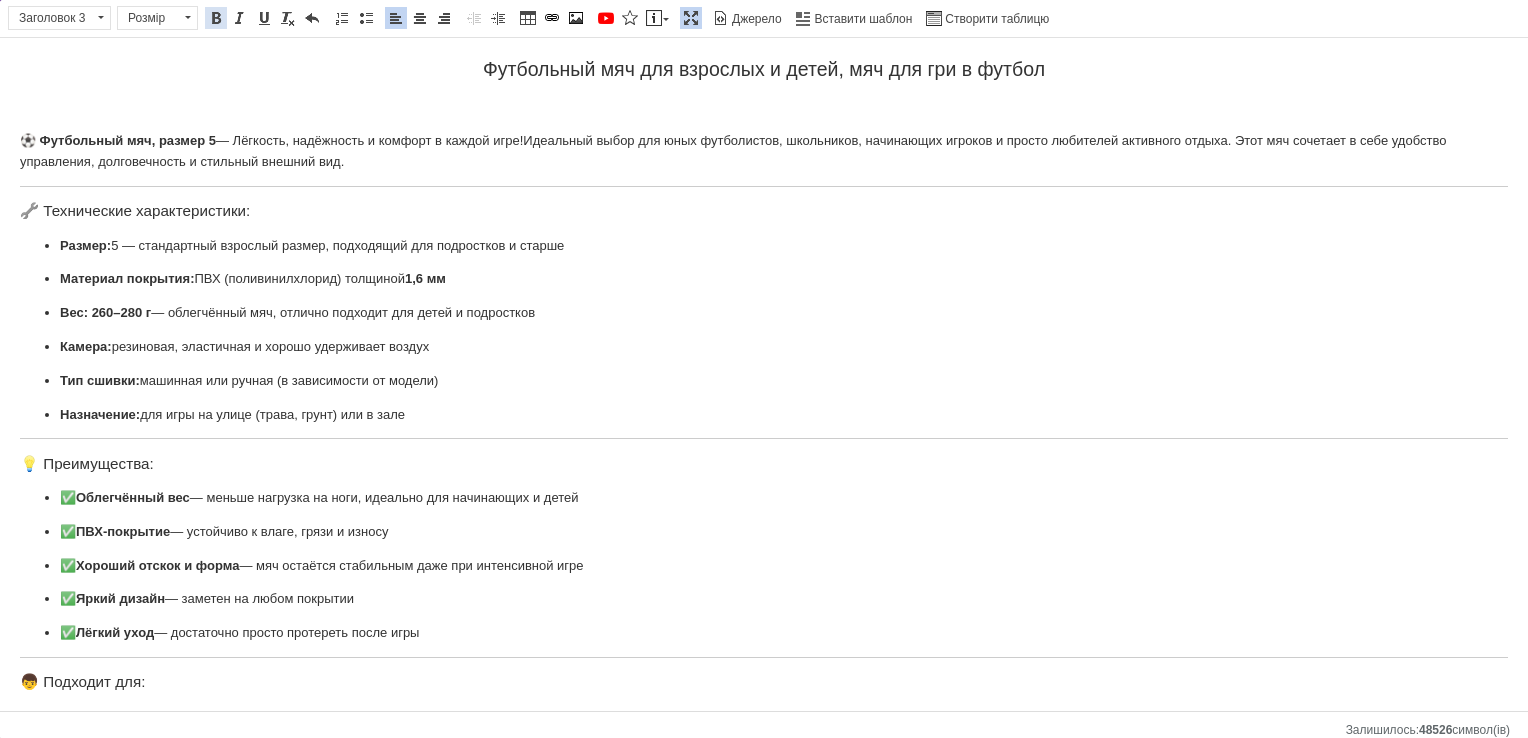 click at bounding box center [216, 18] 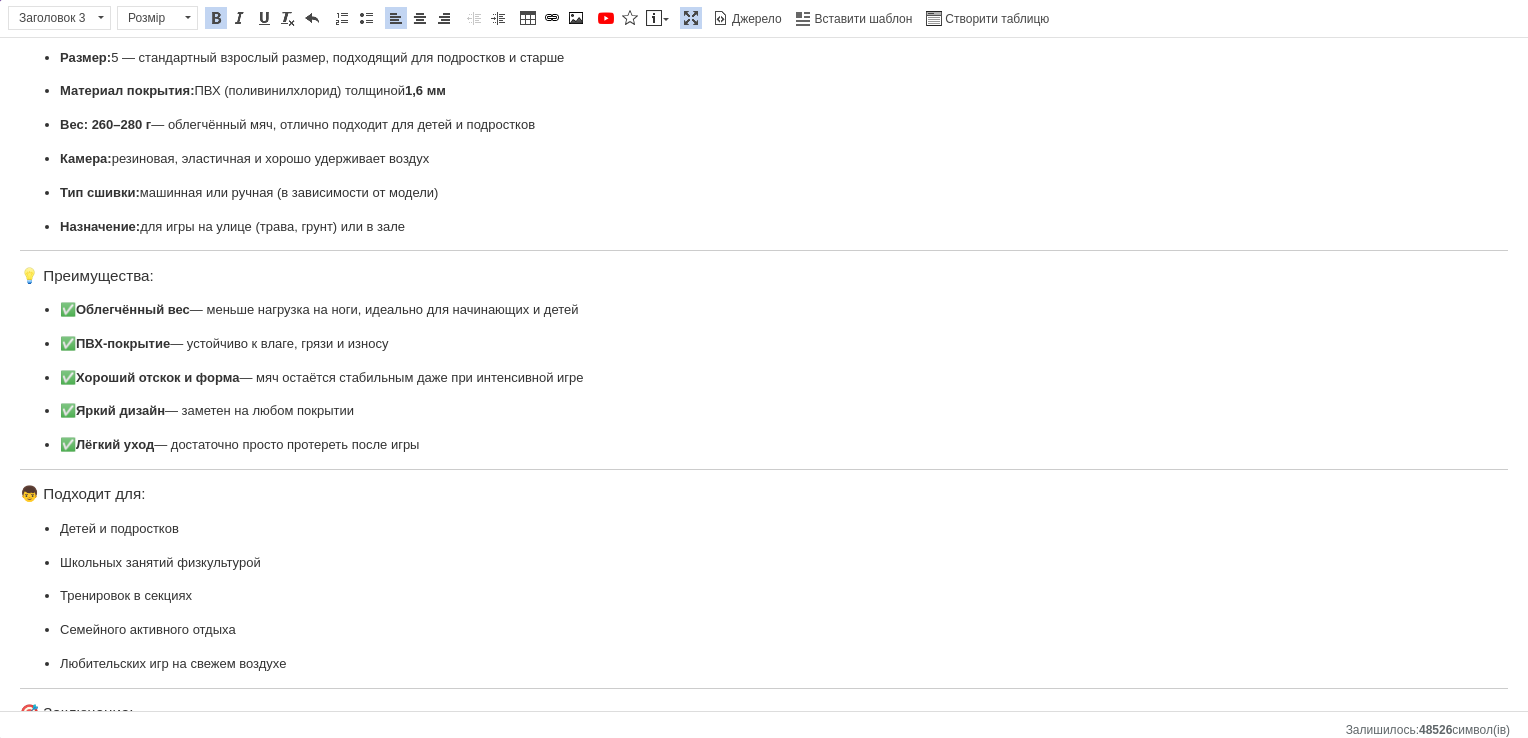 scroll, scrollTop: 200, scrollLeft: 0, axis: vertical 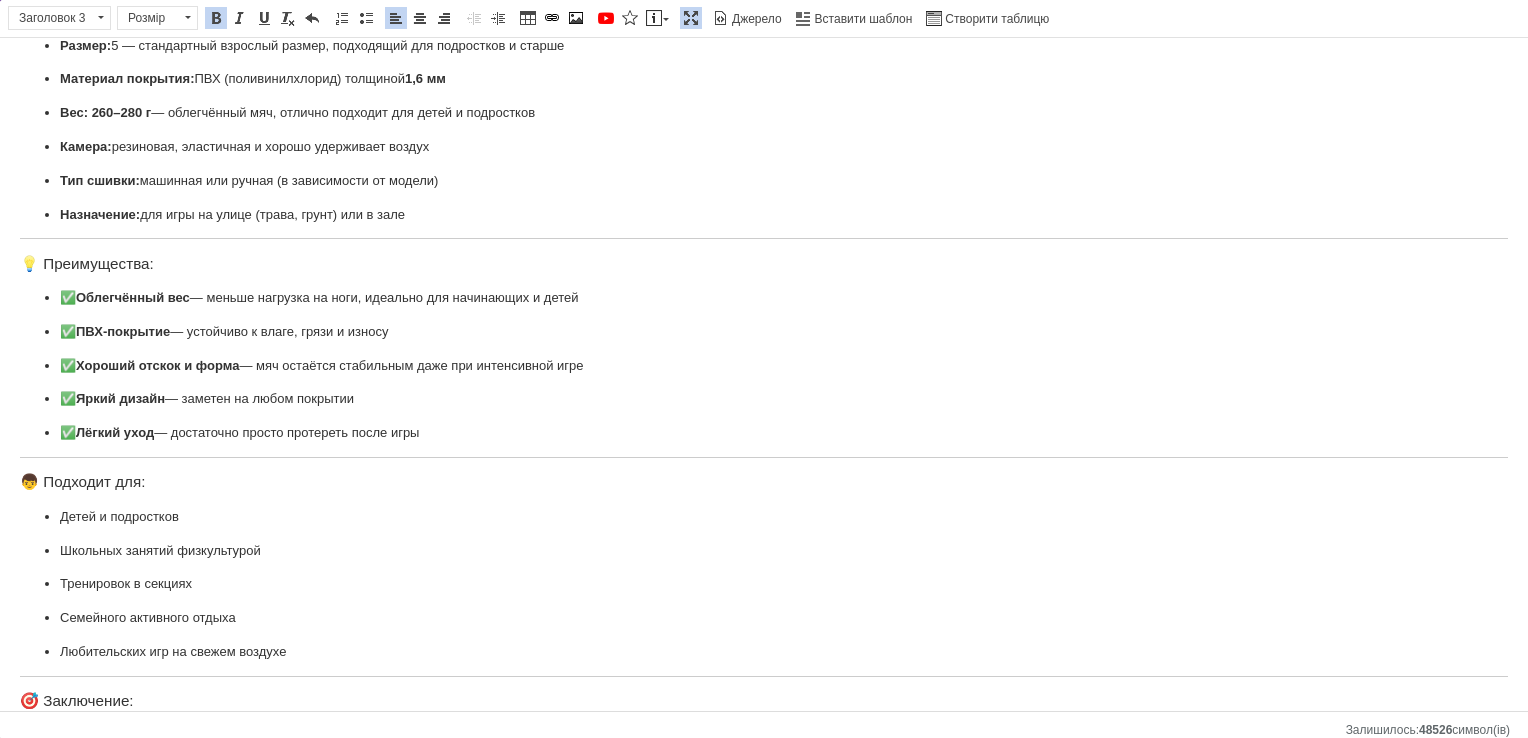 click on "Футбольный мяч для взрослых и детей, мяч для гри в футбол ⚽ Футбольный мяч, размер 5  — Лёгкость, надёжность и комфорт в каждой игре!  Идеальный выбор для юных футболистов, школьников, начинающих игроков и просто любителей активного отдыха. Этот мяч сочетает в себе удобство управления, долговечность и стильный внешний вид. 🔧 Технические характеристики: Размер:  5 — стандартный взрослый размер, подходящий для подростков и старше Материал покрытия:  ПВХ (поливинилхлорид) толщиной  1,6 мм Вес:   260–280 г  — облегчённый мяч, отлично подходит для детей и подростков" at bounding box center [764, 336] 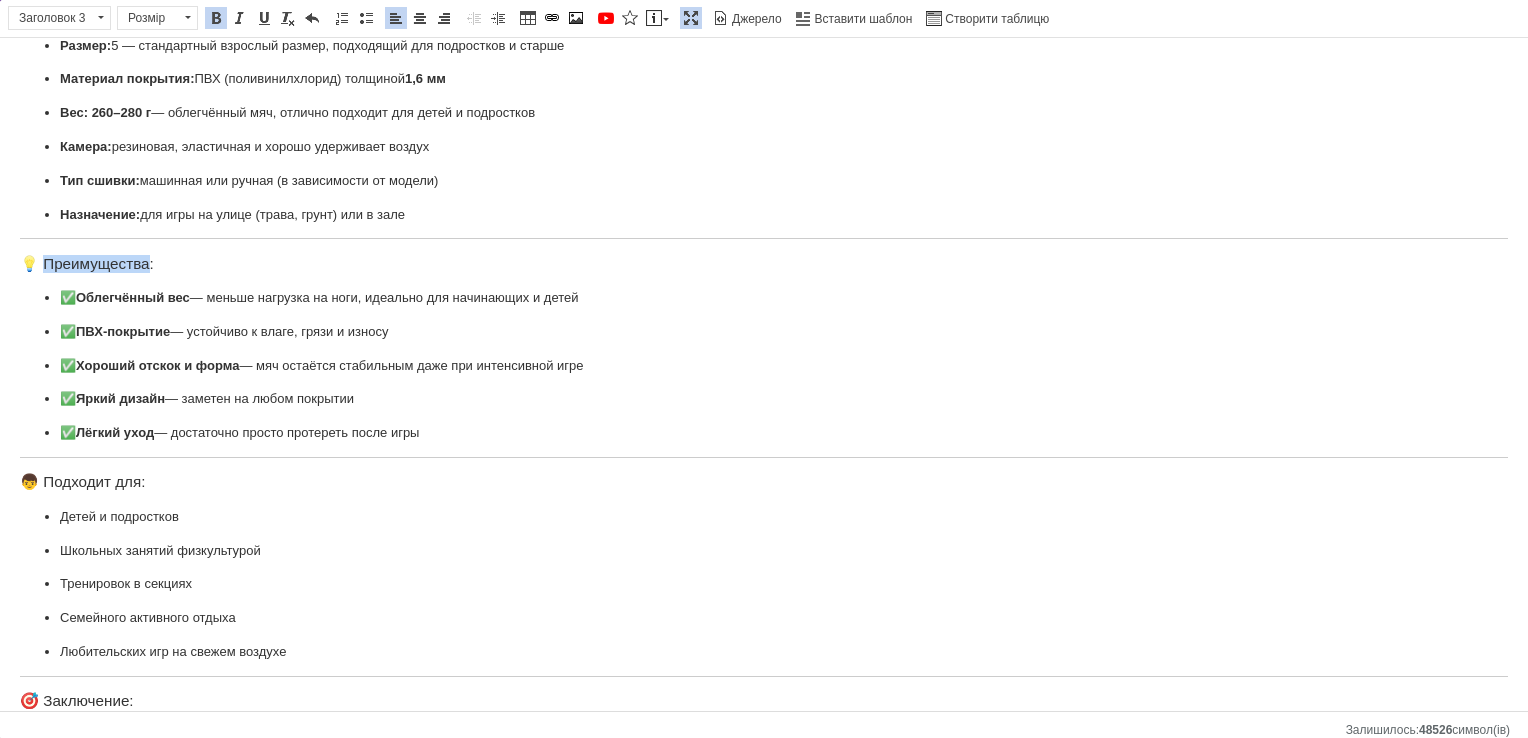 click on "Футбольный мяч для взрослых и детей, мяч для гри в футбол ⚽ Футбольный мяч, размер 5  — Лёгкость, надёжность и комфорт в каждой игре!  Идеальный выбор для юных футболистов, школьников, начинающих игроков и просто любителей активного отдыха. Этот мяч сочетает в себе удобство управления, долговечность и стильный внешний вид. 🔧 Технические характеристики: Размер:  5 — стандартный взрослый размер, подходящий для подростков и старше Материал покрытия:  ПВХ (поливинилхлорид) толщиной  1,6 мм Вес:   260–280 г  — облегчённый мяч, отлично подходит для детей и подростков" at bounding box center (764, 336) 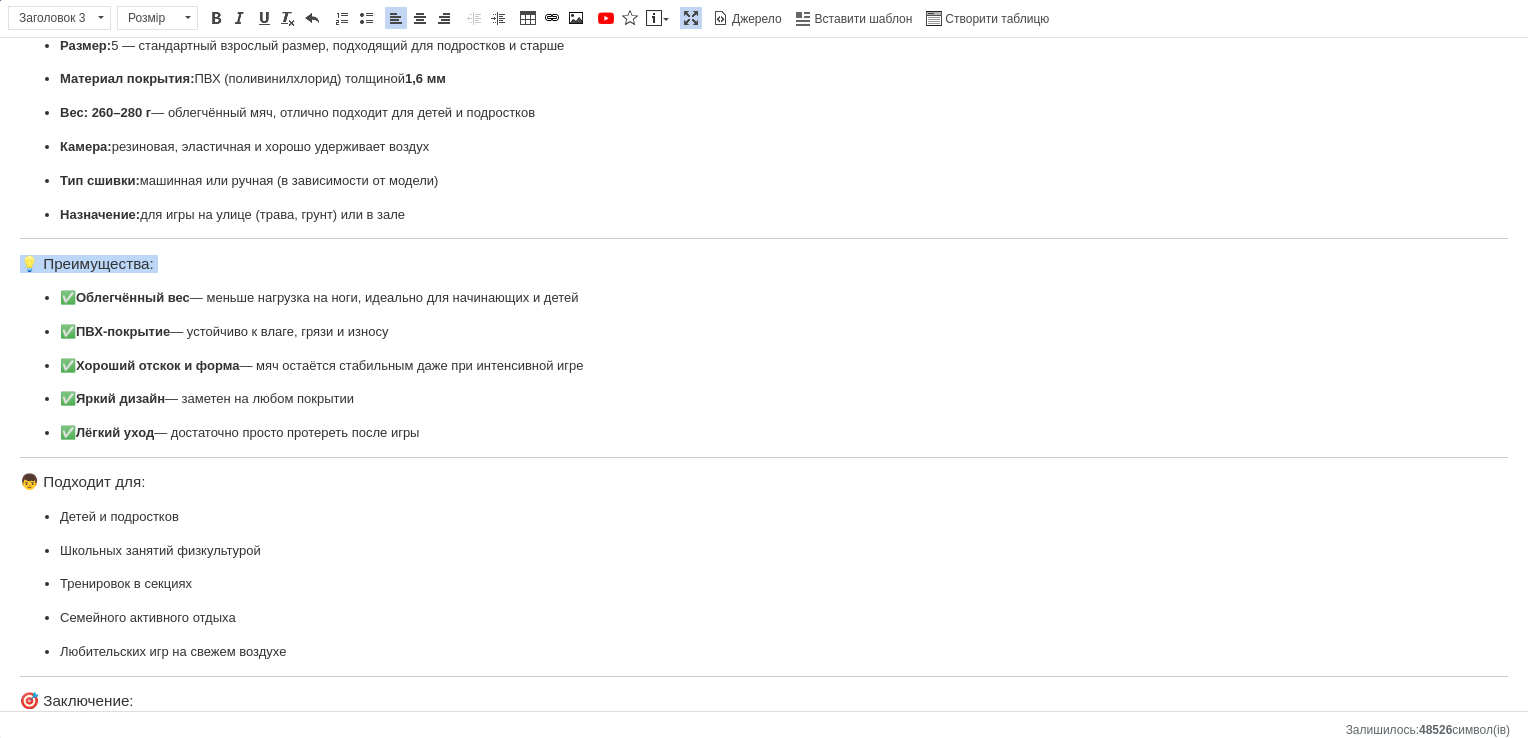 click on "Футбольный мяч для взрослых и детей, мяч для гри в футбол ⚽ Футбольный мяч, размер 5  — Лёгкость, надёжность и комфорт в каждой игре!  Идеальный выбор для юных футболистов, школьников, начинающих игроков и просто любителей активного отдыха. Этот мяч сочетает в себе удобство управления, долговечность и стильный внешний вид. 🔧 Технические характеристики: Размер:  5 — стандартный взрослый размер, подходящий для подростков и старше Материал покрытия:  ПВХ (поливинилхлорид) толщиной  1,6 мм Вес:   260–280 г  — облегчённый мяч, отлично подходит для детей и подростков" at bounding box center (764, 336) 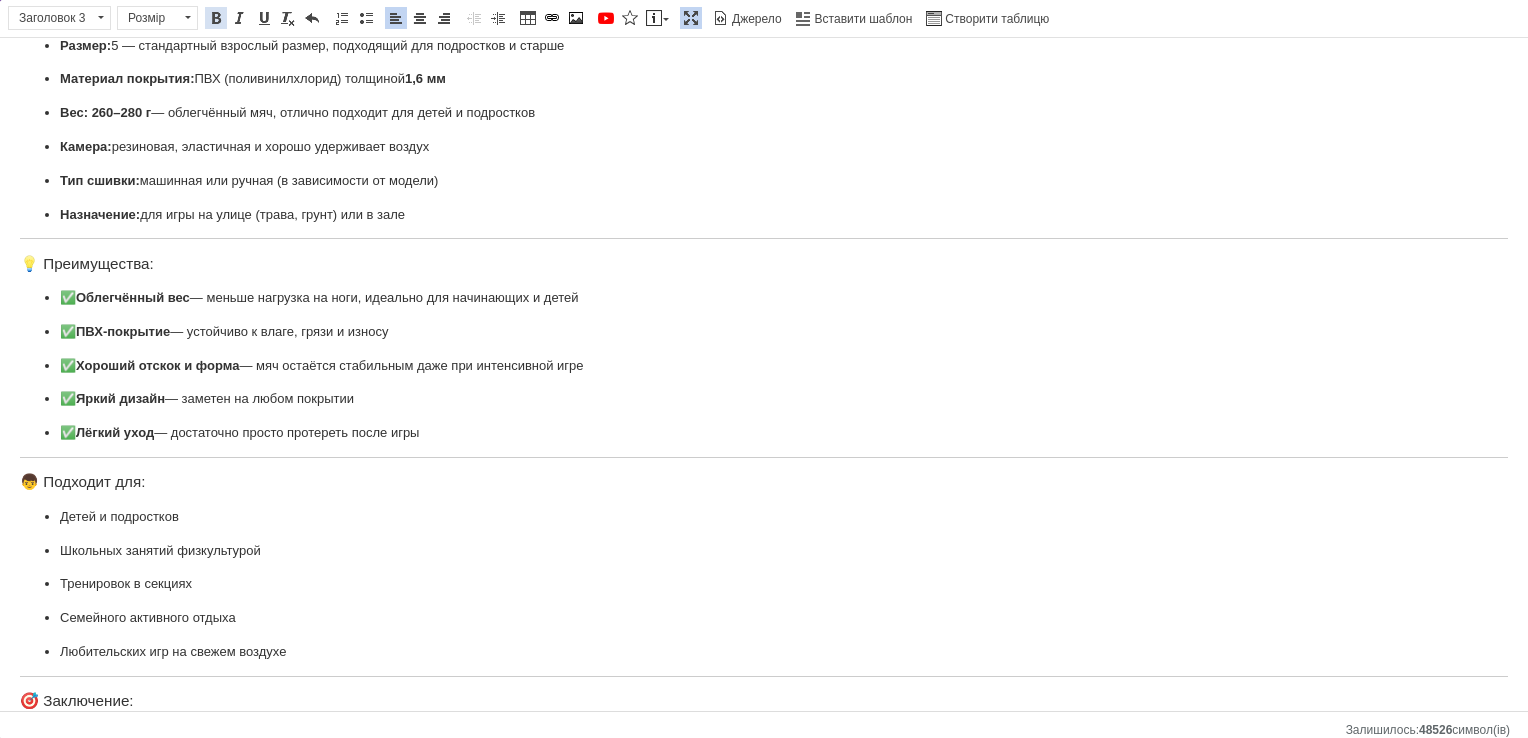 click at bounding box center (216, 18) 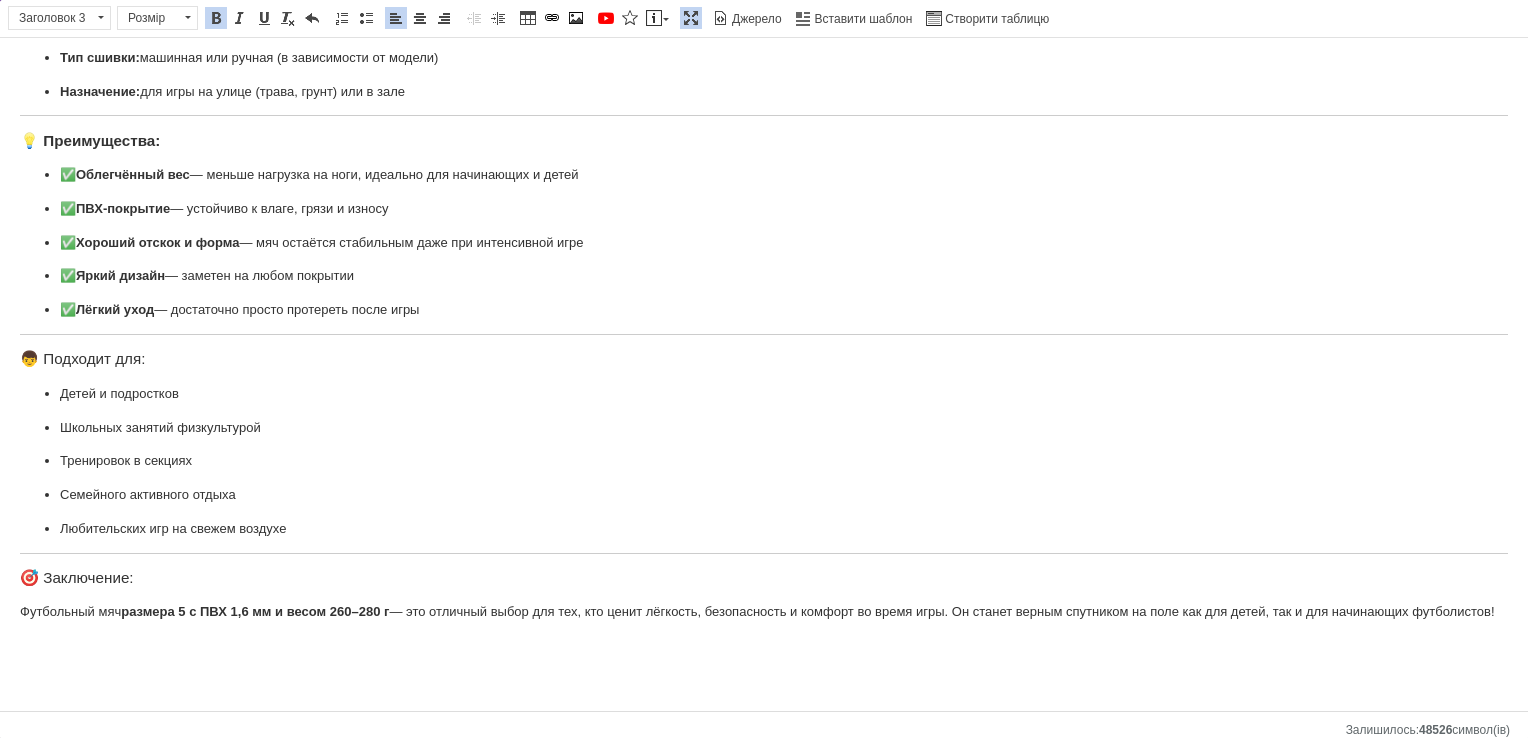 scroll, scrollTop: 343, scrollLeft: 0, axis: vertical 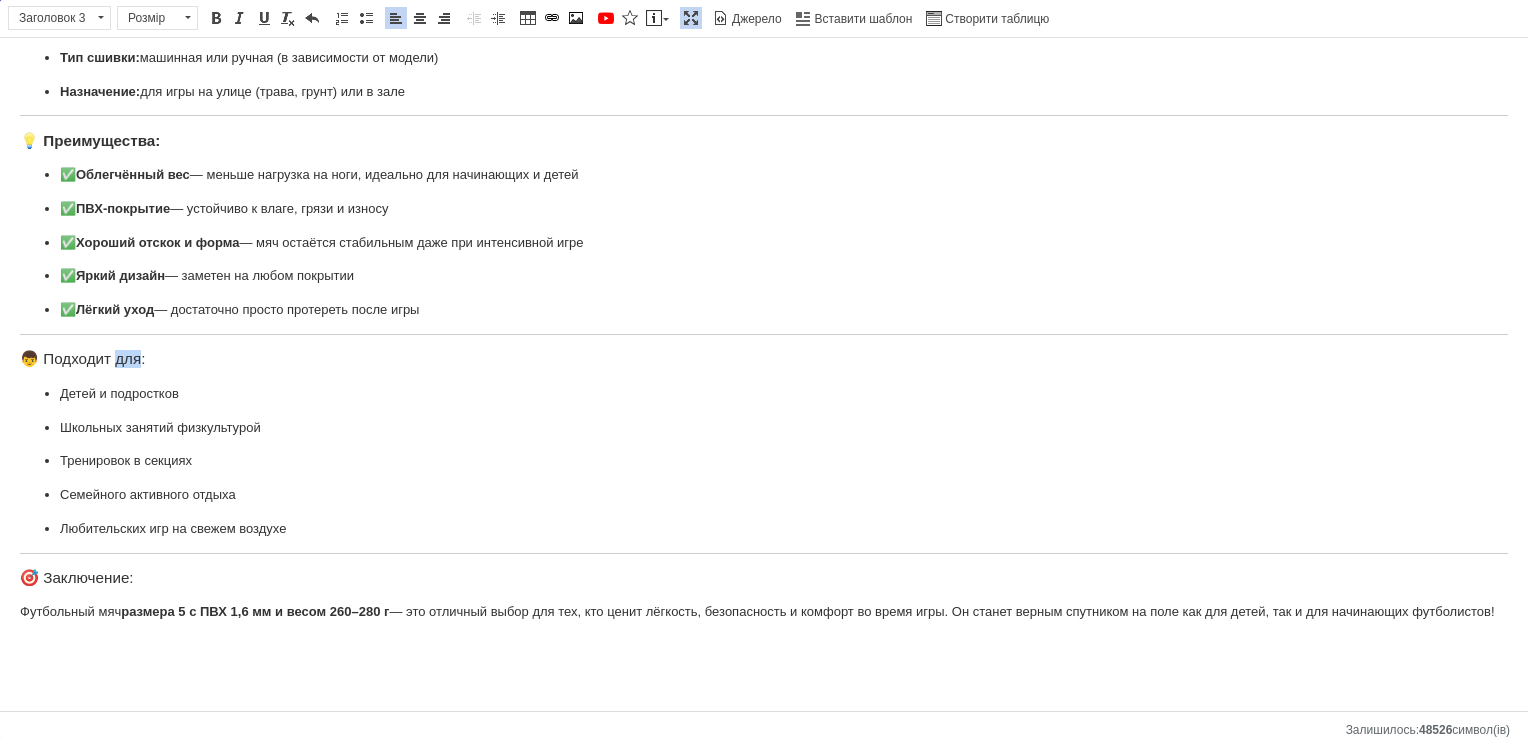 click on "👦 Подходит для:" at bounding box center (764, 359) 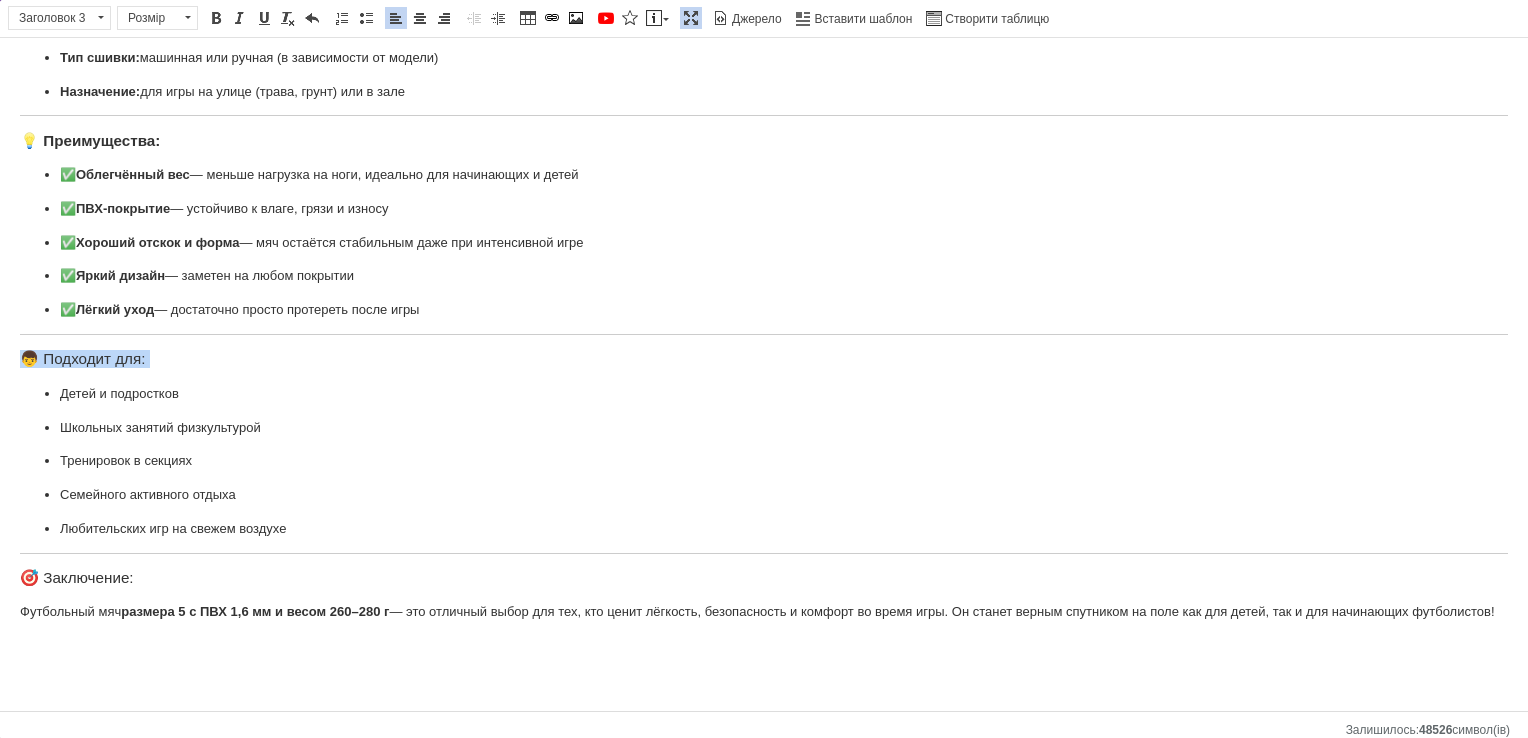 click on "👦 Подходит для:" at bounding box center [764, 359] 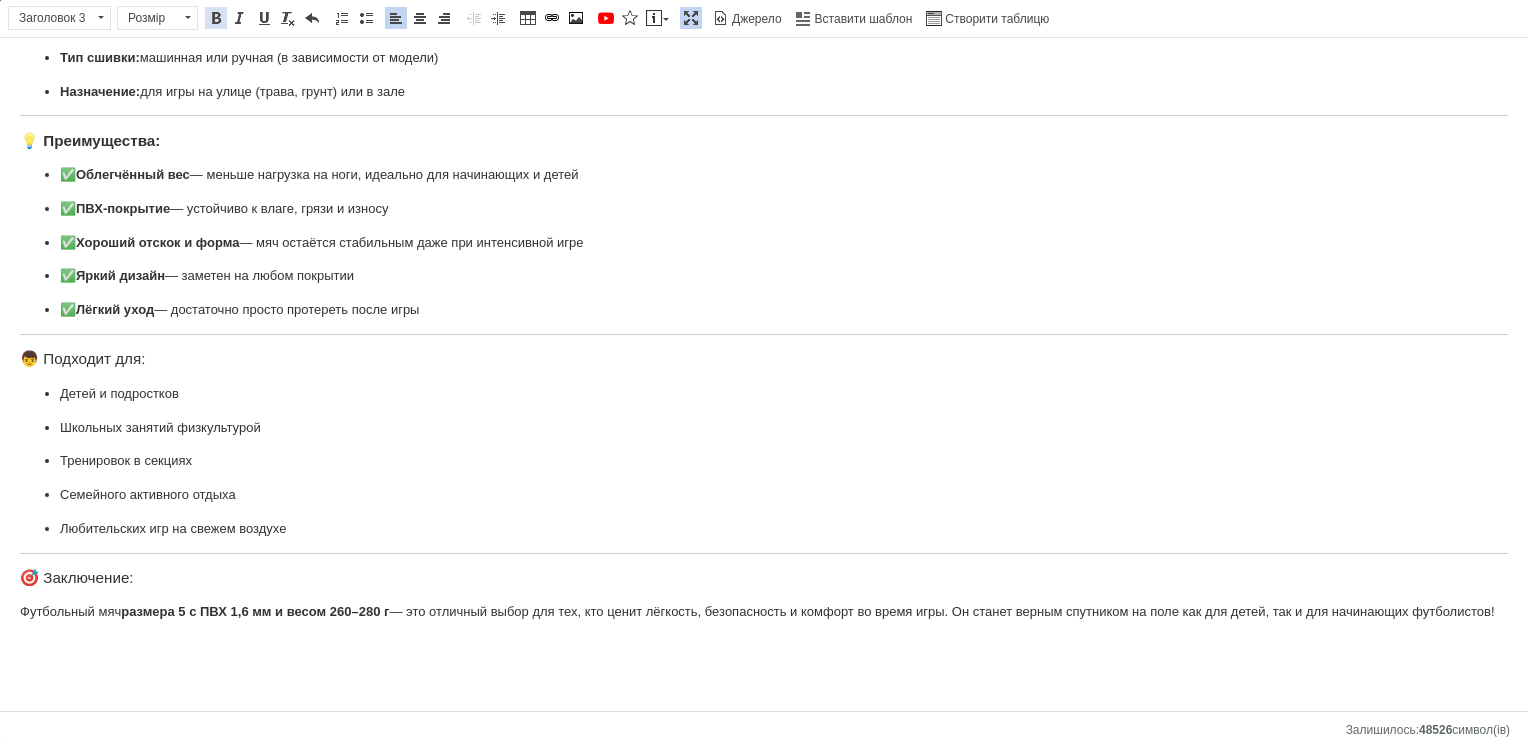 drag, startPoint x: 213, startPoint y: 25, endPoint x: 124, endPoint y: 401, distance: 386.3897 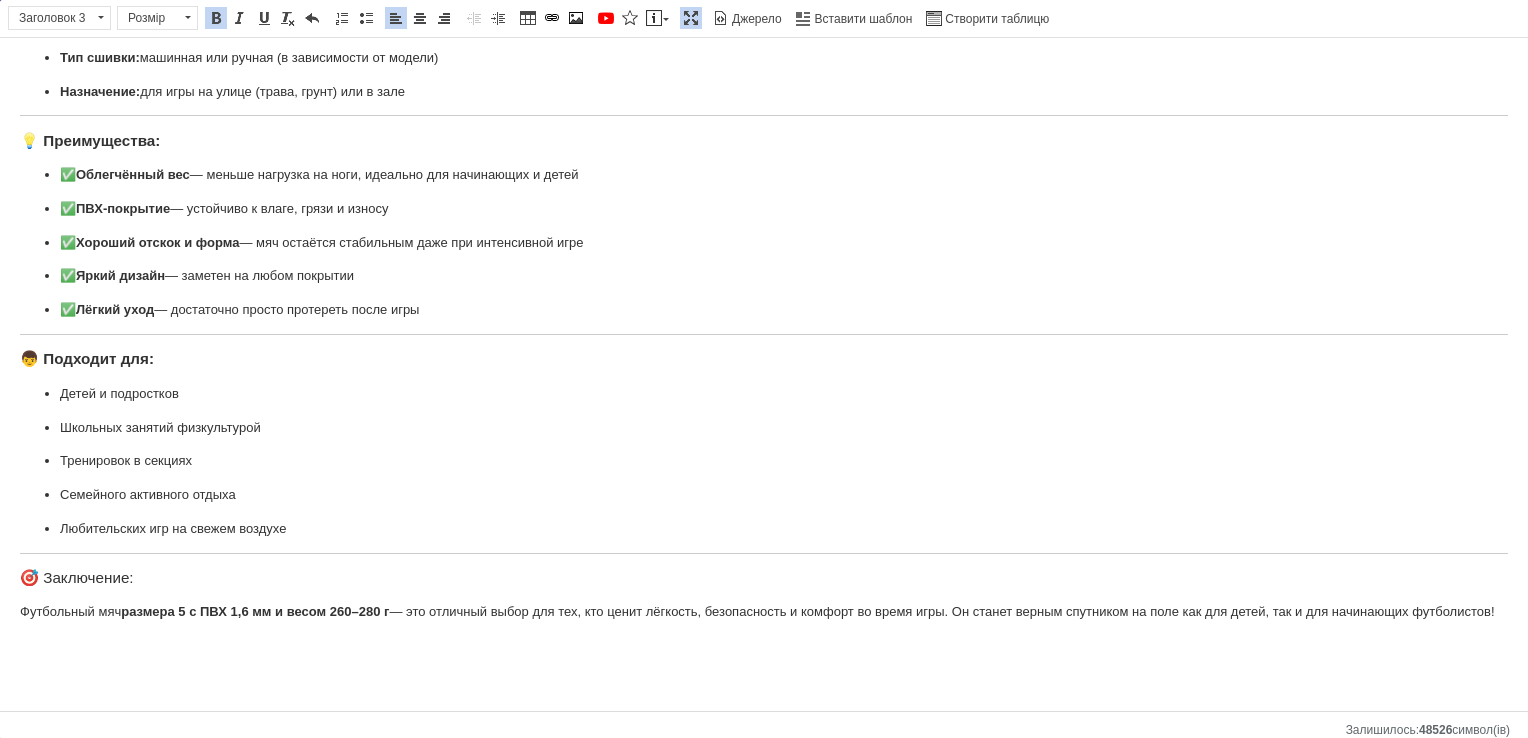 click on "🎯 Заключение:" at bounding box center (764, 578) 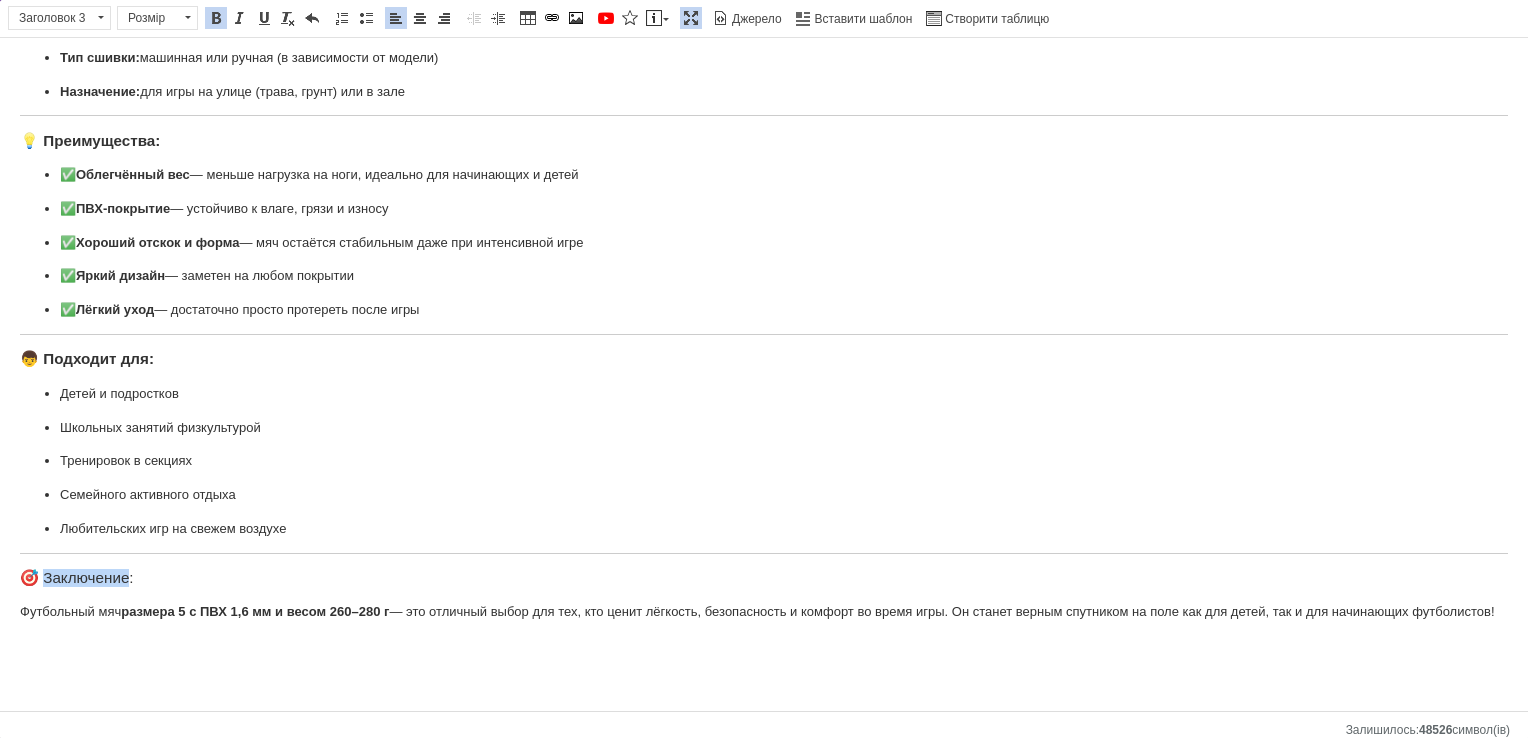 click on "🎯 Заключение:" at bounding box center (764, 578) 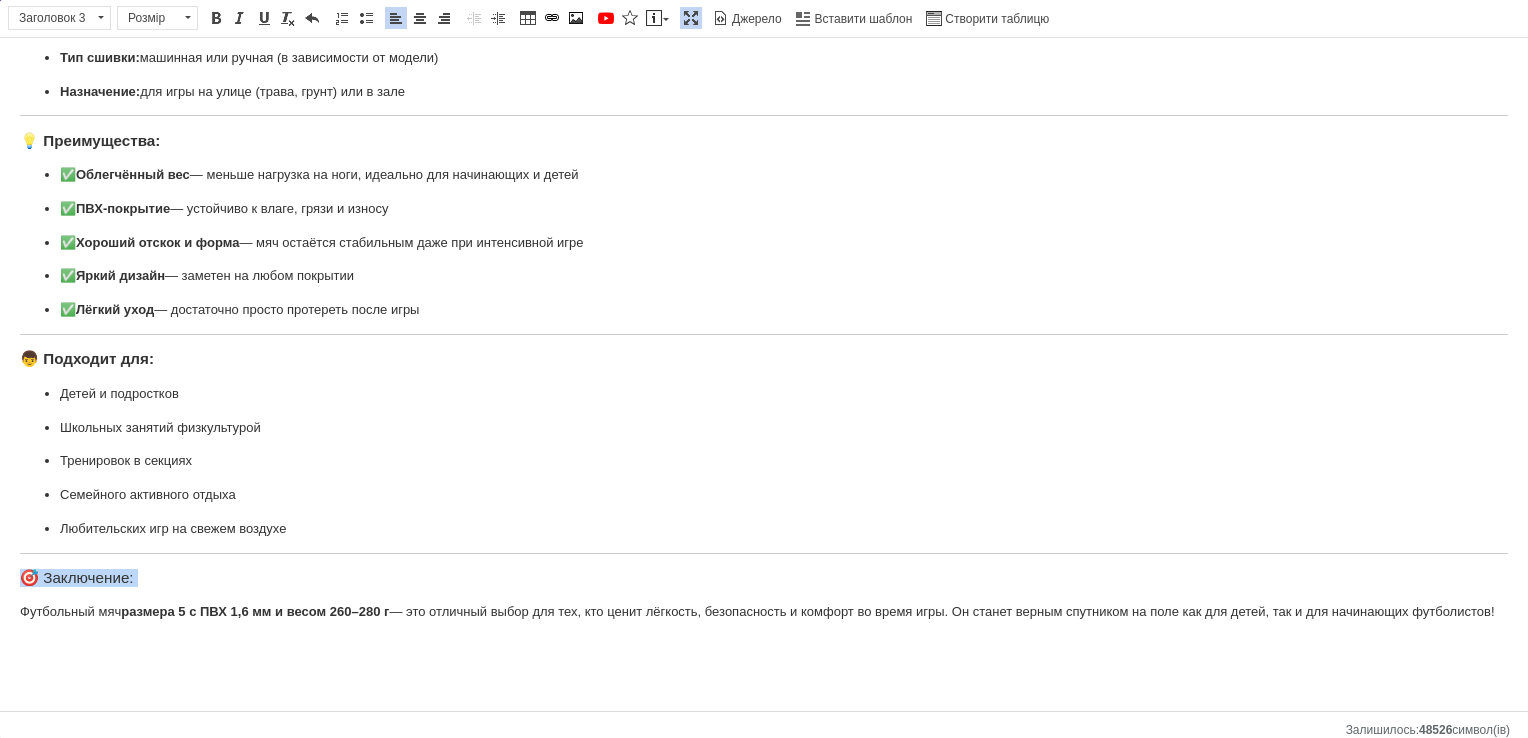 click on "🎯 Заключение:" at bounding box center (764, 578) 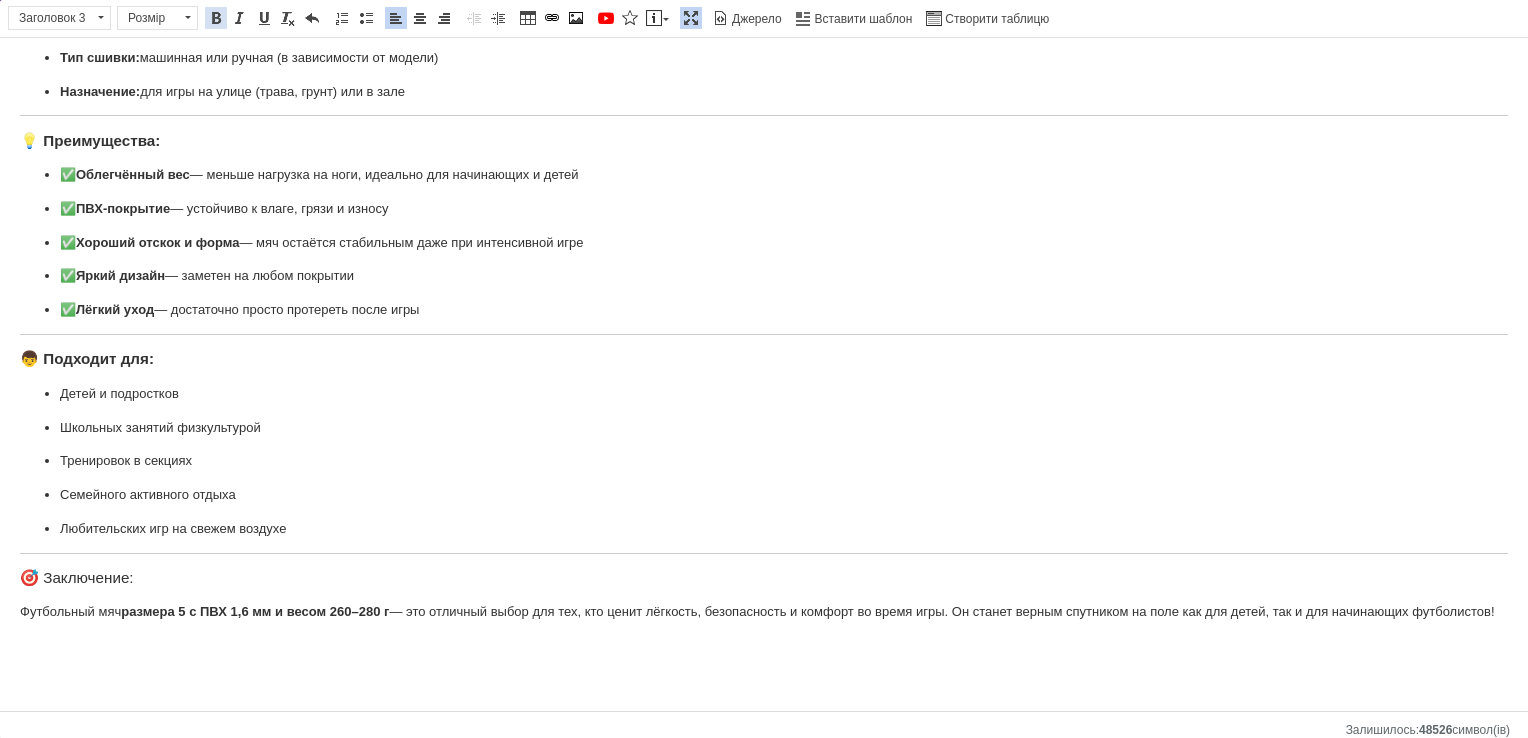 drag, startPoint x: 215, startPoint y: 13, endPoint x: 592, endPoint y: 296, distance: 471.40005 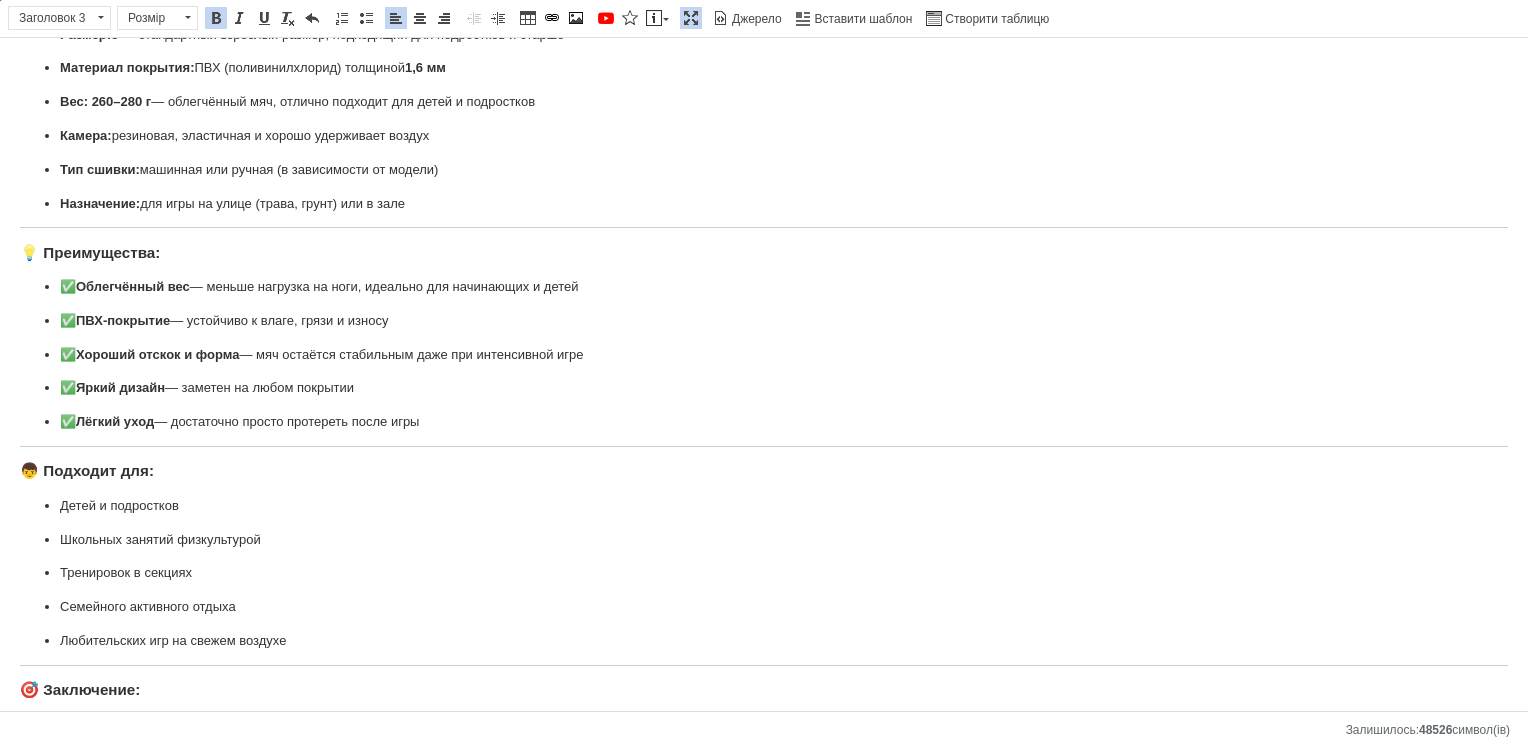 scroll, scrollTop: 0, scrollLeft: 0, axis: both 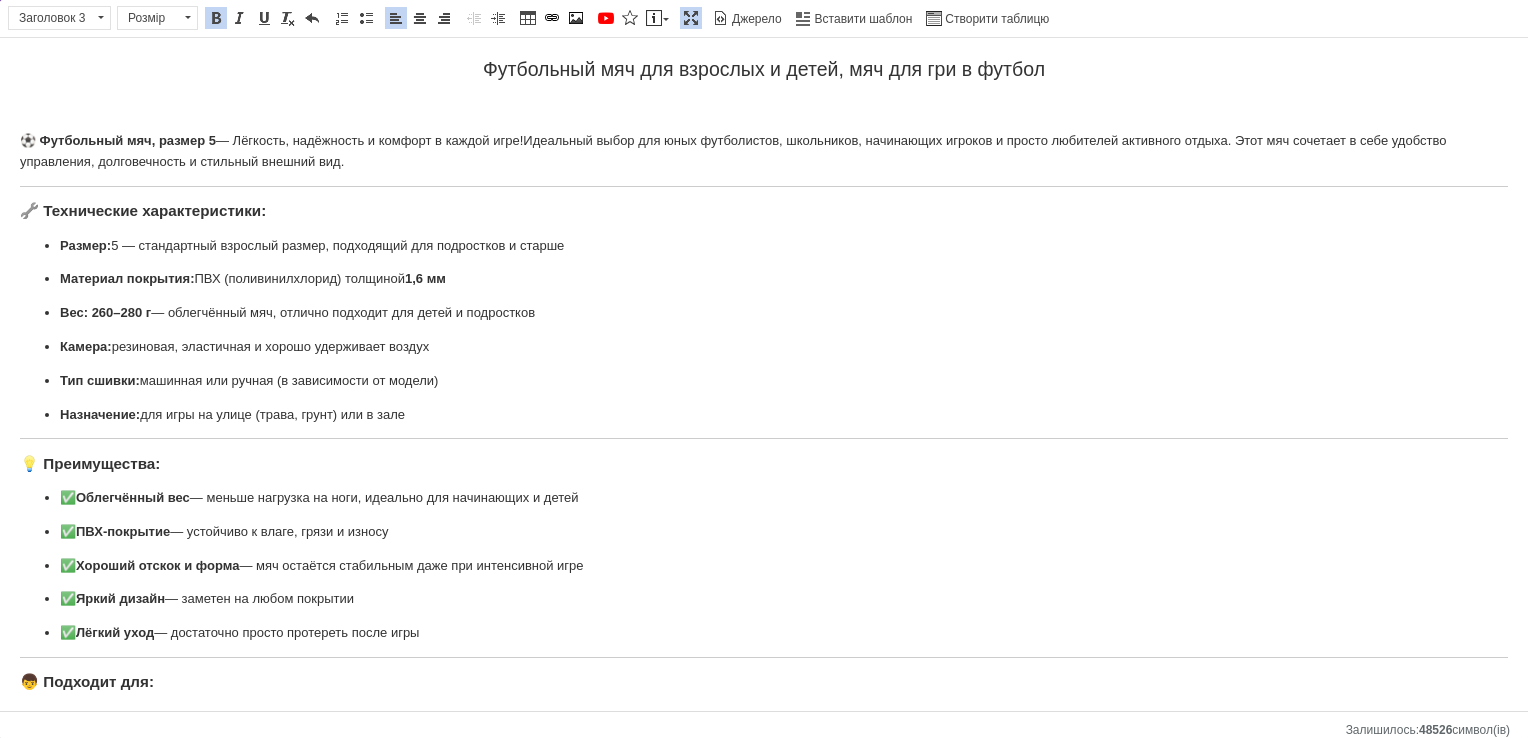 click on "Вес:   260–280 г  — облегчённый мяч, отлично подходит для детей и подростков" at bounding box center [764, 313] 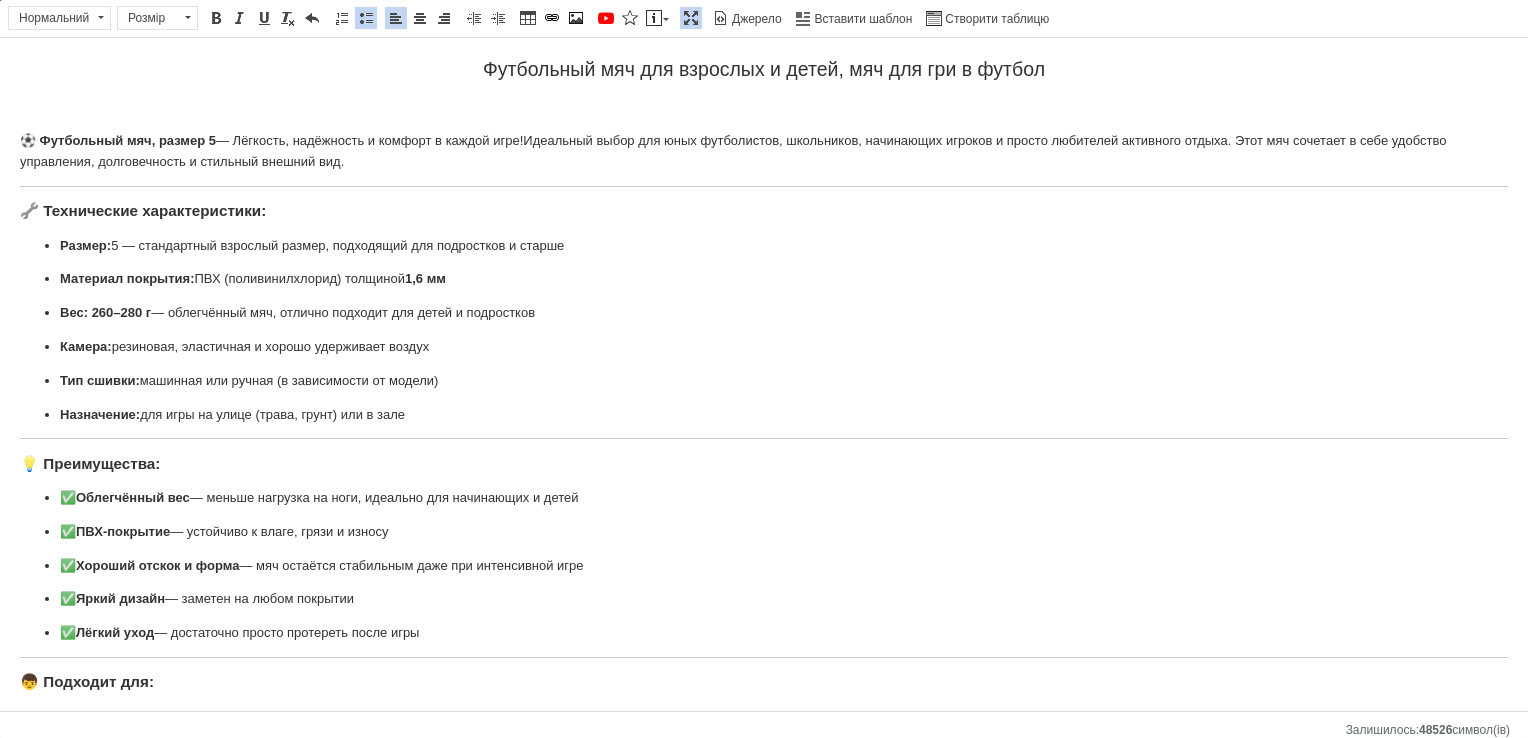 click on "Тип сшивки:  машинная или ручная (в зависимости от модели)" at bounding box center [764, 381] 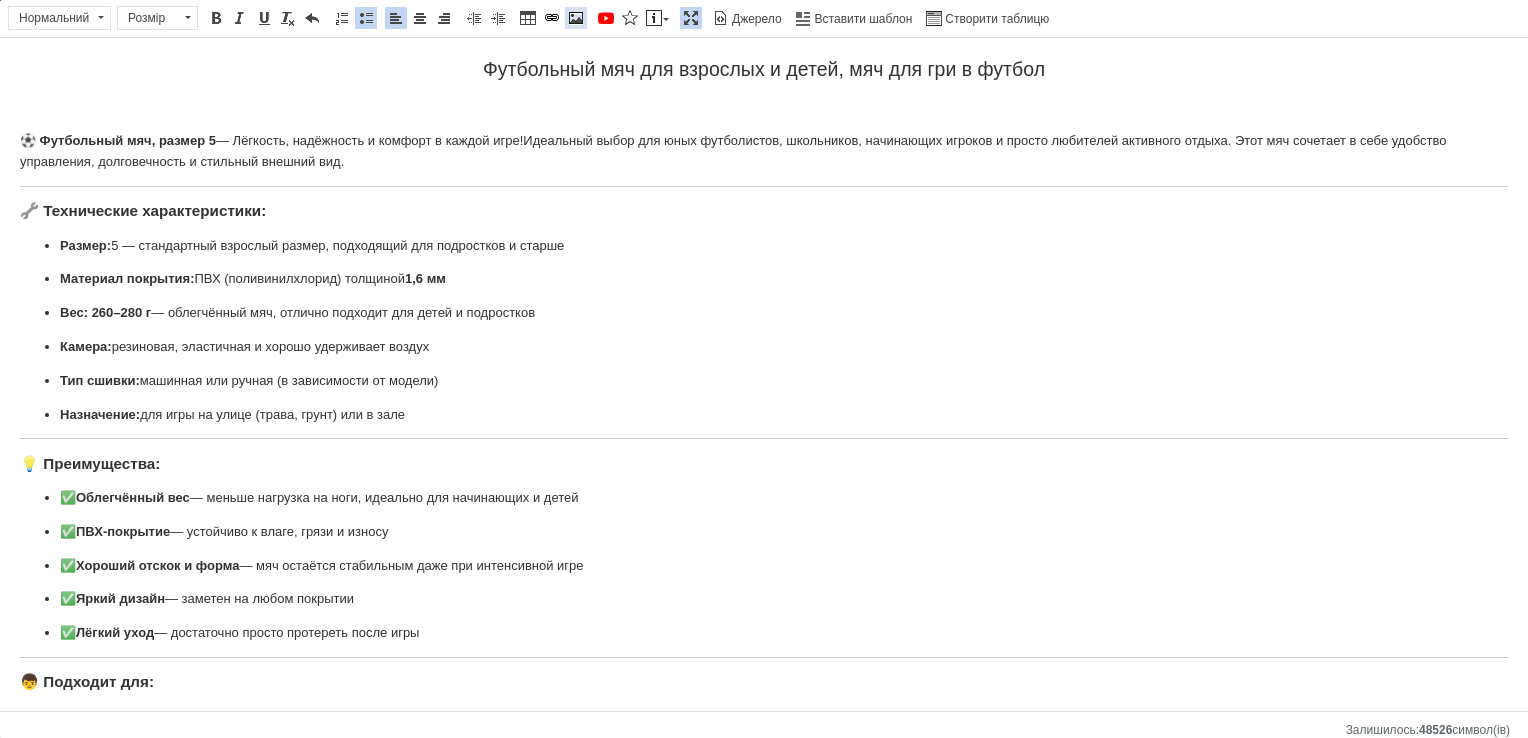 click at bounding box center (576, 18) 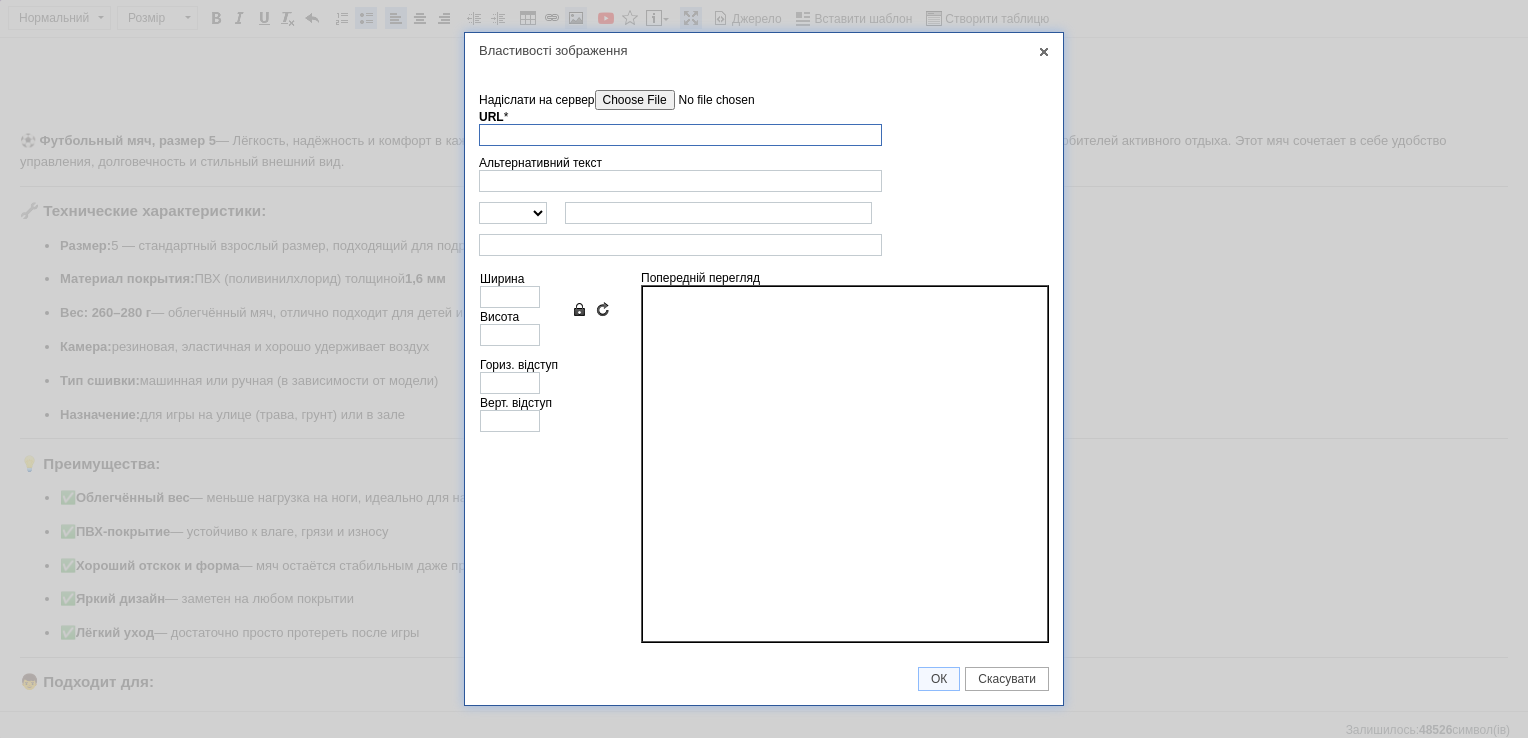 paste on "[URL][DOMAIN_NAME]" 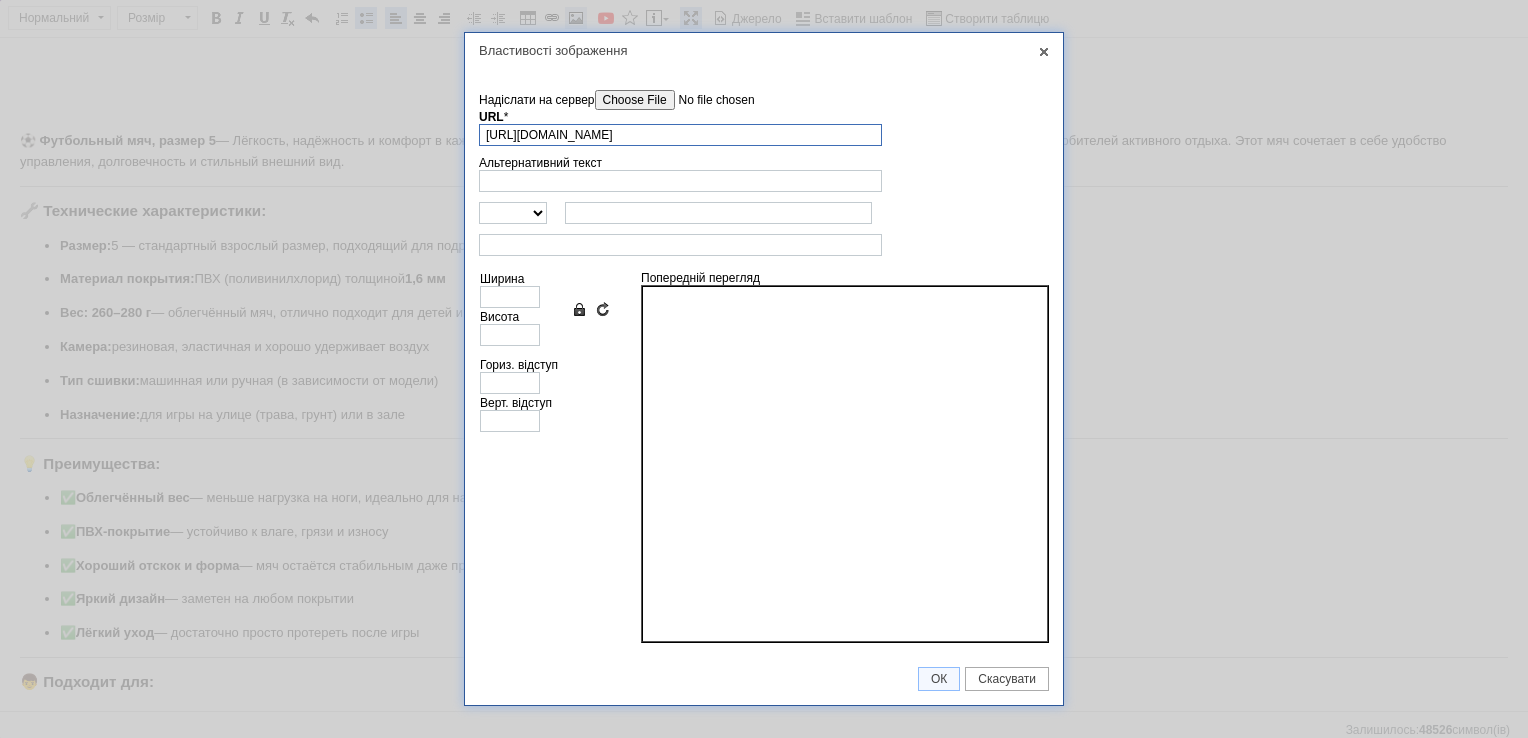type on "https://[DOMAIN_NAME]/6743858501_w1280_h1280_futbolnyj_myach_dlya_vzroslyh_i_detej.jpeg?fresh=1\" 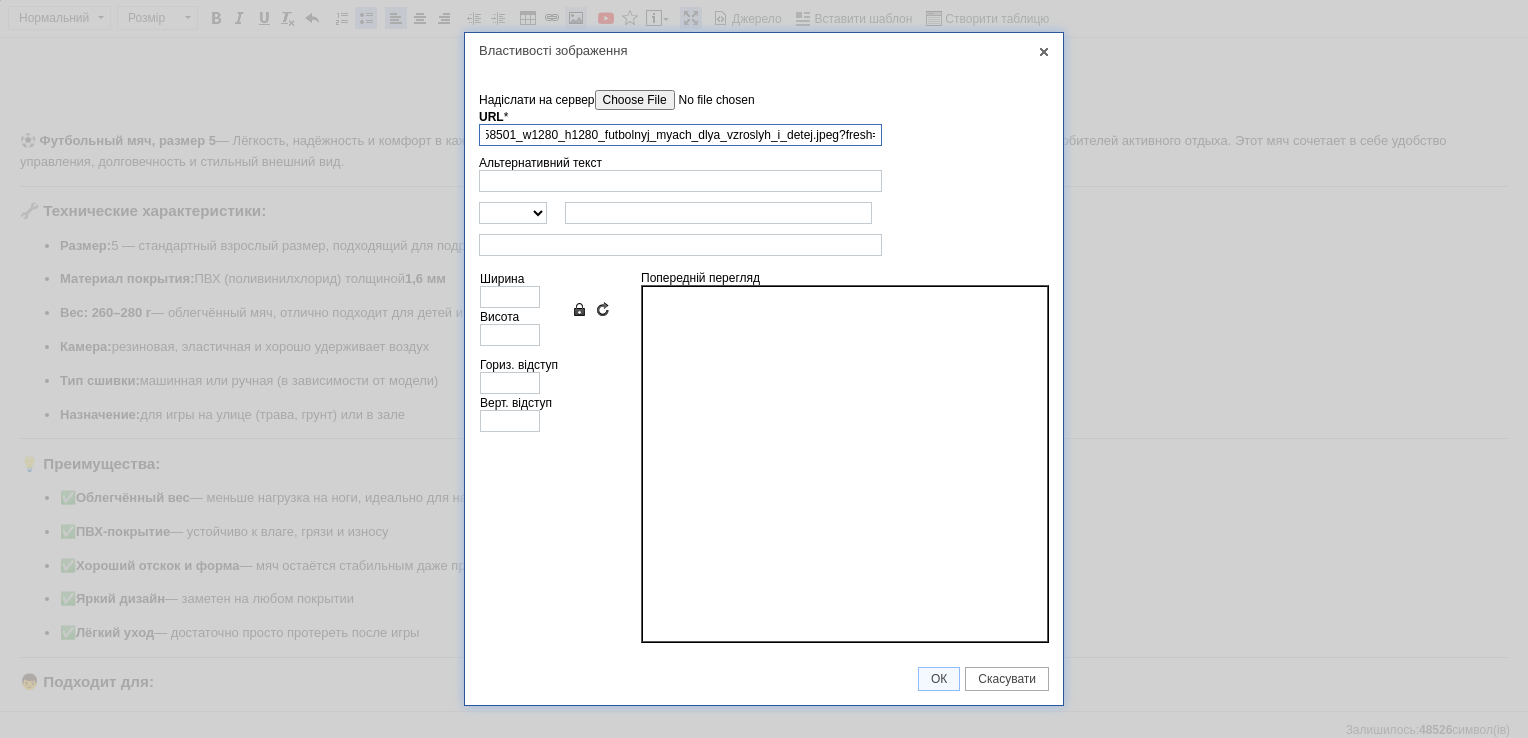 scroll, scrollTop: 0, scrollLeft: 176, axis: horizontal 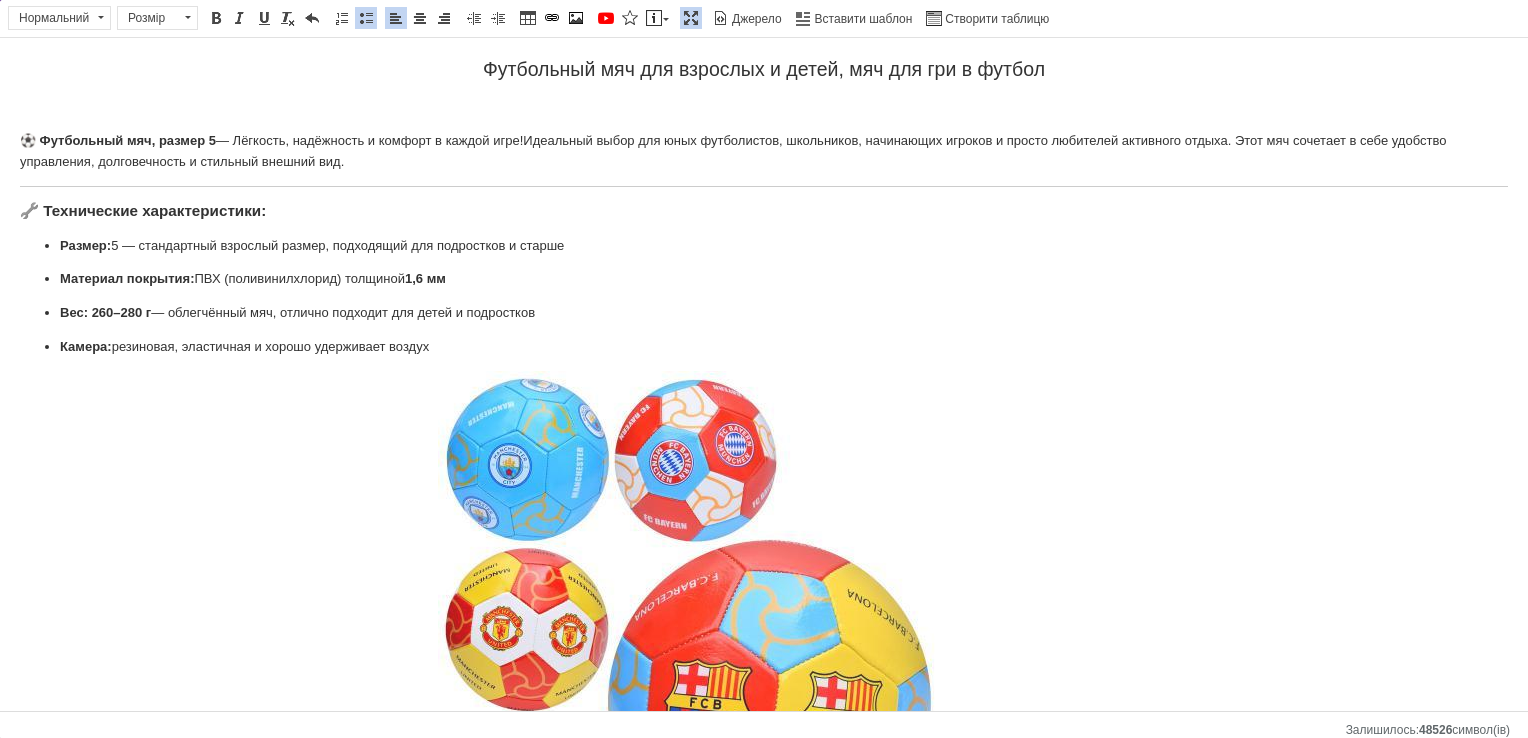 drag, startPoint x: 589, startPoint y: 368, endPoint x: 574, endPoint y: 382, distance: 20.518284 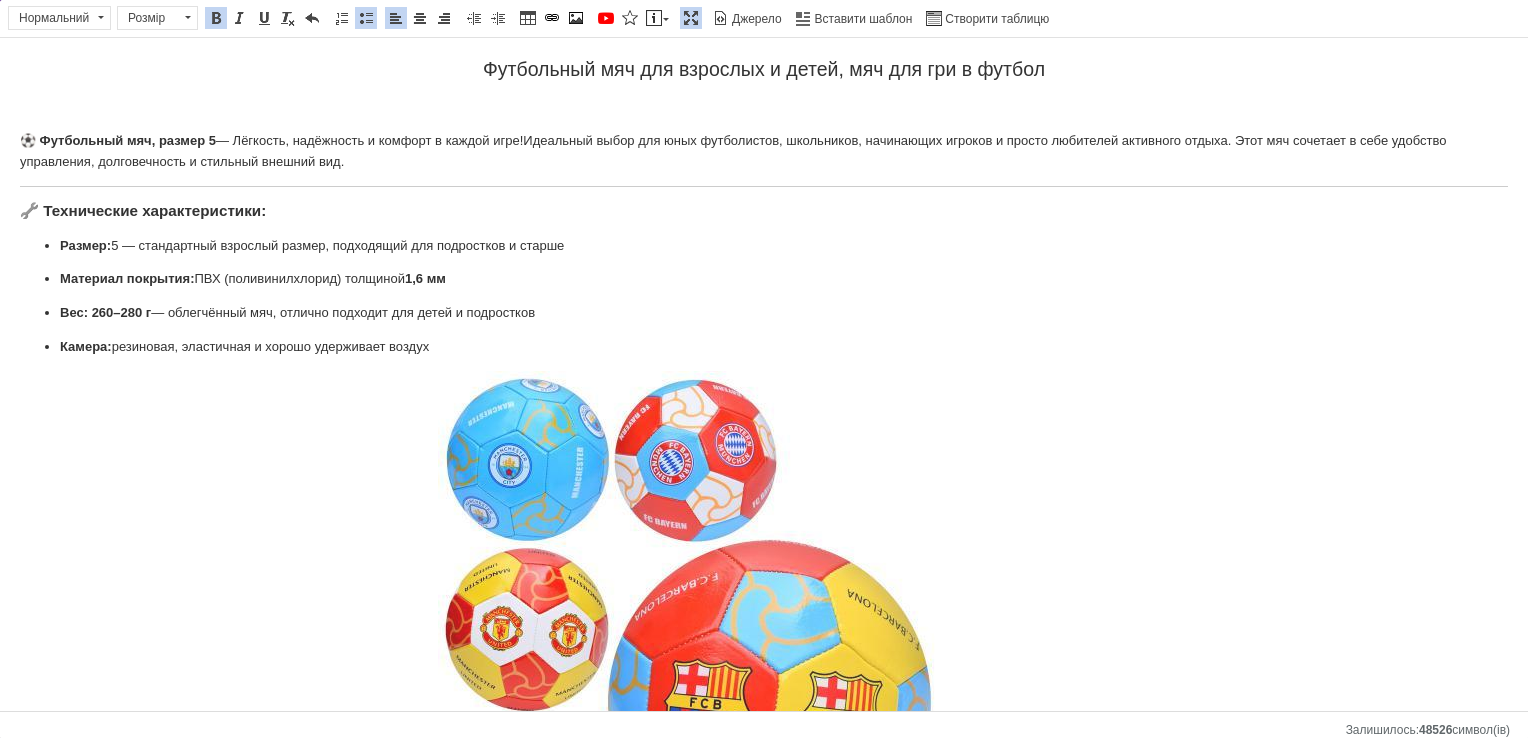 click 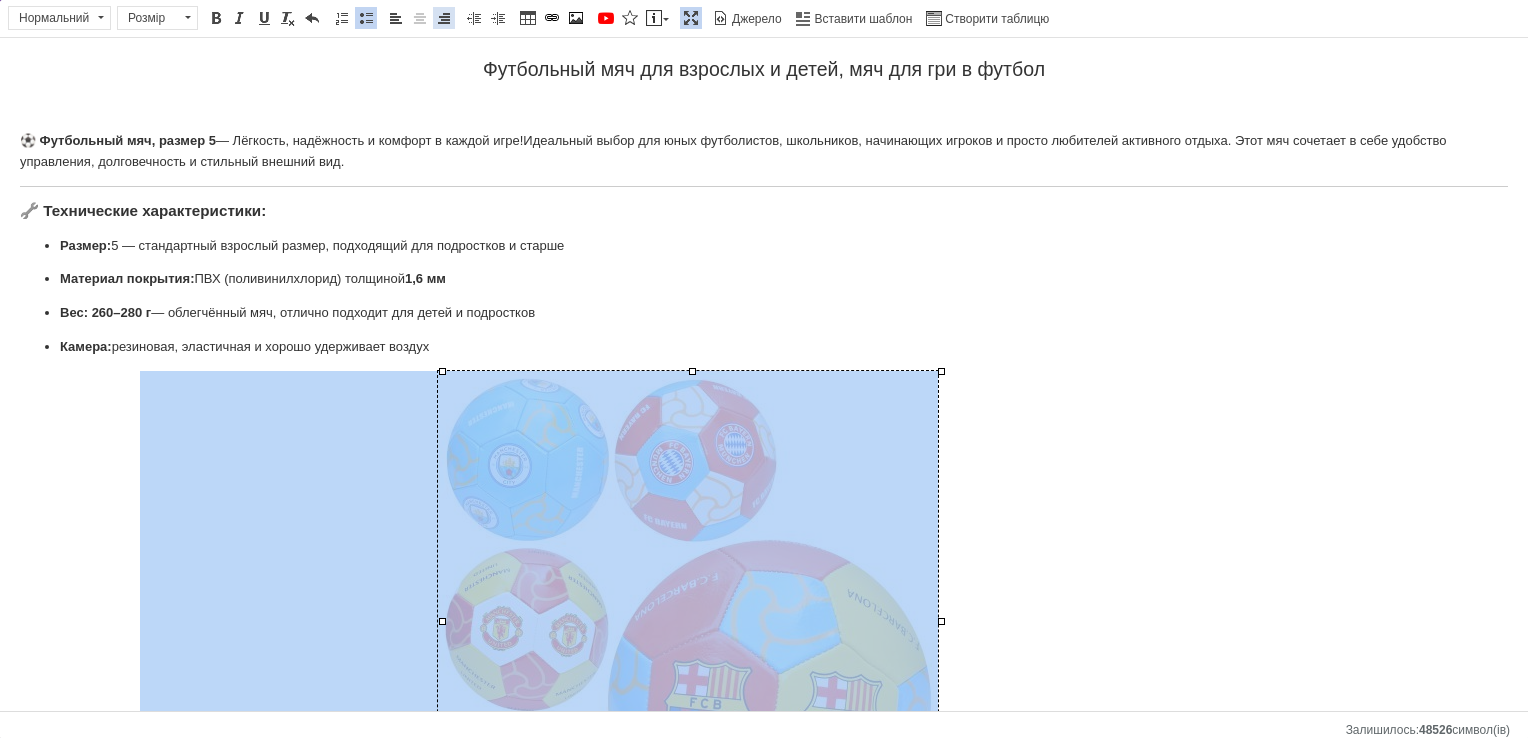 click on "По лівому краю   По центру   По правому краю" at bounding box center (423, 20) 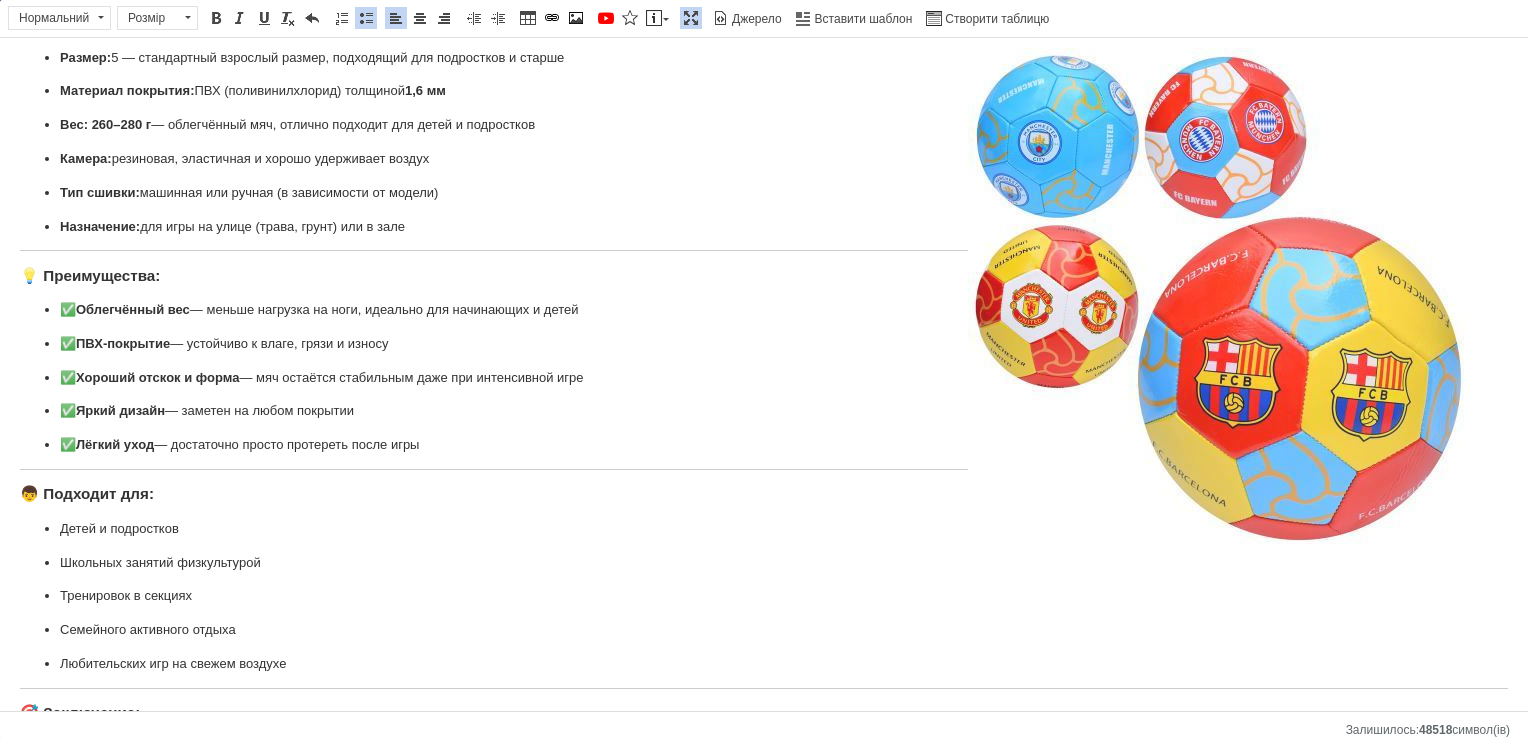 scroll, scrollTop: 343, scrollLeft: 0, axis: vertical 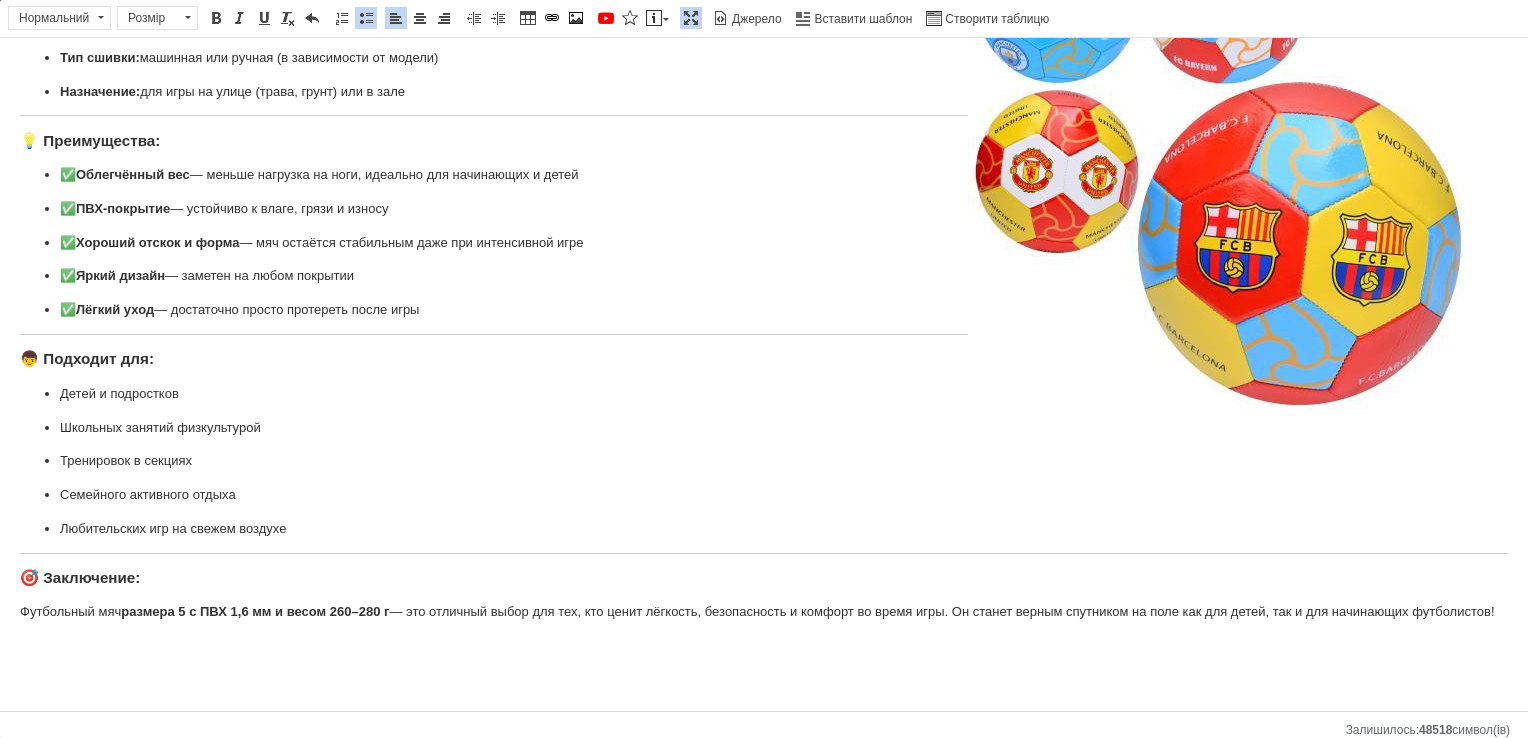 drag, startPoint x: 843, startPoint y: 656, endPoint x: 829, endPoint y: 657, distance: 14.035668 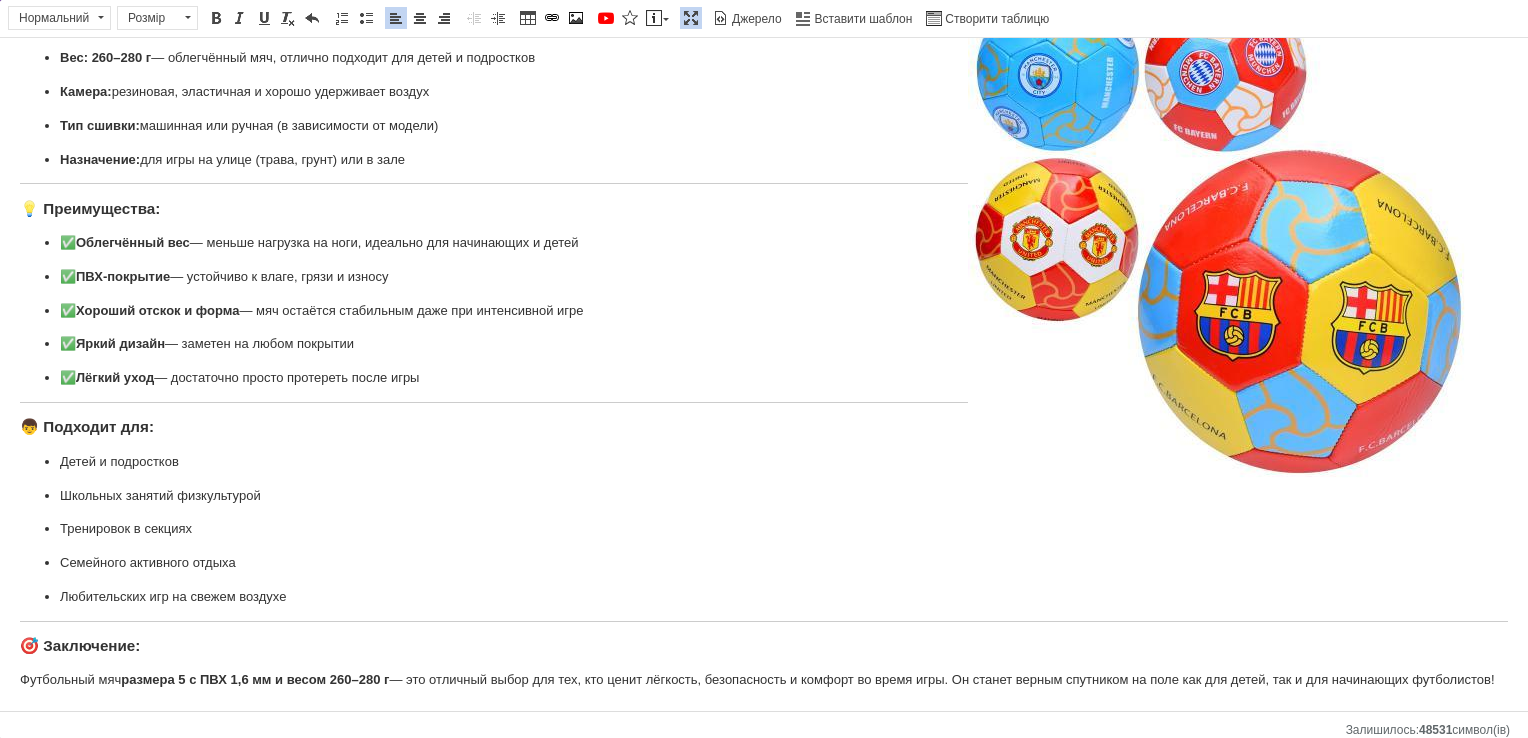 scroll, scrollTop: 0, scrollLeft: 0, axis: both 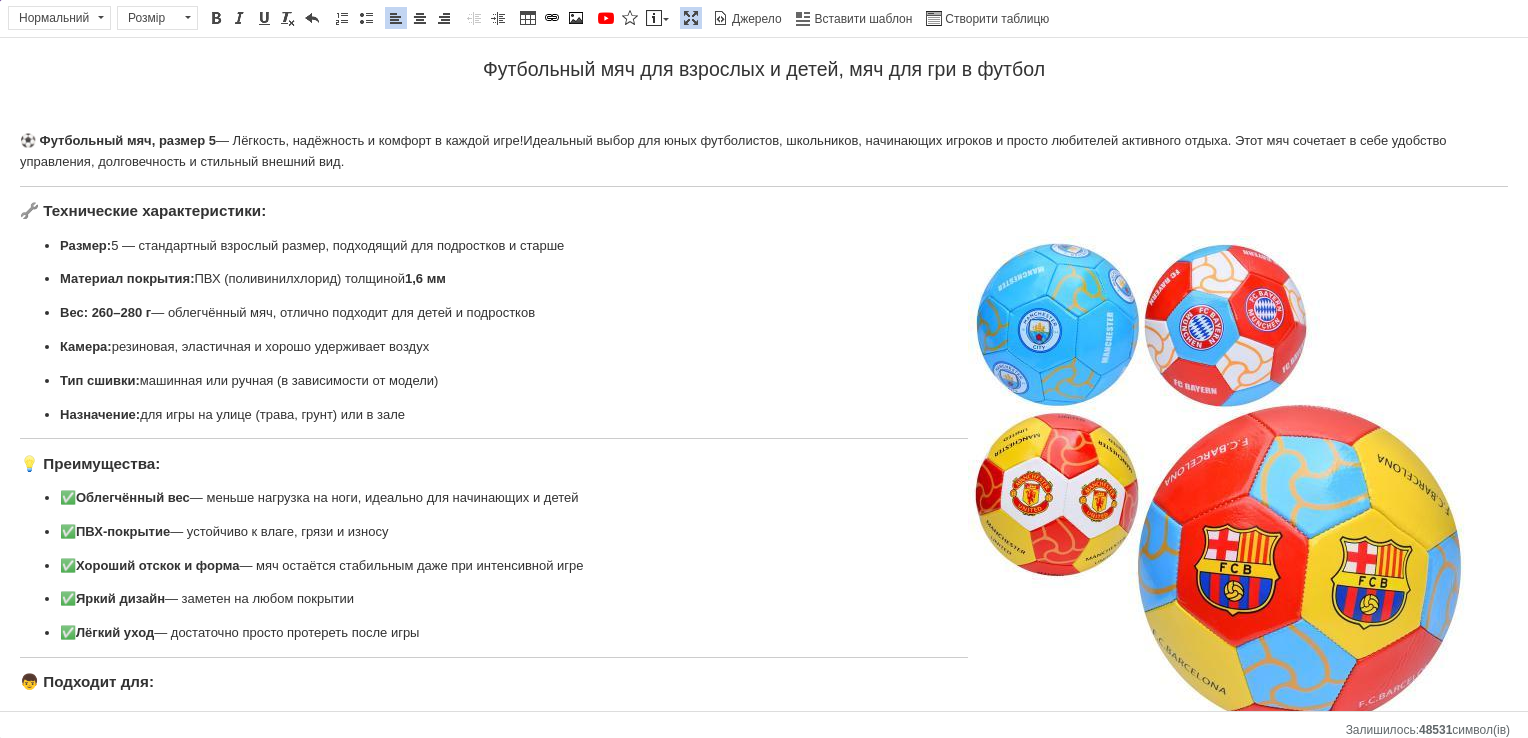 click at bounding box center (691, 18) 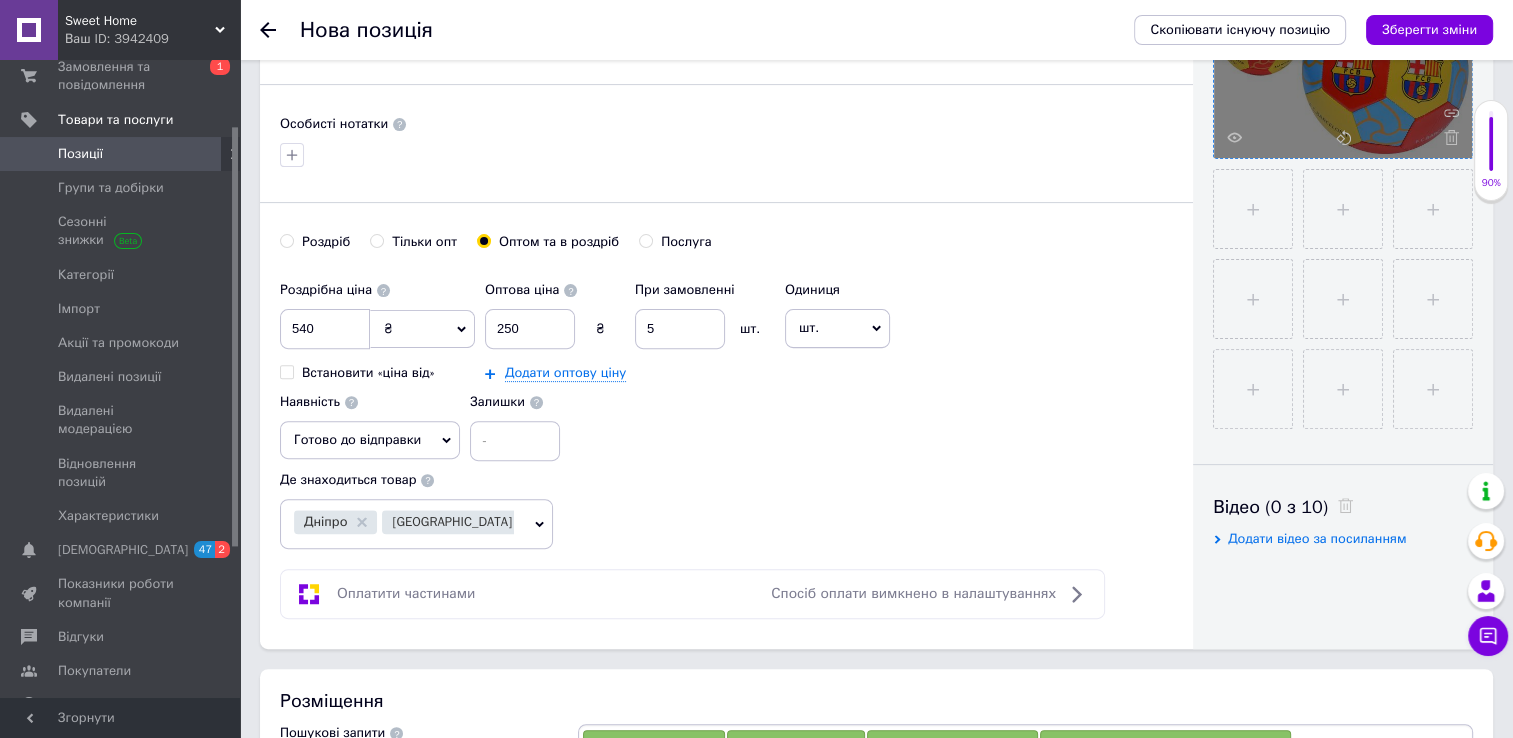 scroll, scrollTop: 600, scrollLeft: 0, axis: vertical 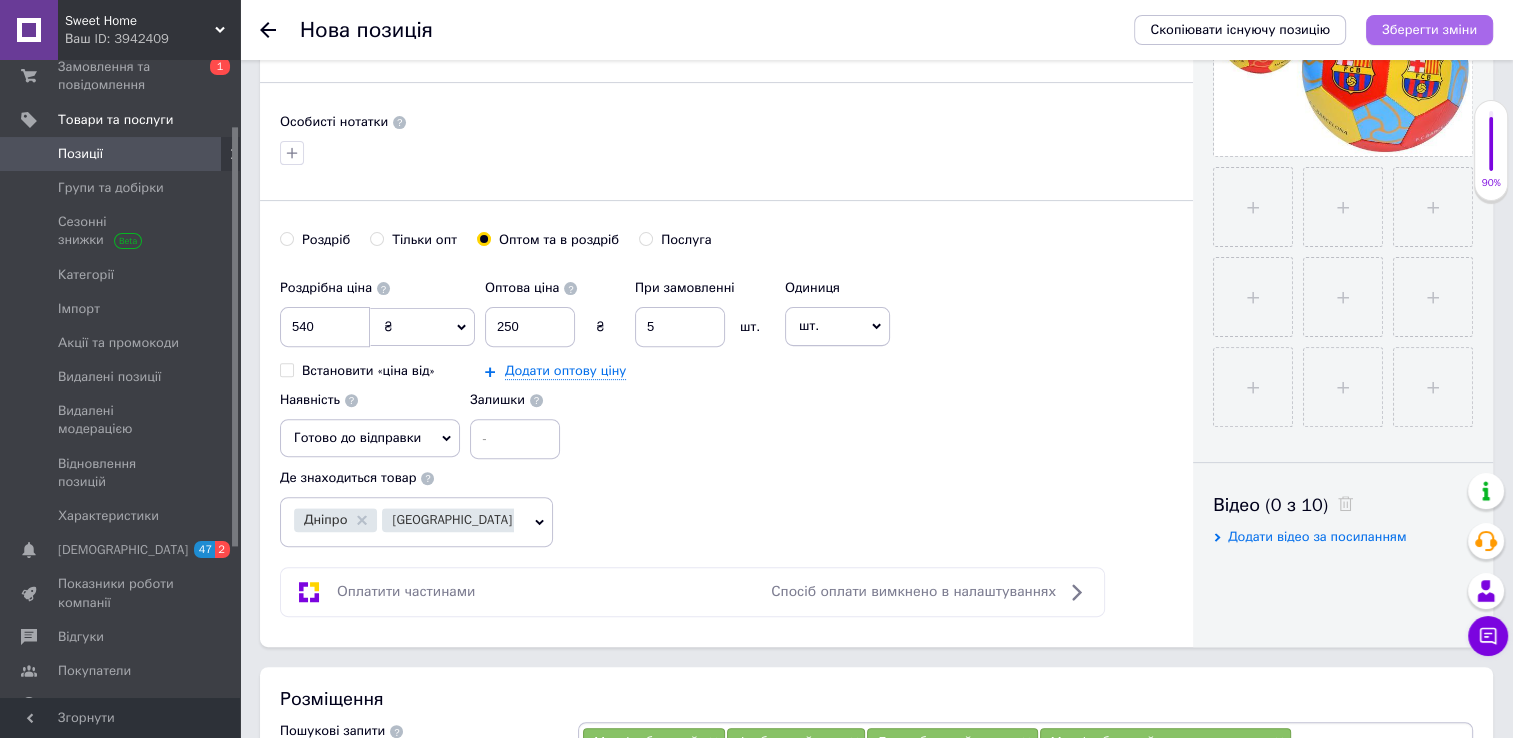 click on "Зберегти зміни" at bounding box center [1429, 29] 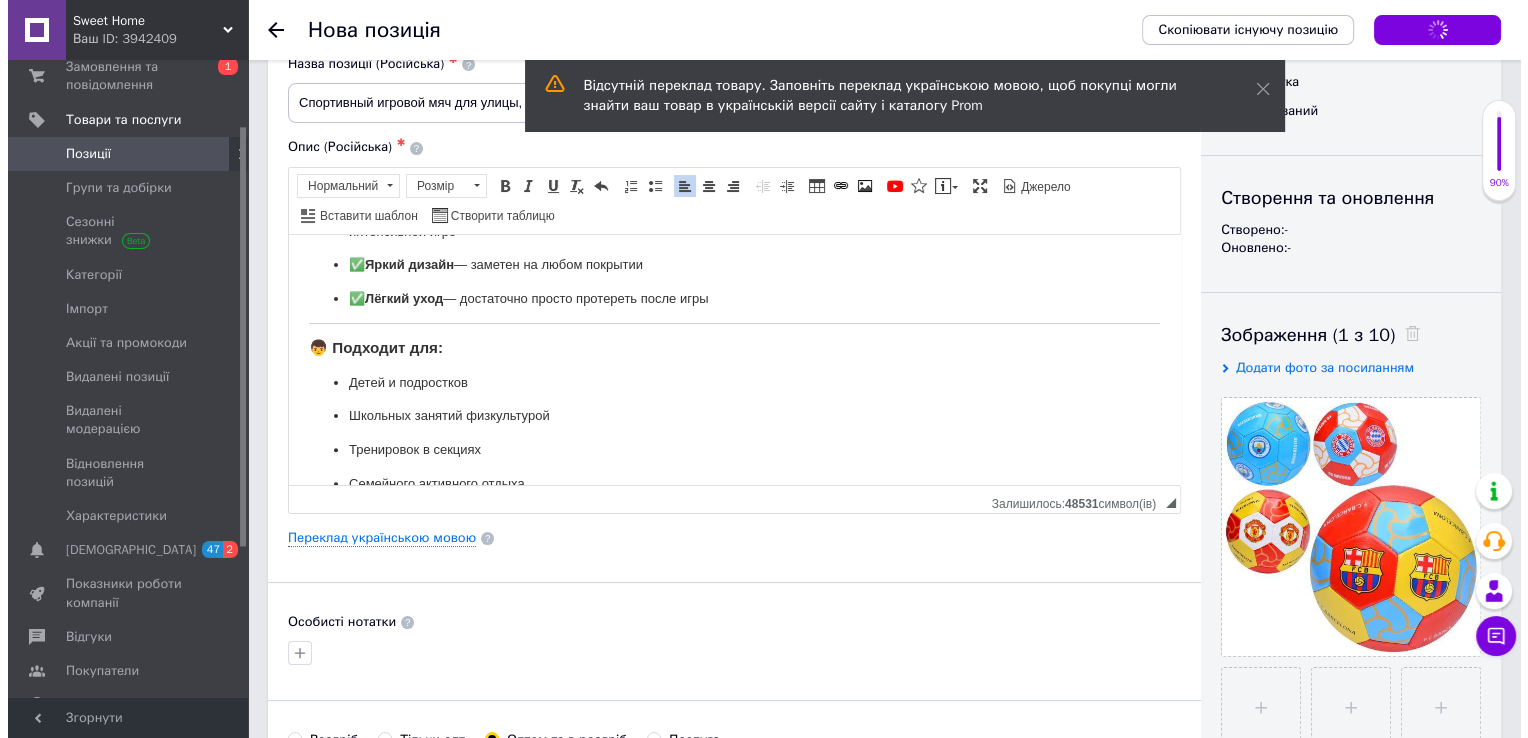 scroll, scrollTop: 0, scrollLeft: 0, axis: both 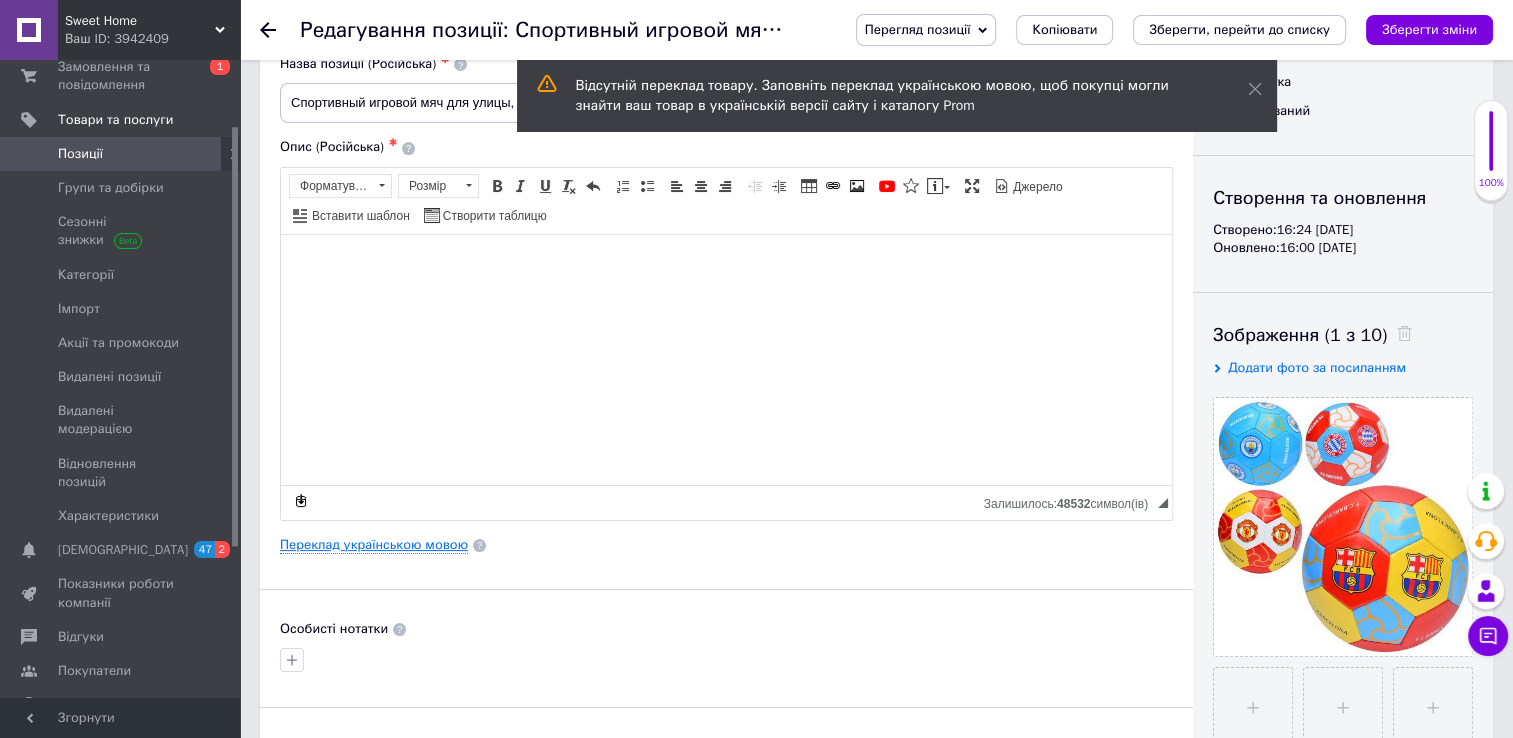 click on "Переклад українською мовою" at bounding box center (374, 545) 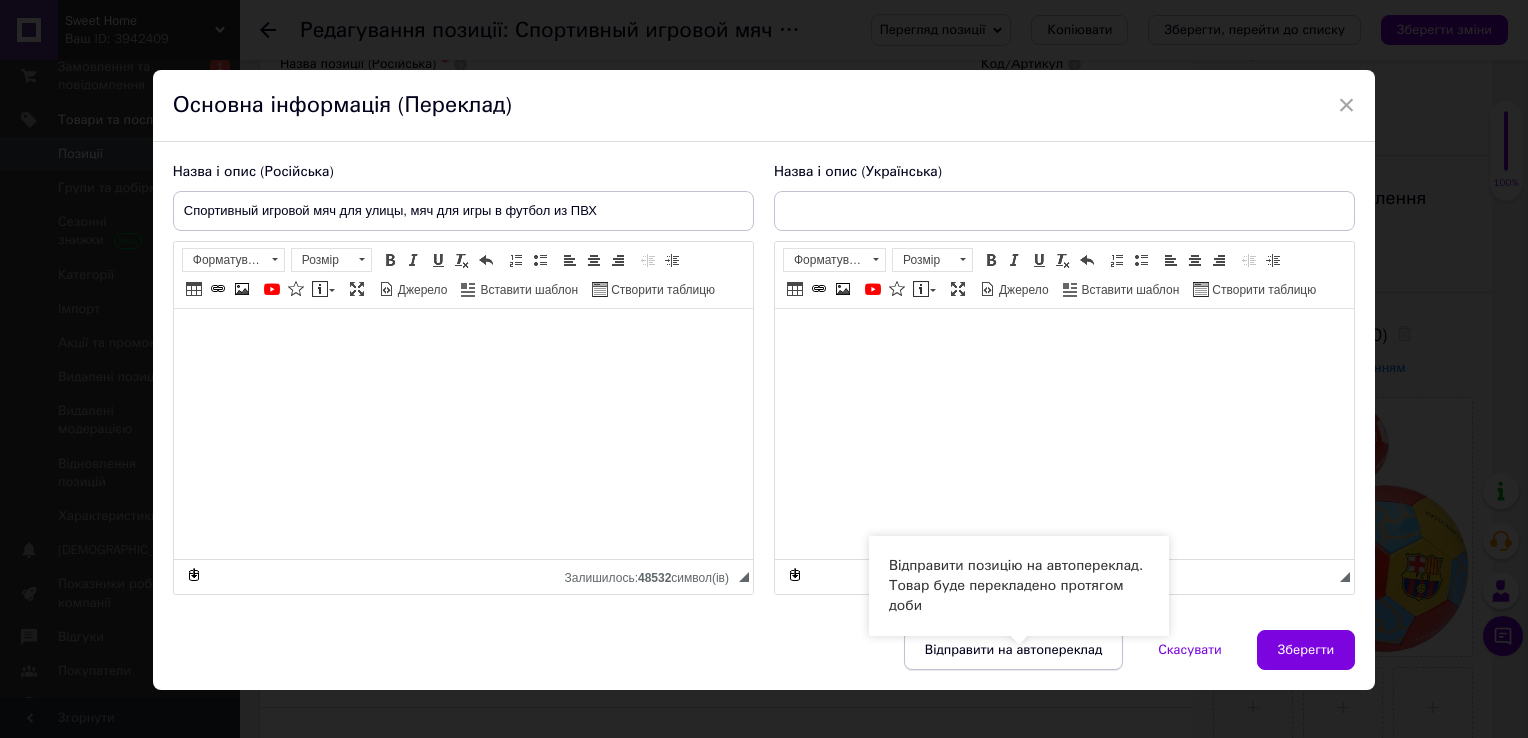 drag, startPoint x: 1042, startPoint y: 652, endPoint x: 1094, endPoint y: 654, distance: 52.03845 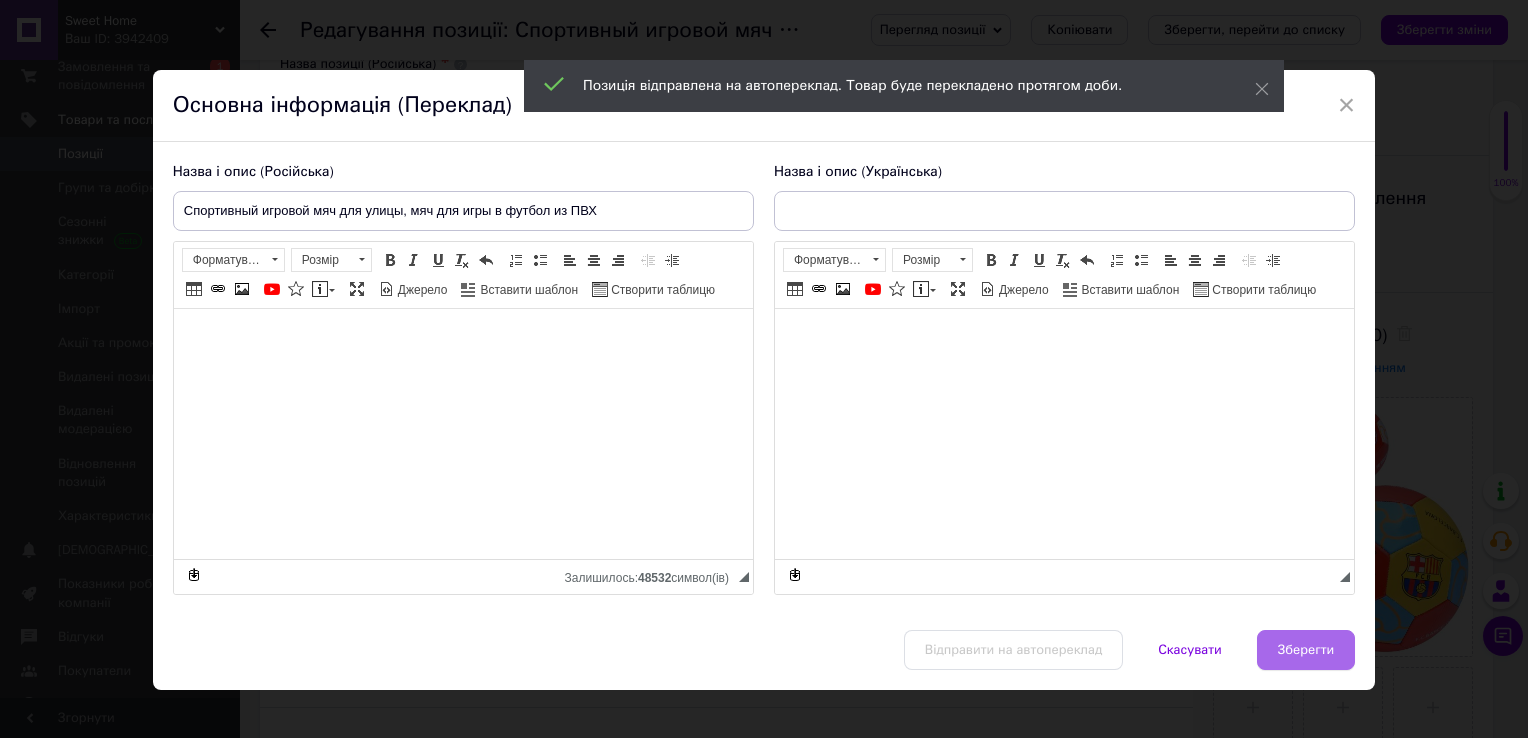 click on "Зберегти" at bounding box center (1306, 650) 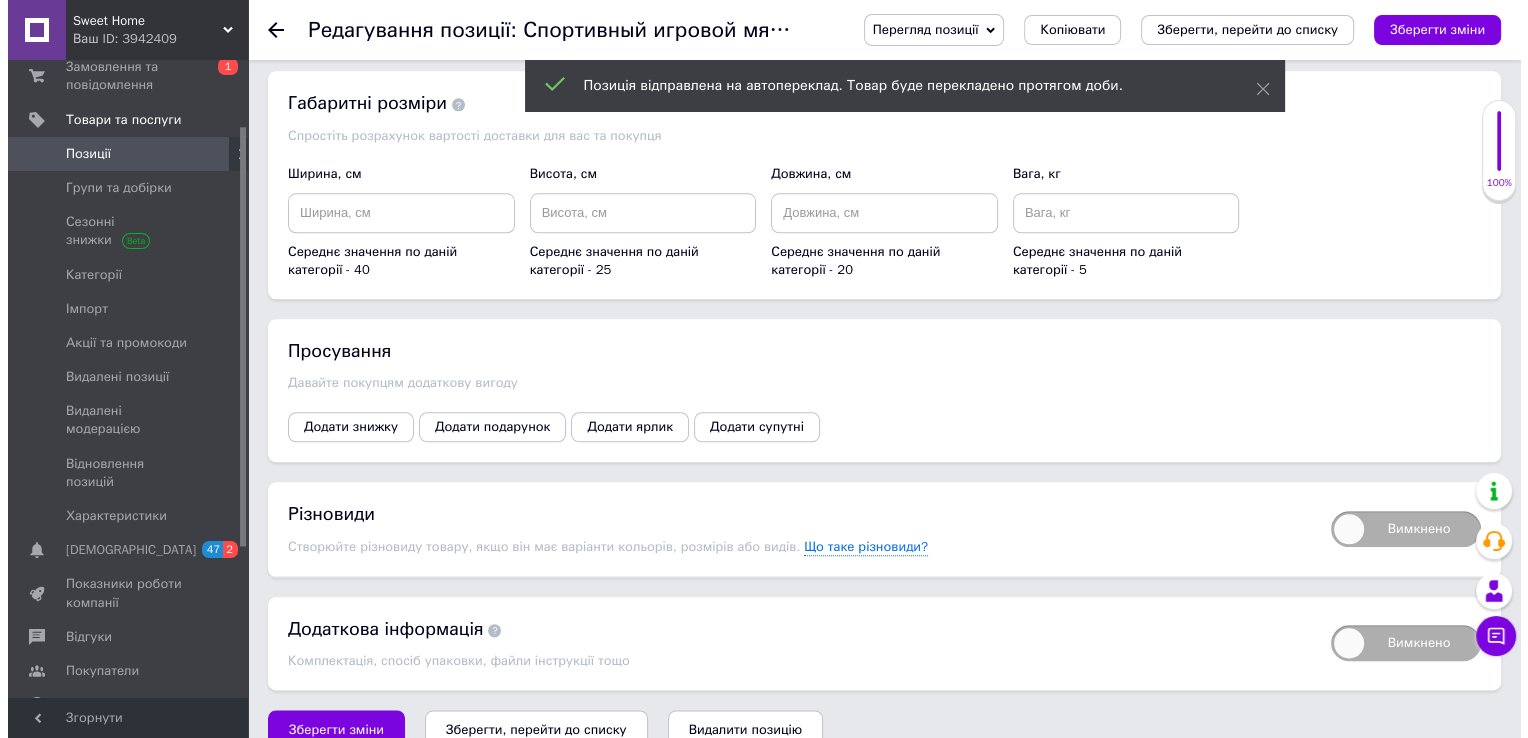 scroll, scrollTop: 2222, scrollLeft: 0, axis: vertical 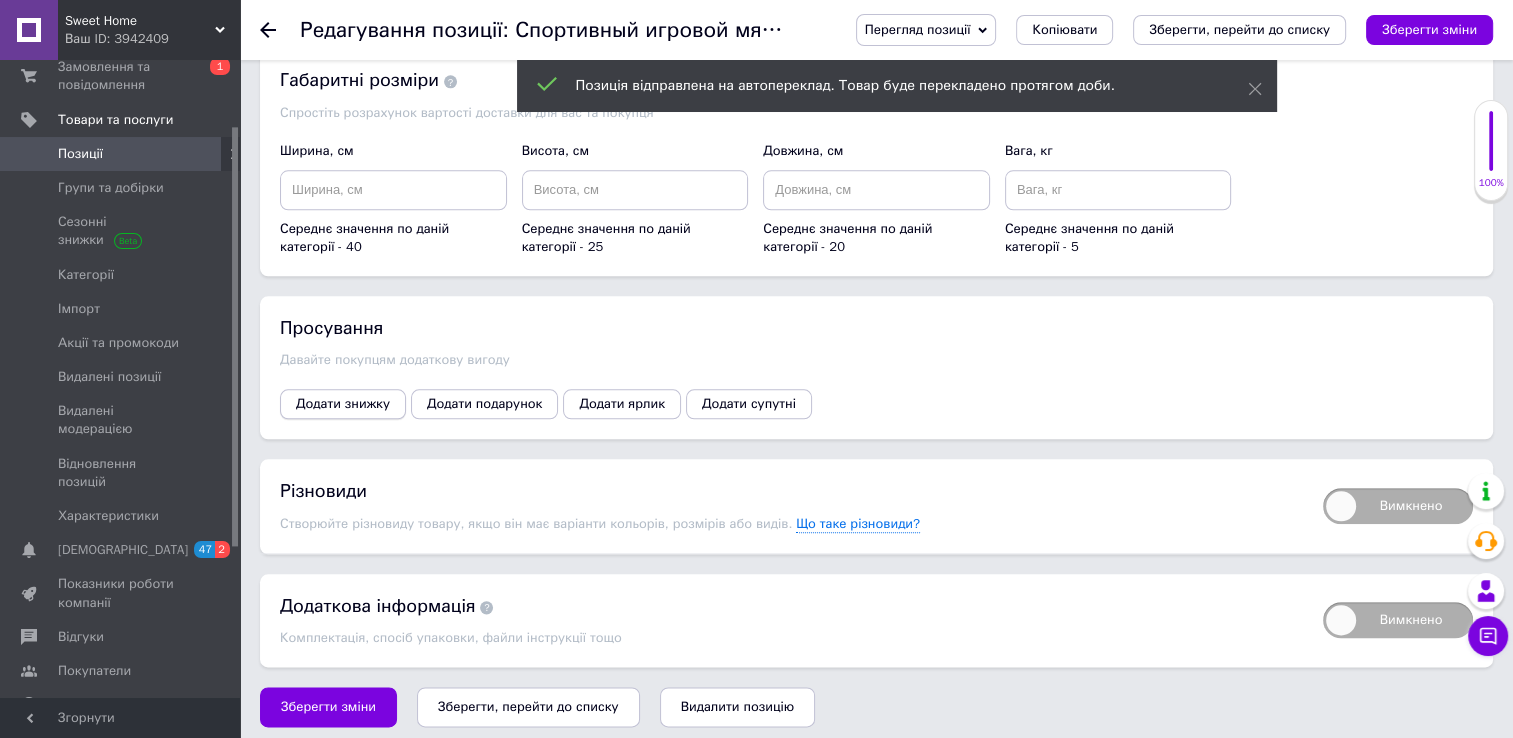 click on "Додати знижку" at bounding box center (343, 404) 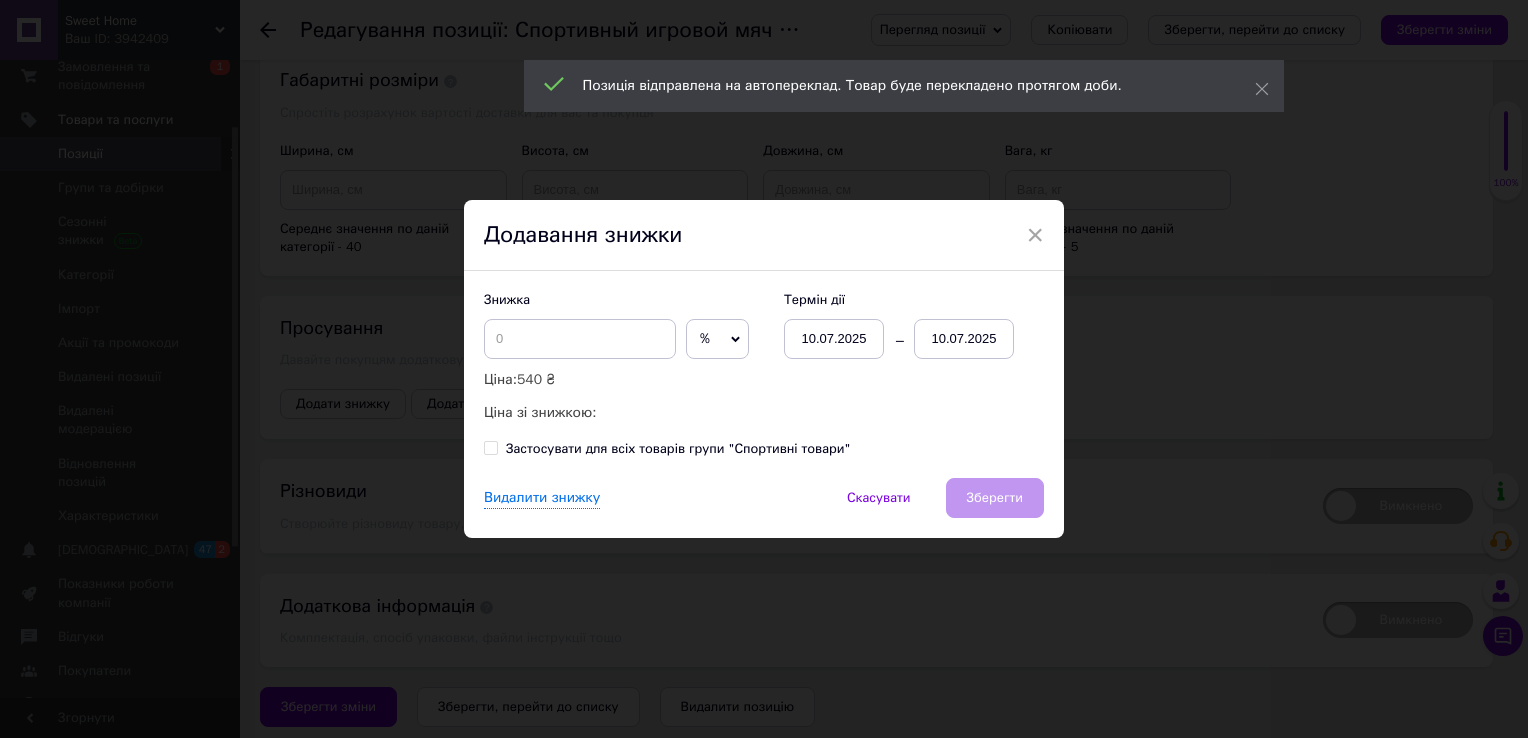 click on "Знижка % ₴ Ціна:  540   ₴ Ціна зі знижкою:" at bounding box center (624, 357) 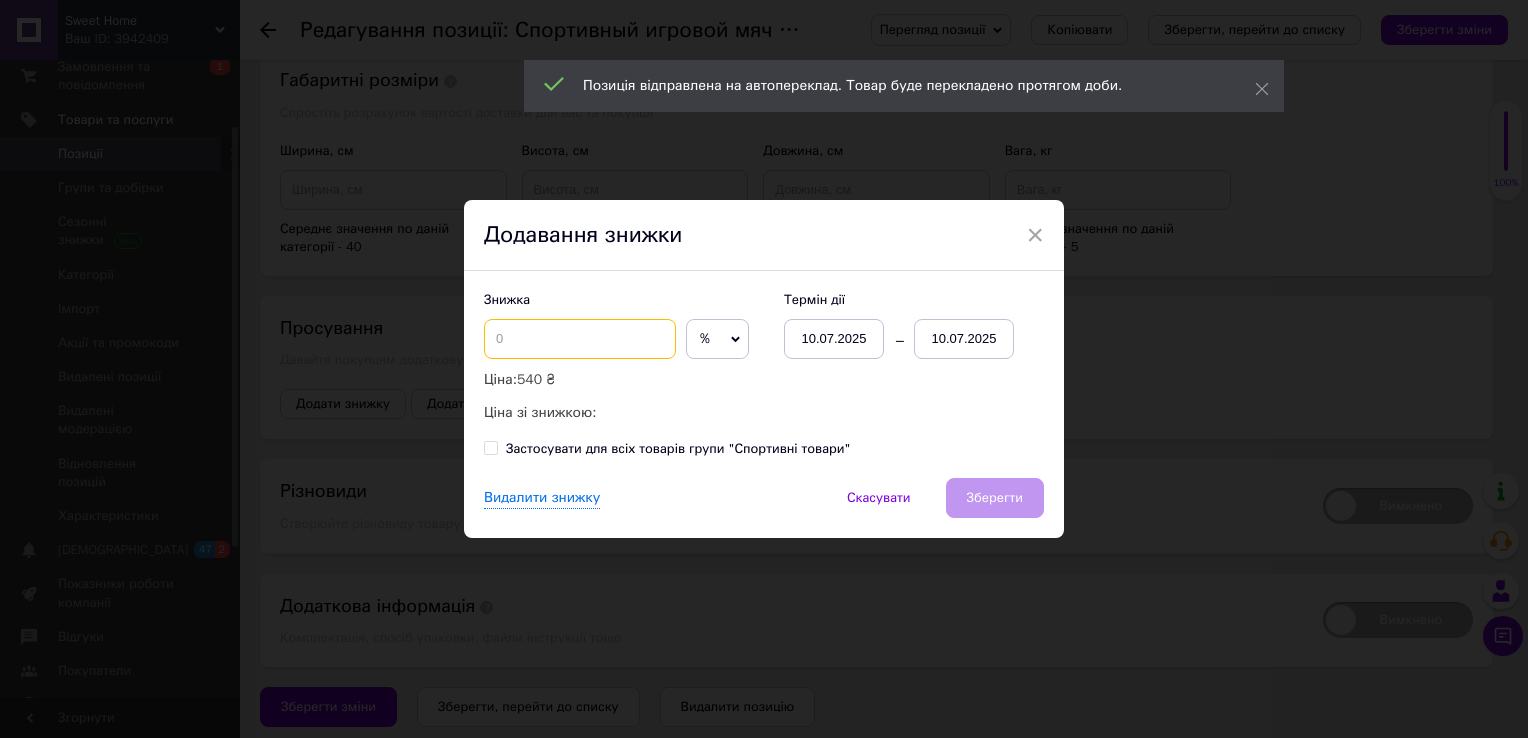 click at bounding box center [580, 339] 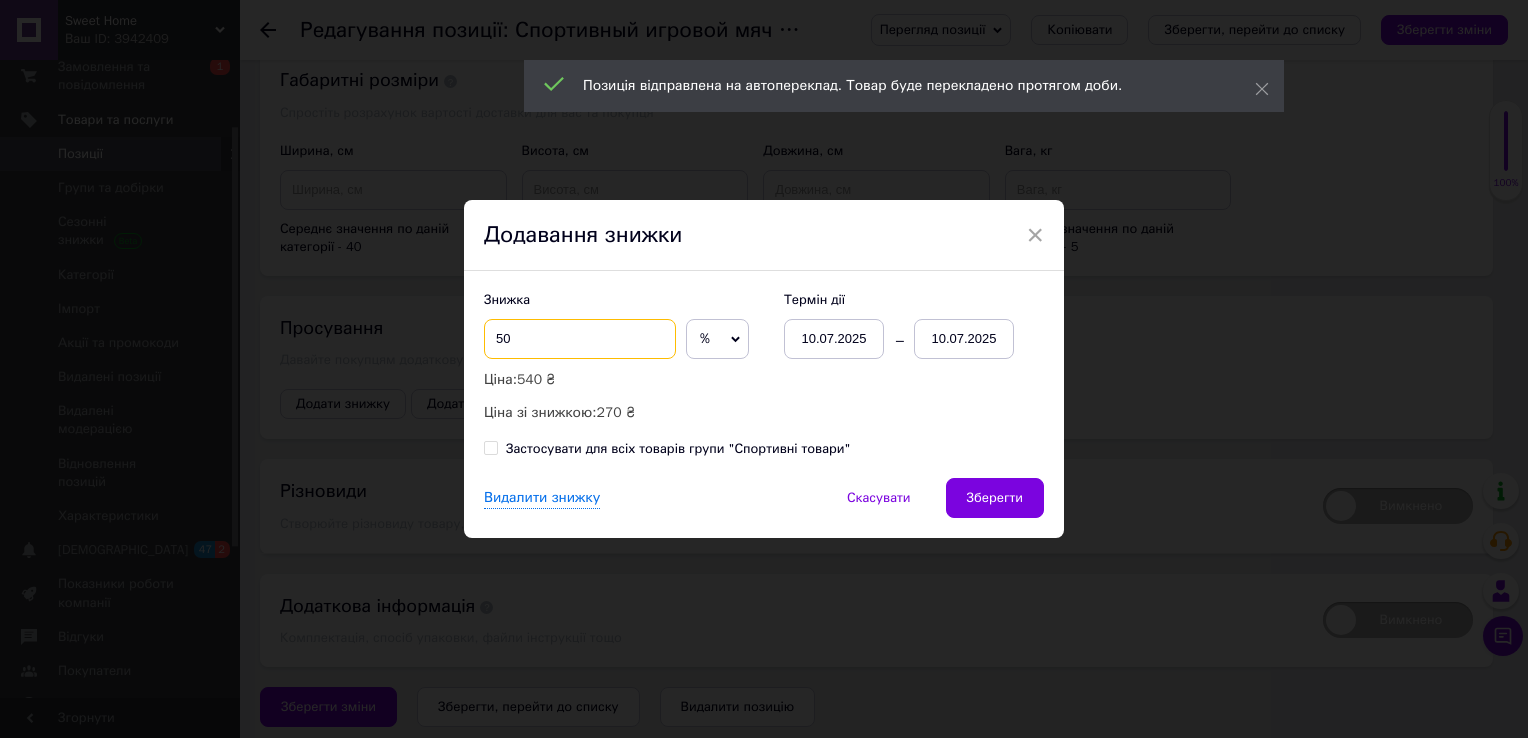 type on "50" 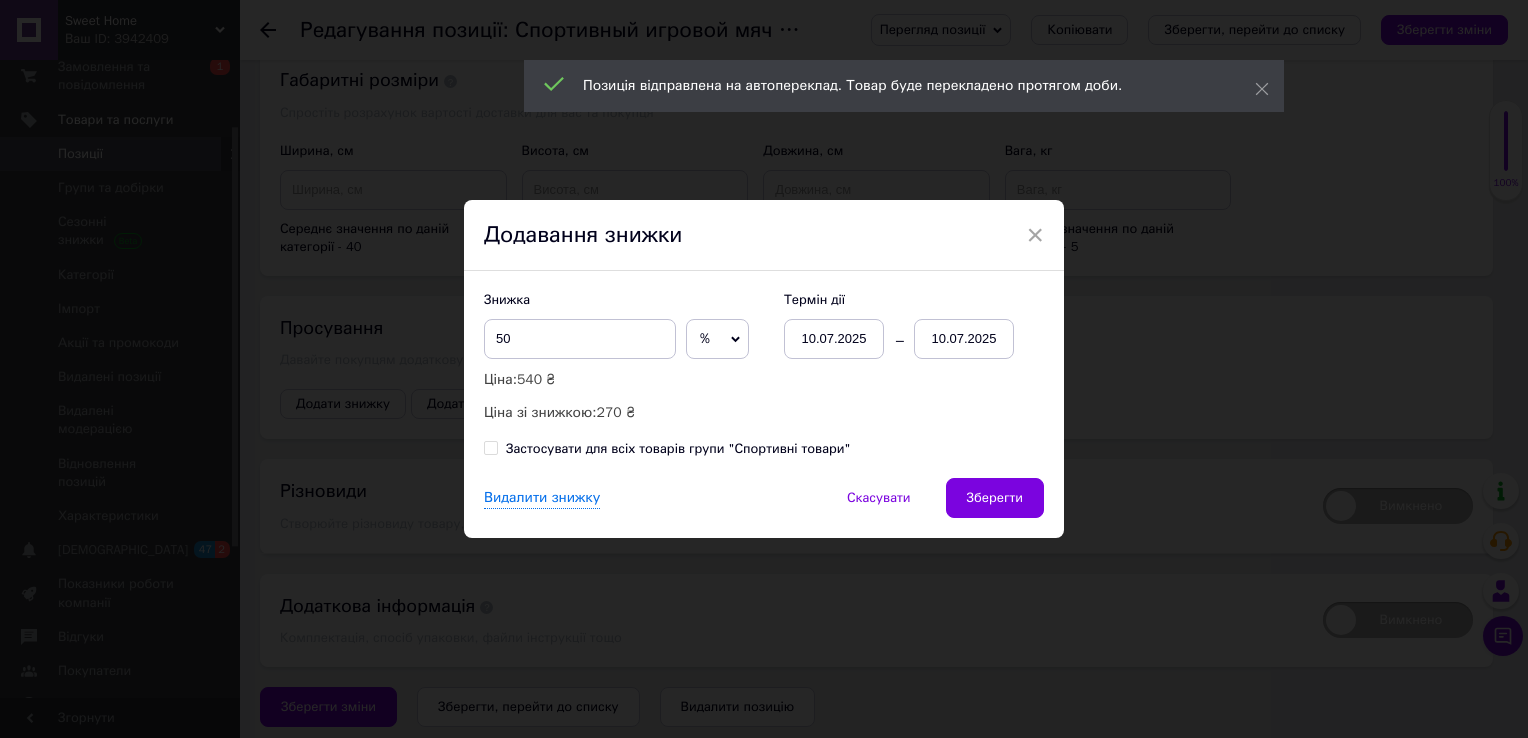 click on "10.07.2025" at bounding box center (964, 339) 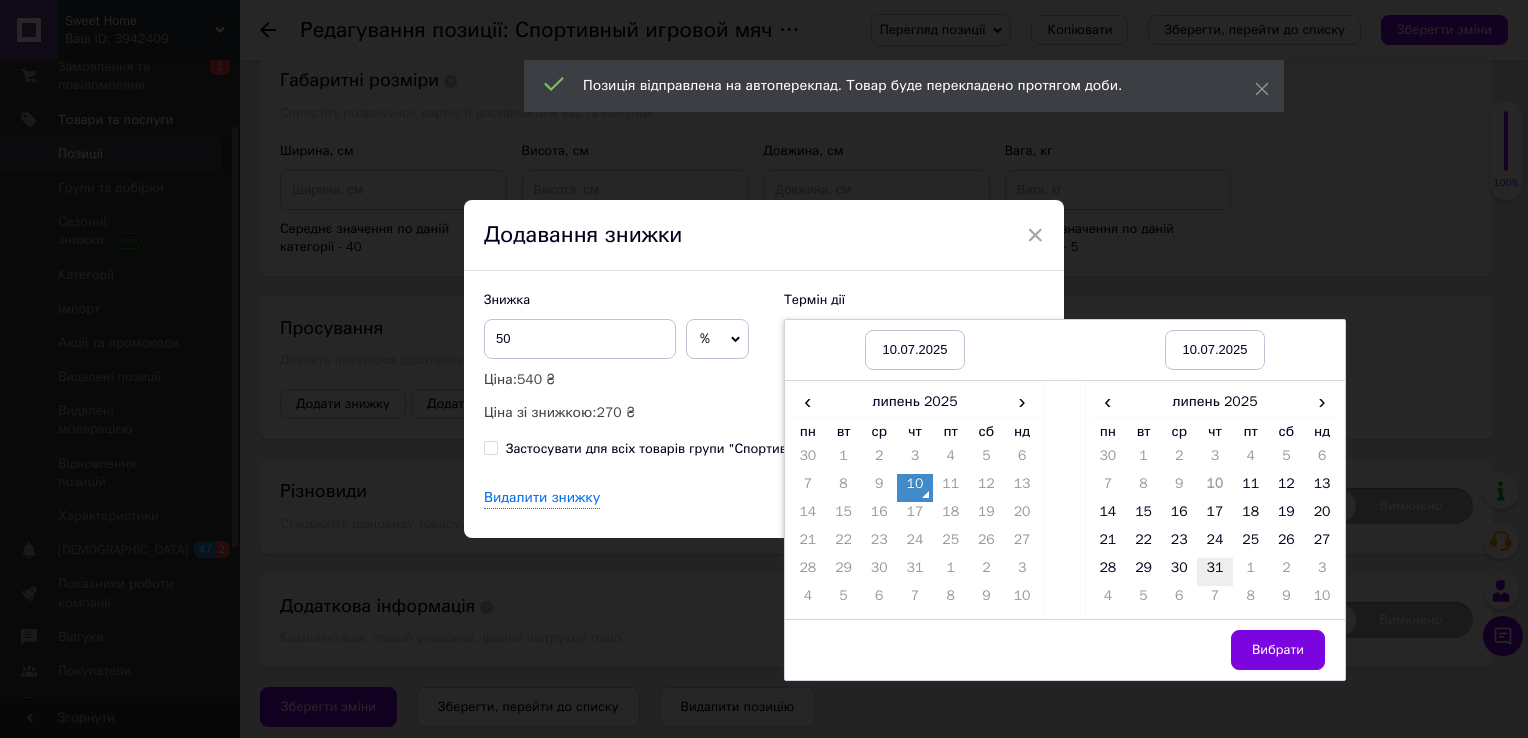 click on "31" at bounding box center [1215, 572] 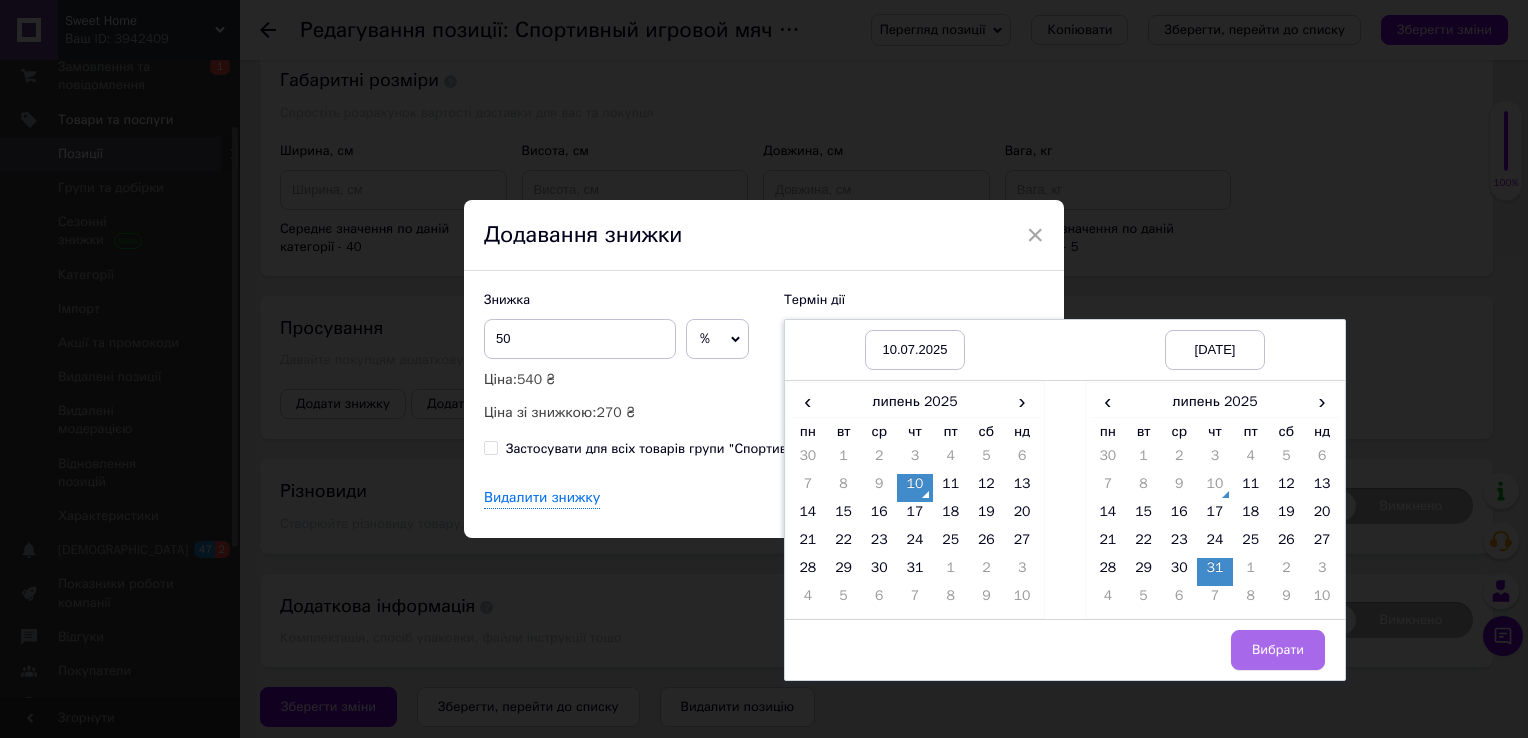 click on "Вибрати" at bounding box center (1278, 650) 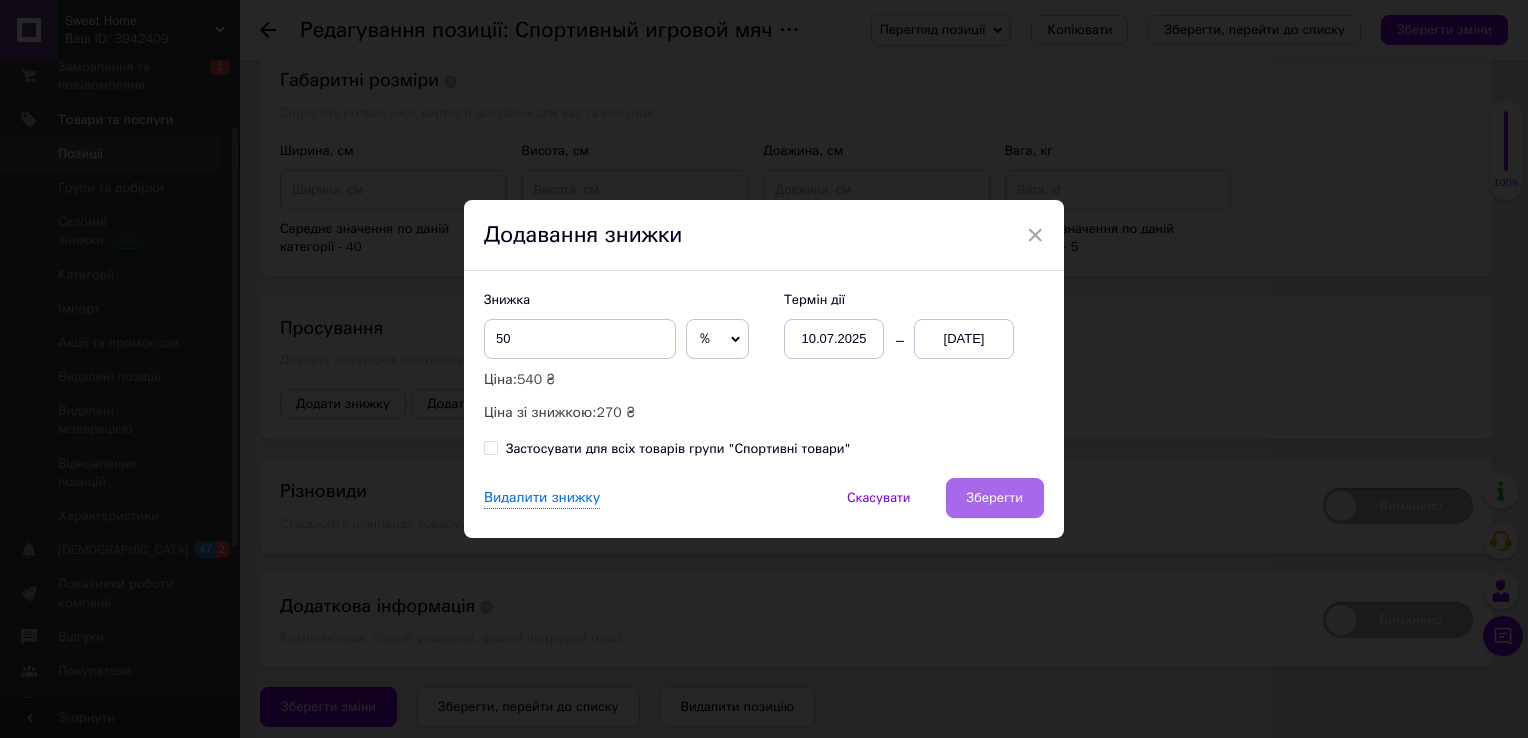 click on "Зберегти" at bounding box center (995, 498) 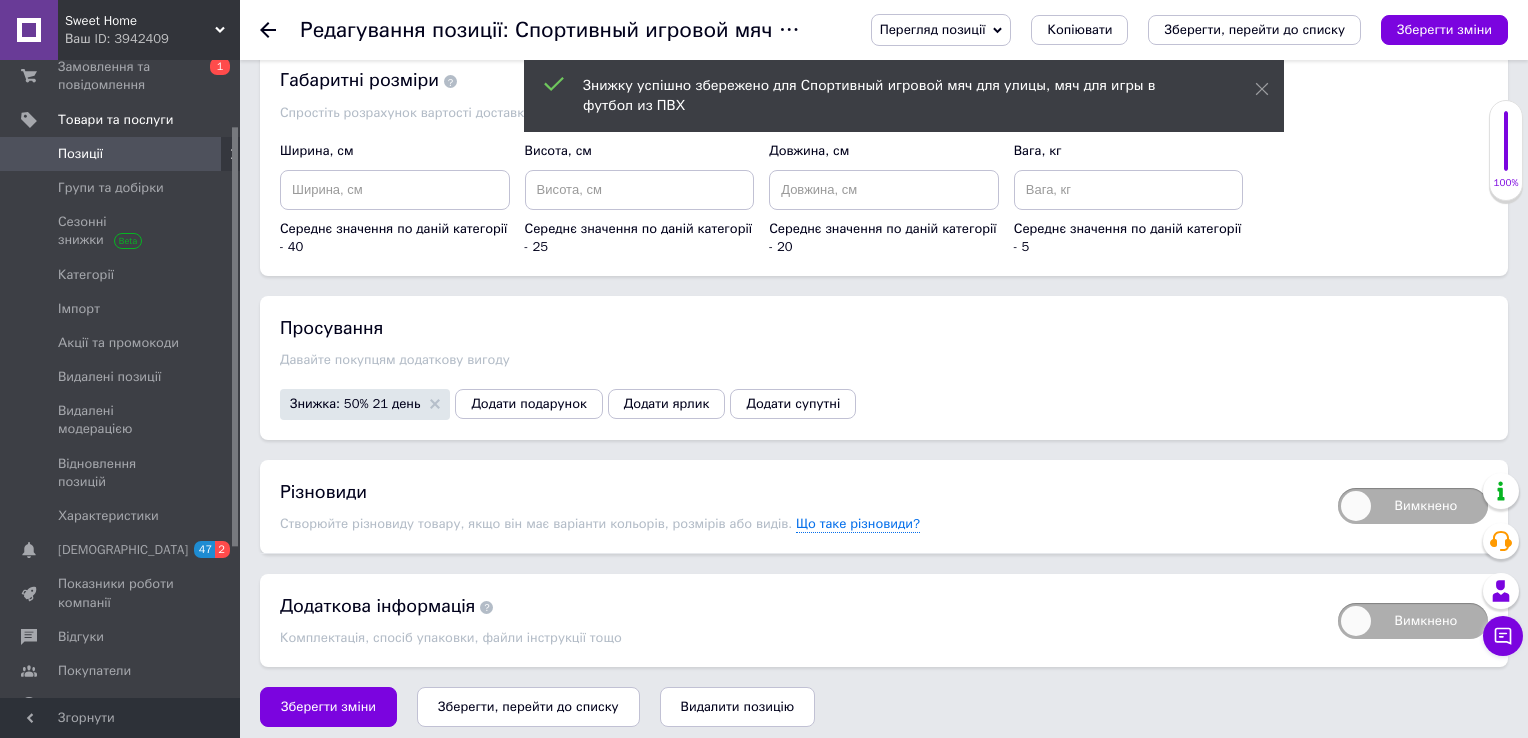 scroll, scrollTop: 2164, scrollLeft: 0, axis: vertical 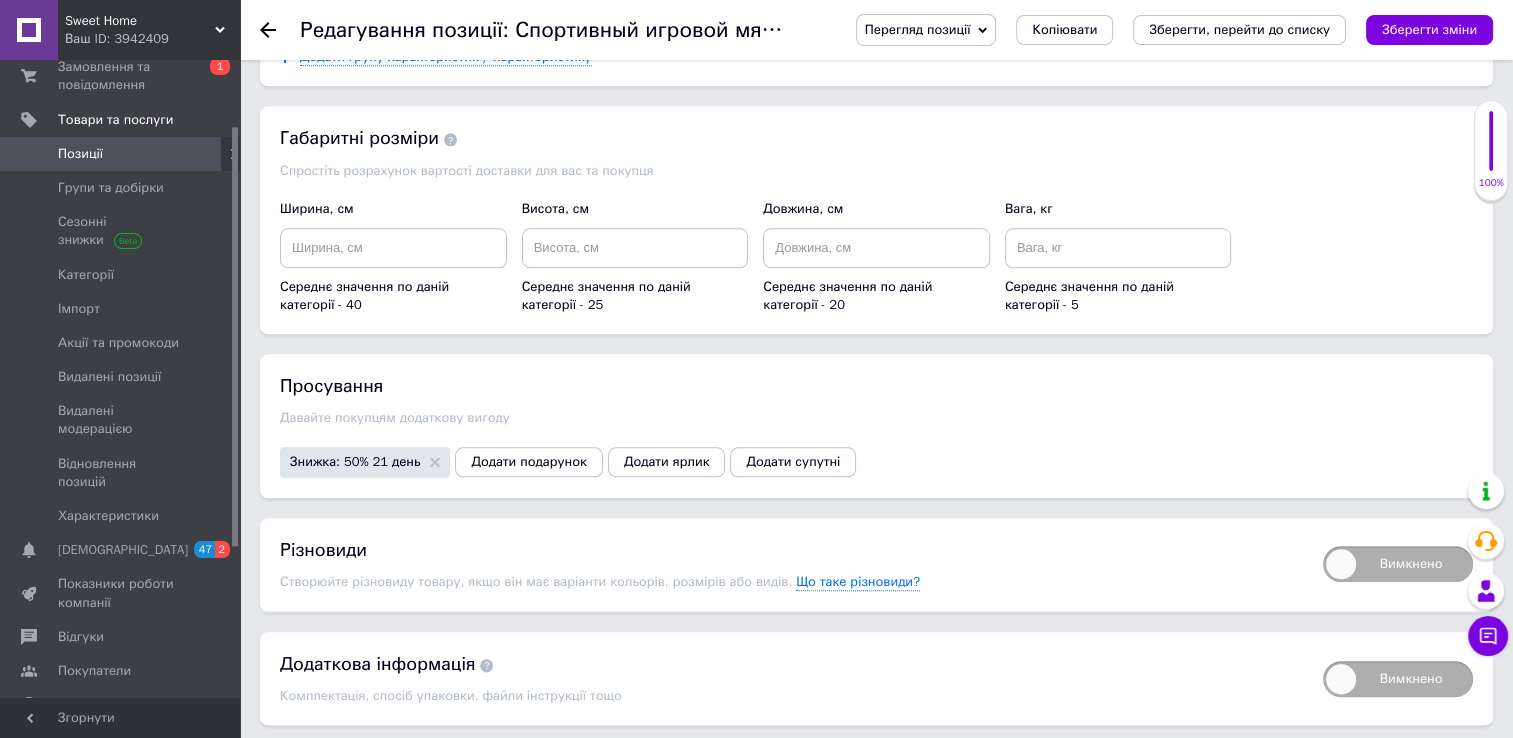 click on "Знижка: 50% 21 день Додати подарунок Додати ярлик Додати супутні" at bounding box center (876, 462) 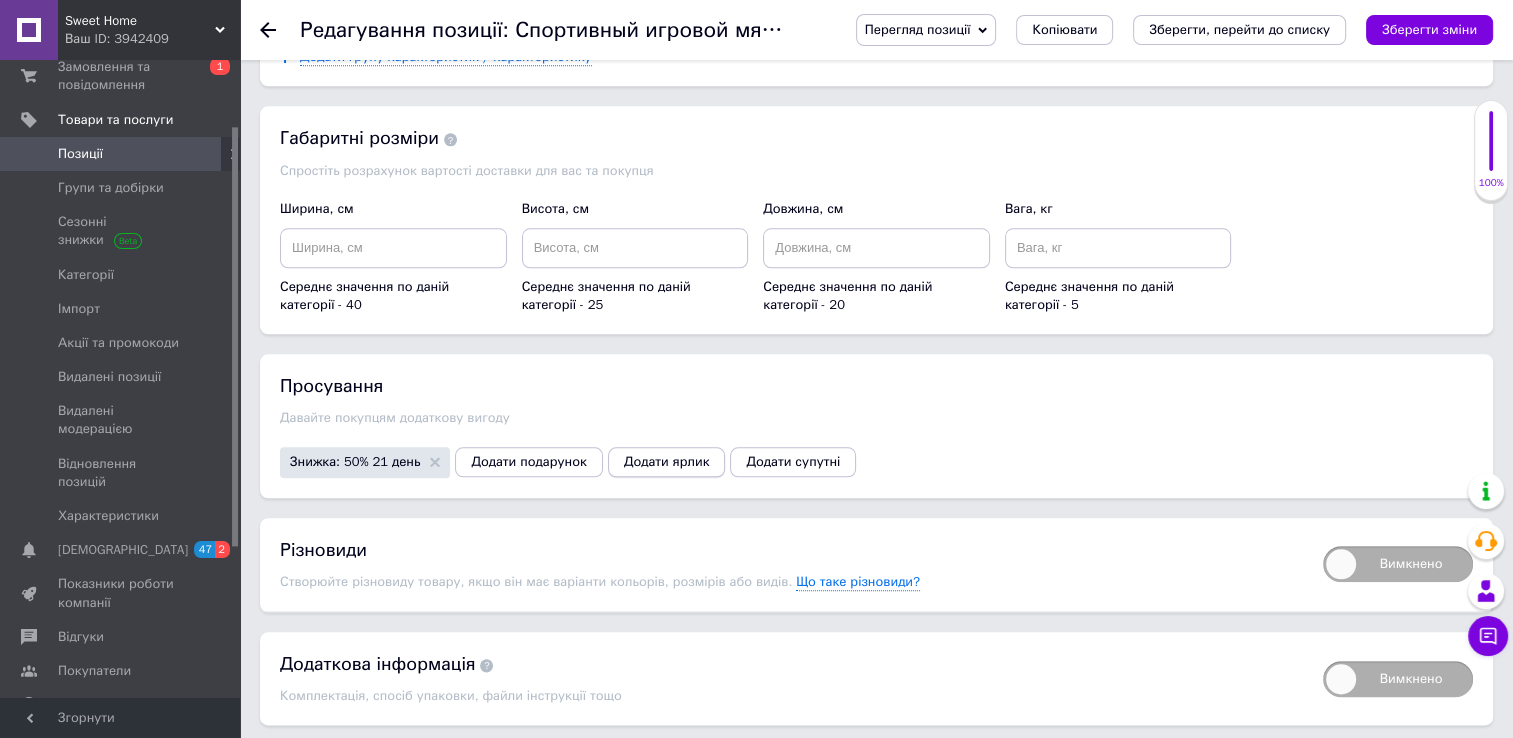 click on "Додати ярлик" at bounding box center (667, 462) 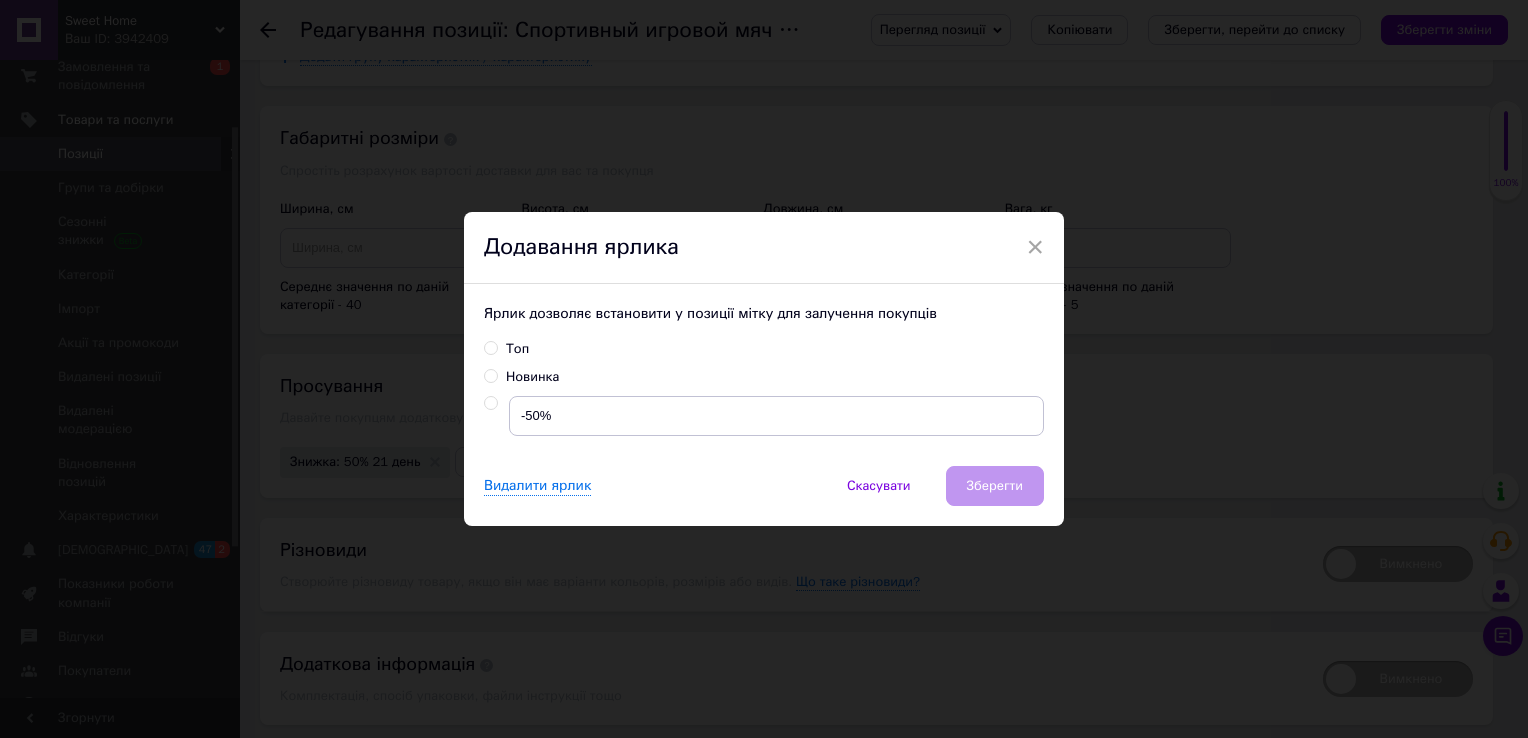 click at bounding box center (490, 403) 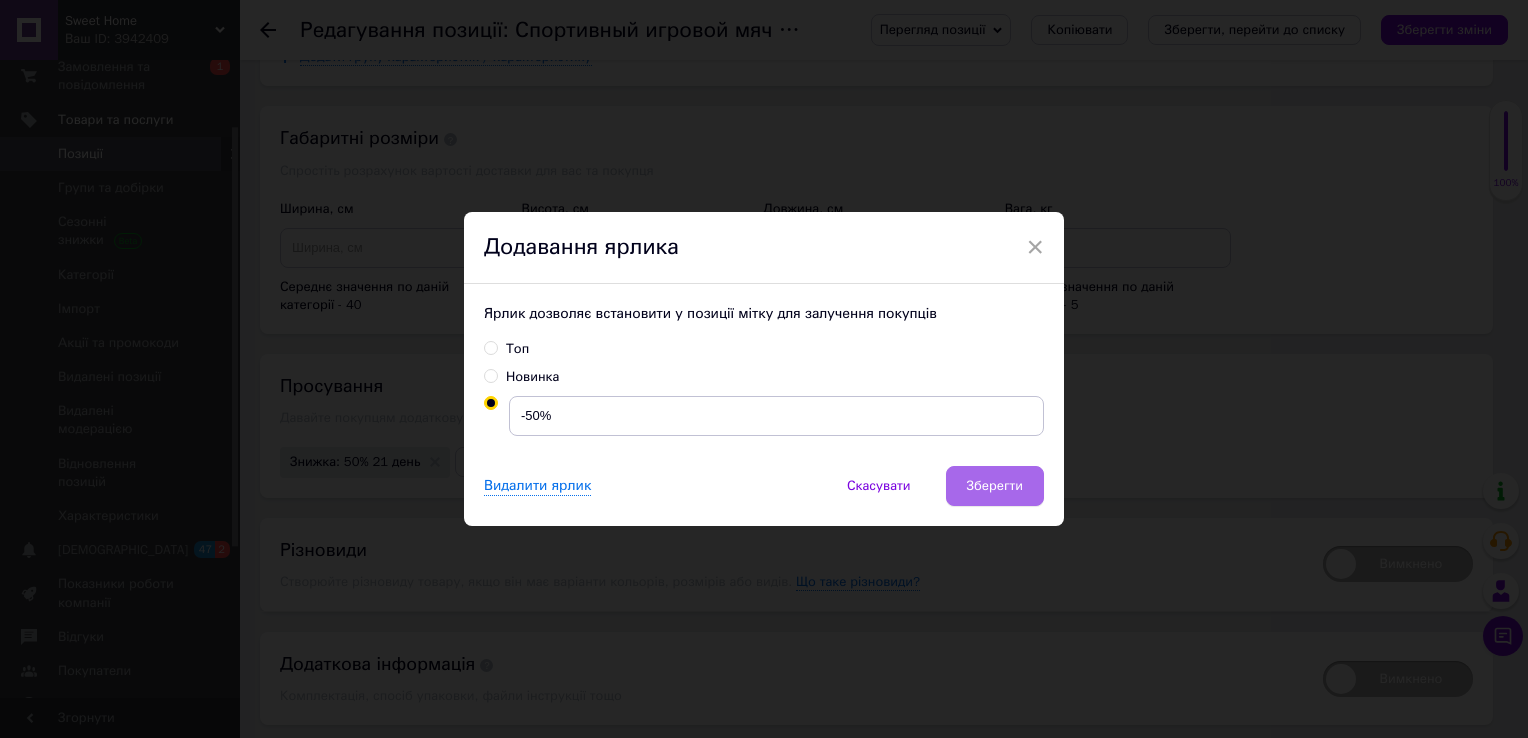 click on "Зберегти" at bounding box center [995, 486] 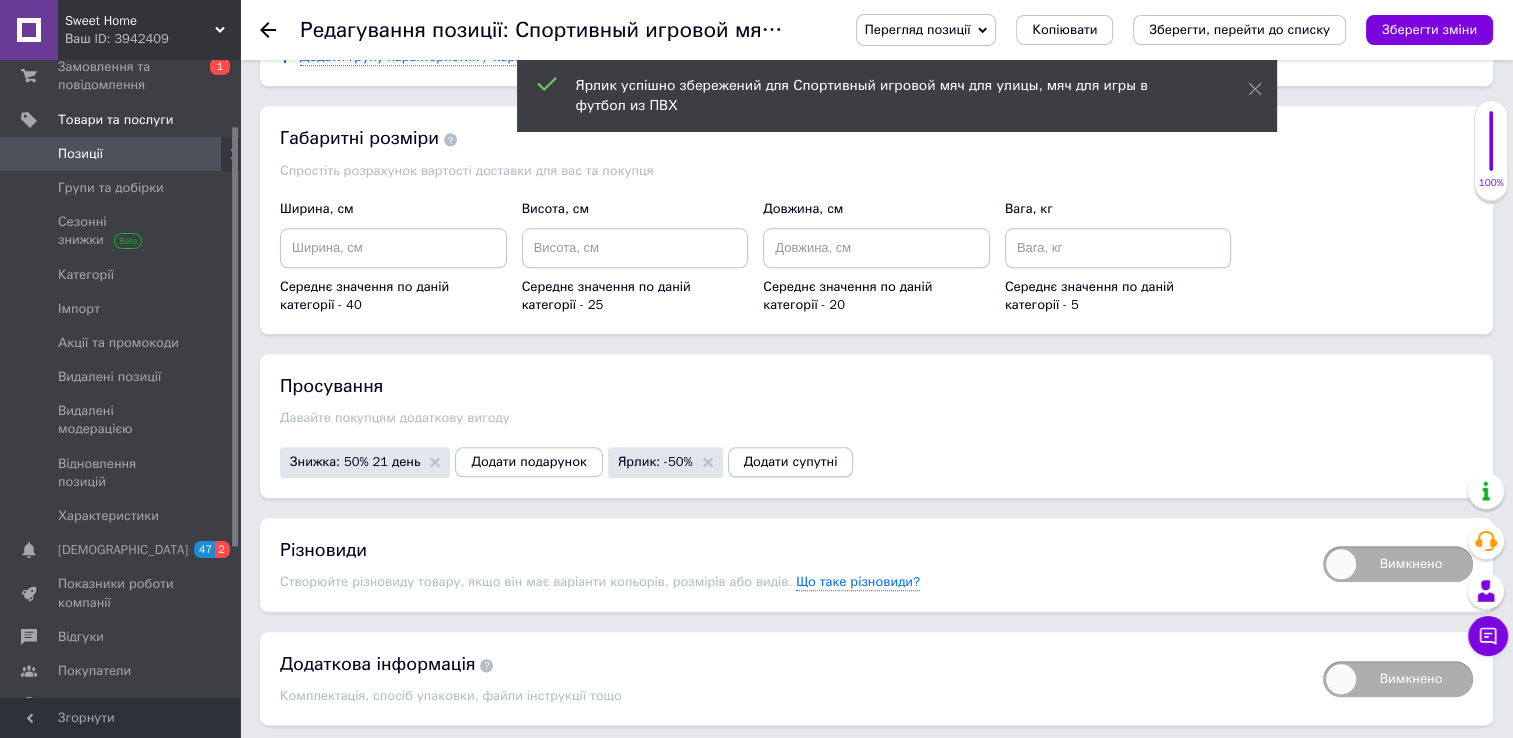 click on "Додати супутні" at bounding box center (791, 462) 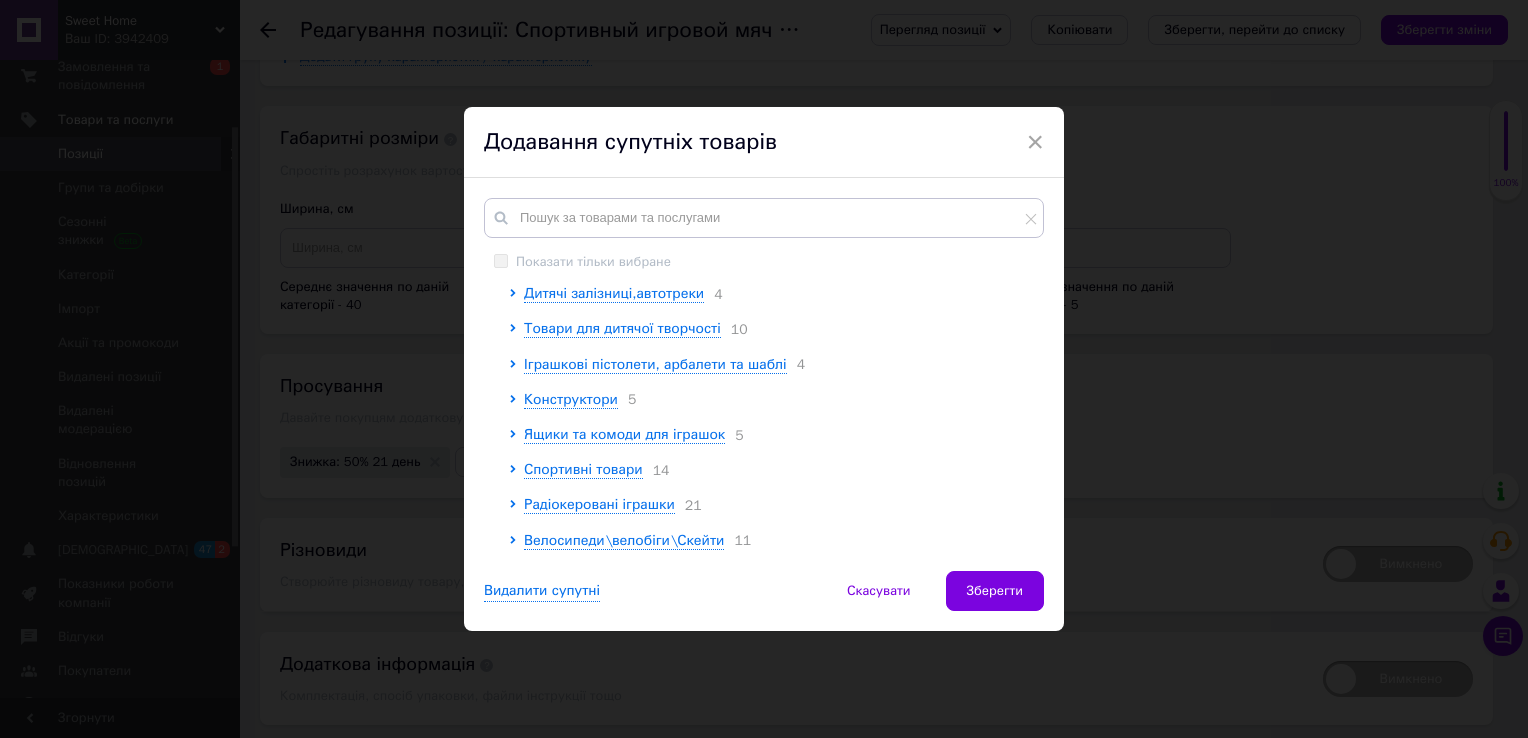 scroll, scrollTop: 600, scrollLeft: 0, axis: vertical 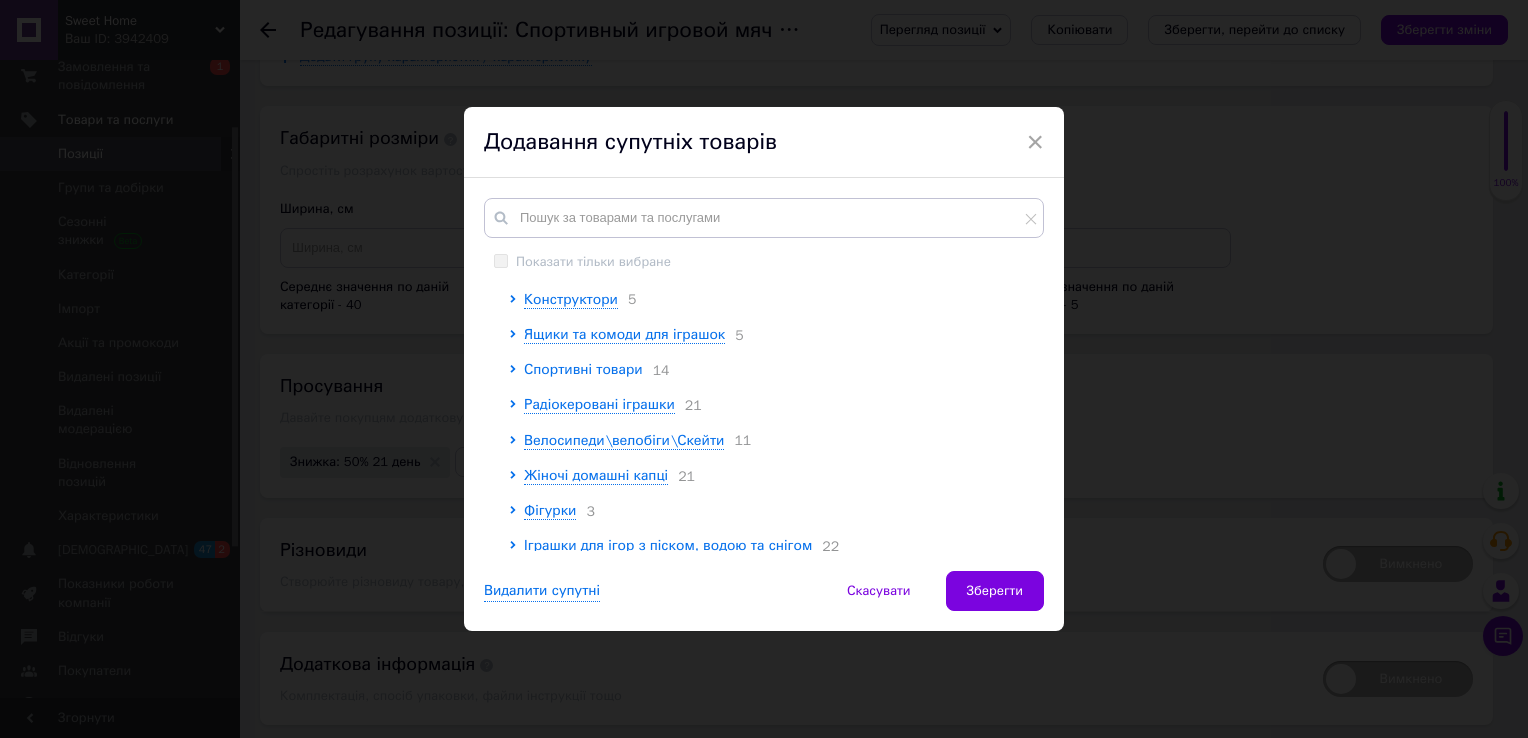 click on "Спортивні товари" at bounding box center [583, 369] 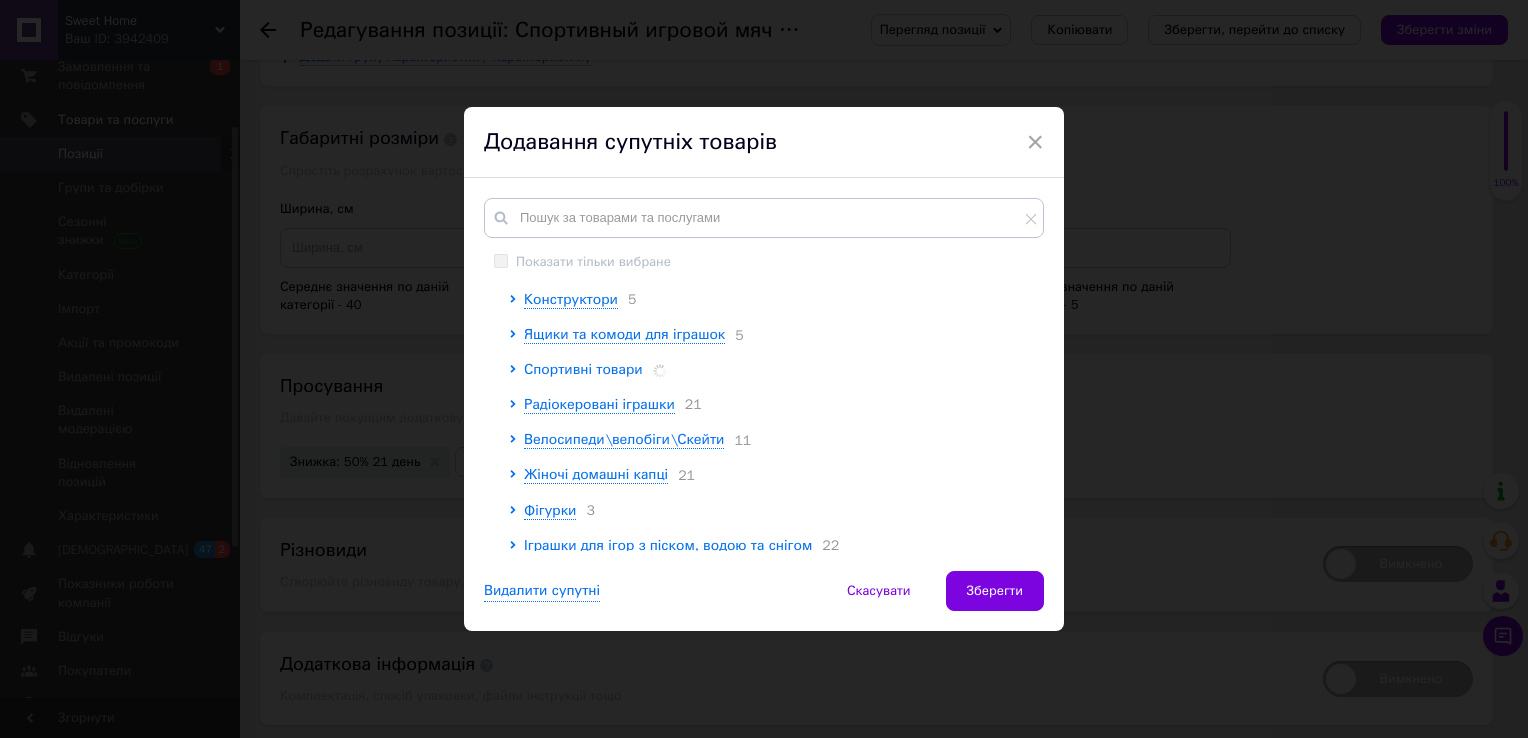 scroll, scrollTop: 700, scrollLeft: 0, axis: vertical 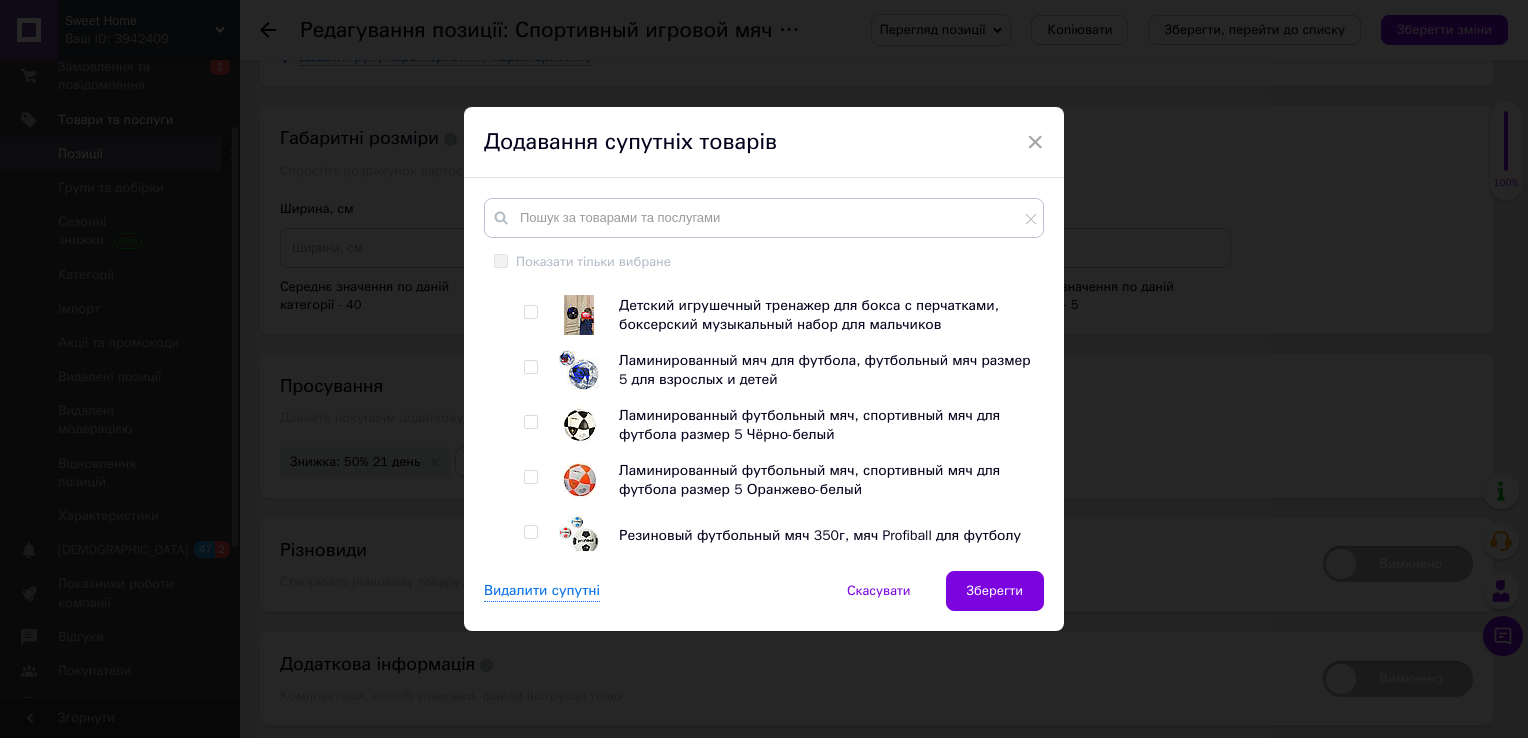 drag, startPoint x: 525, startPoint y: 498, endPoint x: 543, endPoint y: 435, distance: 65.52099 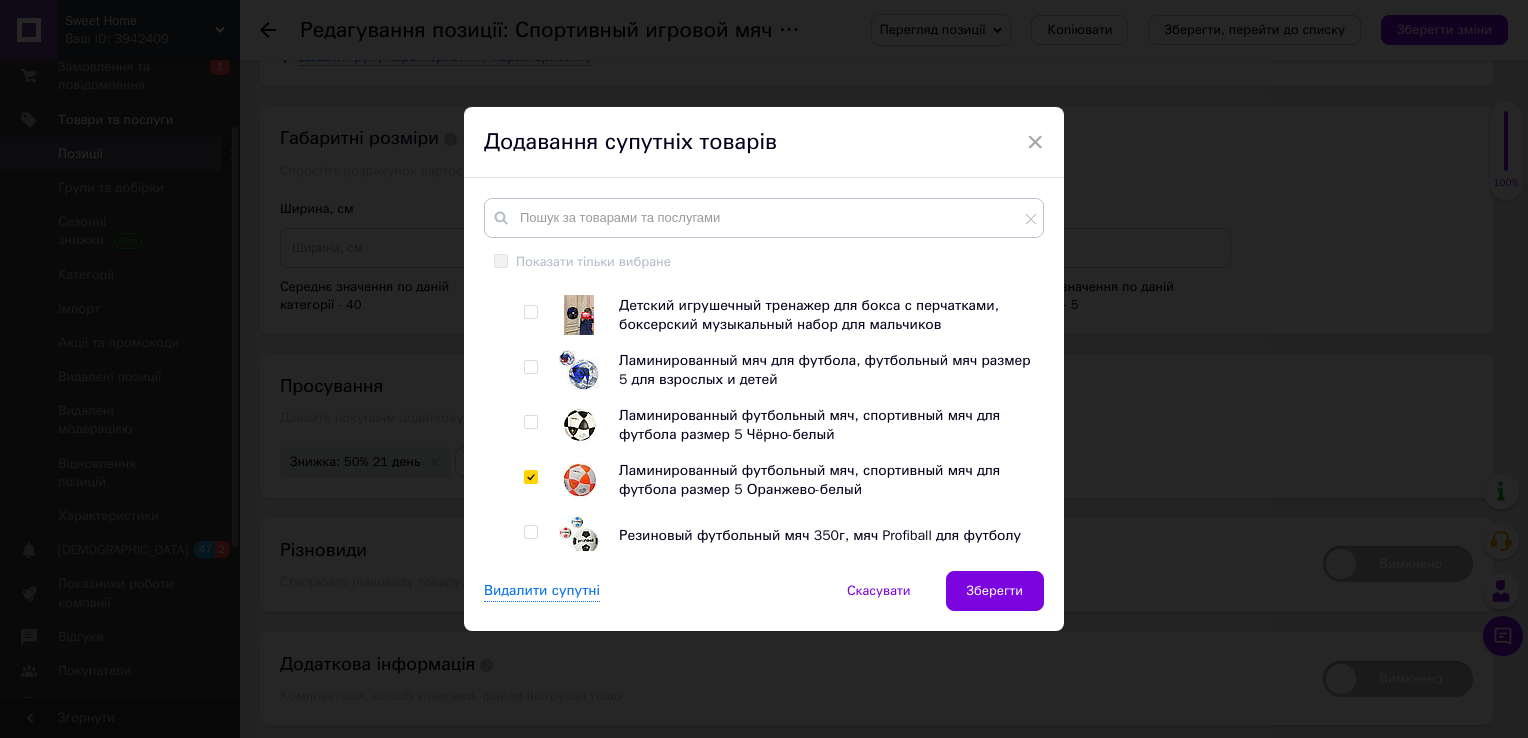 checkbox on "true" 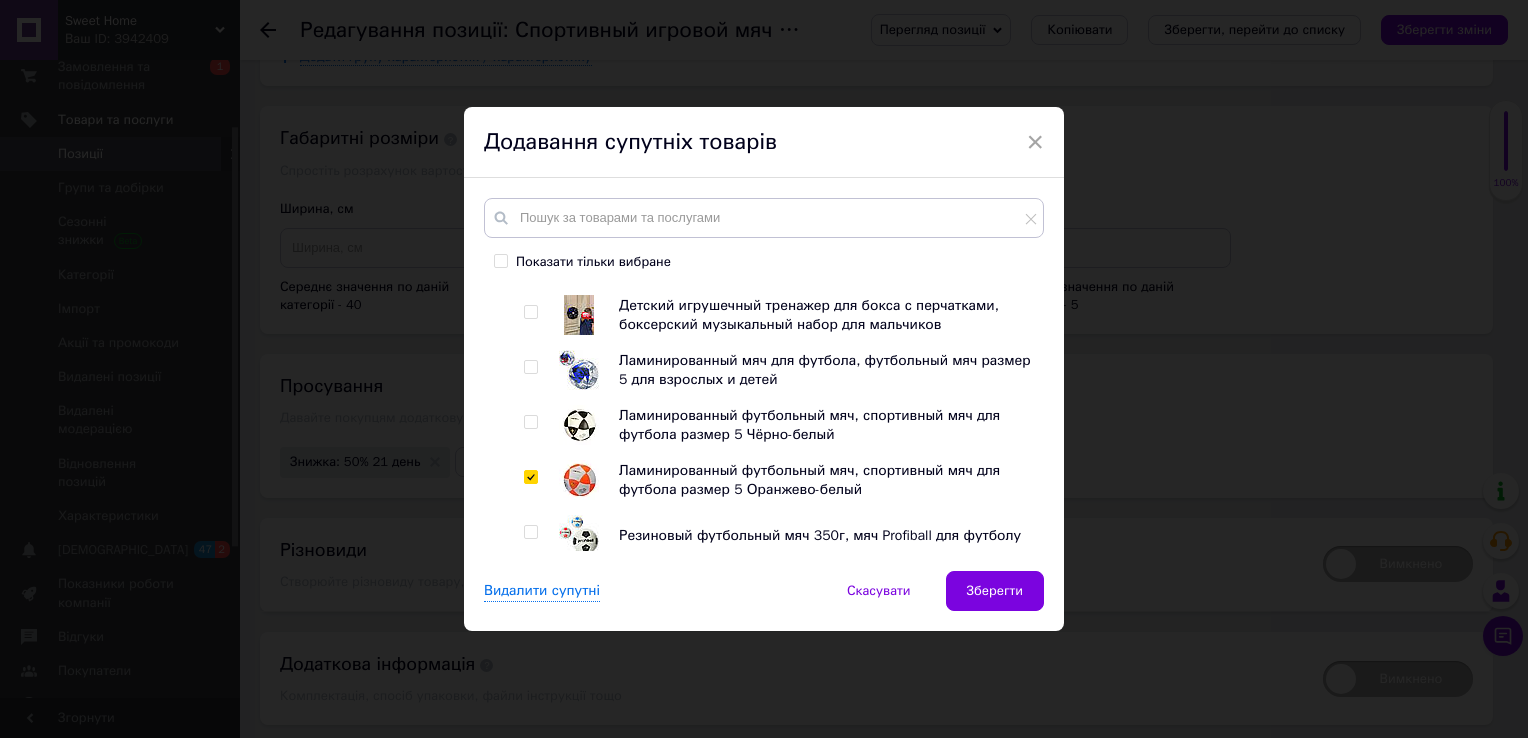click at bounding box center [530, 422] 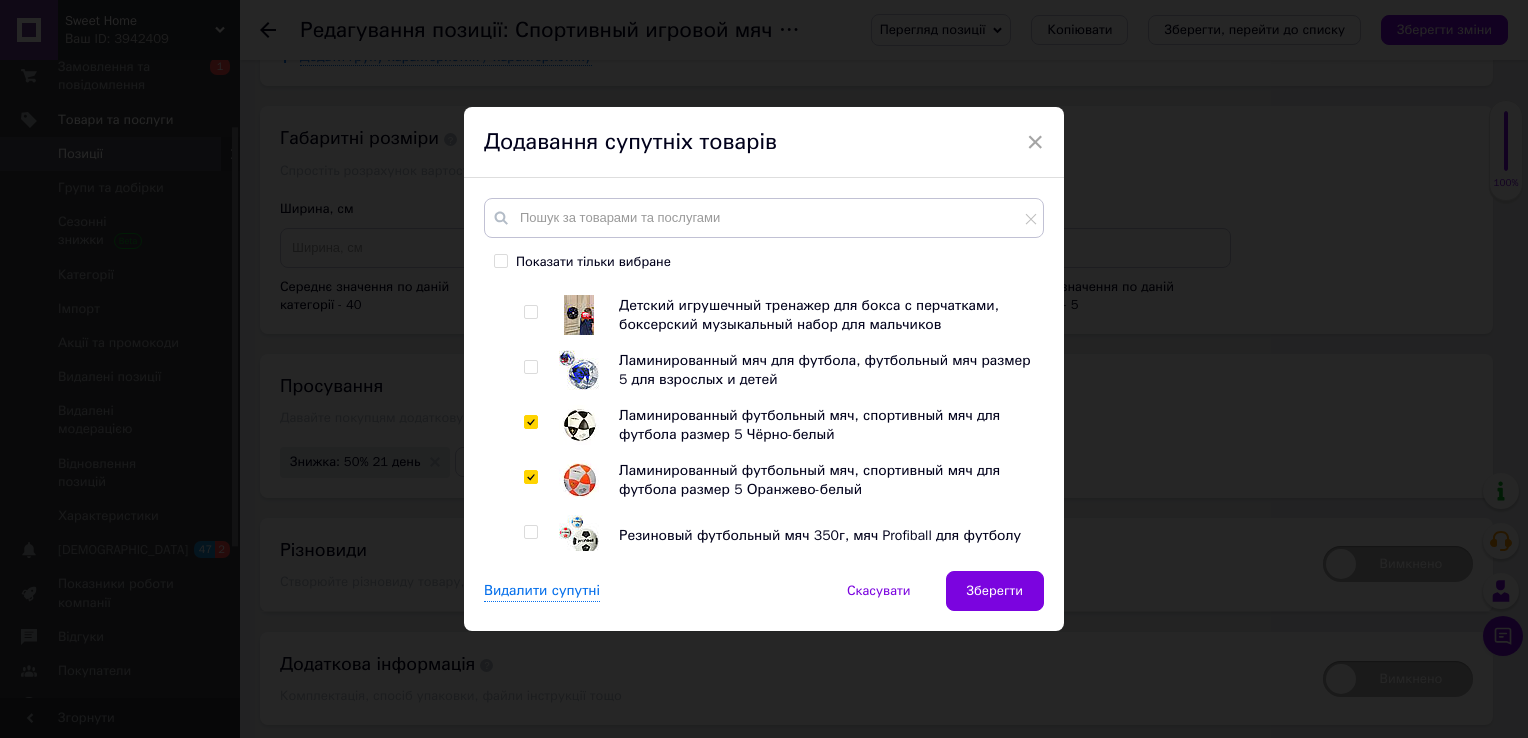checkbox on "true" 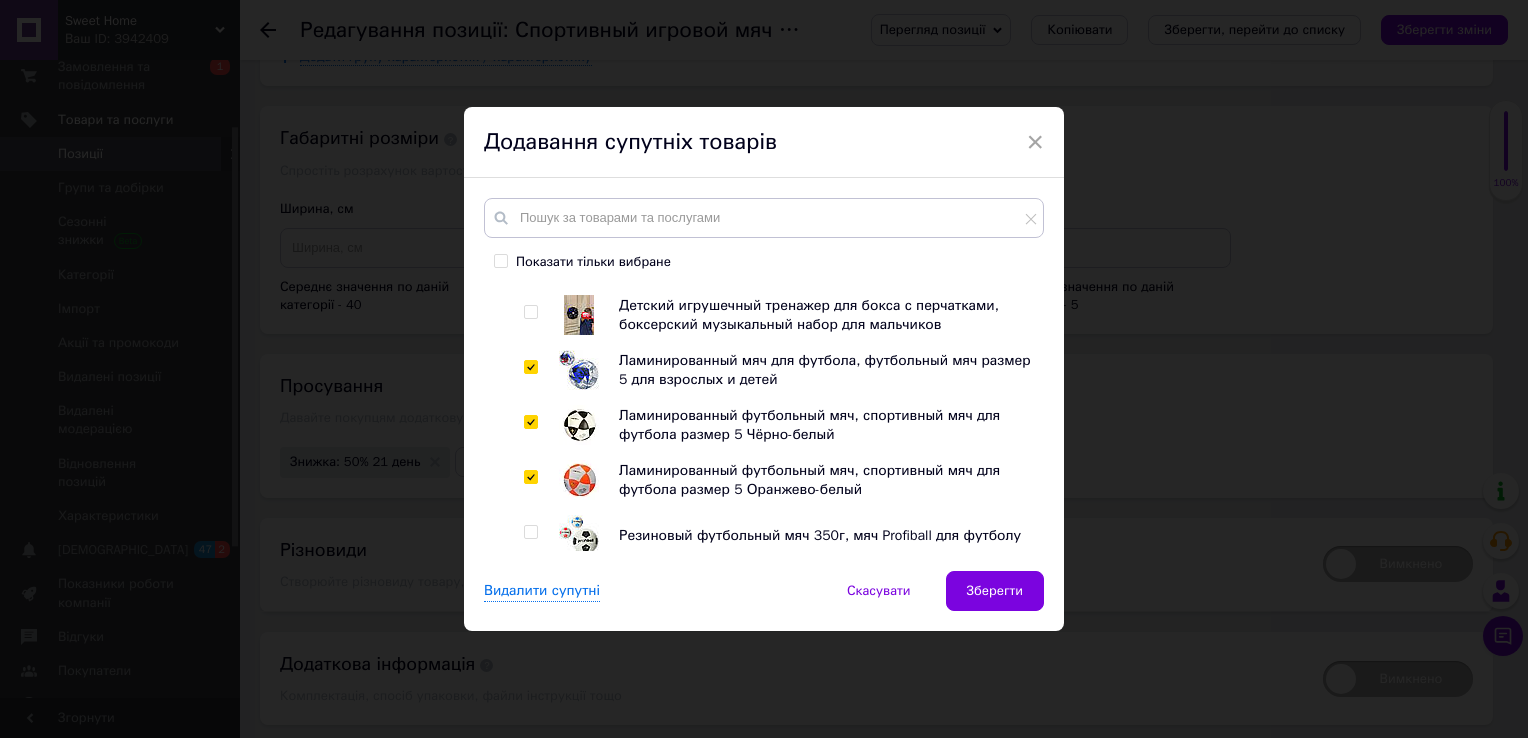 checkbox on "true" 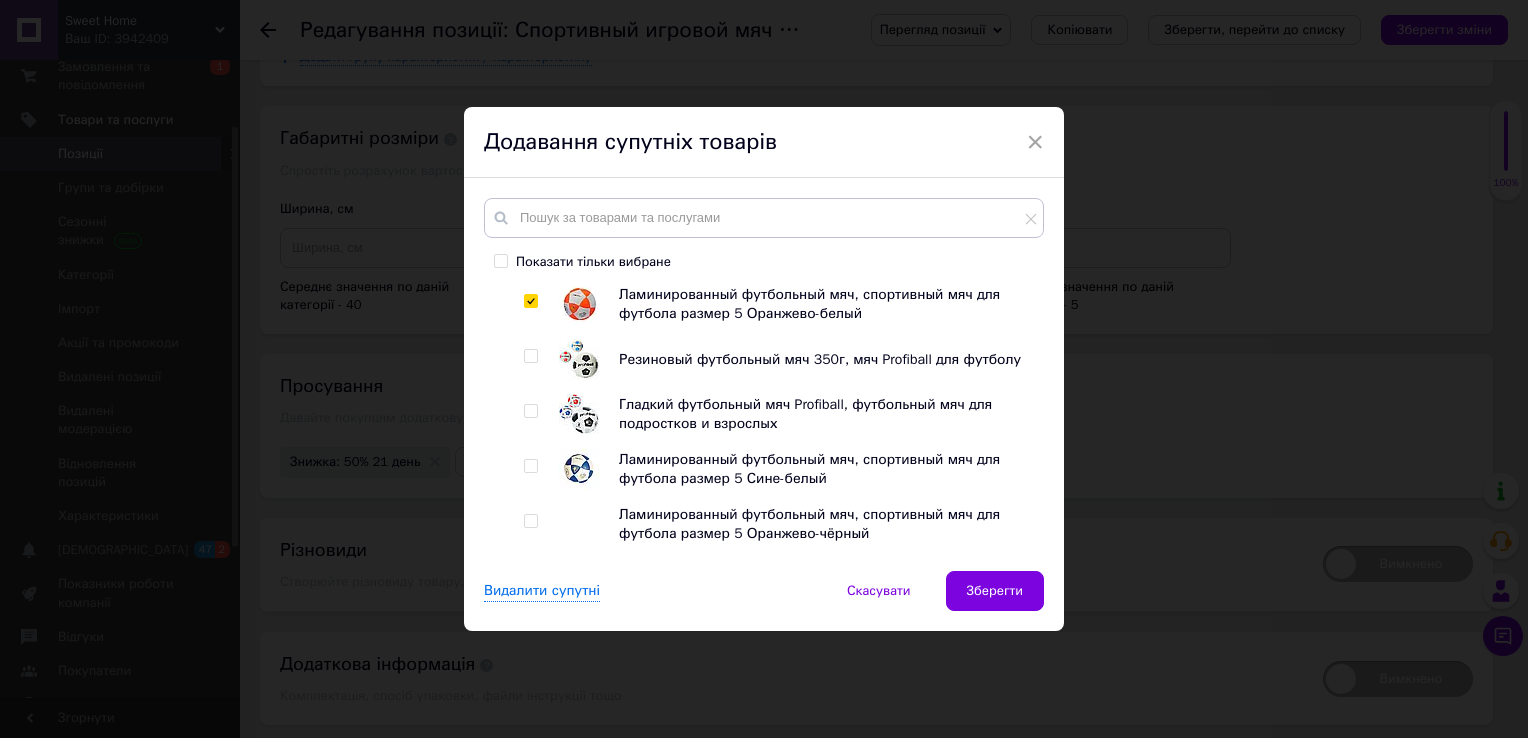 scroll, scrollTop: 900, scrollLeft: 0, axis: vertical 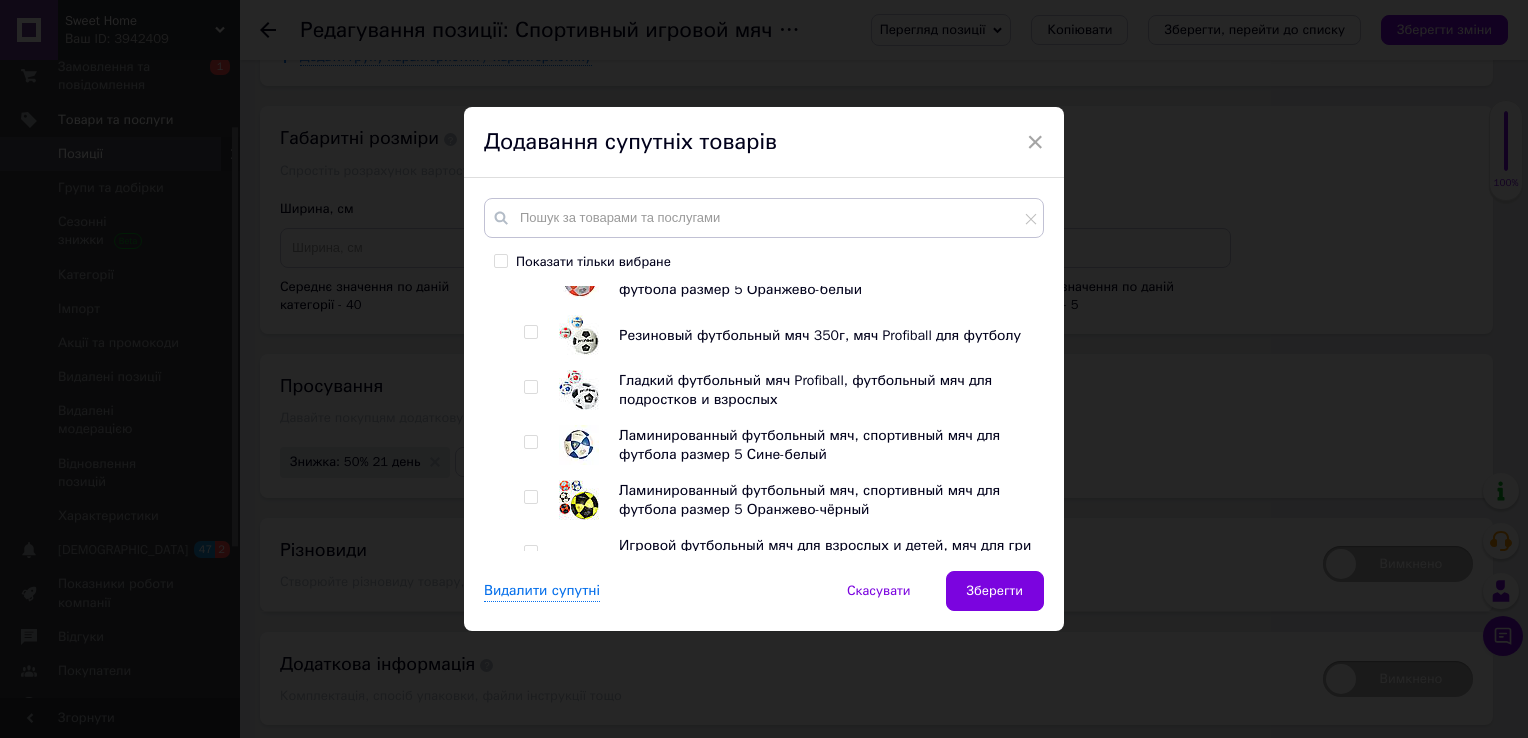 click at bounding box center [530, 497] 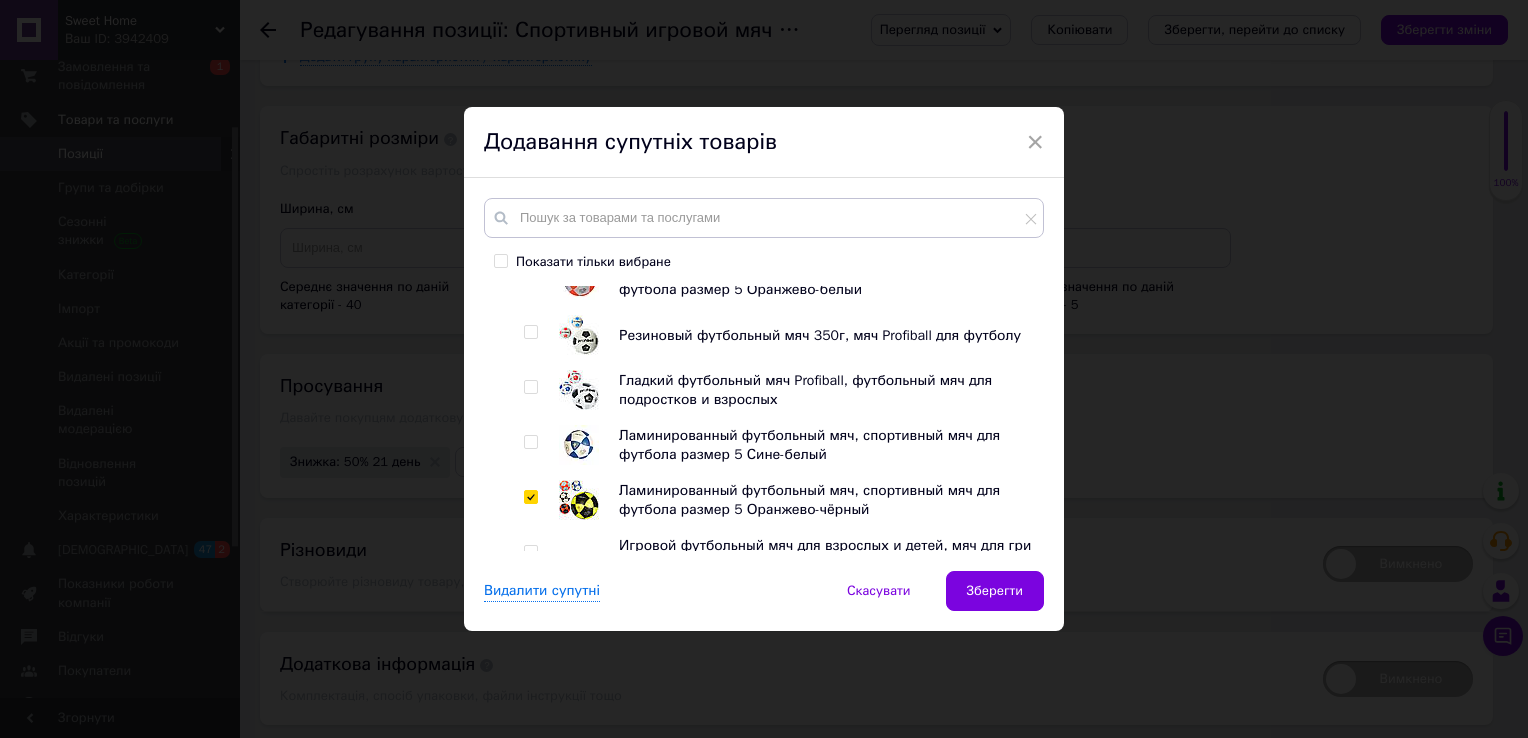 checkbox on "true" 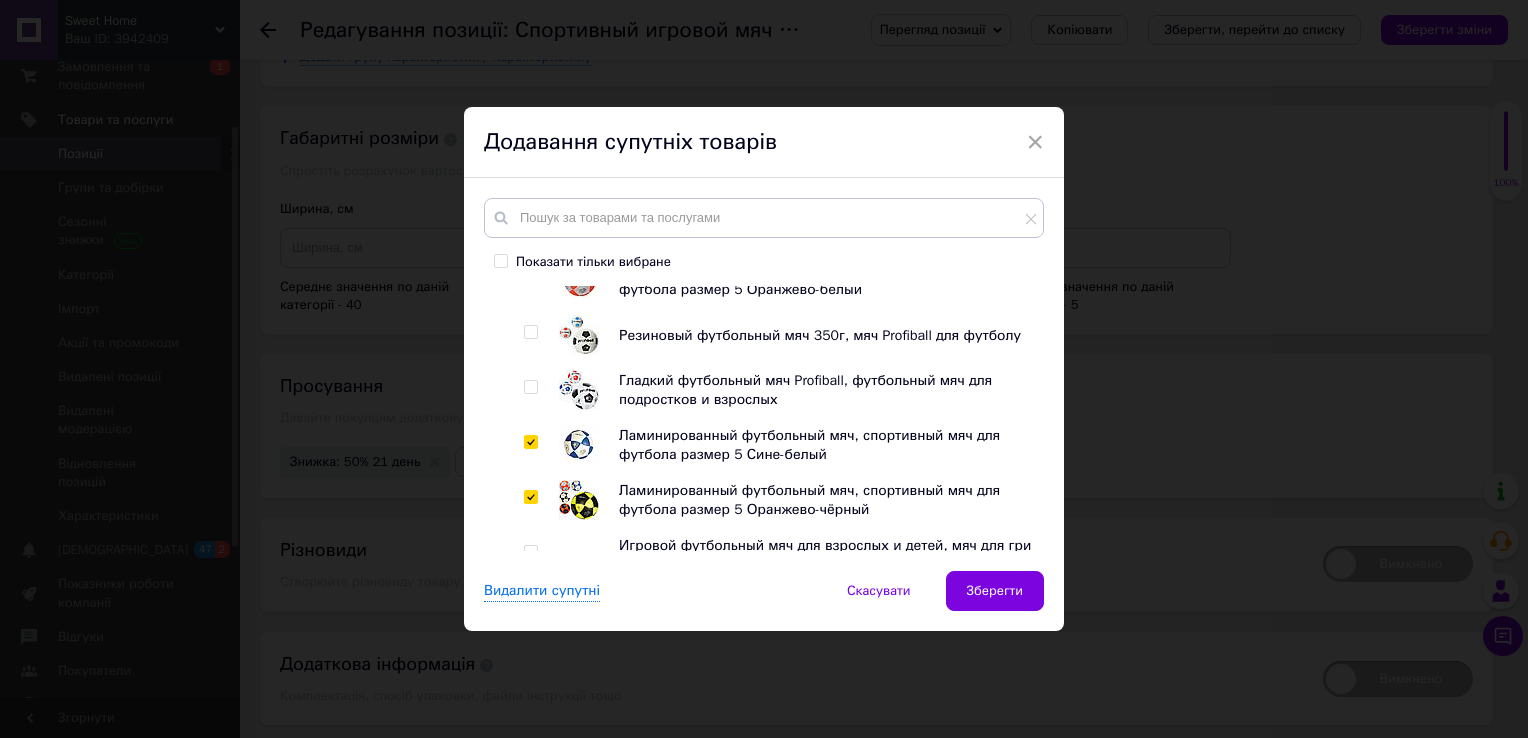 checkbox on "true" 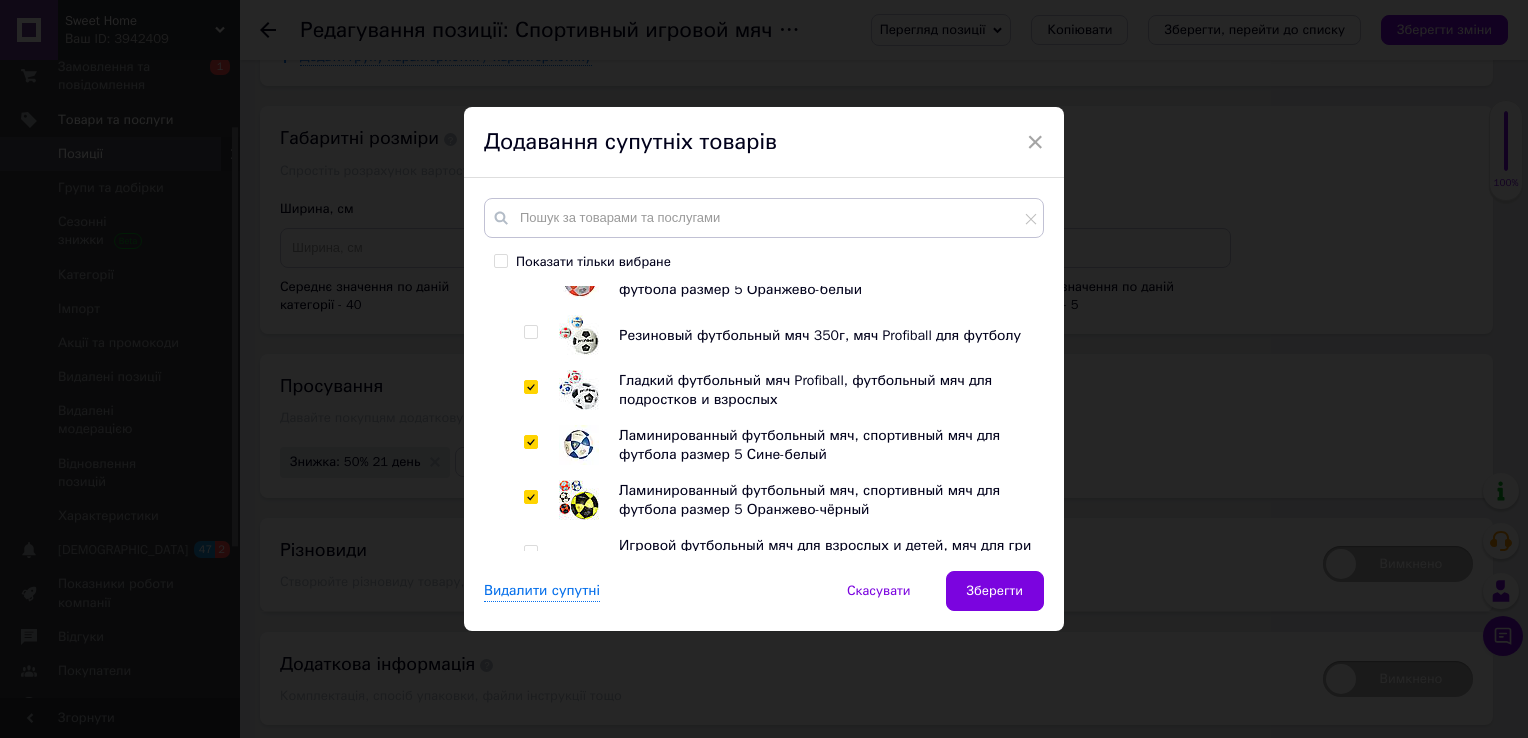 checkbox on "true" 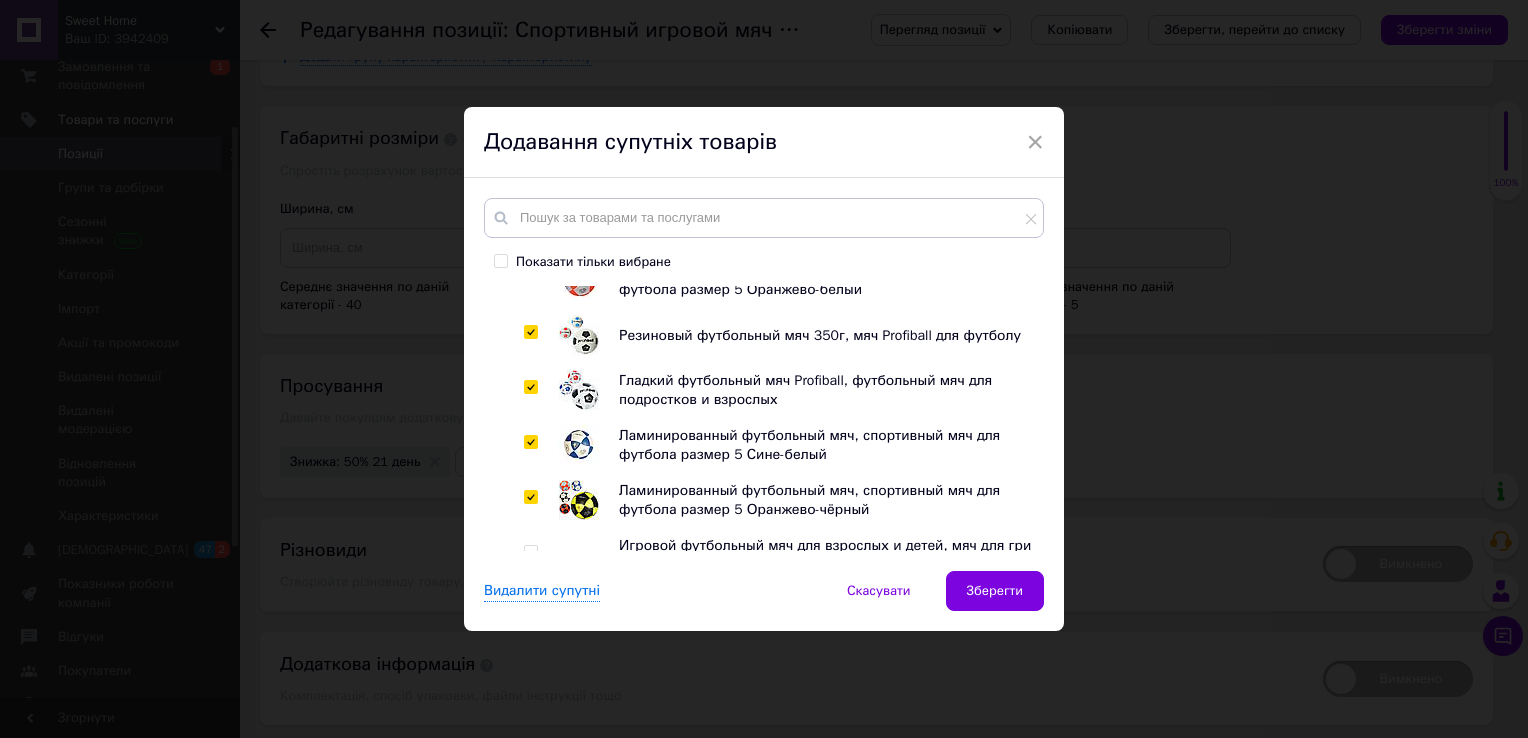 checkbox on "true" 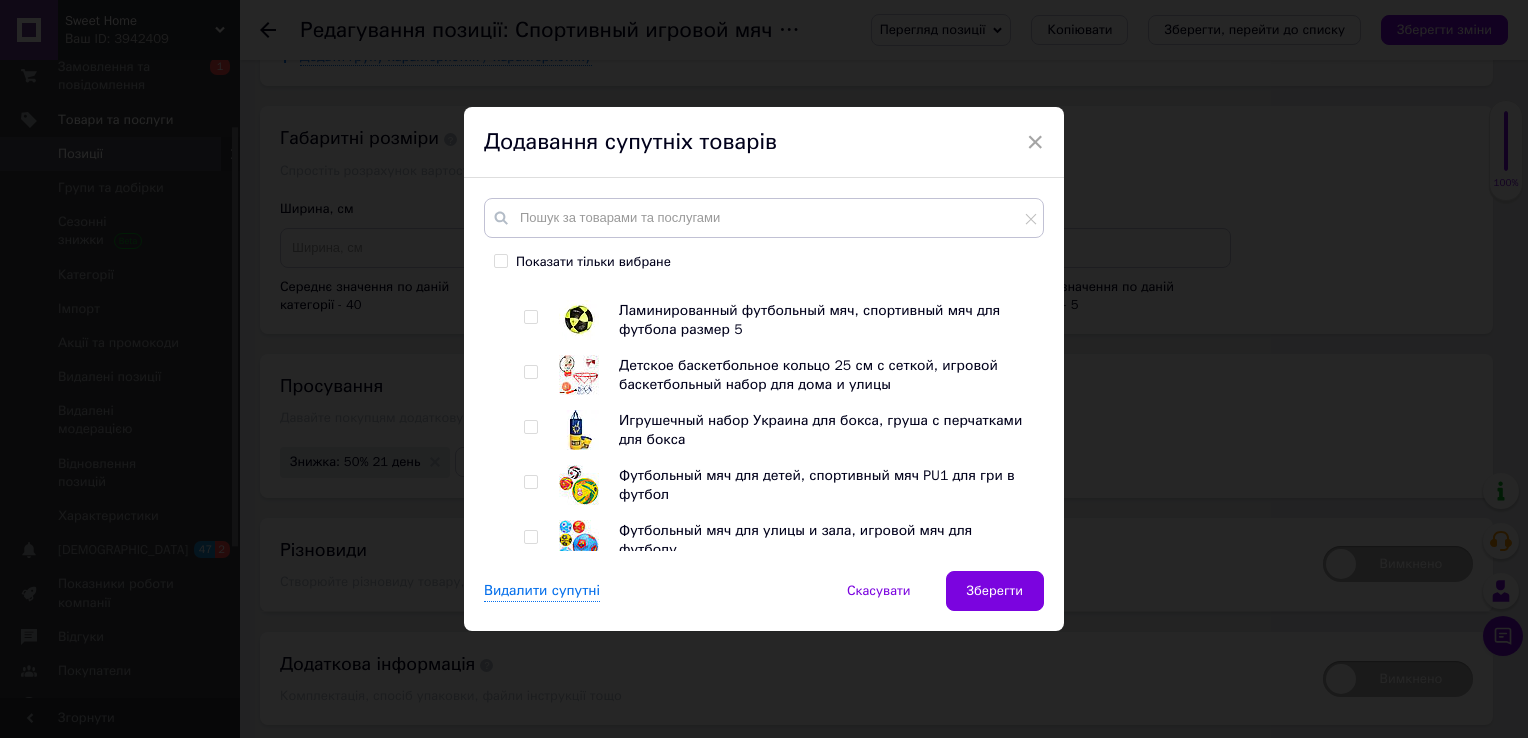 scroll, scrollTop: 1200, scrollLeft: 0, axis: vertical 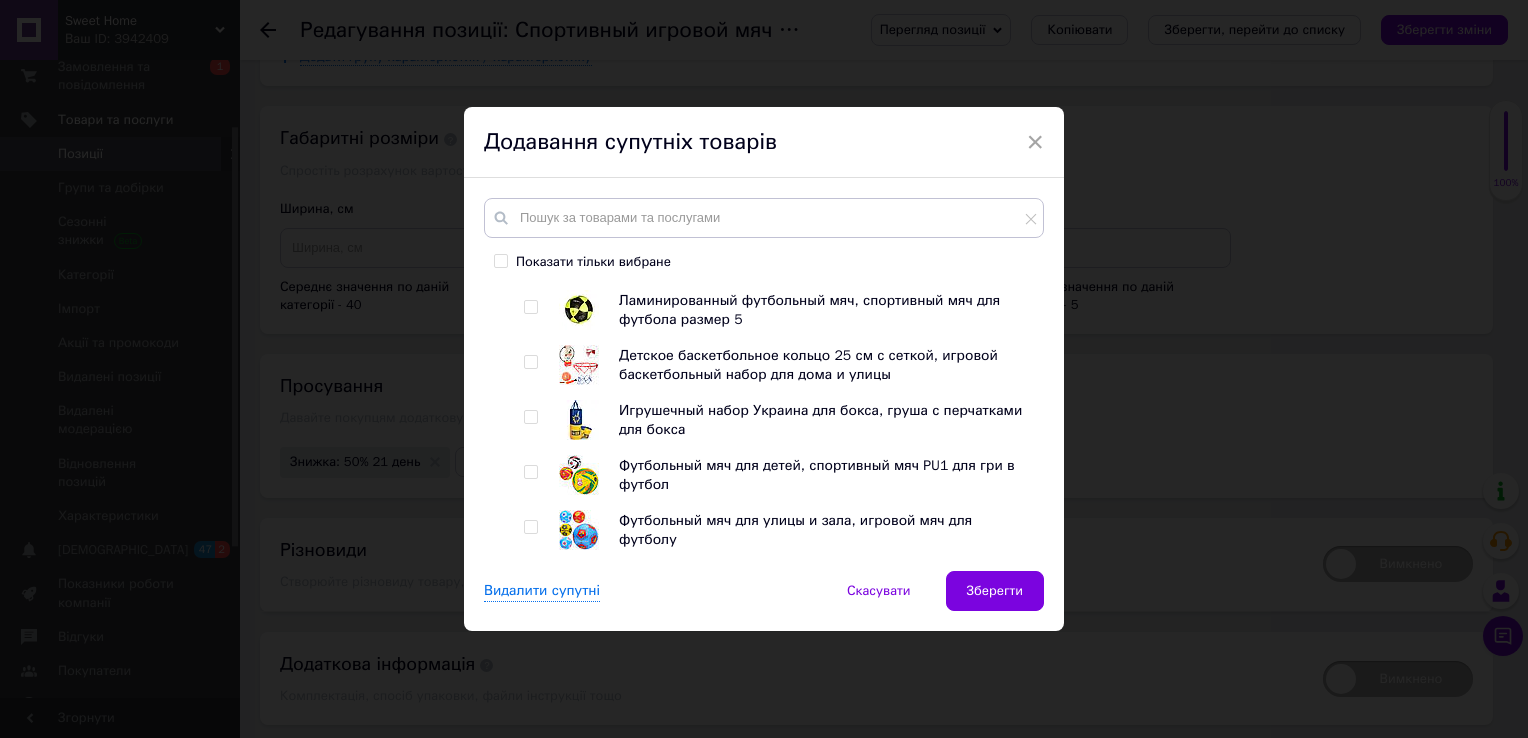 click at bounding box center [534, 530] 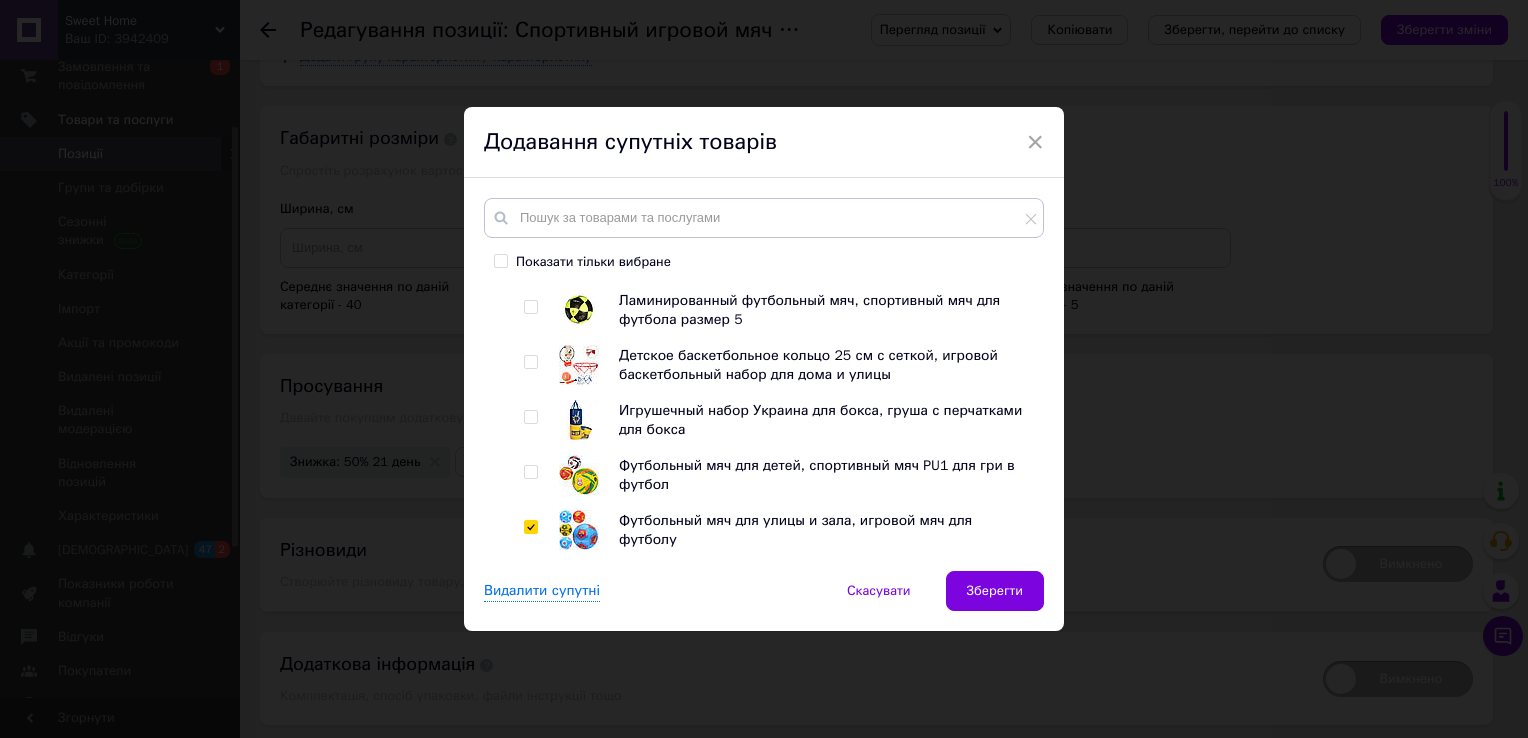 checkbox on "true" 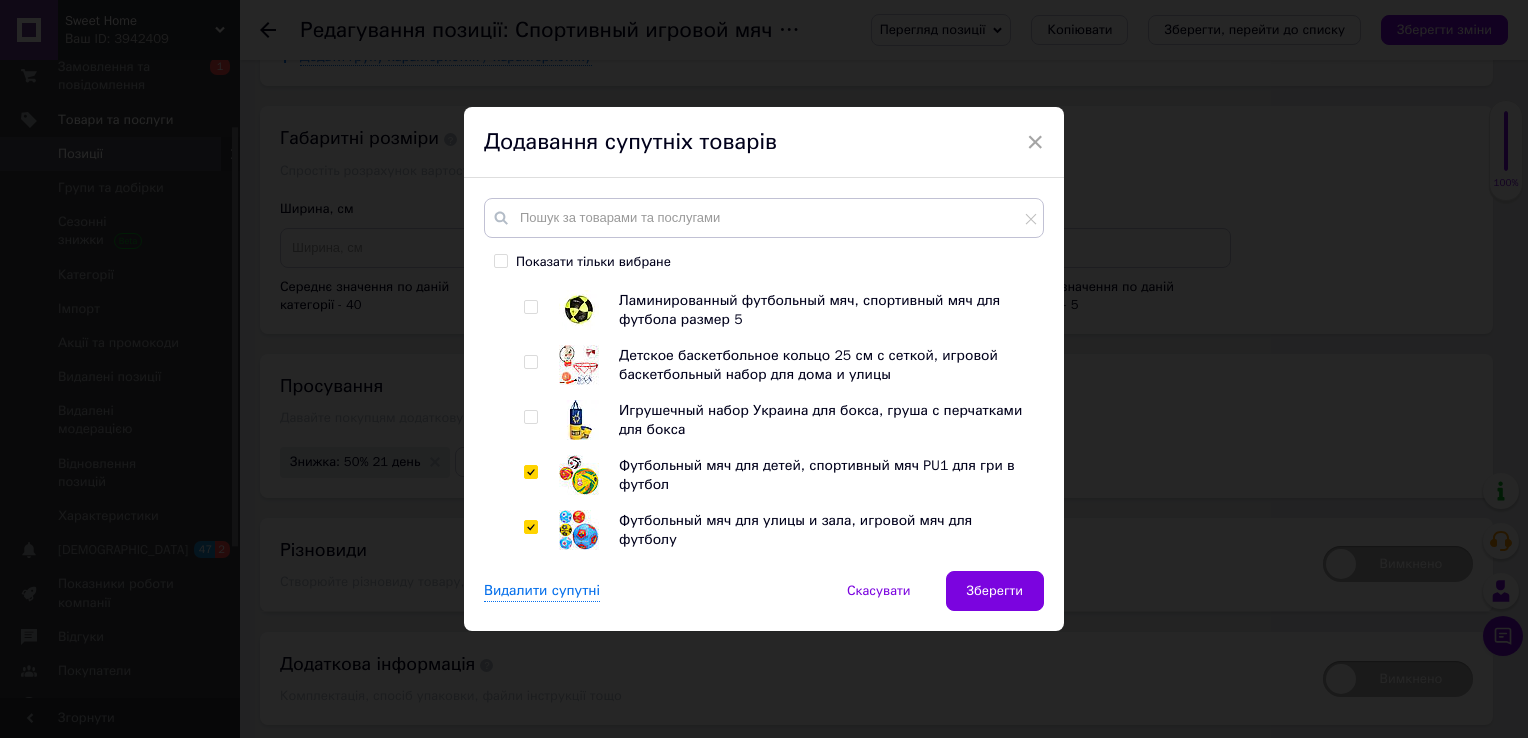 checkbox on "true" 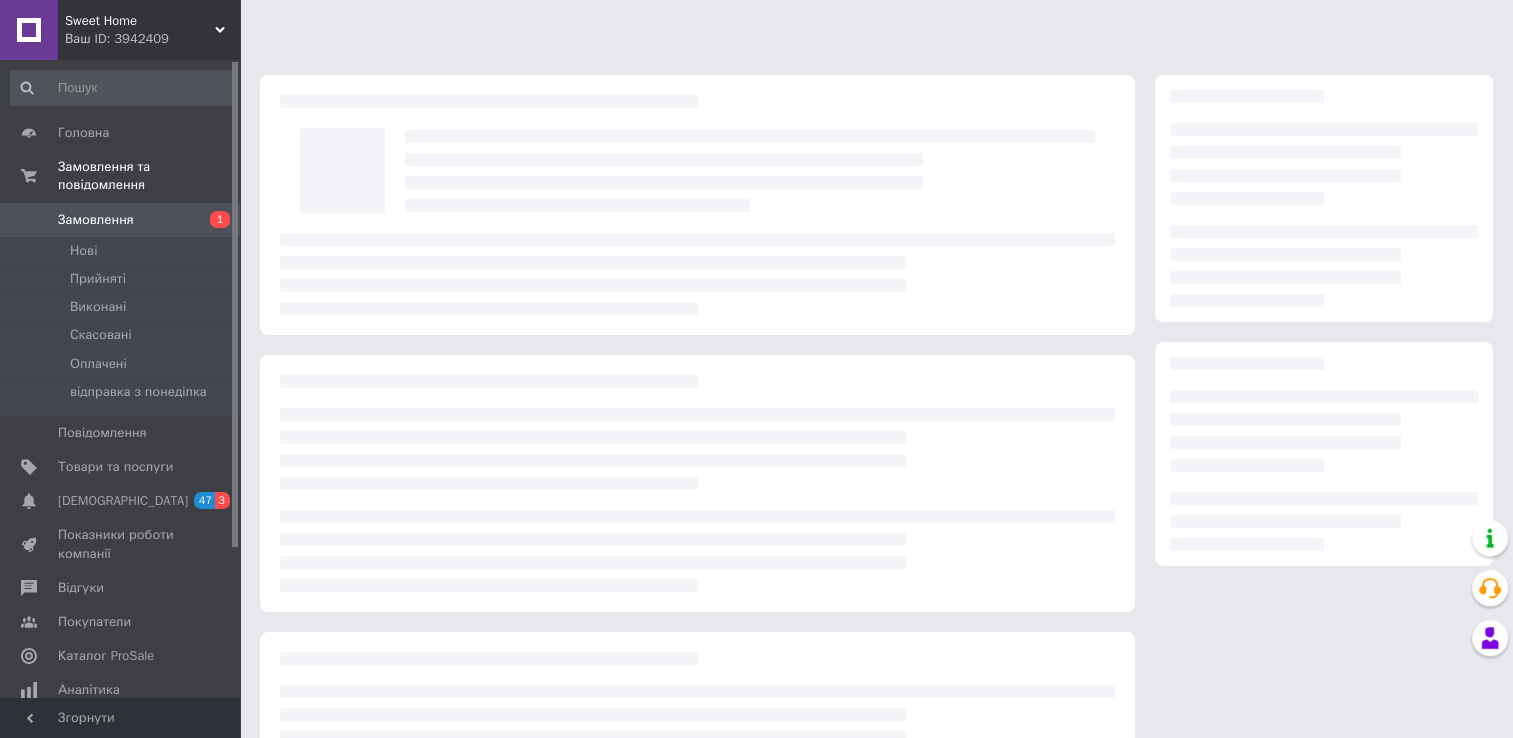 scroll, scrollTop: 156, scrollLeft: 0, axis: vertical 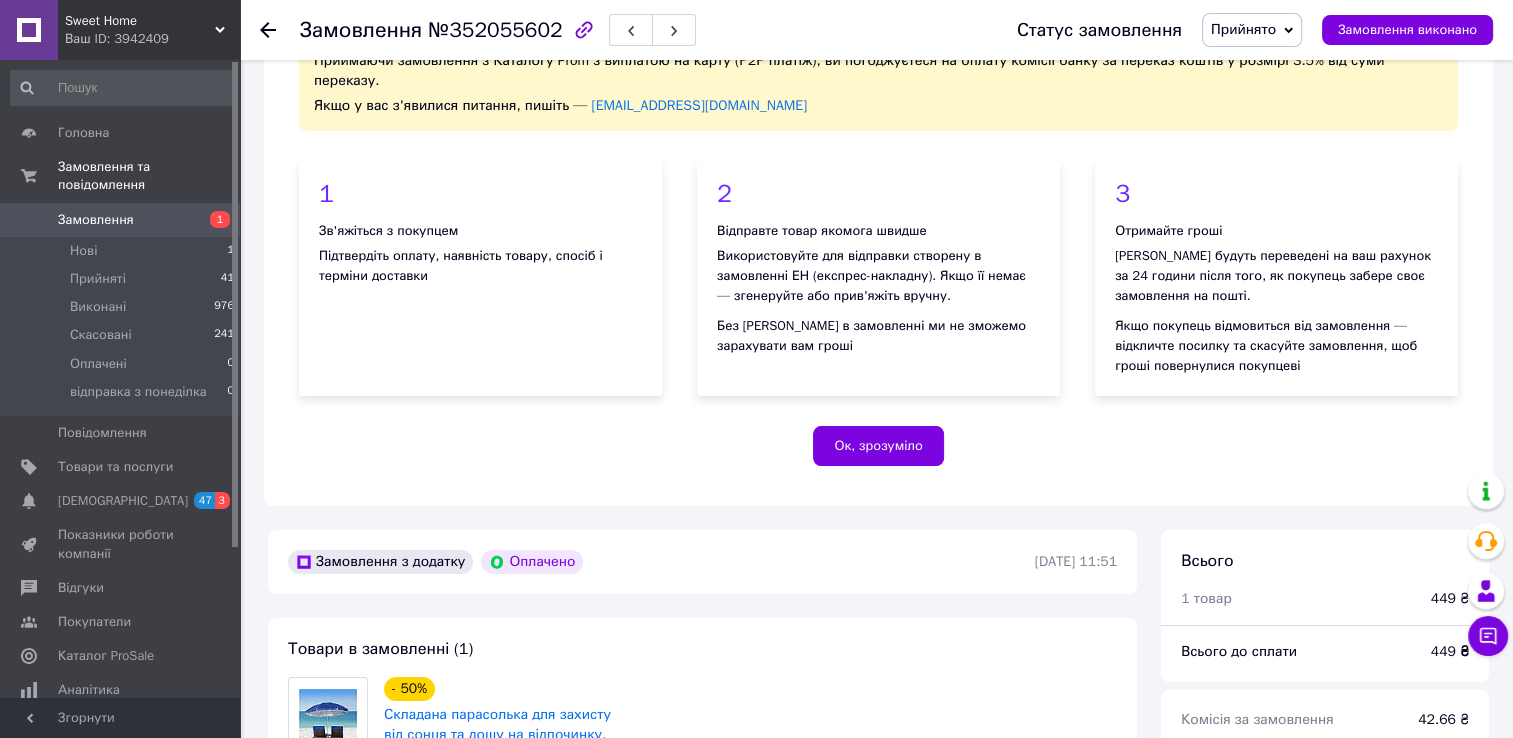 click on "1 Зв'яжіться з покупцем Підтвердіть оплату, наявність товару, спосіб і терміни доставки" at bounding box center (481, 279) 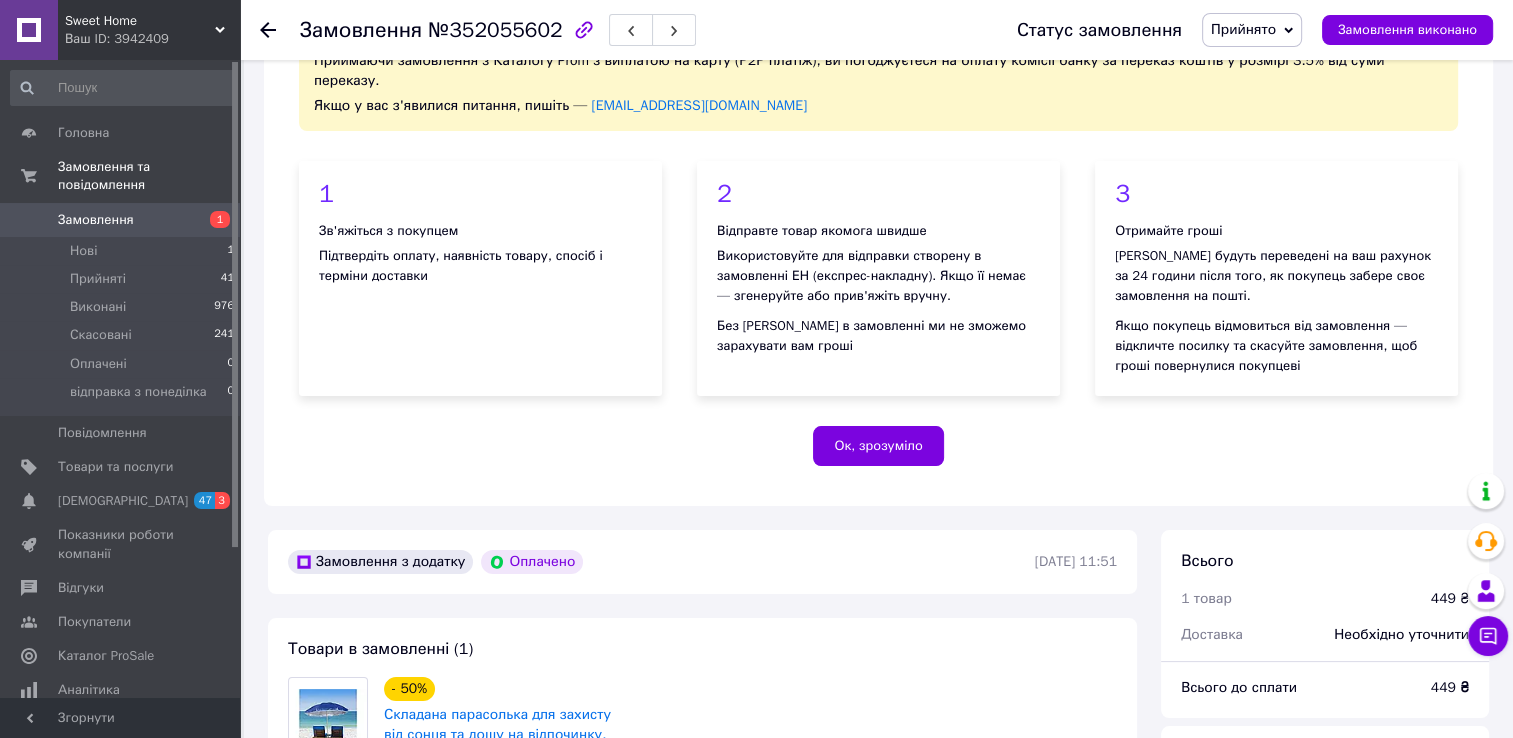 scroll, scrollTop: 0, scrollLeft: 0, axis: both 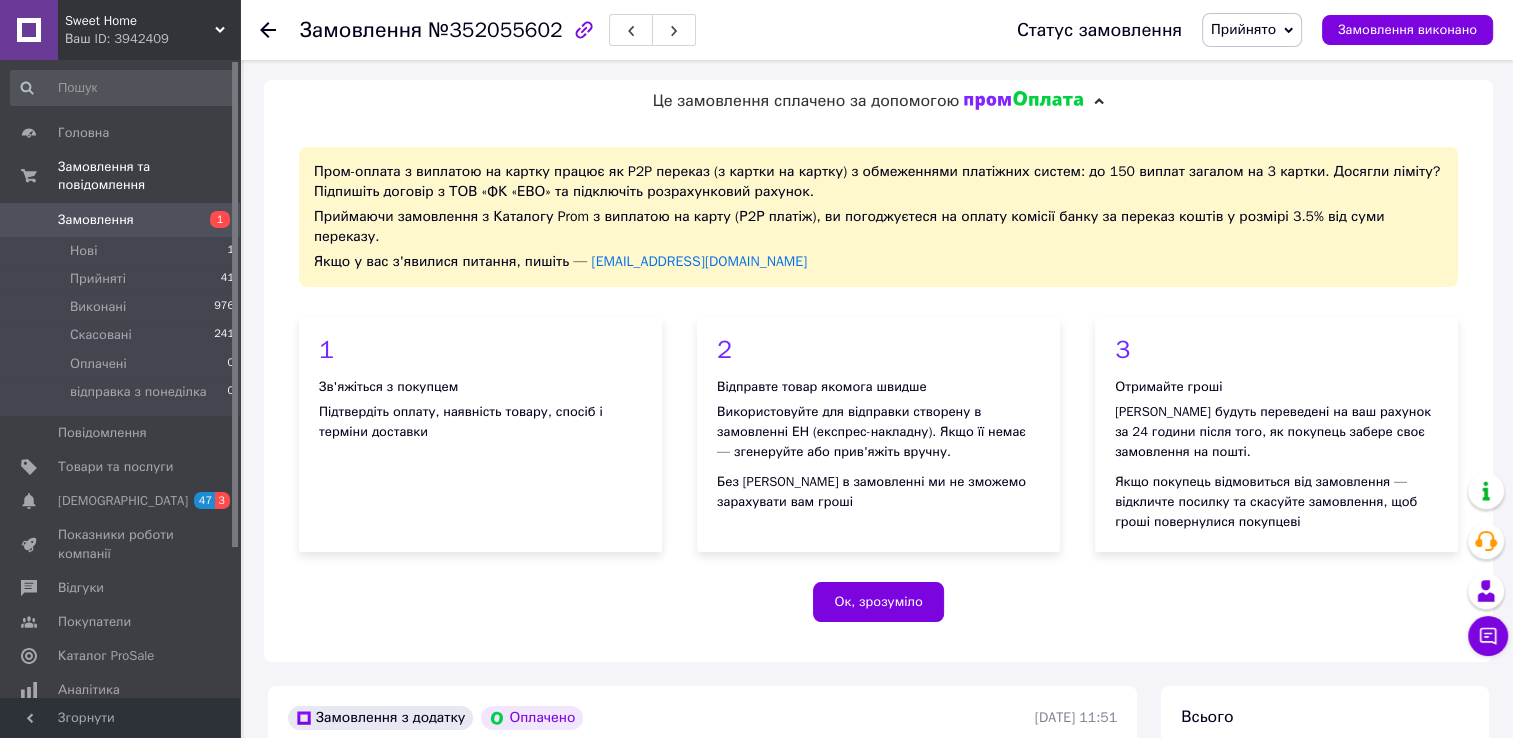click on "Пром-оплата з виплатою на картку працює як P2P переказ (з картки на картку) з обмеженнями платіжних систем: до 150 виплат загалом на 3 картки. Досягли ліміту? Підпишіть договір з ТОВ «ФК «ЕВО» та підключіть розрахунковий рахунок. Приймаючи замовлення з Каталогу Prom з виплатою на карту (Р2Р платіж), ви погоджуєтеся на оплату комісії банку за переказ коштів у розмірі 3.5% від суми переказу. Якщо у вас з'явилися питання, пишіть —   [EMAIL_ADDRESS][DOMAIN_NAME] 1 Зв'яжіться з покупцем Підтвердіть оплату, наявність товару, спосіб і терміни доставки 2 Відправте товар якомога швидше 3" at bounding box center [878, 392] 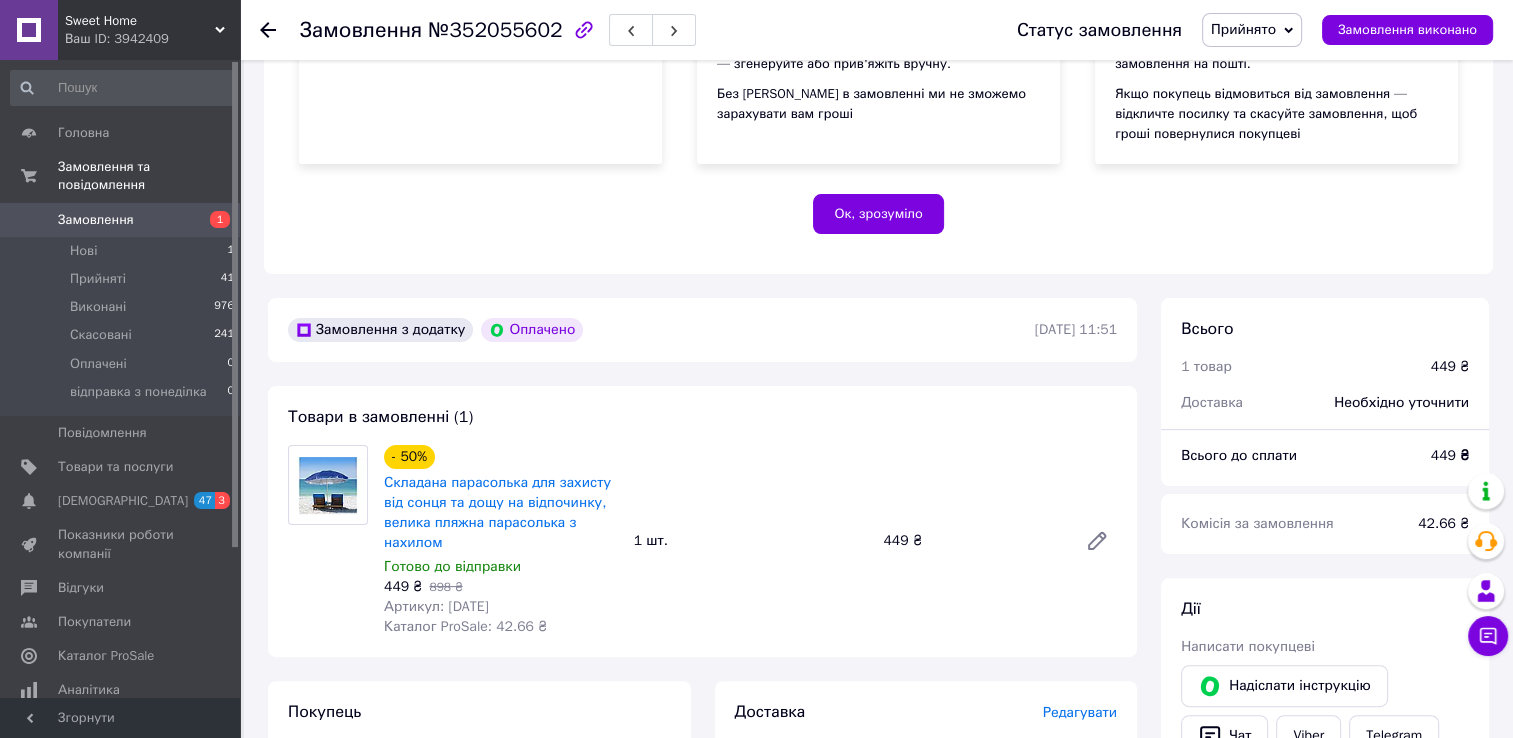 scroll, scrollTop: 400, scrollLeft: 0, axis: vertical 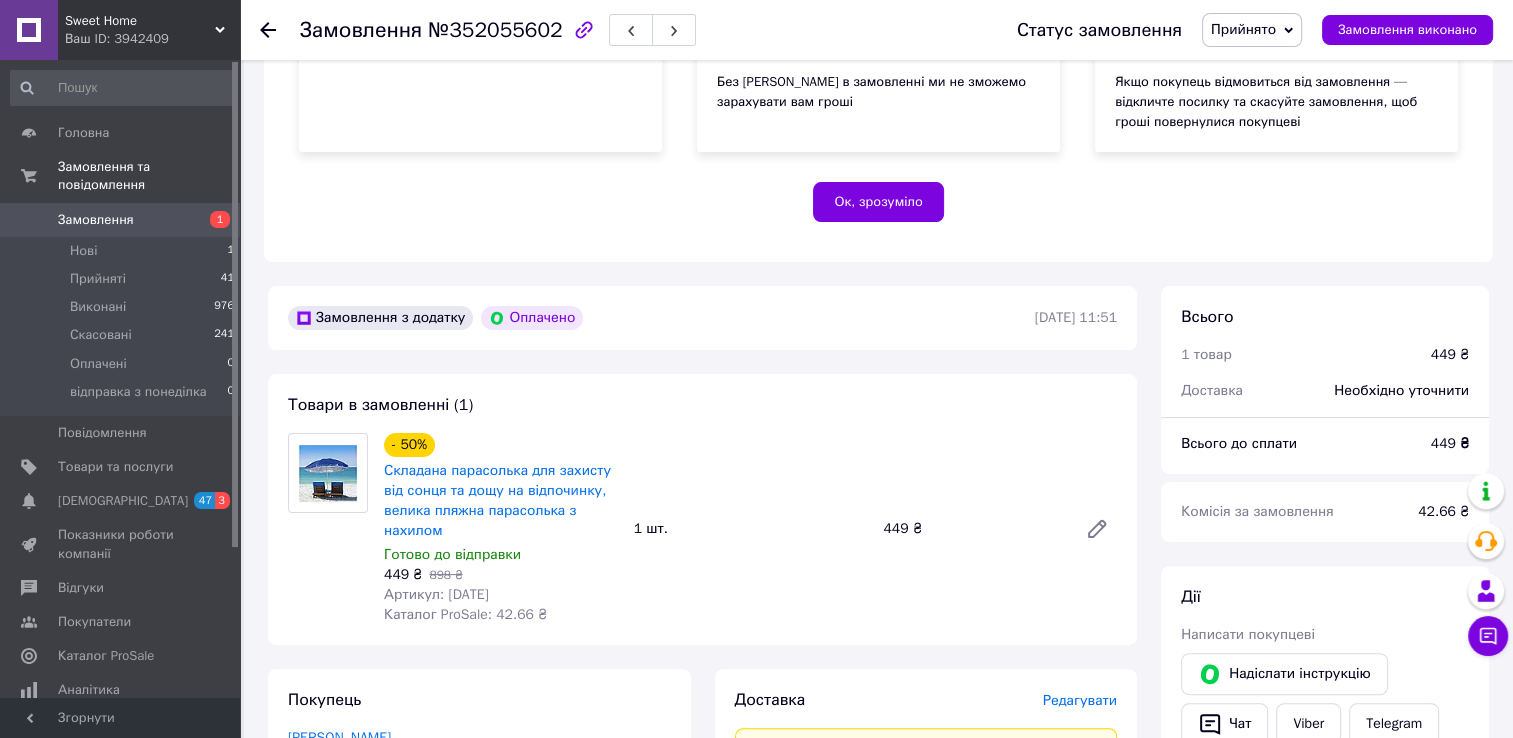 click on "Артикул: [DATE]" at bounding box center (436, 594) 